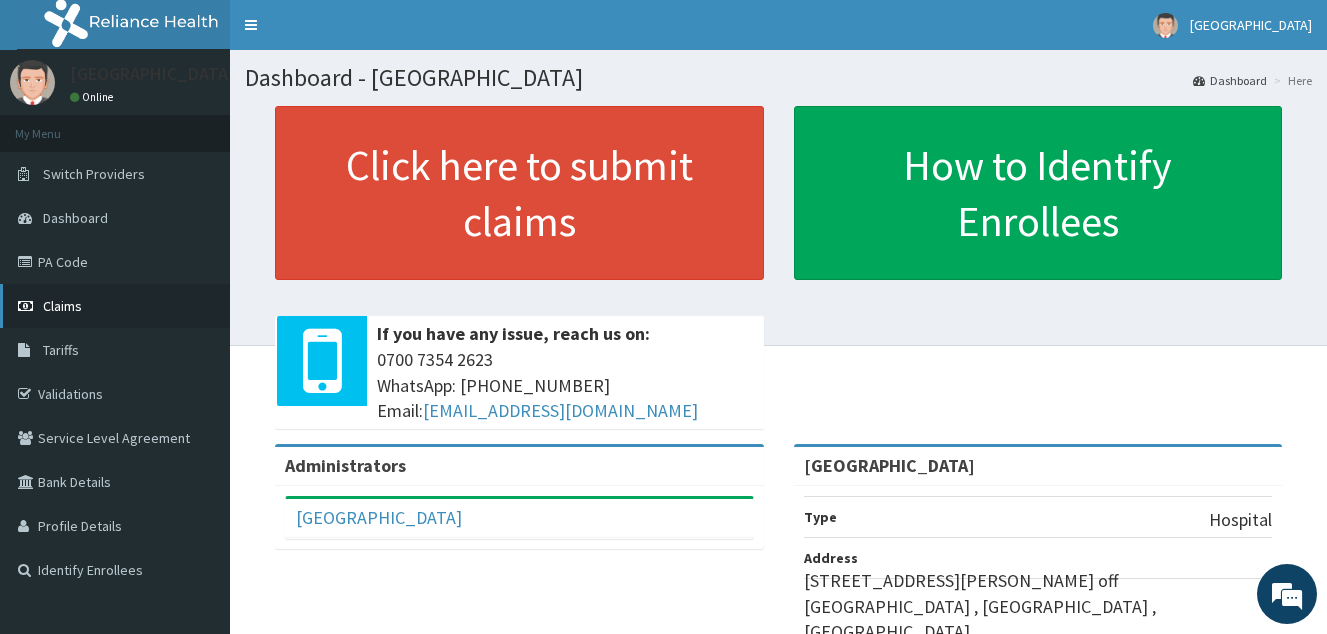 scroll, scrollTop: 0, scrollLeft: 0, axis: both 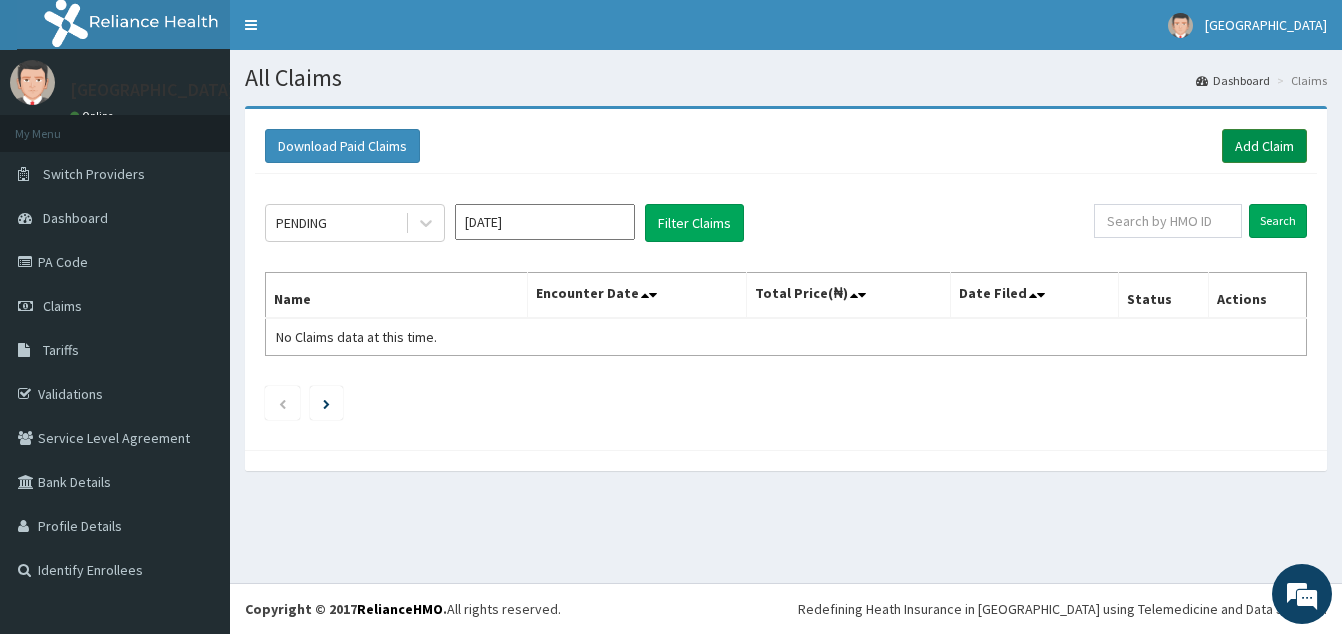click on "Add Claim" at bounding box center [1264, 146] 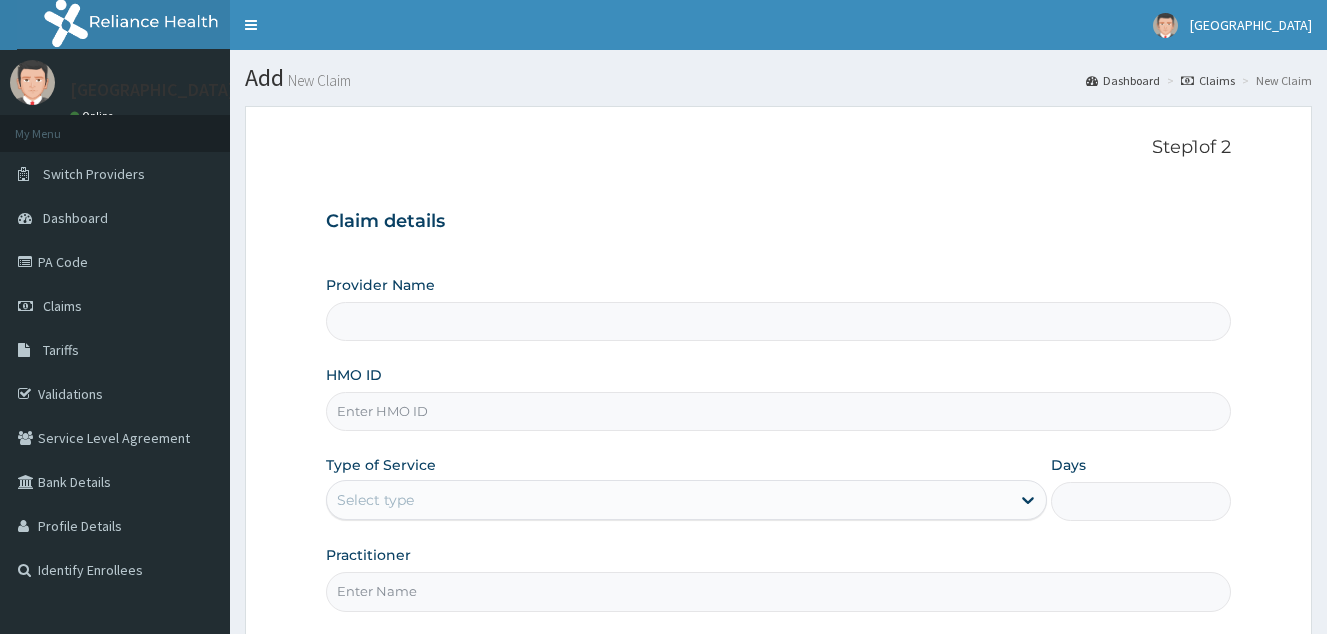 scroll, scrollTop: 0, scrollLeft: 0, axis: both 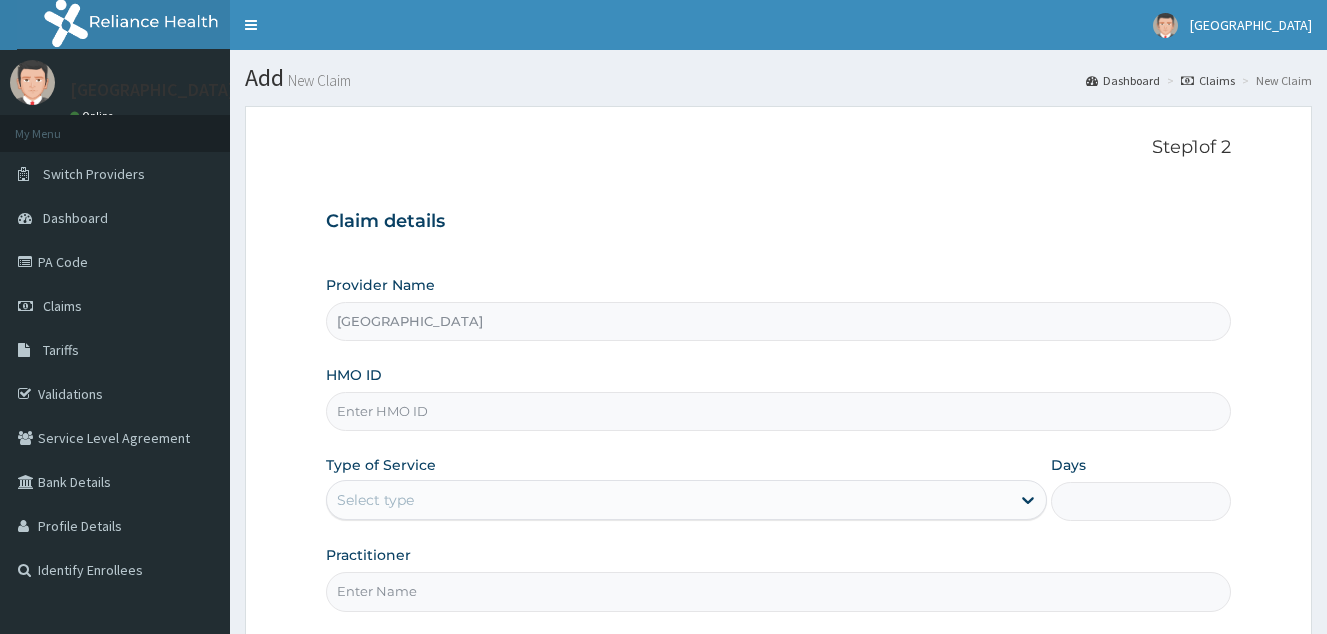 type on "[GEOGRAPHIC_DATA]" 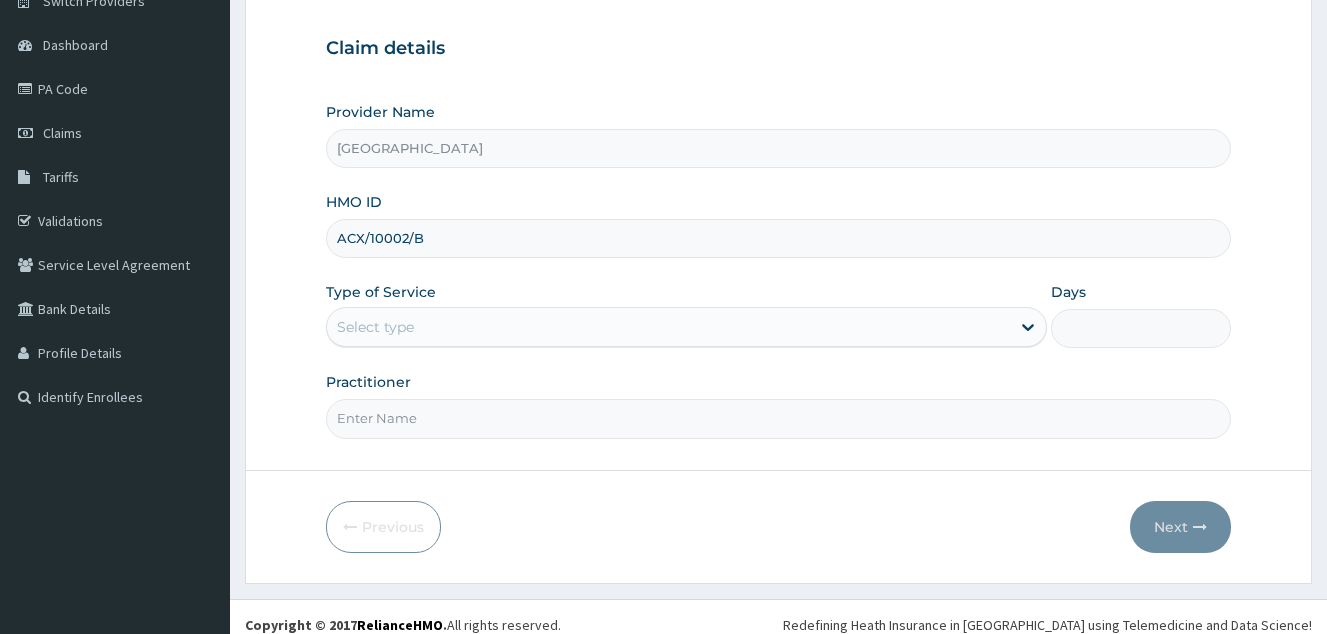 scroll, scrollTop: 189, scrollLeft: 0, axis: vertical 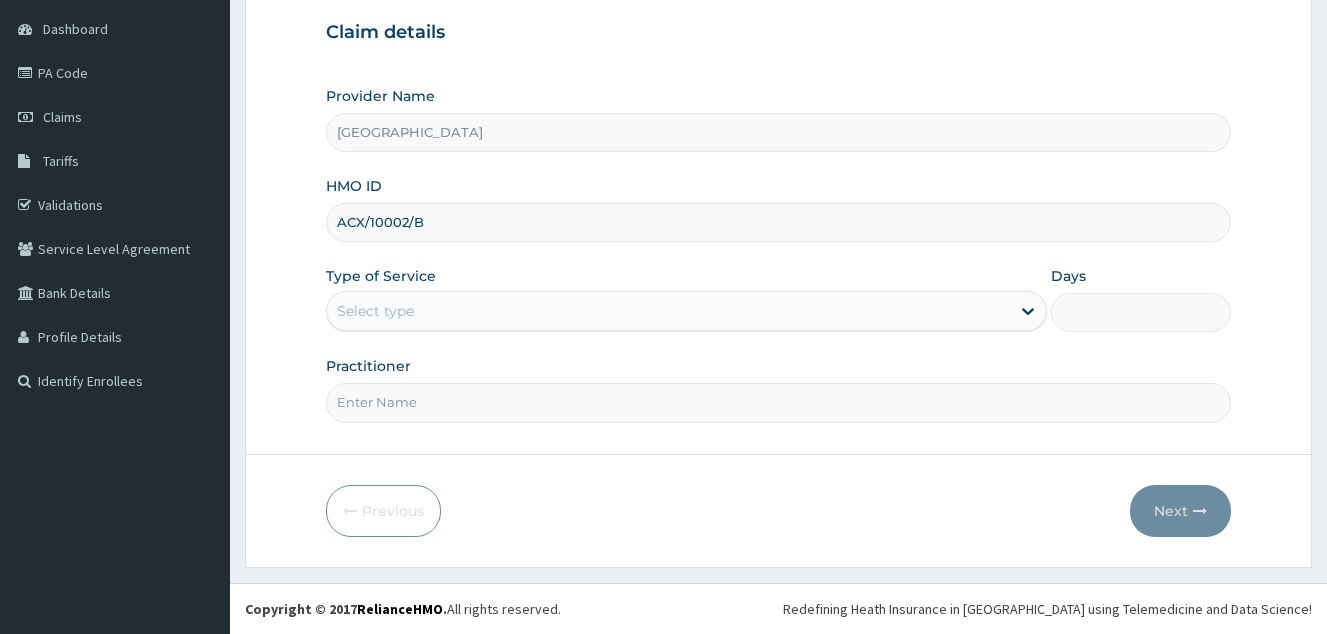 type on "ACX/10002/B" 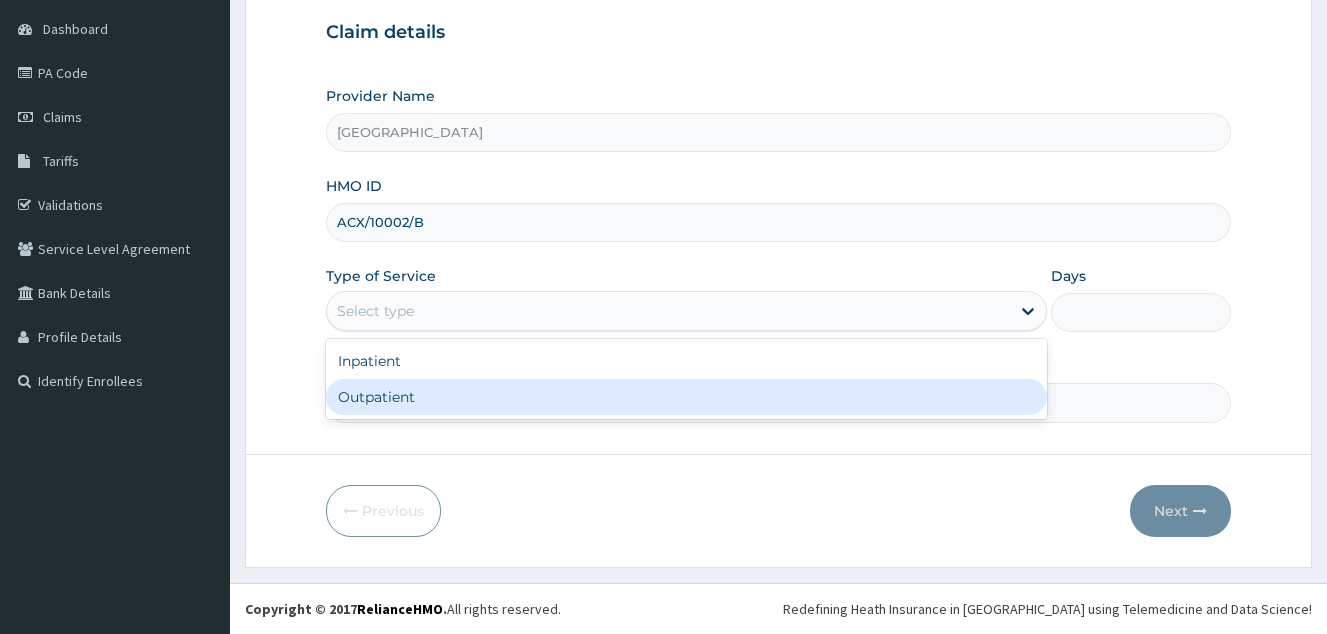 click on "Outpatient" at bounding box center [686, 397] 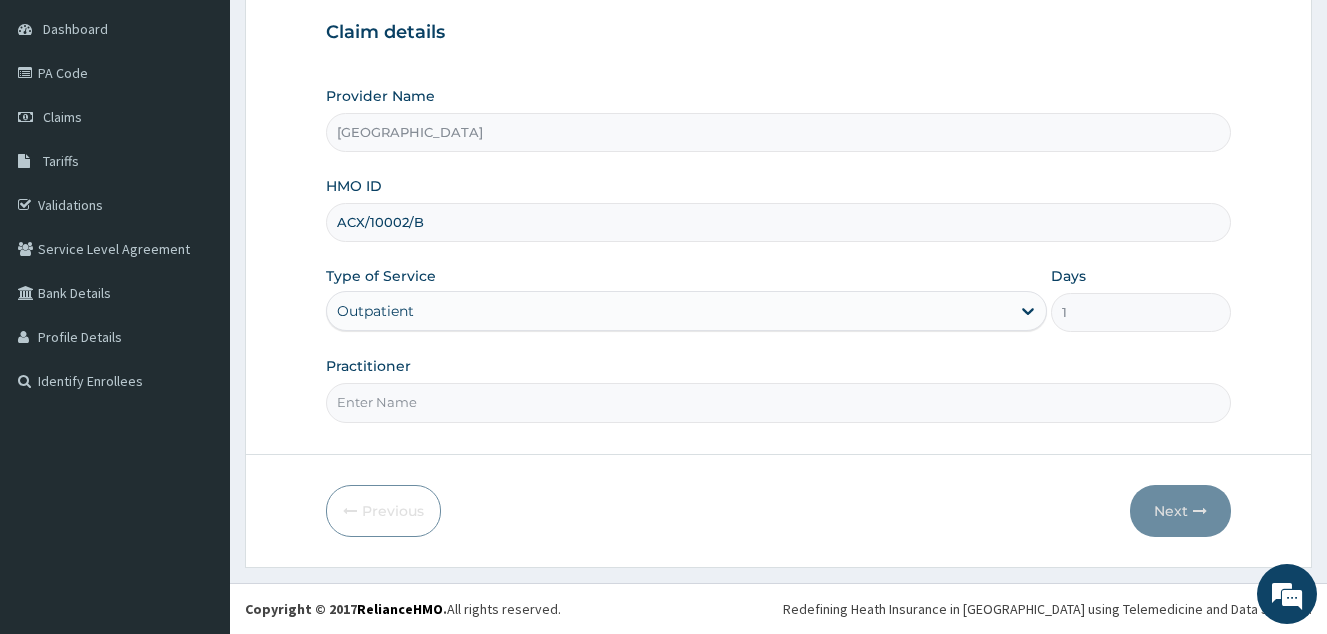 click on "Practitioner" at bounding box center [778, 402] 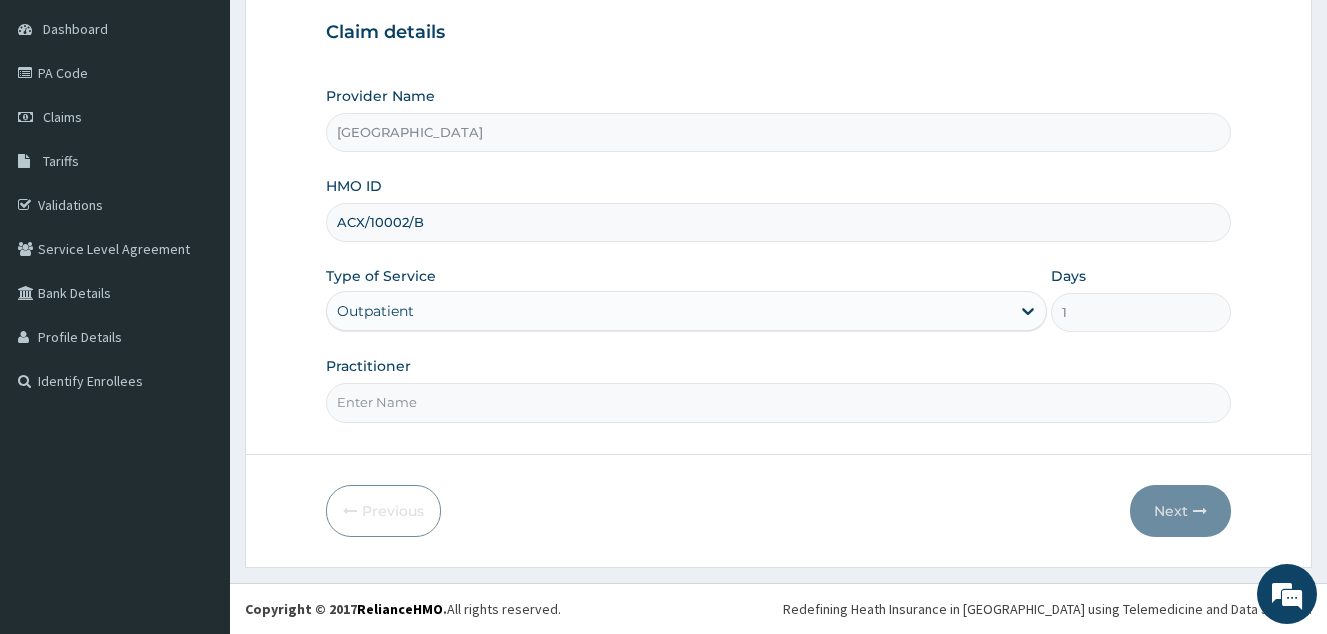 scroll, scrollTop: 0, scrollLeft: 0, axis: both 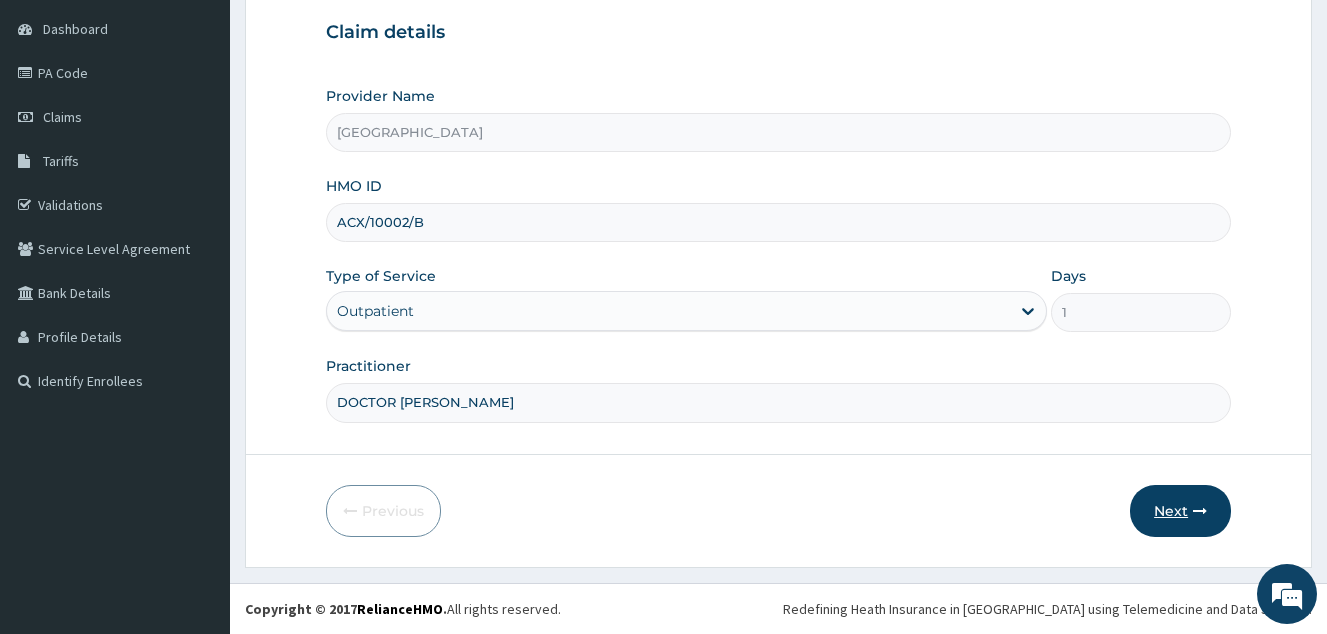 type on "DOCTOR DAWODU" 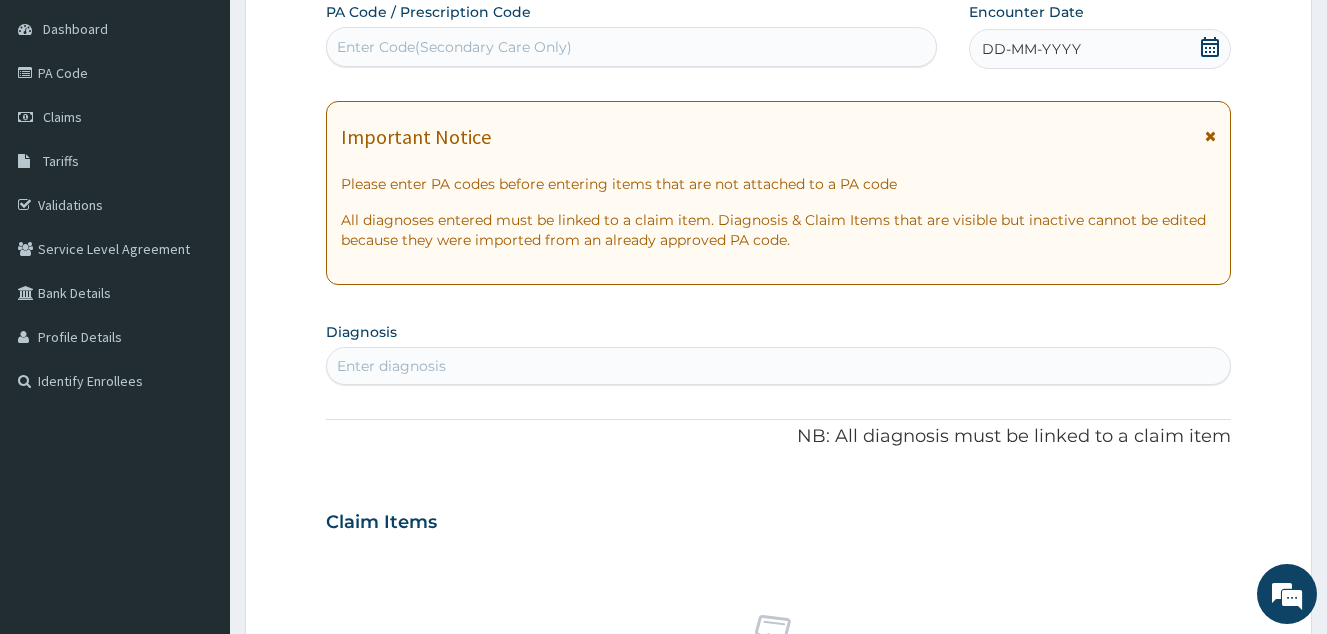 click 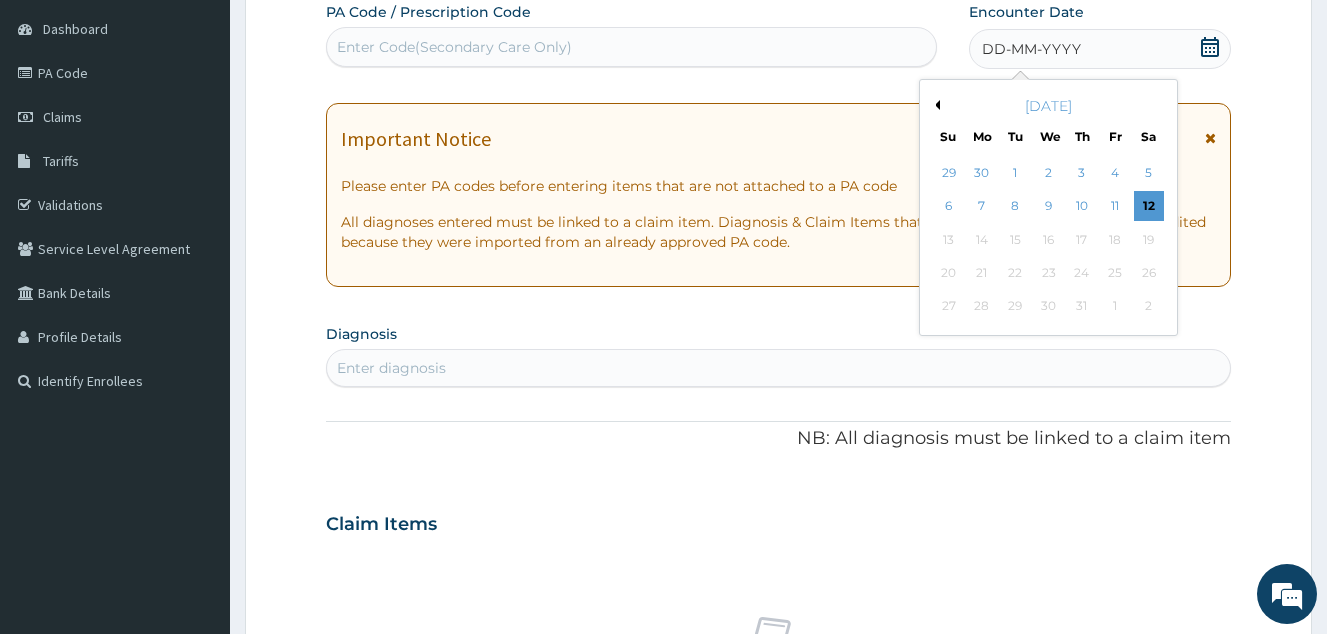 click on "Previous Month" at bounding box center [935, 105] 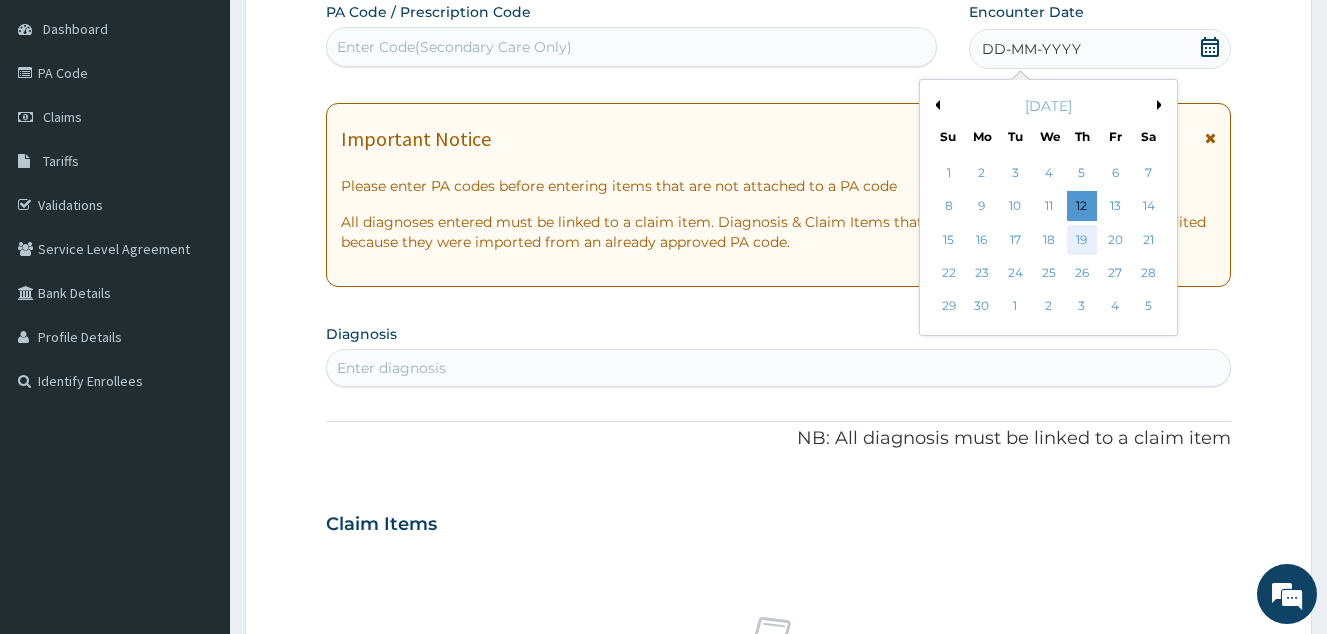 click on "19" at bounding box center [1082, 240] 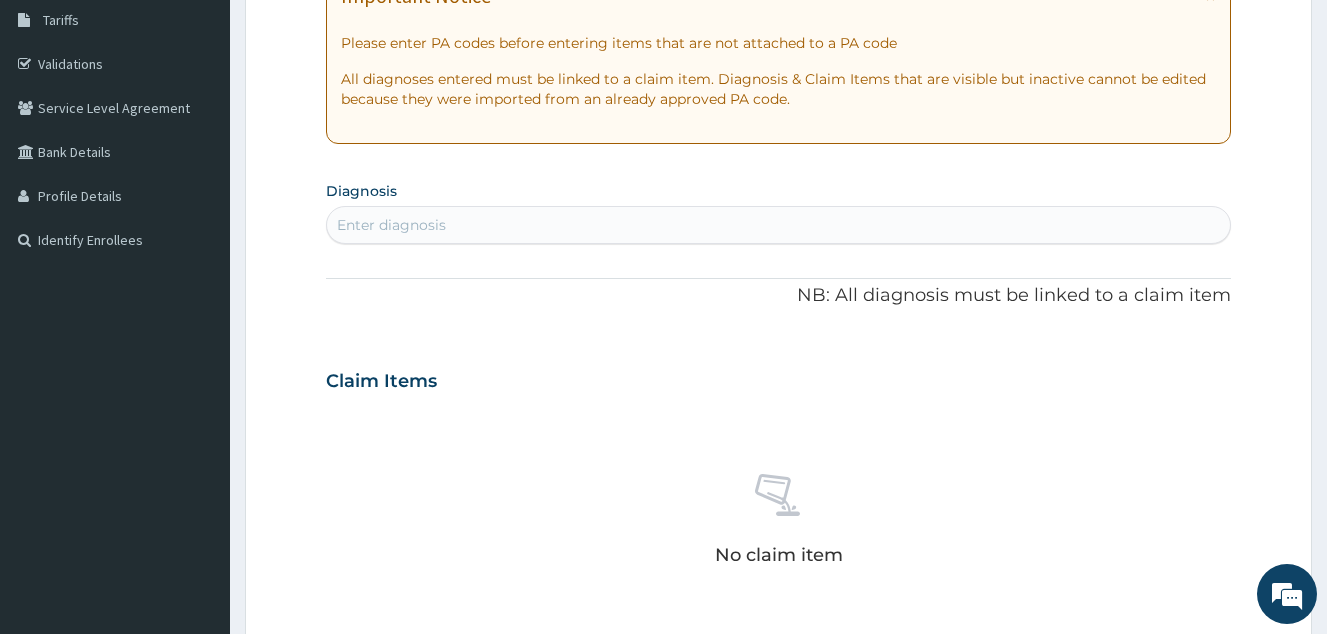 scroll, scrollTop: 389, scrollLeft: 0, axis: vertical 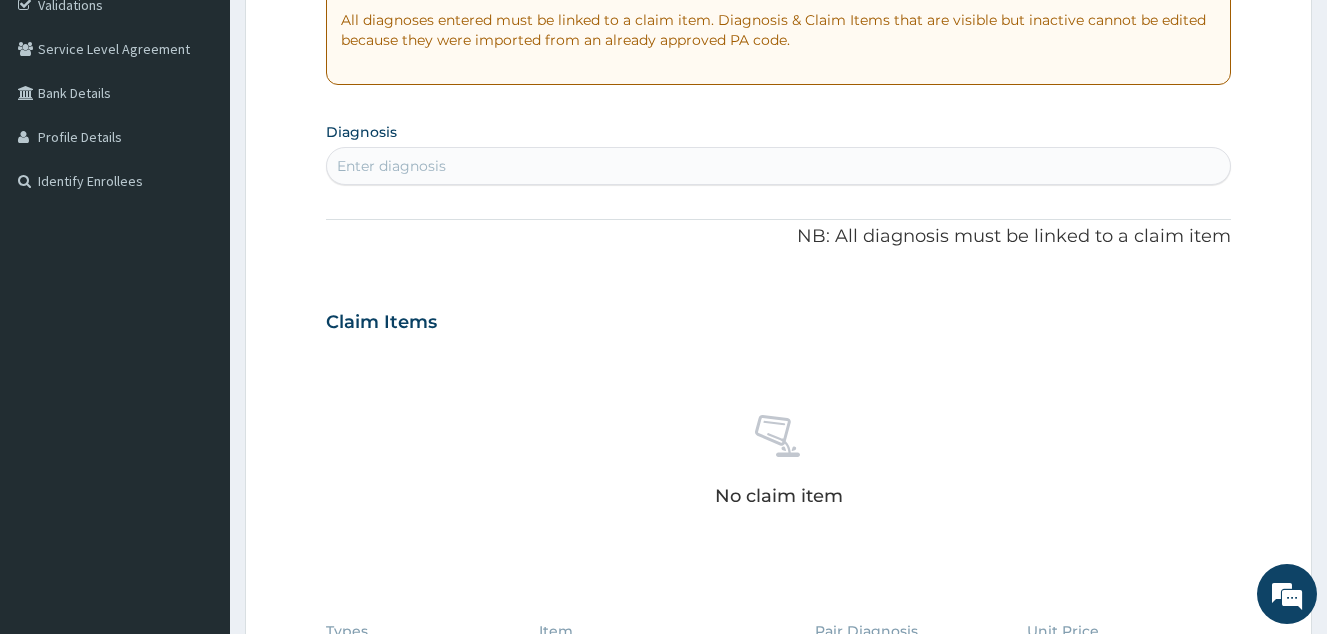 click on "Enter diagnosis" at bounding box center (778, 166) 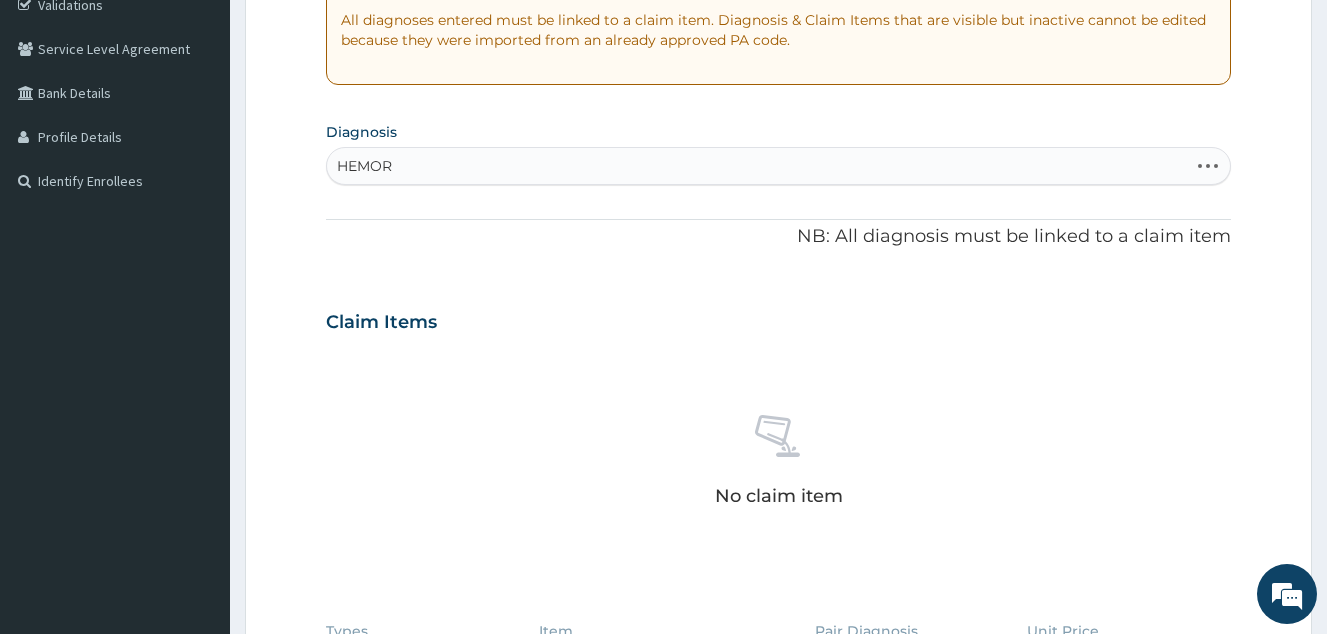 type on "HEMORR" 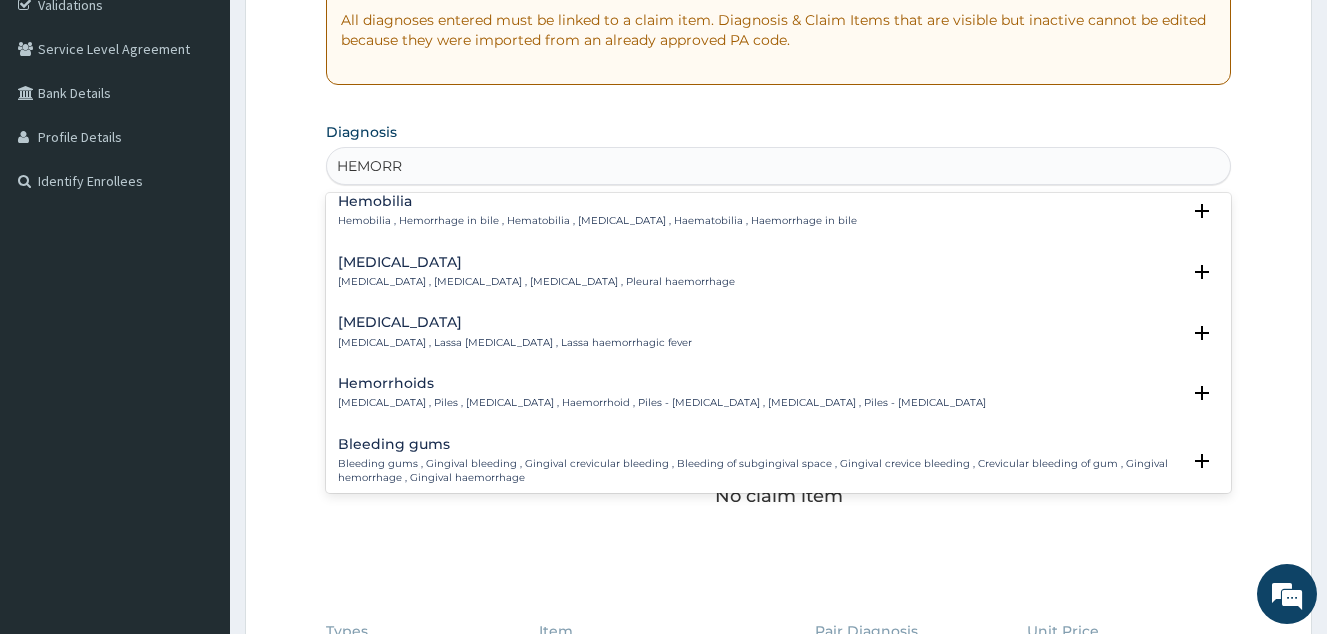 scroll, scrollTop: 100, scrollLeft: 0, axis: vertical 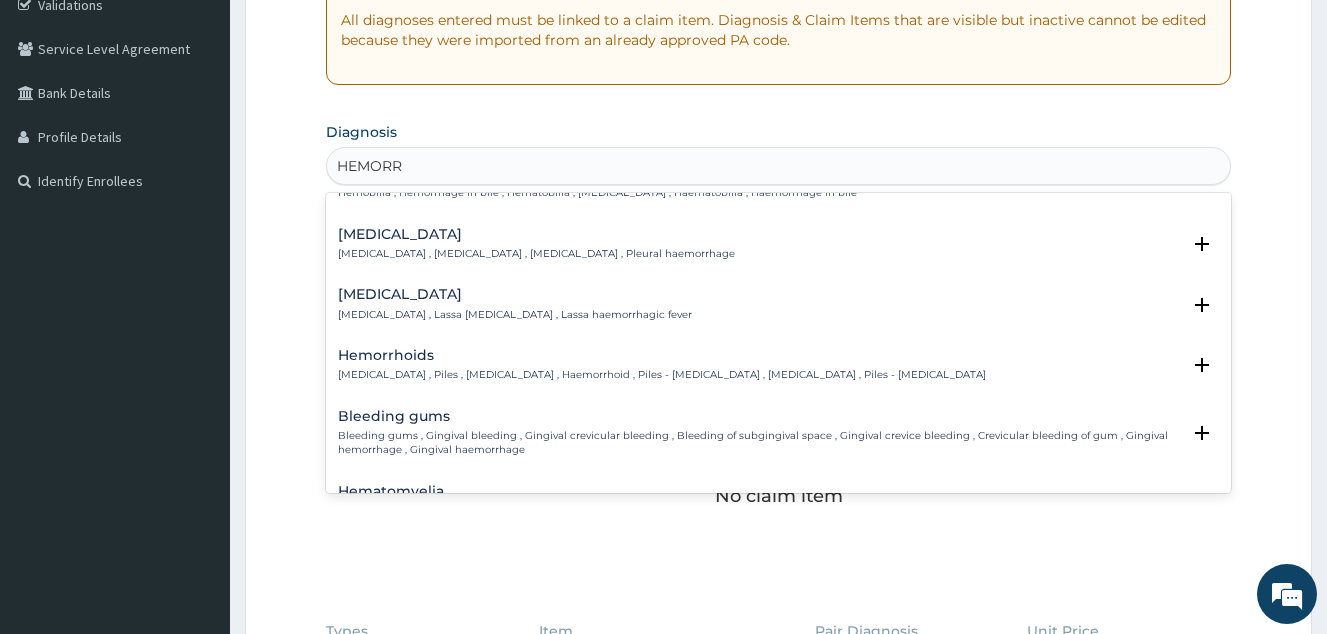 click on "Hemorrhoids" at bounding box center (662, 355) 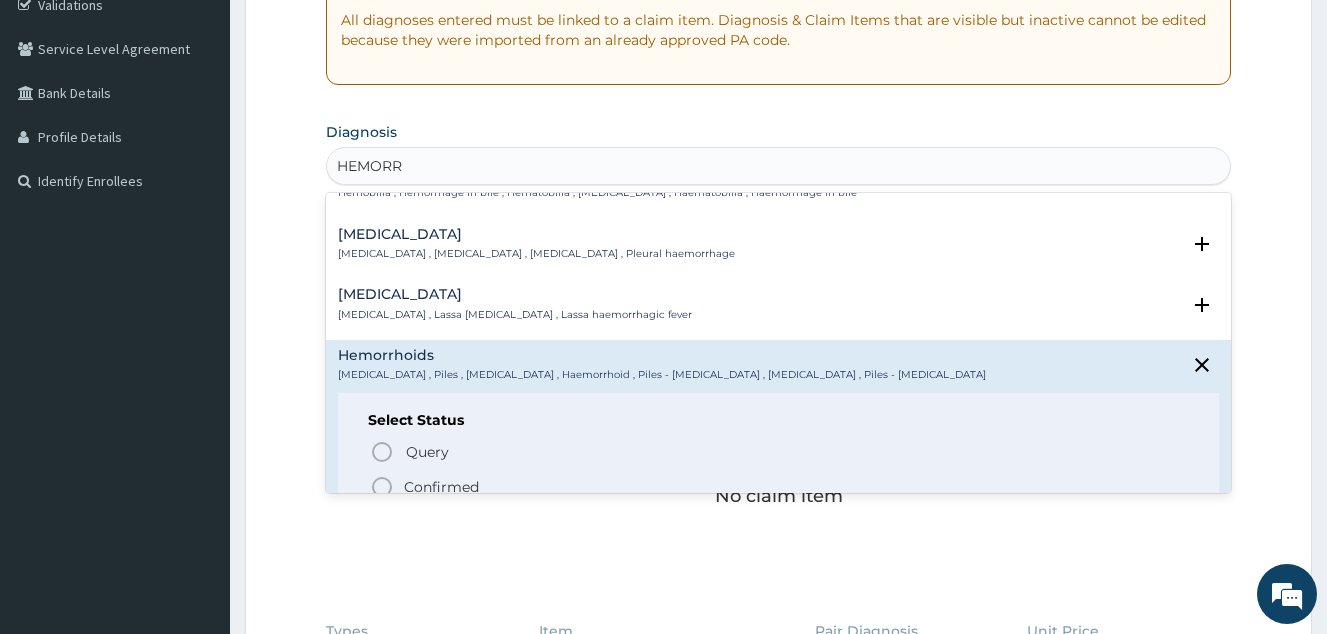 click on "Confirmed" at bounding box center [441, 487] 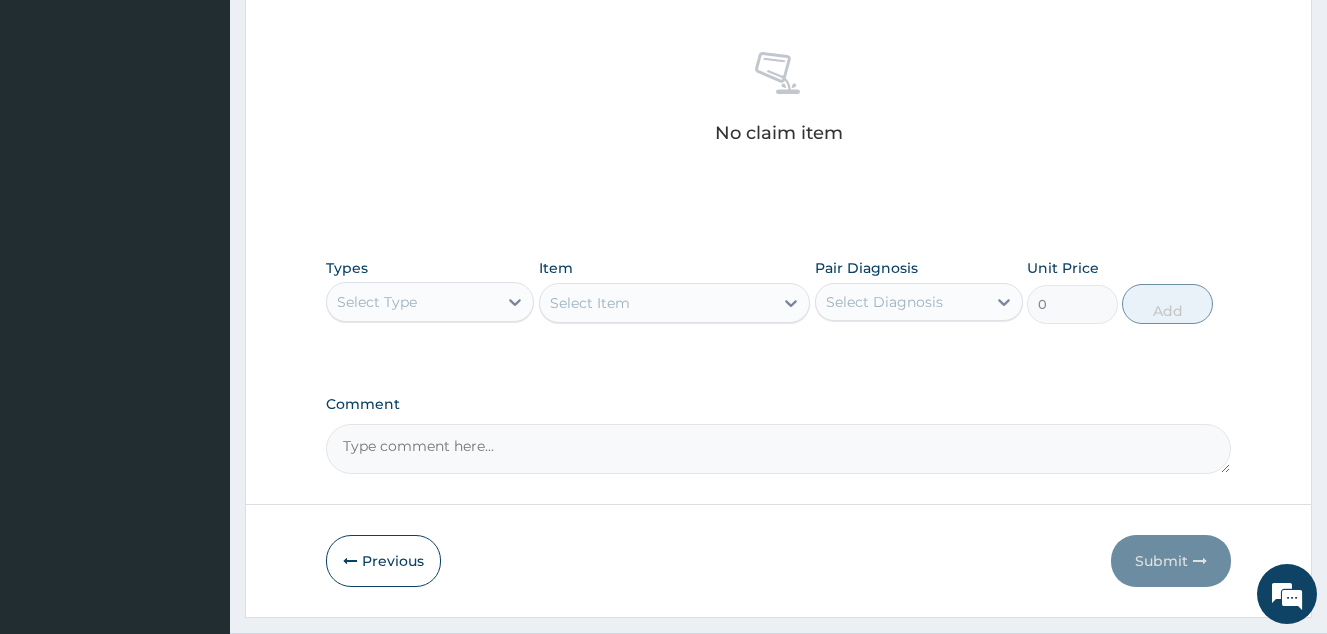 scroll, scrollTop: 789, scrollLeft: 0, axis: vertical 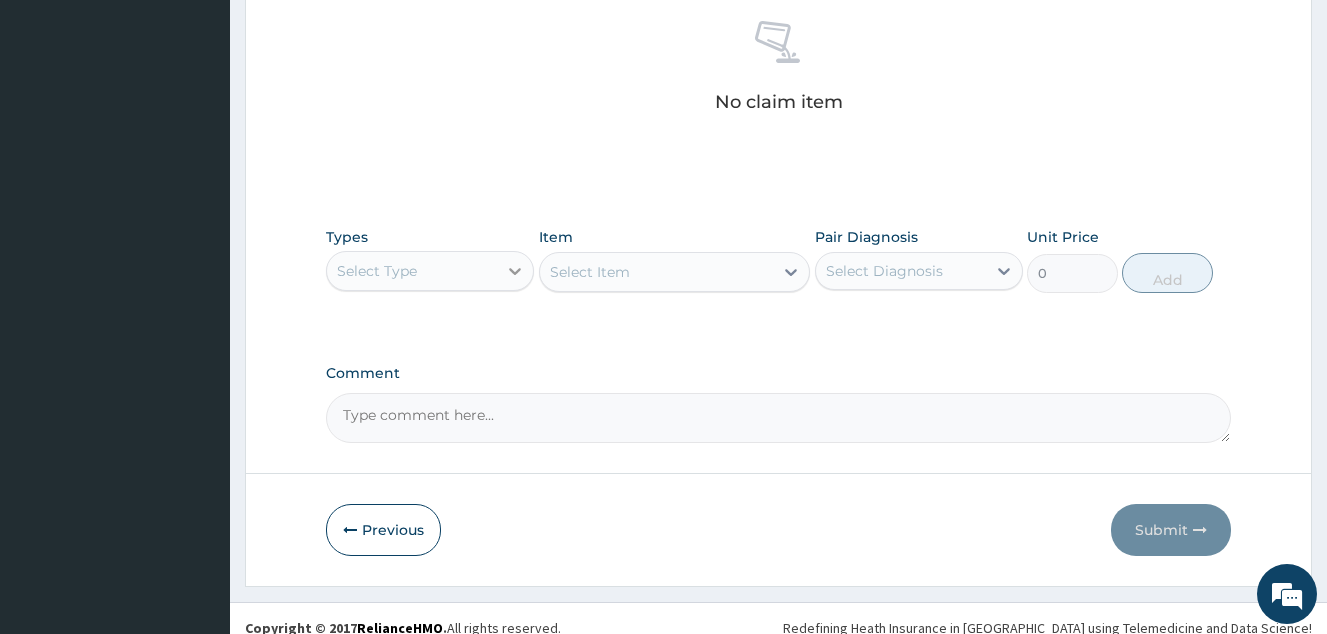 click at bounding box center (515, 271) 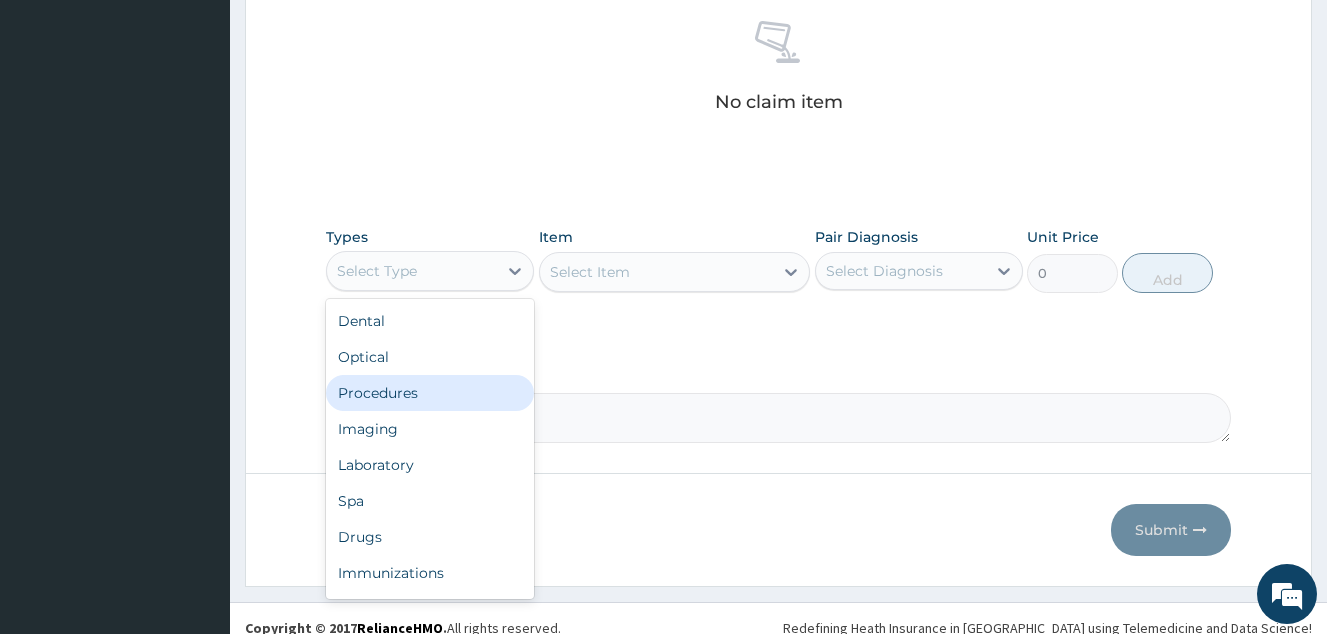click on "Procedures" at bounding box center [430, 393] 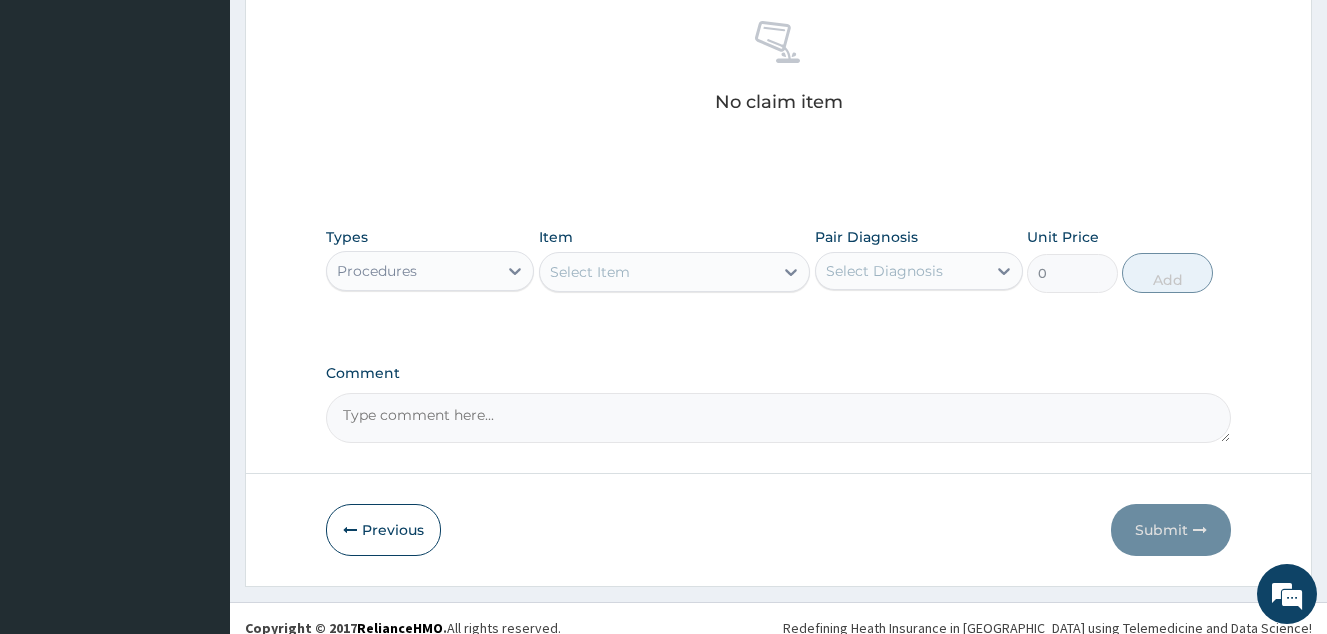 click on "Select Diagnosis" at bounding box center (884, 271) 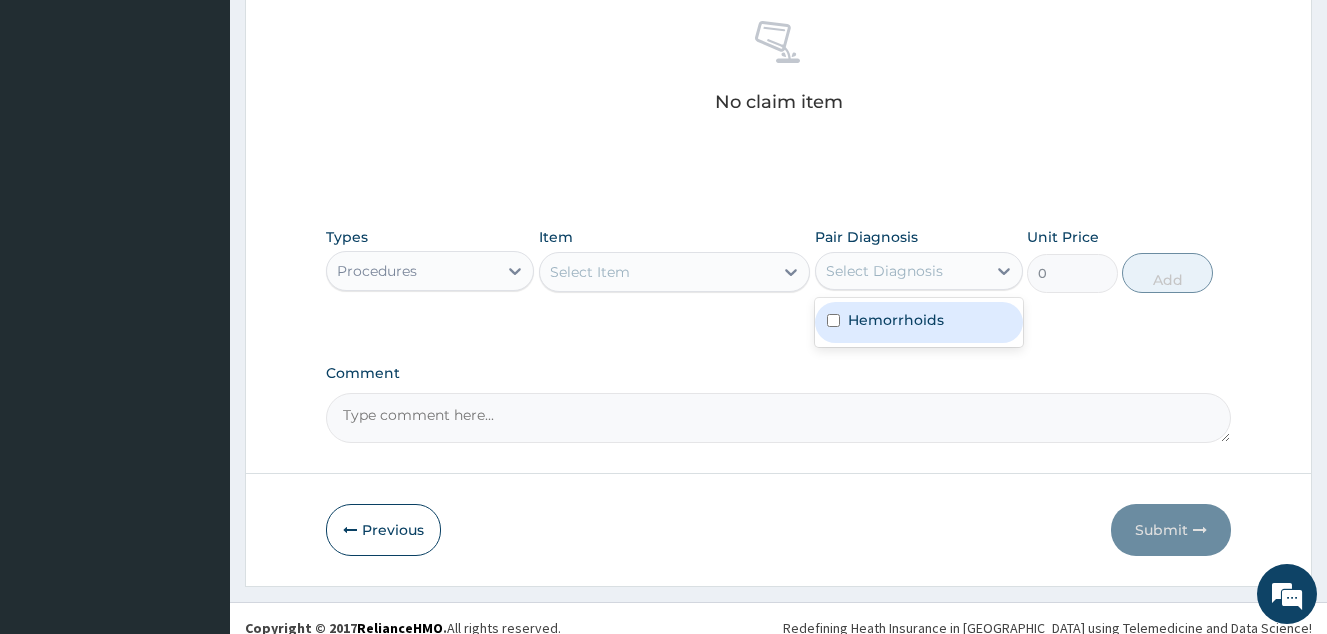 click on "Hemorrhoids" at bounding box center (896, 320) 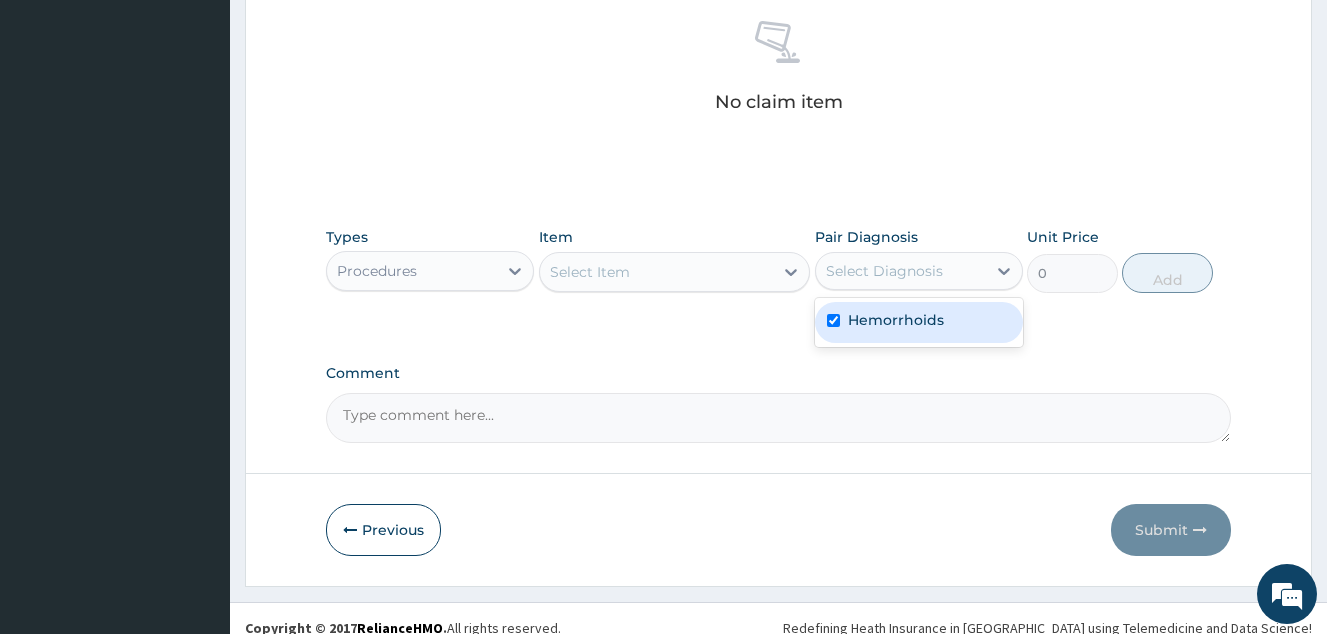 checkbox on "true" 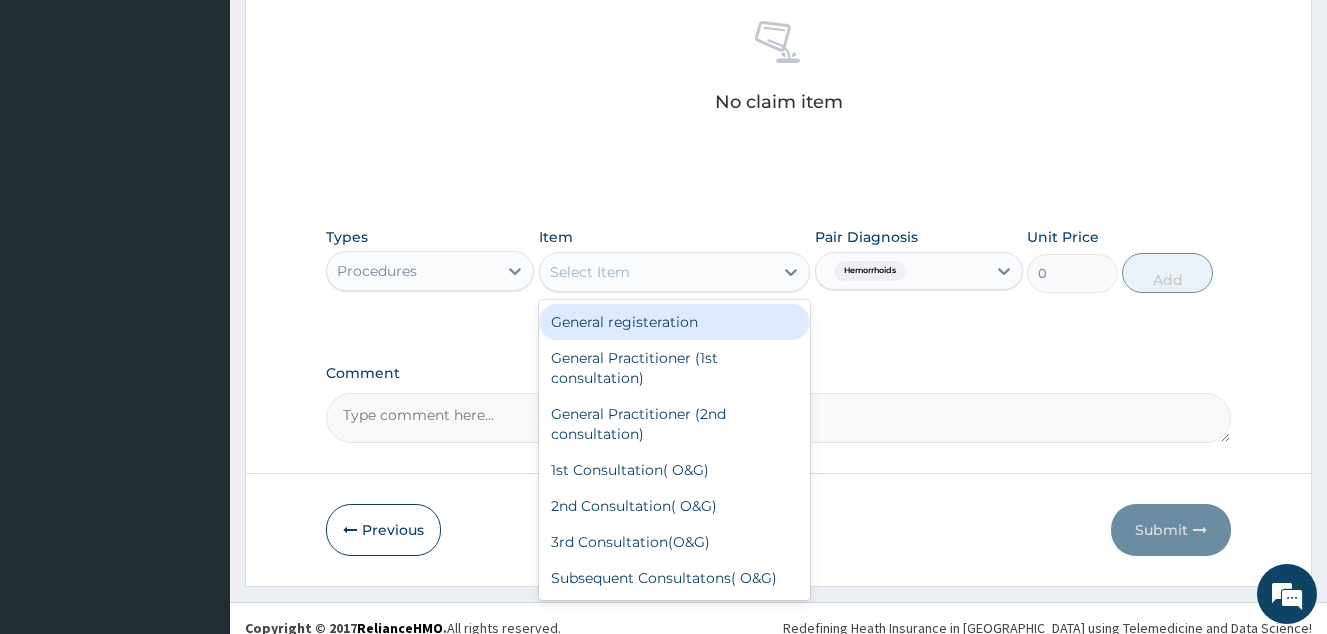 click on "Select Item" at bounding box center [657, 272] 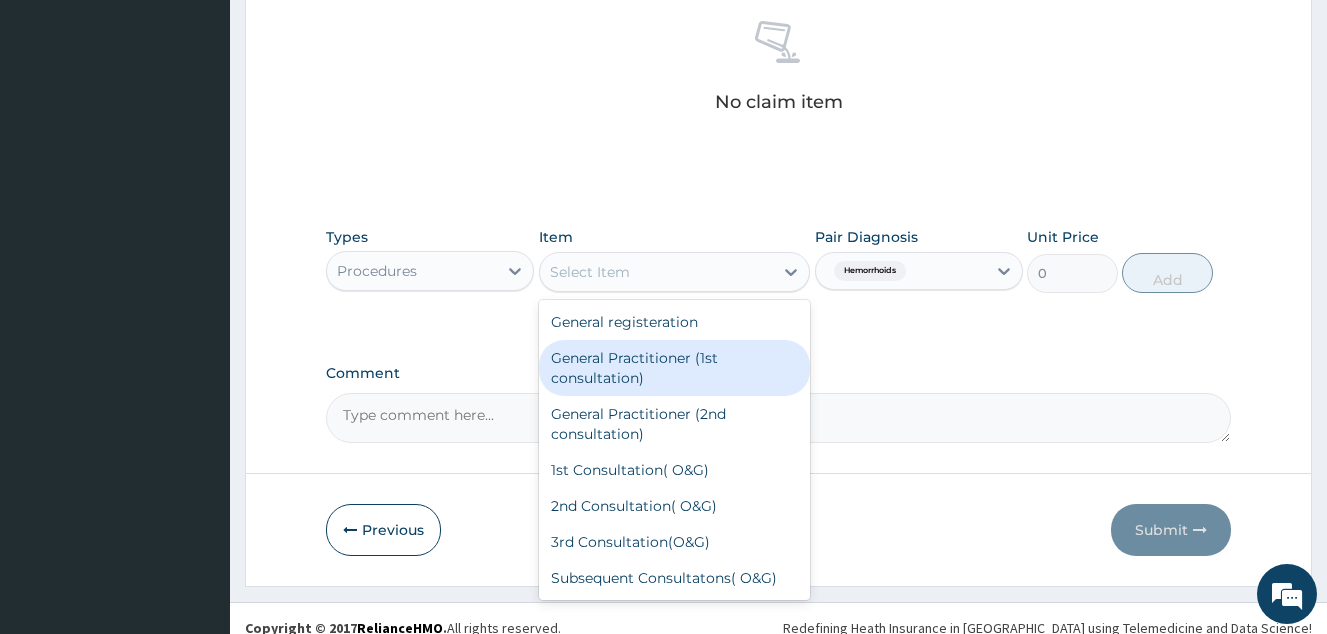 click on "General Practitioner (1st consultation)" at bounding box center (675, 368) 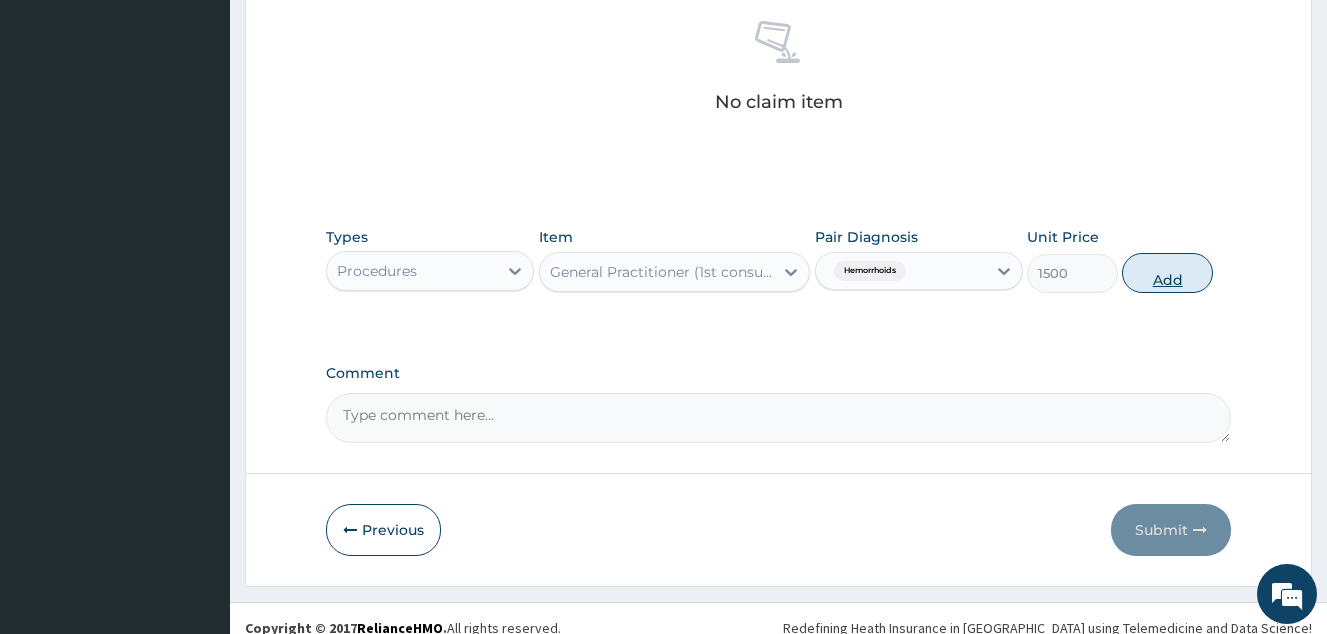 click on "Add" at bounding box center (1167, 273) 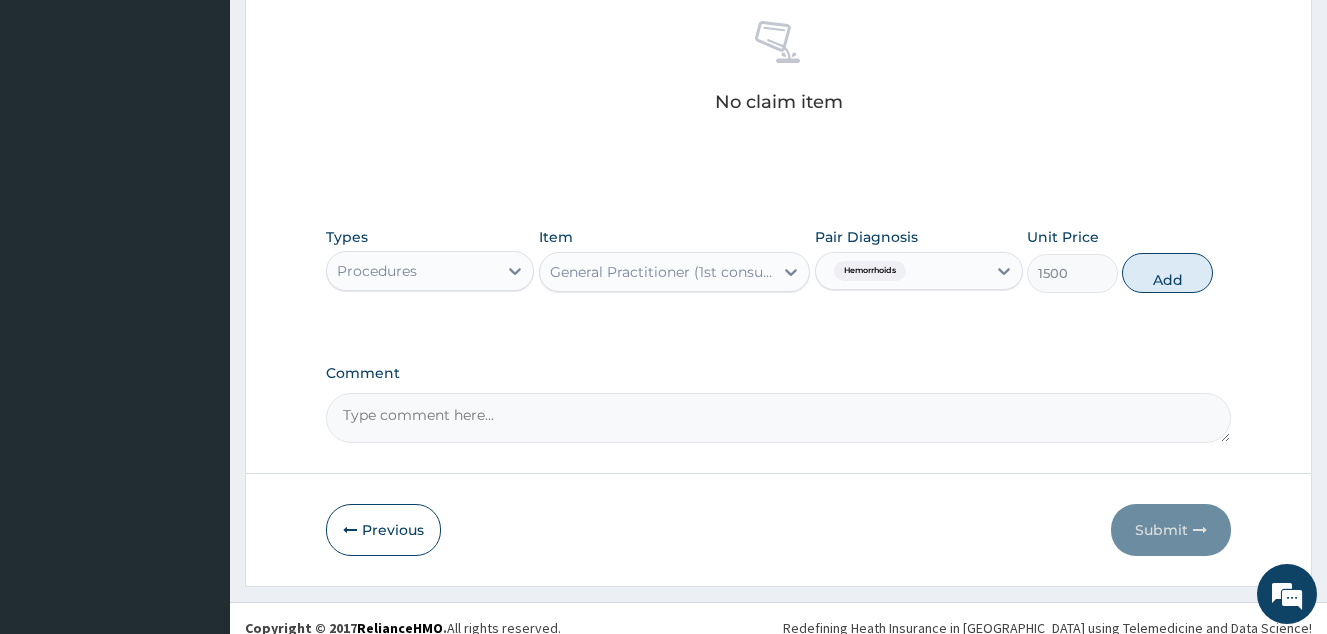type on "0" 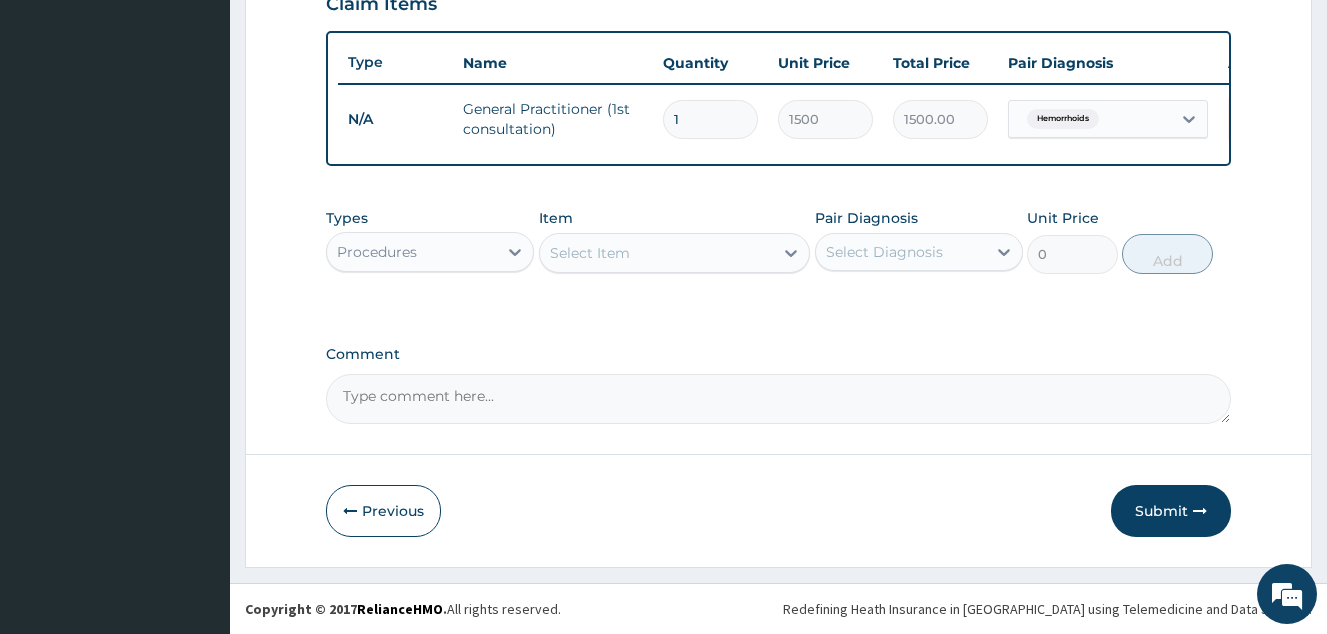 scroll, scrollTop: 628, scrollLeft: 0, axis: vertical 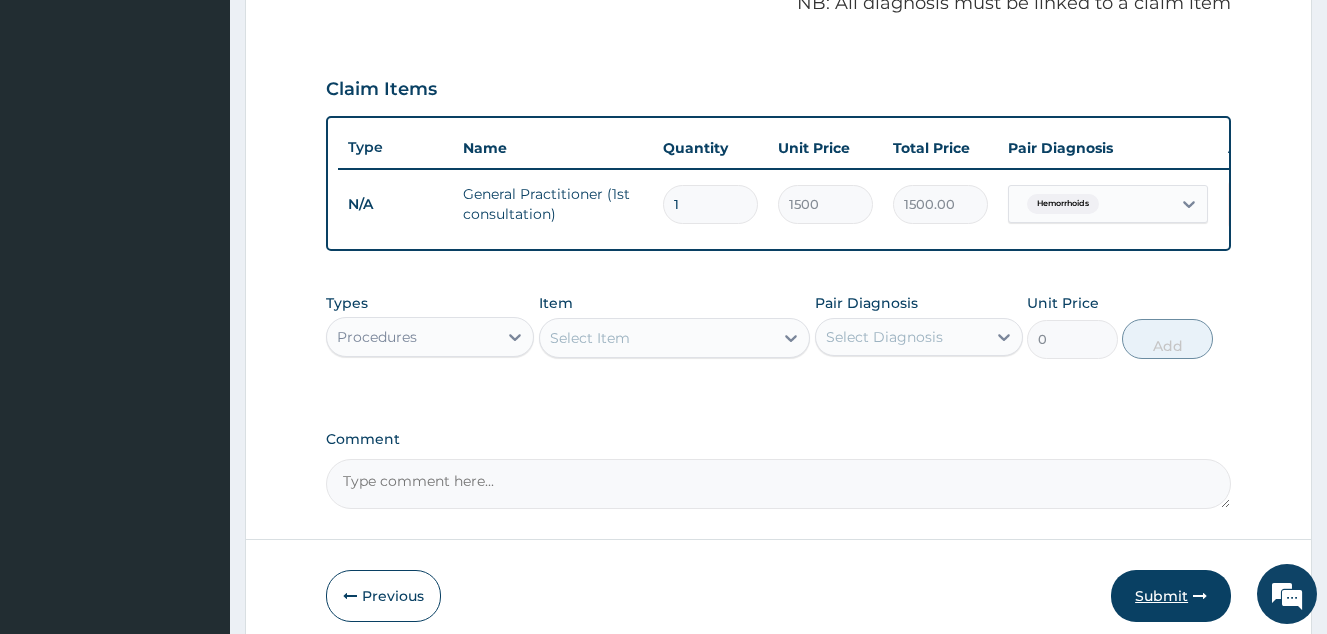 click on "Submit" at bounding box center [1171, 596] 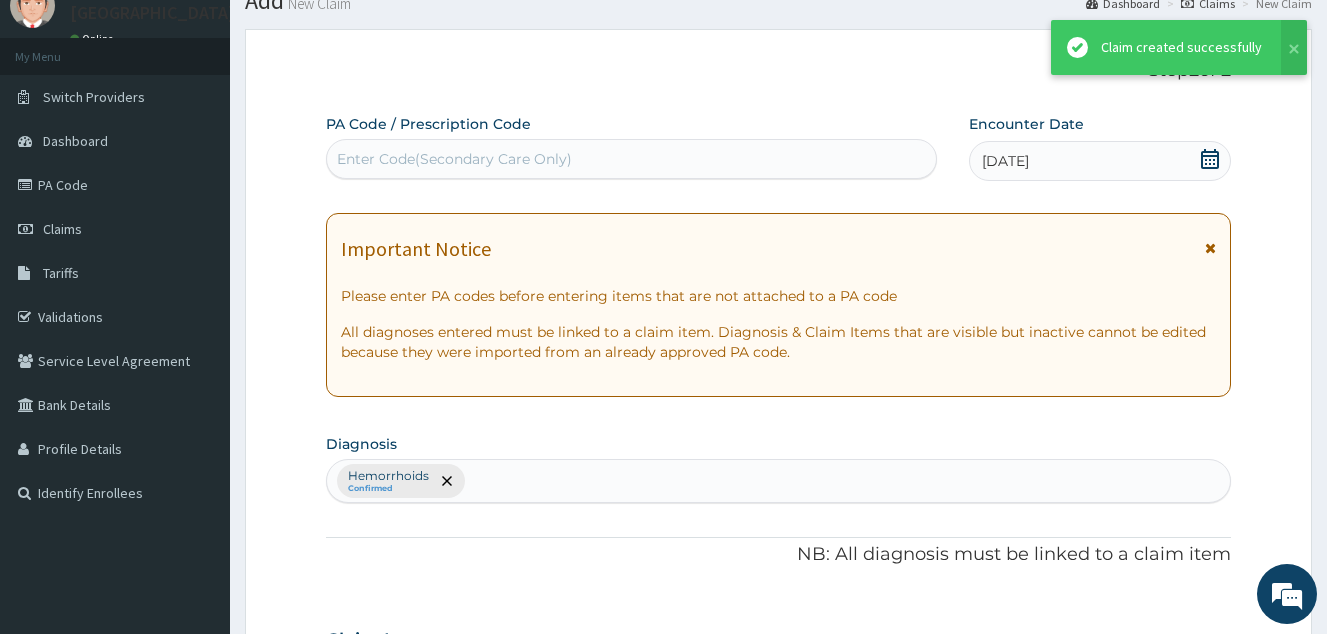 scroll, scrollTop: 628, scrollLeft: 0, axis: vertical 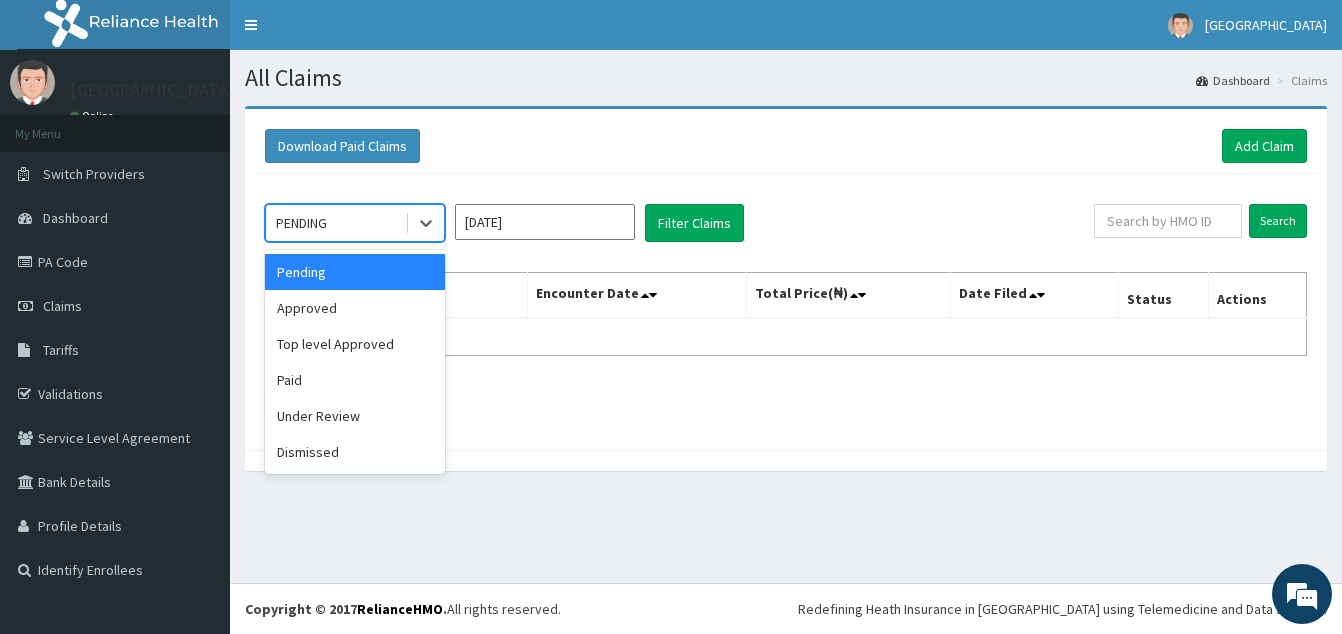 click on "PENDING" at bounding box center [335, 223] 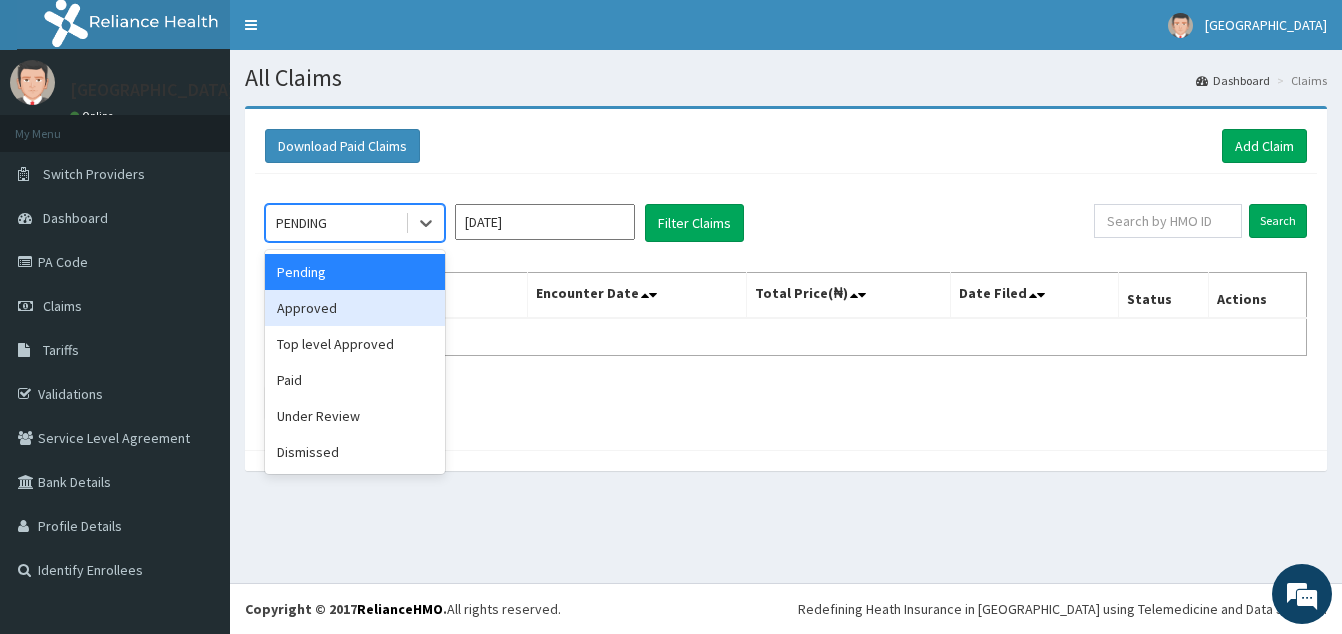 click on "Approved" at bounding box center (355, 308) 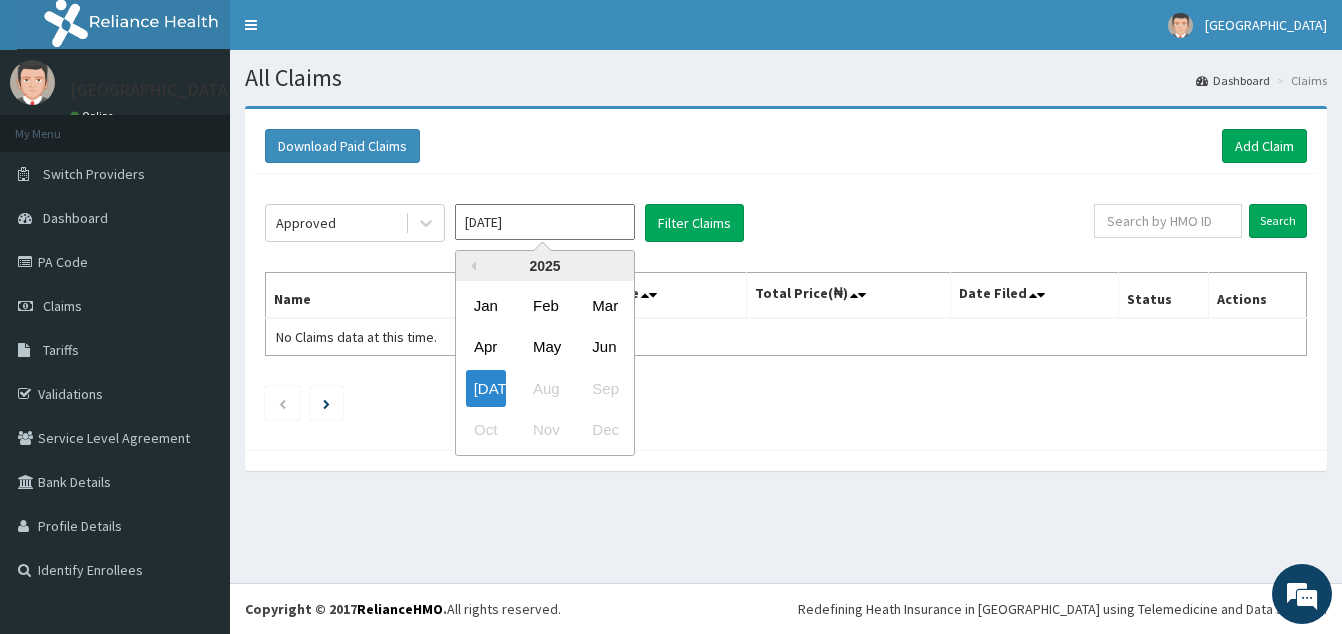 click on "Jul 2025" at bounding box center [545, 222] 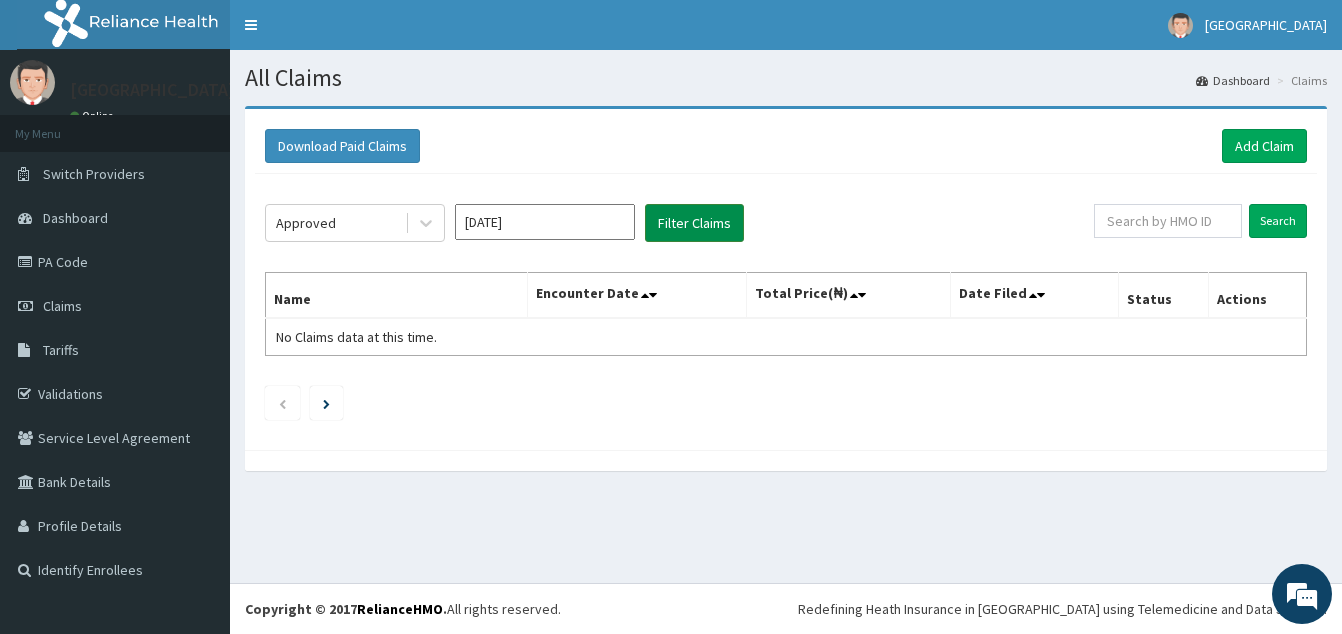 click on "Filter Claims" at bounding box center (694, 223) 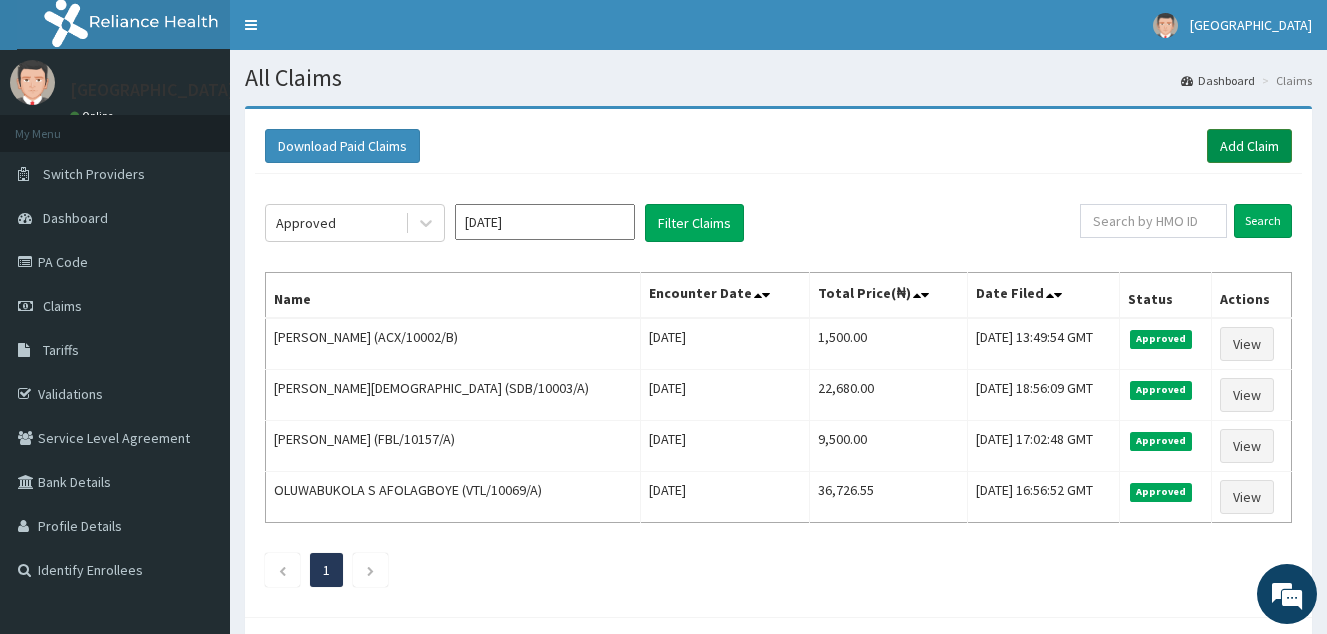 click on "Add Claim" at bounding box center [1249, 146] 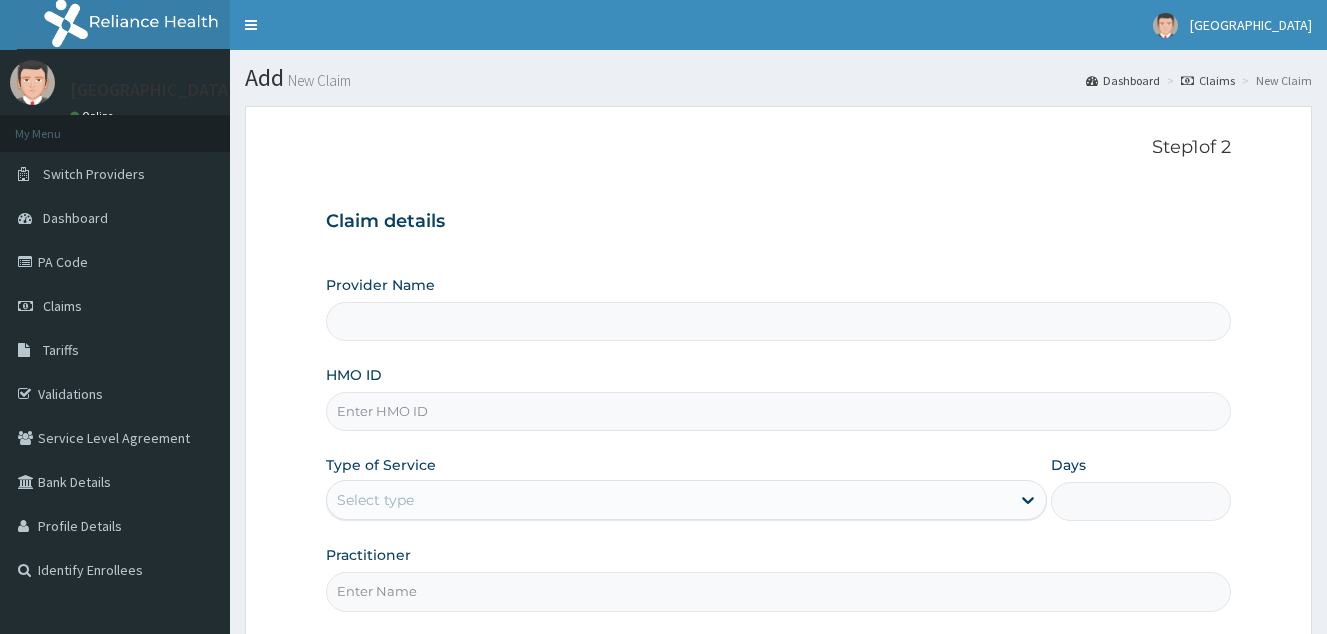 scroll, scrollTop: 100, scrollLeft: 0, axis: vertical 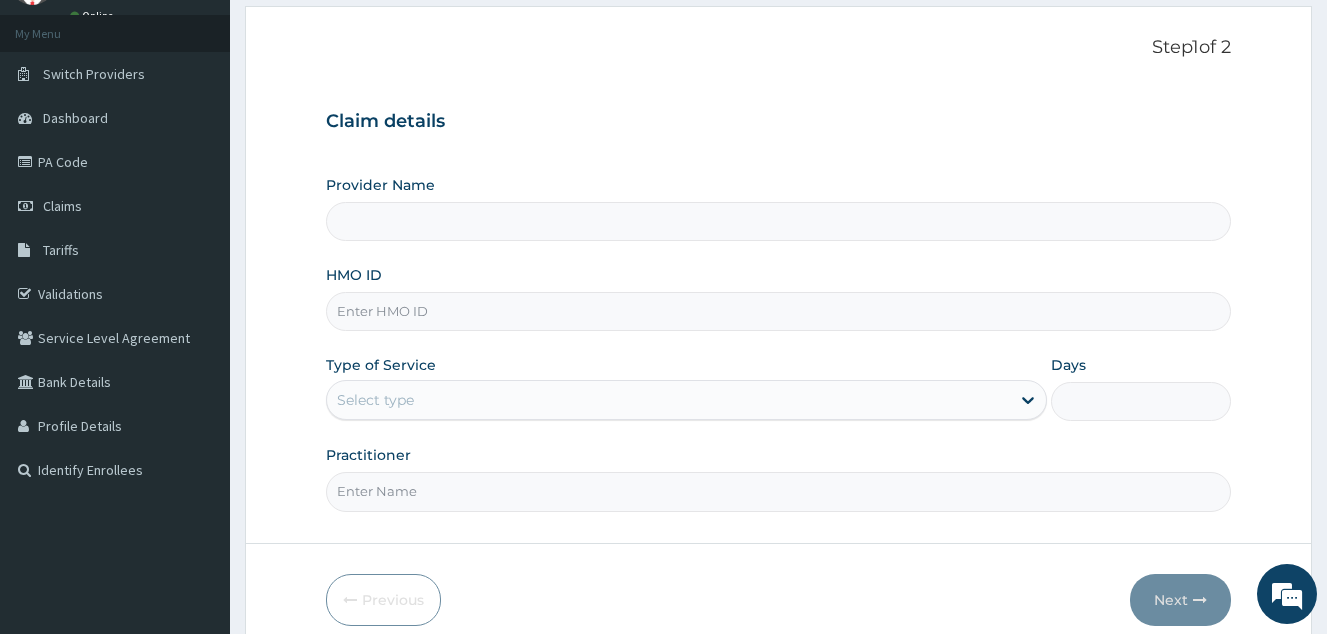 paste on "TAP/10829/C" 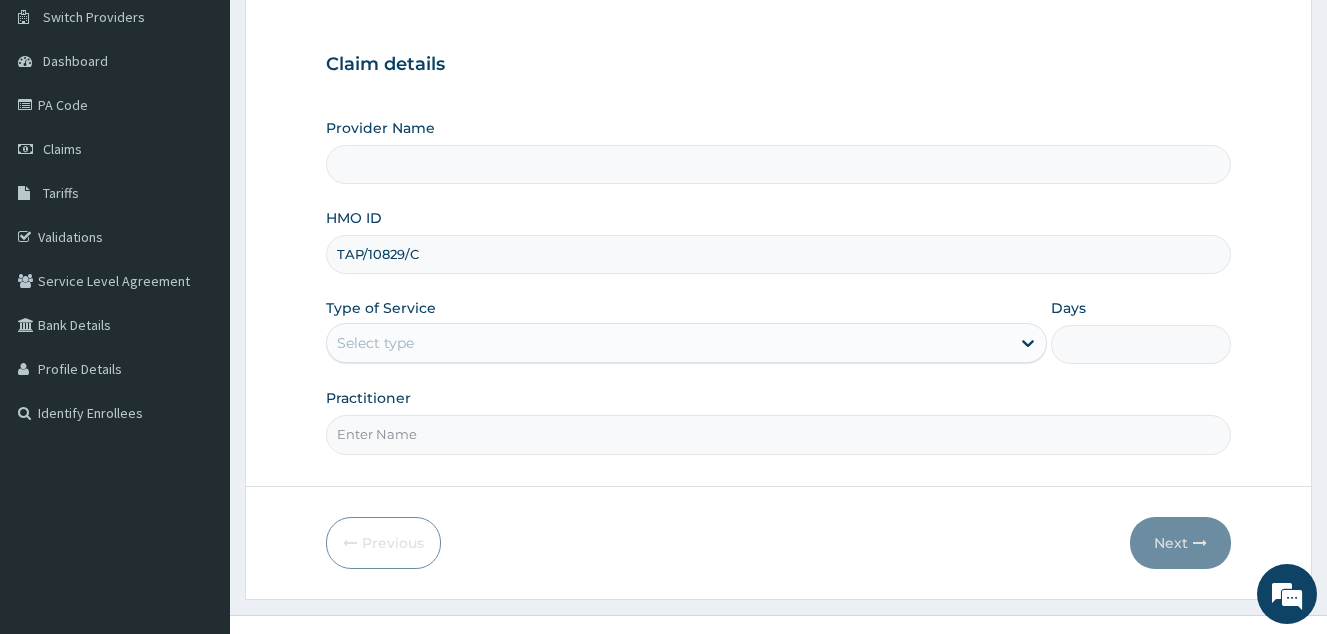 scroll, scrollTop: 189, scrollLeft: 0, axis: vertical 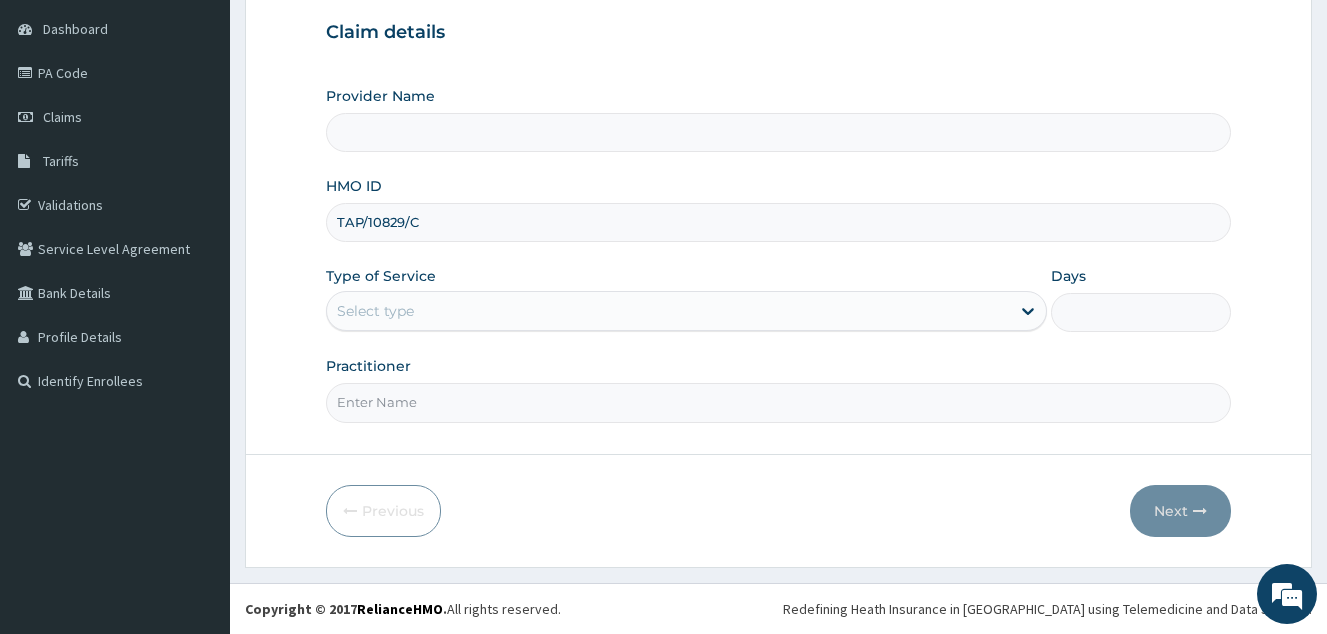 type on "TAP/10829/C" 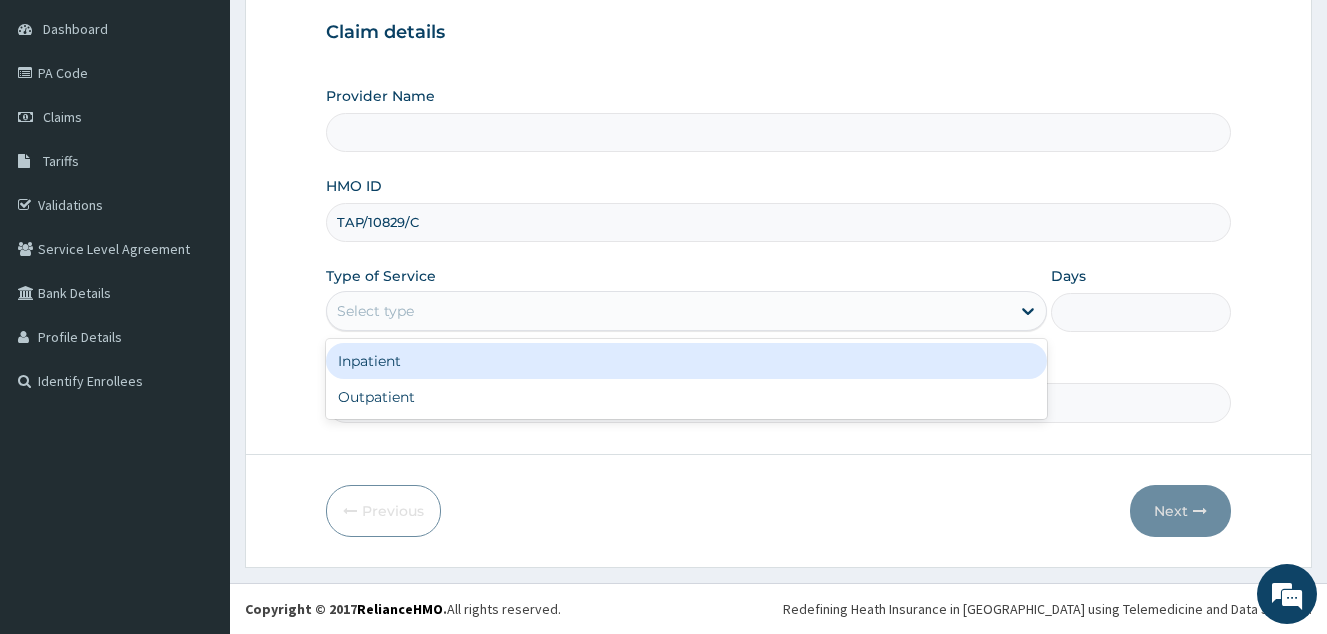 click on "Select type" at bounding box center [668, 311] 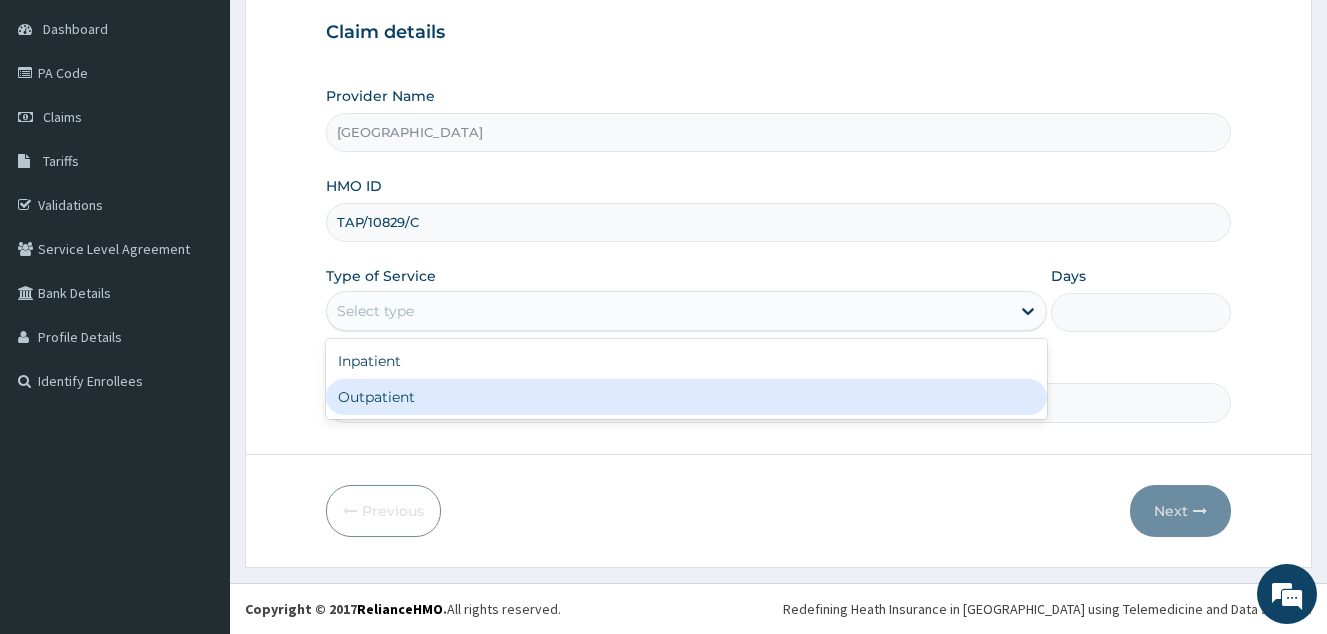 click on "Outpatient" at bounding box center [686, 397] 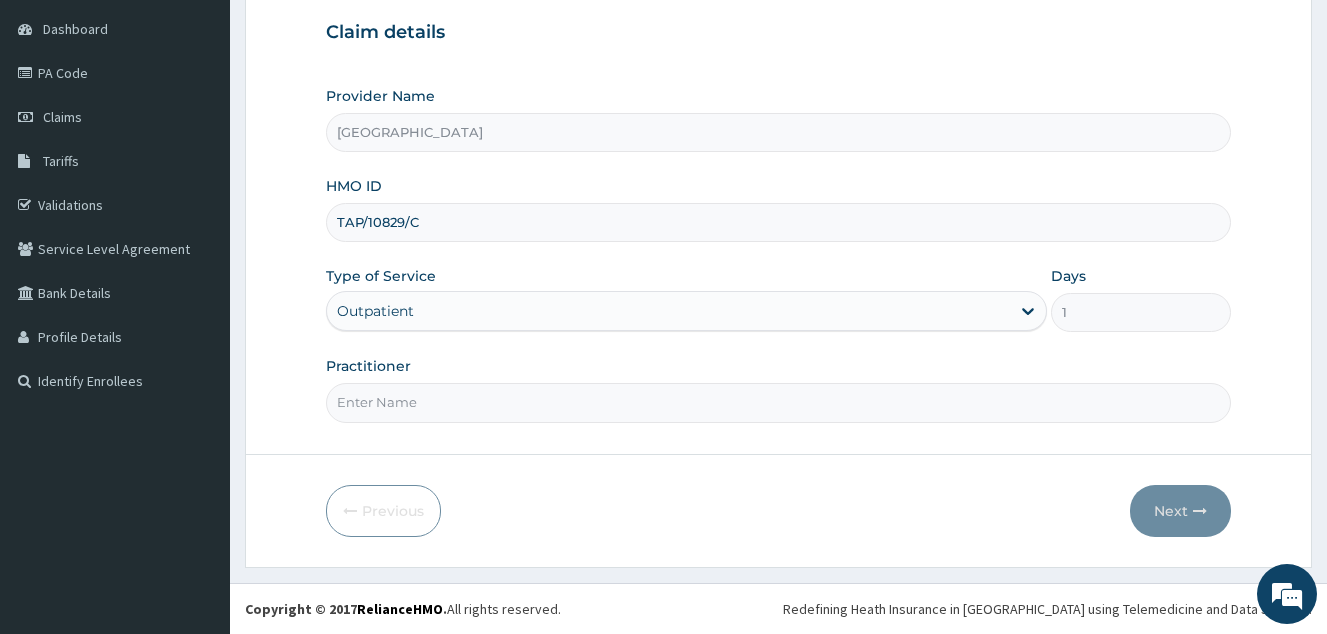 click on "Practitioner" at bounding box center (778, 402) 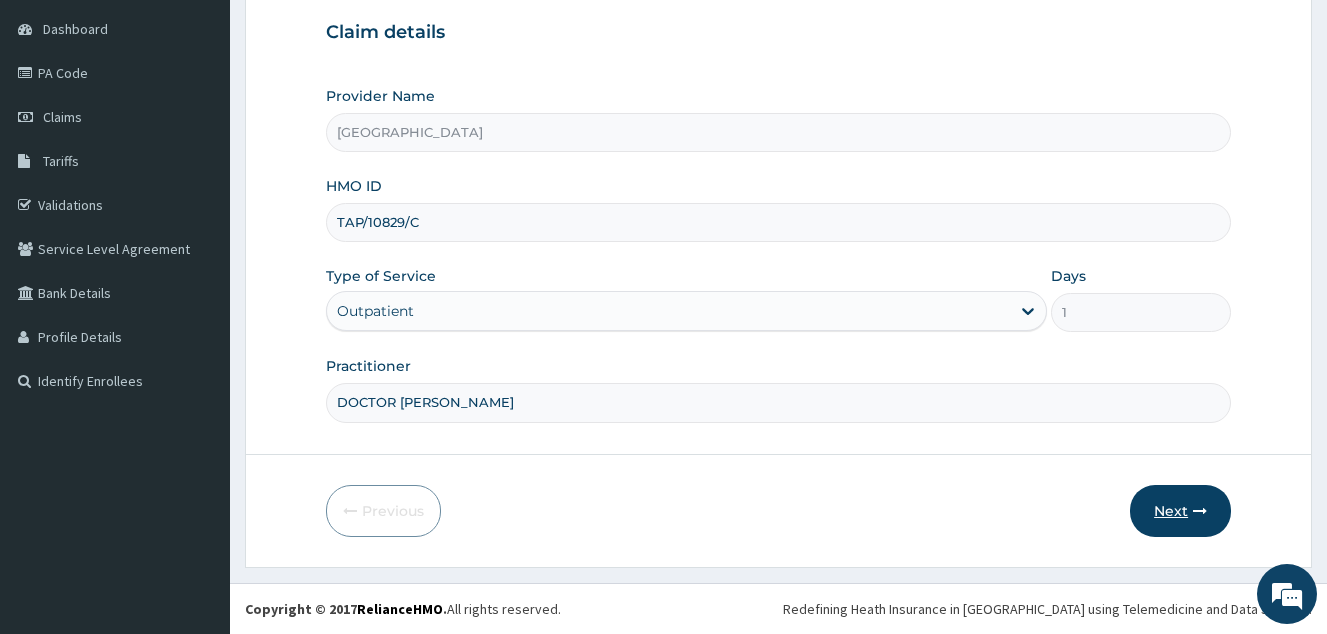 scroll, scrollTop: 0, scrollLeft: 0, axis: both 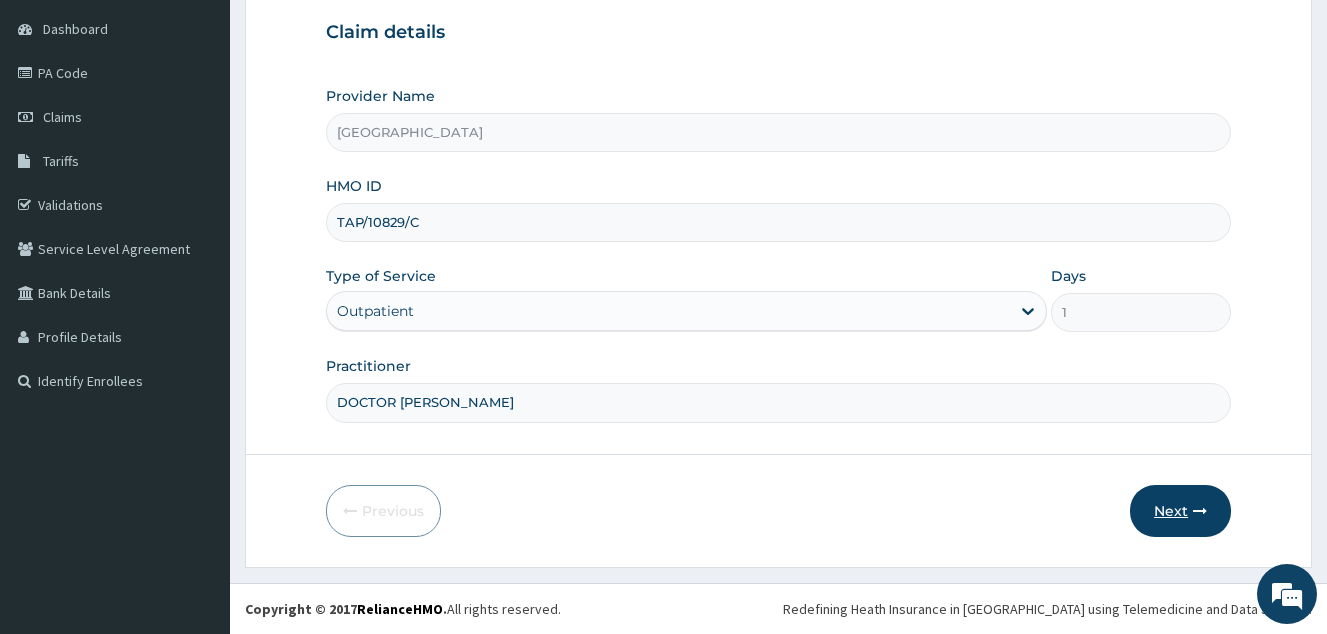 type on "DOCTOR [PERSON_NAME]" 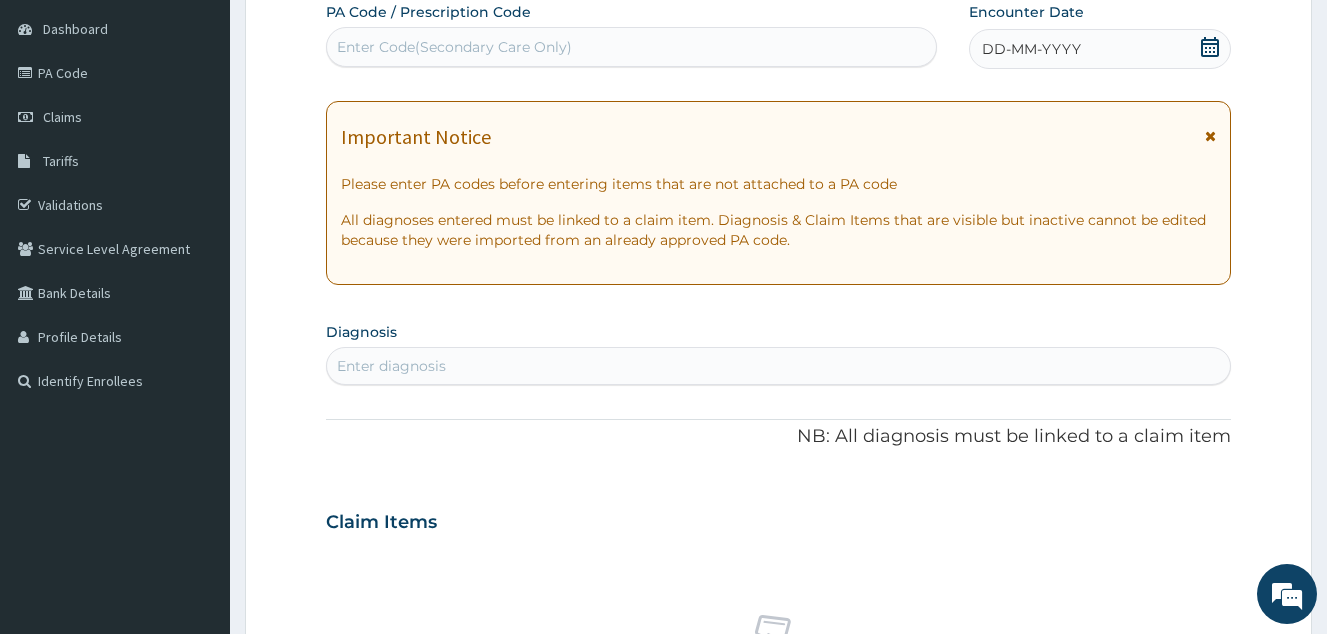 click 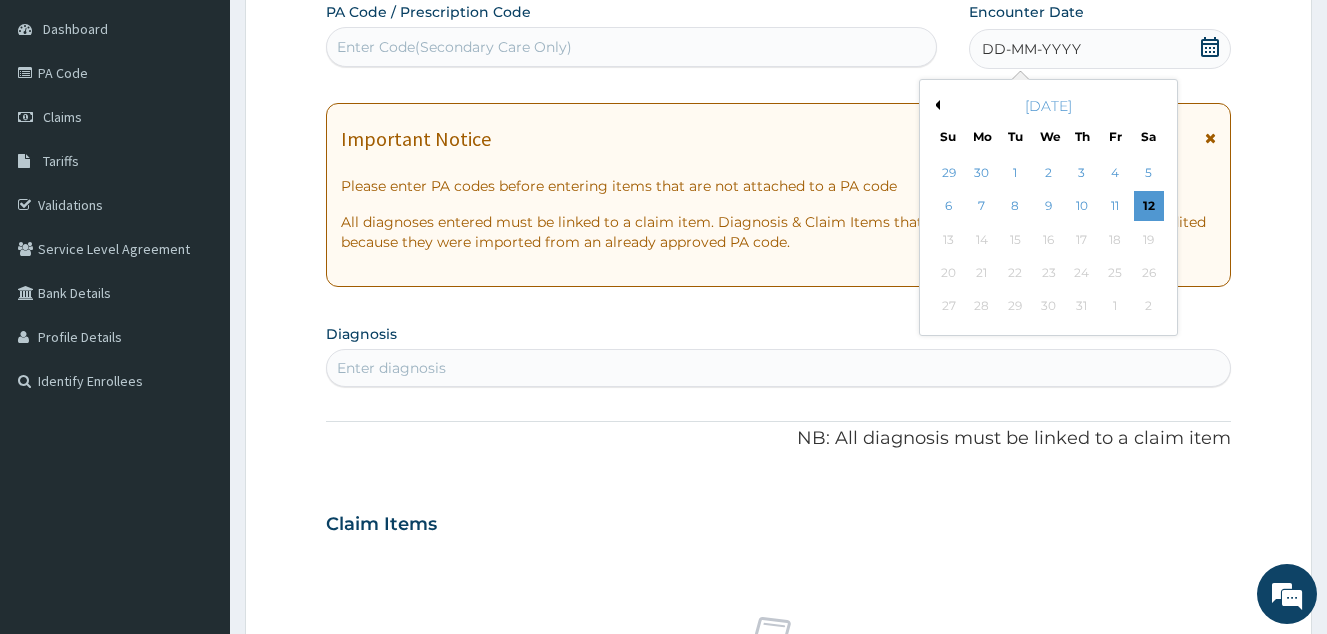 click on "Previous Month" at bounding box center [935, 105] 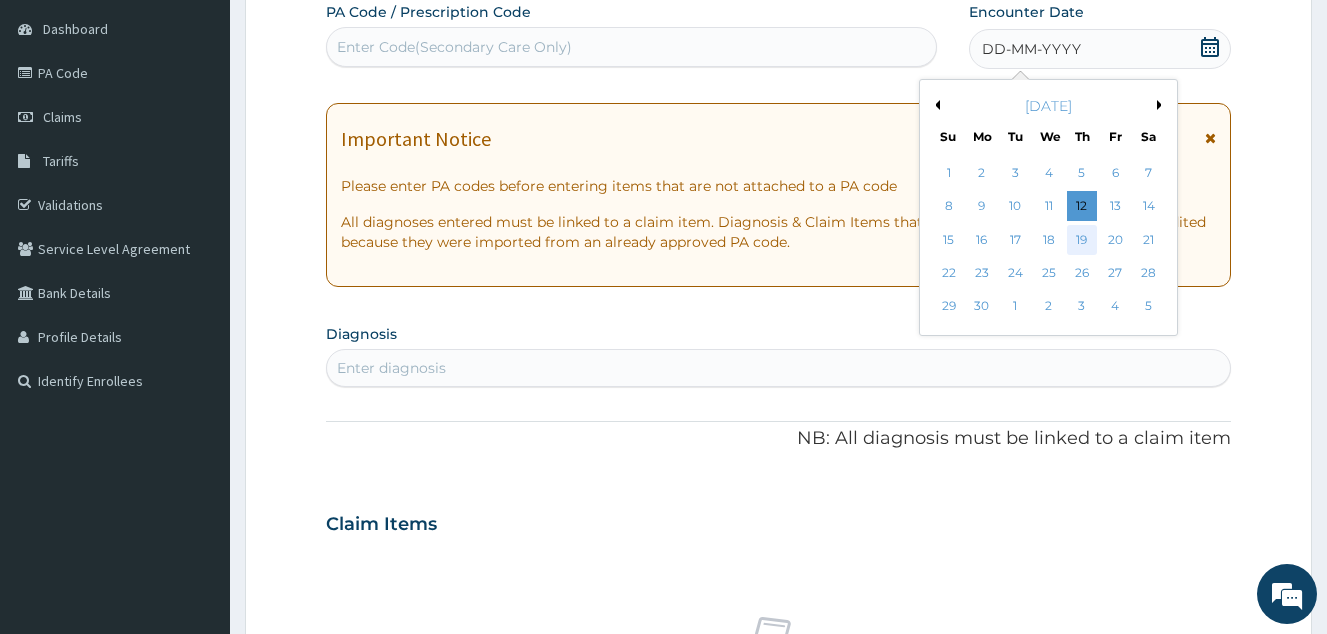 click on "19" at bounding box center (1082, 240) 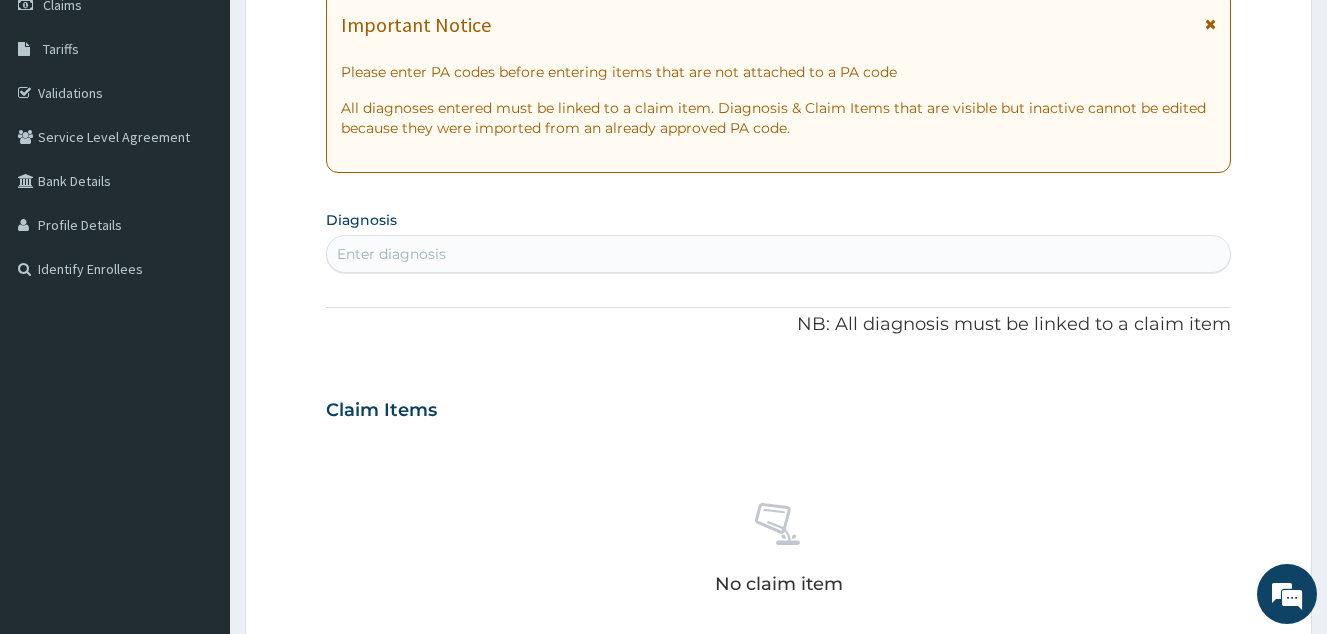 scroll, scrollTop: 389, scrollLeft: 0, axis: vertical 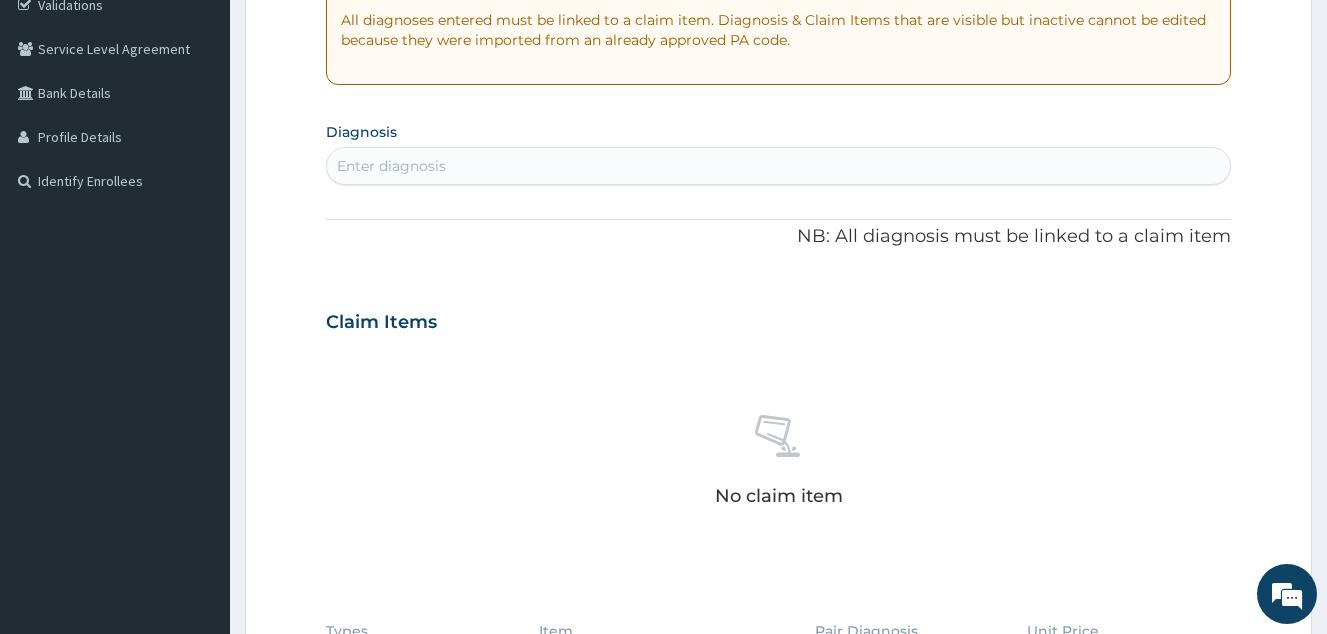 click on "Enter diagnosis" at bounding box center (778, 166) 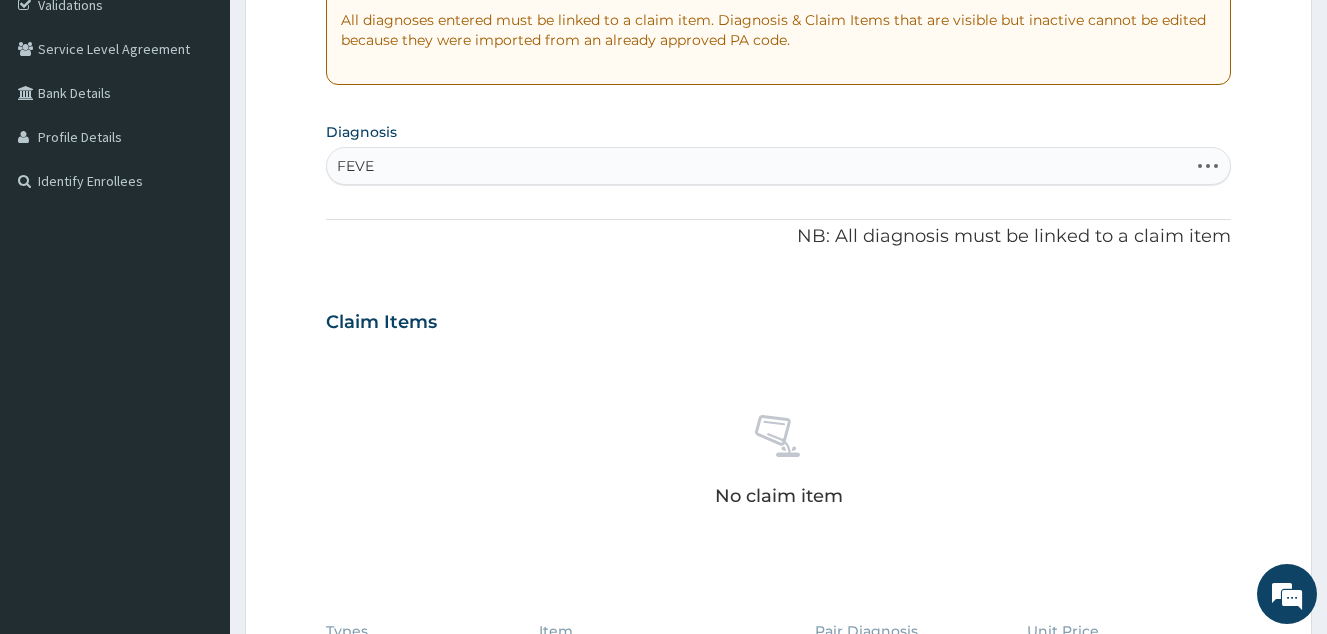 type on "FEVER" 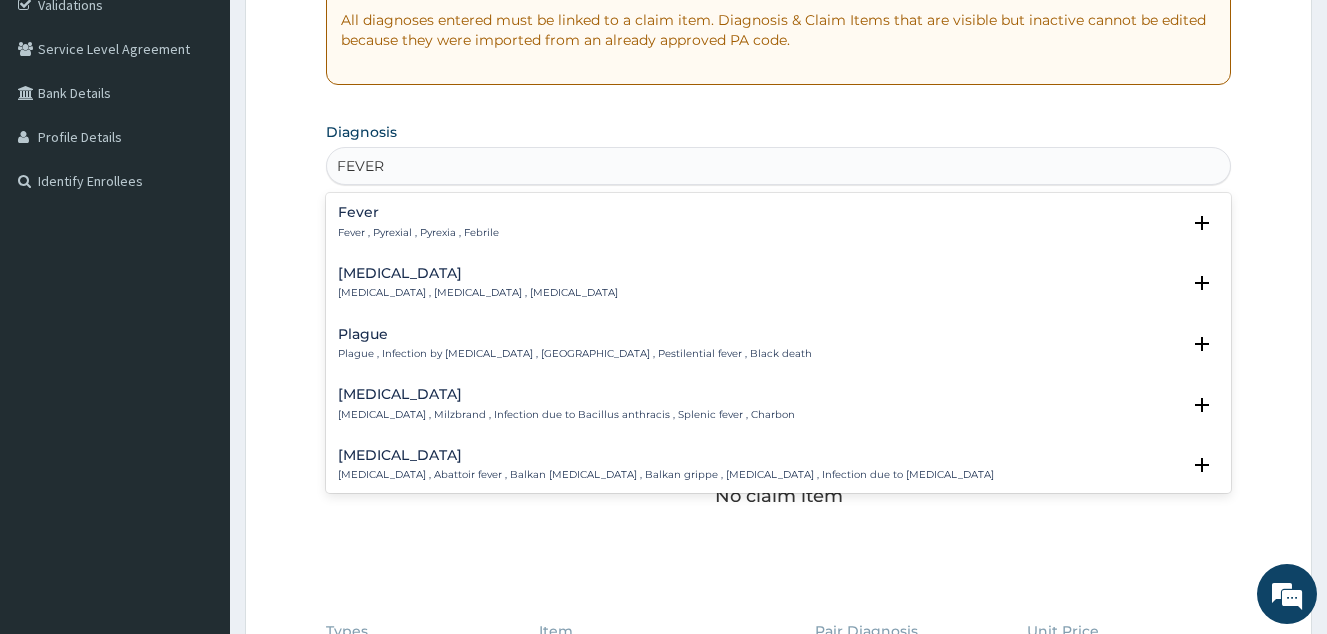 click on "Fever , Pyrexial , Pyrexia , Febrile" at bounding box center (418, 233) 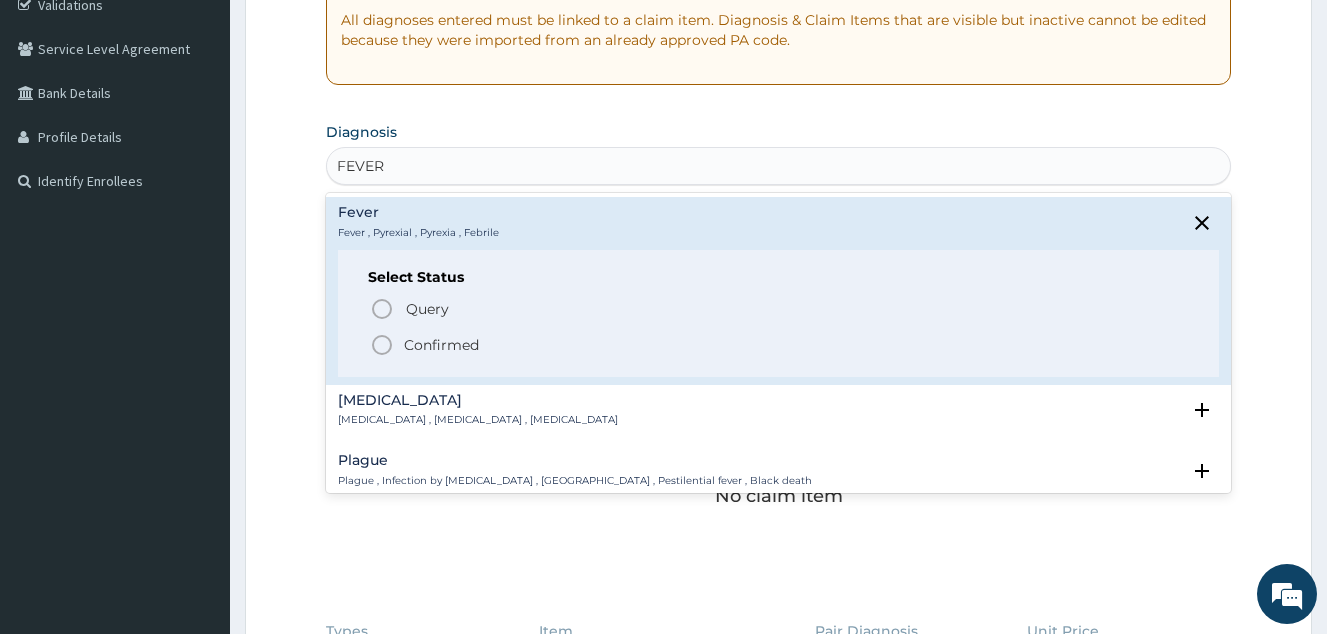 click on "Confirmed" at bounding box center (441, 345) 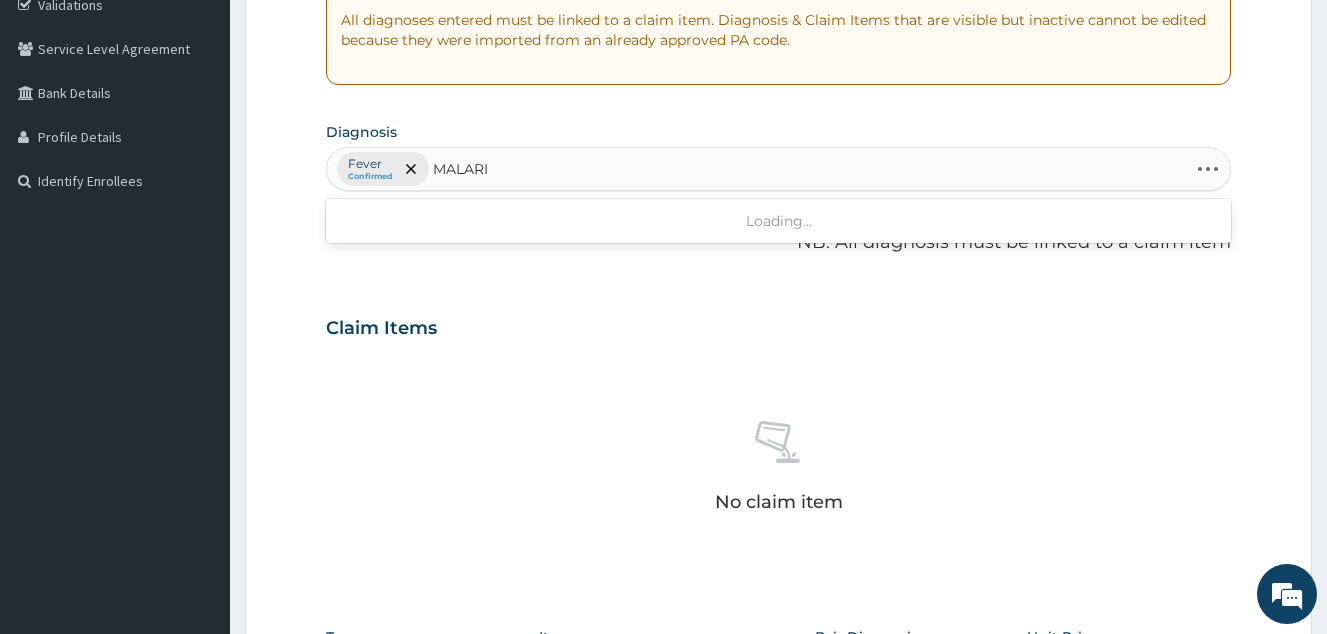 type on "MALARIA" 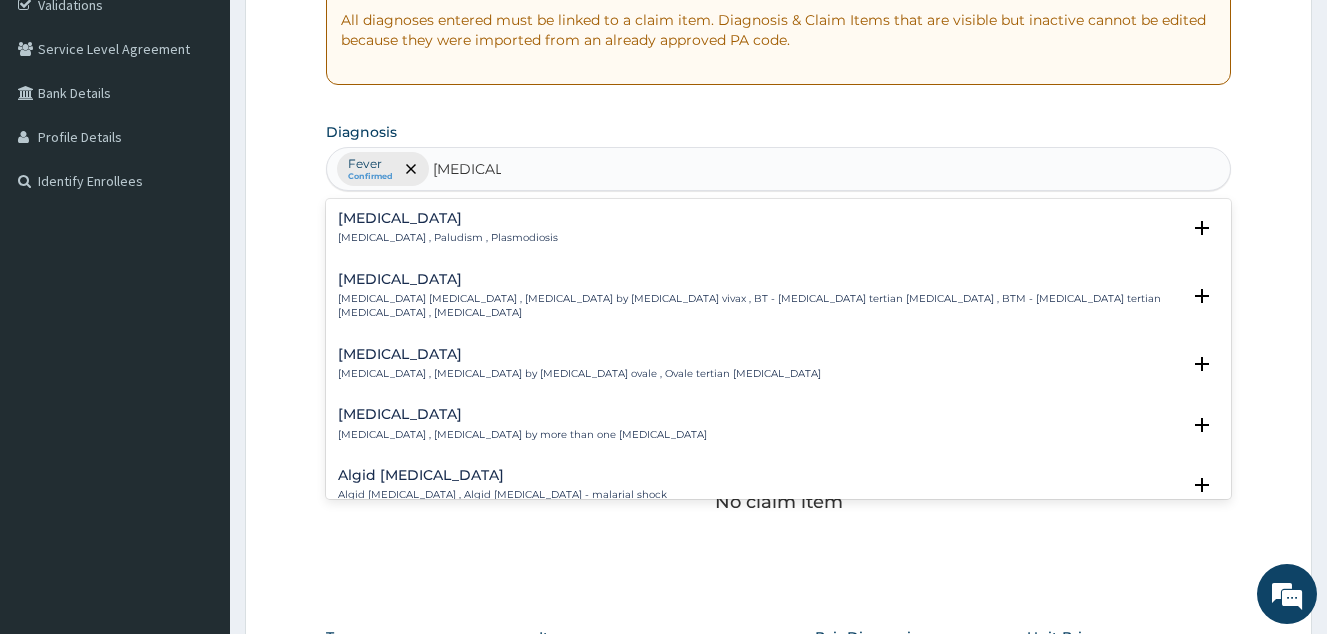 click on "Malaria , Paludism , Plasmodiosis" at bounding box center (448, 238) 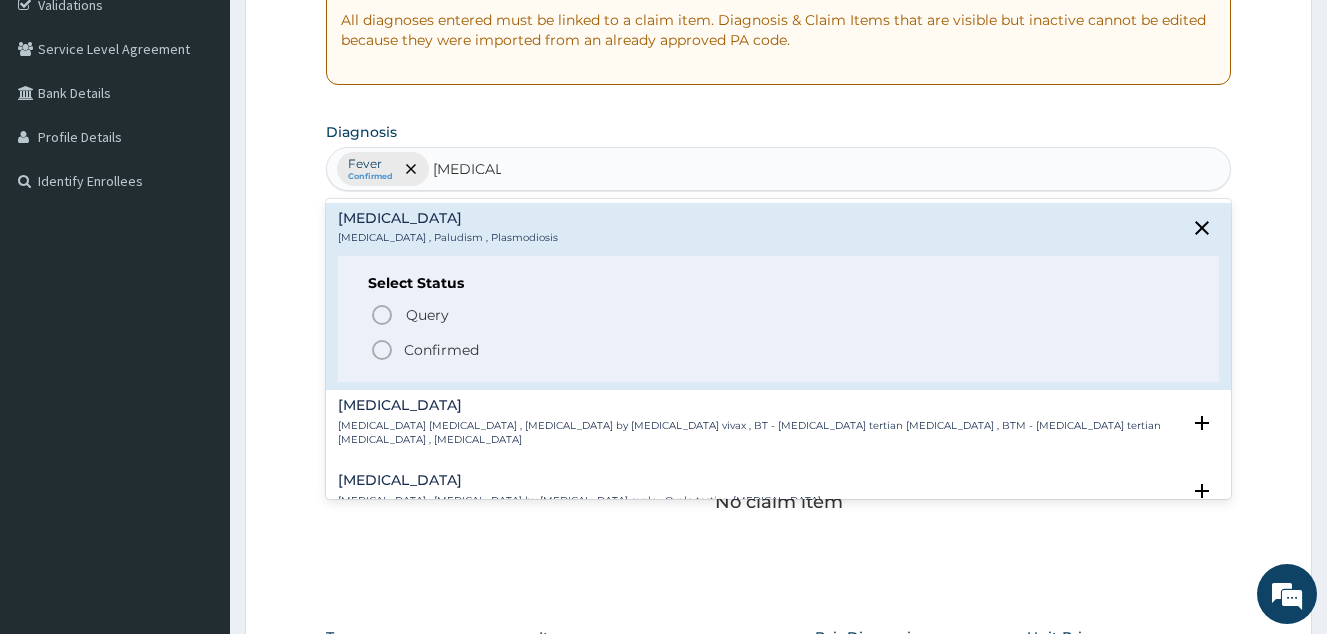 click on "Confirmed" at bounding box center [441, 350] 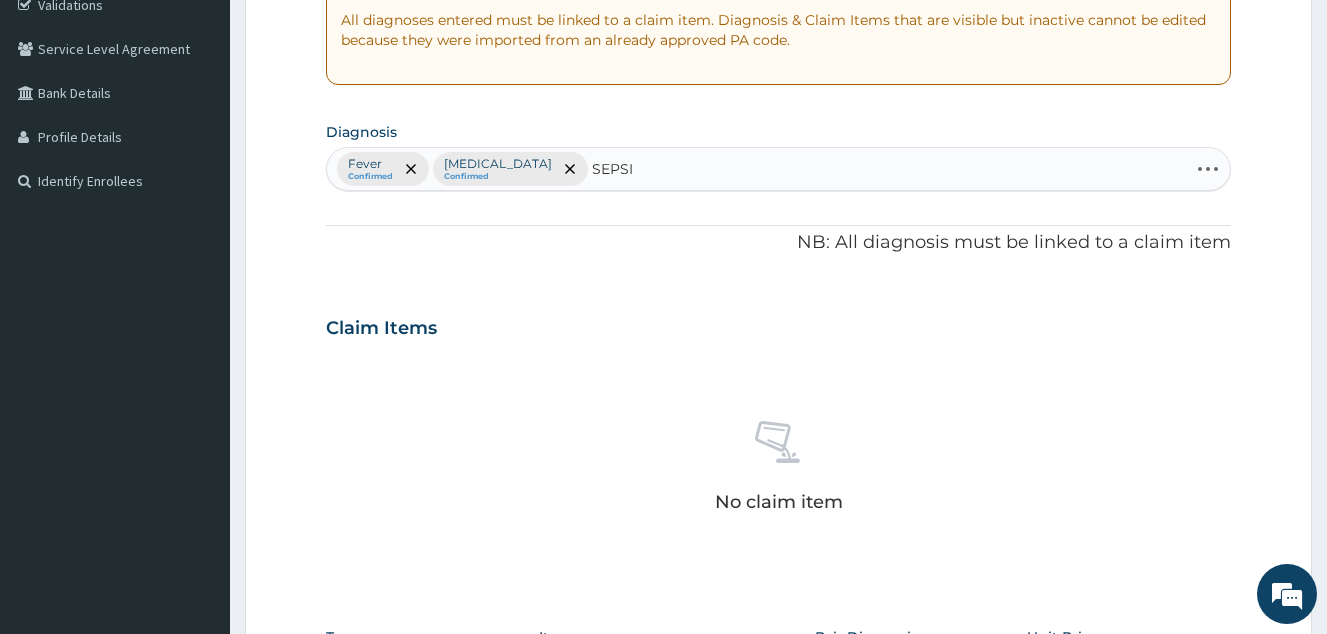 type on "SEPSIS" 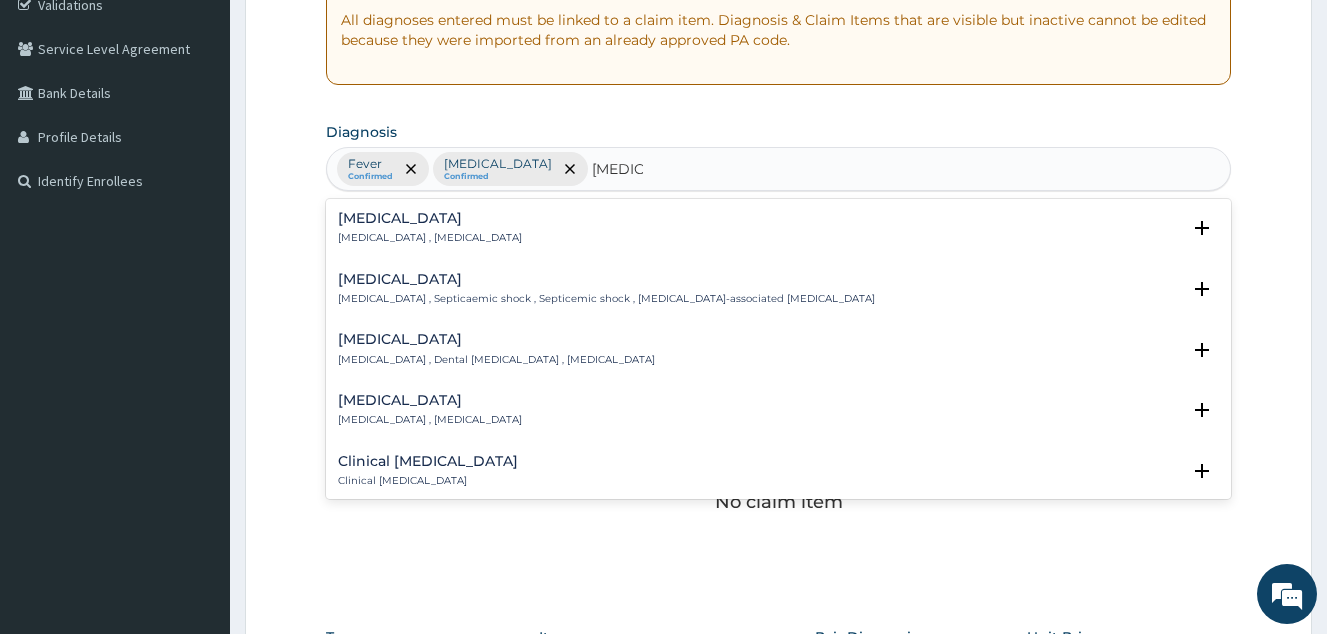 click on "Sepsis Systemic infection , Sepsis" at bounding box center (778, 228) 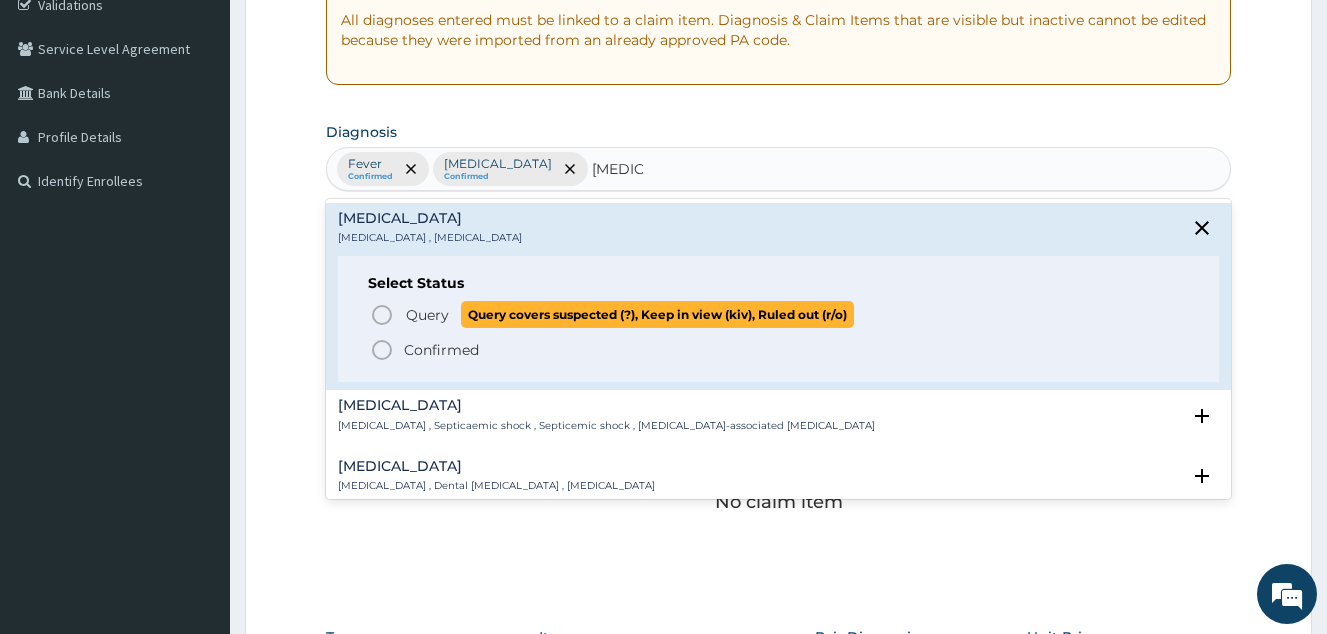 click on "Query Query covers suspected (?), Keep in view (kiv), Ruled out (r/o)" at bounding box center [629, 314] 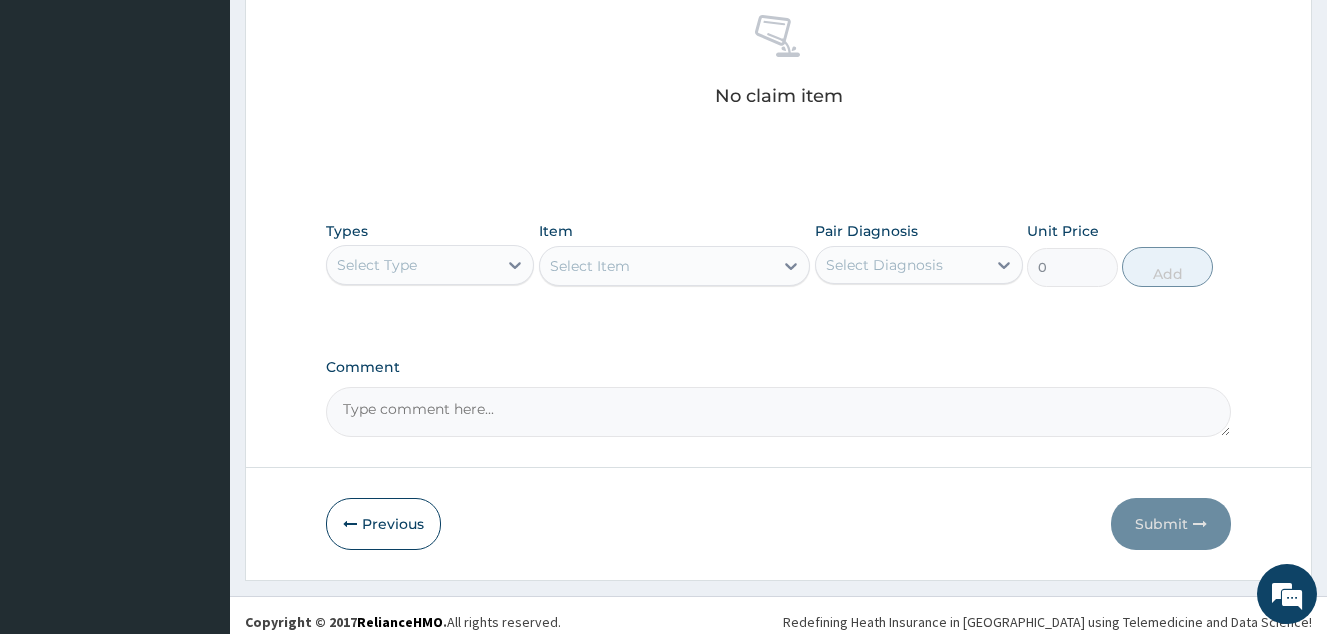 scroll, scrollTop: 808, scrollLeft: 0, axis: vertical 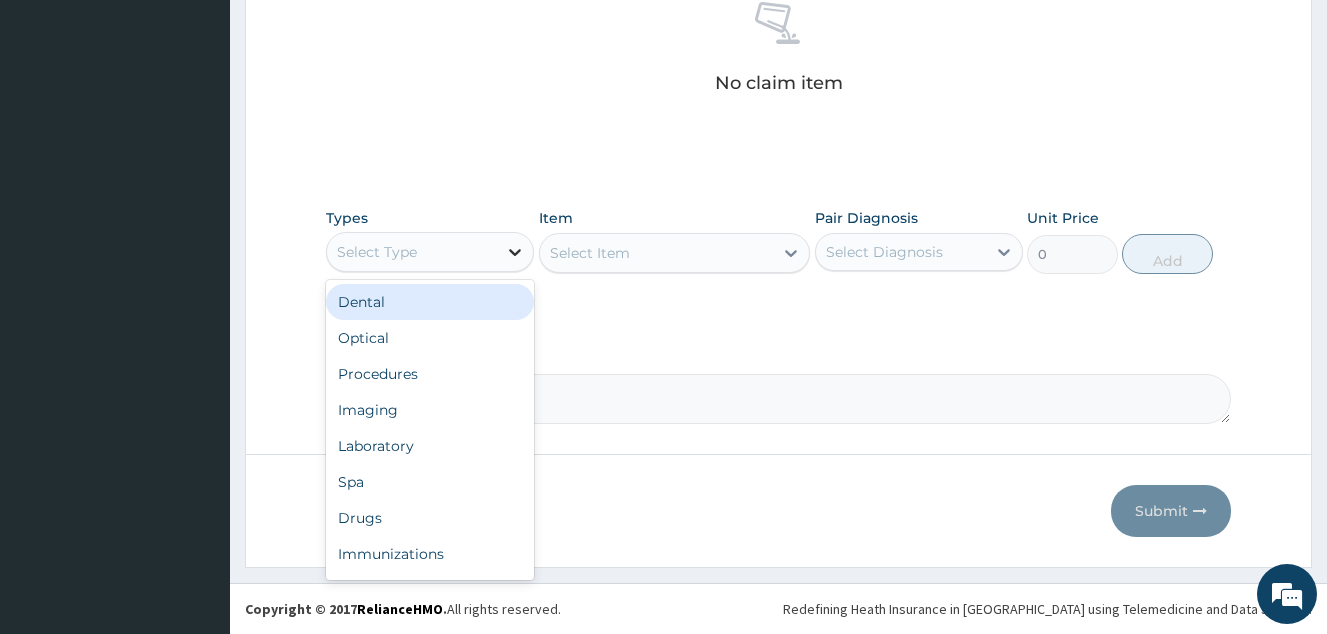 click 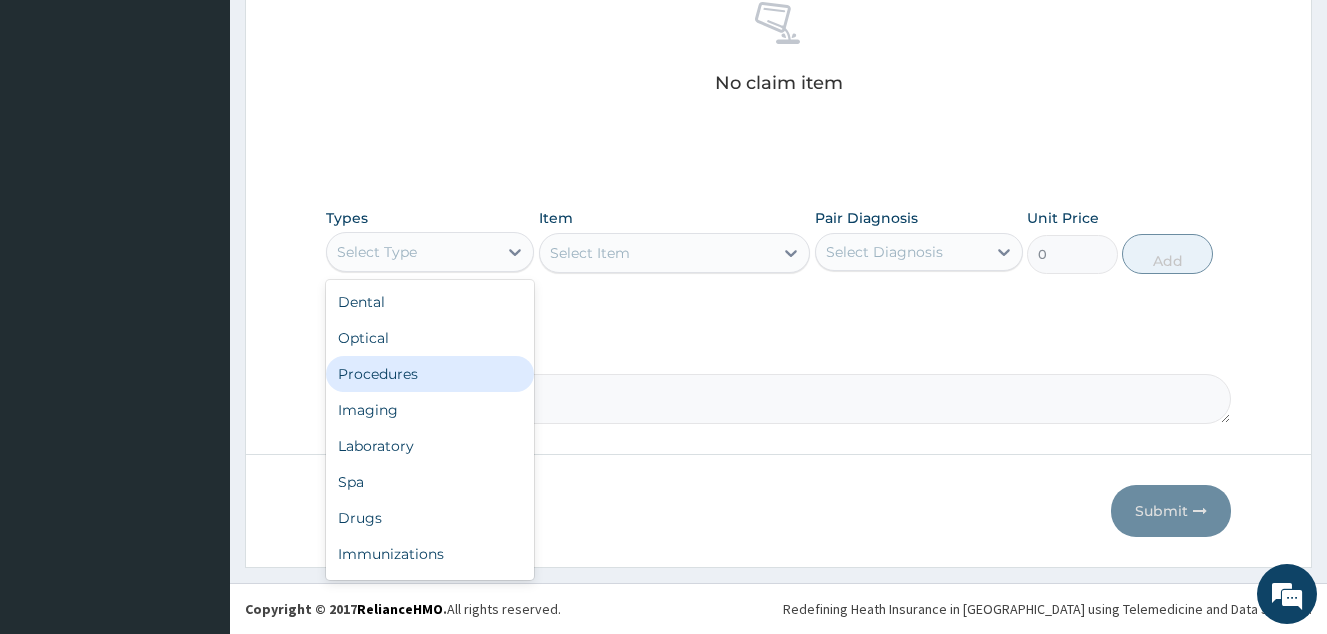 click on "Procedures" at bounding box center (430, 374) 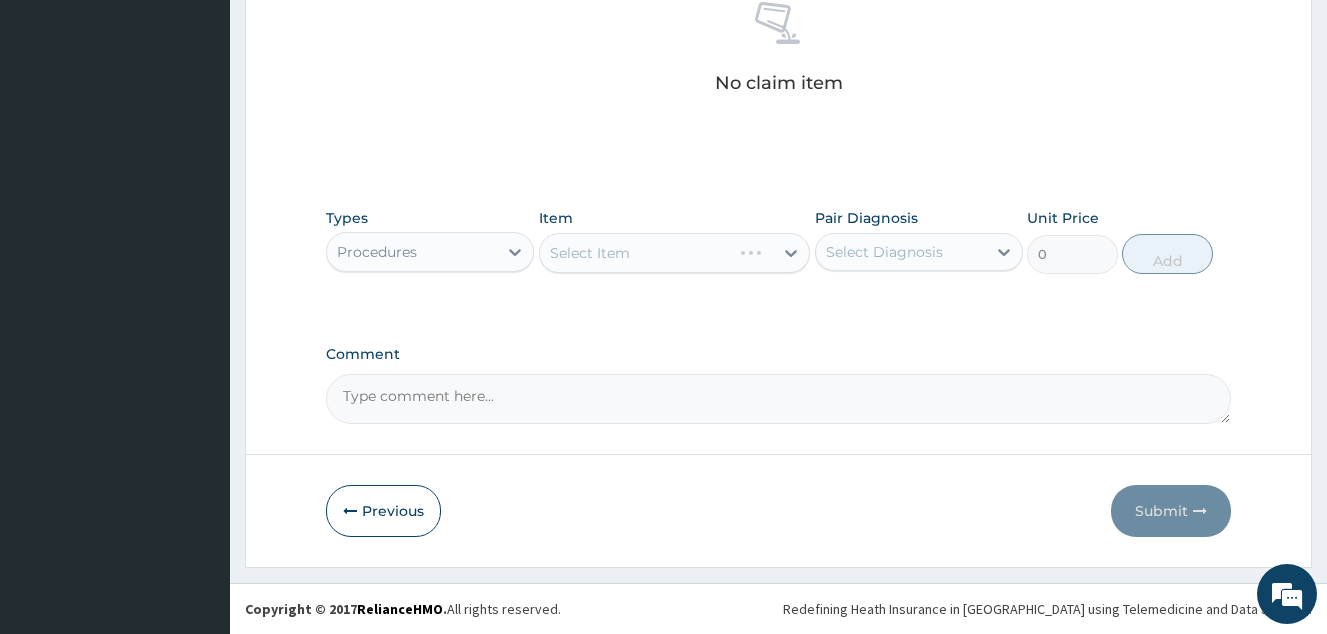 click on "Select Diagnosis" at bounding box center (884, 252) 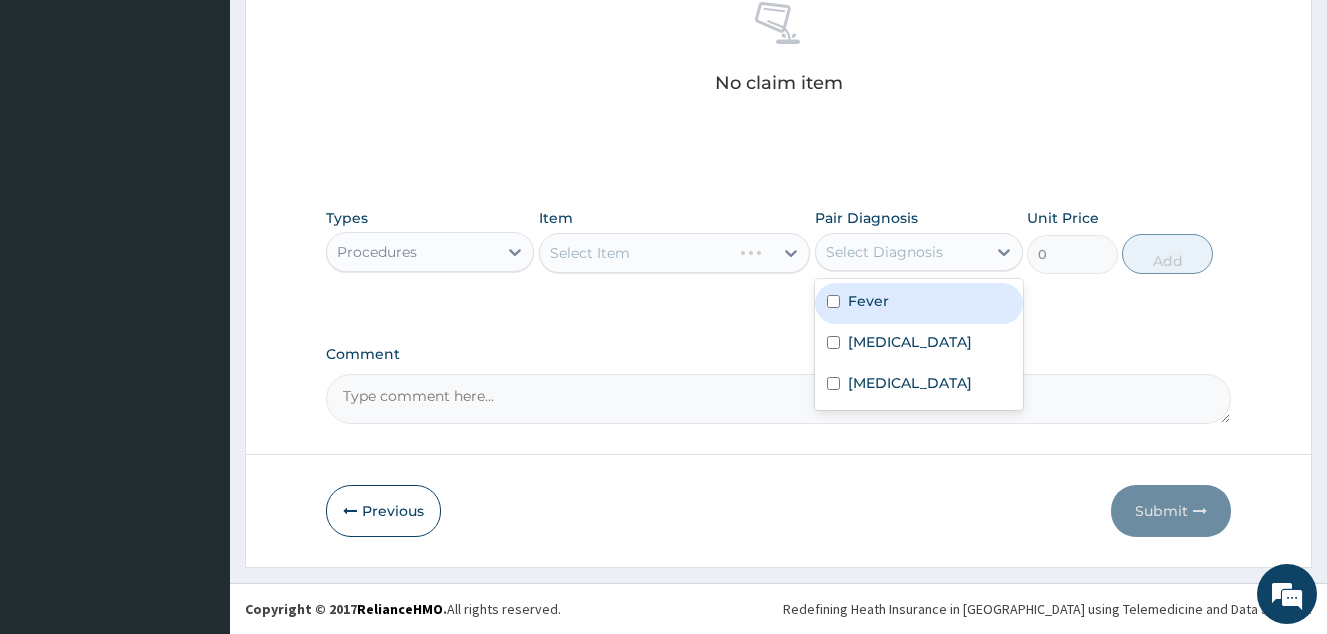 click on "Fever" at bounding box center [868, 301] 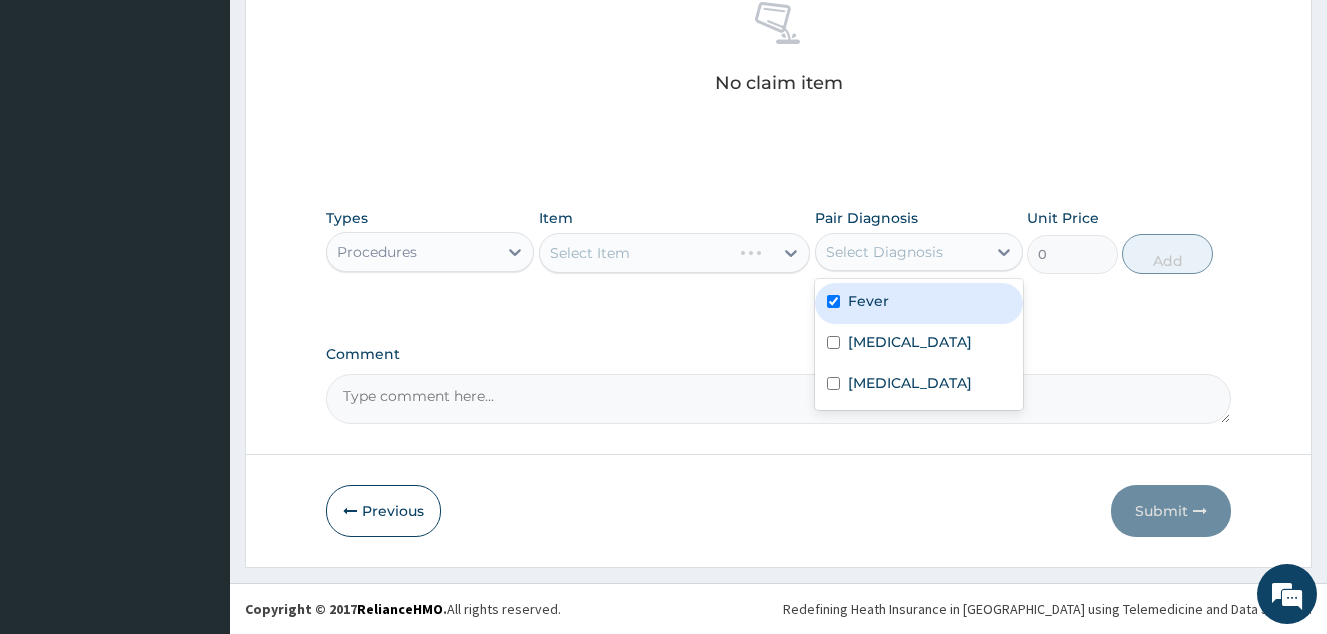 checkbox on "true" 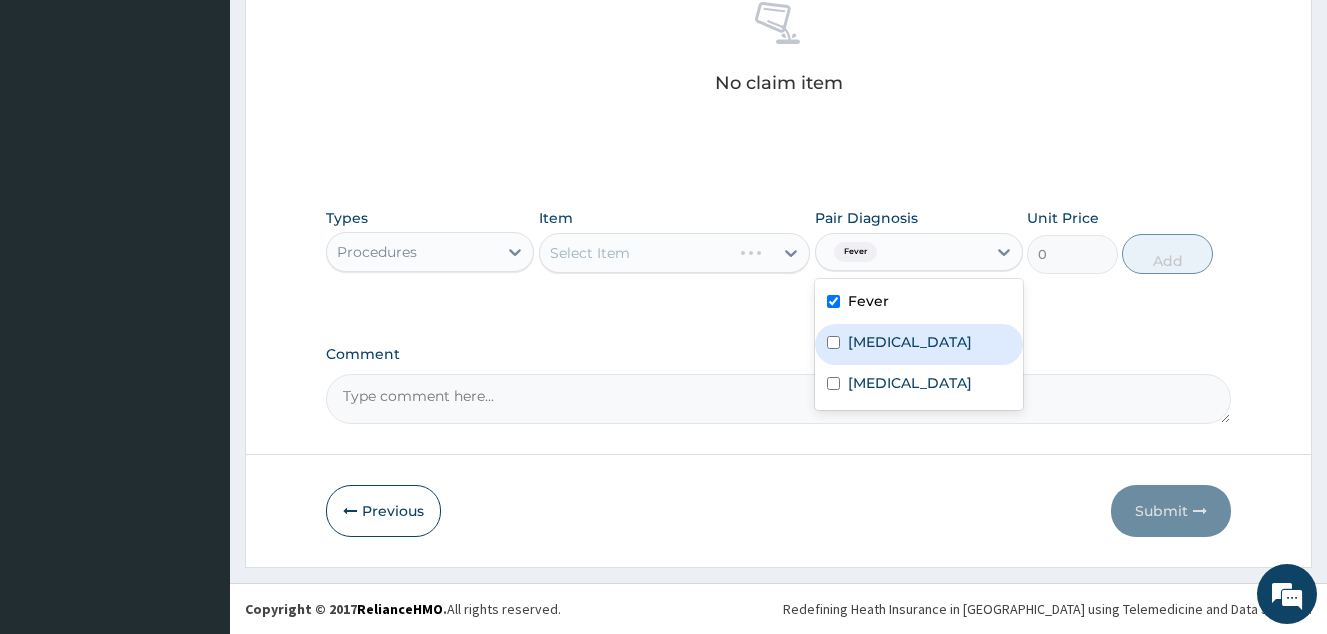 click on "Malaria" at bounding box center [910, 342] 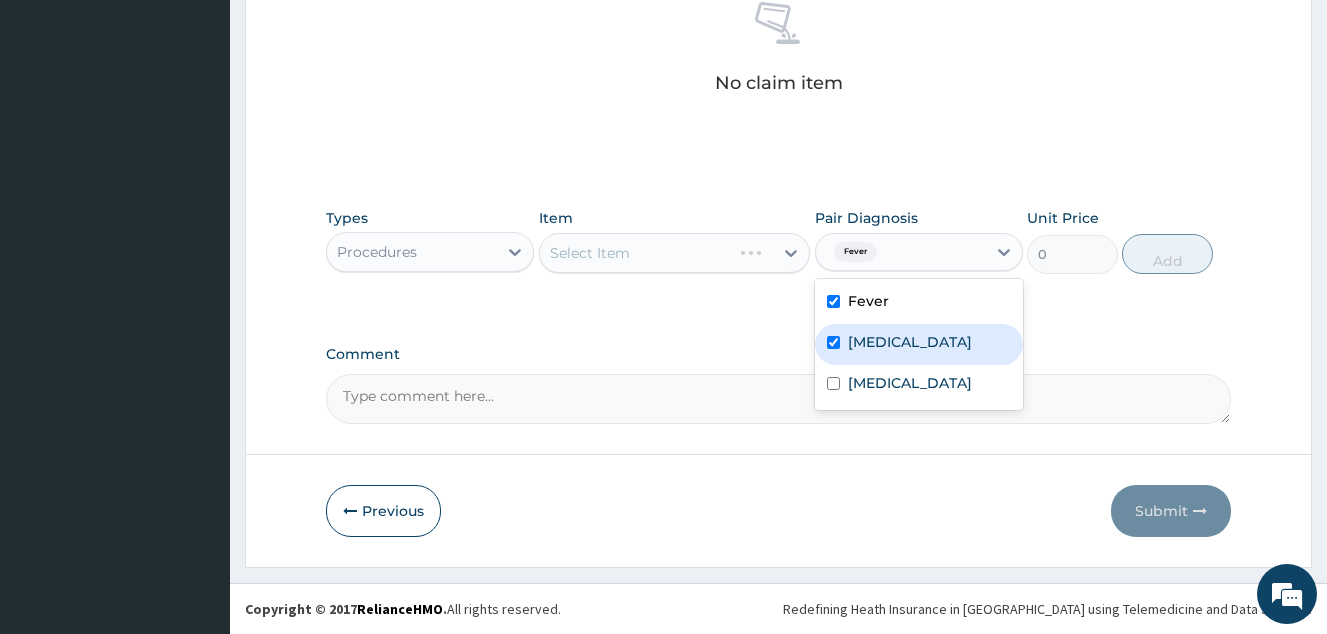 checkbox on "true" 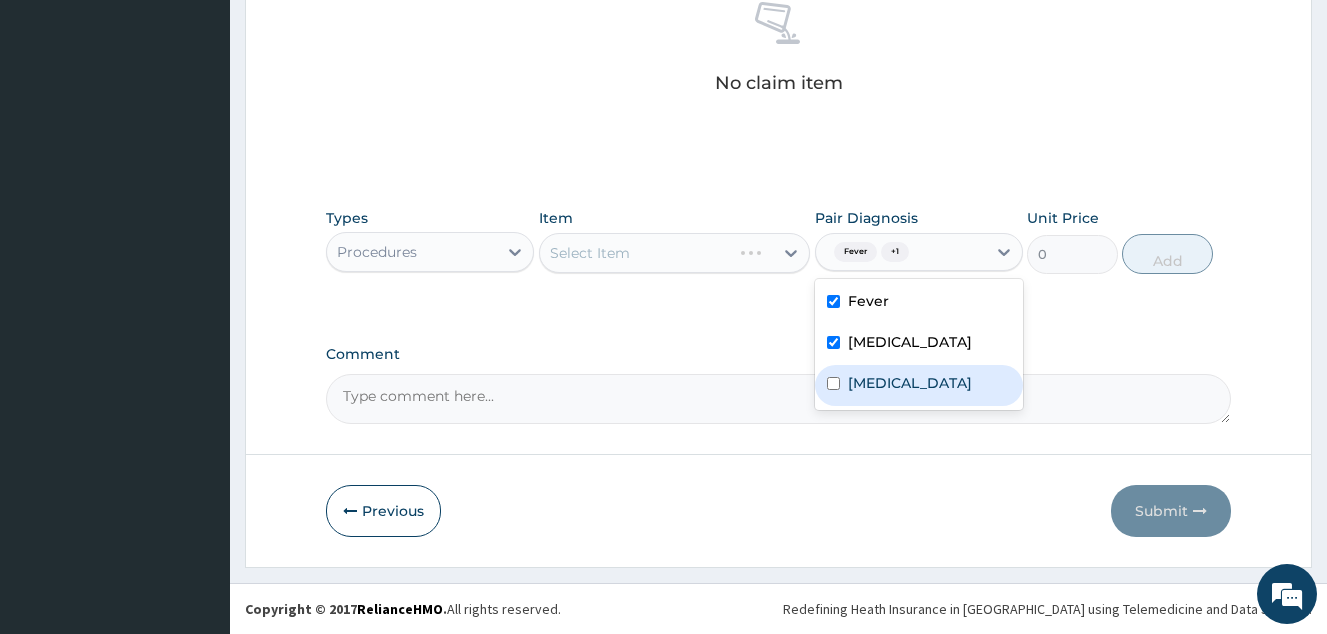 click on "Sepsis" at bounding box center [919, 385] 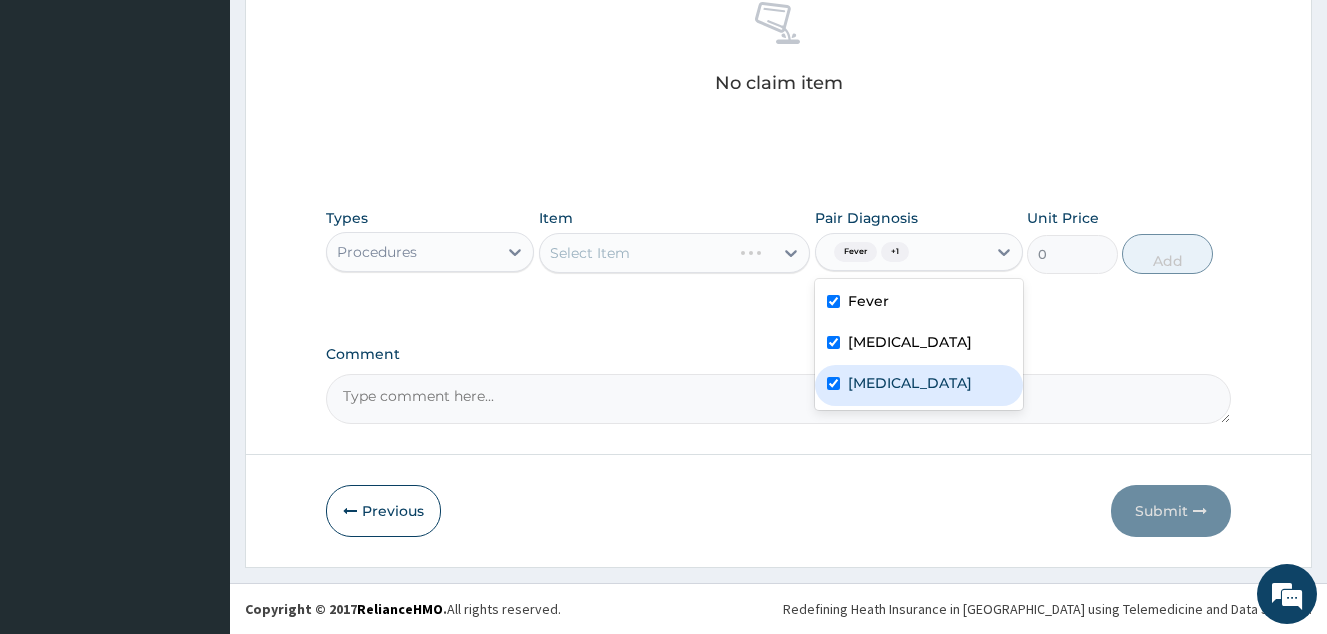 checkbox on "true" 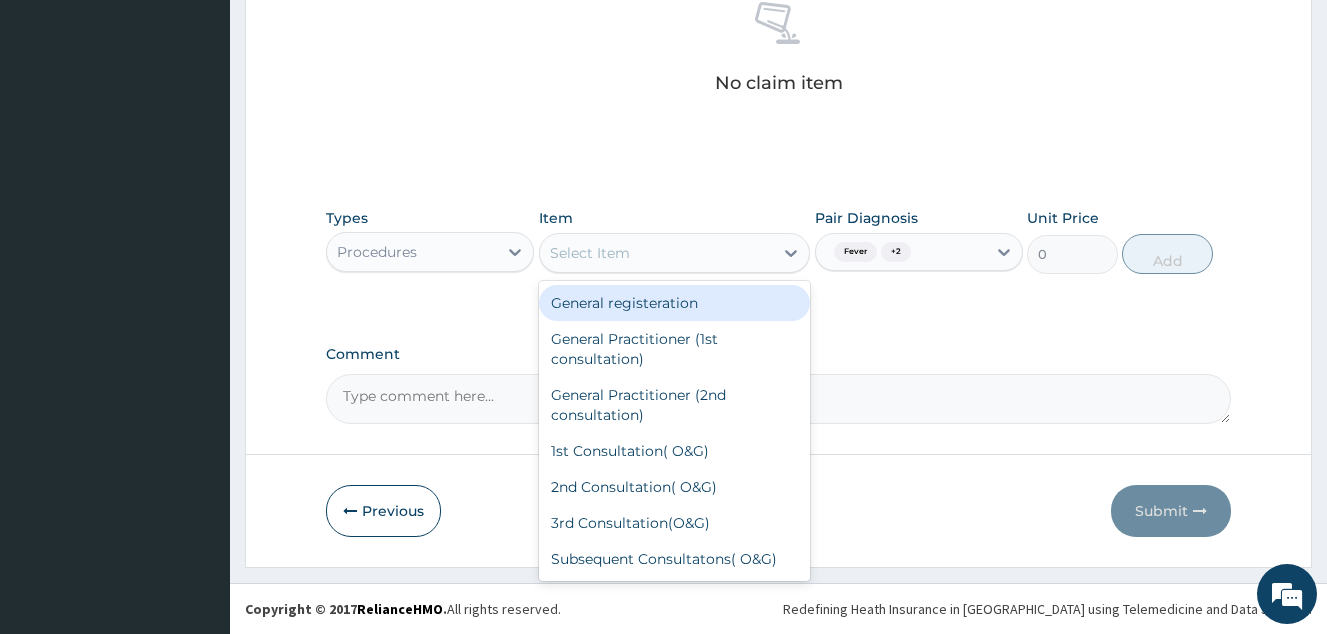 click on "Select Item" at bounding box center (657, 253) 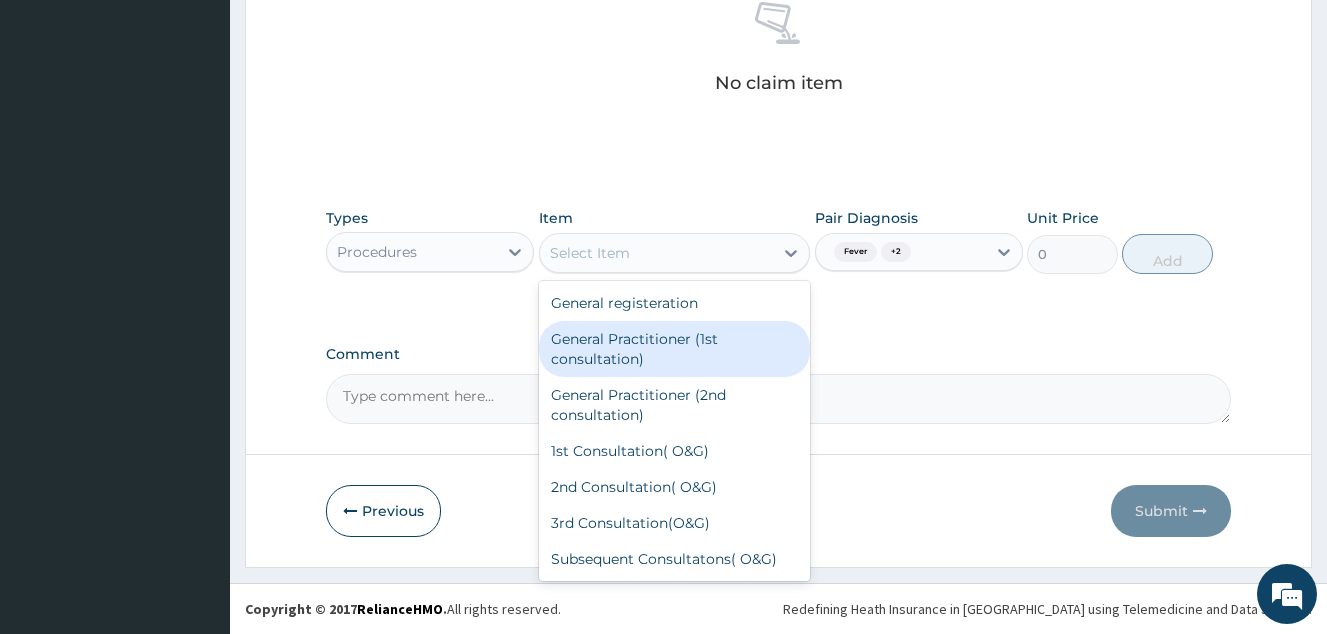 click on "General Practitioner (1st consultation)" at bounding box center [675, 349] 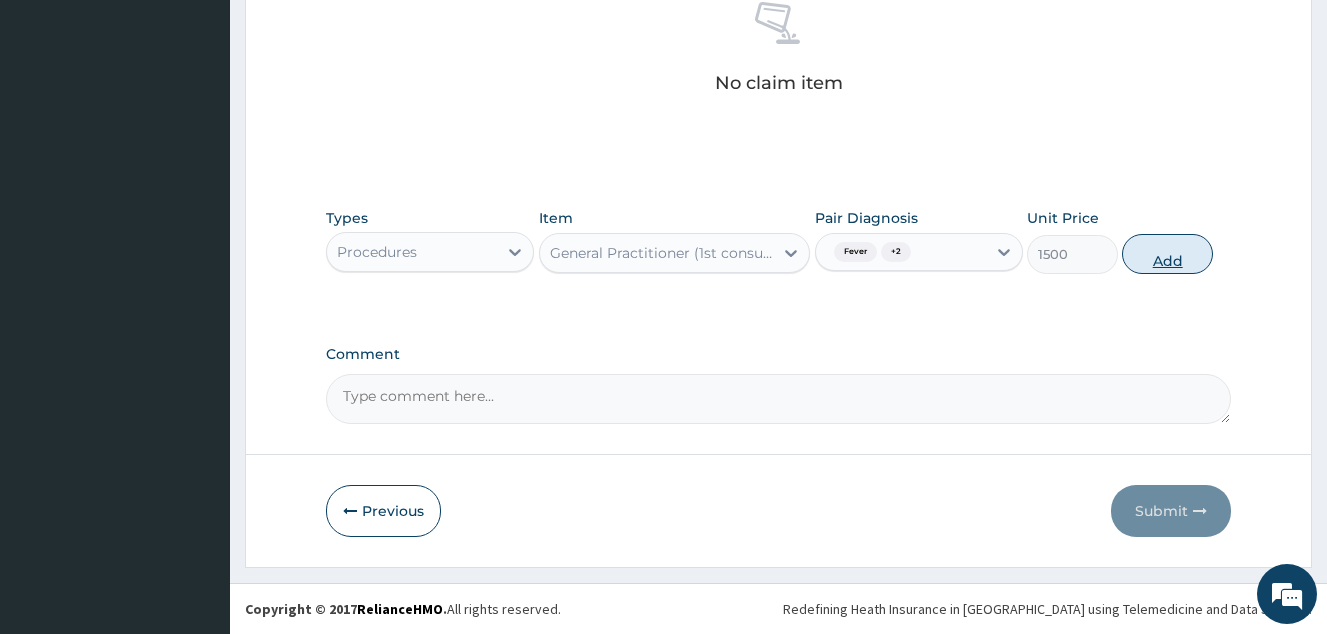 click on "Add" at bounding box center [1167, 254] 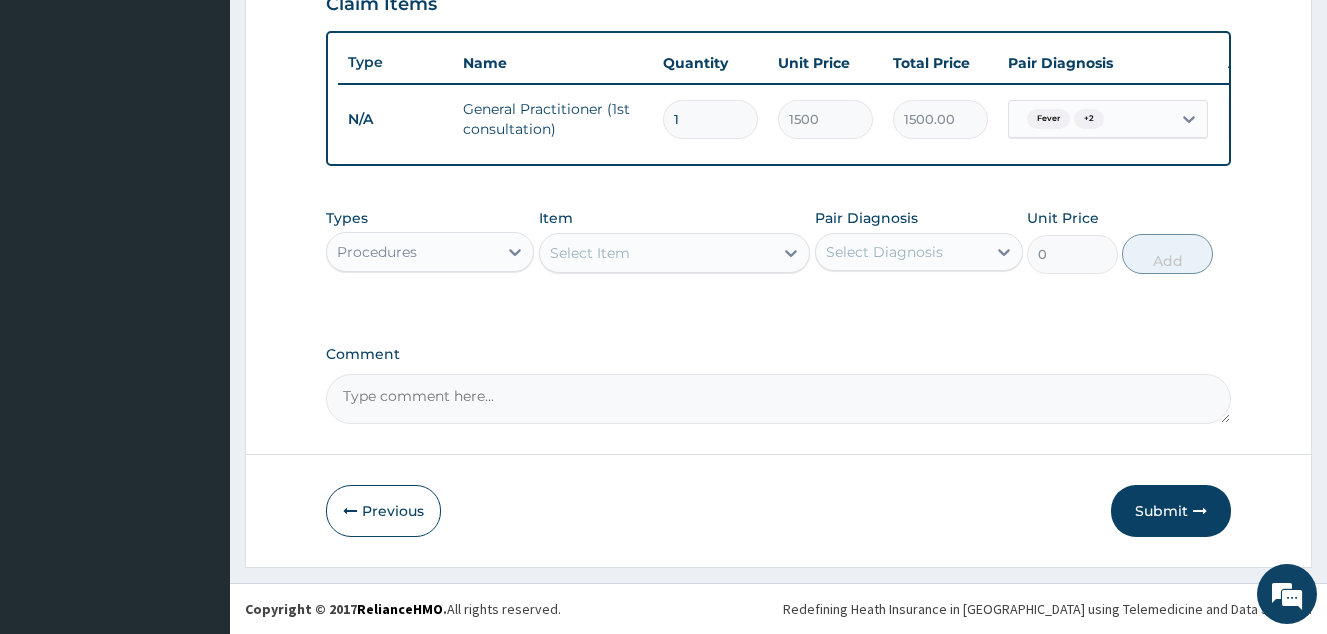 scroll, scrollTop: 728, scrollLeft: 0, axis: vertical 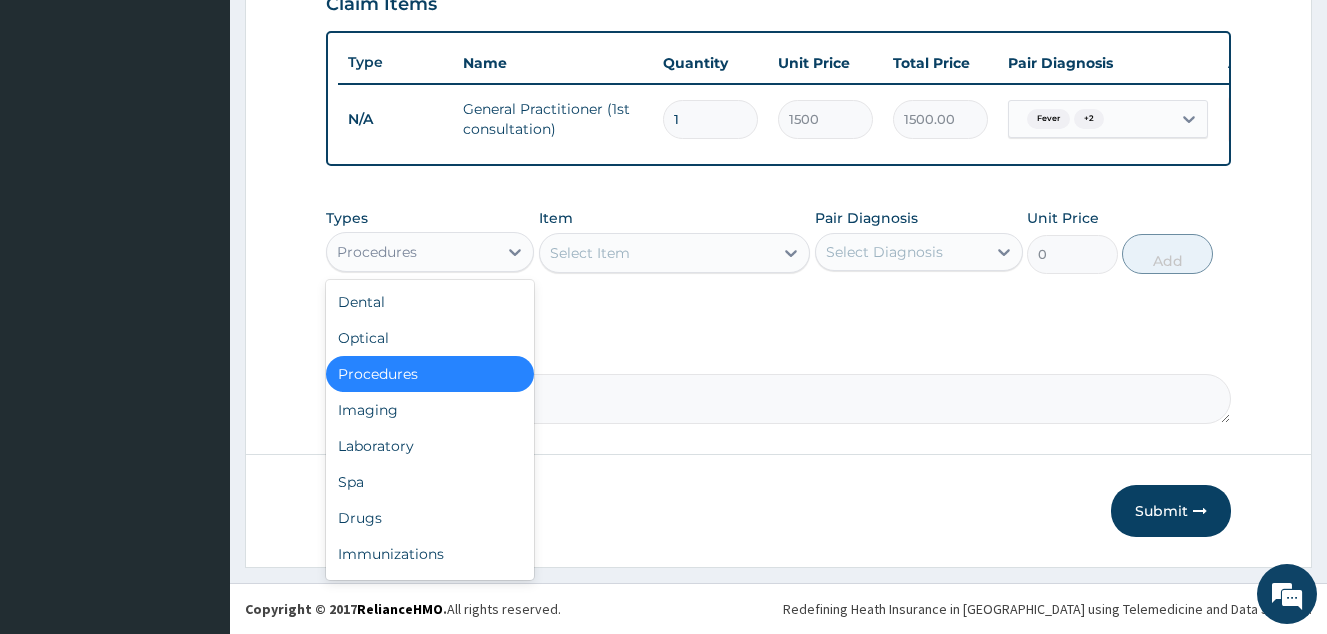 click on "Procedures" at bounding box center (412, 252) 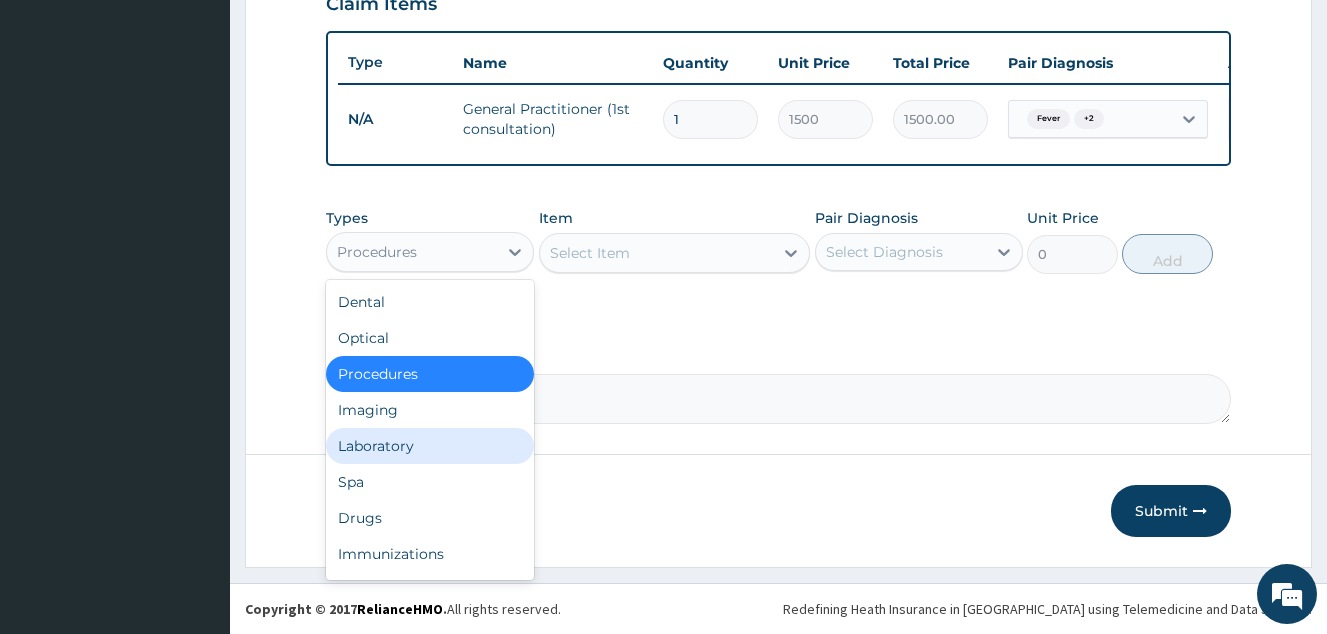 click on "Laboratory" at bounding box center (430, 446) 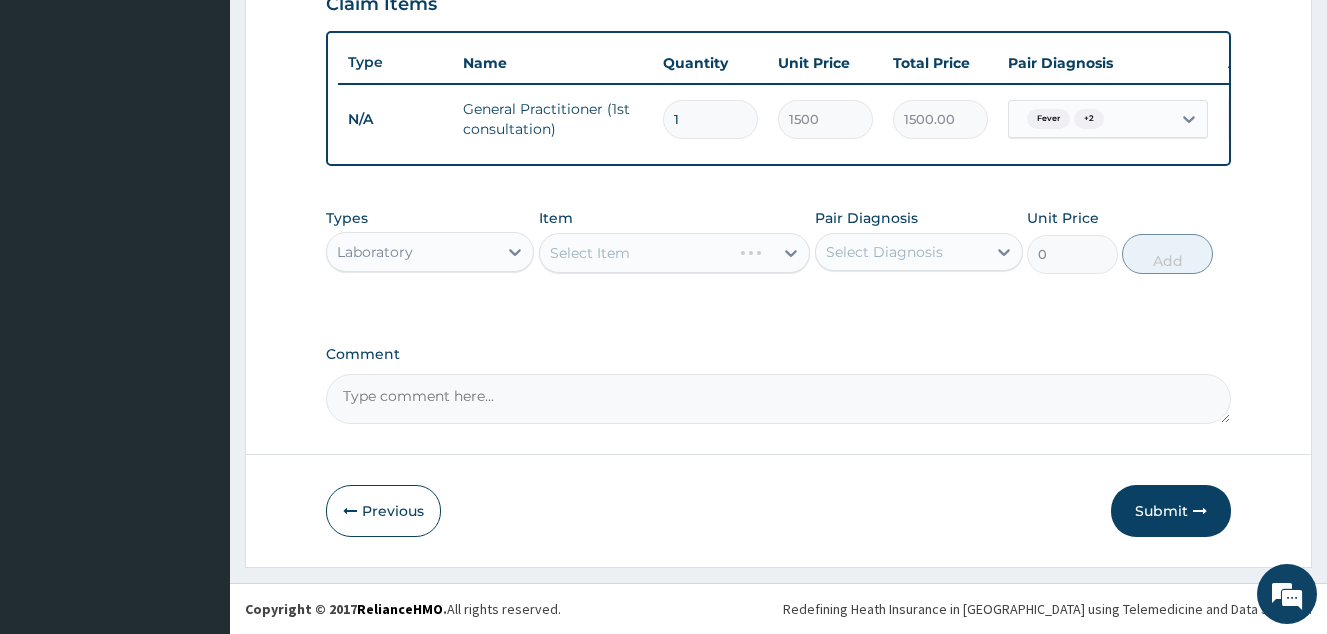 click on "Select Diagnosis" at bounding box center [901, 252] 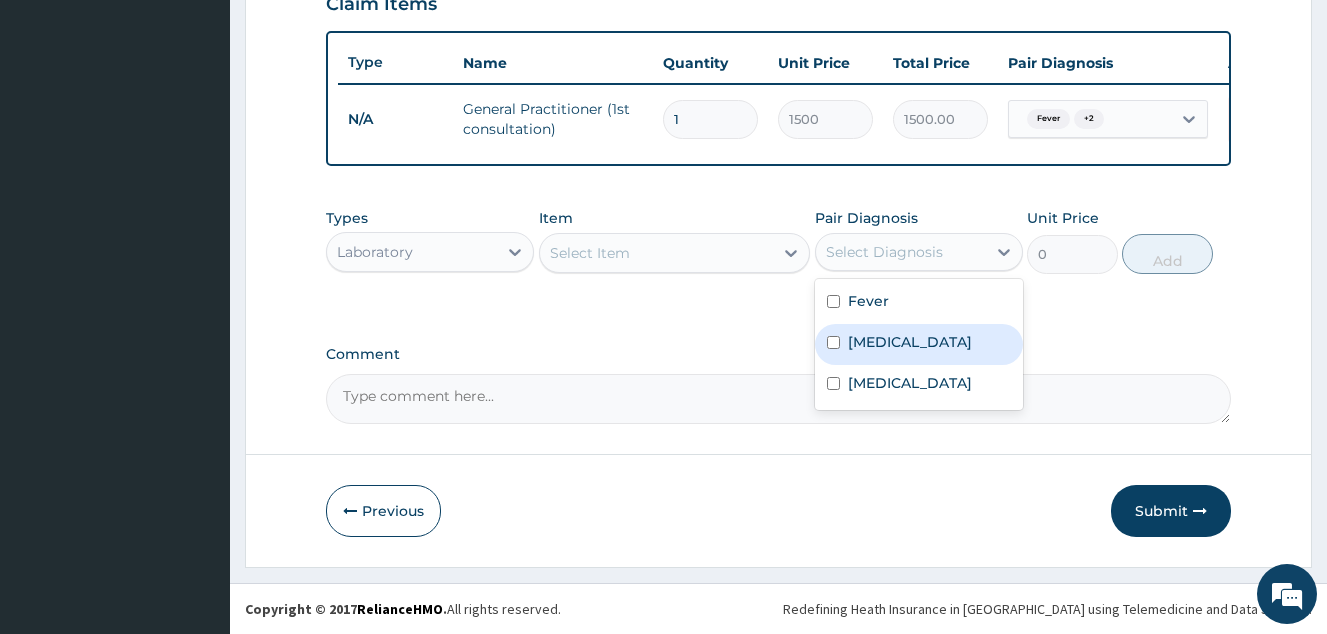 drag, startPoint x: 881, startPoint y: 337, endPoint x: 815, endPoint y: 300, distance: 75.66373 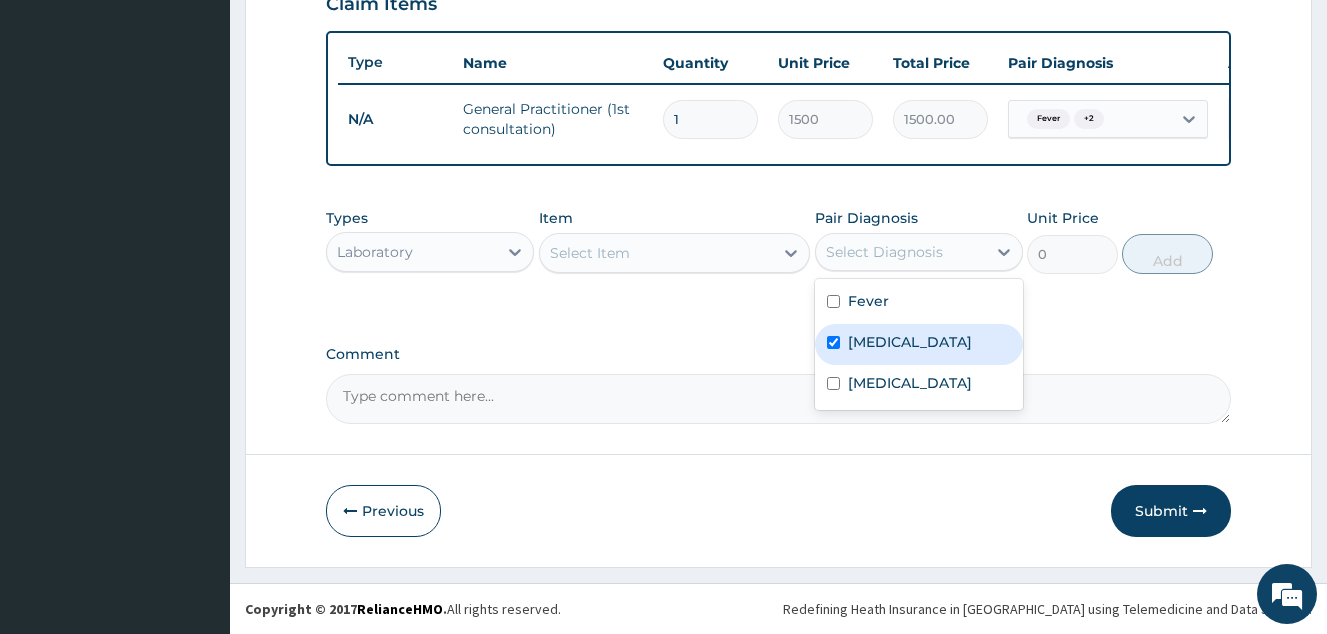 checkbox on "true" 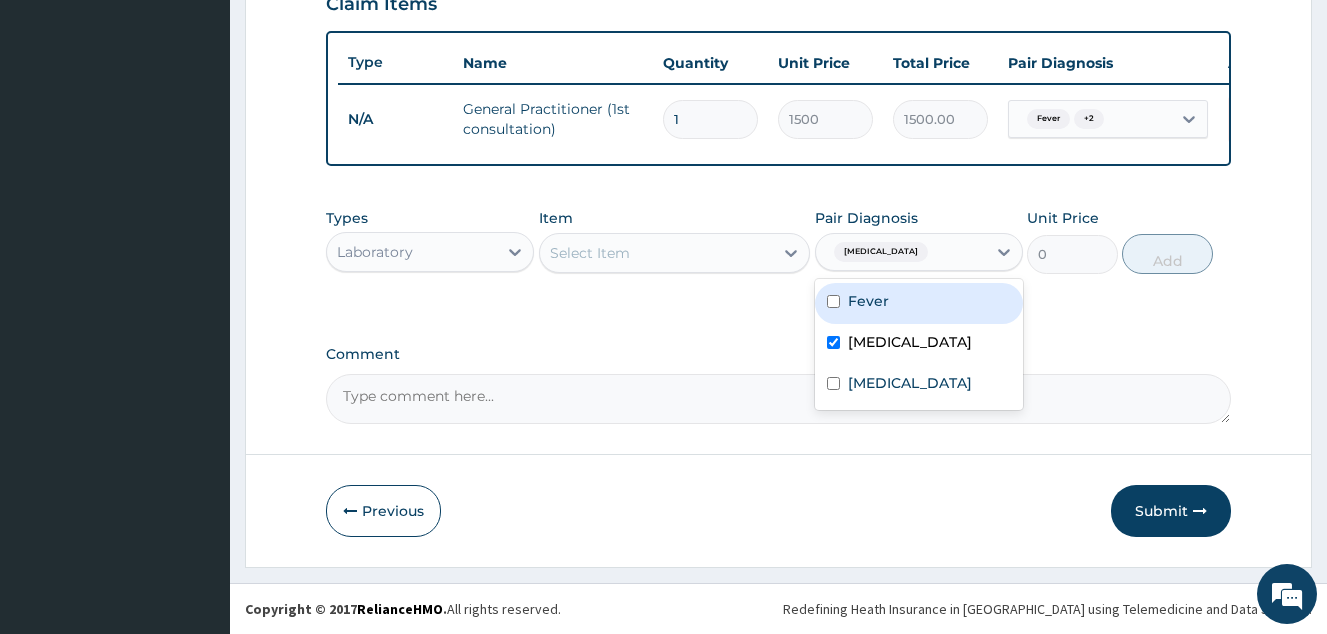 click on "Select Item" at bounding box center (657, 253) 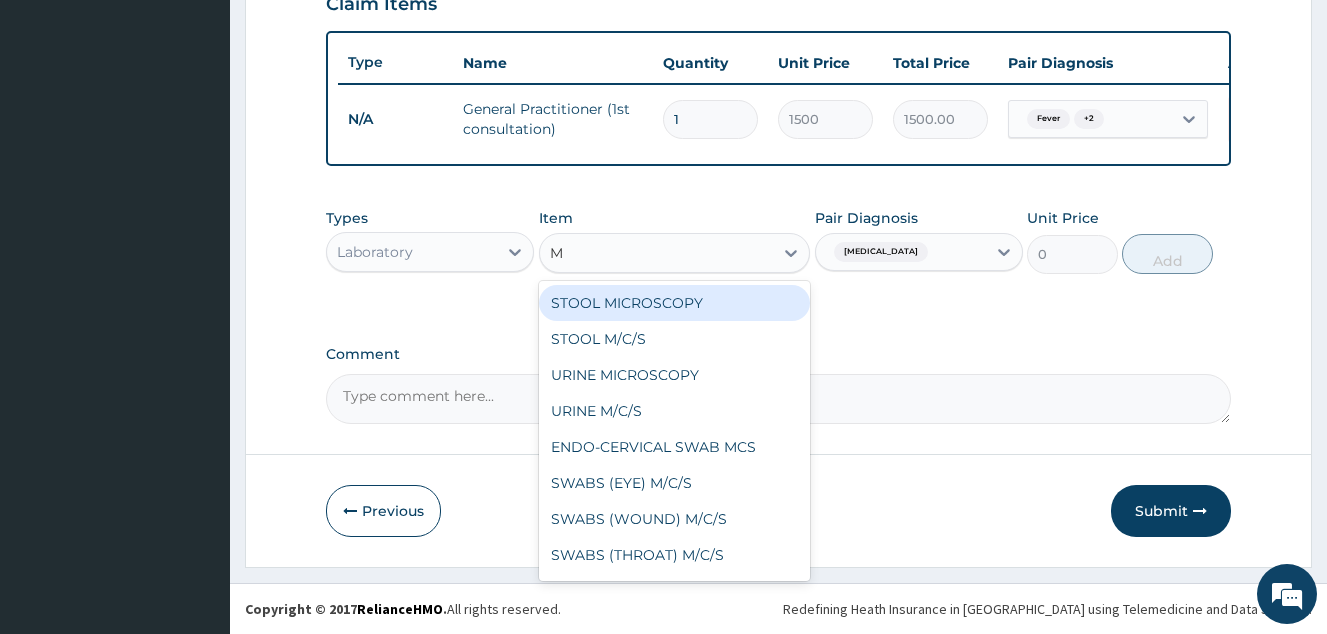 type on "MP" 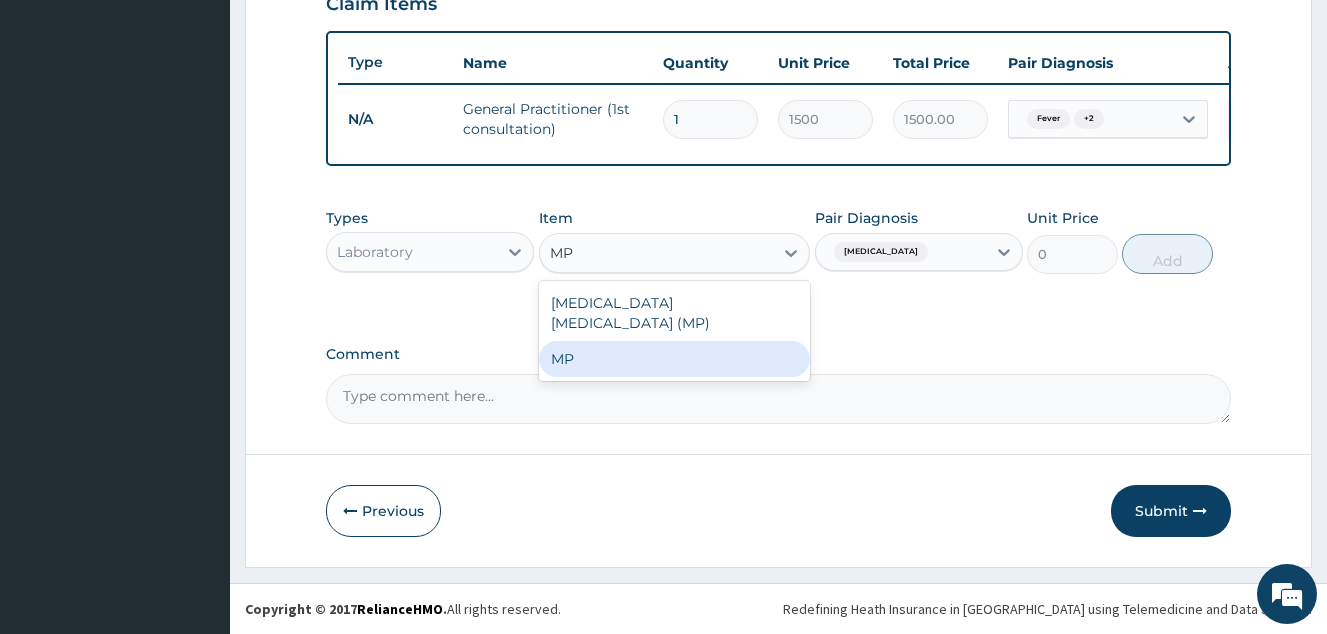drag, startPoint x: 629, startPoint y: 332, endPoint x: 1232, endPoint y: 363, distance: 603.7963 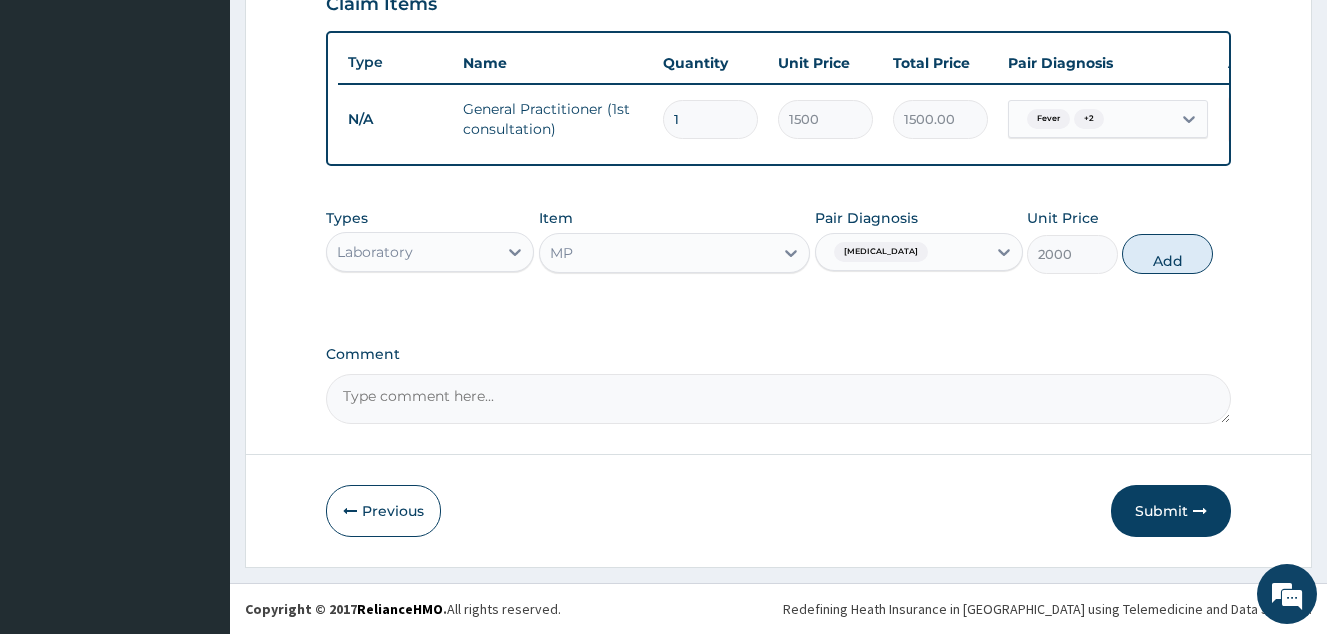 click on "Add" at bounding box center [1167, 254] 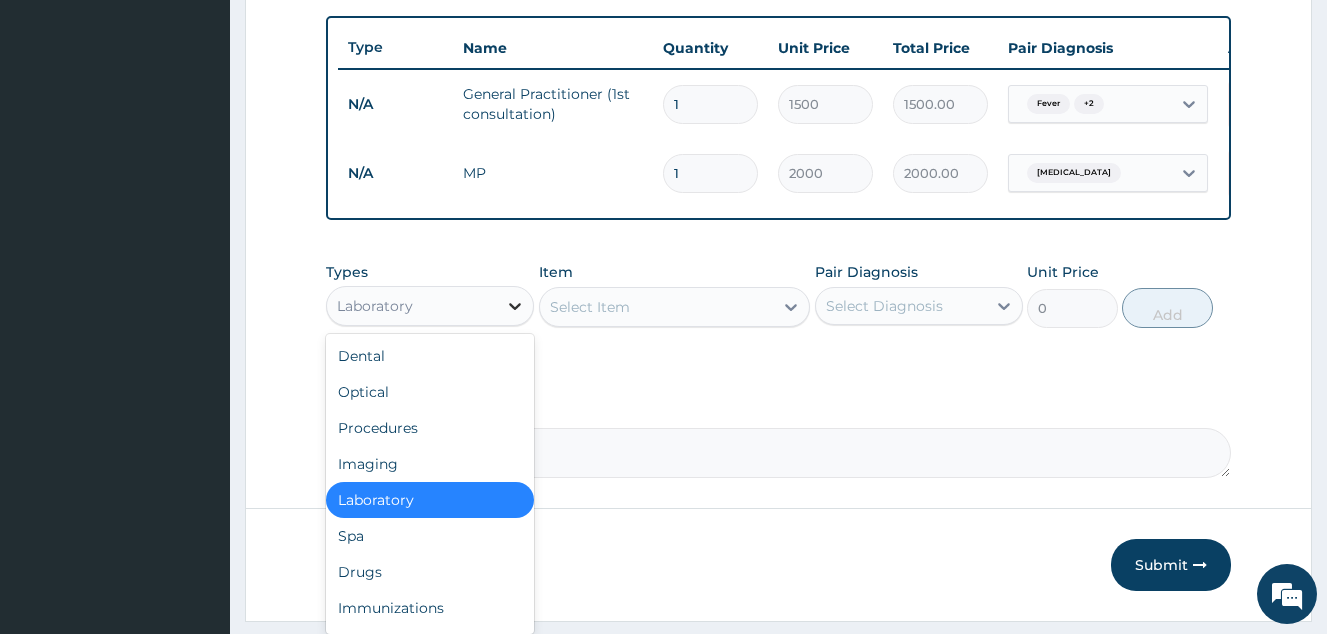 click 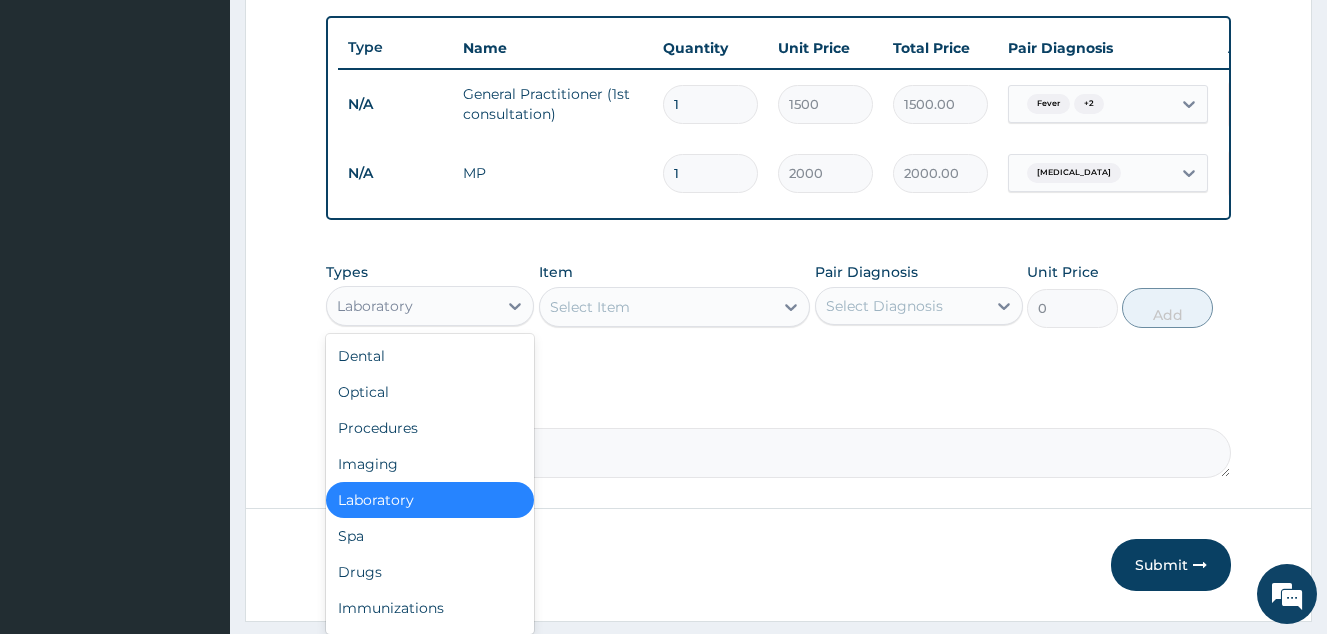 click on "Laboratory" at bounding box center (430, 500) 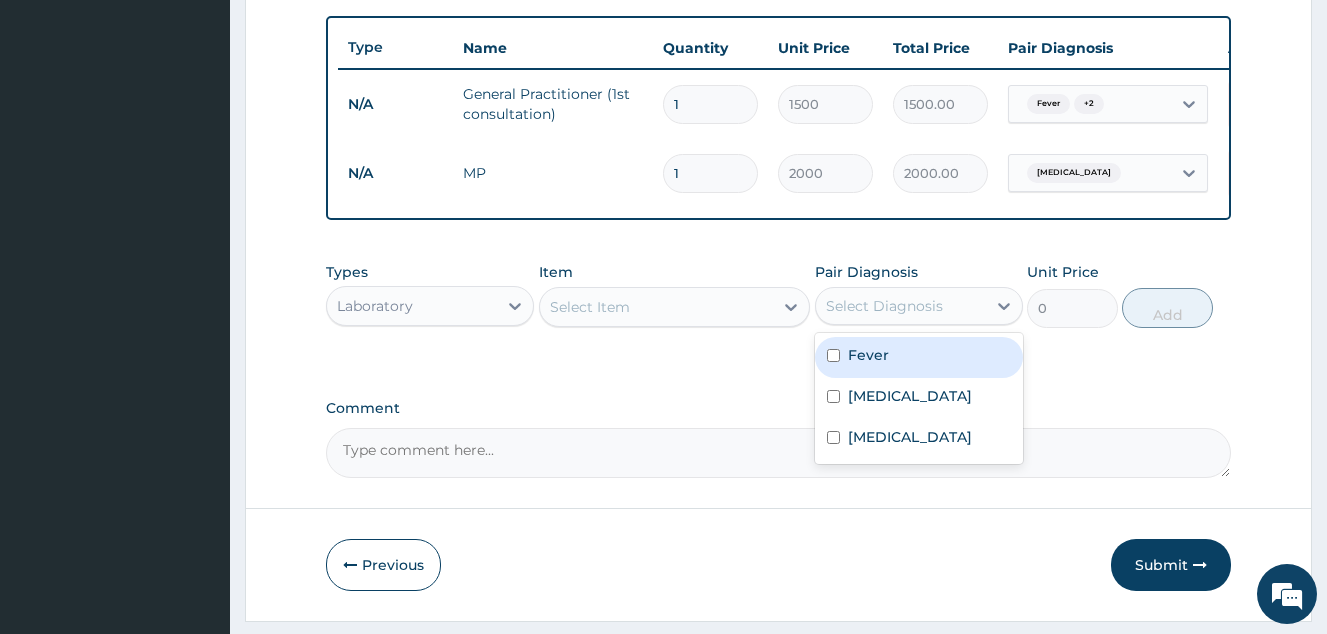 click on "Select Diagnosis" at bounding box center [884, 306] 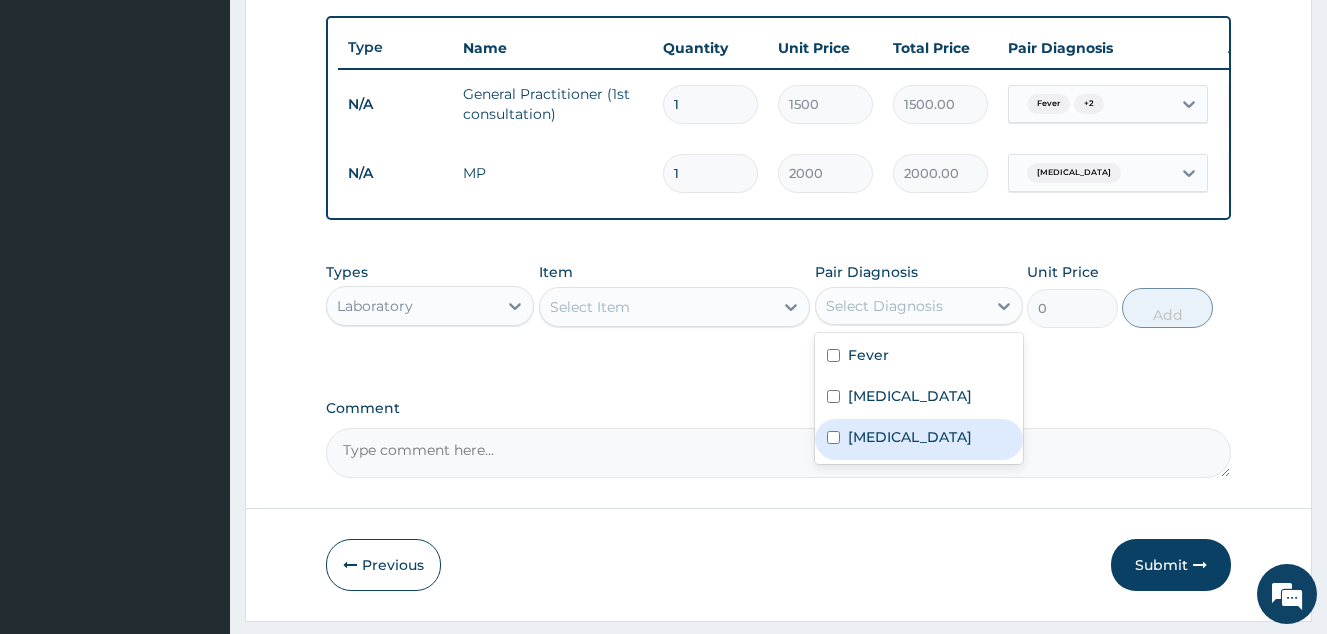 drag, startPoint x: 858, startPoint y: 460, endPoint x: 838, endPoint y: 451, distance: 21.931713 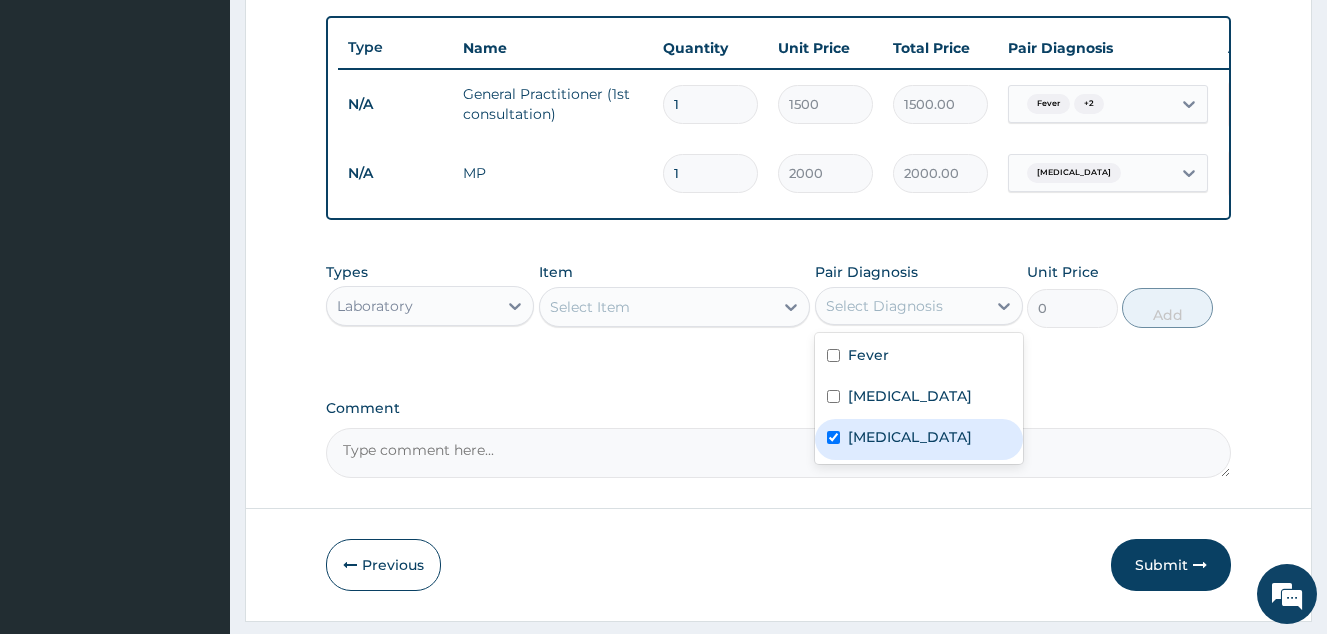 checkbox on "true" 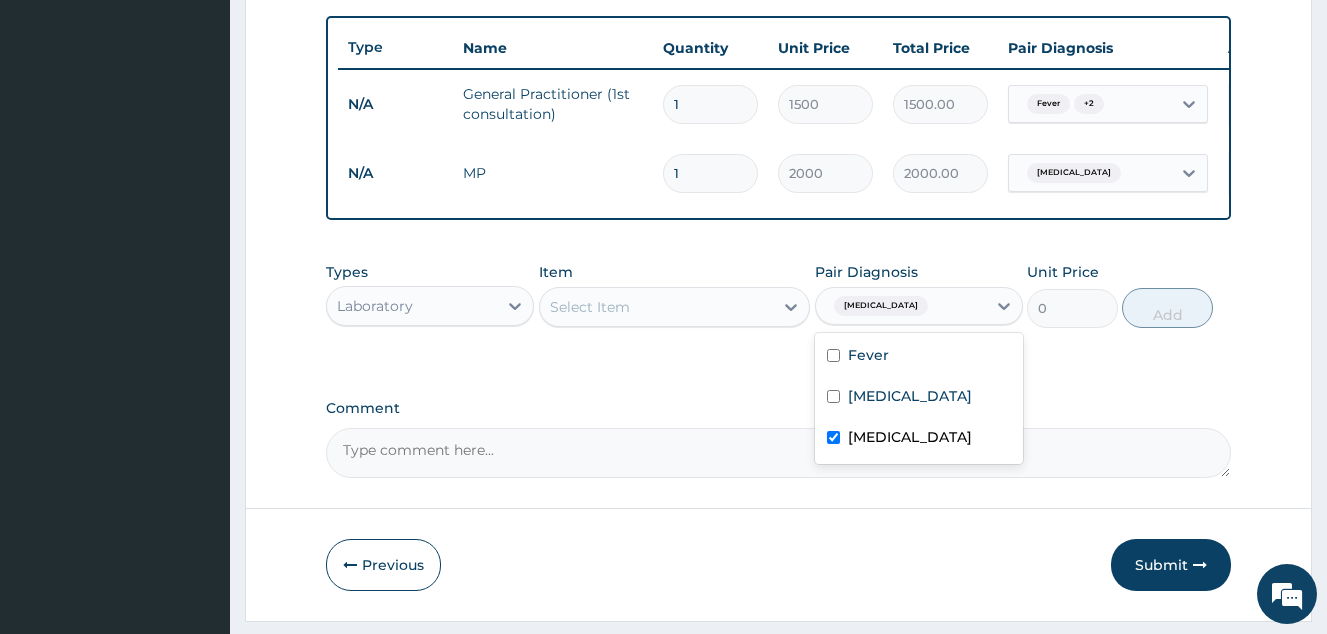 click on "Select Item" at bounding box center (657, 307) 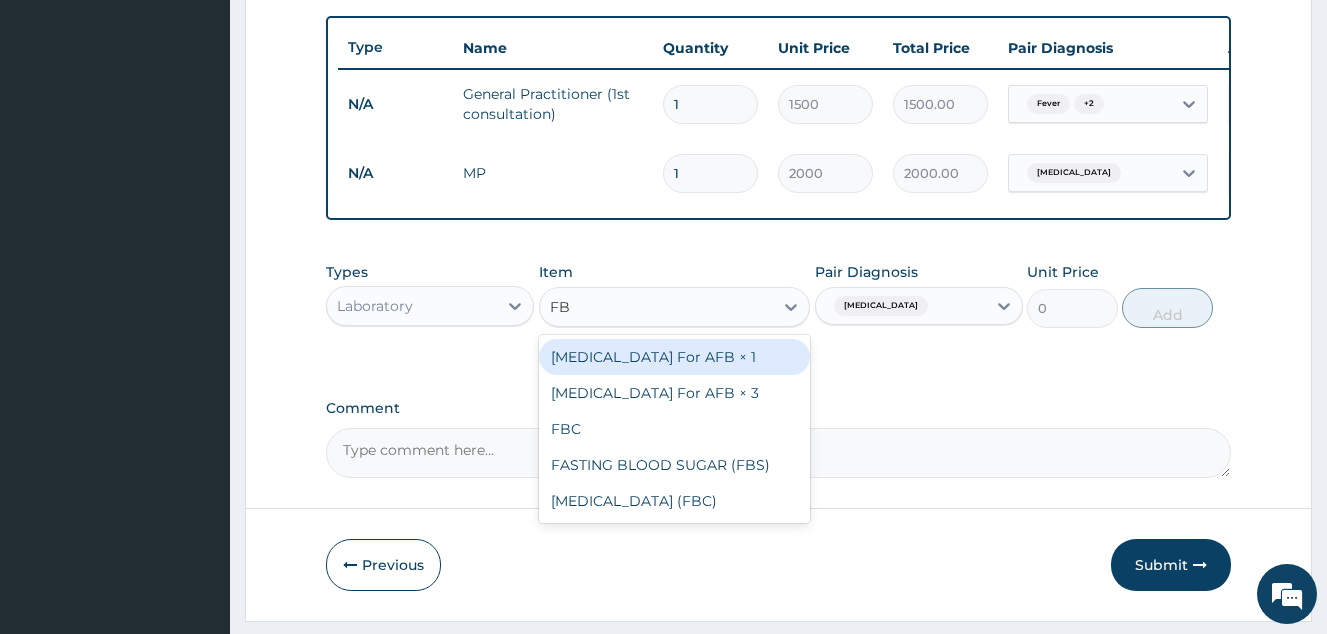 type on "FBC" 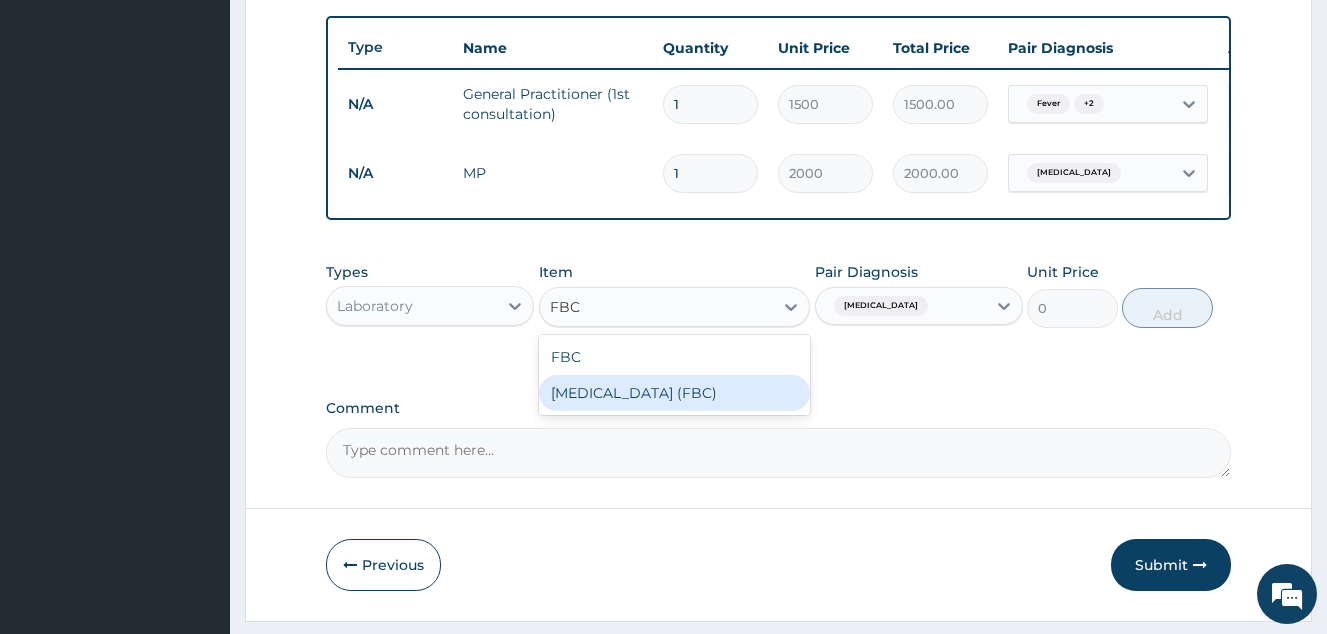 drag, startPoint x: 721, startPoint y: 412, endPoint x: 846, endPoint y: 392, distance: 126.58989 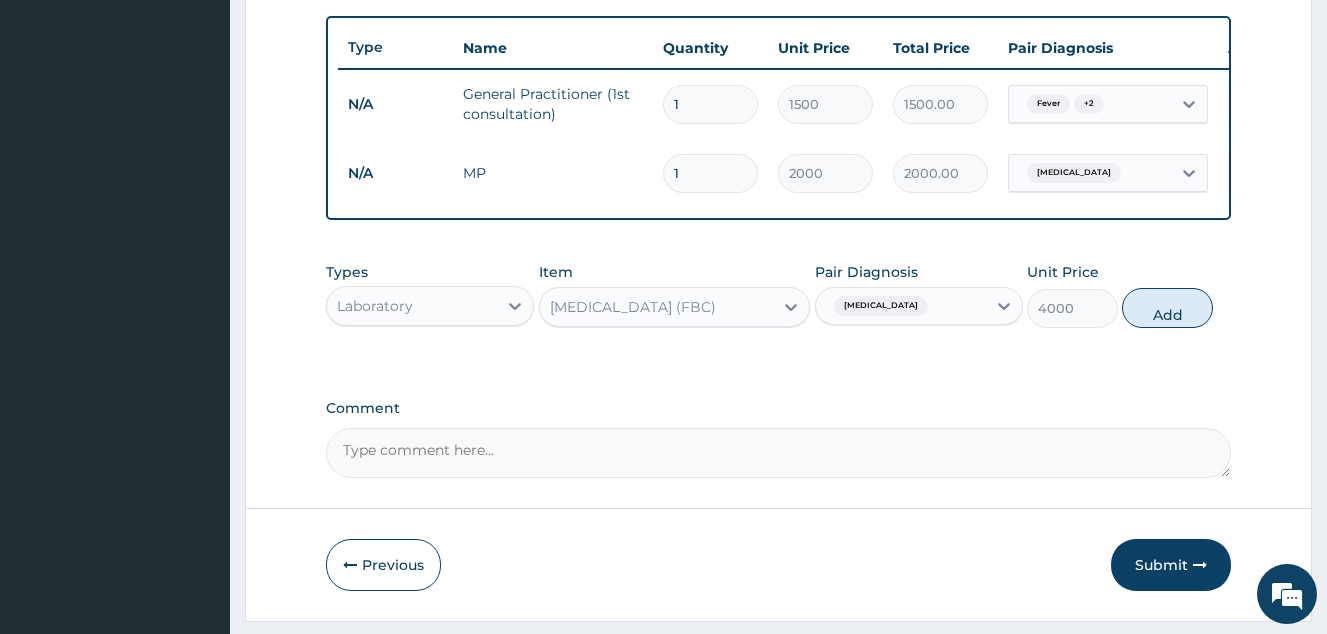 click on "Add" at bounding box center [1167, 308] 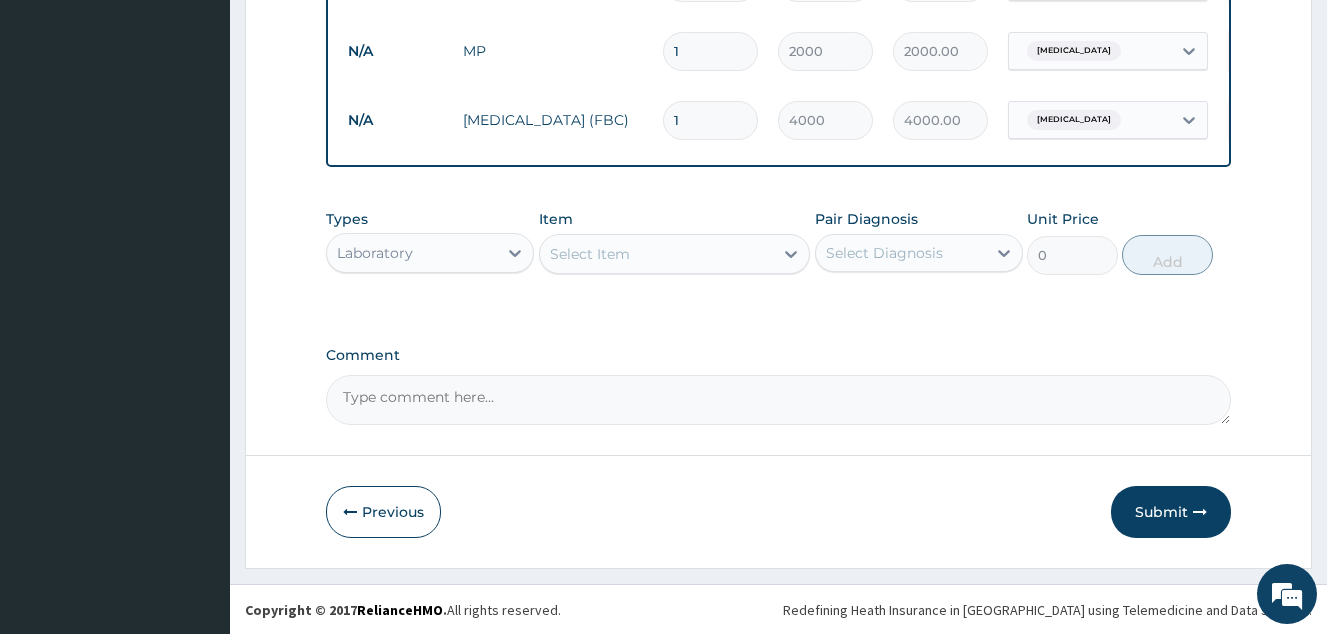 scroll, scrollTop: 866, scrollLeft: 0, axis: vertical 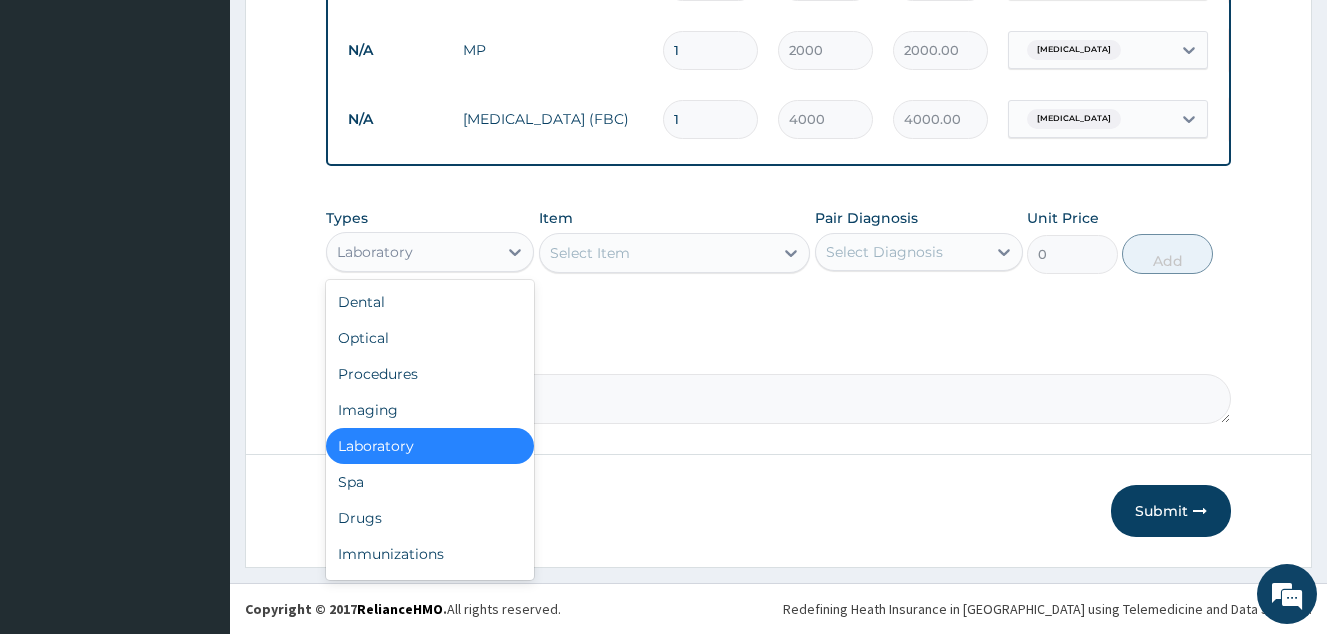 click on "Laboratory" at bounding box center (412, 252) 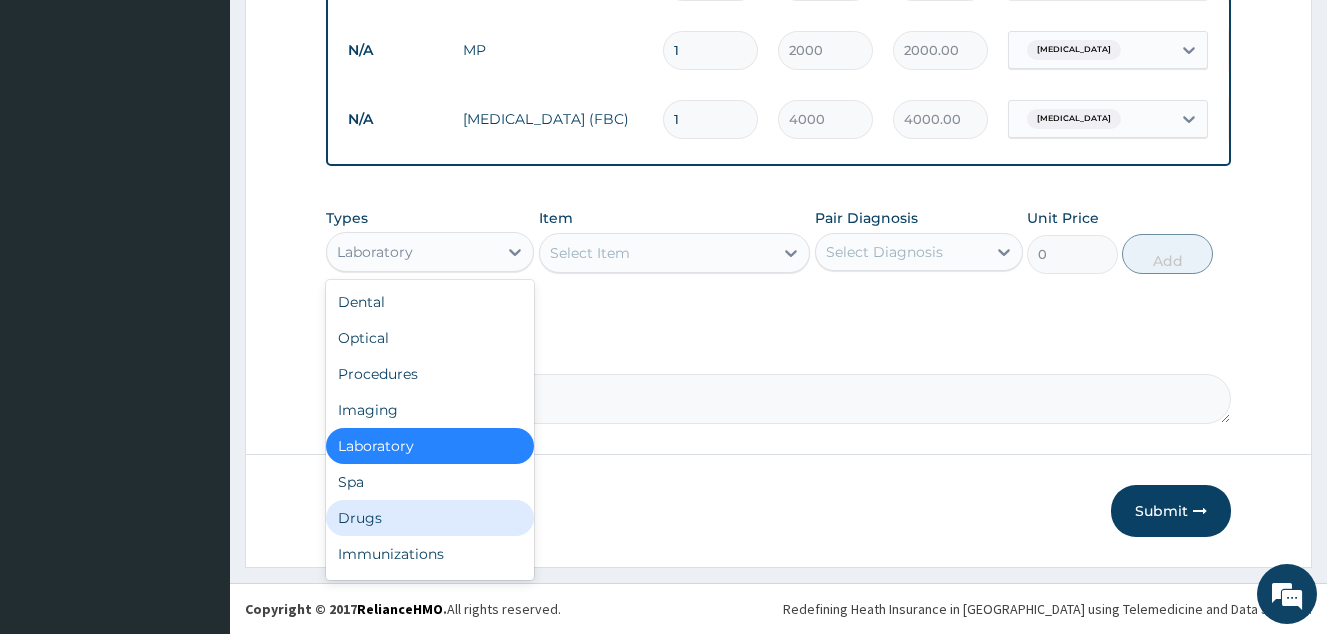 click on "Drugs" at bounding box center [430, 518] 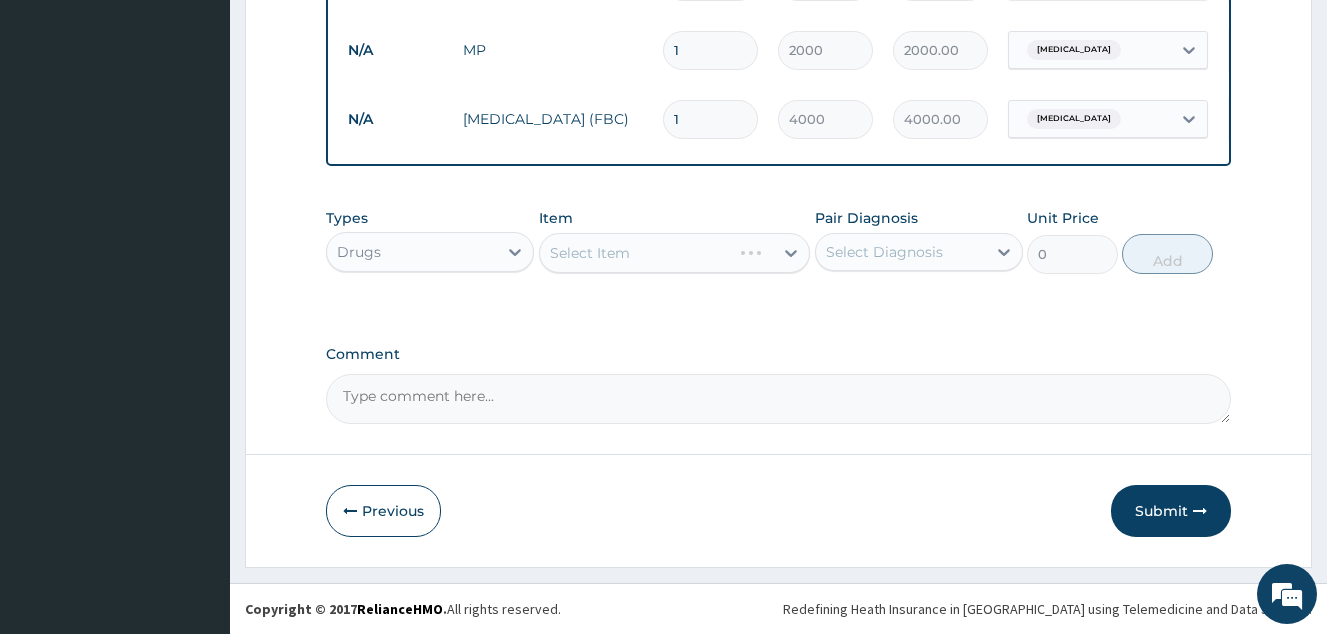 click on "Select Diagnosis" at bounding box center [884, 252] 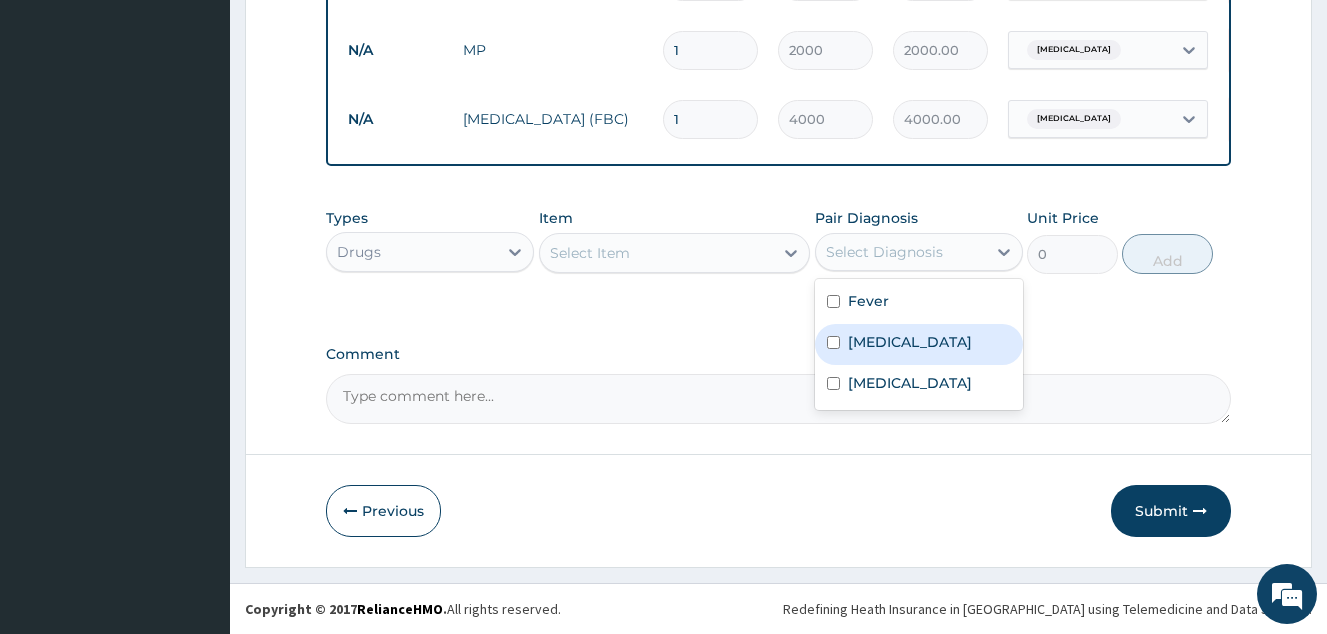 click on "Malaria" at bounding box center (919, 344) 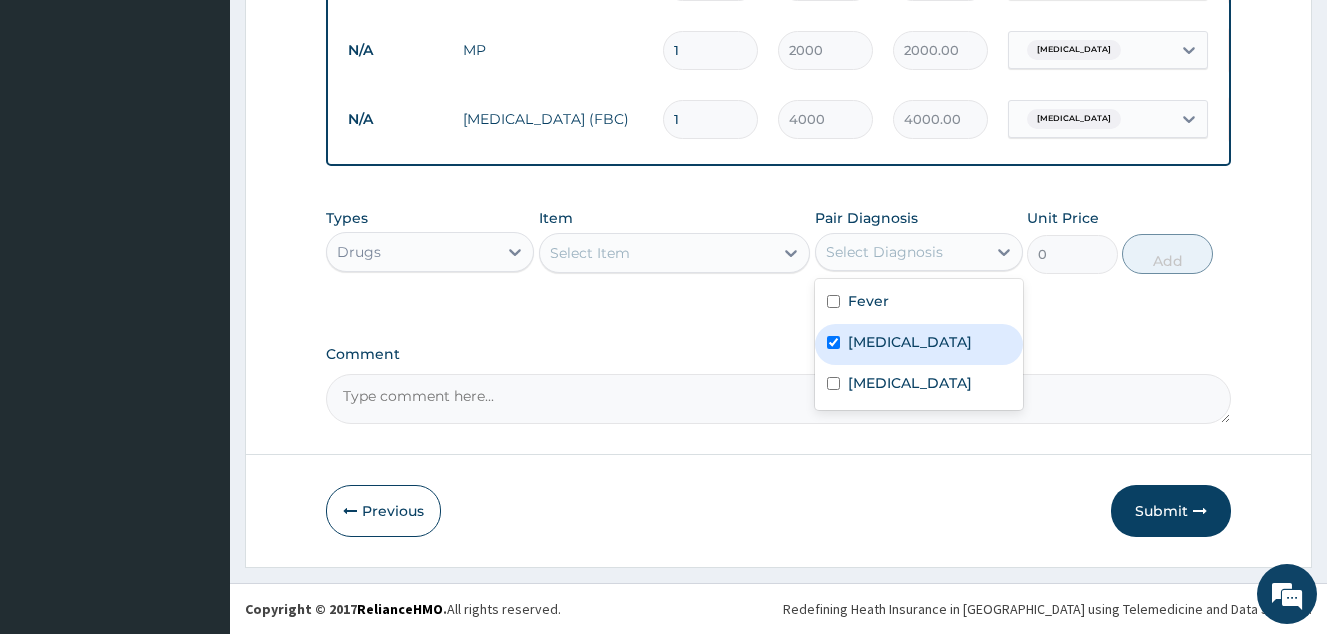 checkbox on "true" 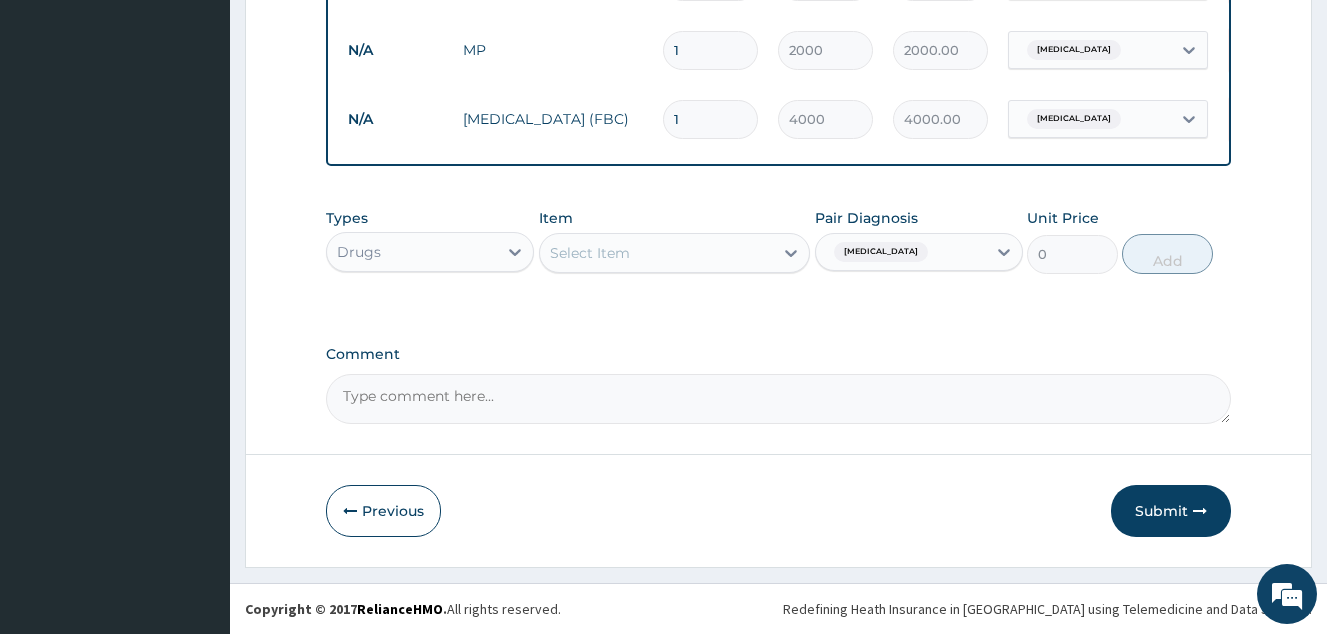 click on "Select Item" at bounding box center [657, 253] 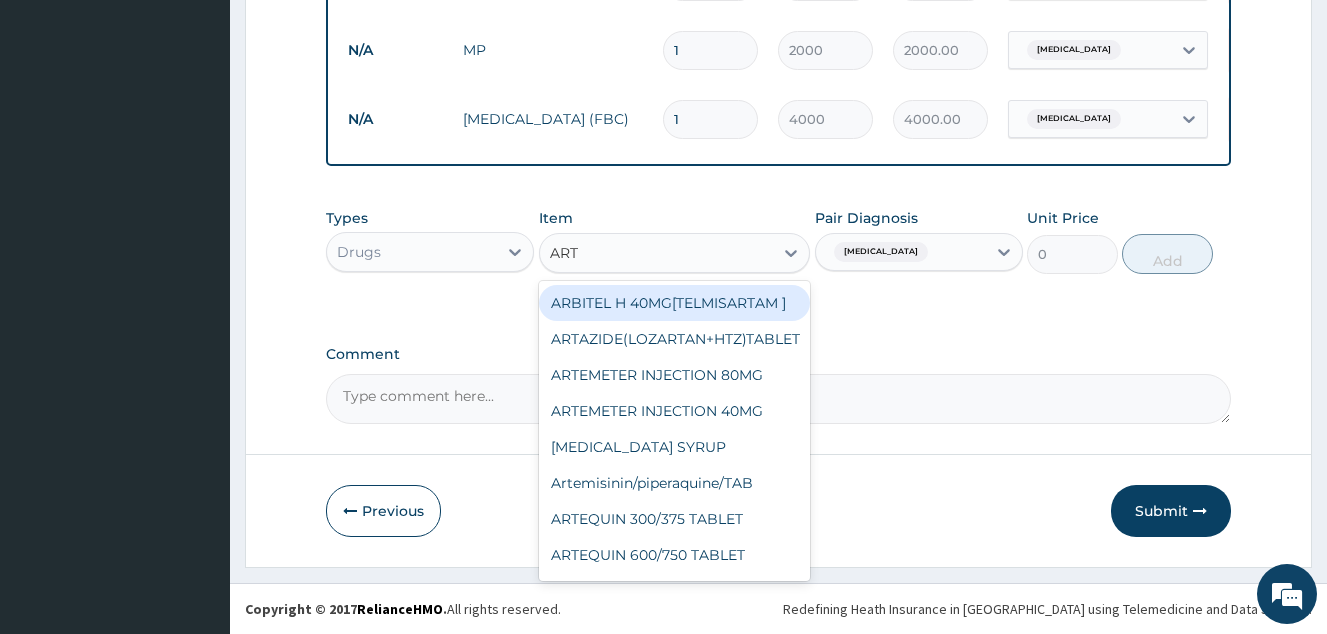 type on "ARTE" 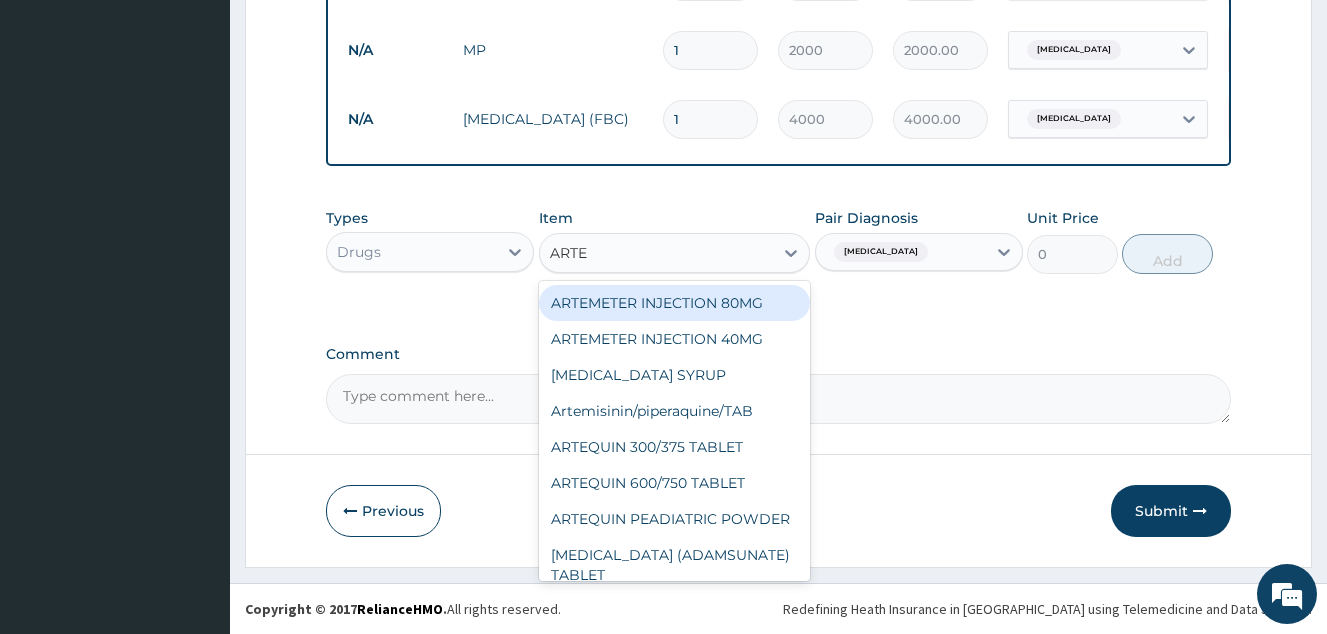 click on "ARTEMETER INJECTION  80MG" at bounding box center (675, 303) 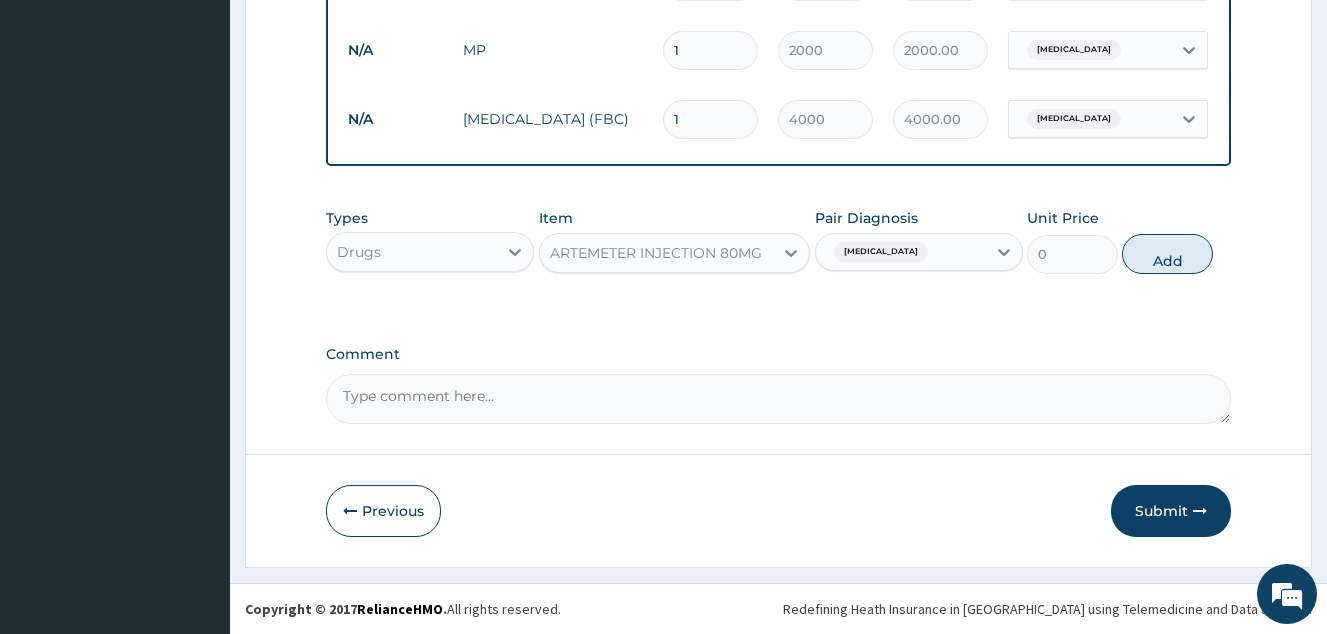type 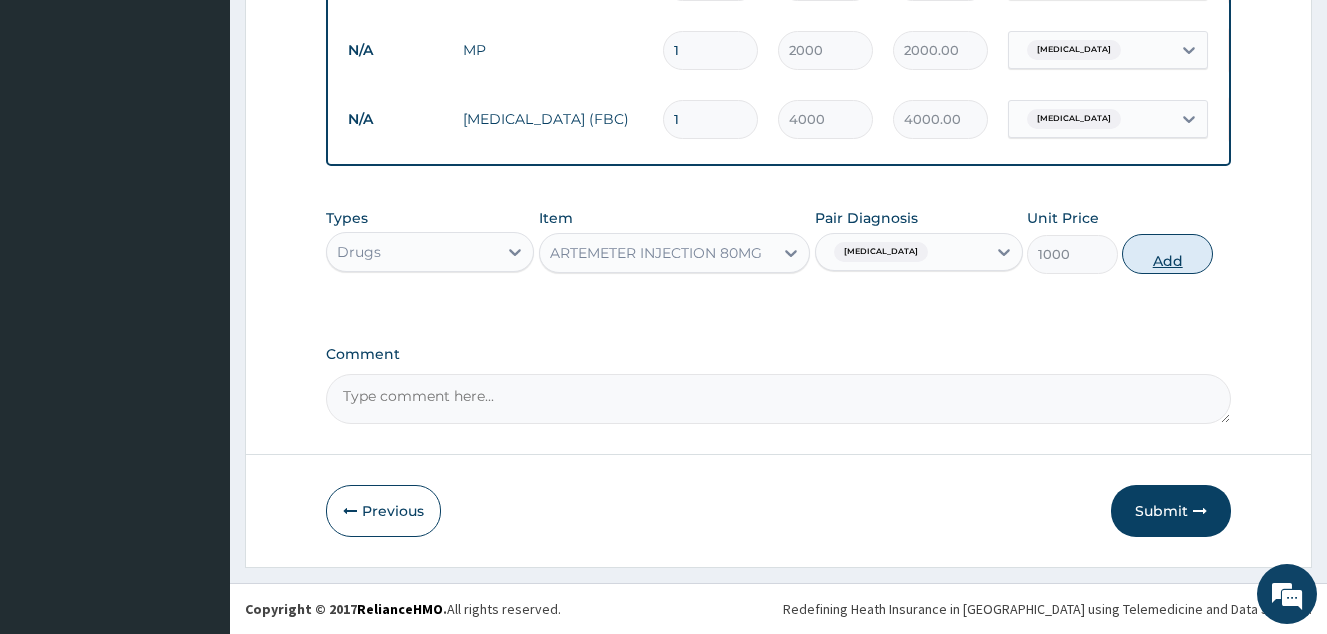 click on "Add" at bounding box center (1167, 254) 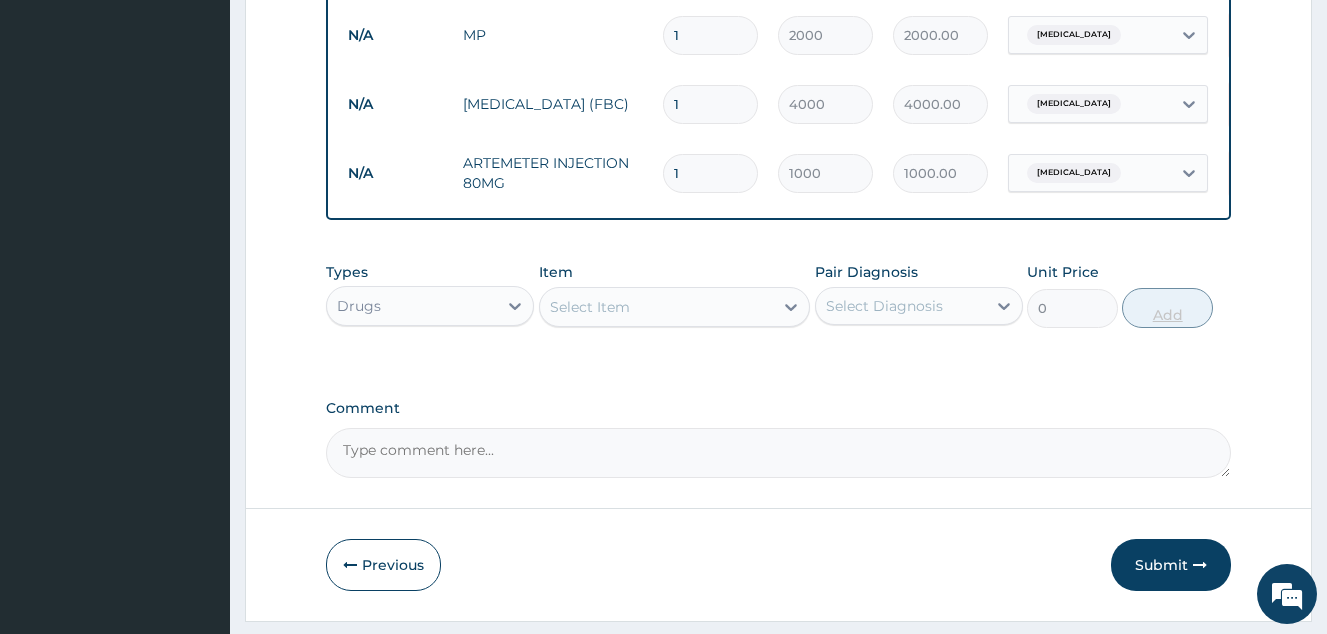 type 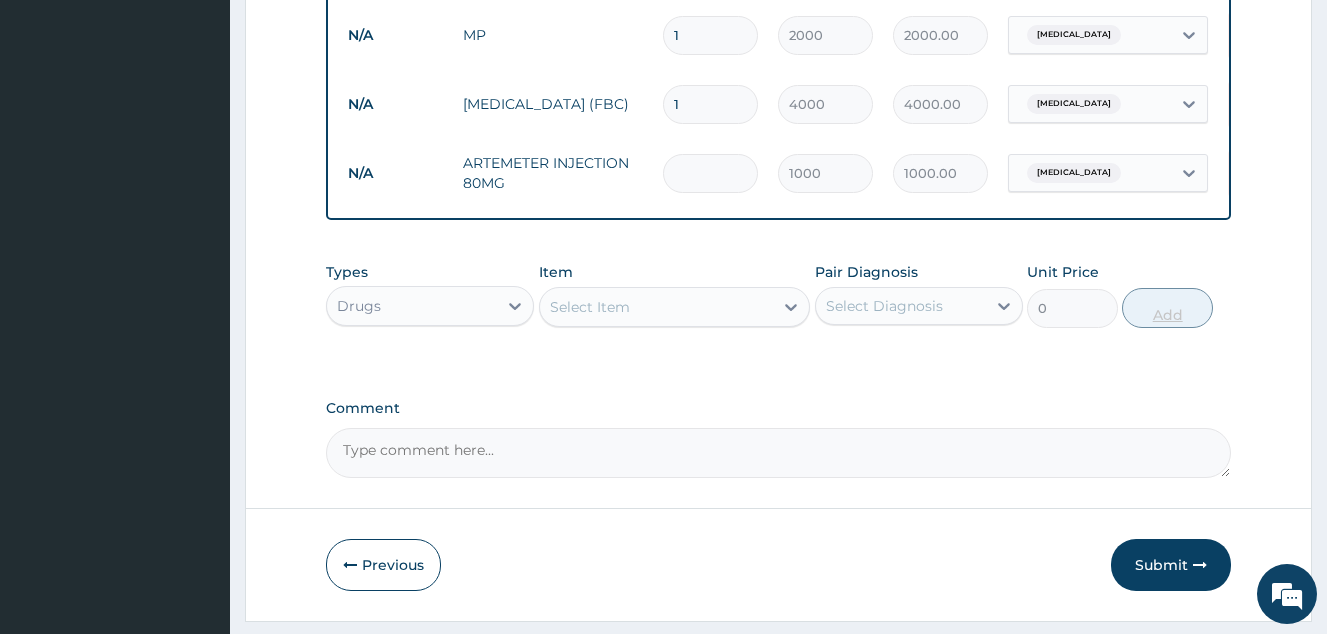type on "0.00" 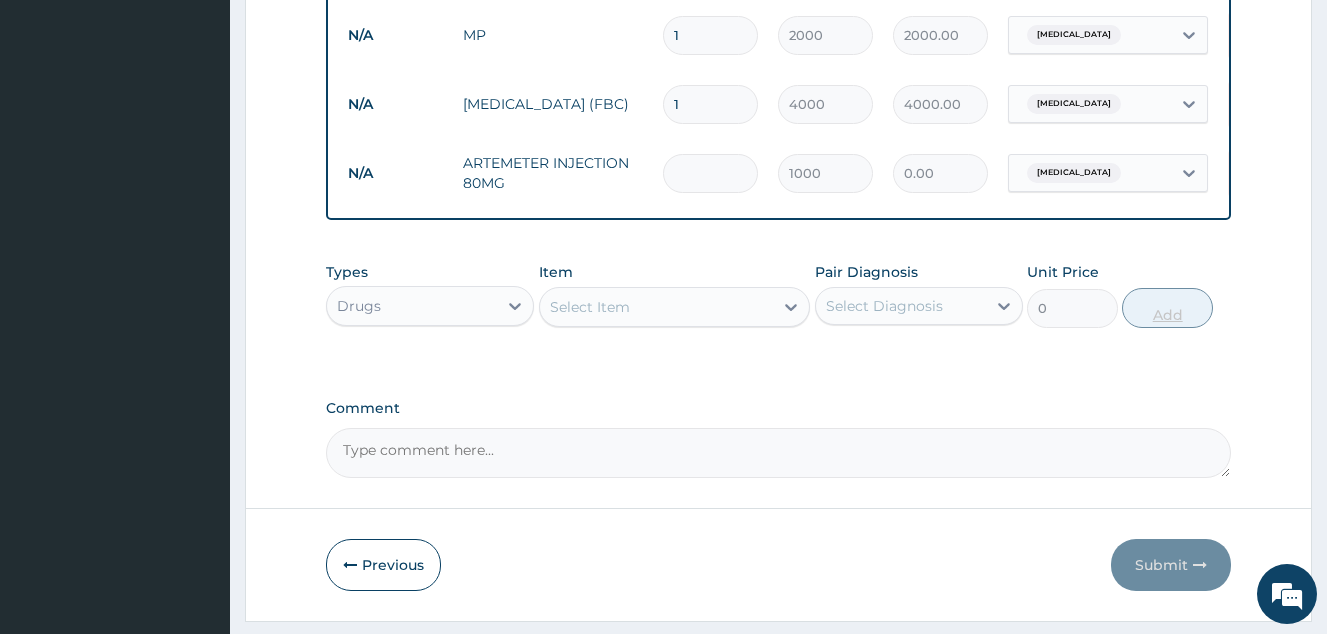 type on "2" 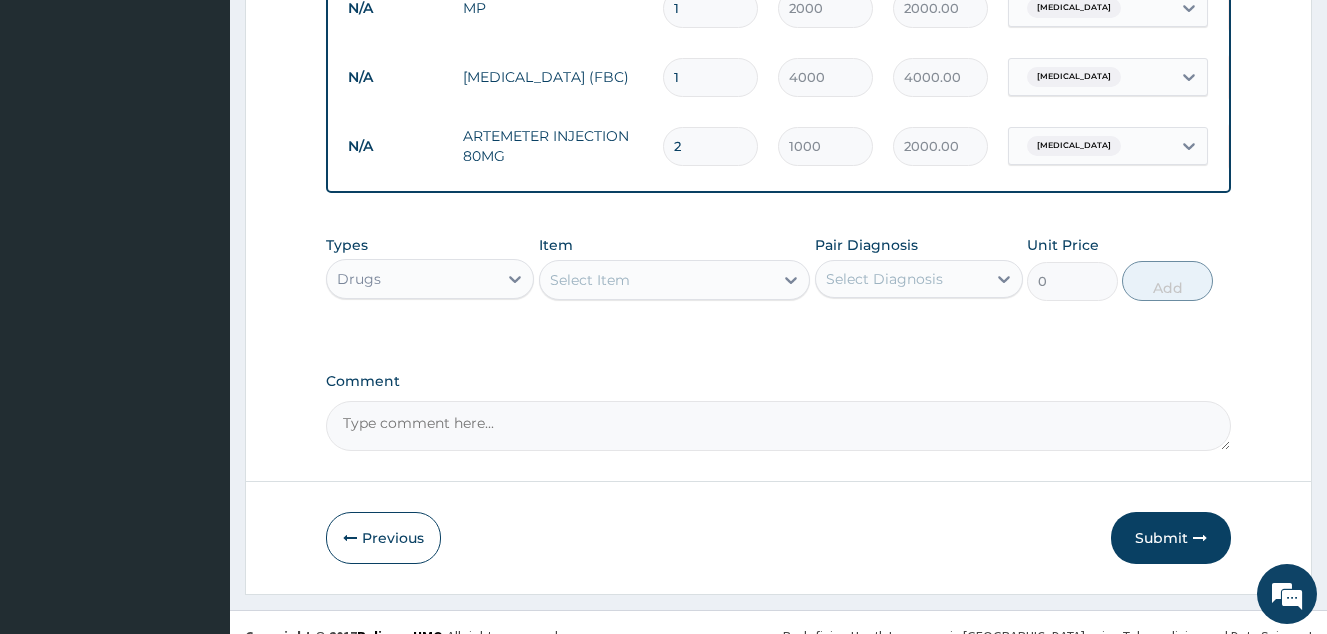 scroll, scrollTop: 935, scrollLeft: 0, axis: vertical 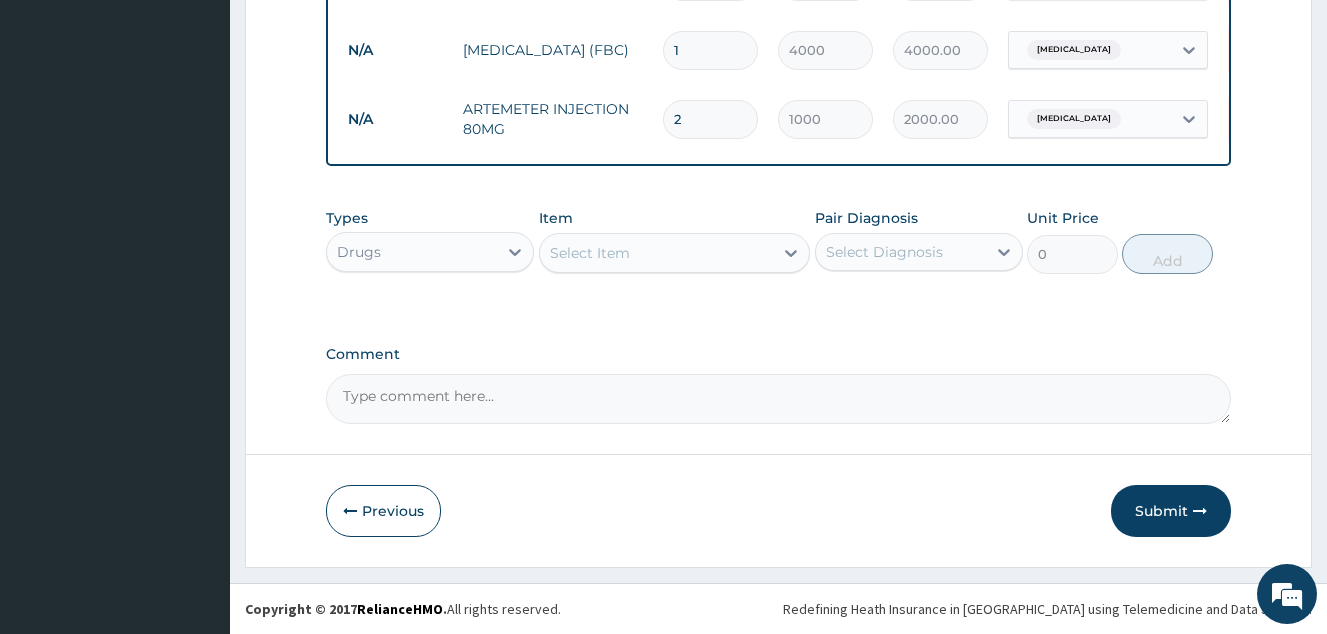 type on "2" 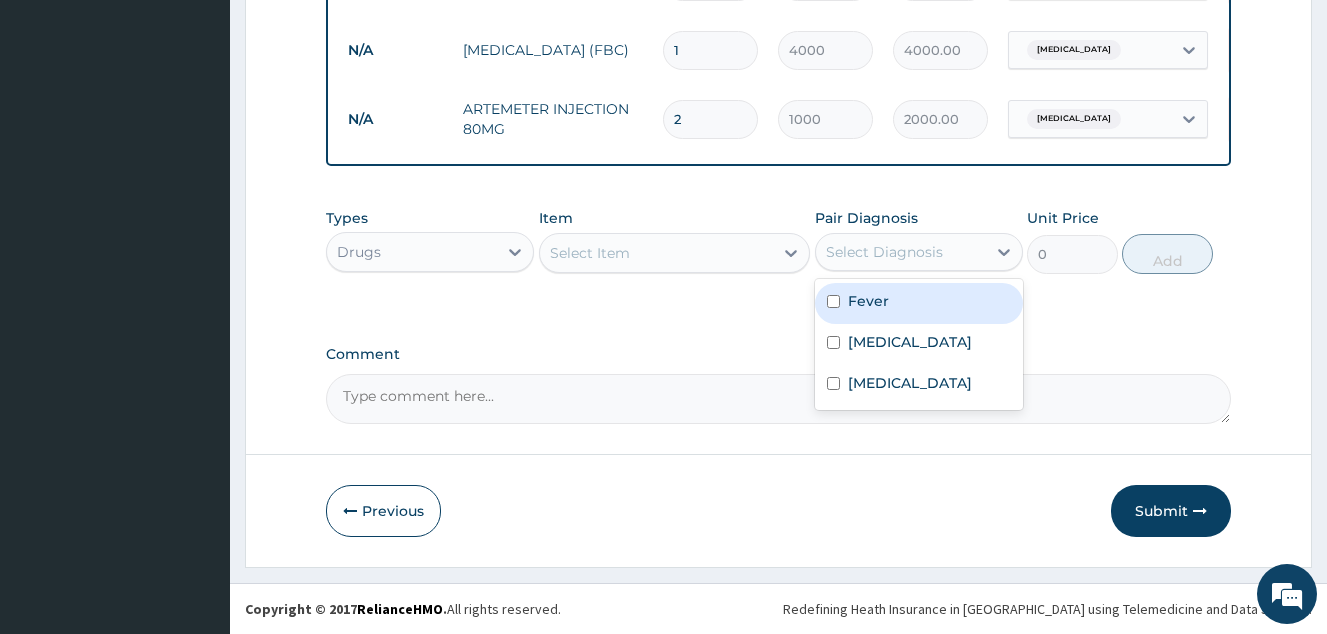 click on "Select Diagnosis" at bounding box center [884, 252] 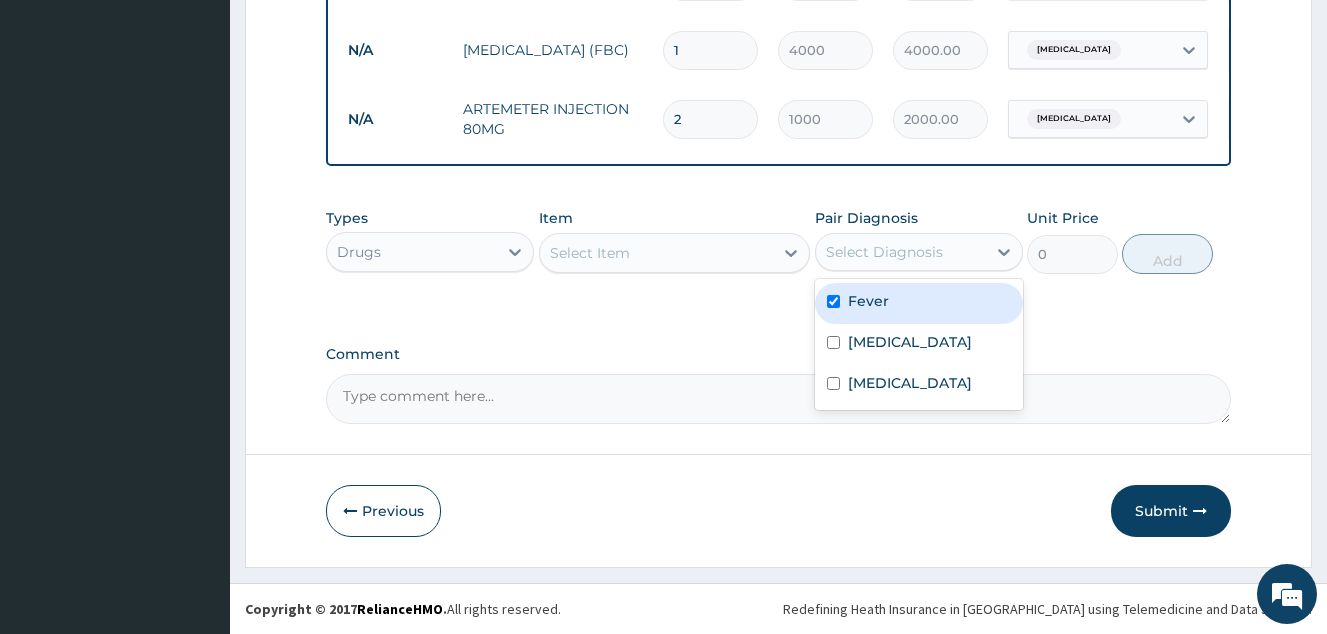 checkbox on "true" 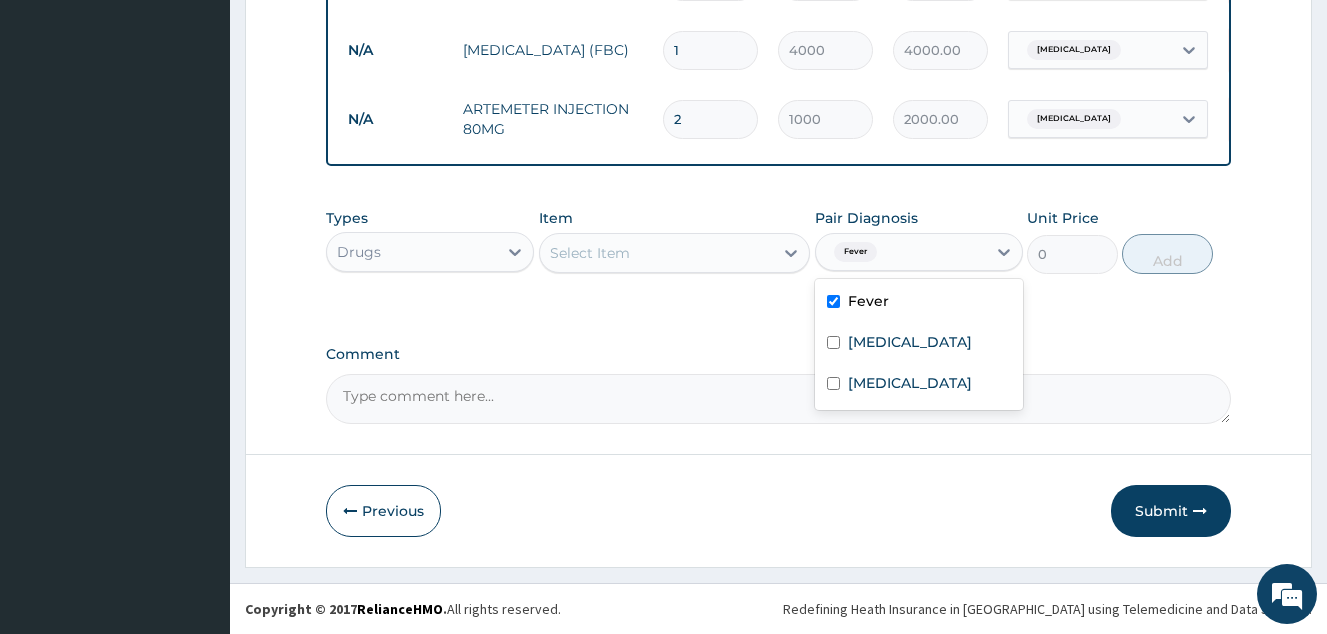 click on "Select Item" at bounding box center (657, 253) 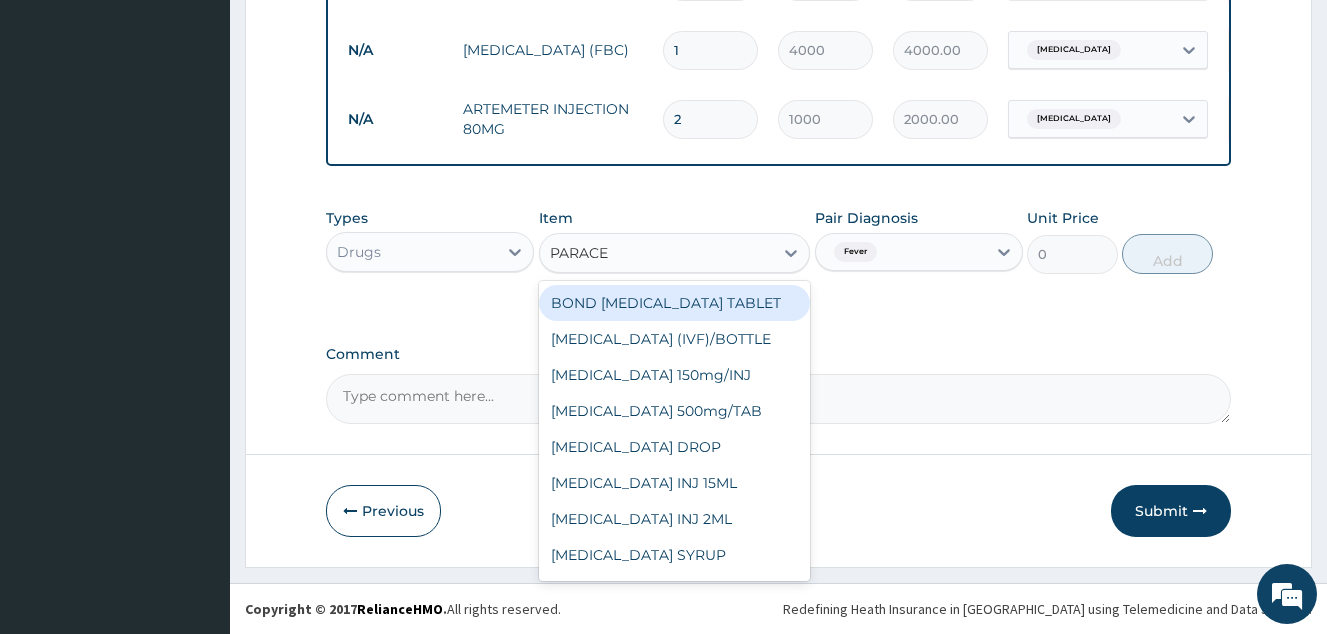 type on "PARACET" 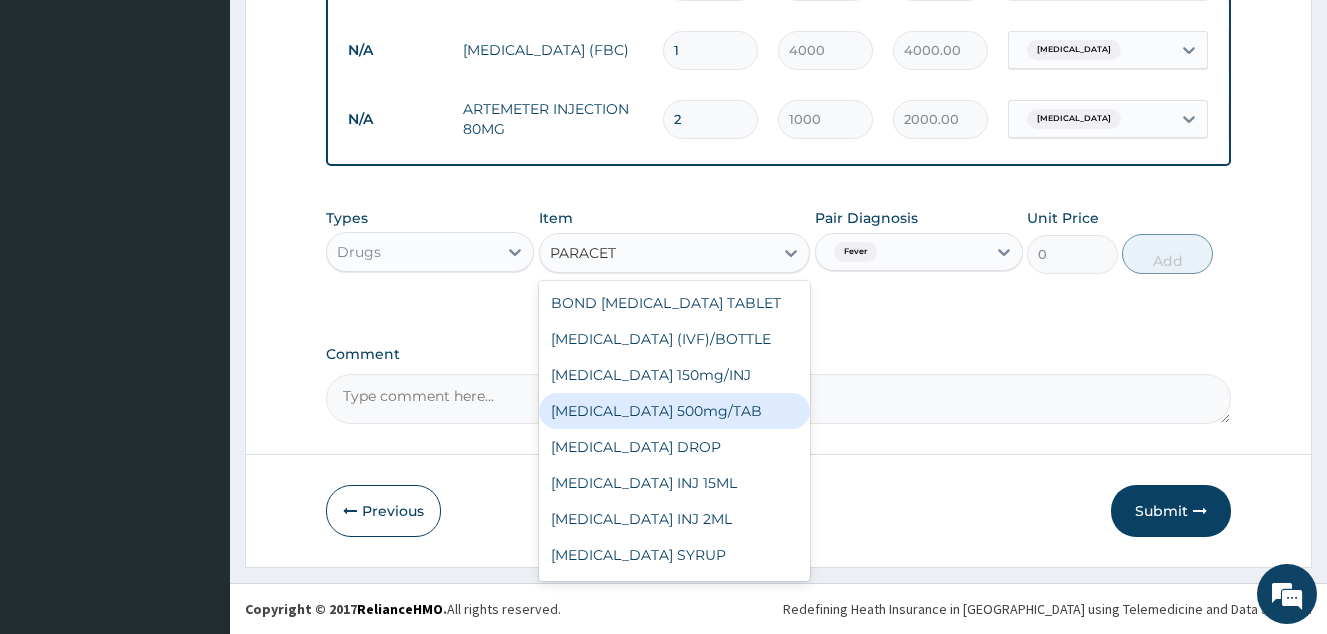 click on "PARACETAMOL 500mg/TAB" at bounding box center [675, 411] 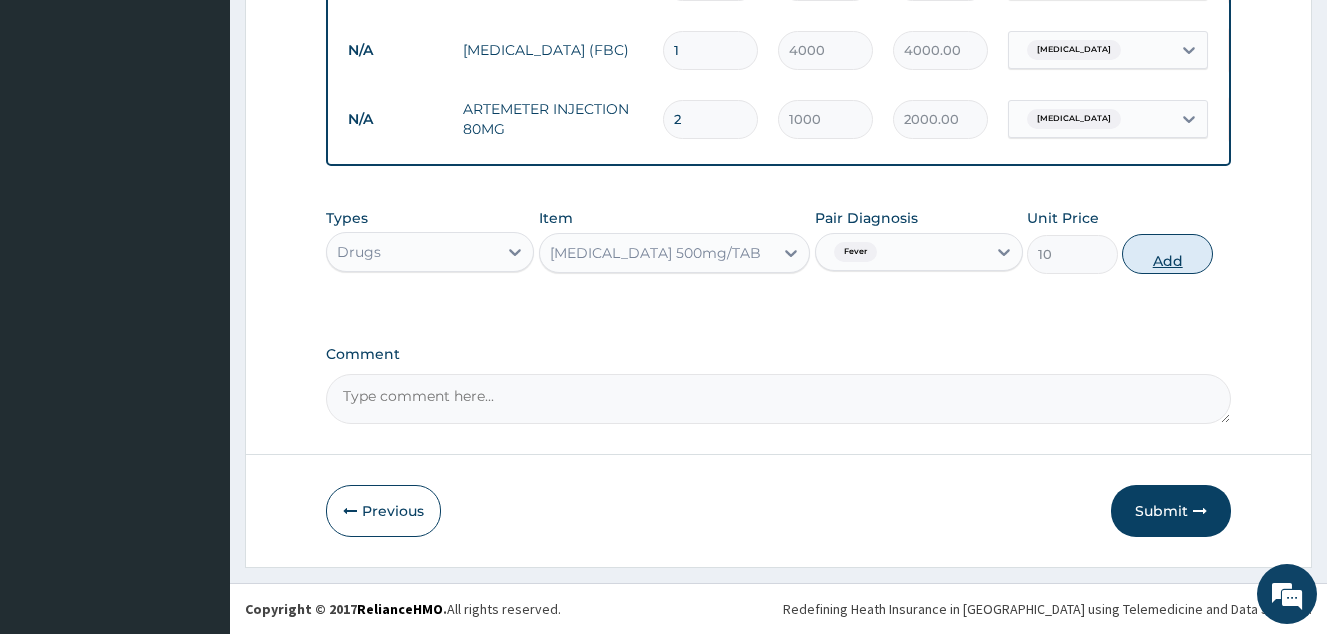 click on "Add" at bounding box center [1167, 254] 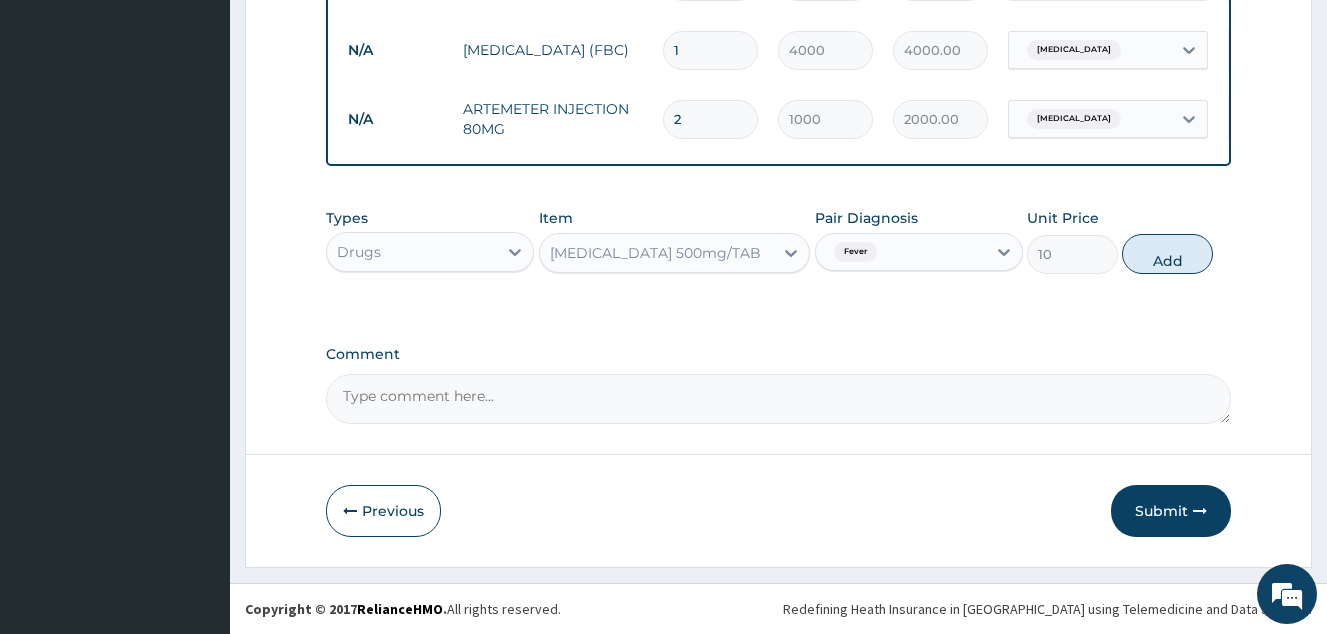 type on "0" 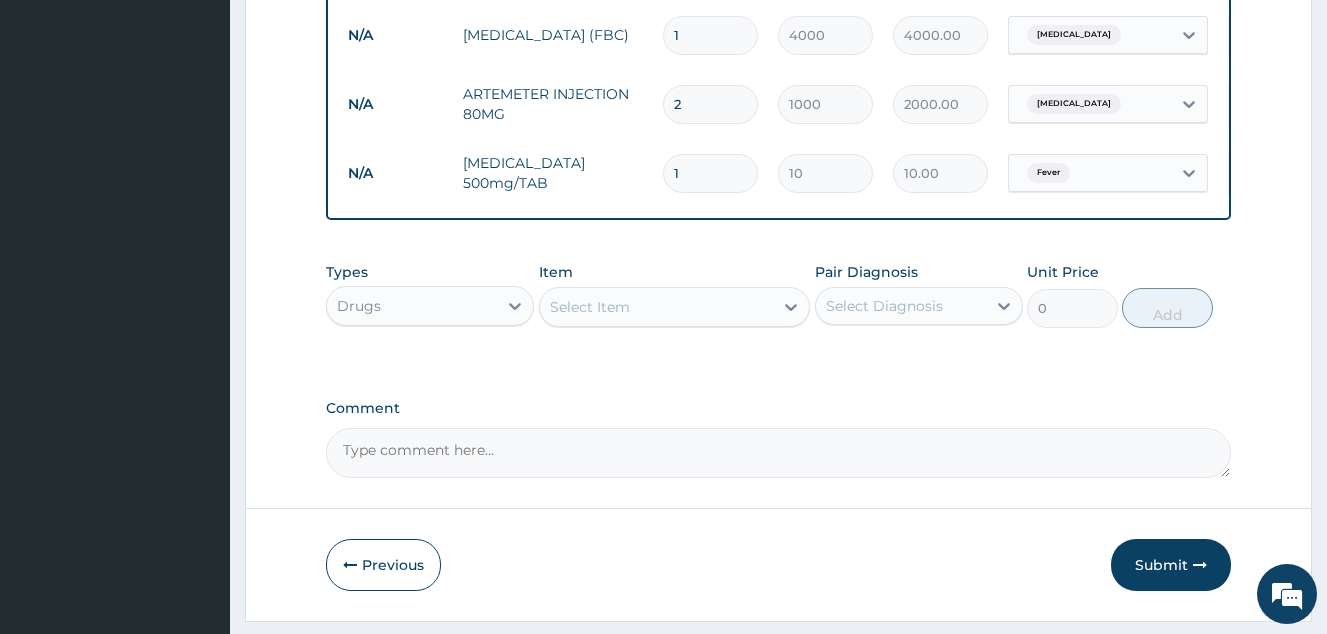 type 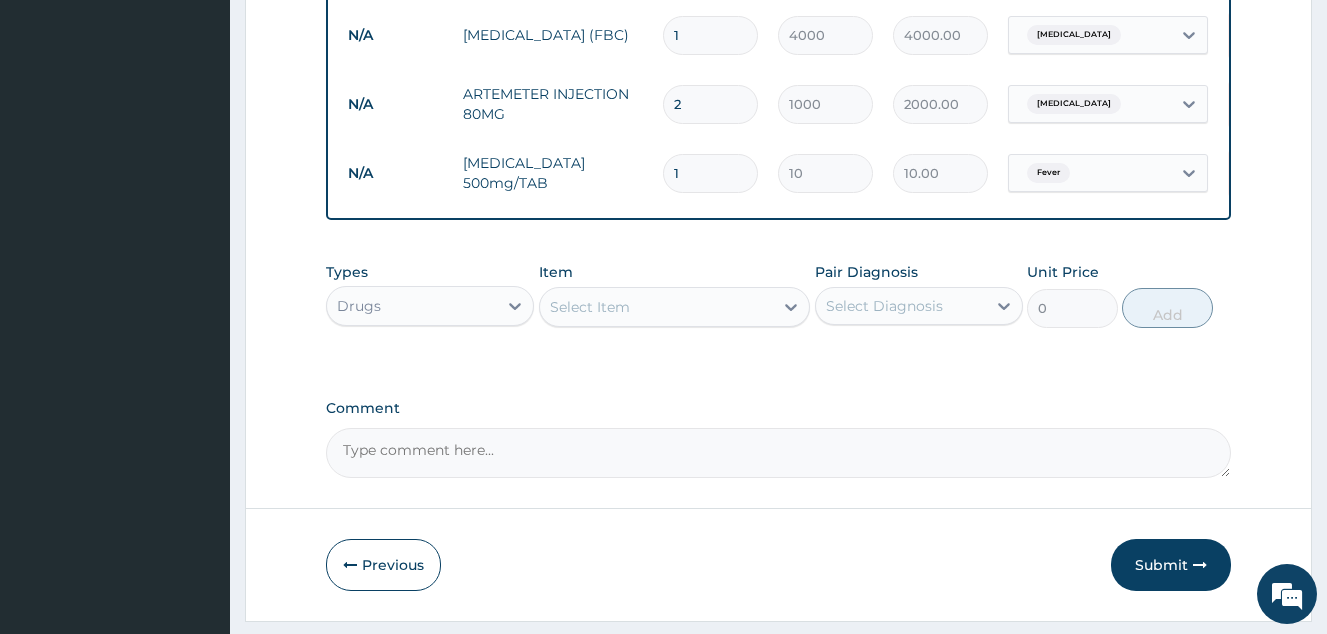 type on "0.00" 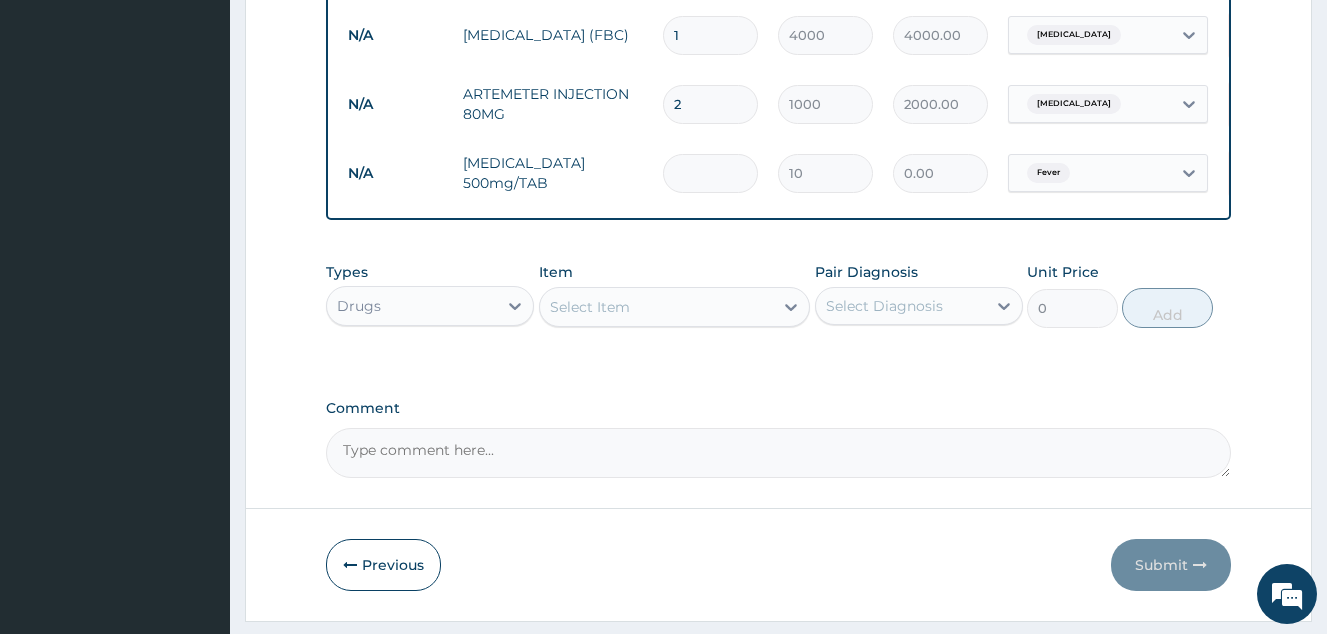 type on "4" 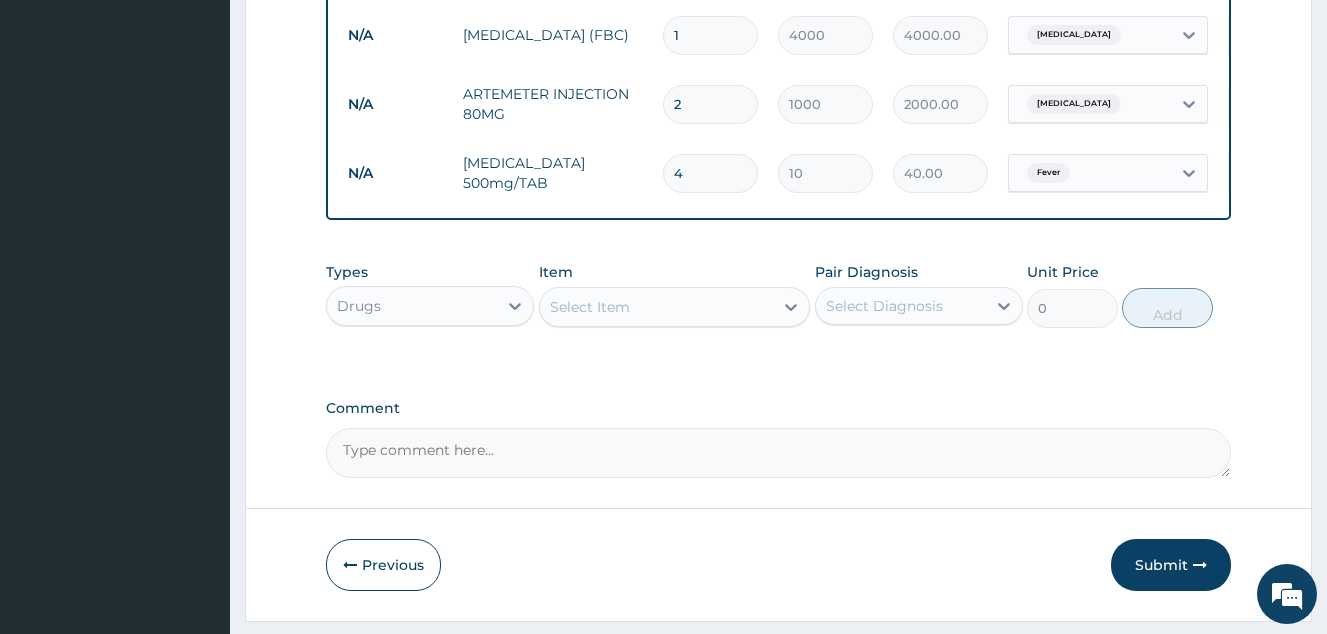 scroll, scrollTop: 0, scrollLeft: 99, axis: horizontal 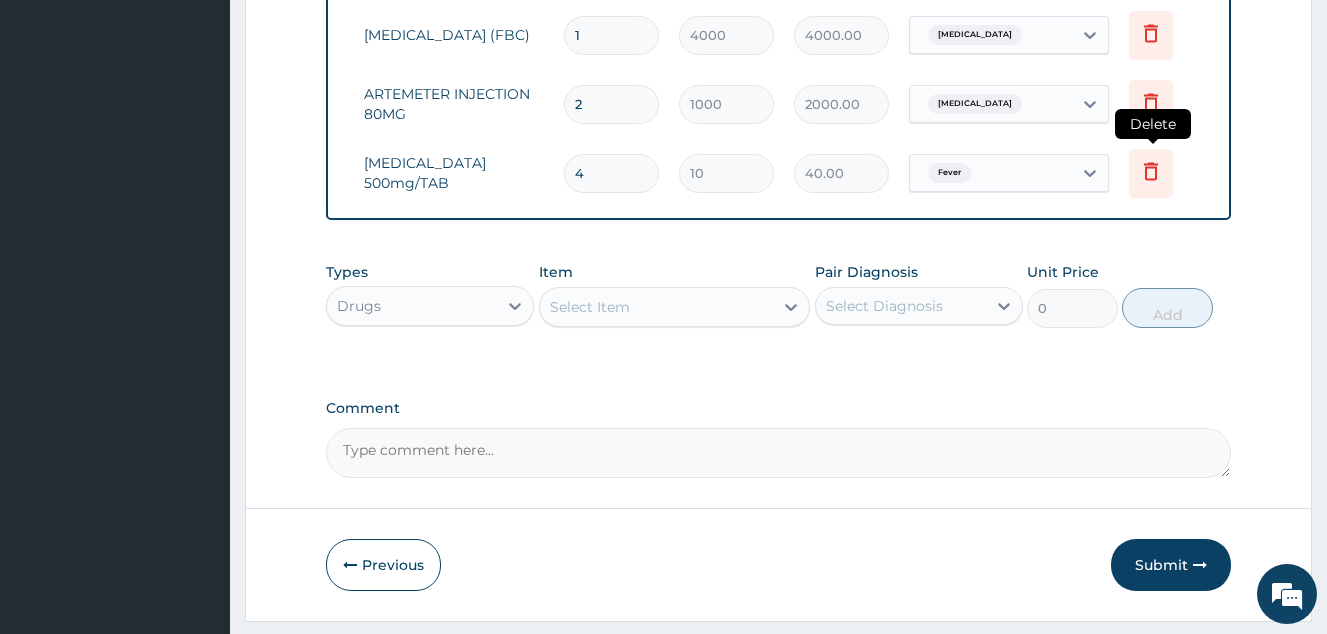 type on "4" 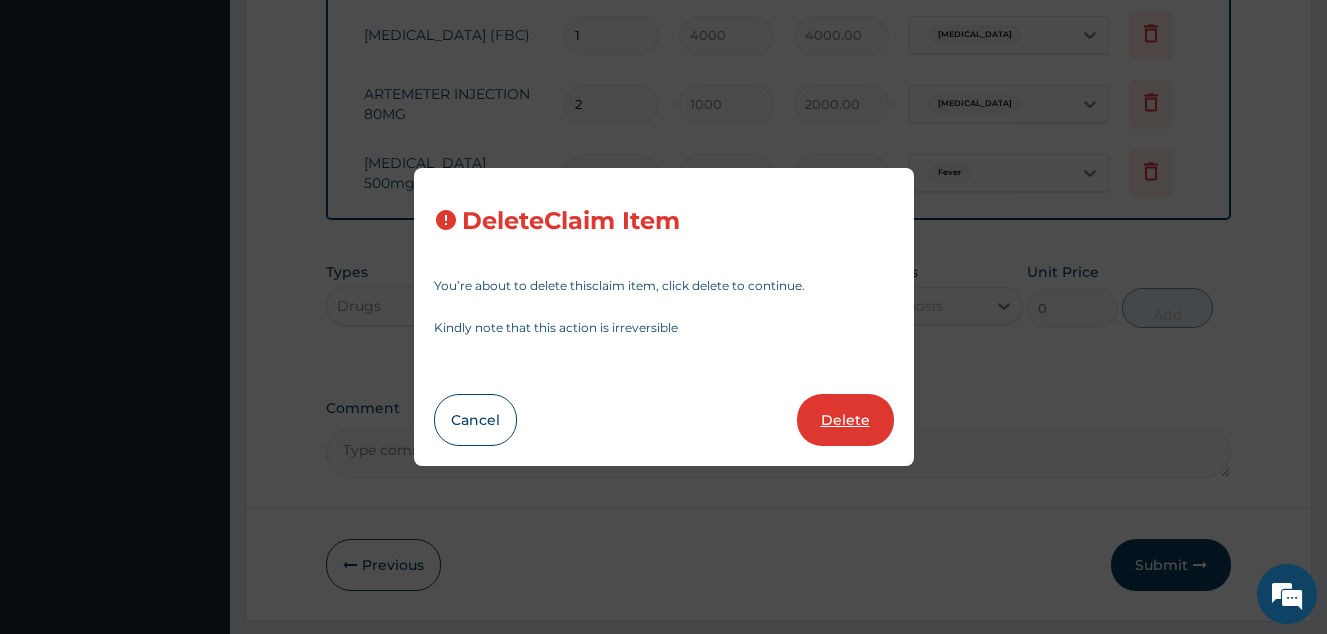 click on "Delete" at bounding box center [845, 420] 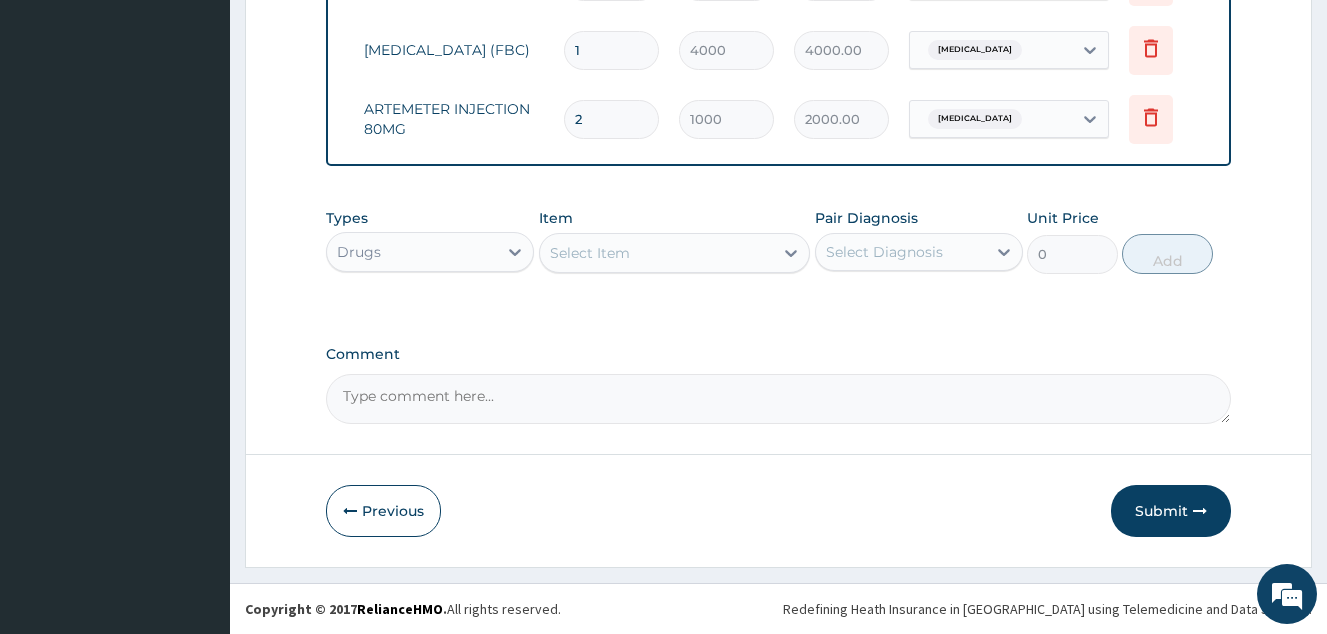 click on "Select Diagnosis" at bounding box center (884, 252) 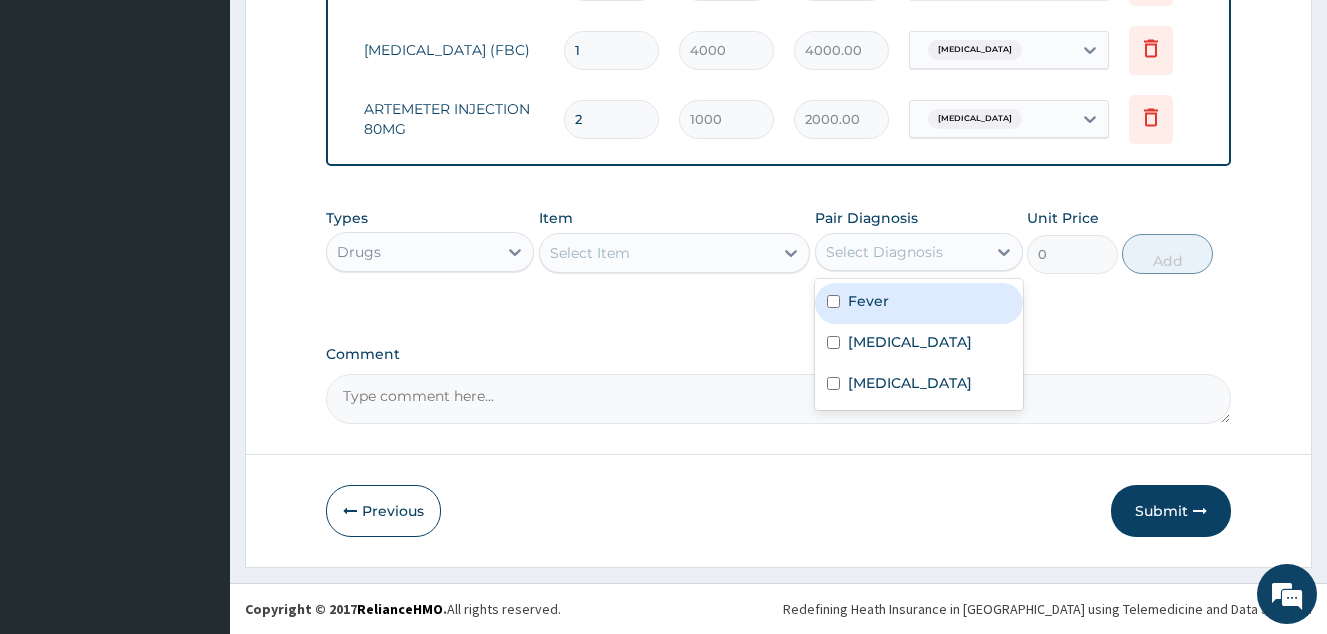 click on "Fever" at bounding box center (868, 301) 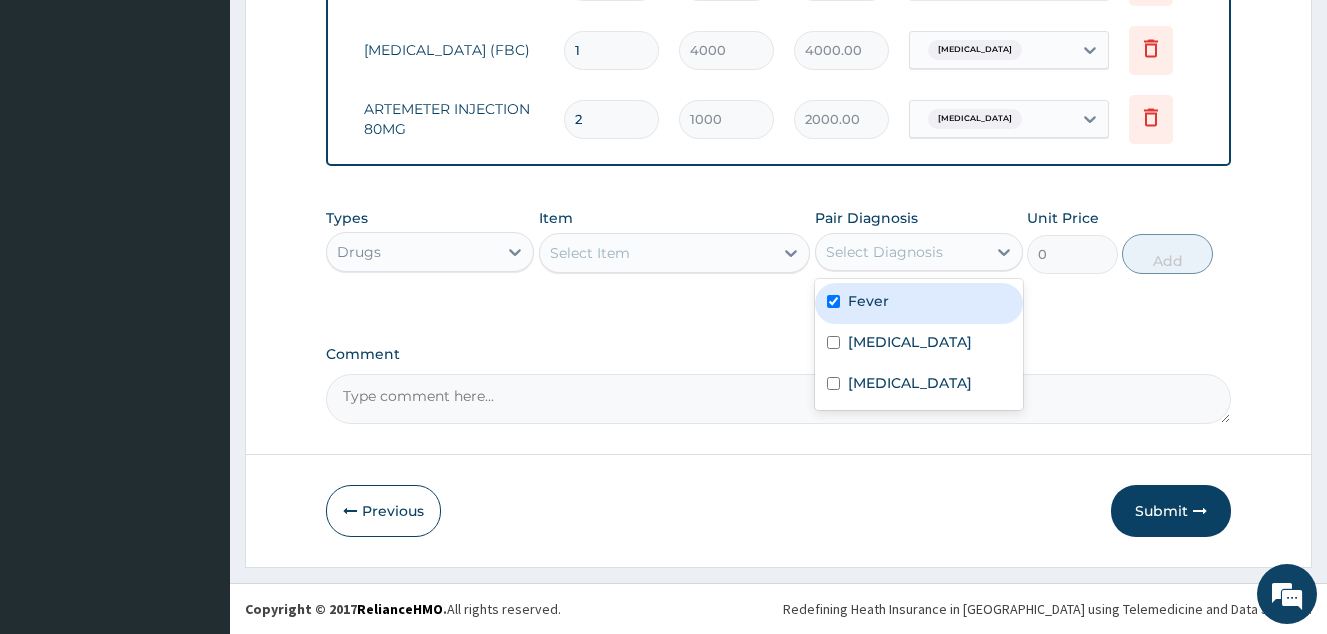 checkbox on "true" 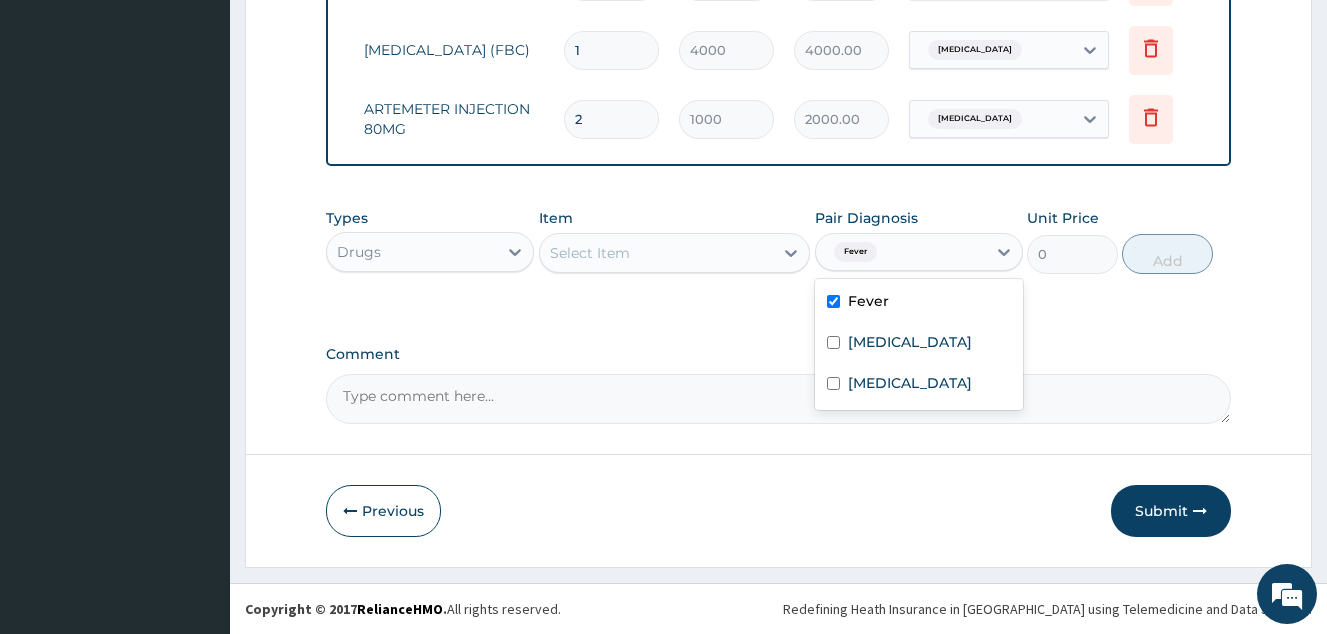 click on "Select Item" at bounding box center (657, 253) 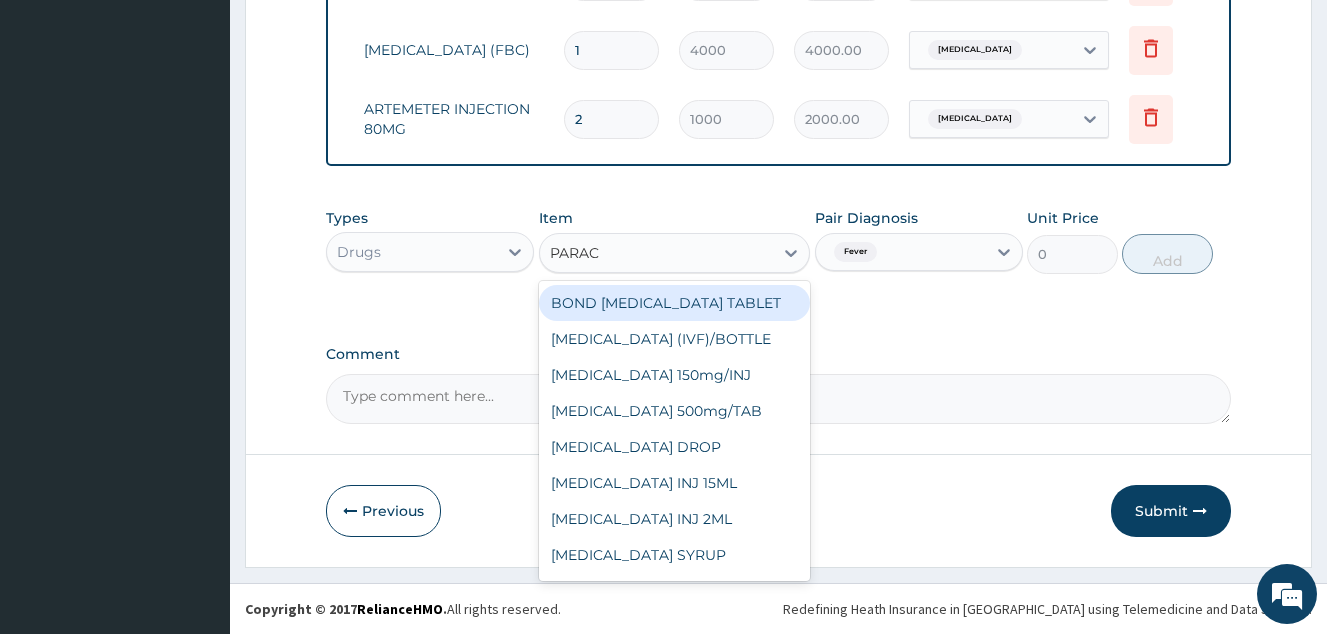 type on "PARACE" 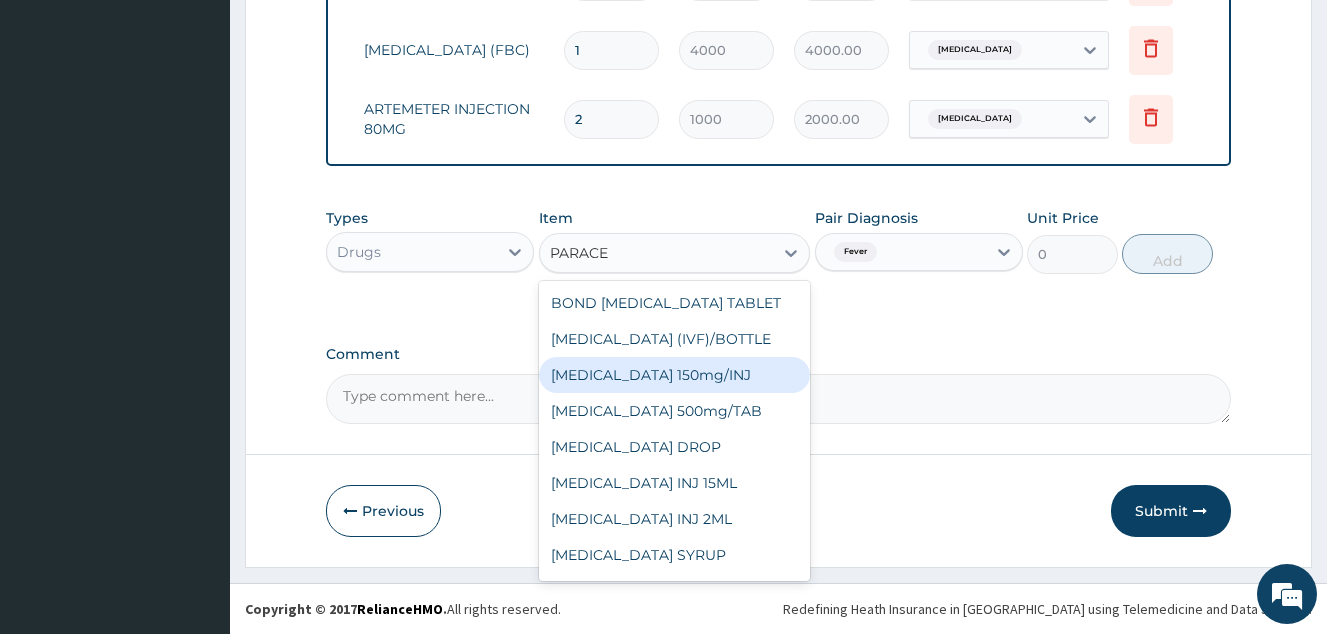 click on "Paracetamol 150mg/INJ" at bounding box center (675, 375) 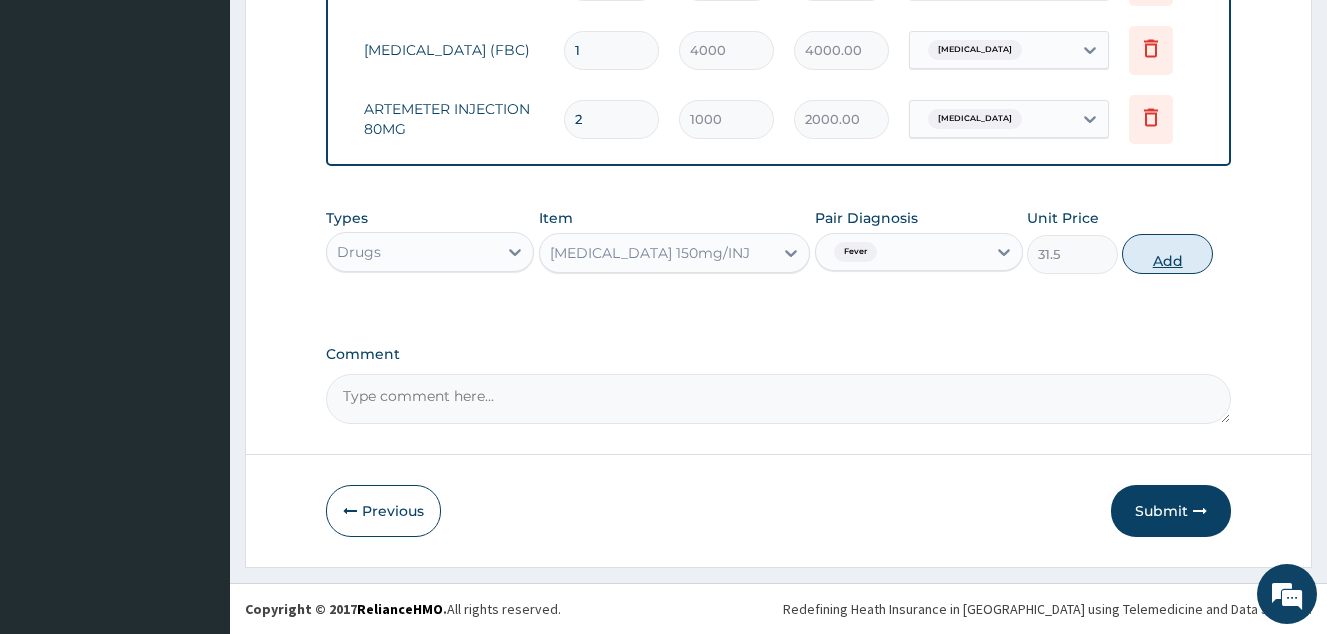 click on "Add" at bounding box center (1167, 254) 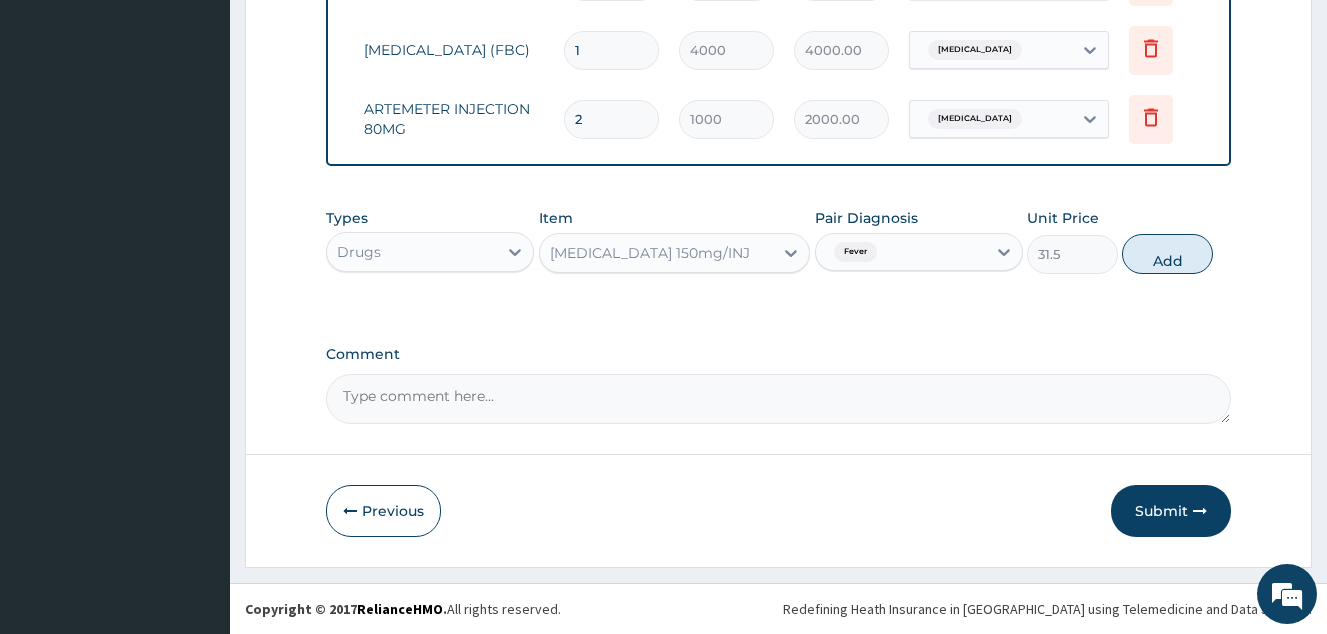 type on "0" 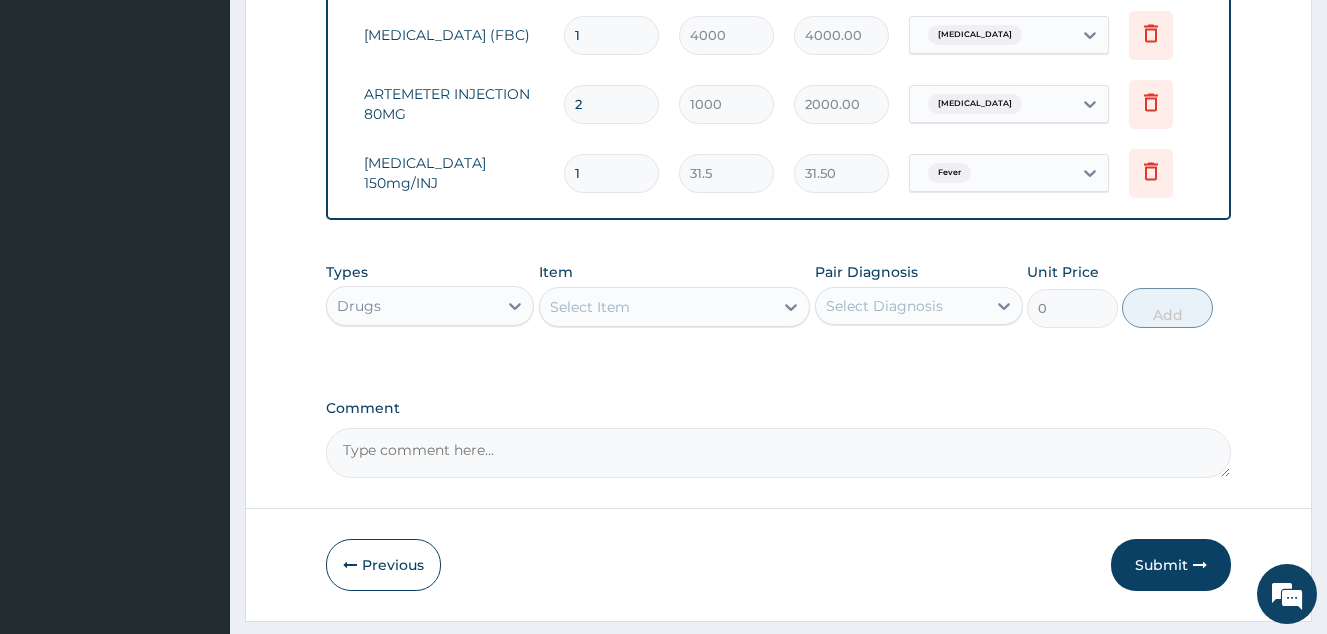 type 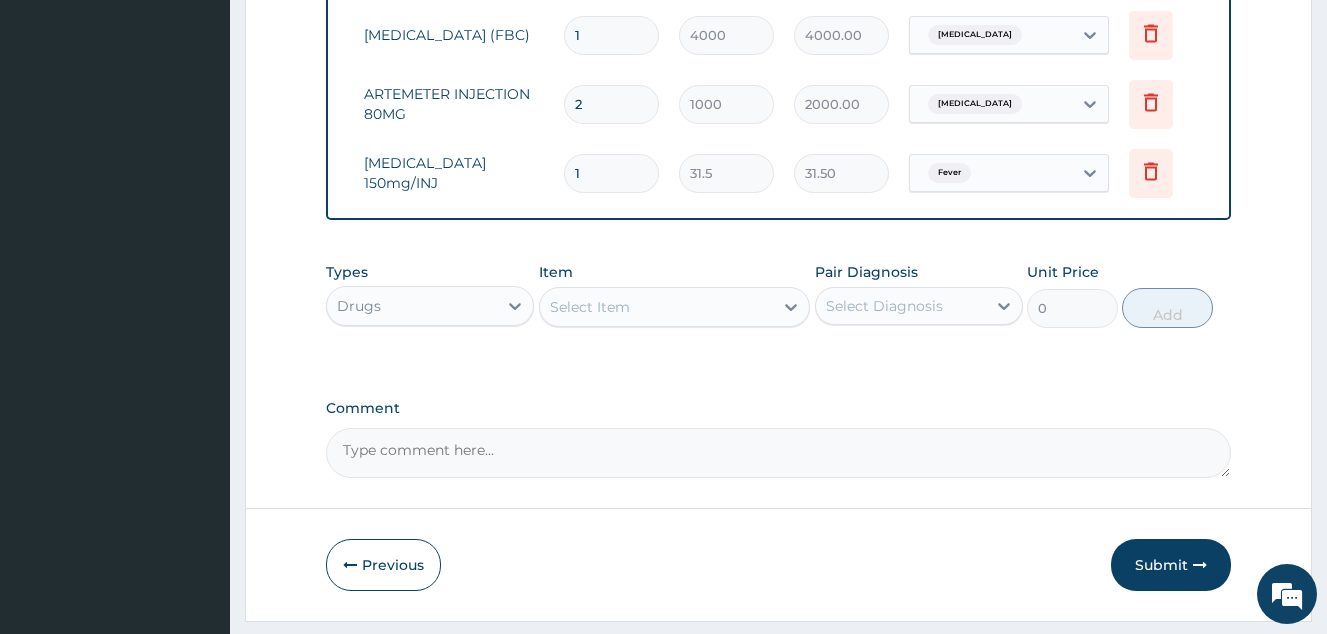 type on "0.00" 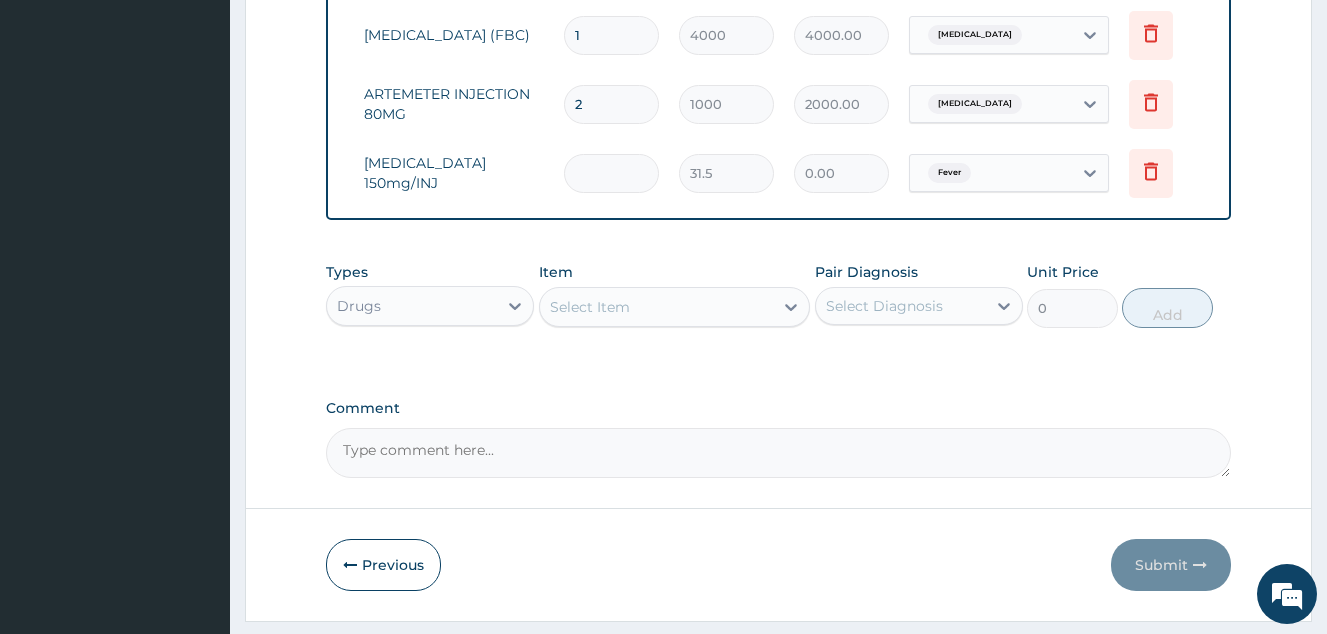 type on "4" 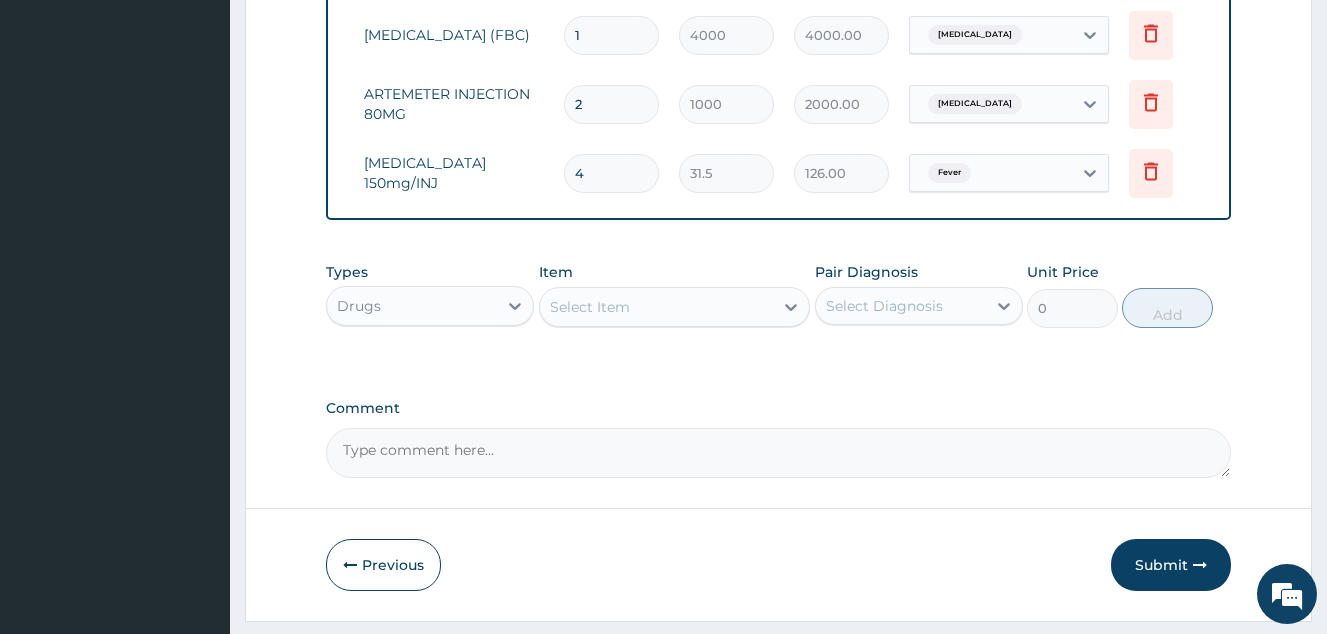 type on "4" 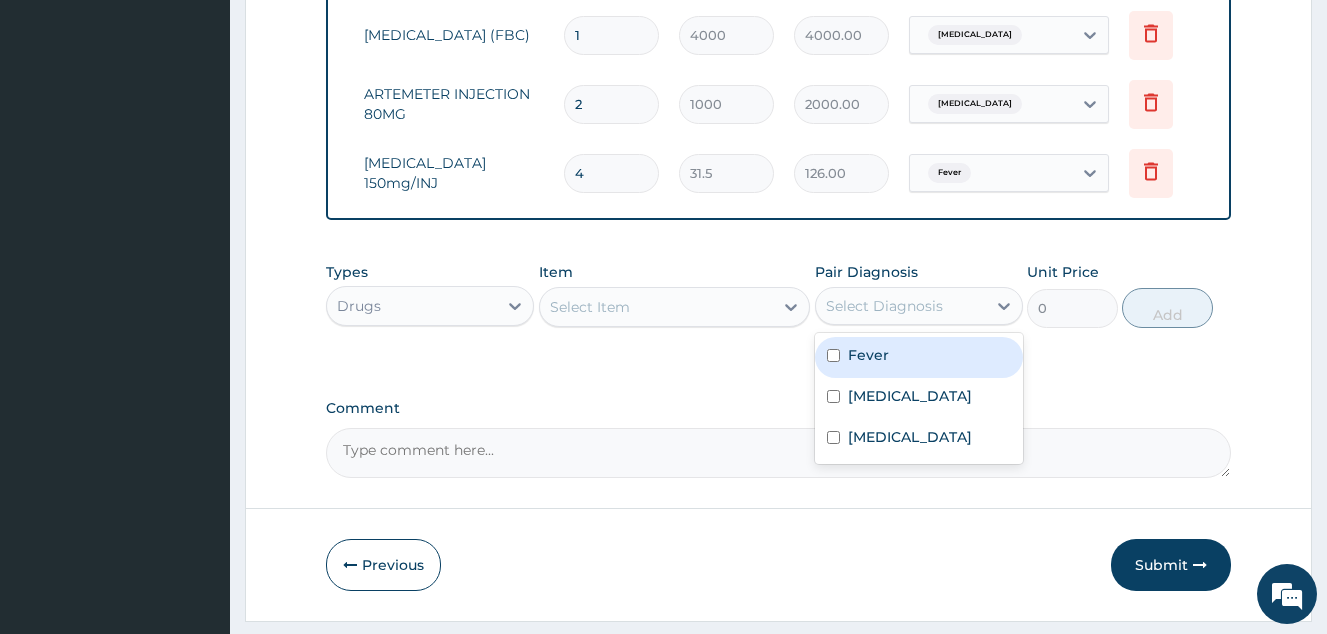 click on "Select Diagnosis" at bounding box center (901, 306) 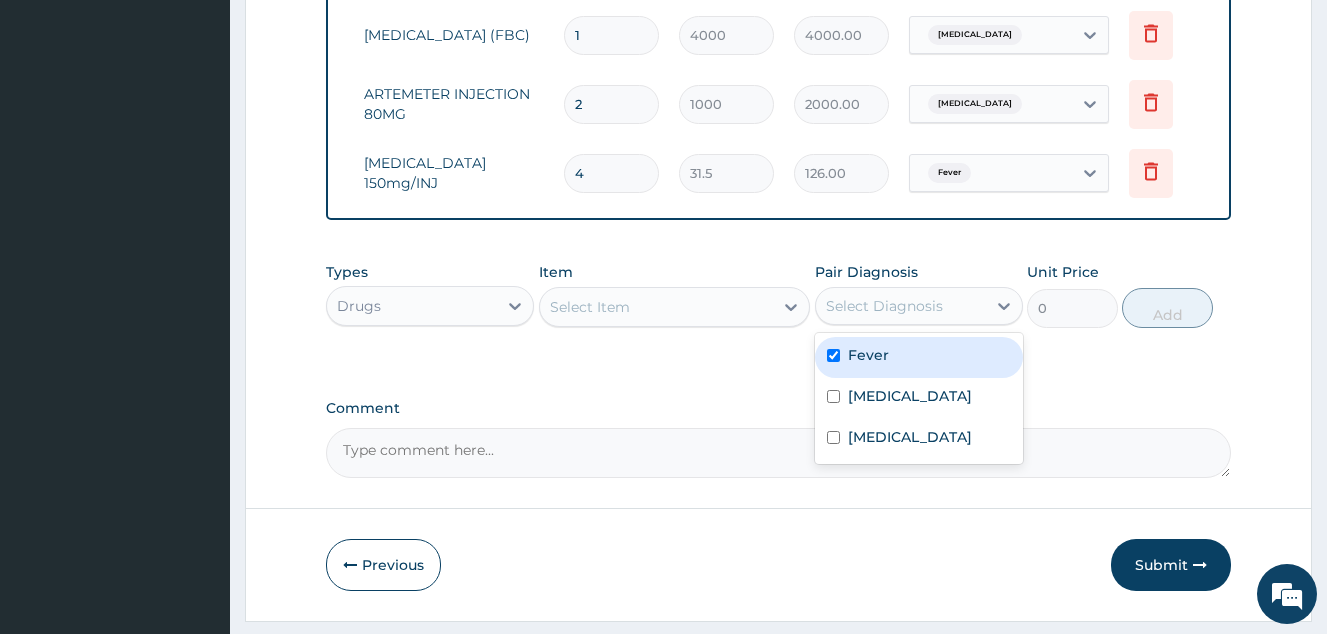 checkbox on "true" 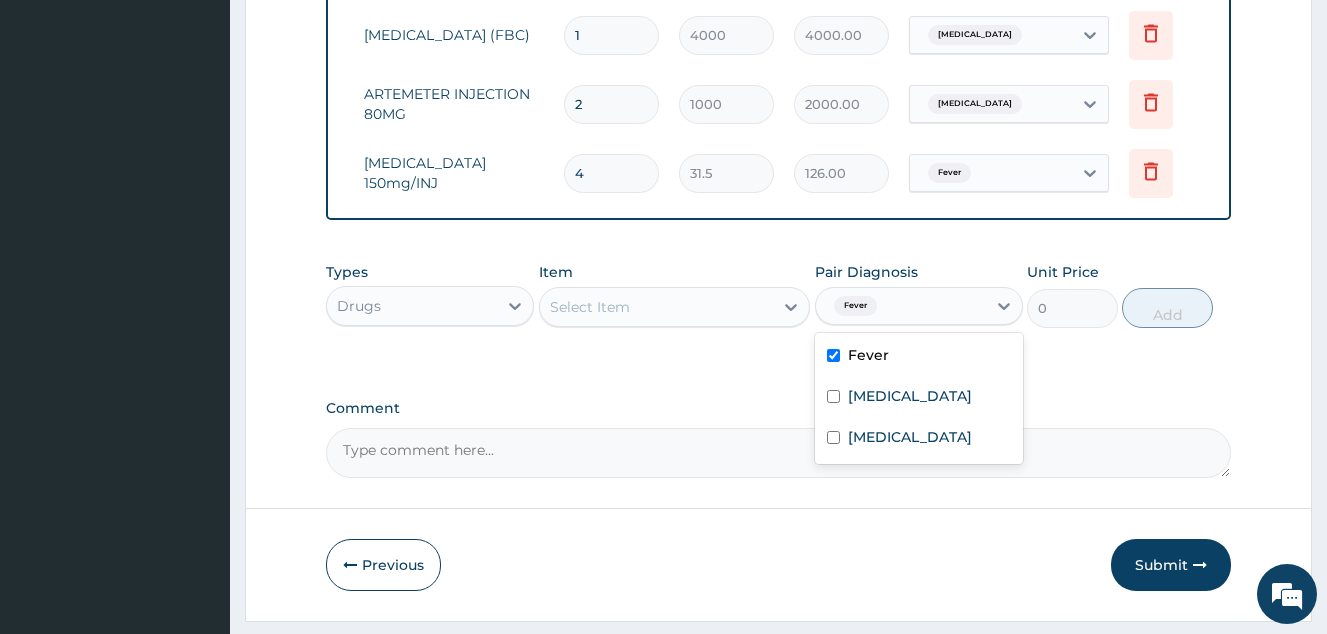 click on "Select Item" at bounding box center (590, 307) 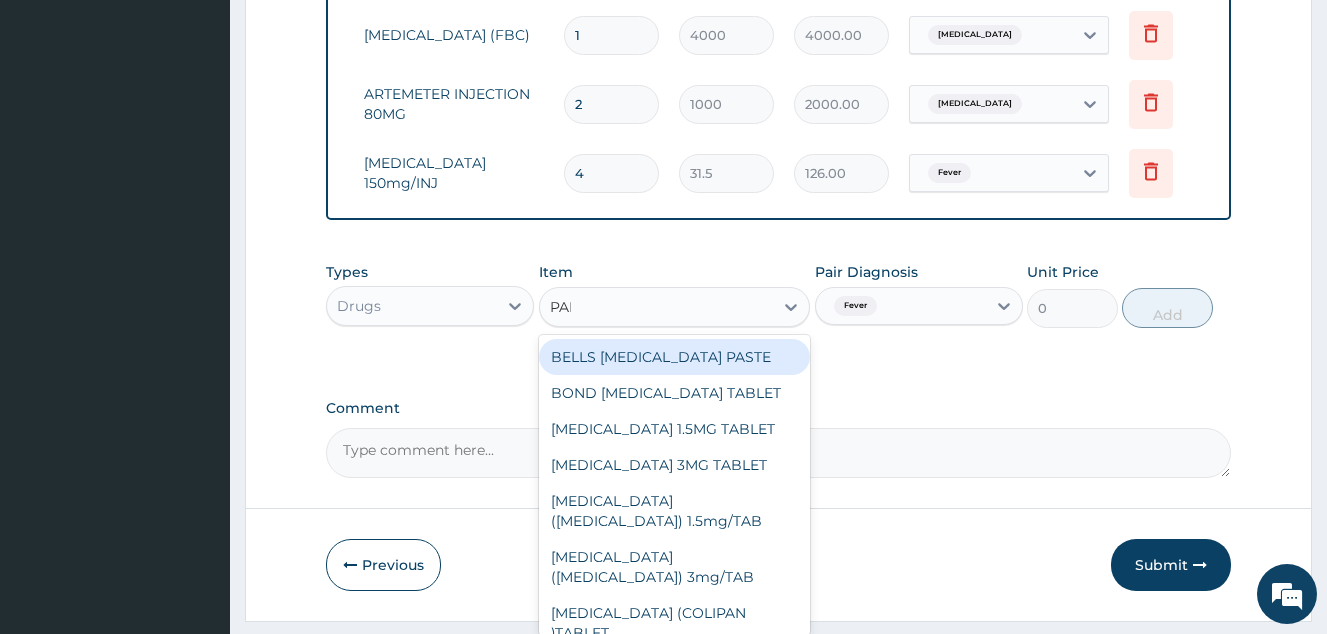 type on "PARA" 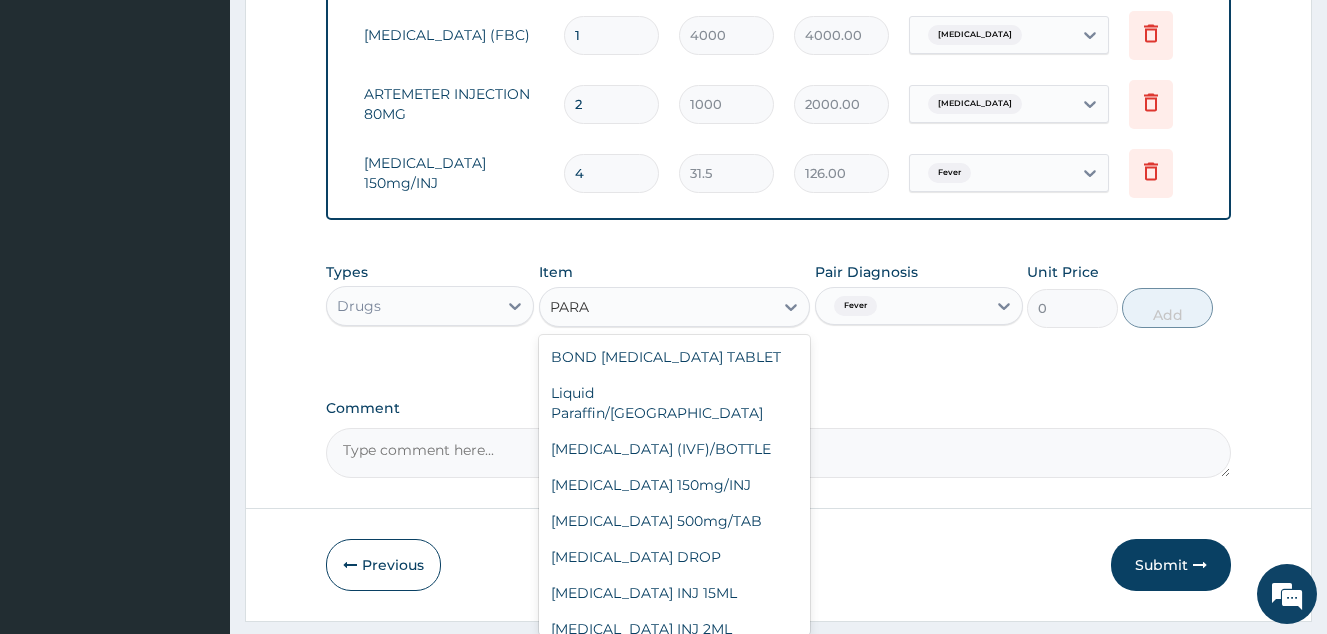 scroll, scrollTop: 104, scrollLeft: 0, axis: vertical 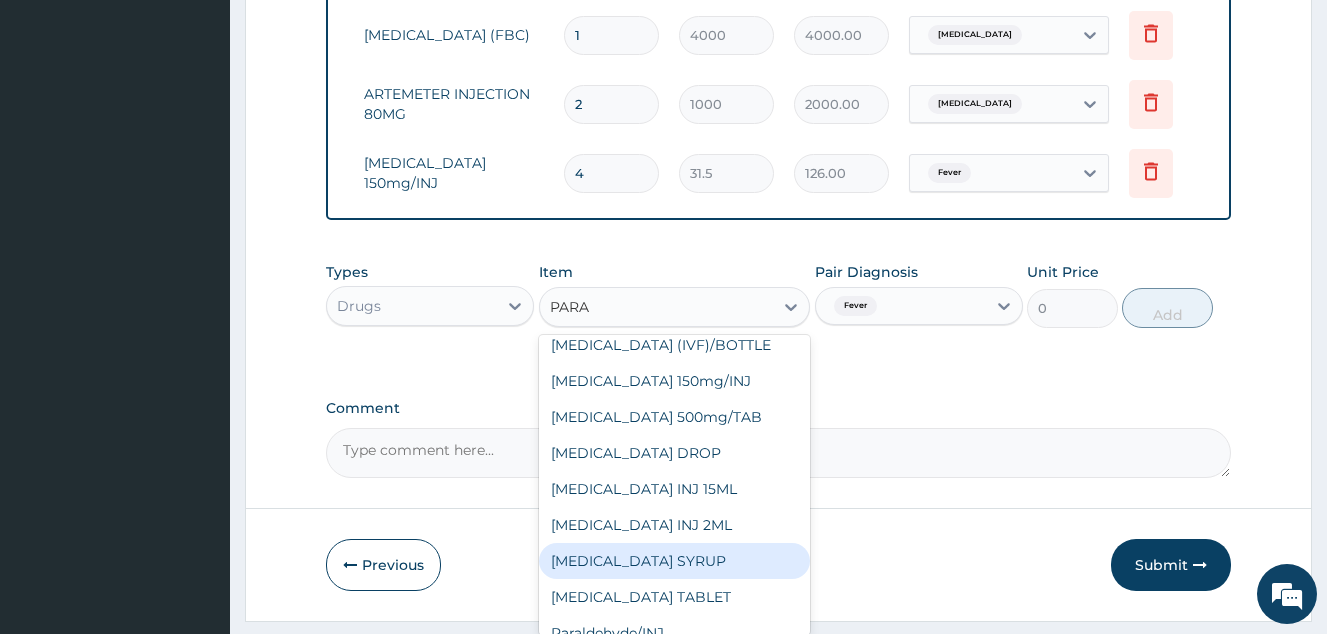 click on "PARACETAMOL SYRUP" at bounding box center [675, 561] 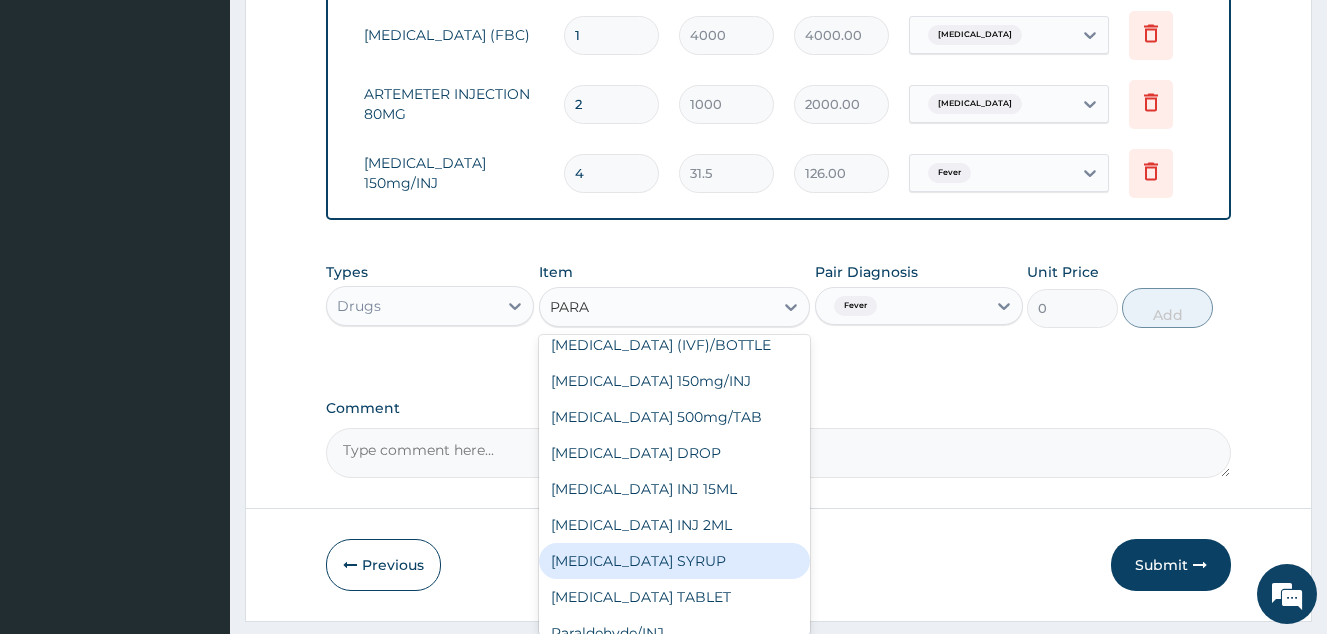 type 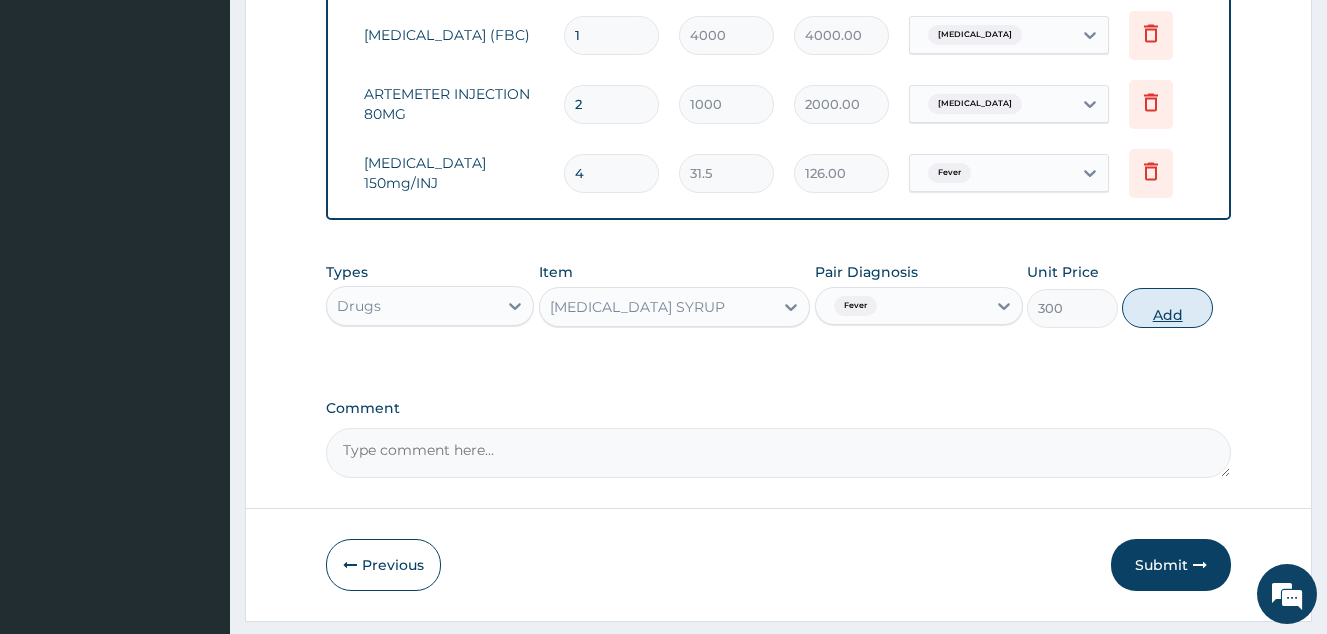 click on "Add" at bounding box center (1167, 308) 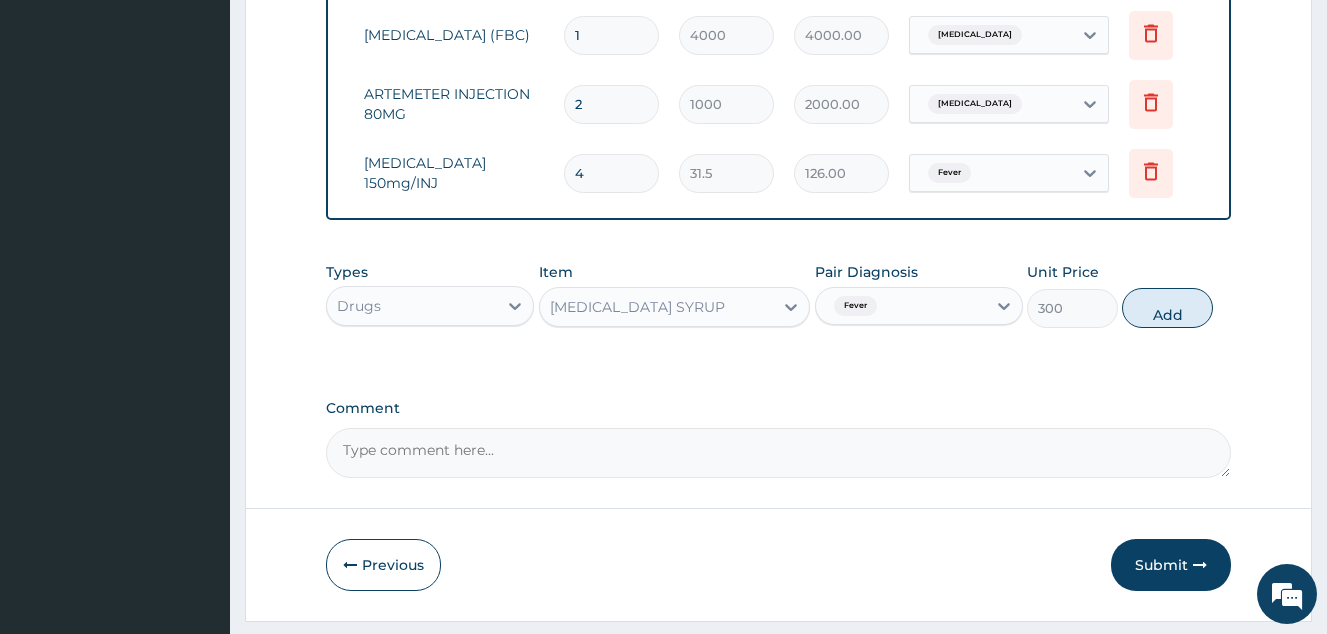 type on "0" 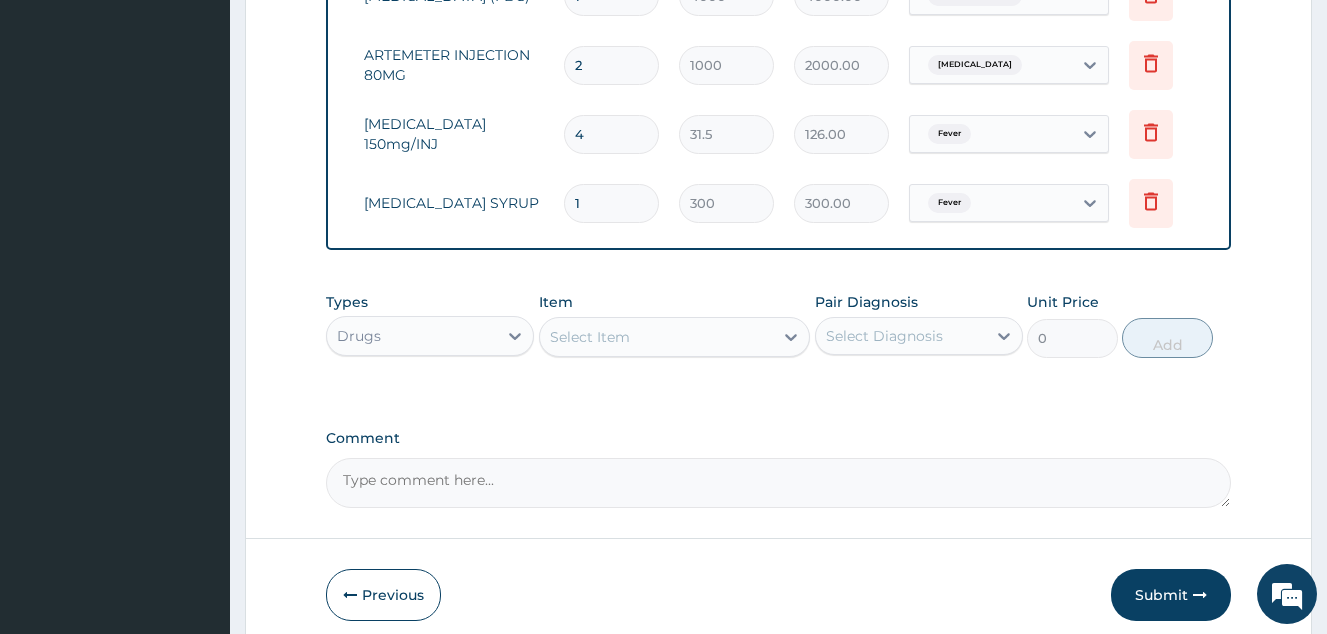 scroll, scrollTop: 973, scrollLeft: 0, axis: vertical 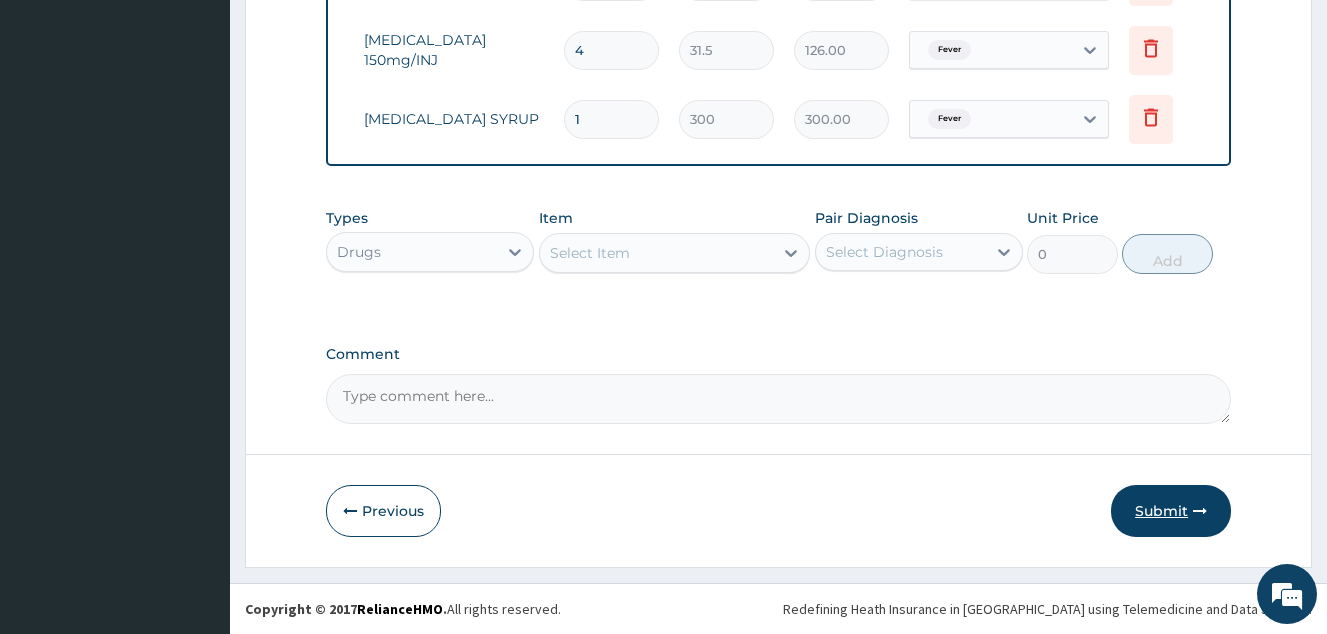 click on "Submit" at bounding box center (1171, 511) 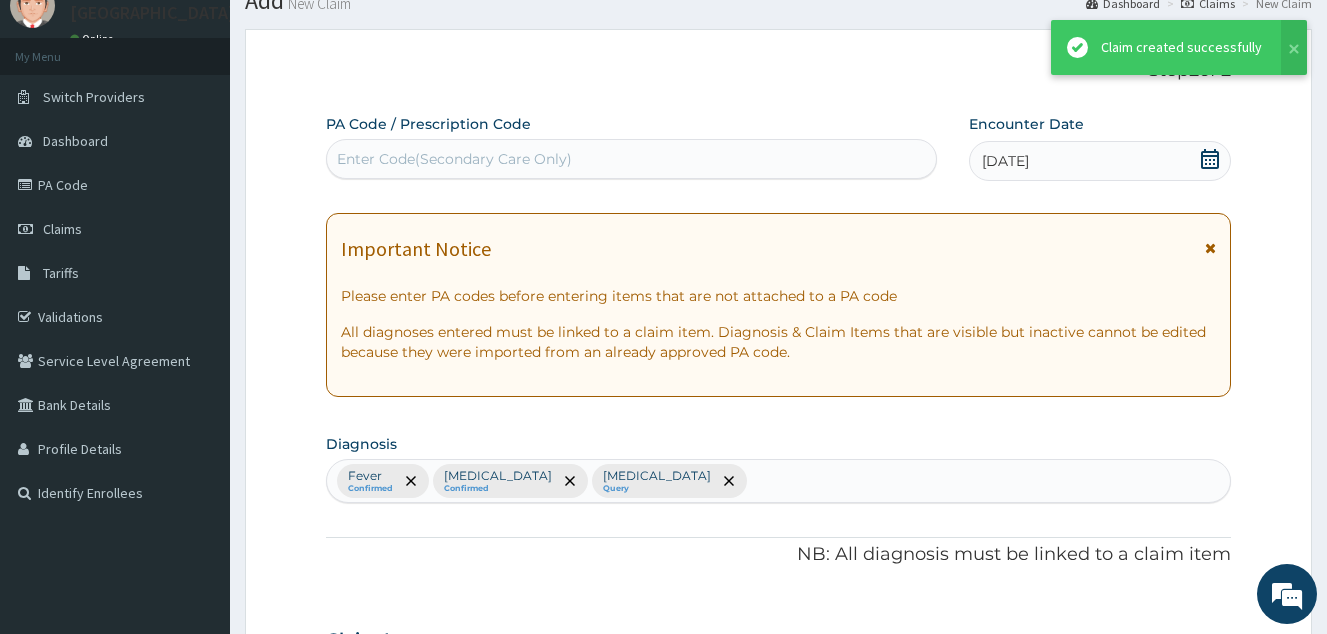 scroll, scrollTop: 1073, scrollLeft: 0, axis: vertical 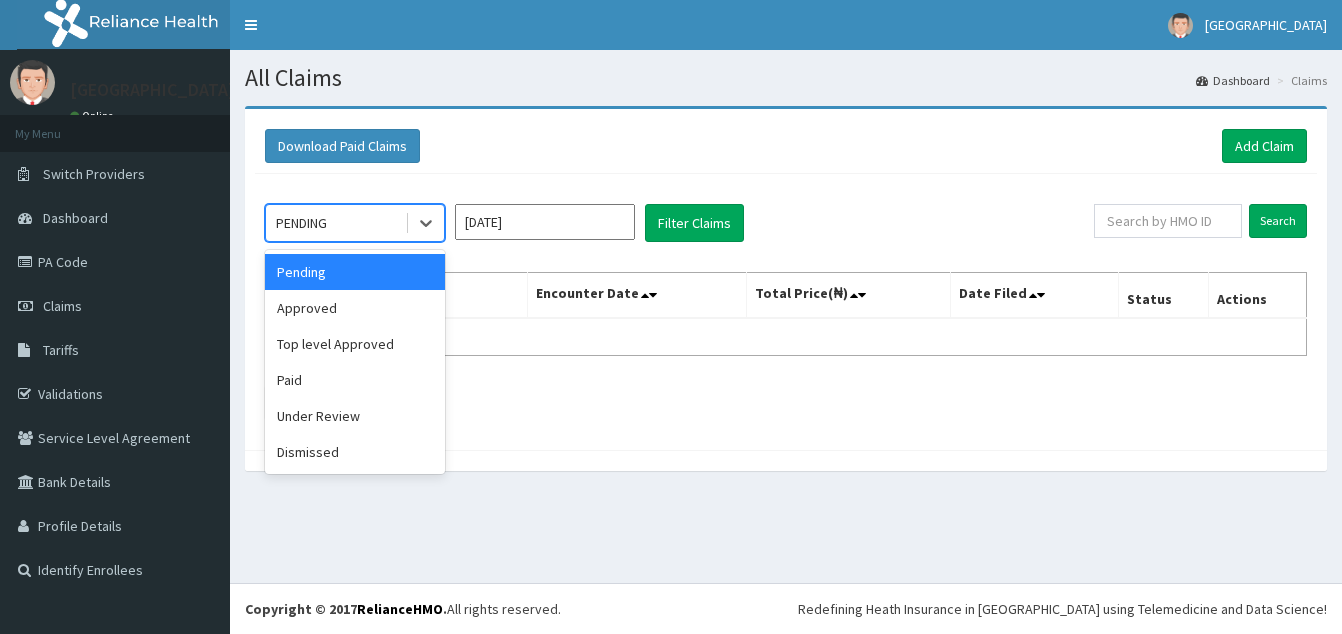 click on "PENDING" at bounding box center (301, 223) 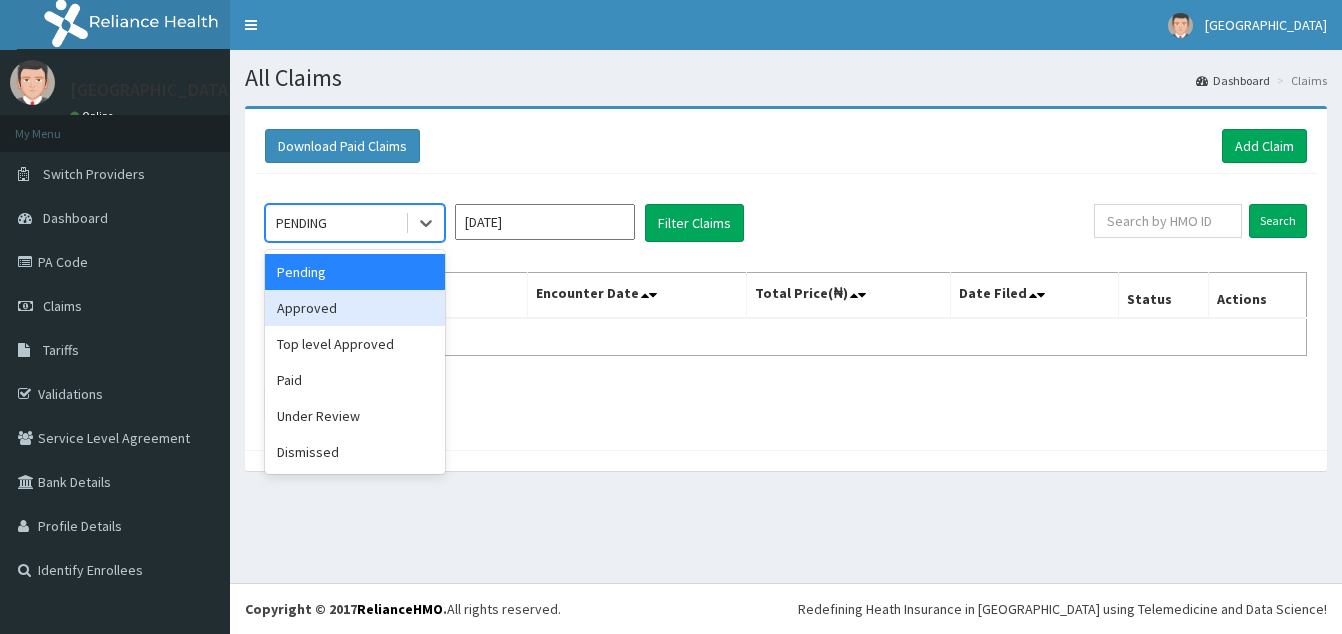 click on "Approved" at bounding box center (355, 308) 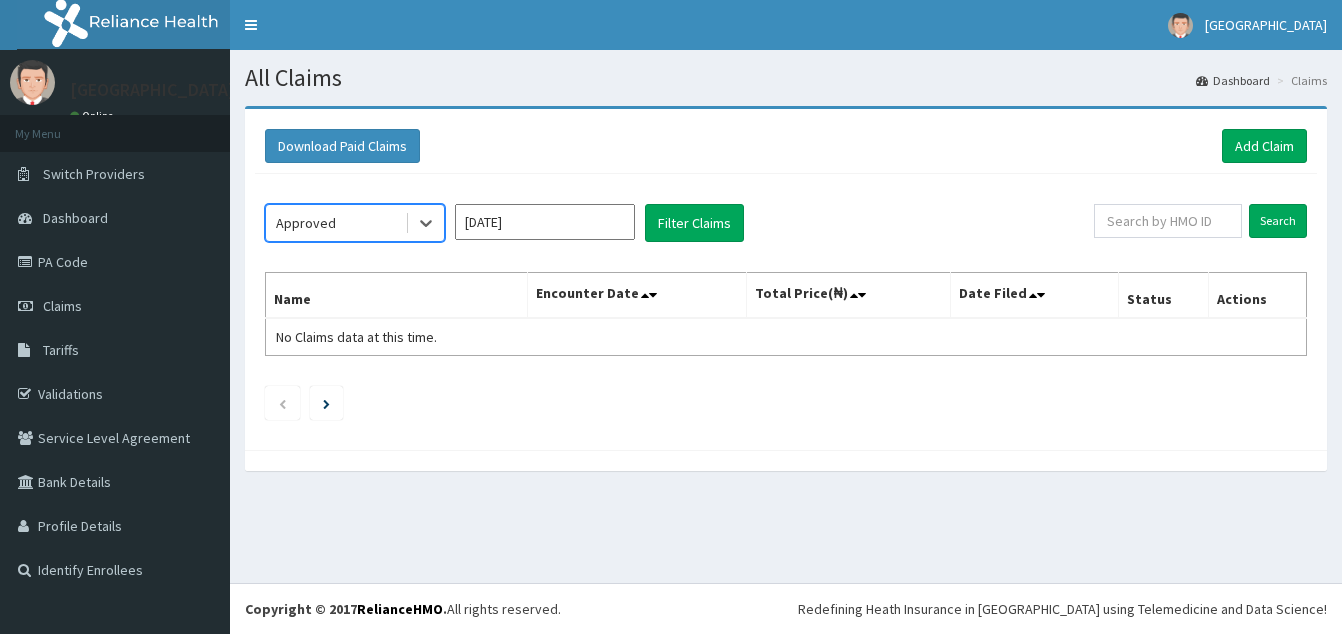 click on "Jul 2025" at bounding box center (545, 222) 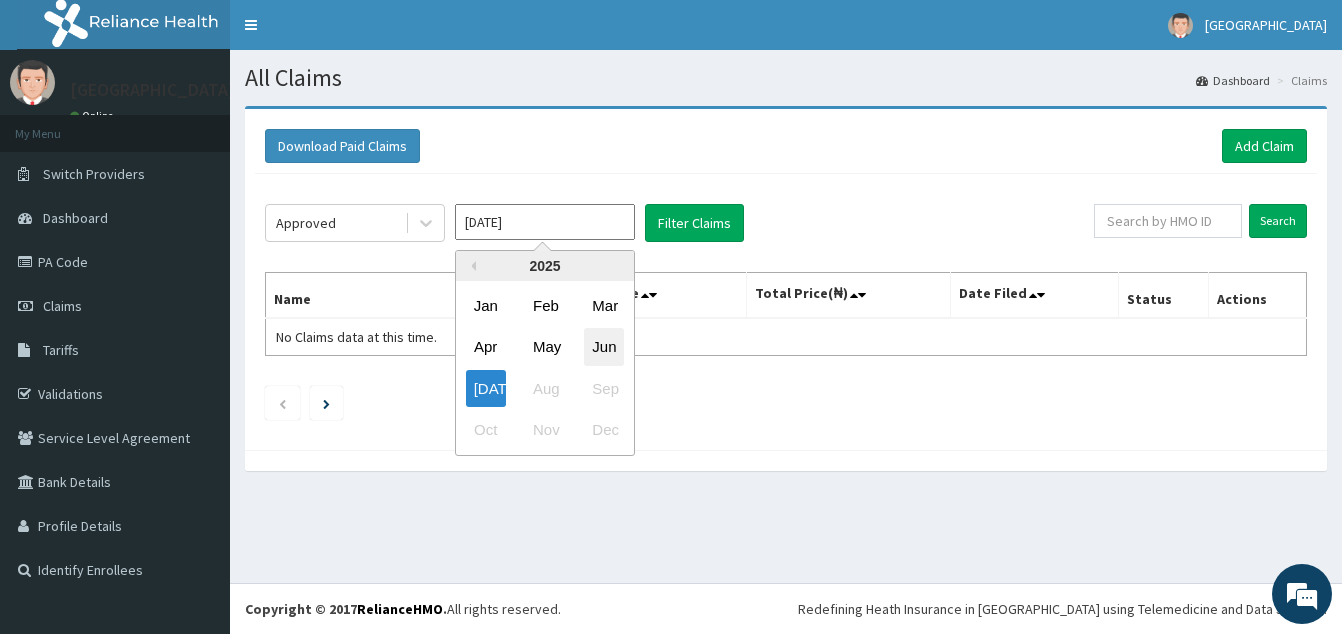 click on "Jun" at bounding box center [604, 347] 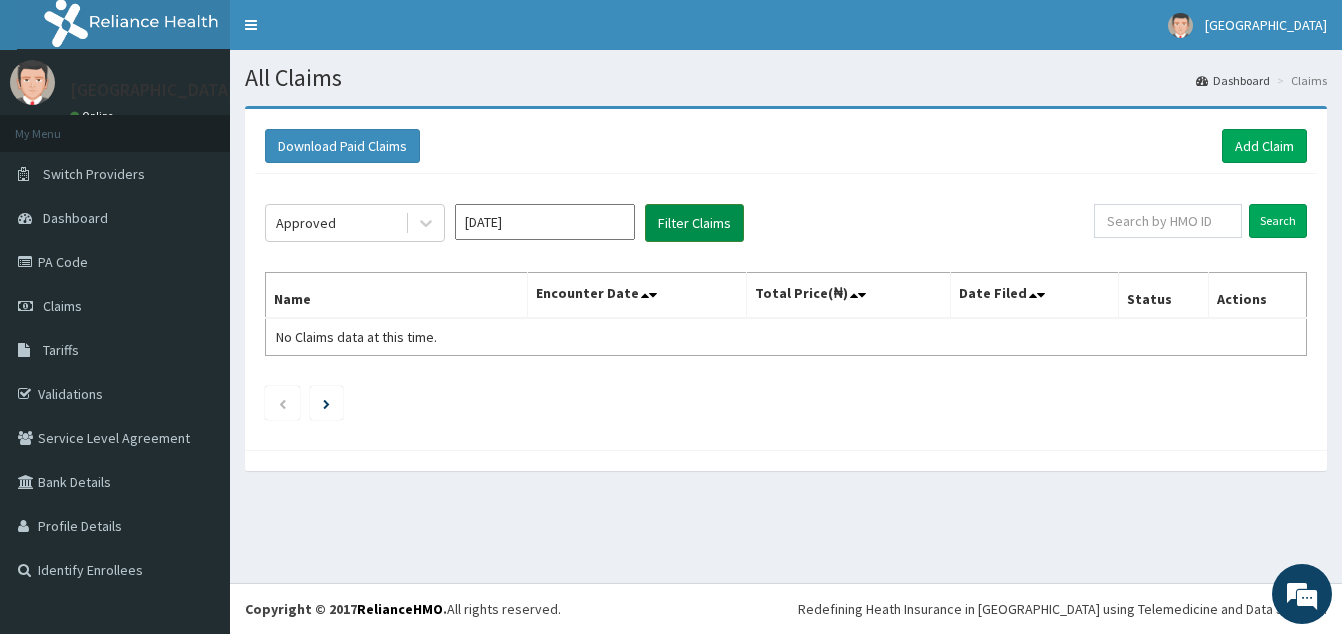 click on "Filter Claims" at bounding box center (694, 223) 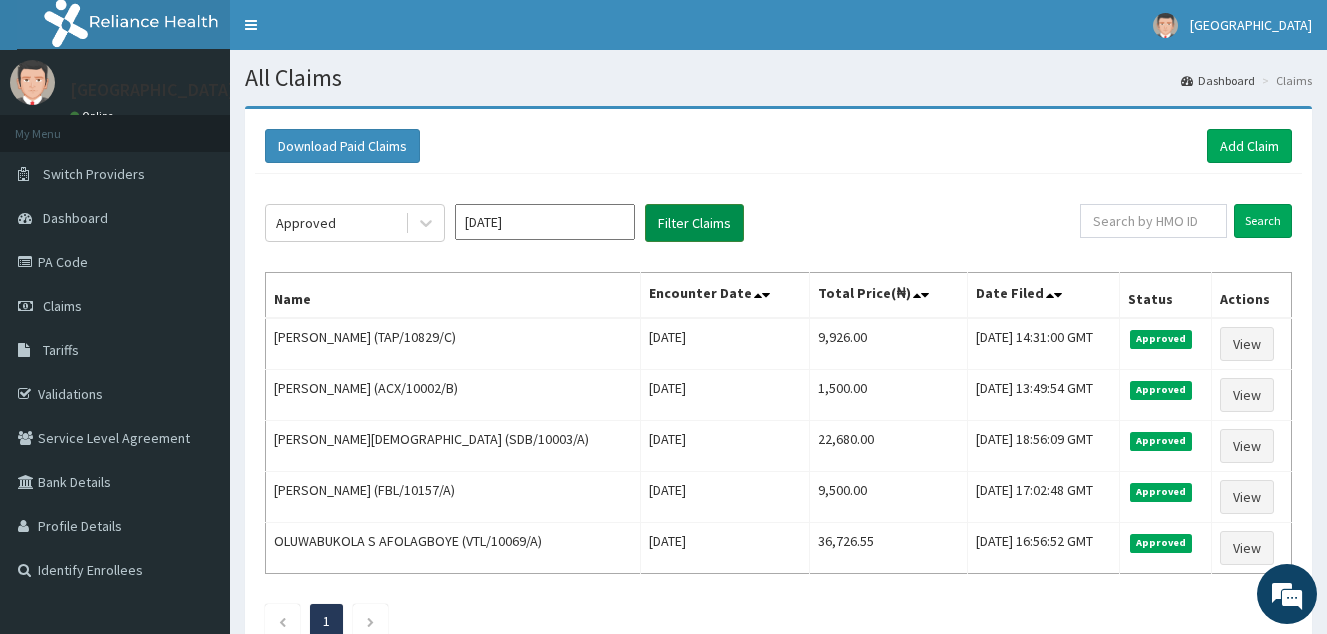 scroll, scrollTop: 0, scrollLeft: 0, axis: both 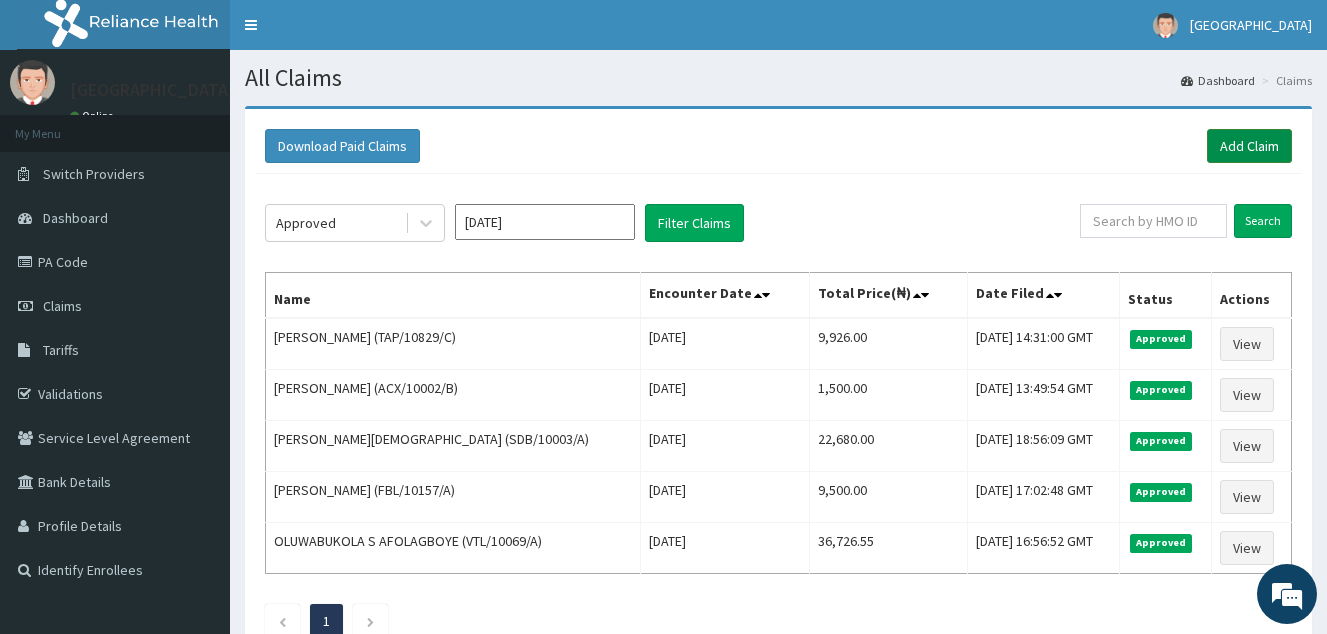 click on "Add Claim" at bounding box center (1249, 146) 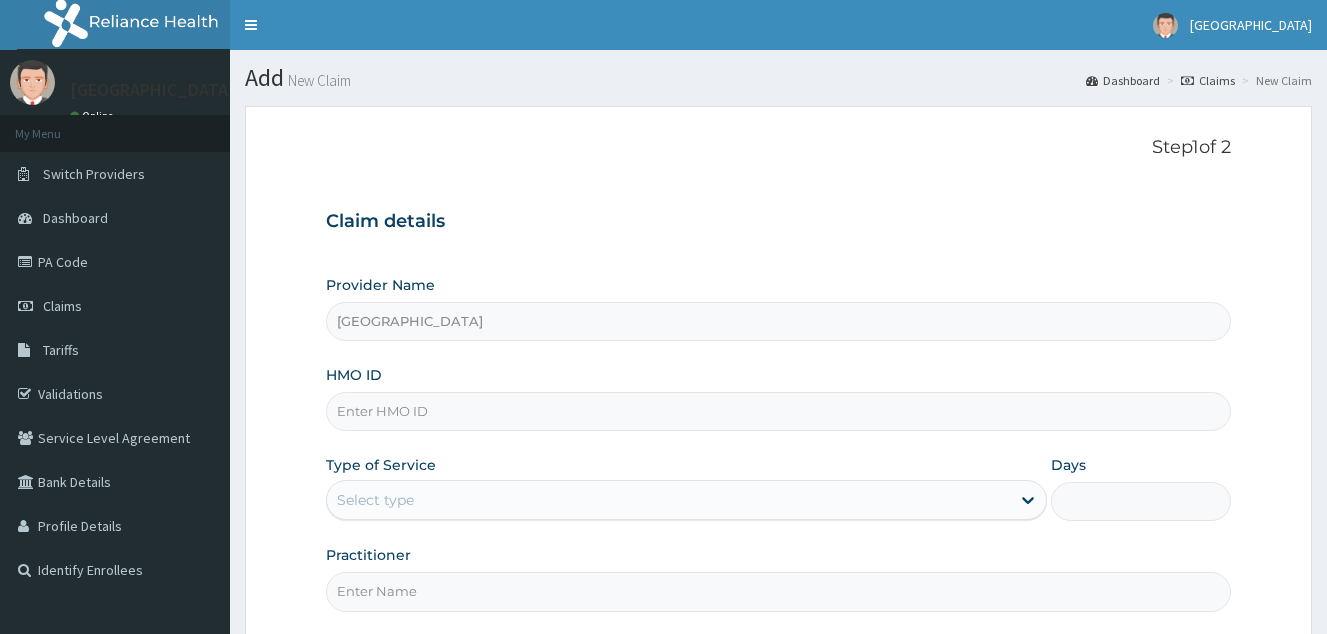 scroll, scrollTop: 0, scrollLeft: 0, axis: both 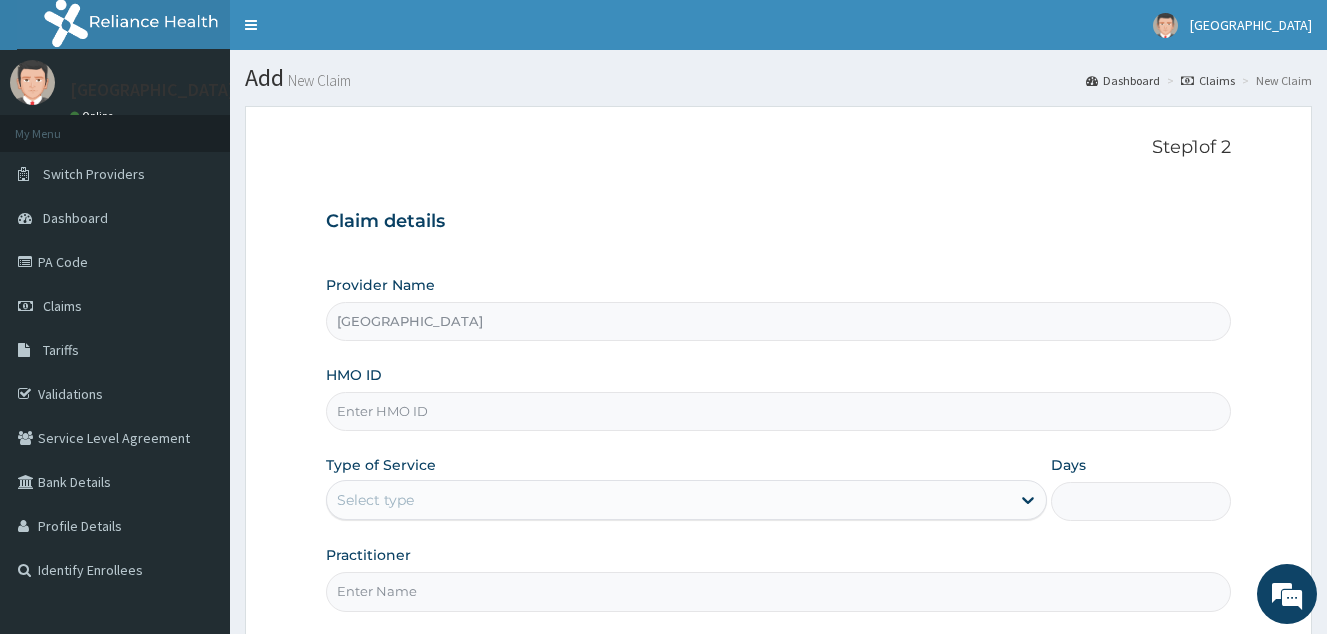 paste on "ACQ/10197/A" 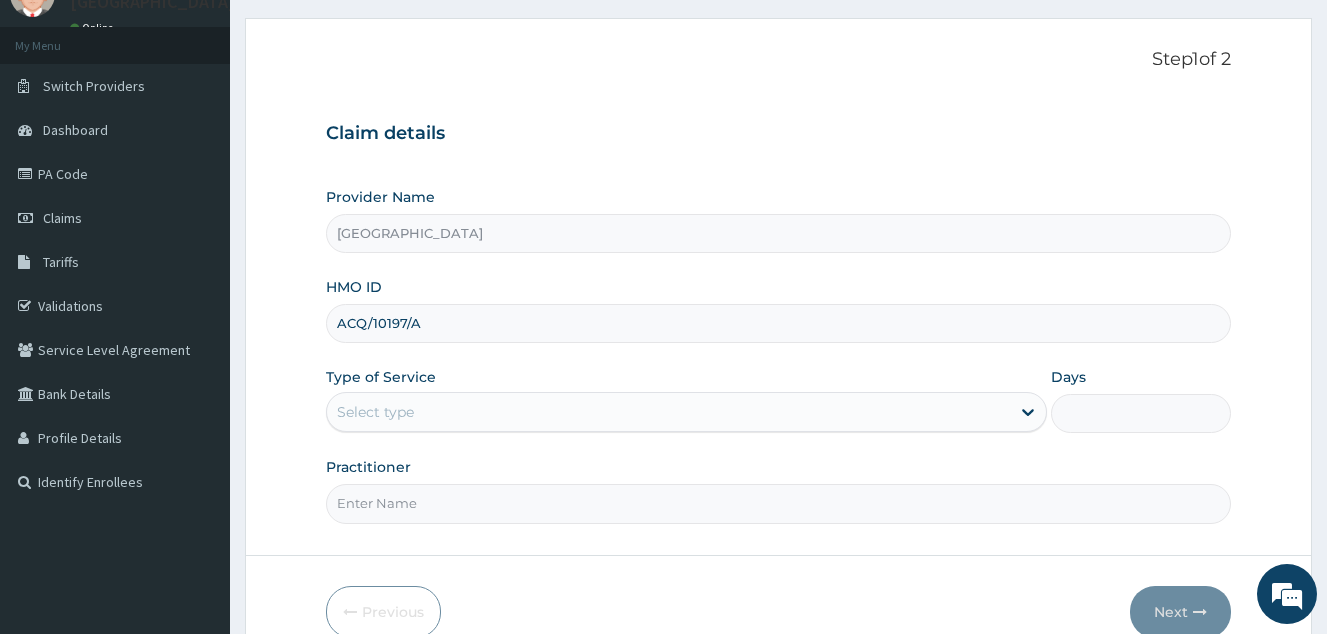 scroll, scrollTop: 189, scrollLeft: 0, axis: vertical 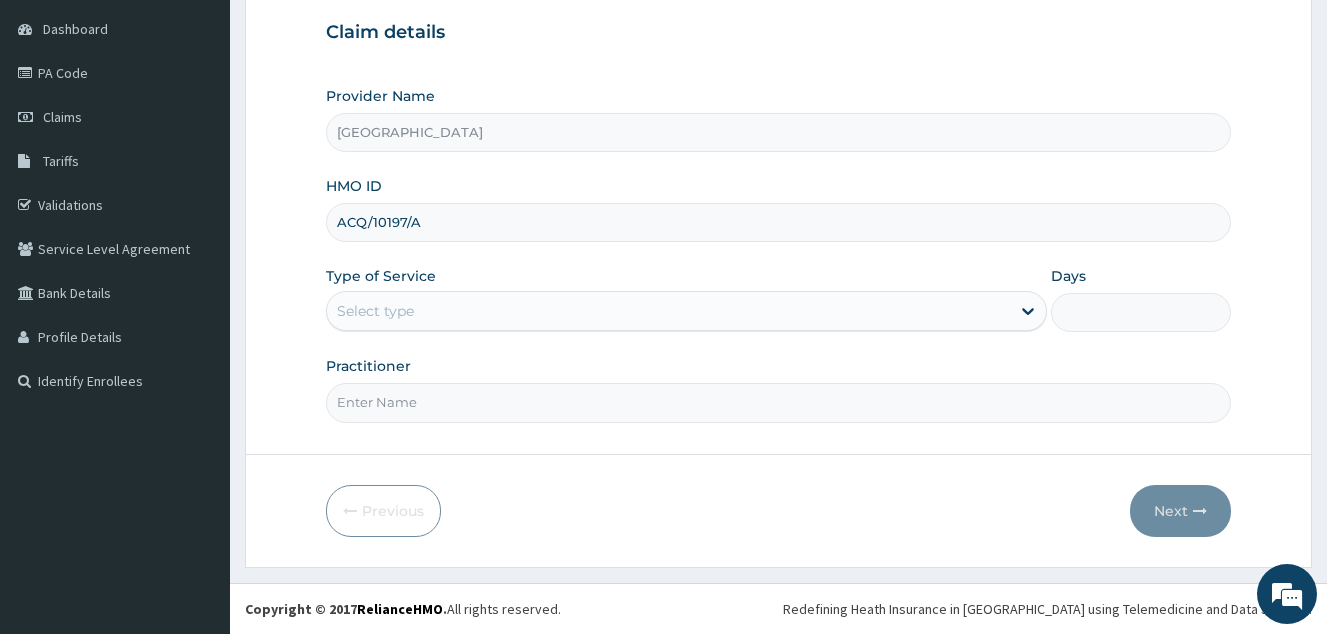 type on "ACQ/10197/A" 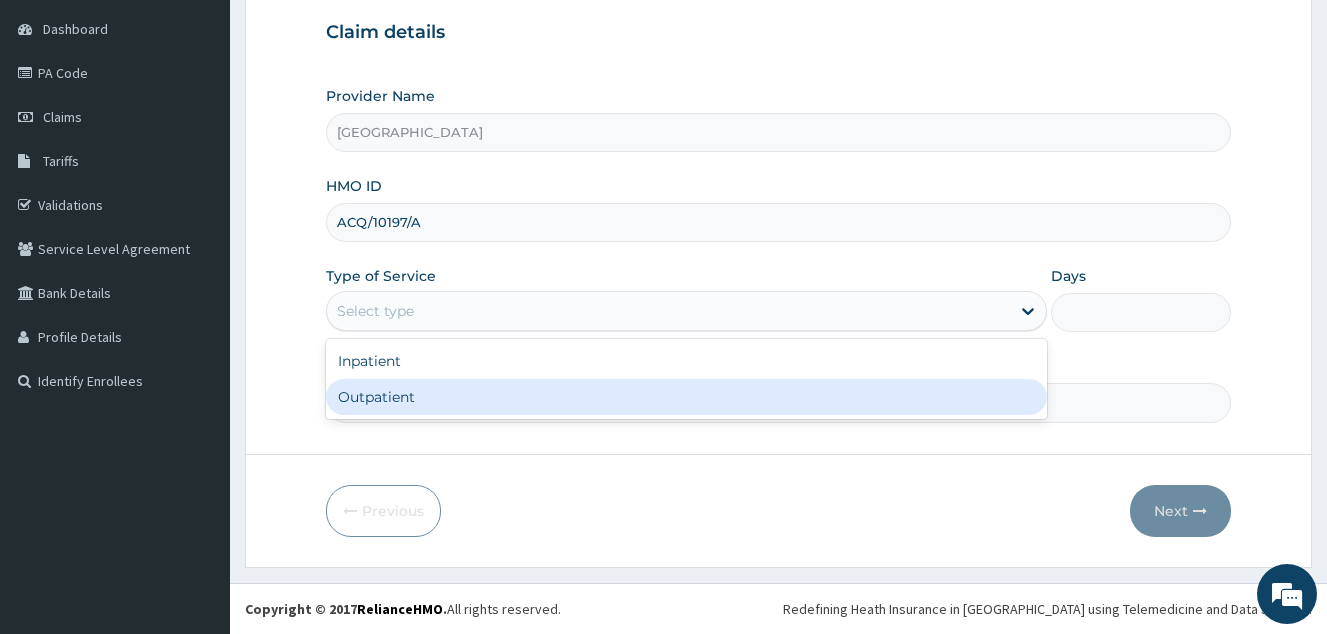 click on "Outpatient" at bounding box center [686, 397] 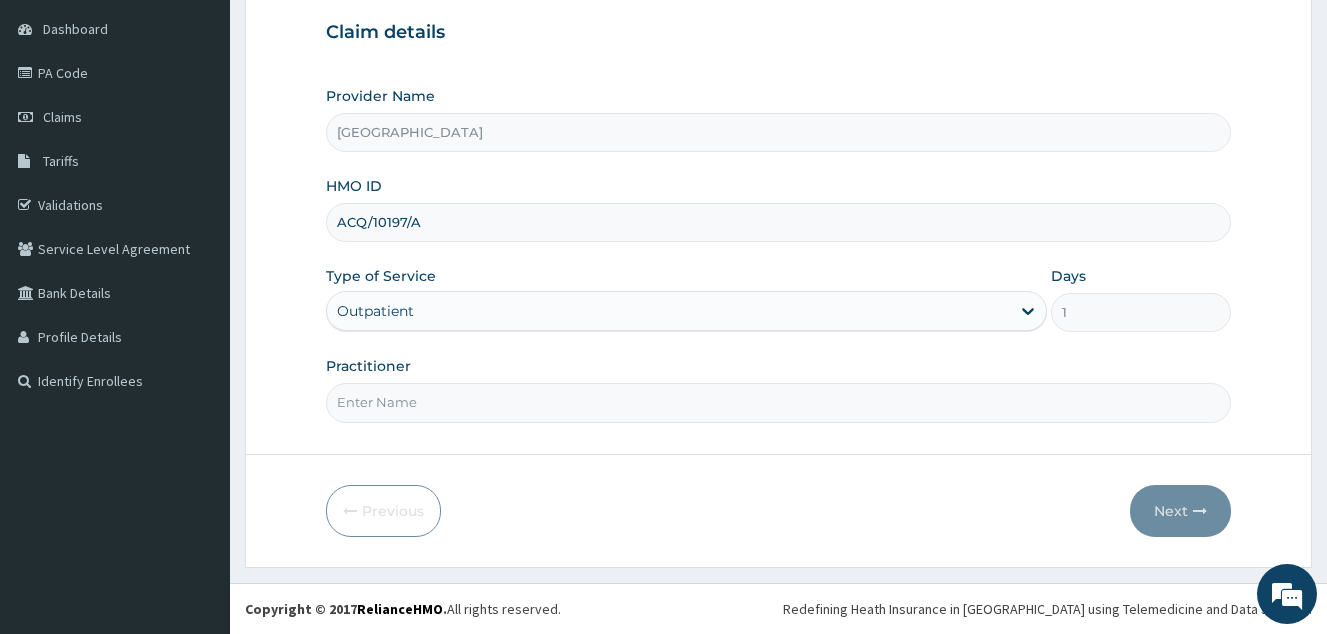 click on "Practitioner" at bounding box center (778, 402) 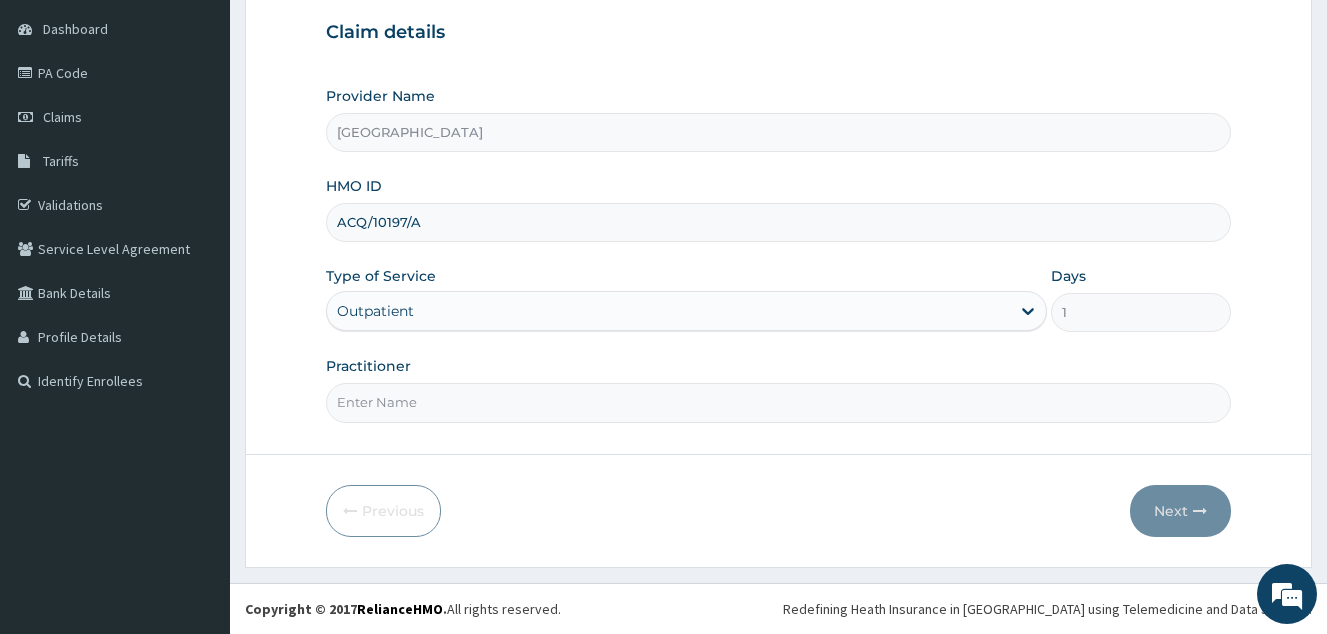 scroll, scrollTop: 0, scrollLeft: 0, axis: both 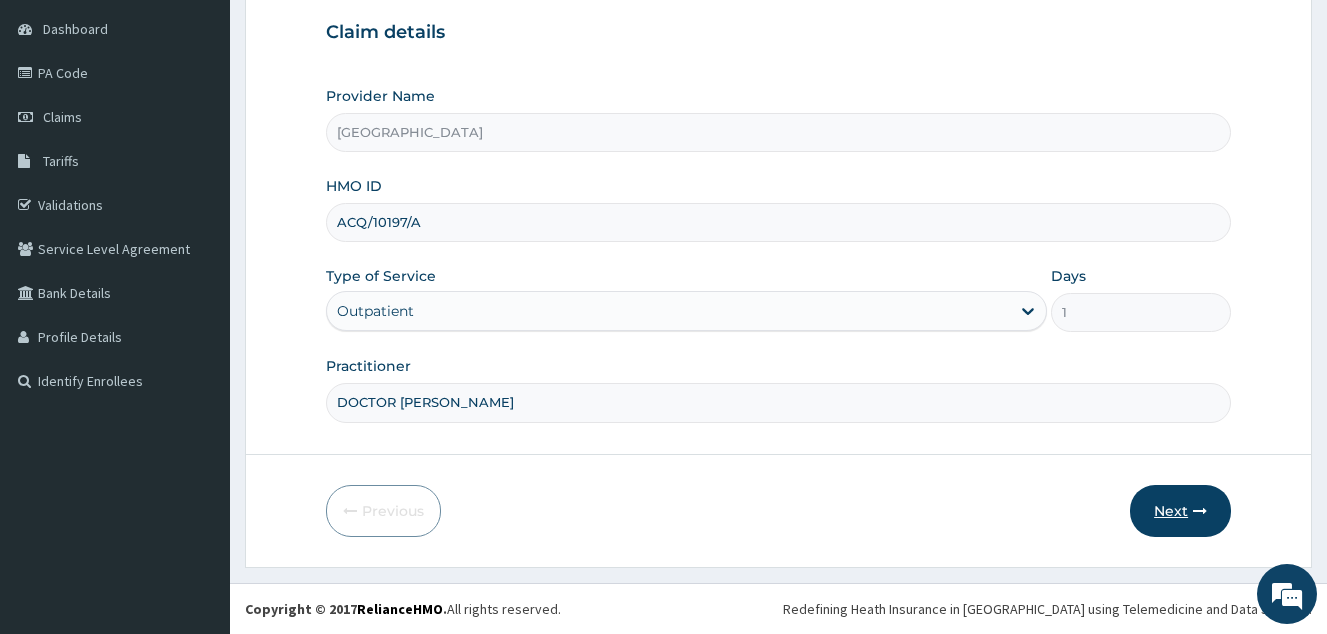 type on "DOCTOR [PERSON_NAME]" 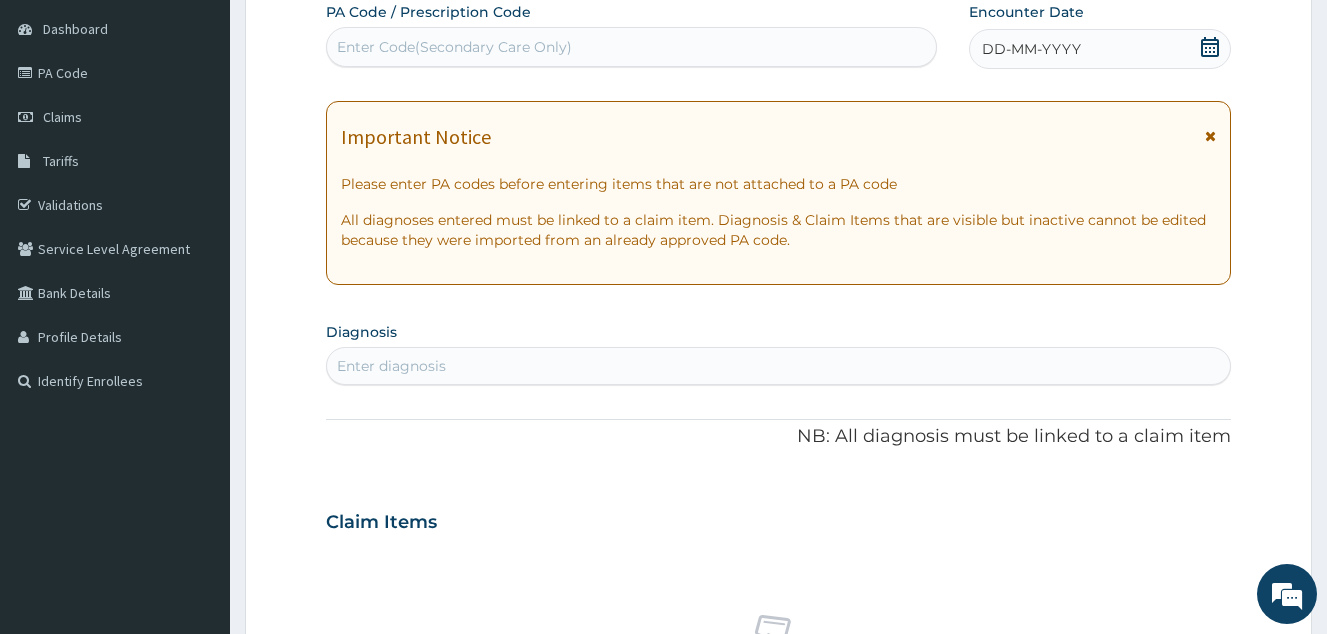 click 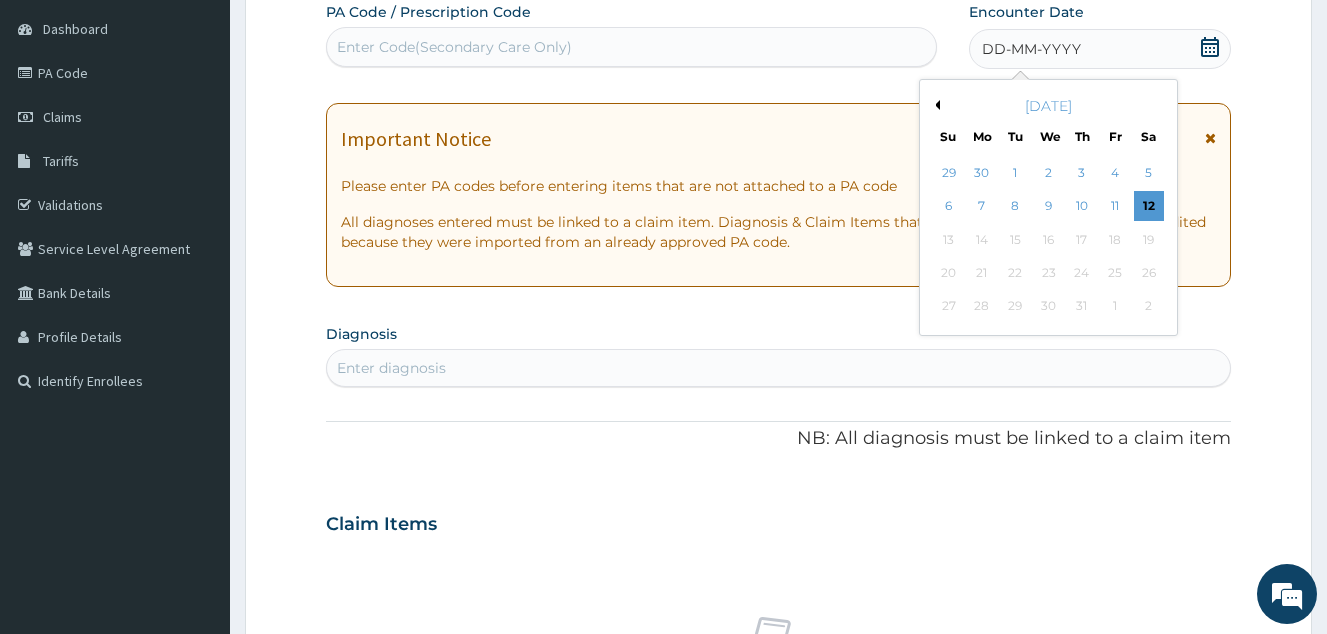 click on "Previous Month" at bounding box center (935, 105) 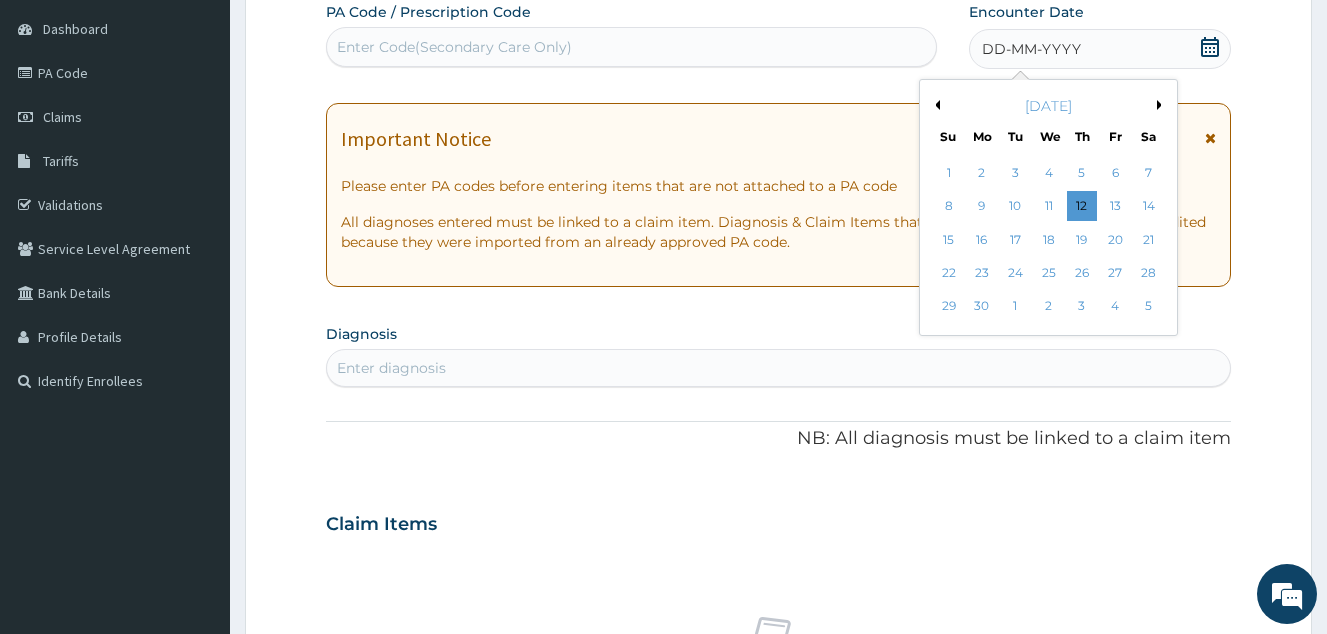 click on "20" at bounding box center (1115, 240) 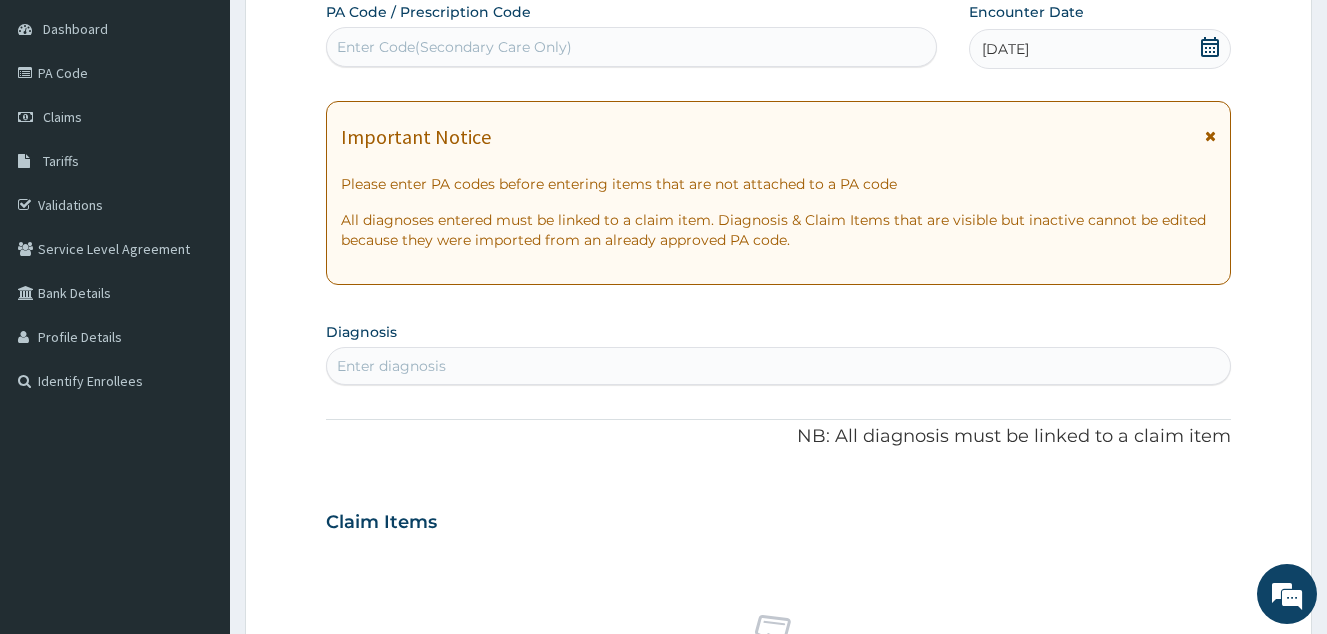 click on "Enter diagnosis" at bounding box center [778, 366] 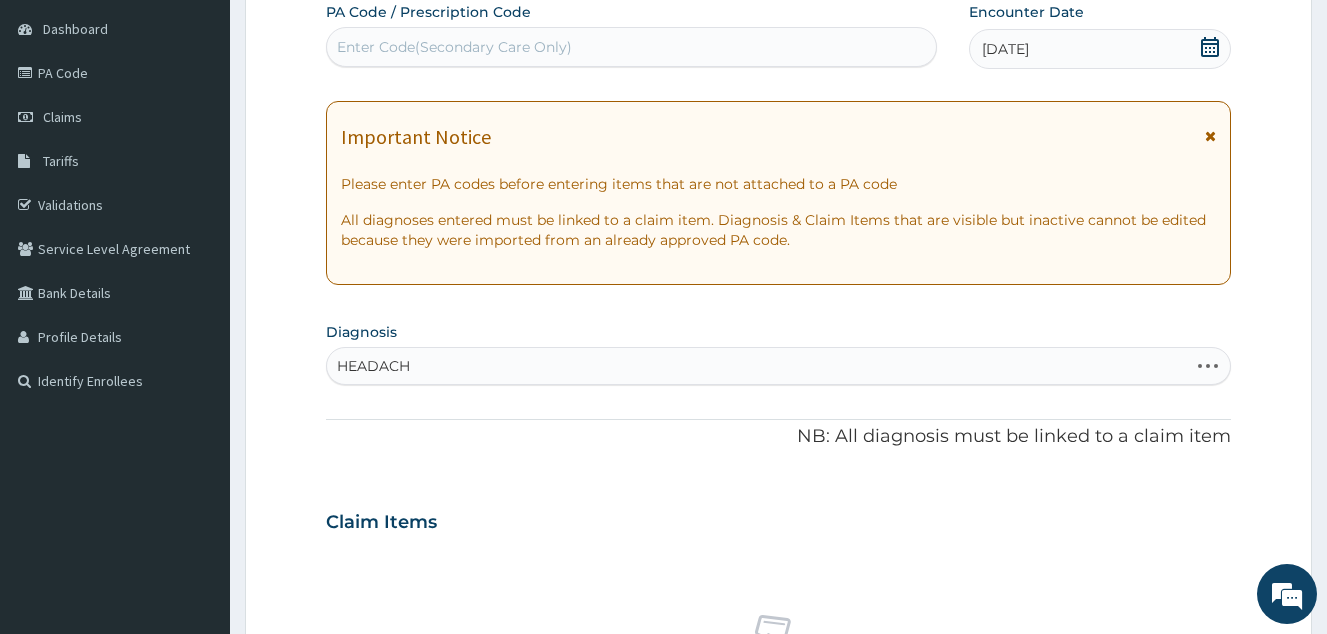 type on "HEADACHE" 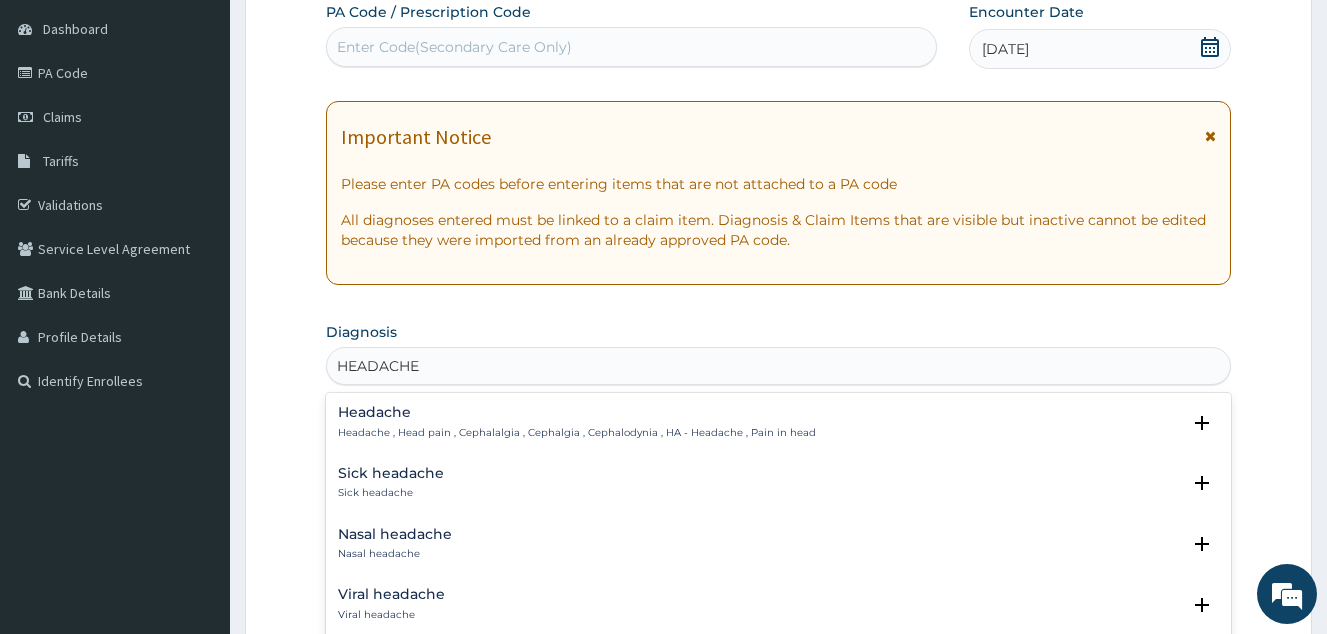 click on "Headache , Head pain , Cephalalgia , Cephalgia , Cephalodynia , HA - Headache , Pain in head" at bounding box center [577, 433] 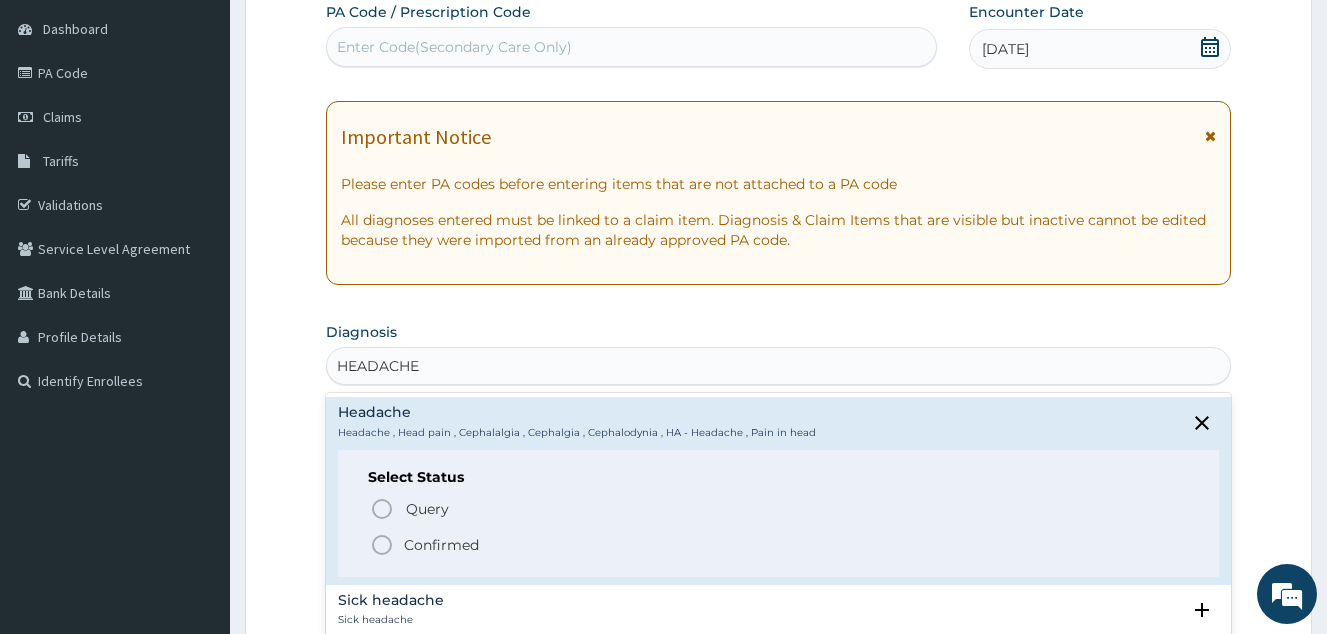 click on "Confirmed" at bounding box center [441, 545] 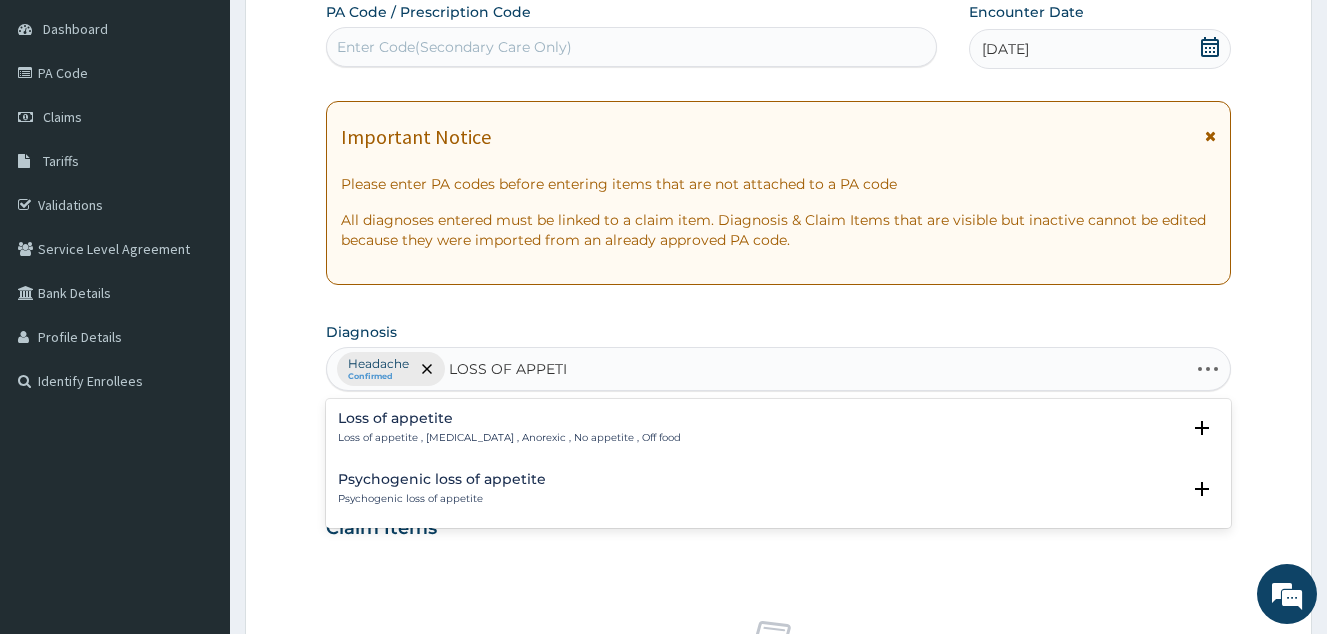 type on "LOSS OF APPETIT" 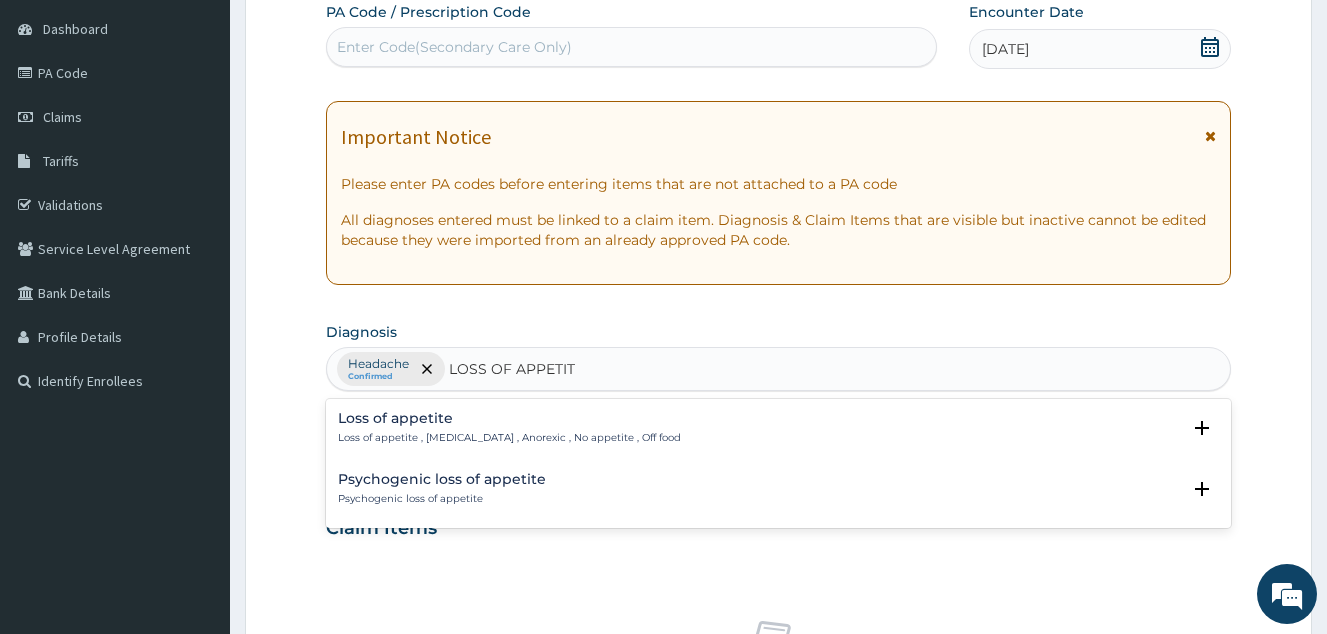 click on "Loss of appetite" at bounding box center (509, 418) 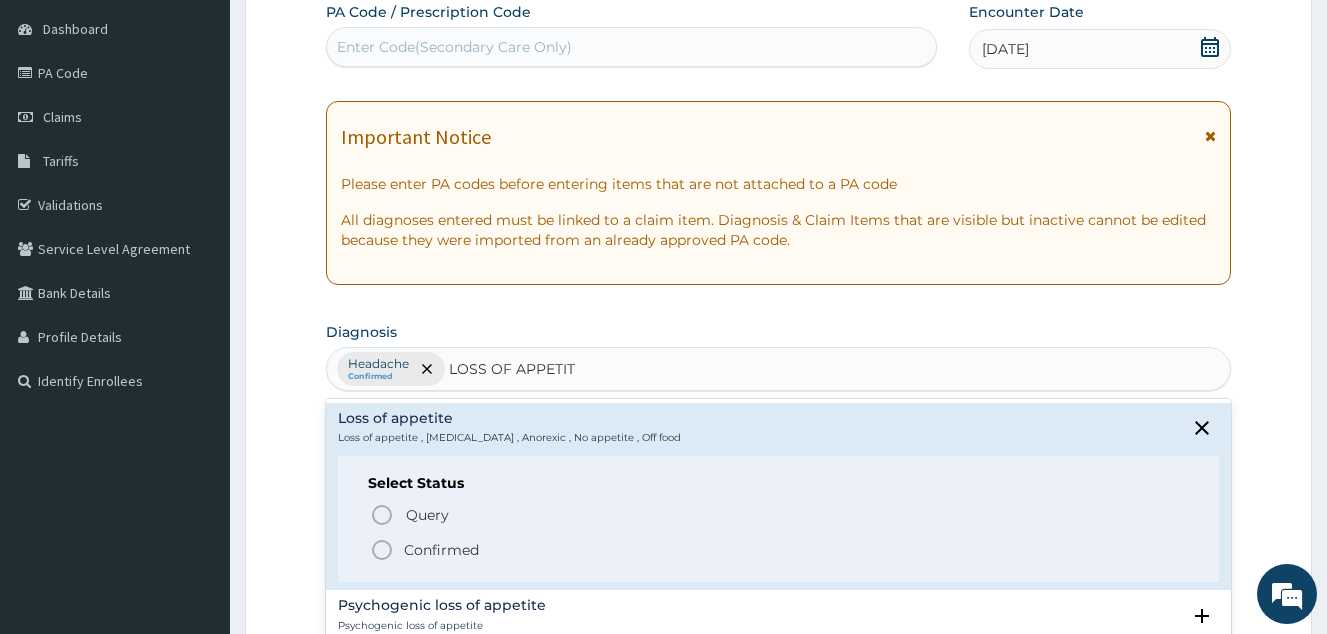 click on "Confirmed" at bounding box center [441, 550] 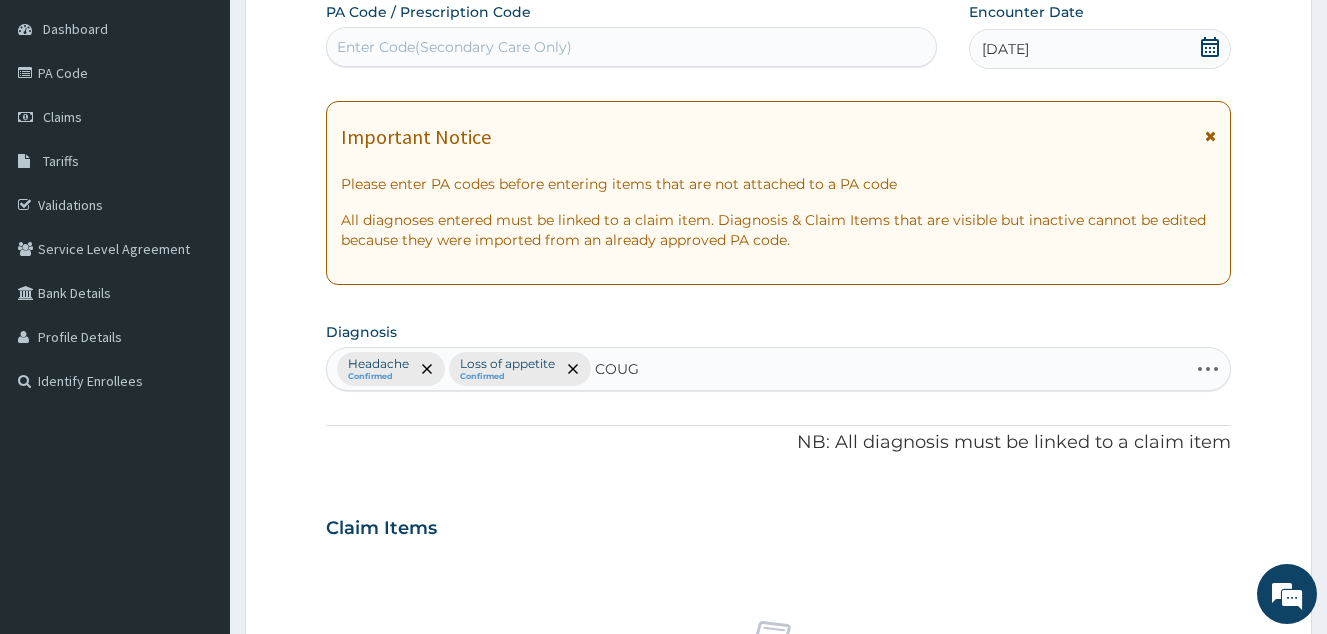type on "COUGH" 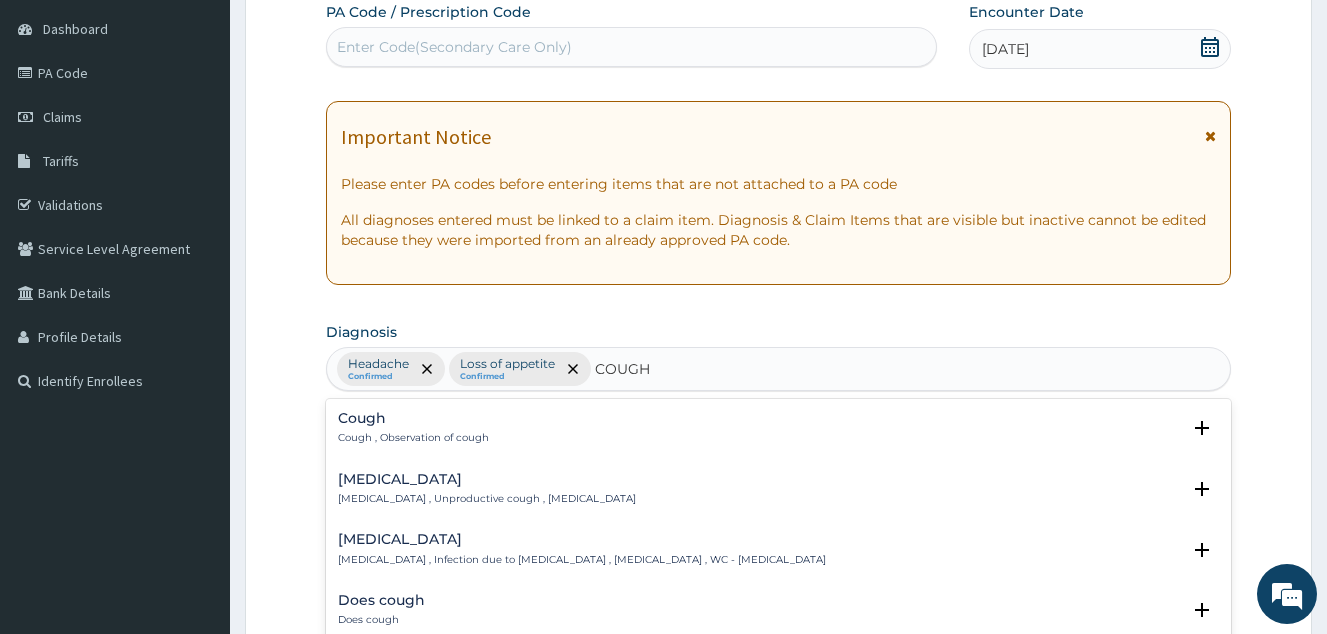 click on "Cough , Observation of cough" at bounding box center [413, 438] 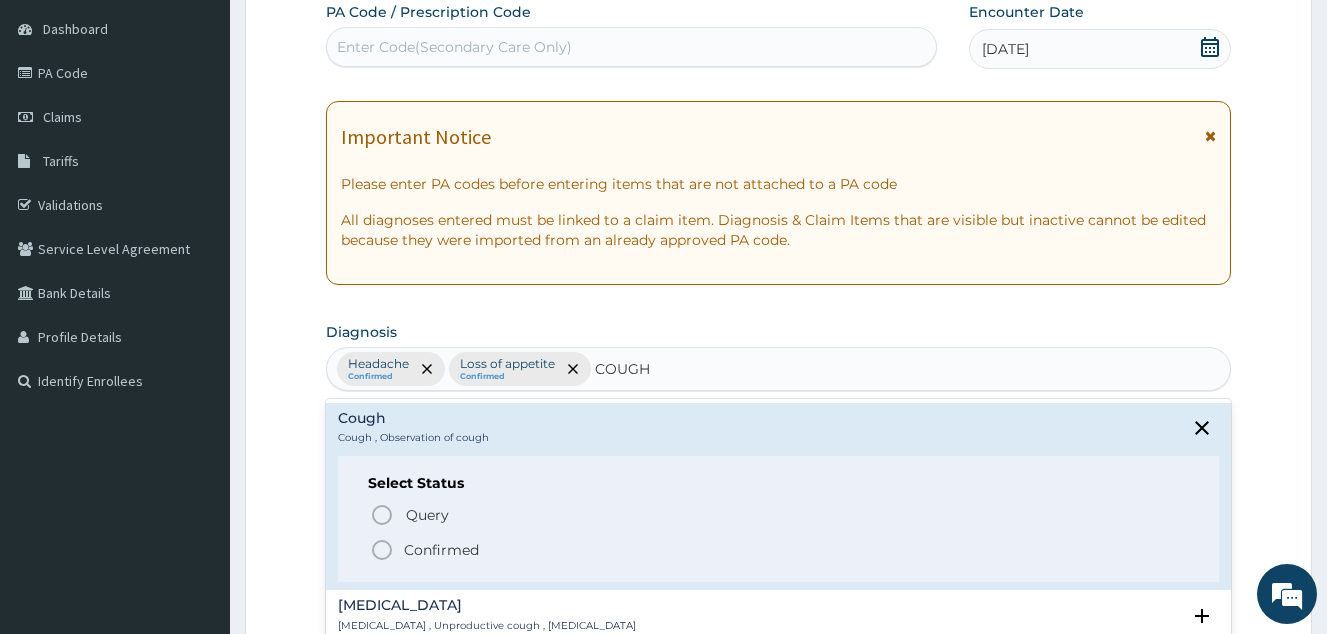 click on "Confirmed" at bounding box center (441, 550) 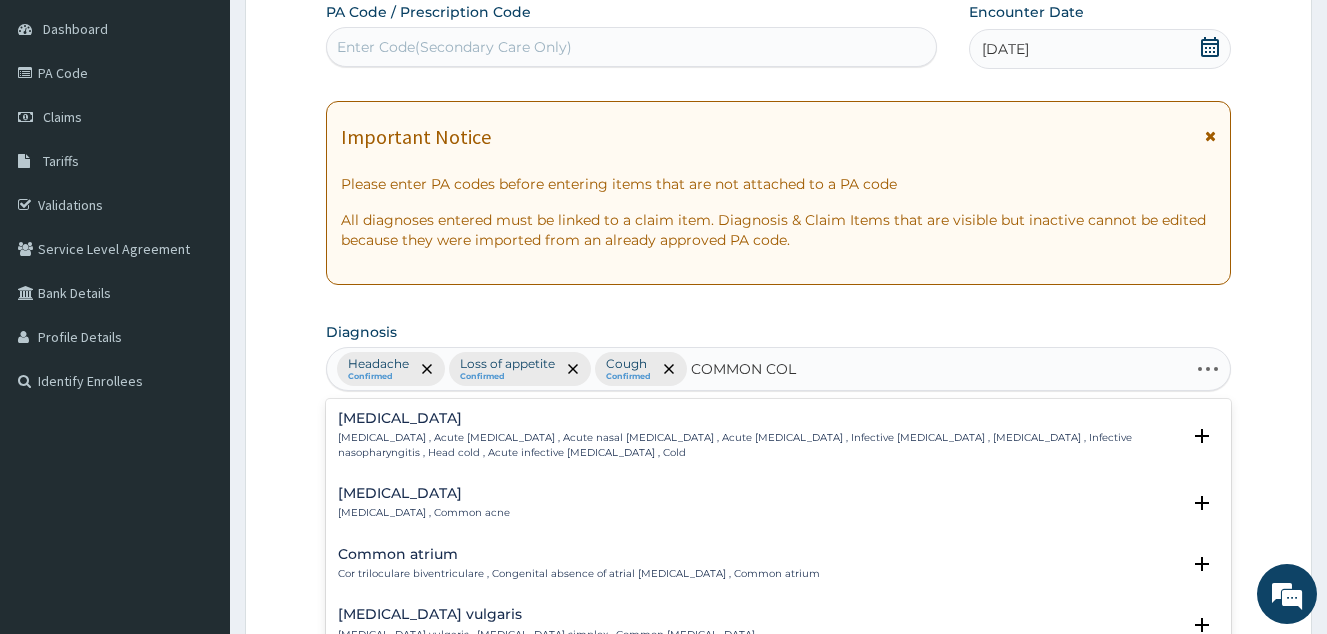 type on "COMMON COLD" 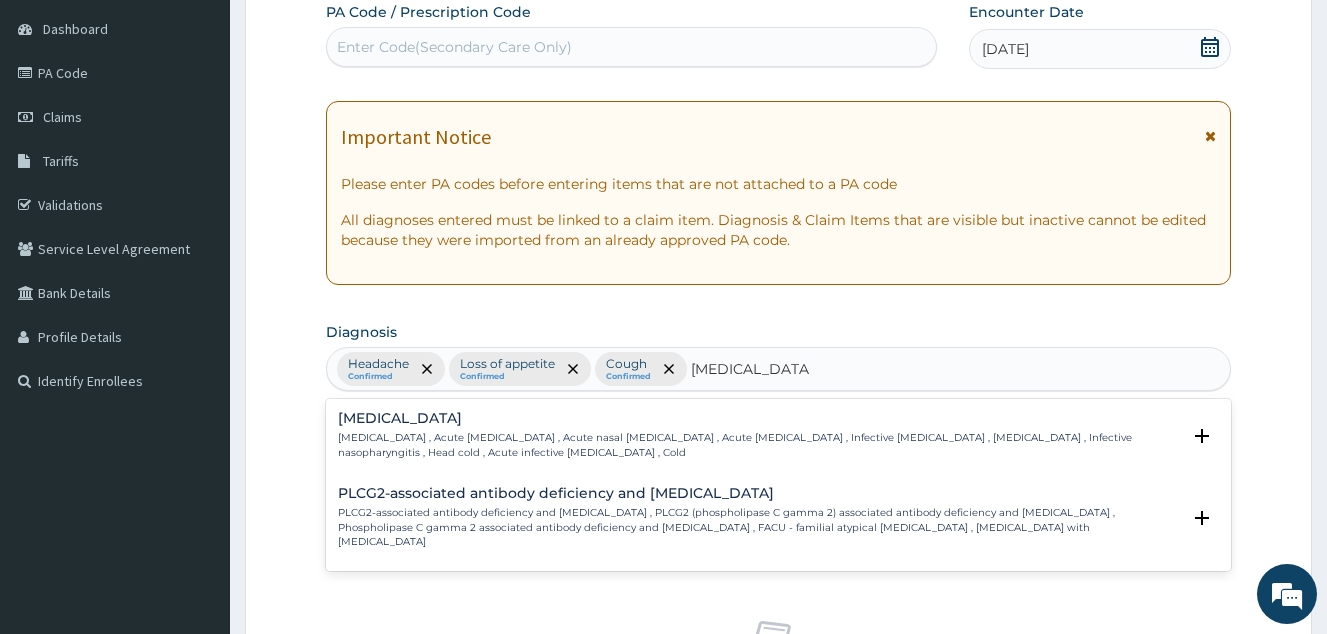 click on "Common cold , Acute coryza , Acute nasal catarrh , Acute rhinitis , Infective rhinitis , Acute nasopharyngitis , Infective nasopharyngitis , Head cold , Acute infective rhinitis , Cold" at bounding box center [759, 445] 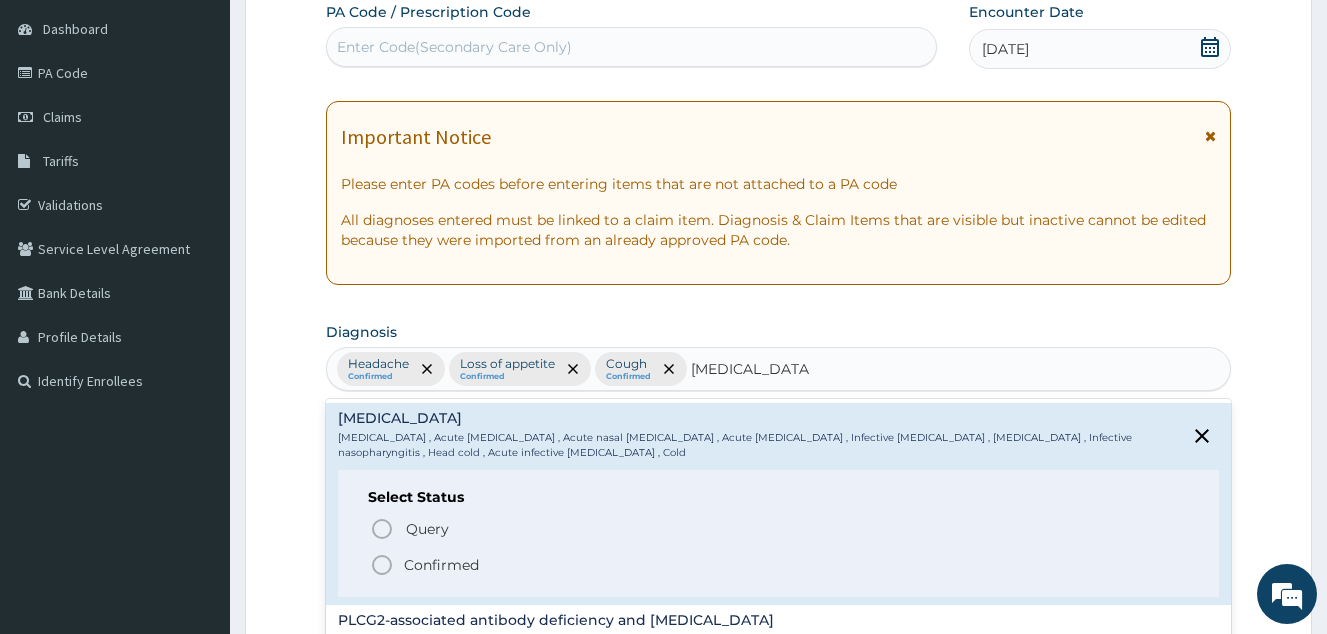 click on "Confirmed" at bounding box center (779, 565) 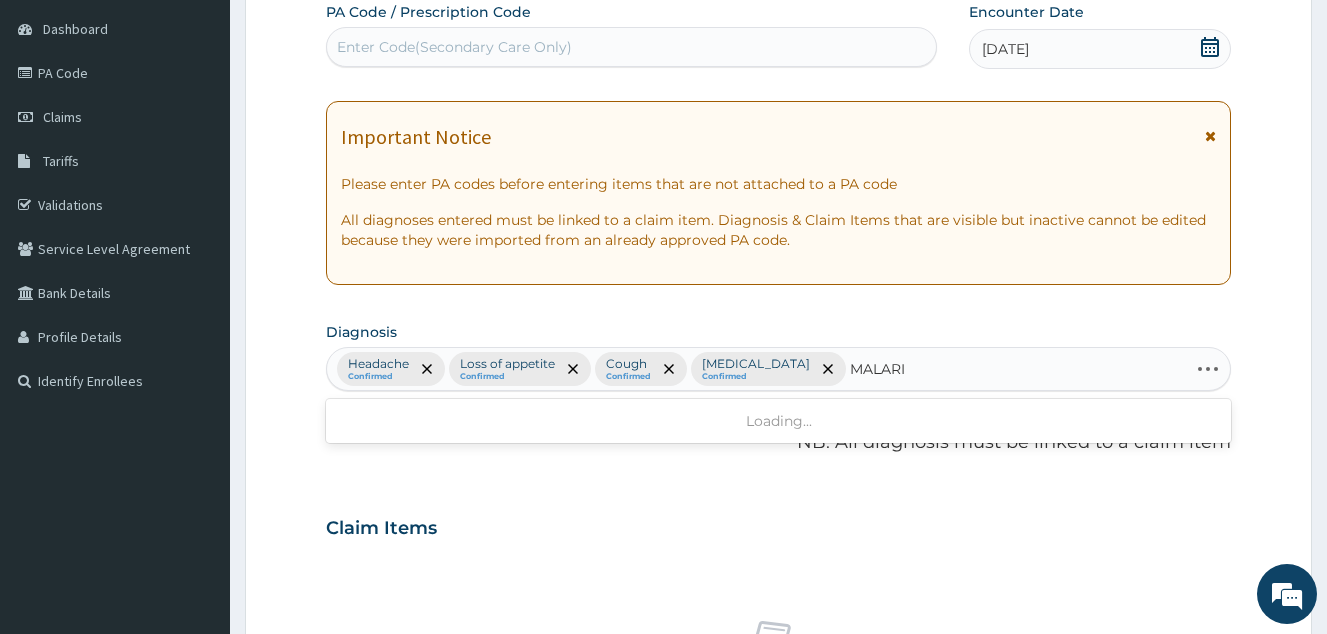 type on "MALARIA" 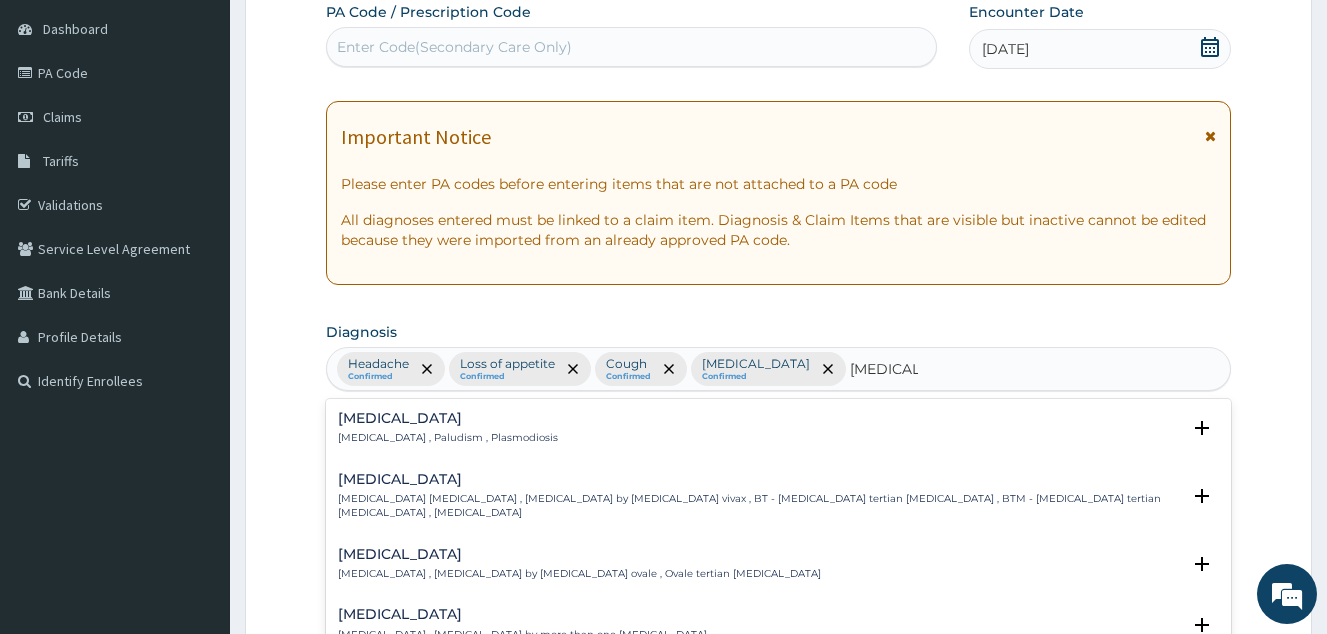 click on "Malaria" at bounding box center (448, 418) 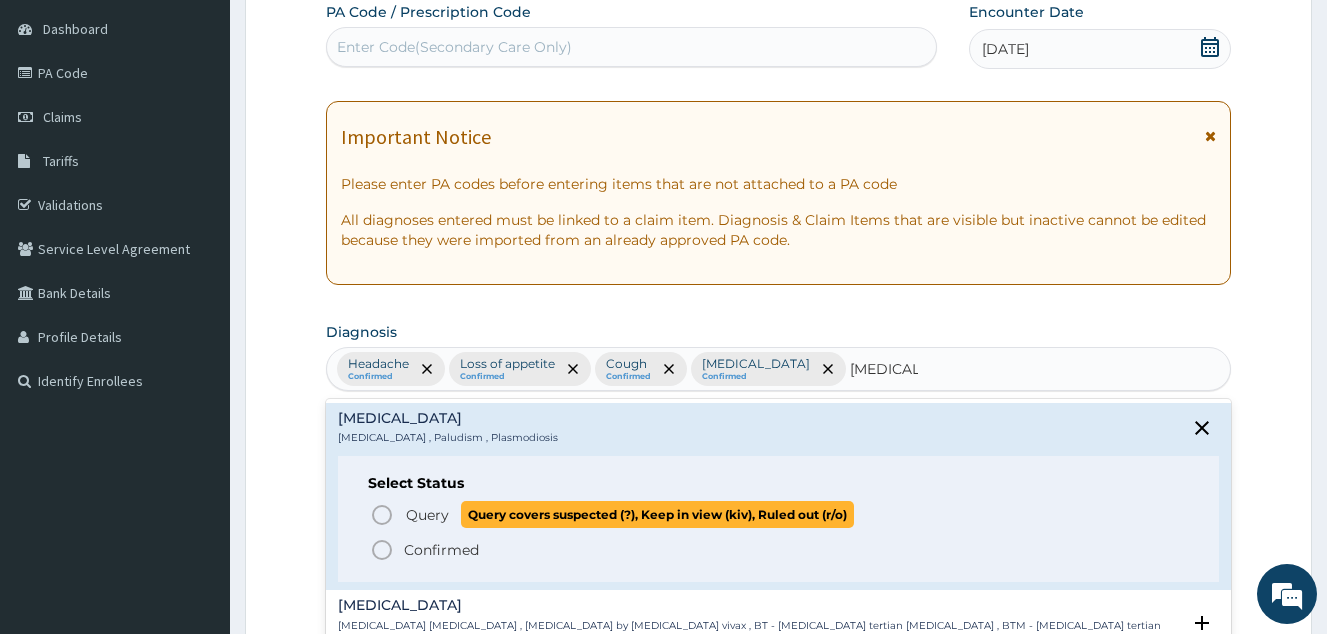 click on "Query Query covers suspected (?), Keep in view (kiv), Ruled out (r/o)" at bounding box center [779, 514] 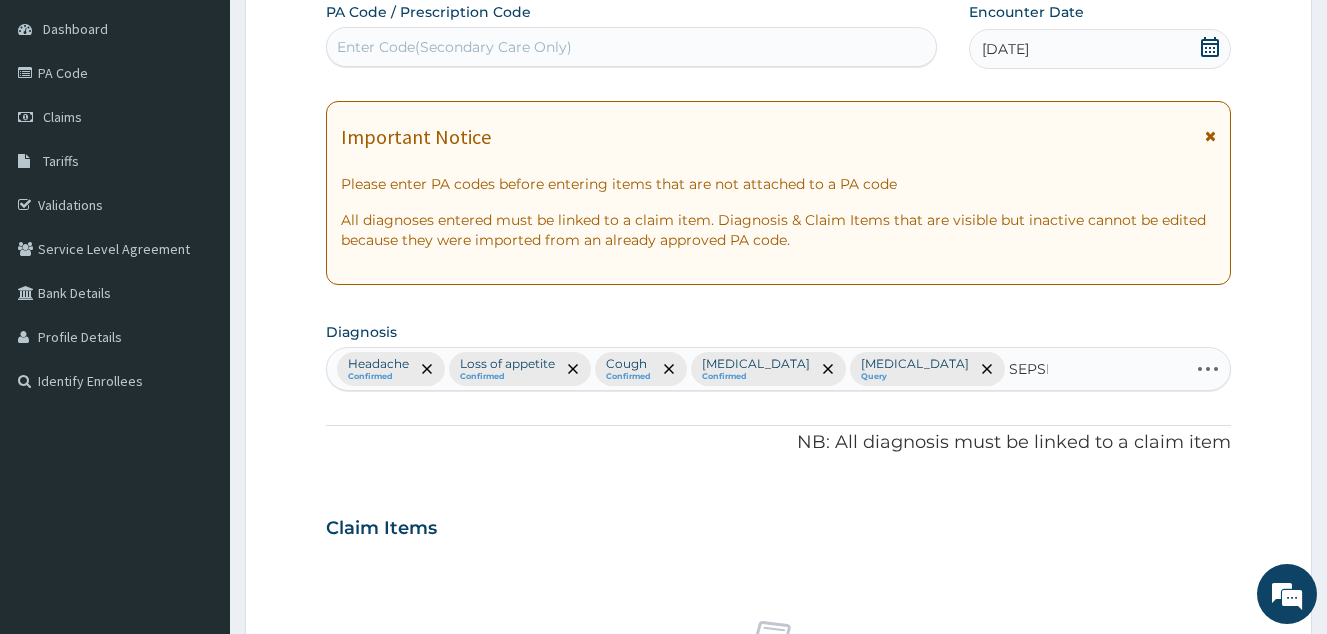 type on "SEPSIS" 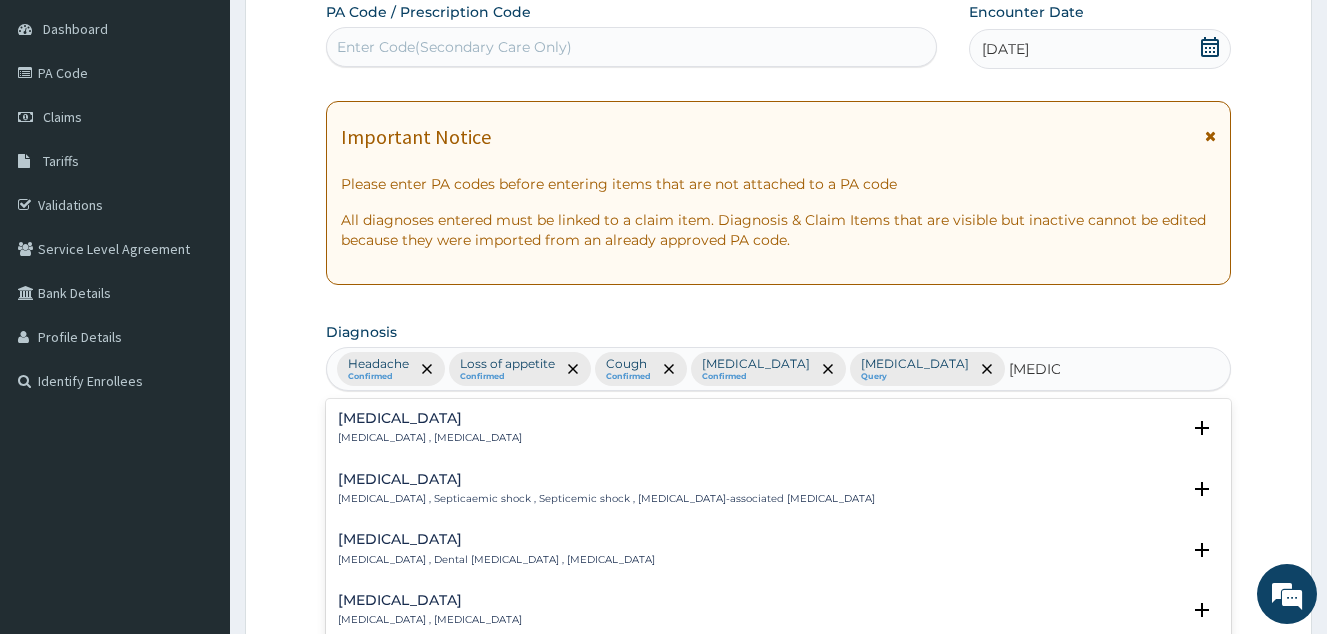 click on "Sepsis Systemic infection , Sepsis" at bounding box center [778, 428] 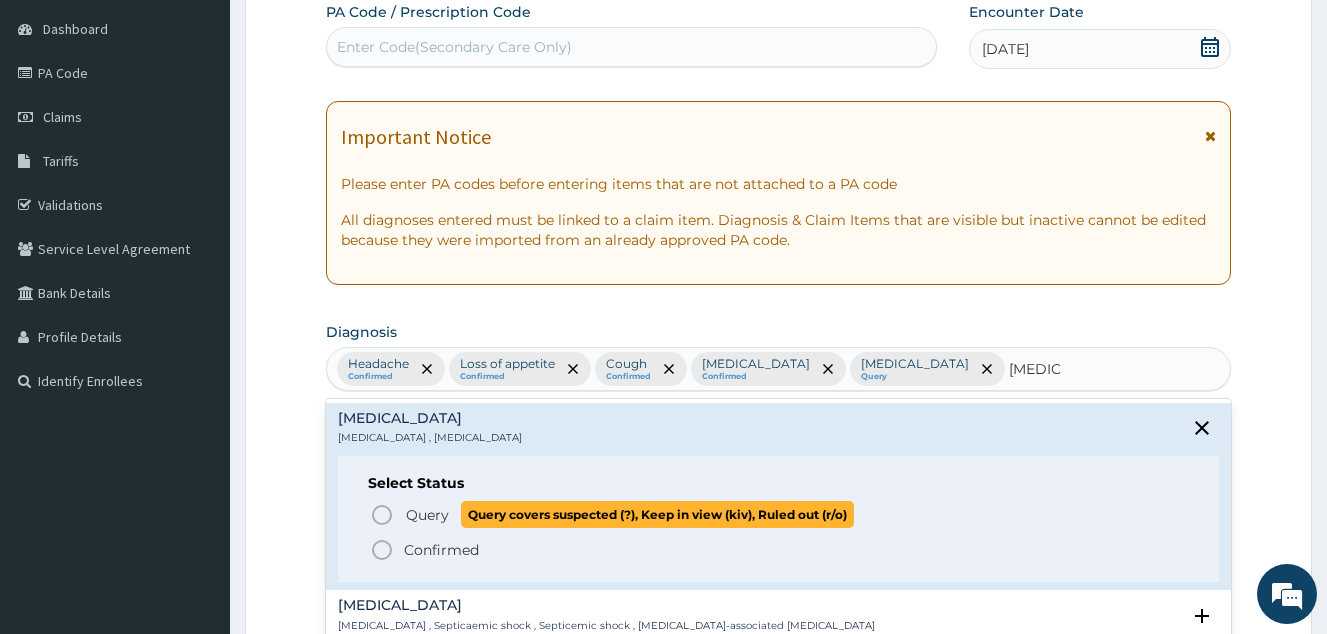 click on "Query" at bounding box center (427, 515) 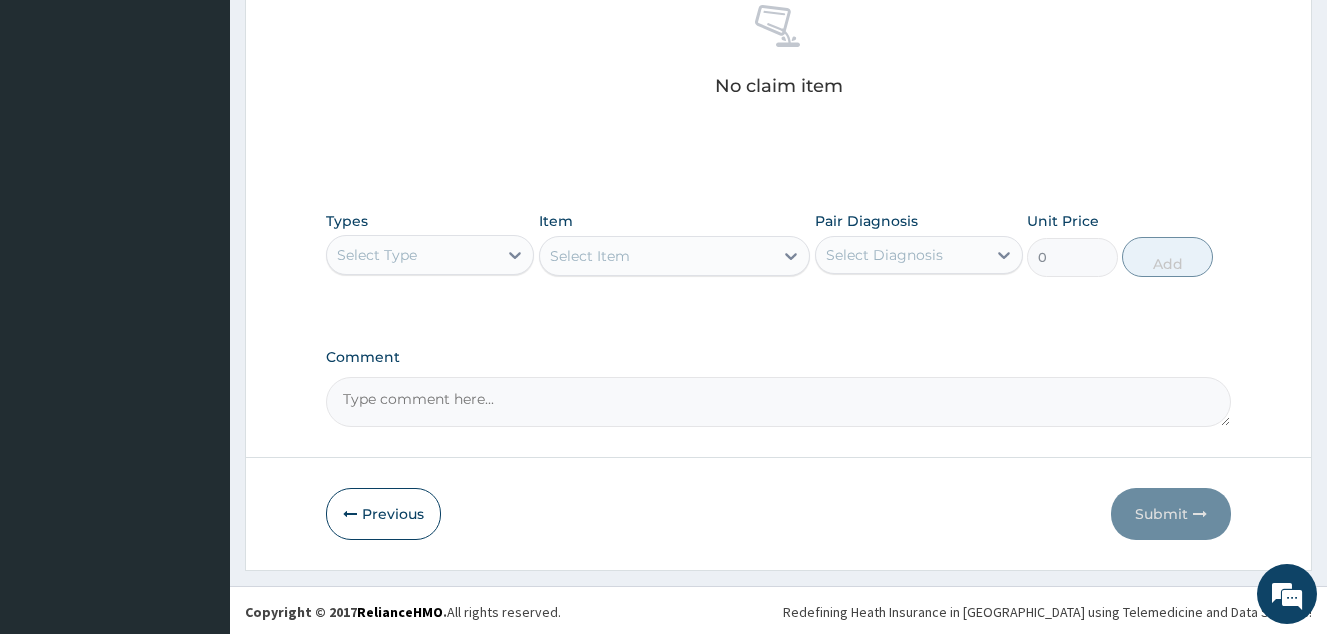 scroll, scrollTop: 808, scrollLeft: 0, axis: vertical 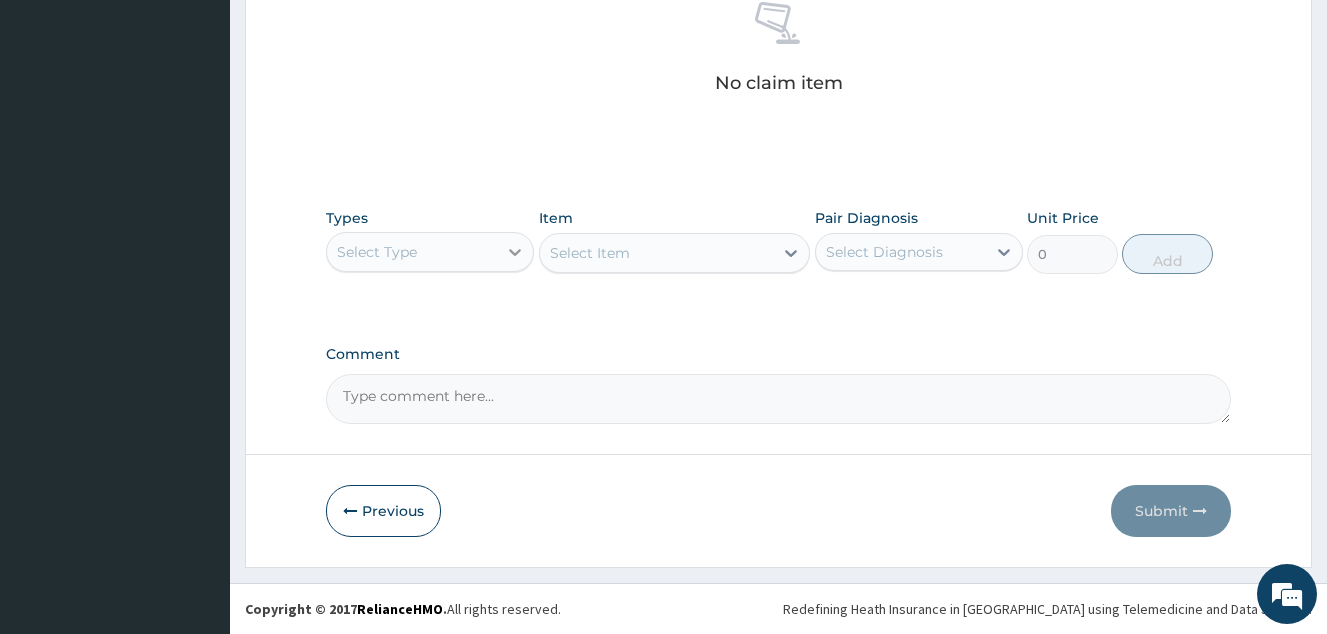 click at bounding box center [515, 252] 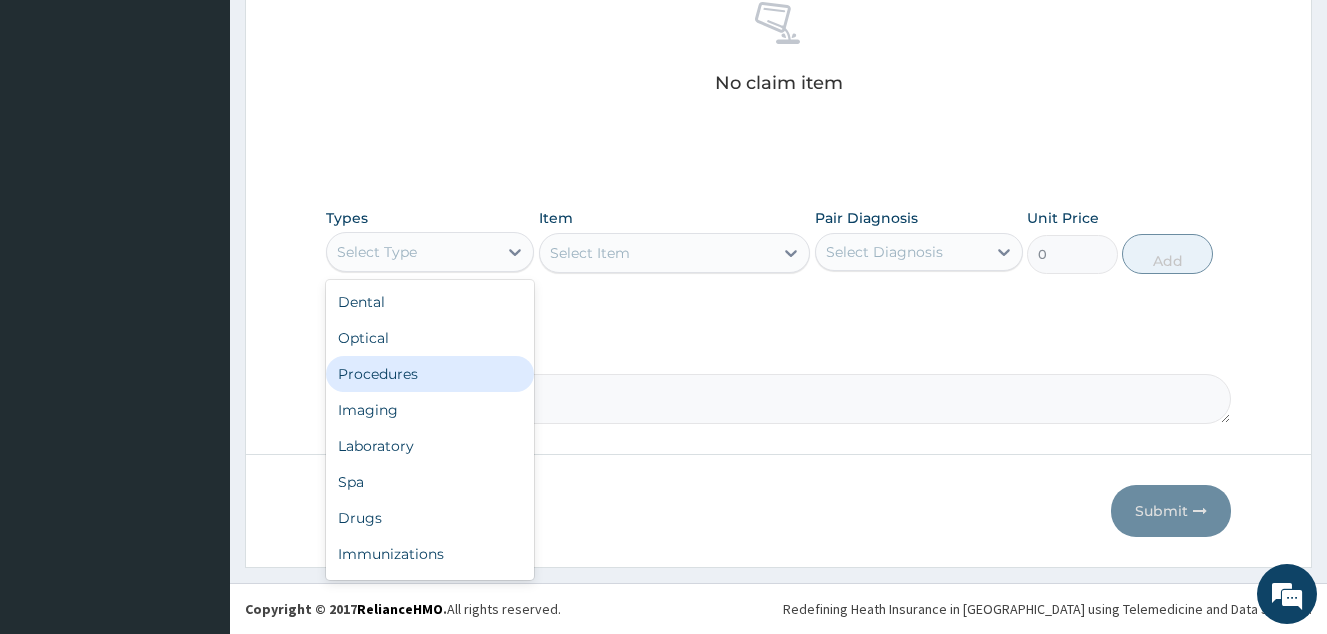 drag, startPoint x: 449, startPoint y: 374, endPoint x: 735, endPoint y: 304, distance: 294.44183 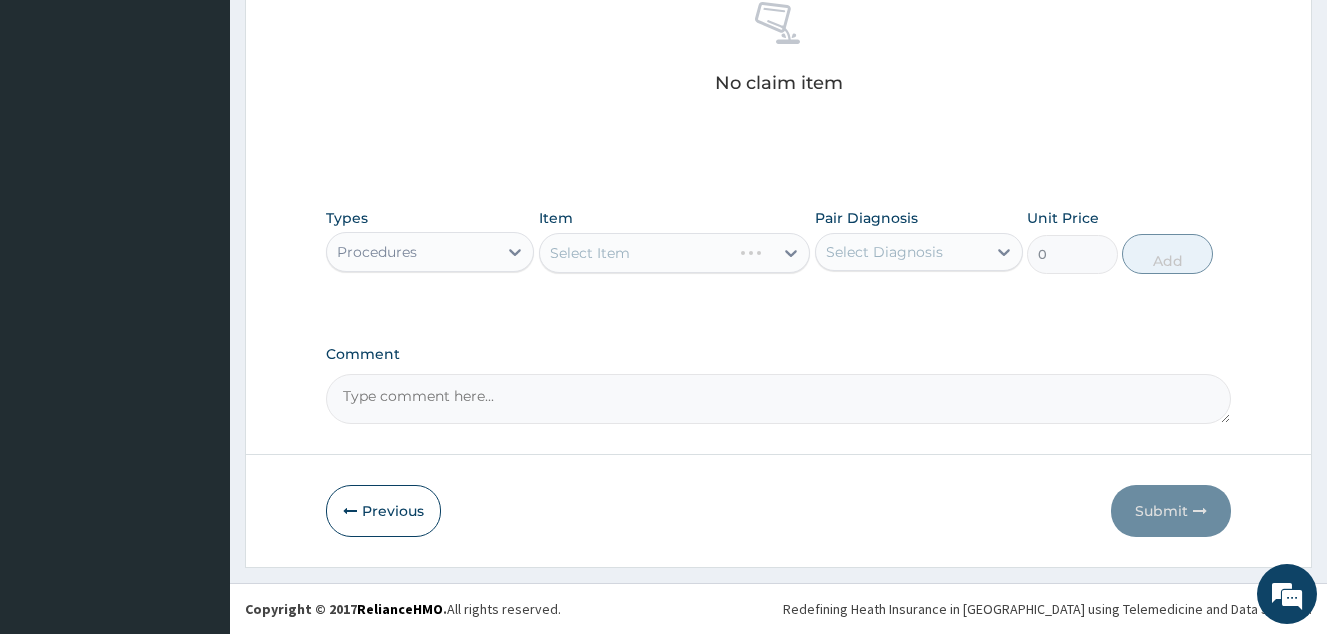 click on "Select Diagnosis" at bounding box center [884, 252] 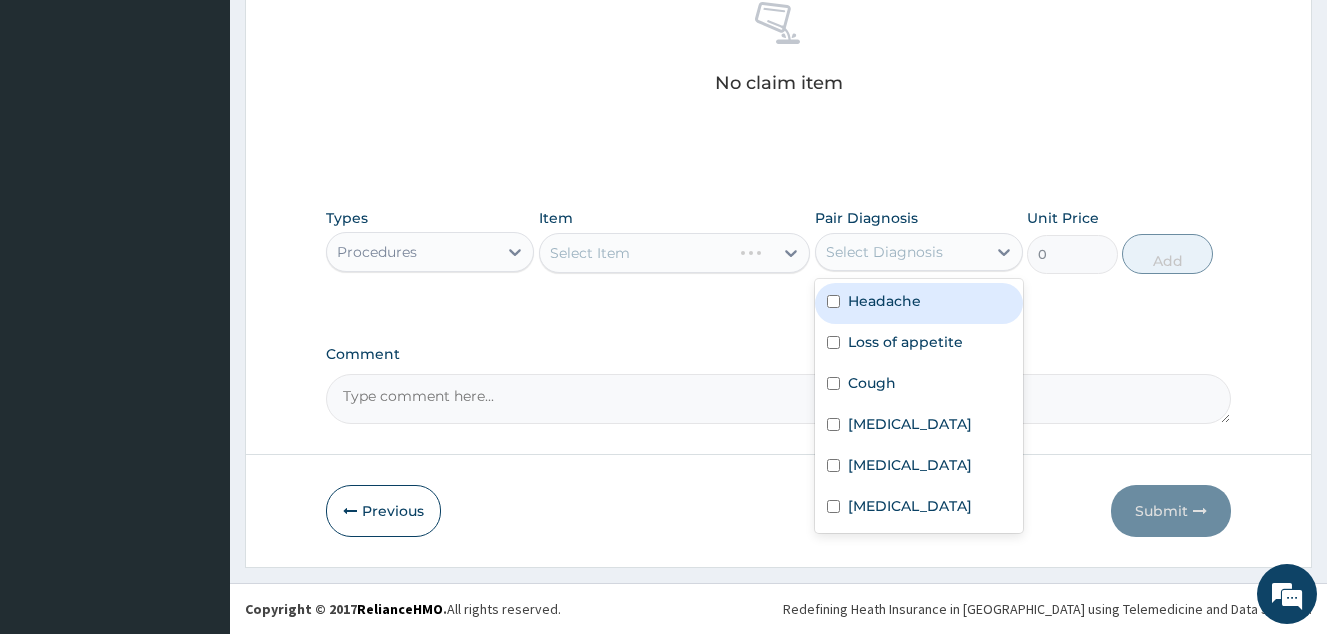click on "Headache" at bounding box center (884, 301) 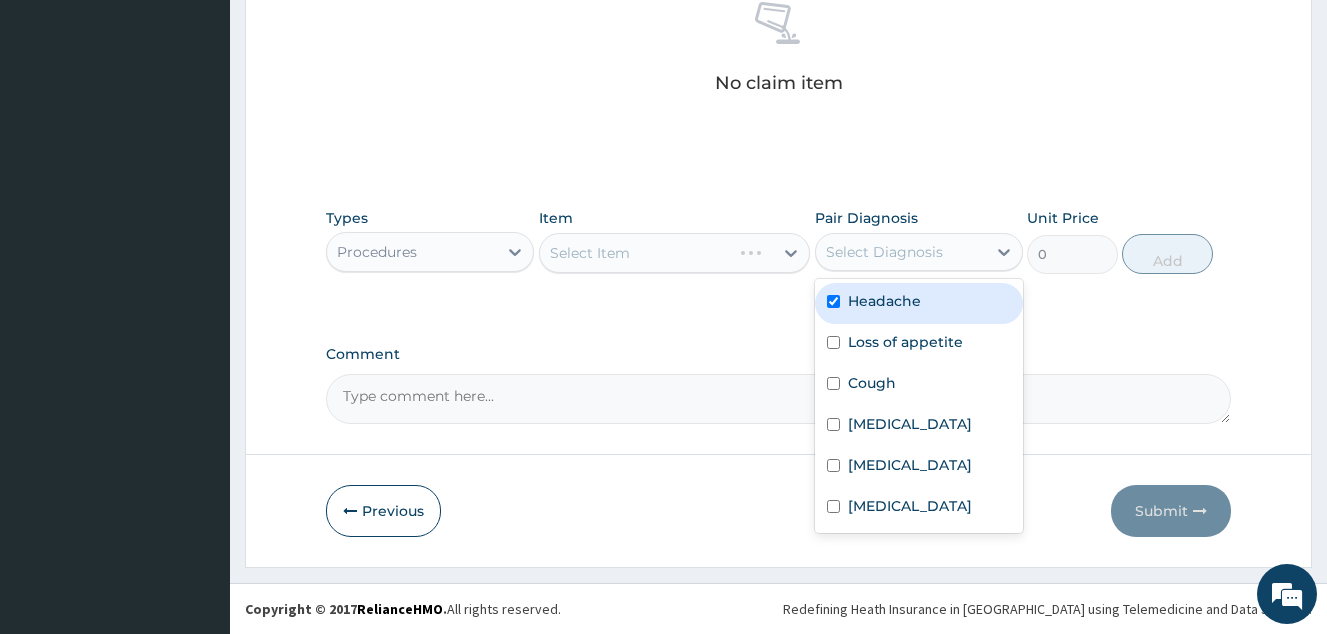 checkbox on "true" 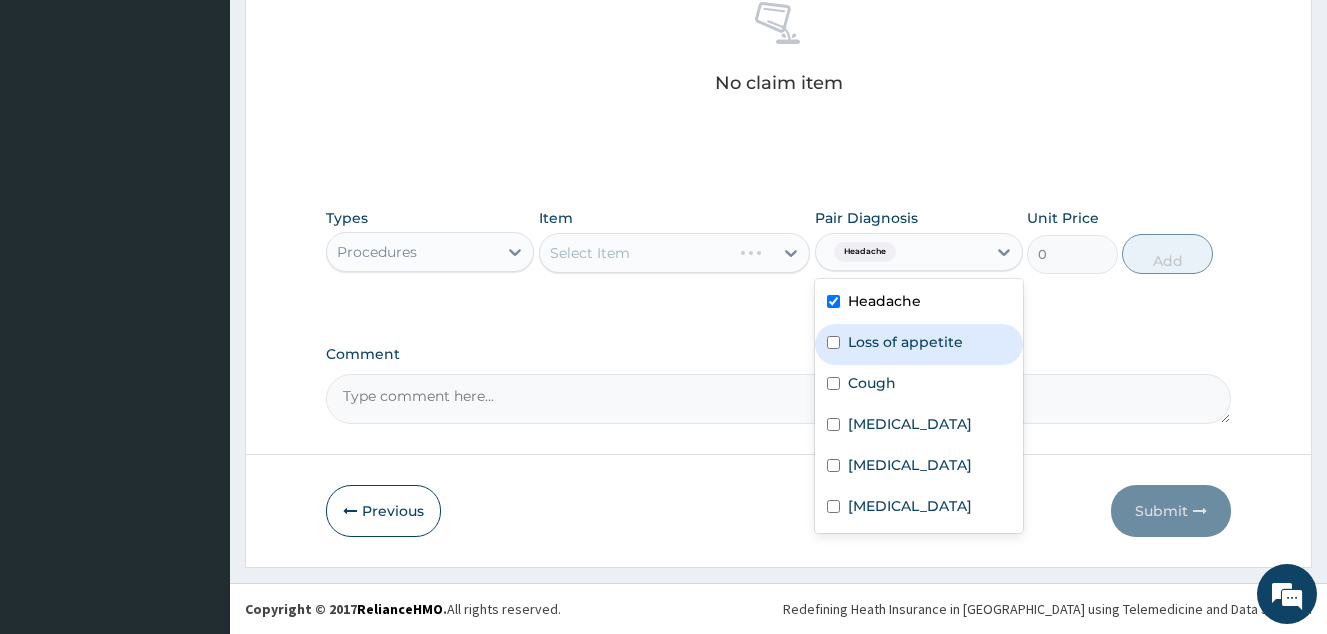 click on "Loss of appetite" at bounding box center (905, 342) 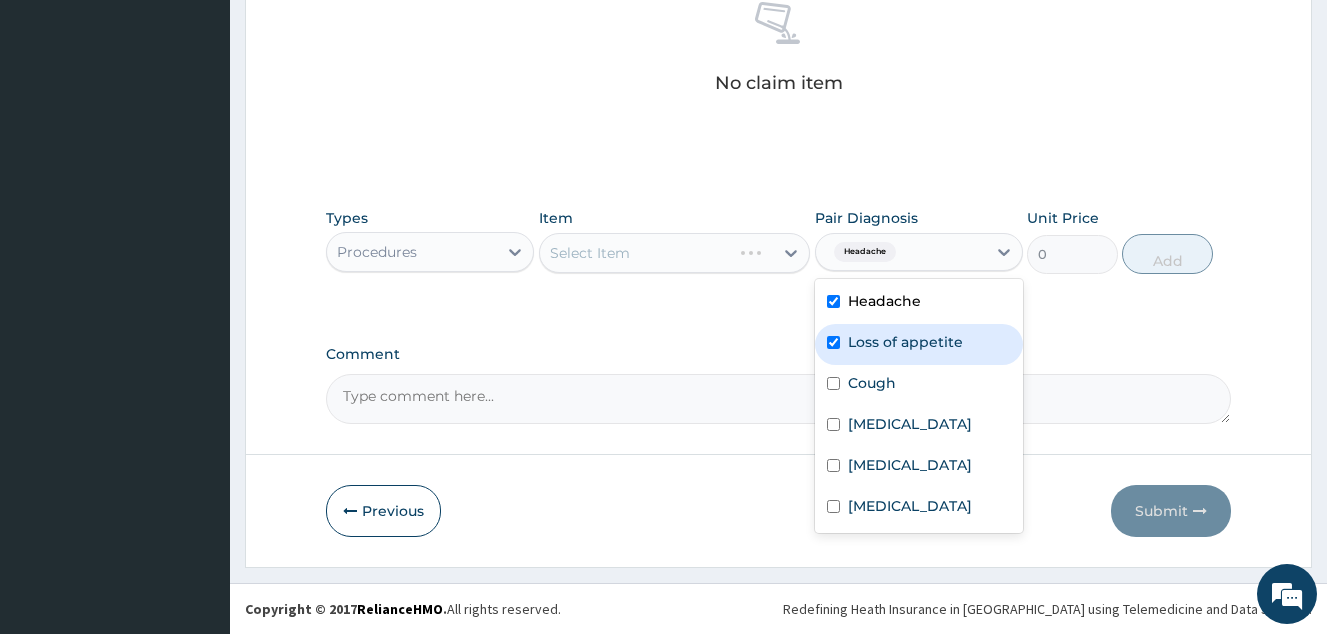 checkbox on "true" 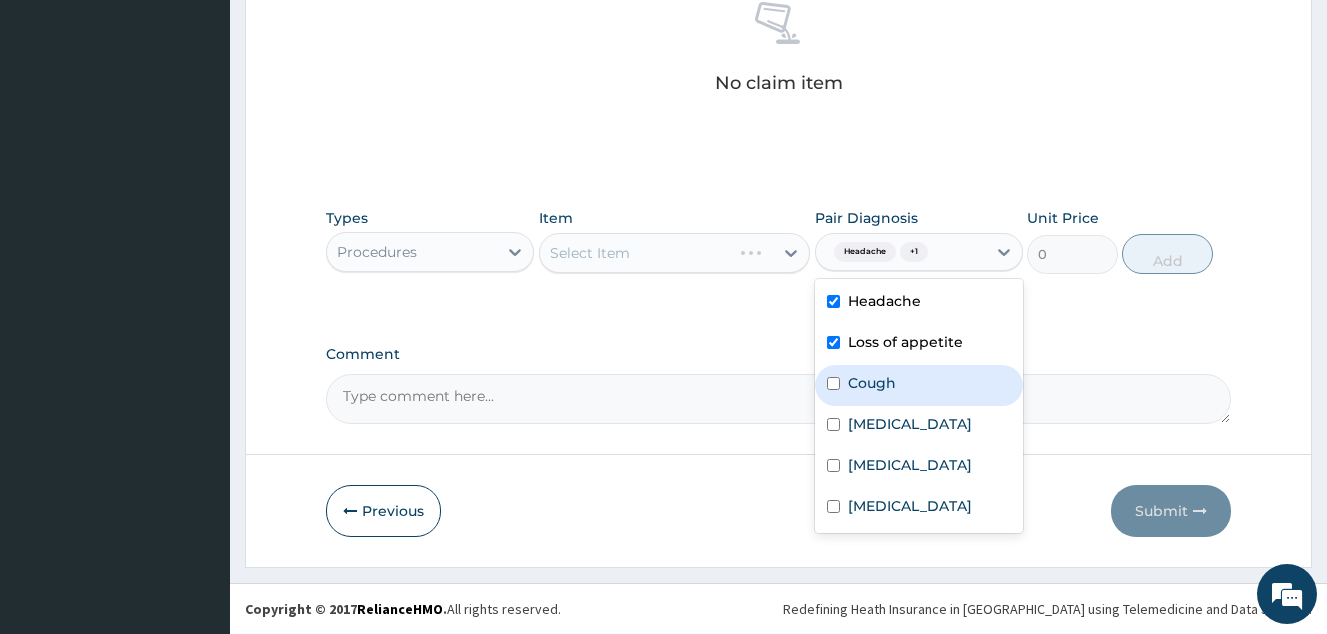 drag, startPoint x: 895, startPoint y: 378, endPoint x: 895, endPoint y: 402, distance: 24 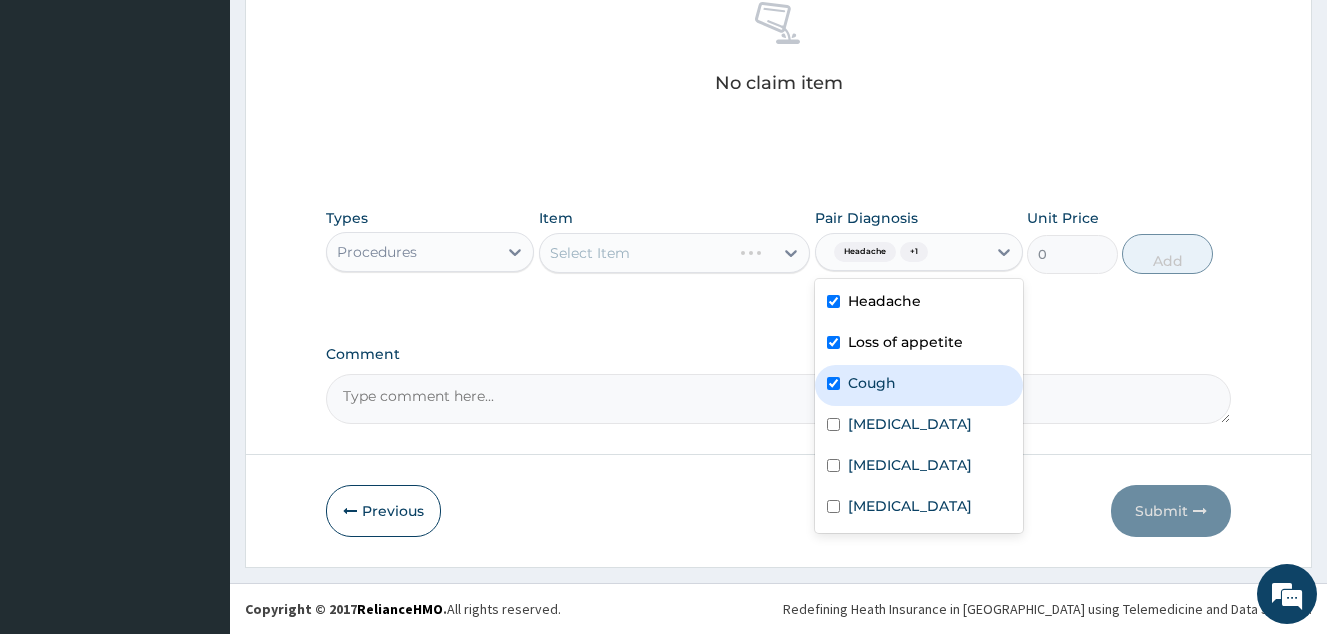 checkbox on "true" 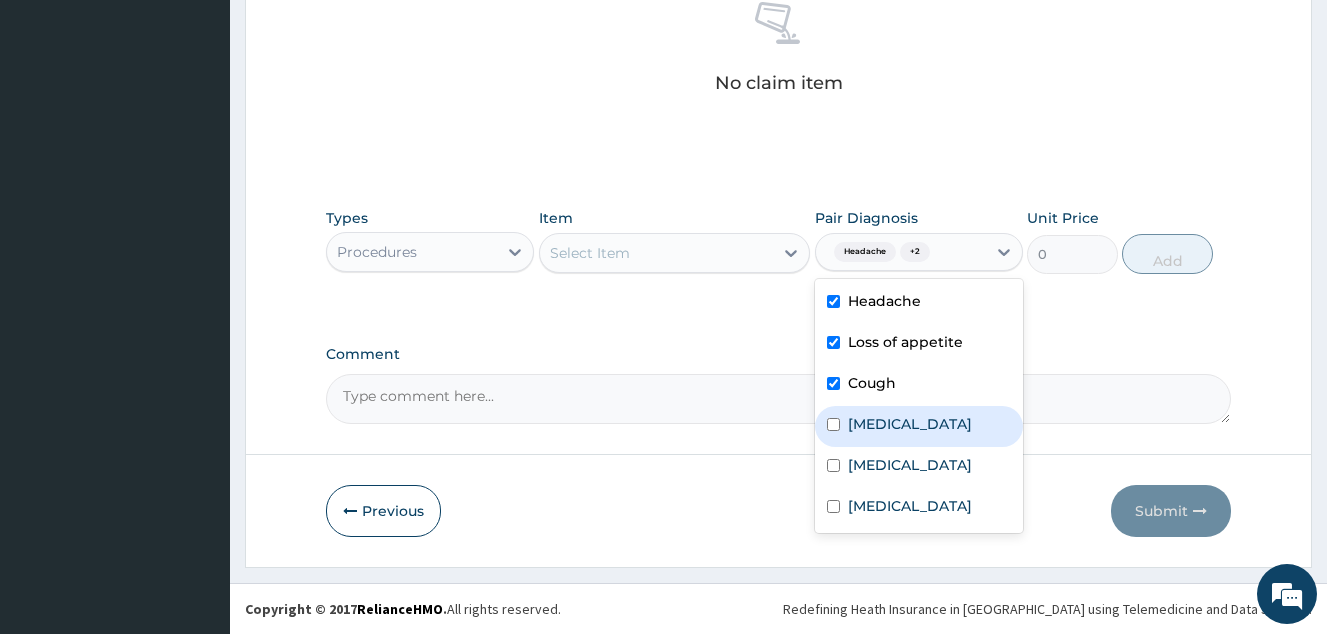 click on "Common cold" at bounding box center (919, 426) 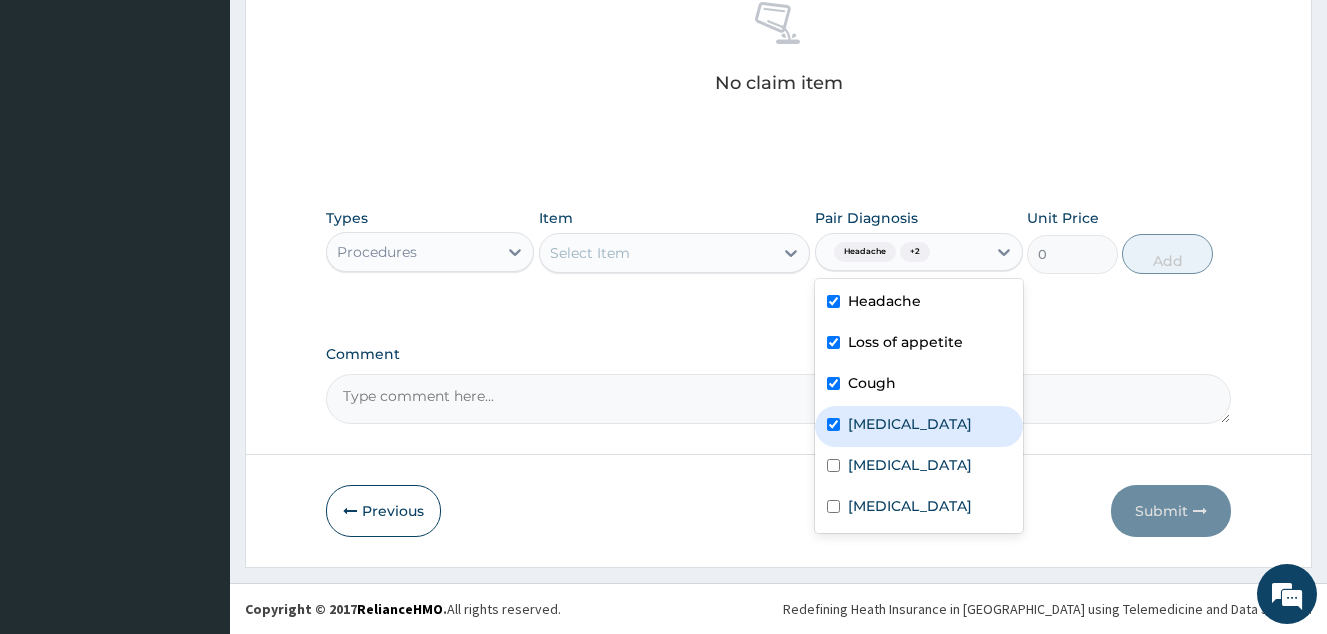 checkbox on "true" 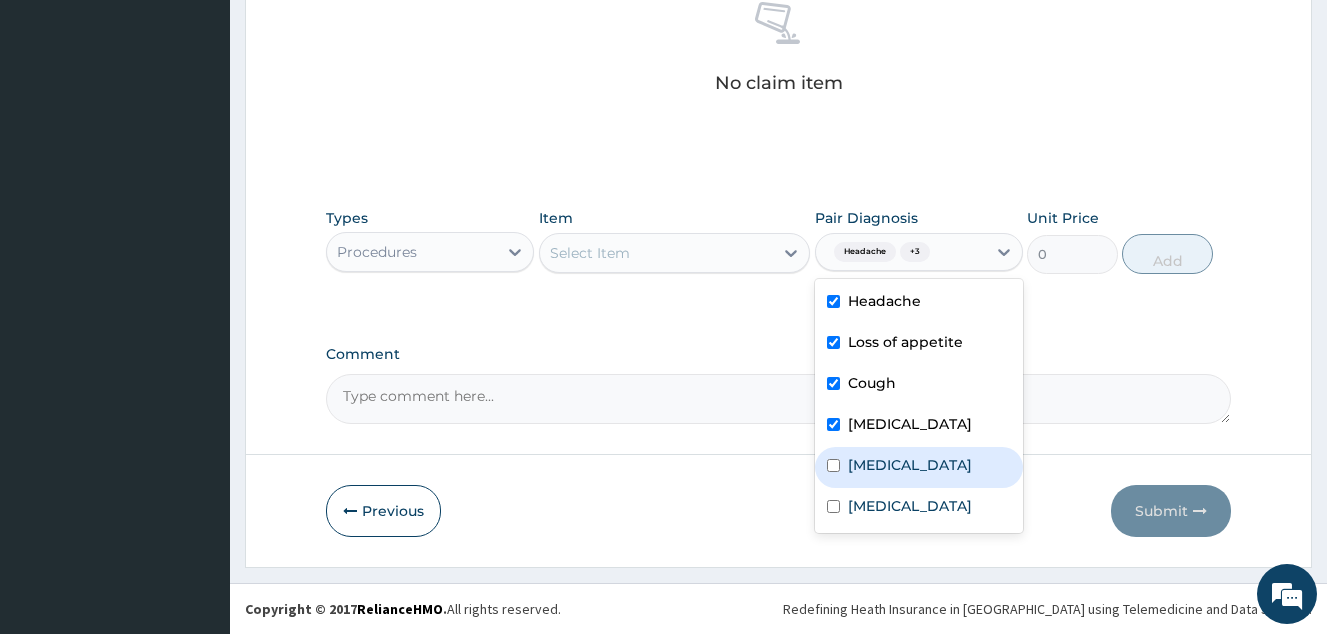 click on "[MEDICAL_DATA]" at bounding box center [919, 467] 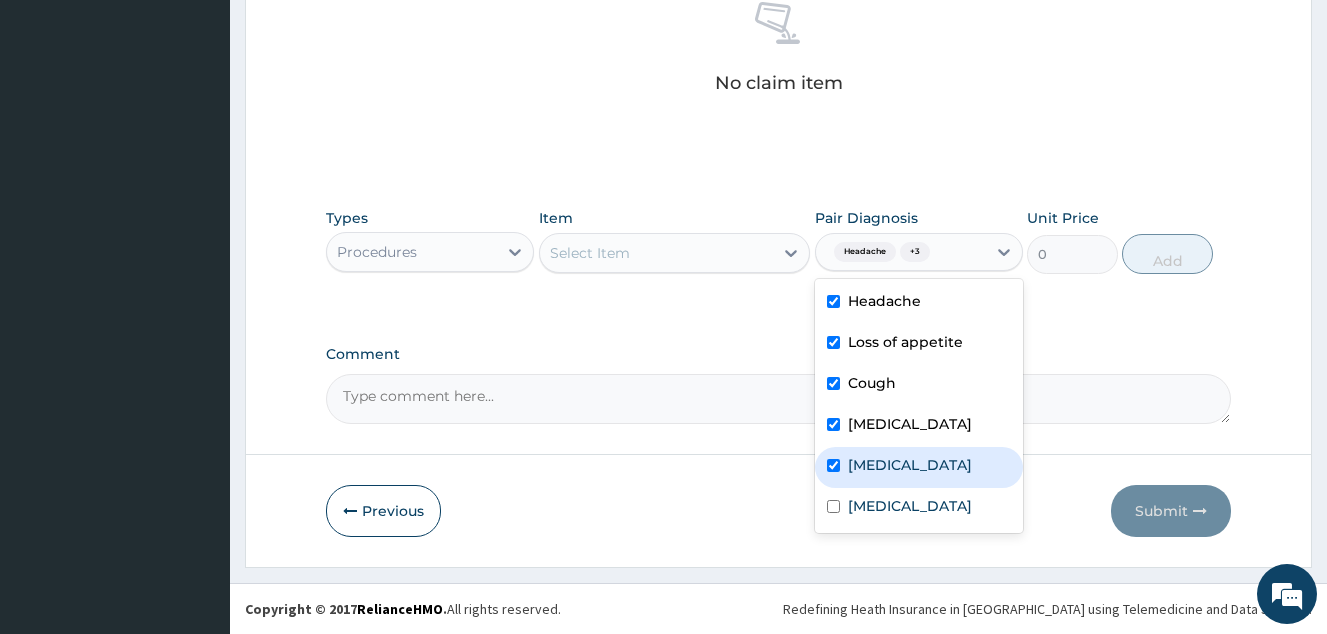 checkbox on "true" 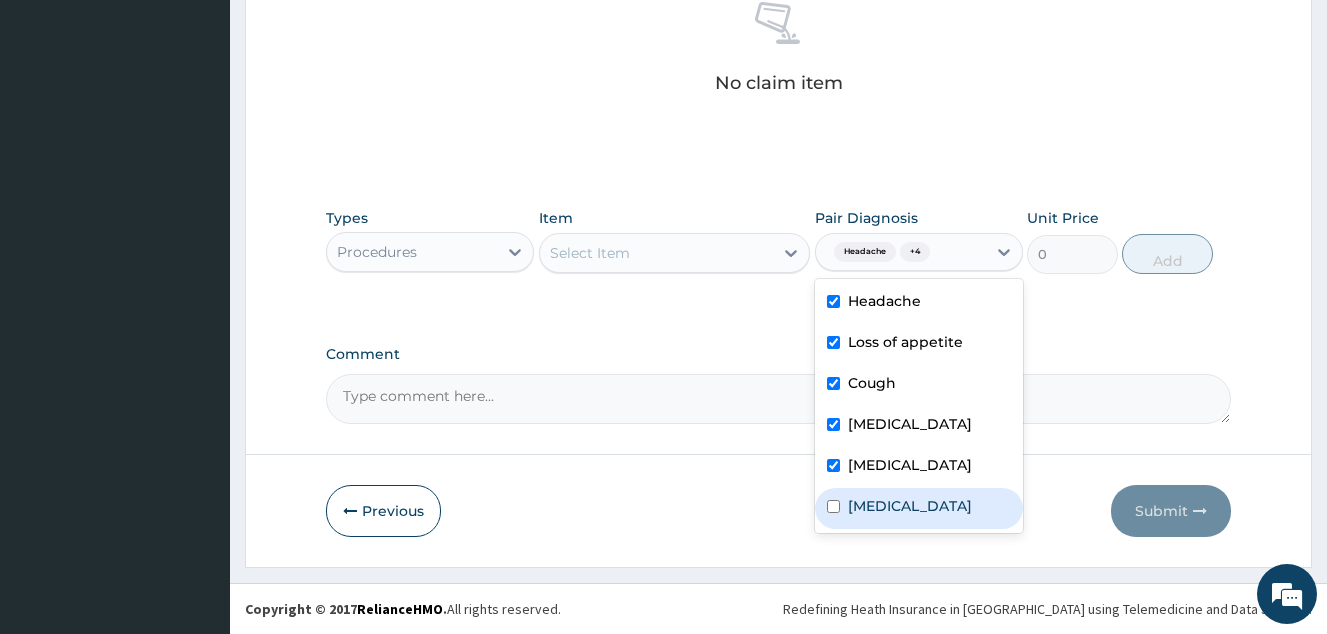 drag, startPoint x: 891, startPoint y: 501, endPoint x: 683, endPoint y: 266, distance: 313.82956 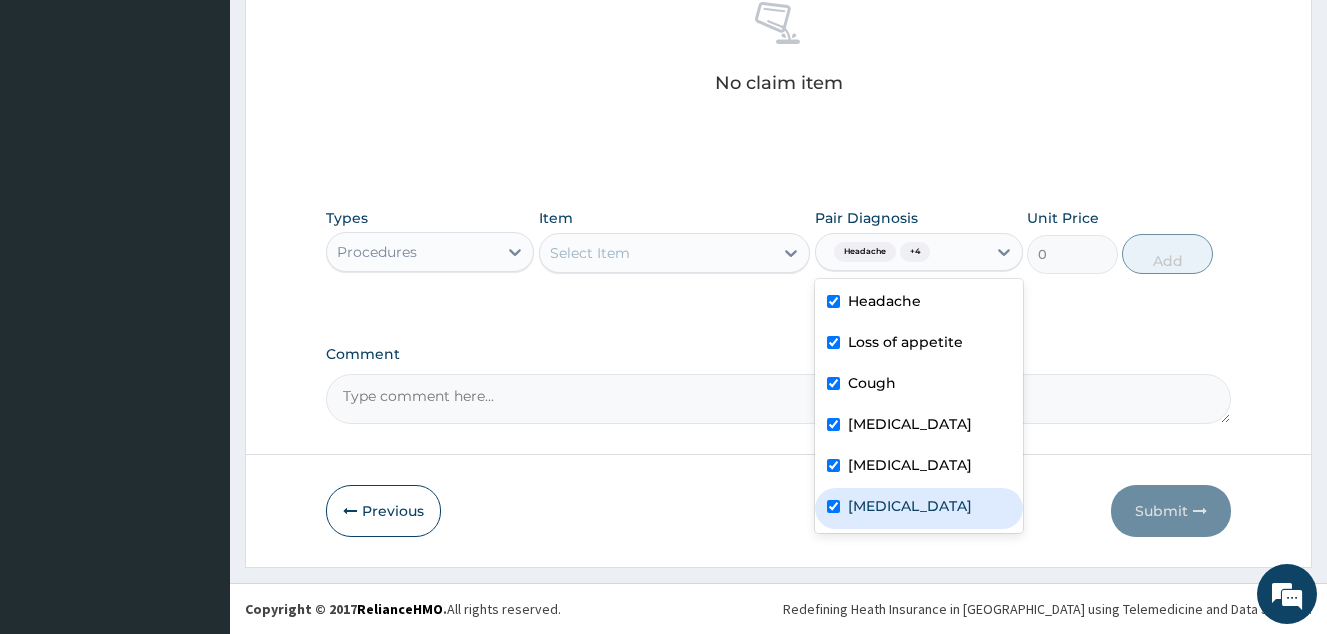 checkbox on "true" 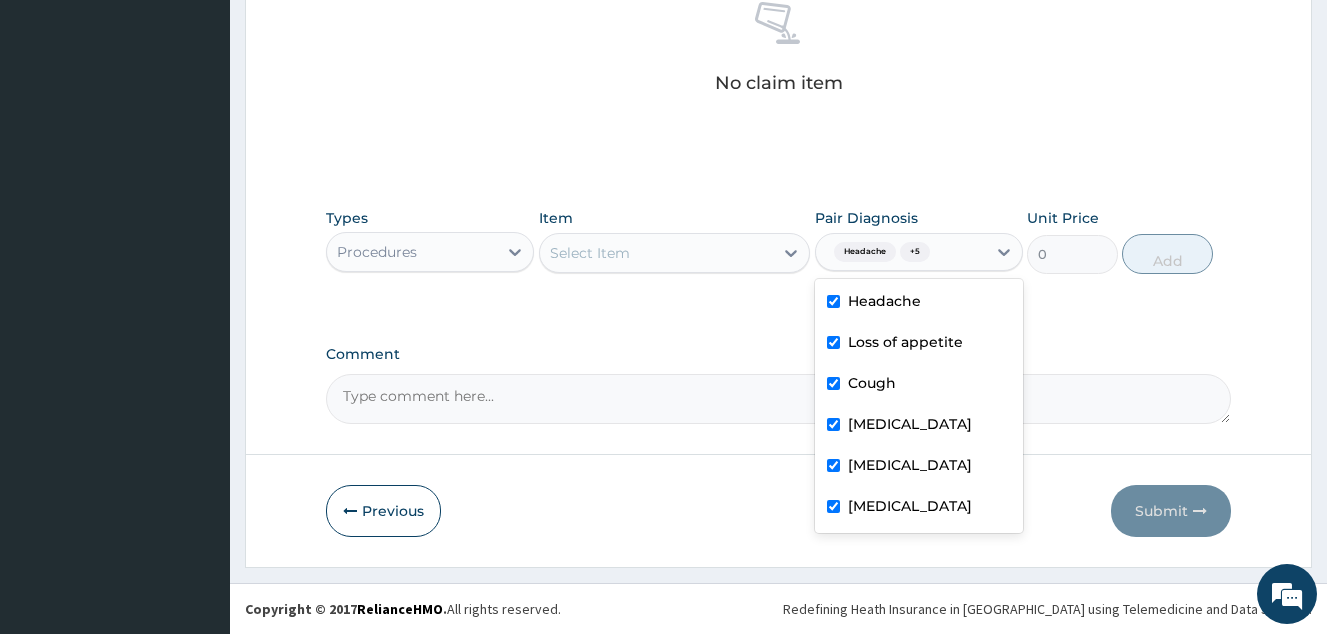 click on "Select Item" at bounding box center [657, 253] 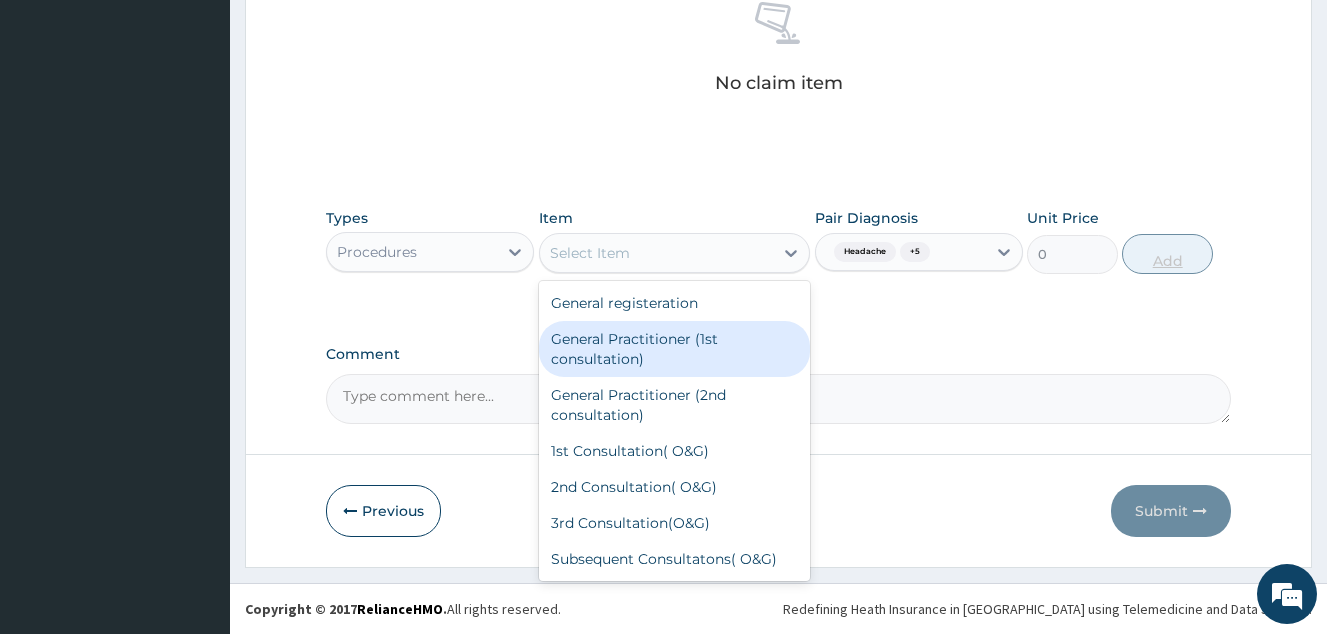 drag, startPoint x: 670, startPoint y: 348, endPoint x: 1171, endPoint y: 263, distance: 508.15942 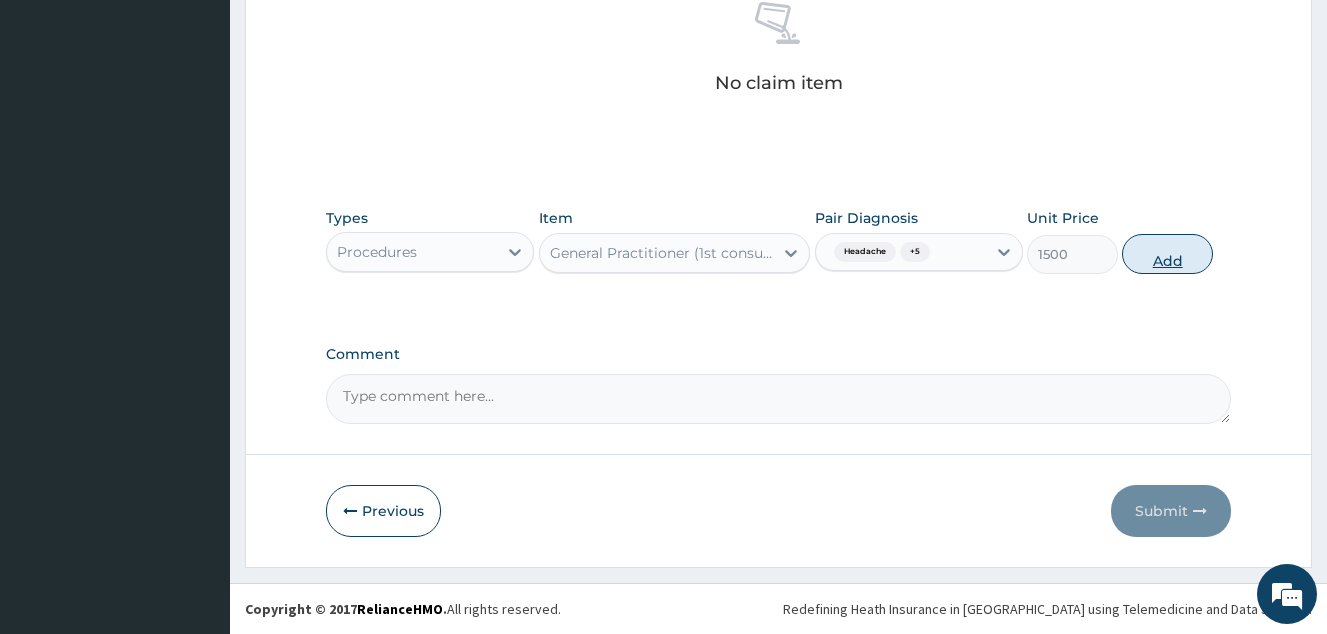 click on "Add" at bounding box center [1167, 254] 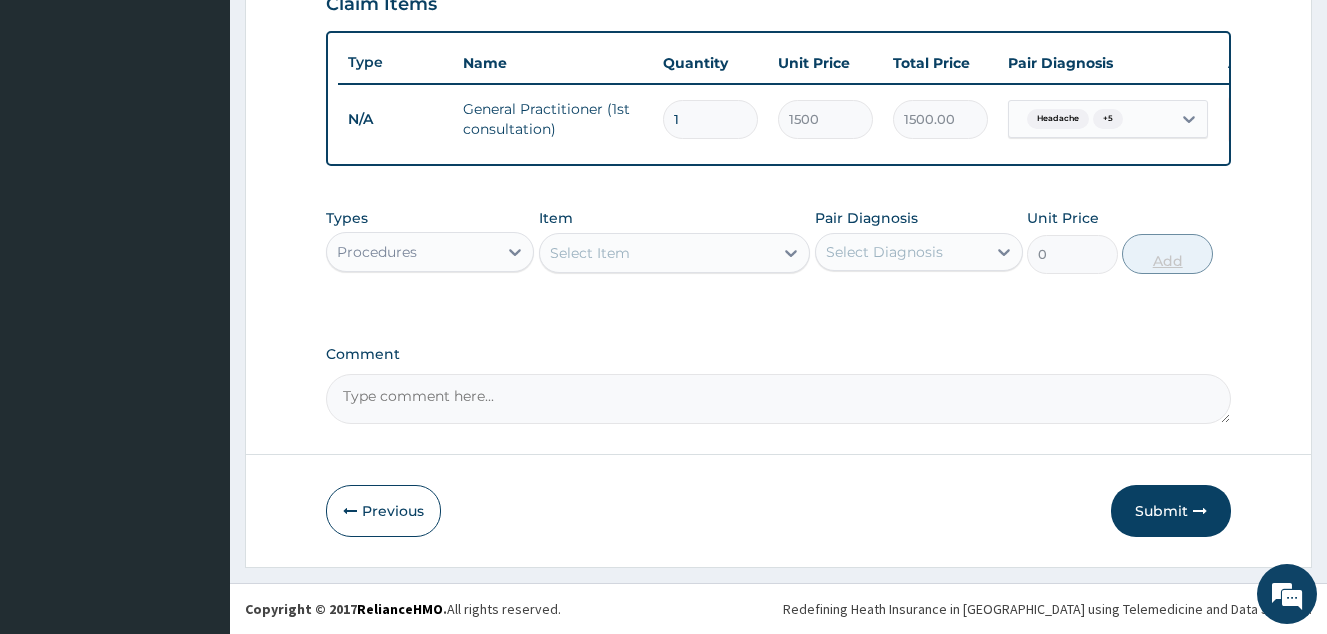 scroll, scrollTop: 728, scrollLeft: 0, axis: vertical 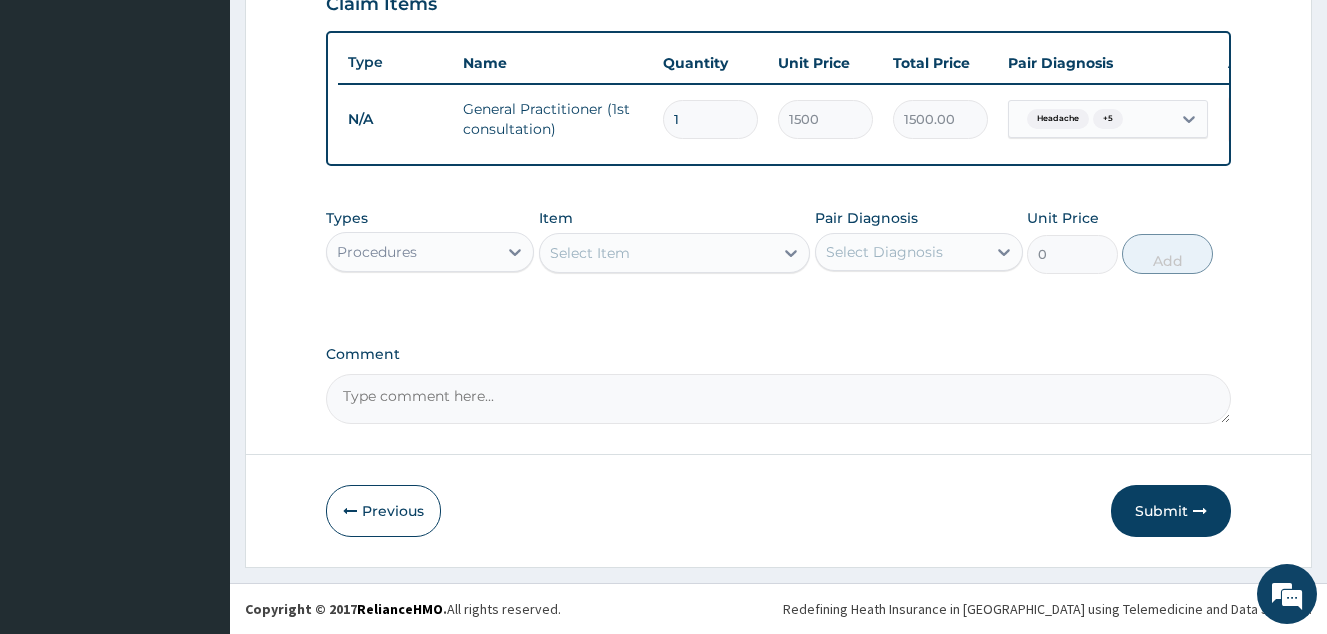 click on "Procedures" at bounding box center (377, 252) 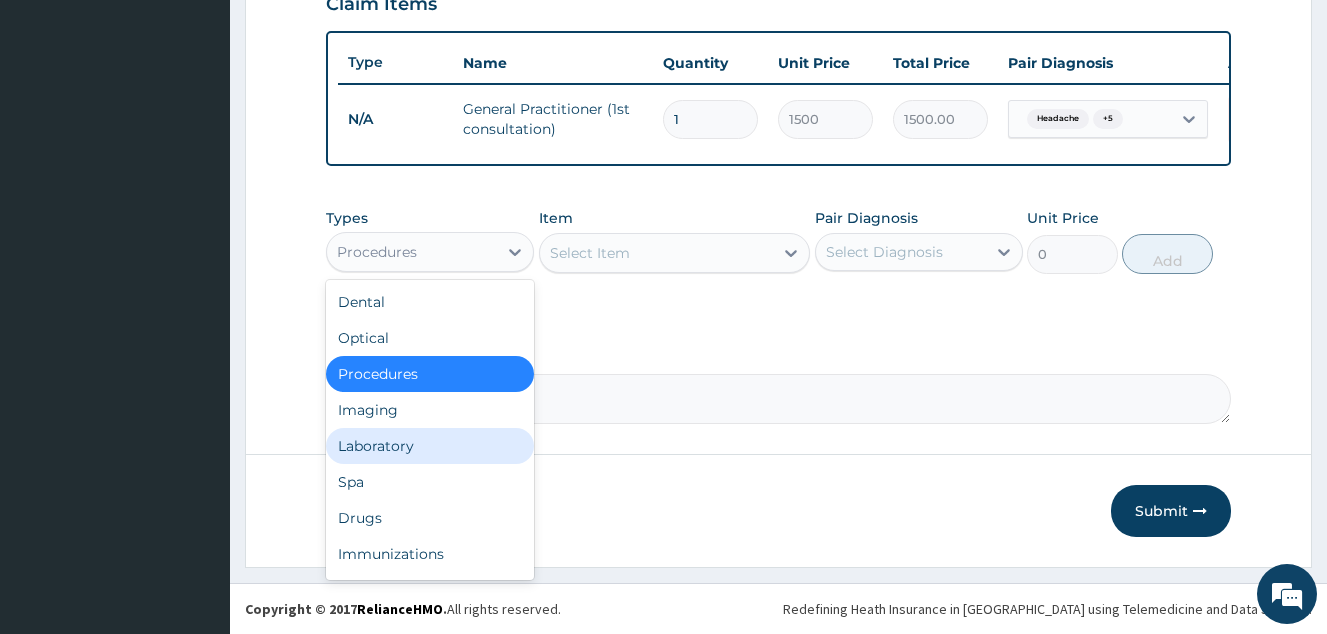 click on "Laboratory" at bounding box center [430, 446] 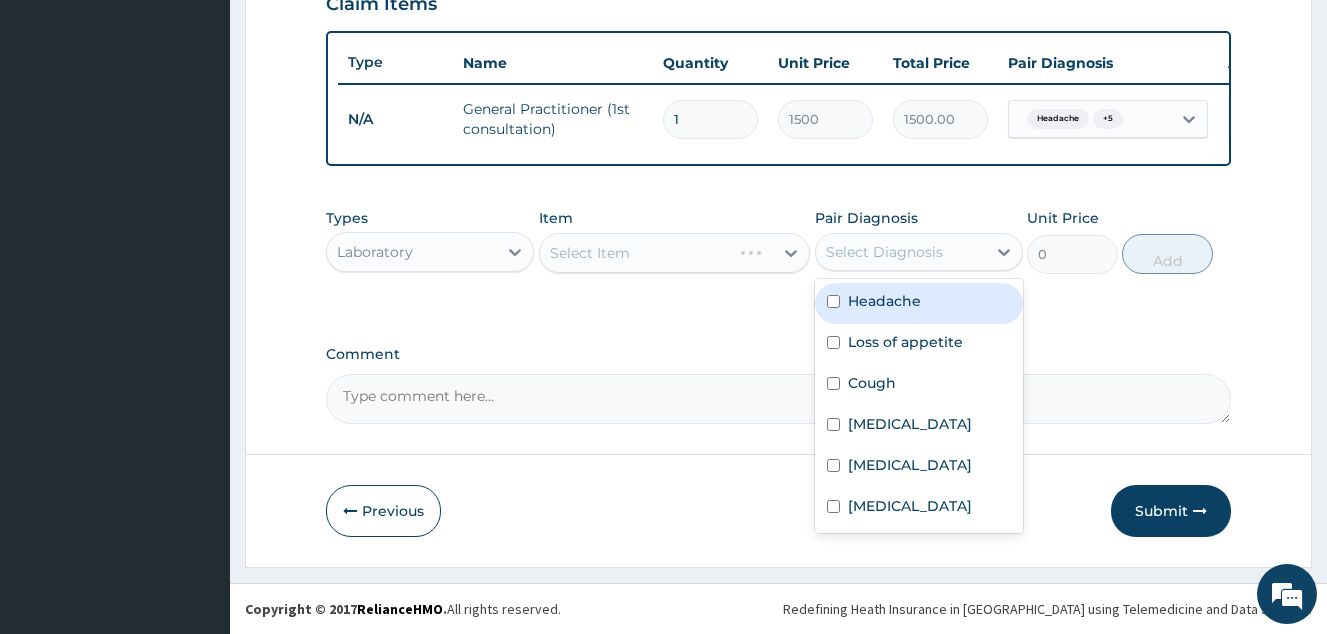 click on "Select Diagnosis" at bounding box center (884, 252) 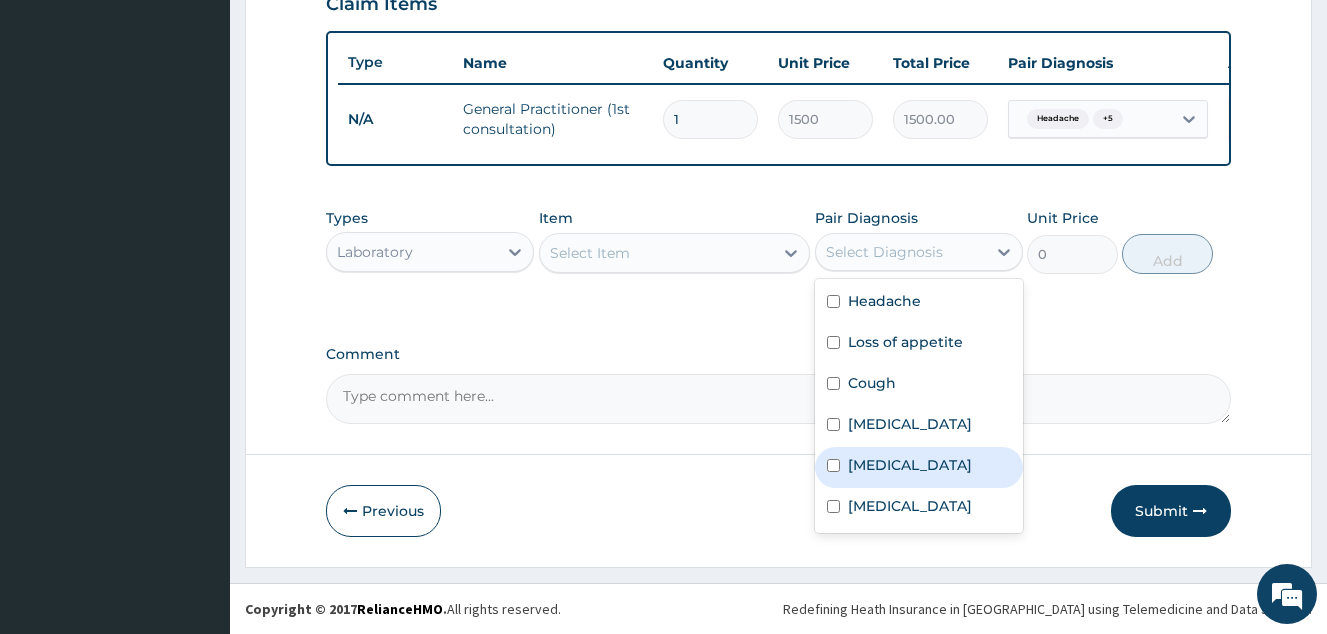 click on "[MEDICAL_DATA]" at bounding box center [919, 467] 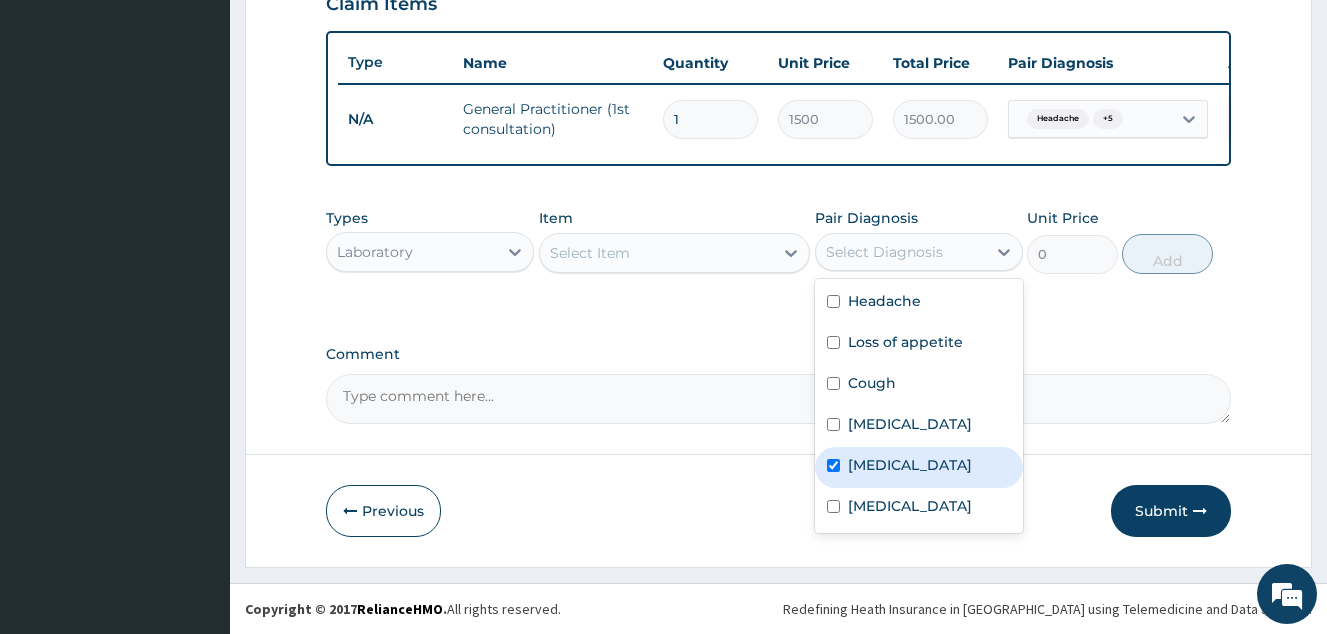 checkbox on "true" 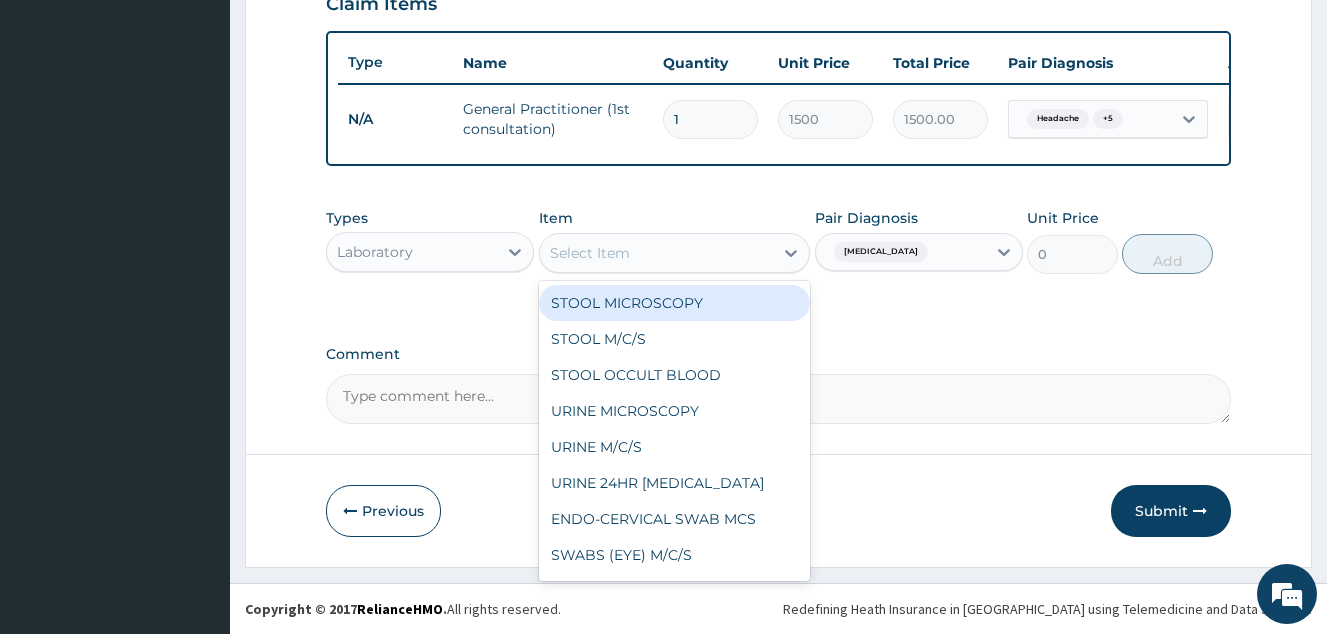 click on "Select Item" at bounding box center [657, 253] 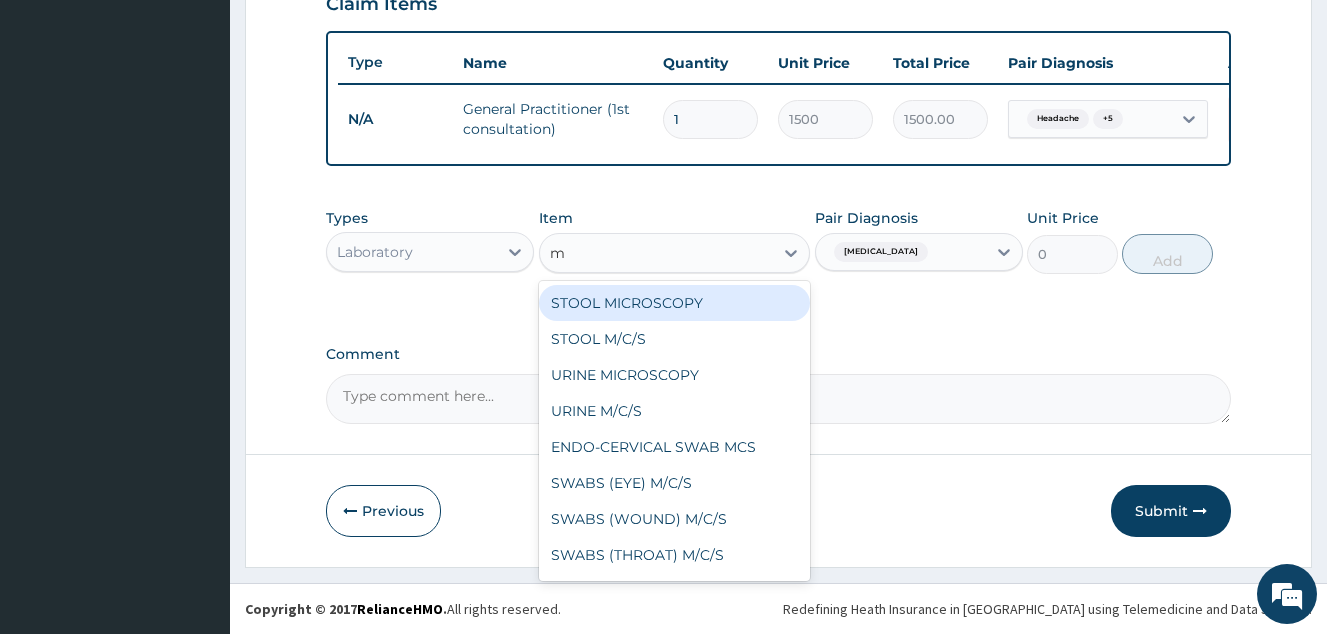 type on "mp" 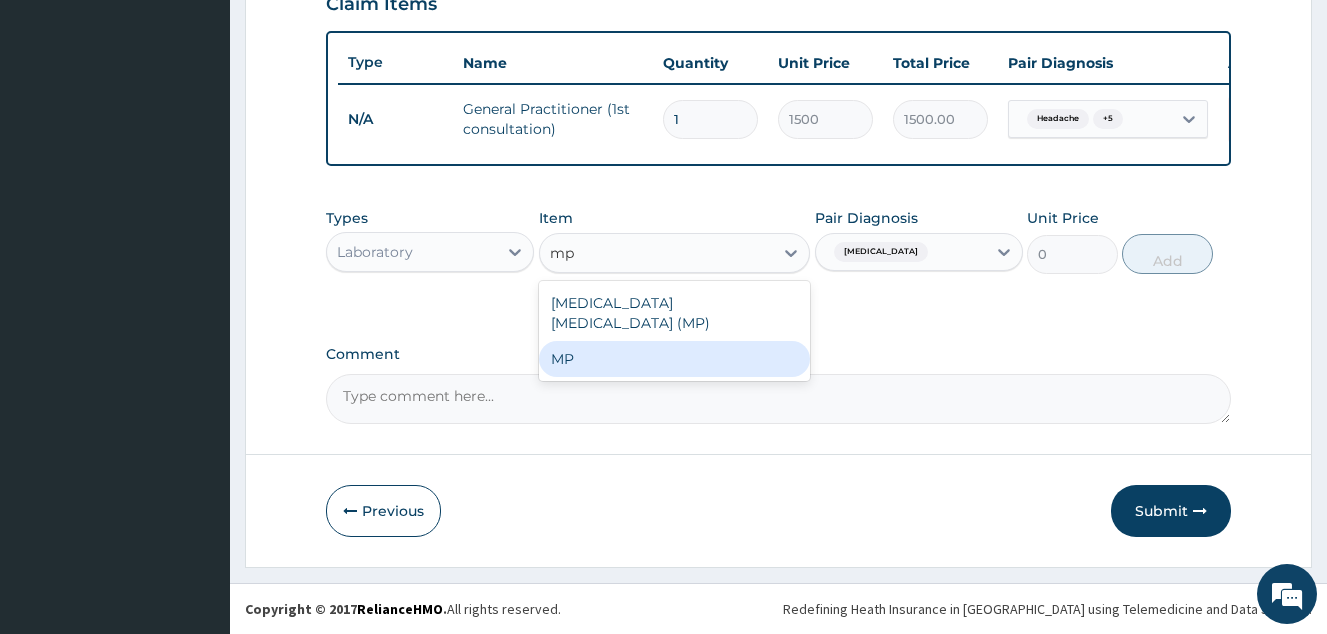 drag, startPoint x: 693, startPoint y: 352, endPoint x: 837, endPoint y: 328, distance: 145.9863 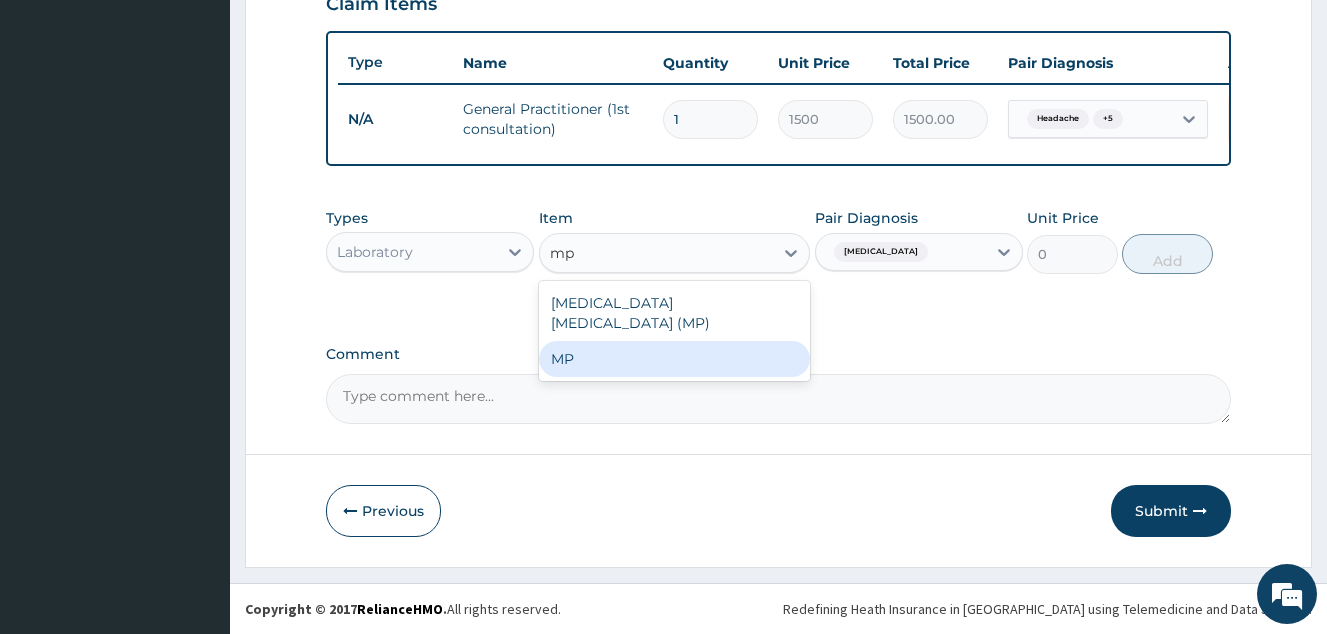click on "MP" at bounding box center [675, 359] 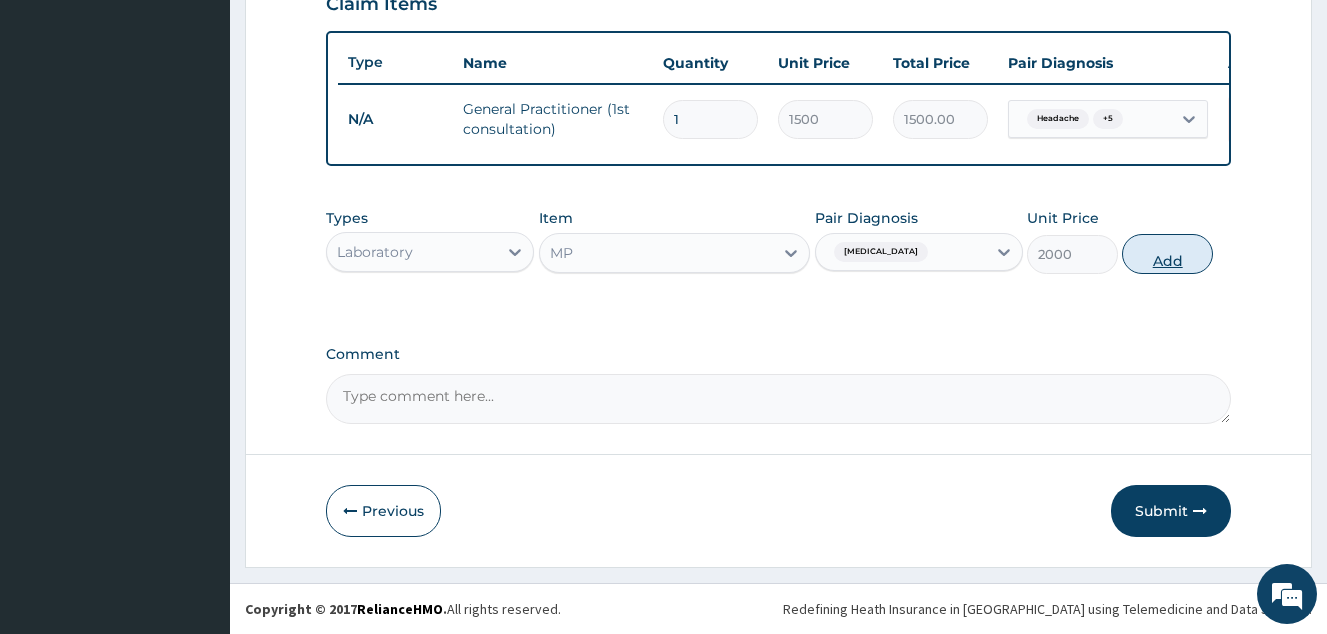 click on "Add" at bounding box center [1167, 254] 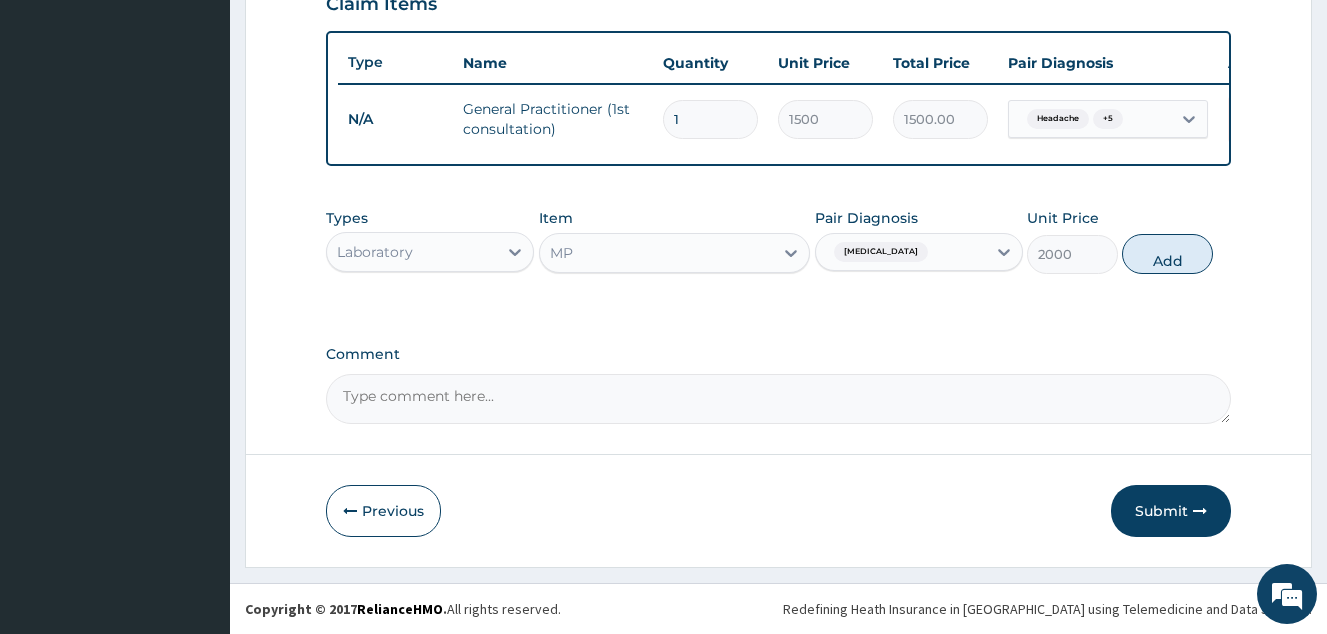 type on "0" 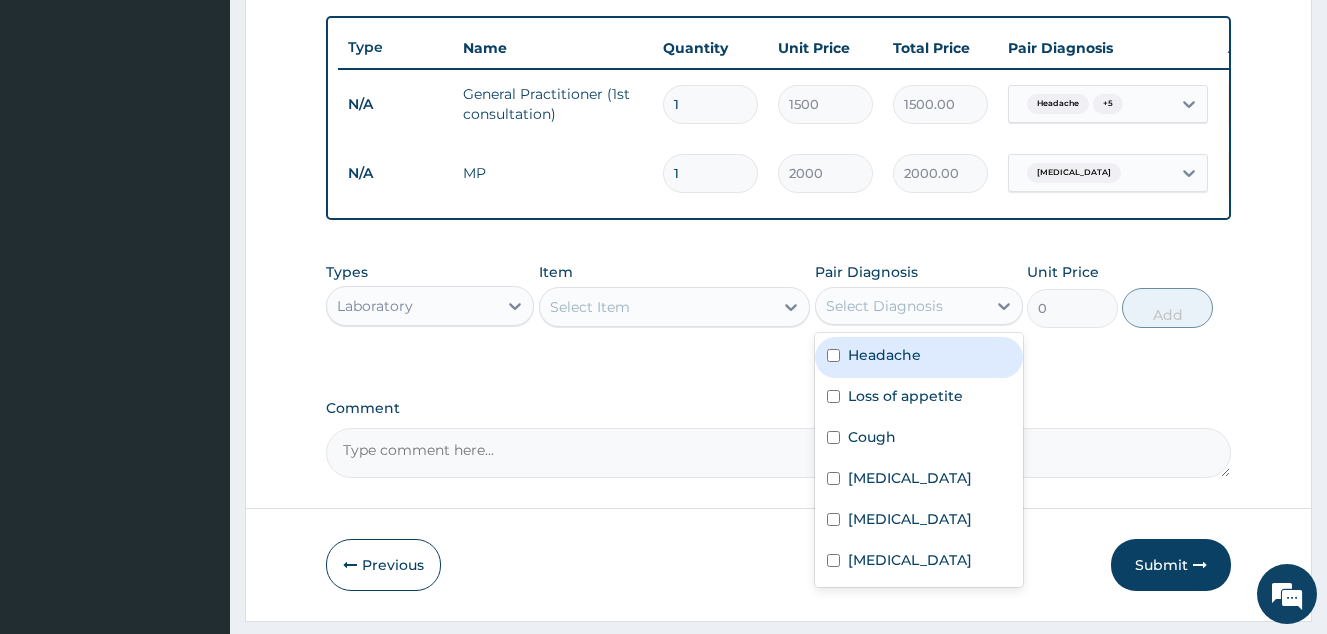 click on "Select Diagnosis" at bounding box center (901, 306) 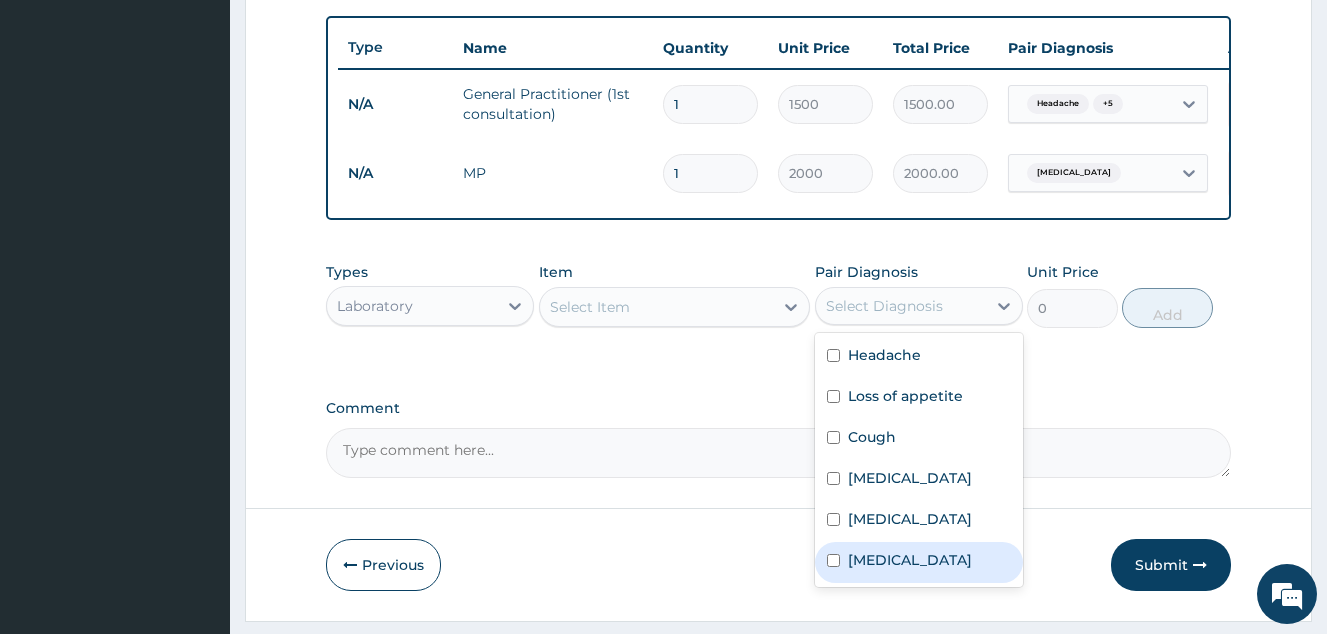 drag, startPoint x: 857, startPoint y: 568, endPoint x: 782, endPoint y: 494, distance: 105.36128 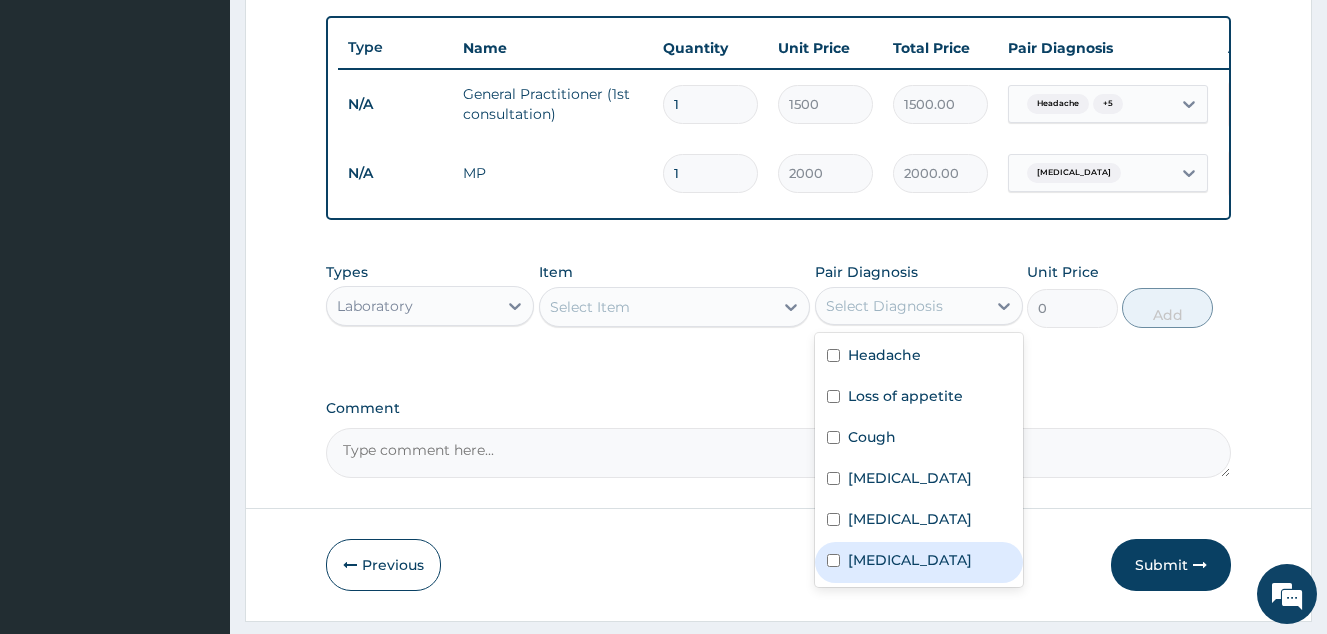 click on "Headache Loss of appetite Cough Common cold Malaria Sepsis" at bounding box center (919, 460) 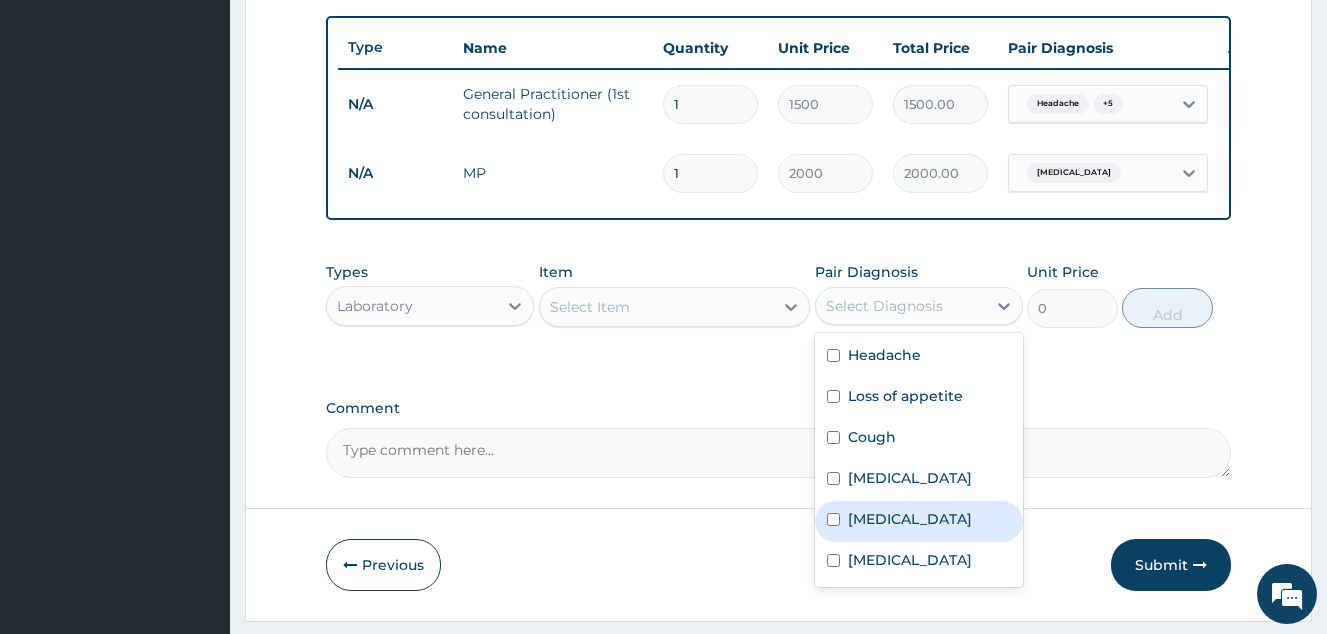 click on "Select Item" at bounding box center [657, 307] 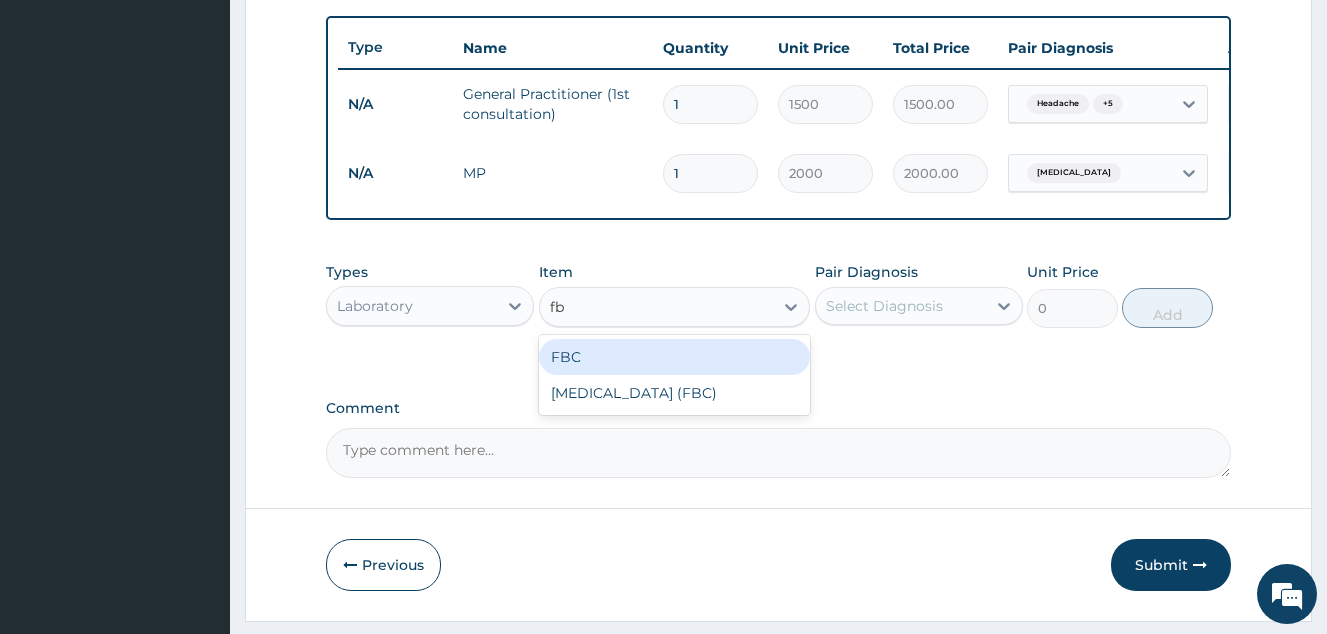 type on "fbc" 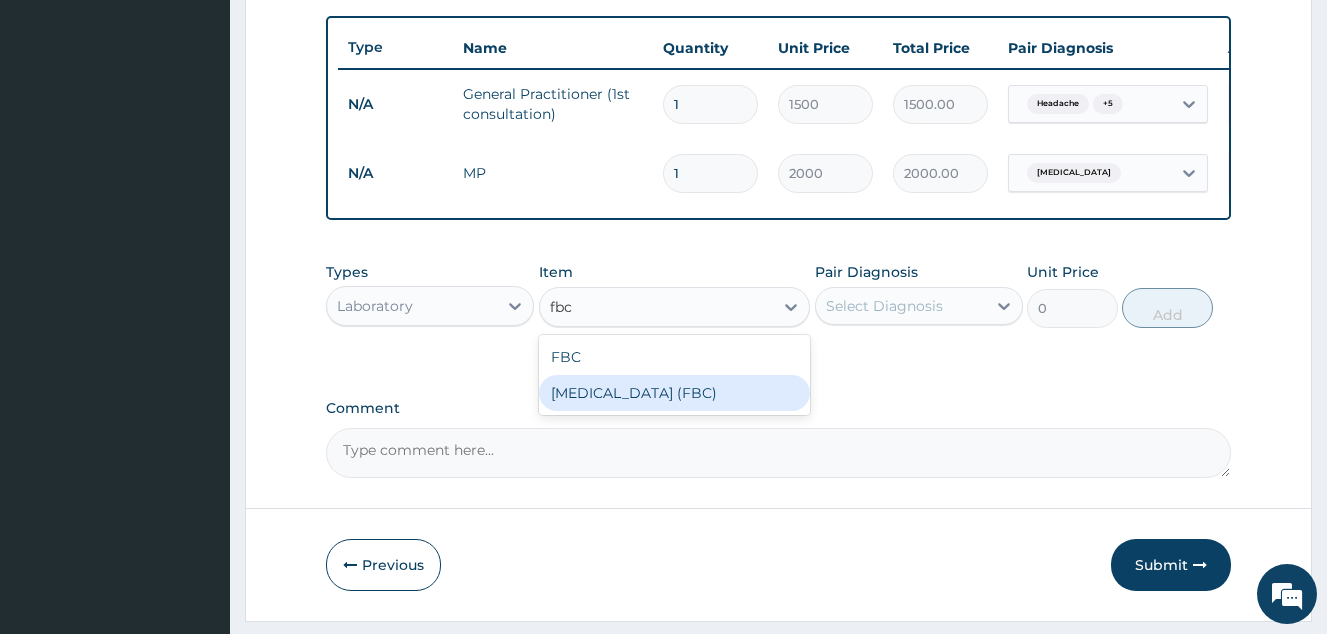 click on "Full Blood Count (FBC)" at bounding box center [675, 393] 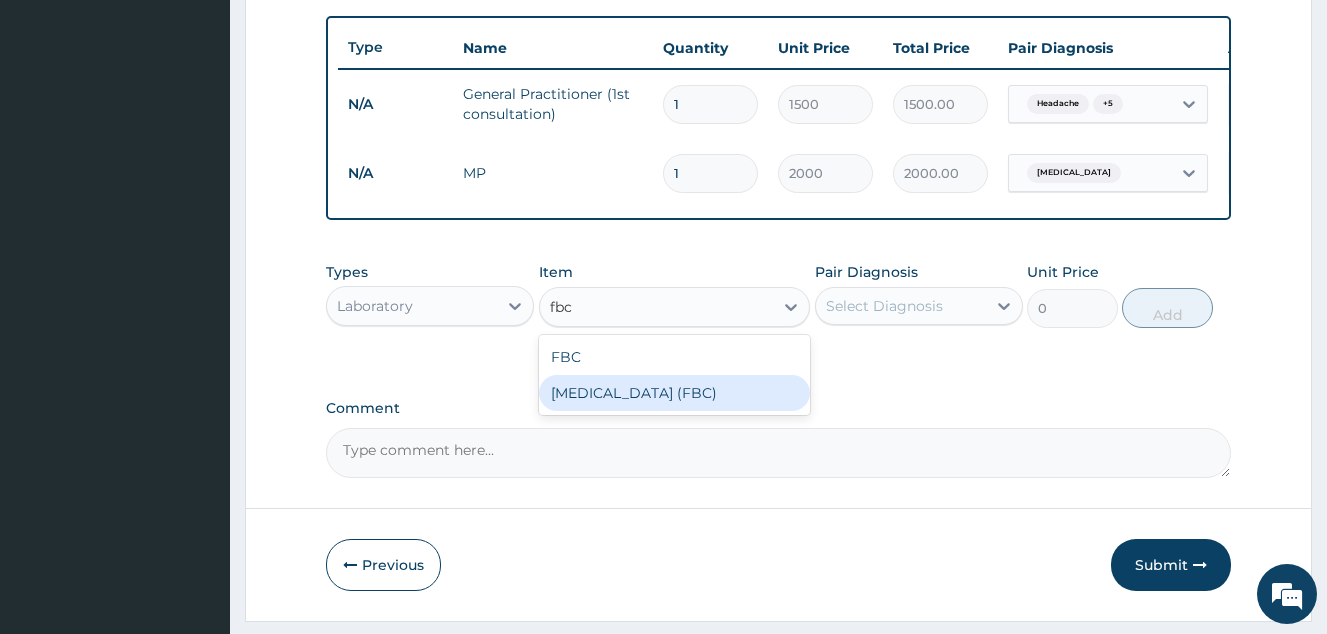 type 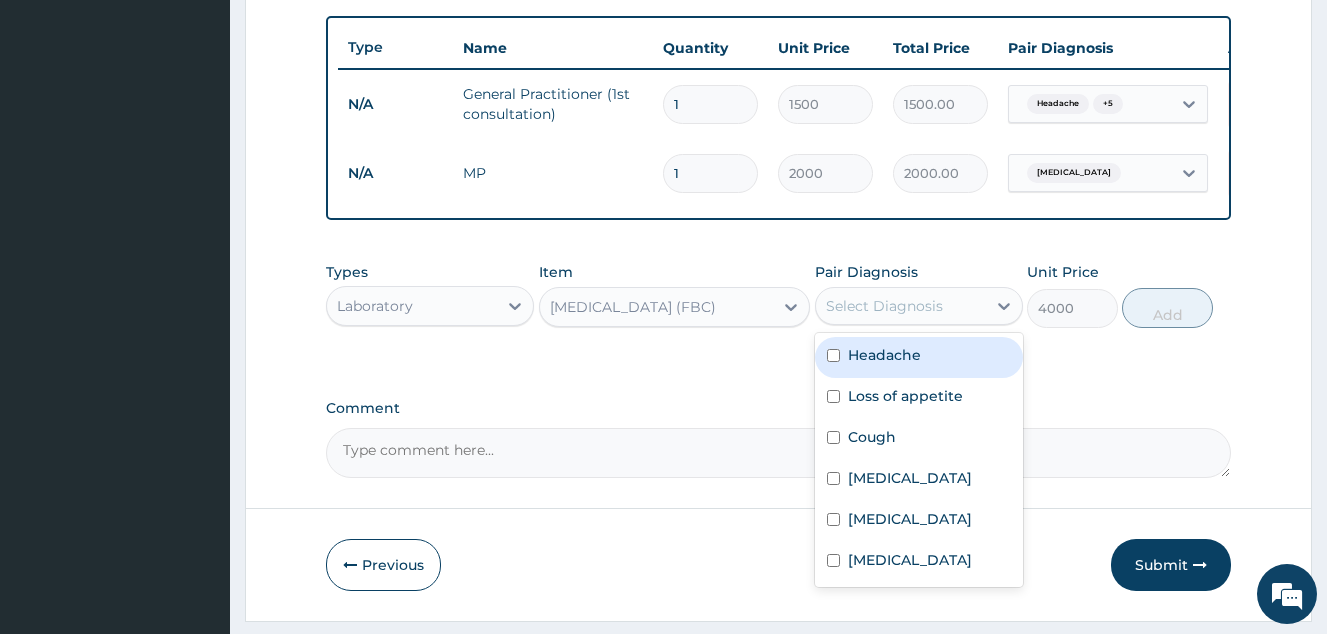click on "Select Diagnosis" at bounding box center [901, 306] 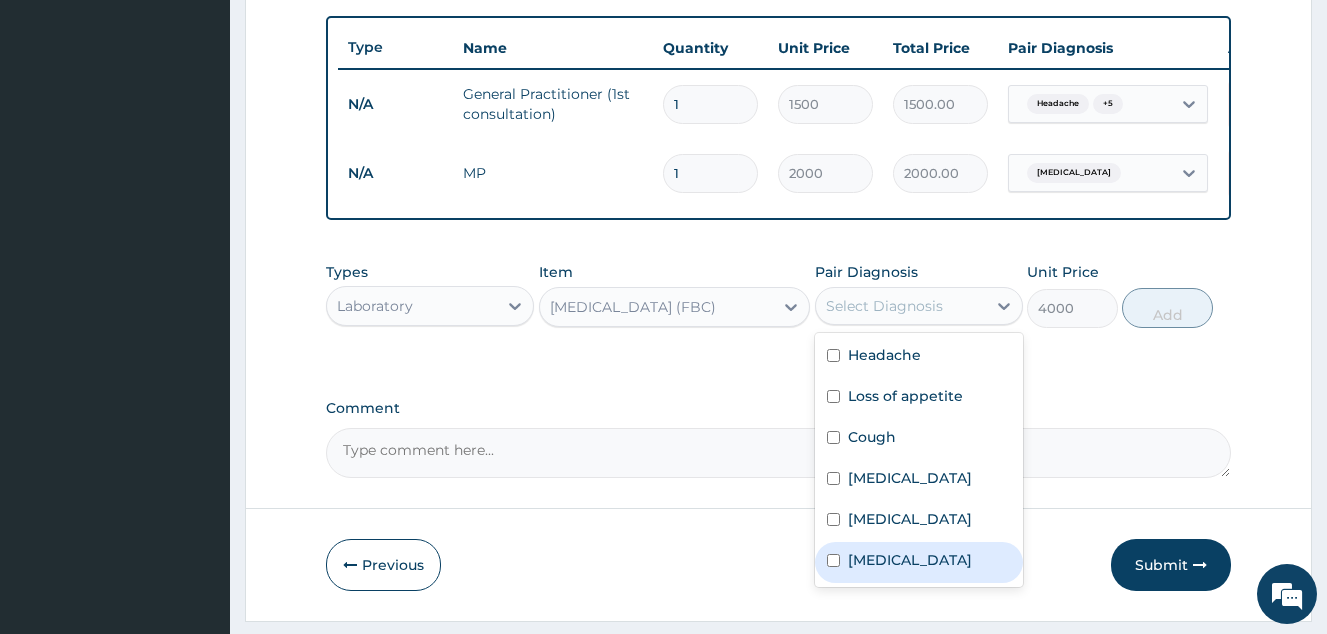 click on "Sepsis" at bounding box center (910, 560) 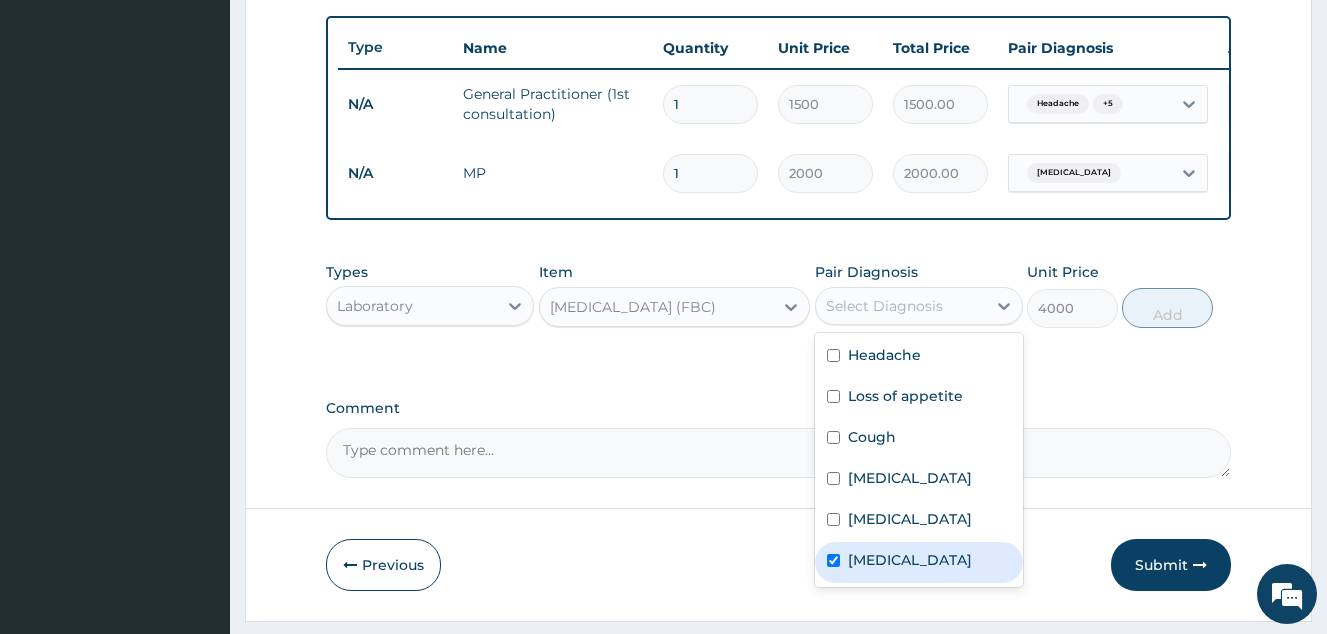 checkbox on "true" 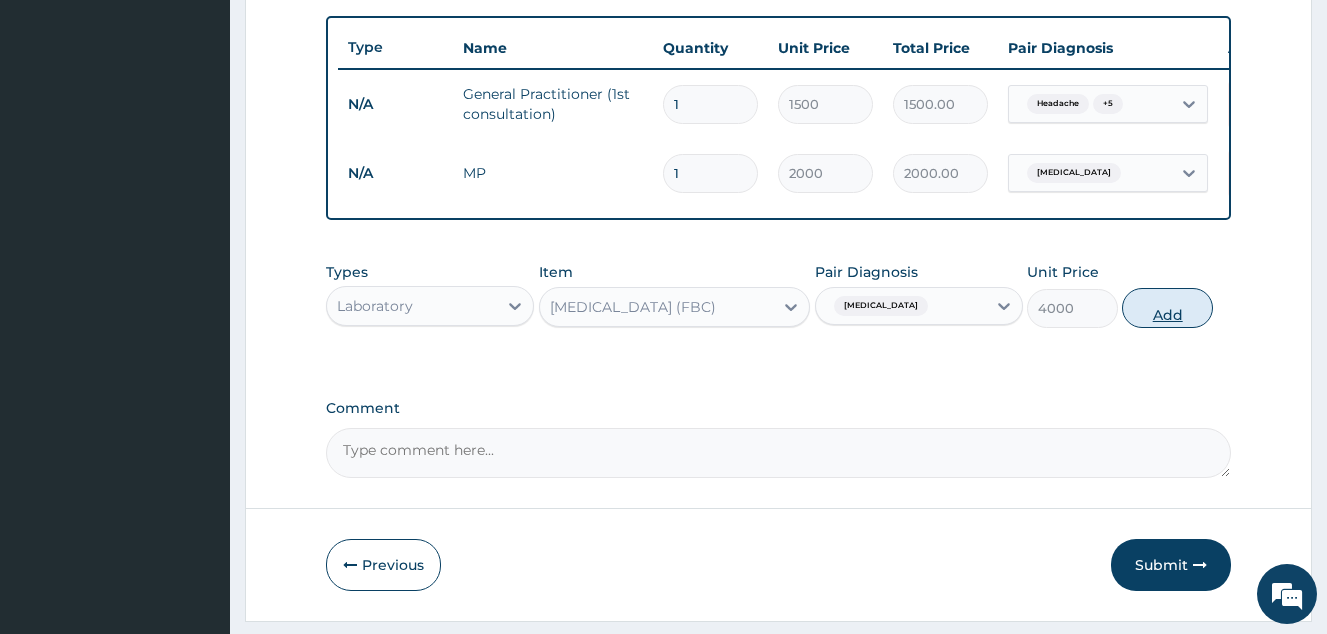 click on "Add" at bounding box center (1167, 308) 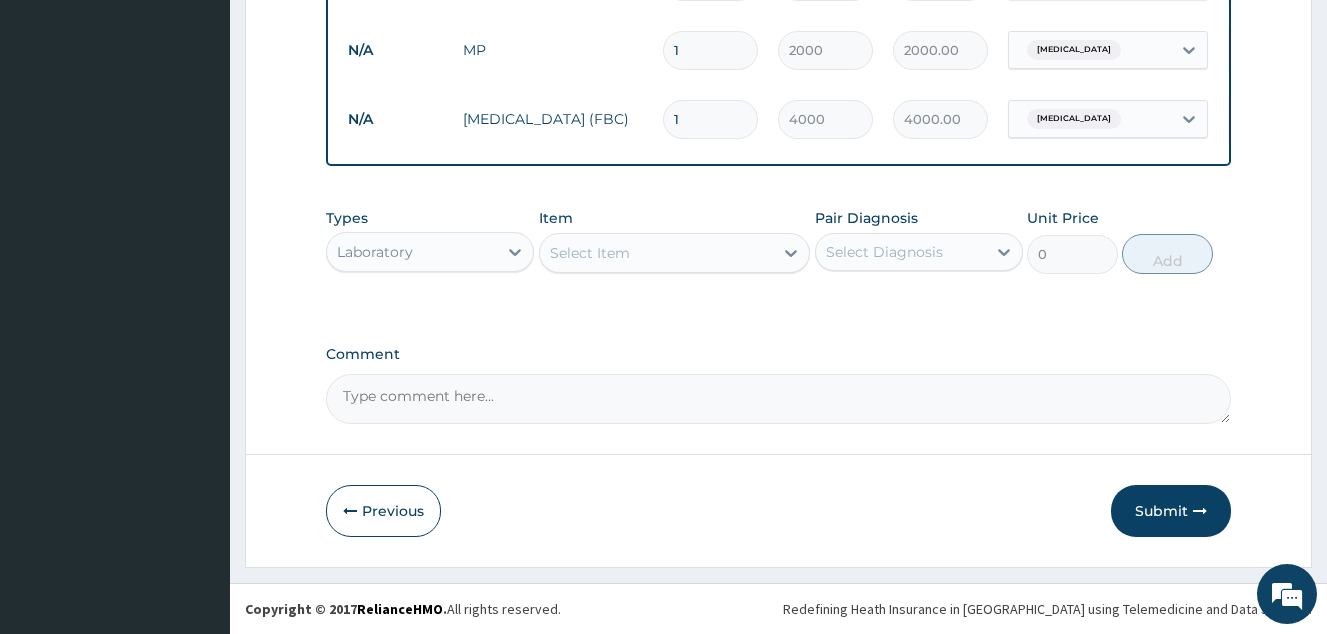 scroll, scrollTop: 866, scrollLeft: 0, axis: vertical 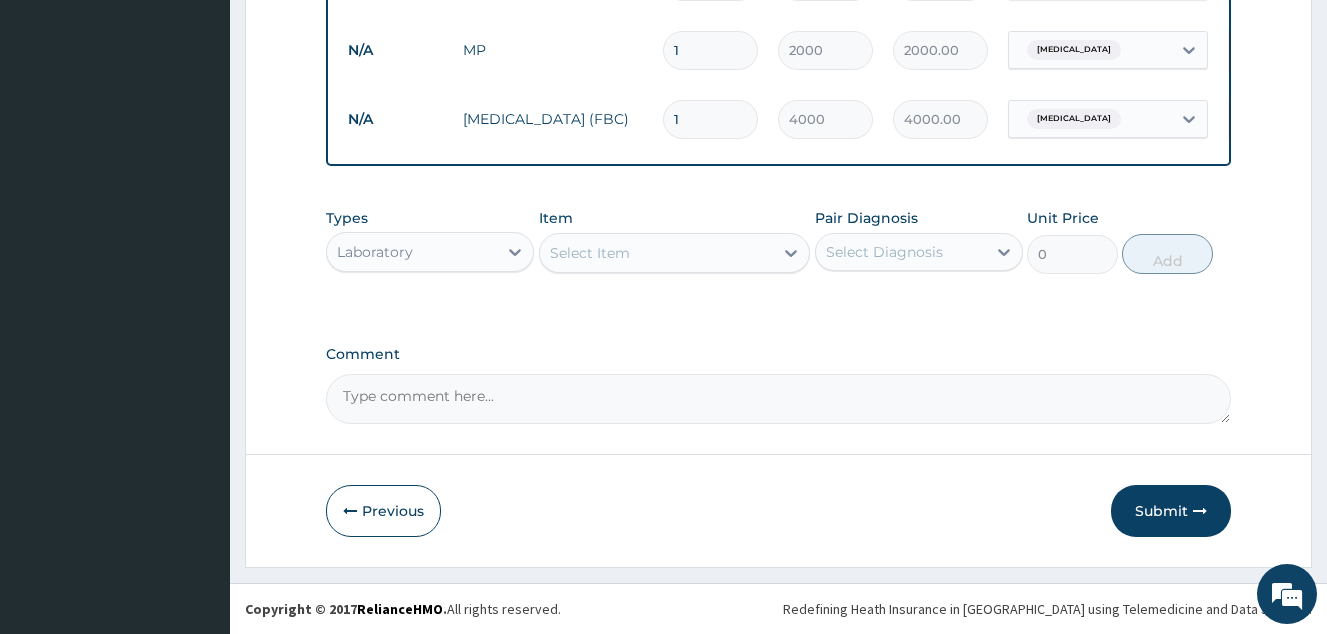click on "Laboratory" at bounding box center [412, 252] 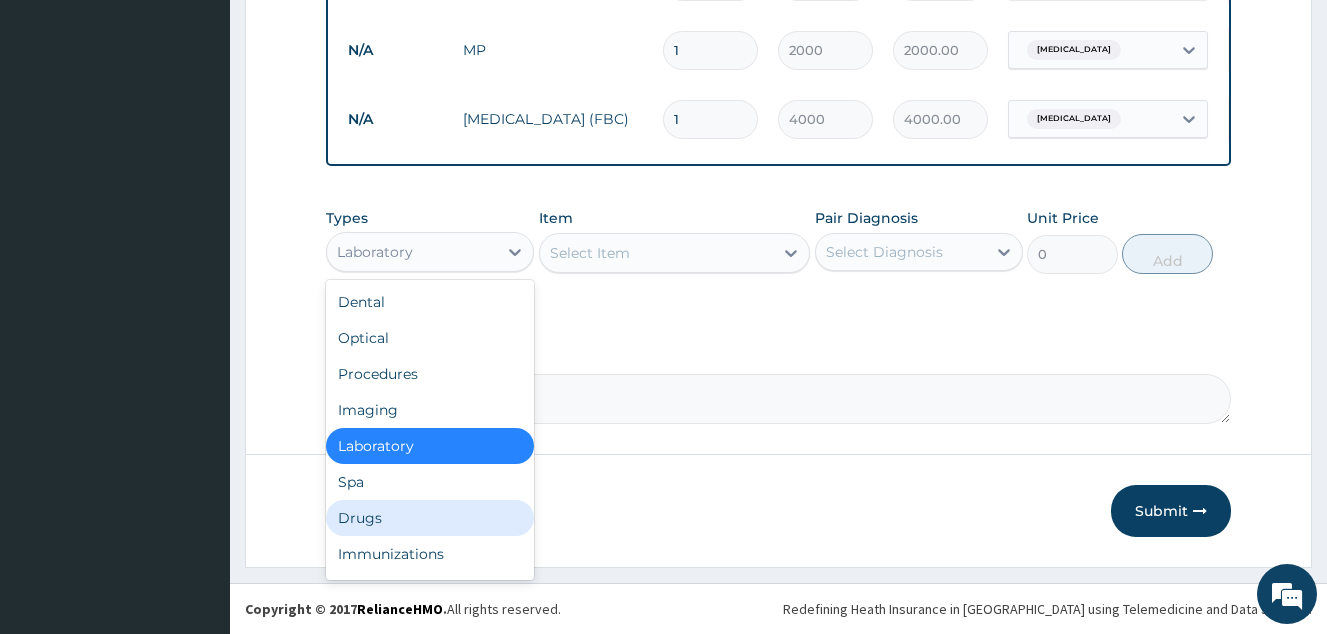 drag, startPoint x: 417, startPoint y: 516, endPoint x: 440, endPoint y: 527, distance: 25.495098 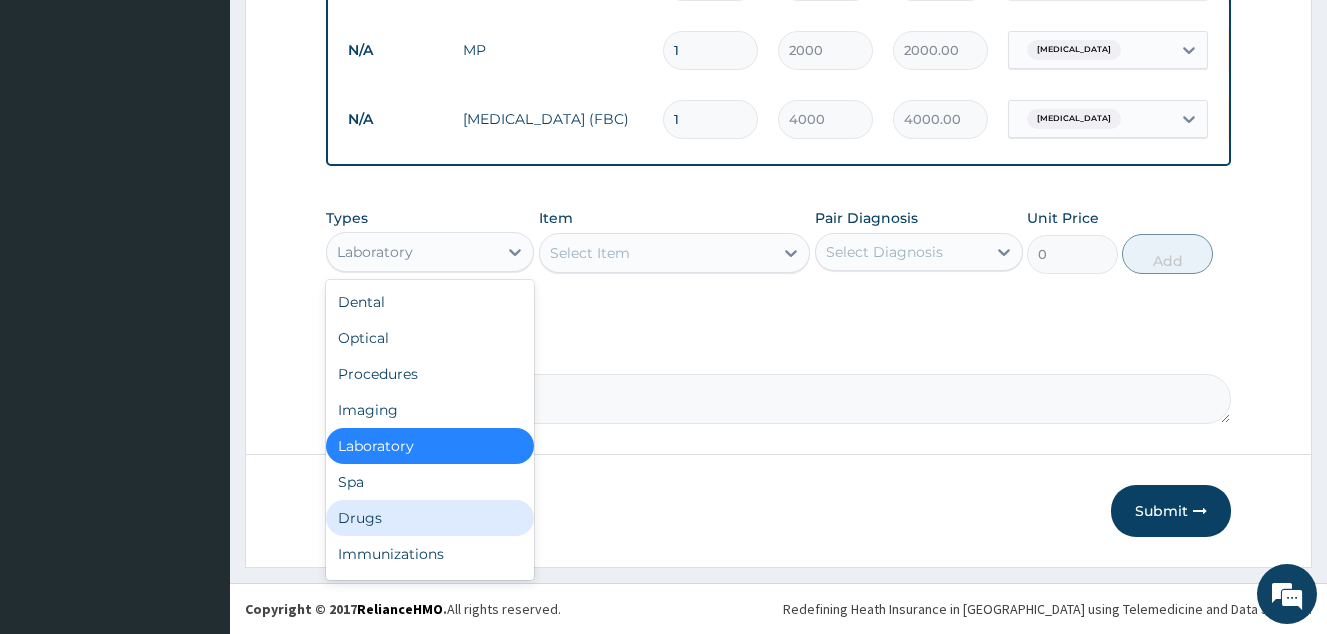 click on "Drugs" at bounding box center (430, 518) 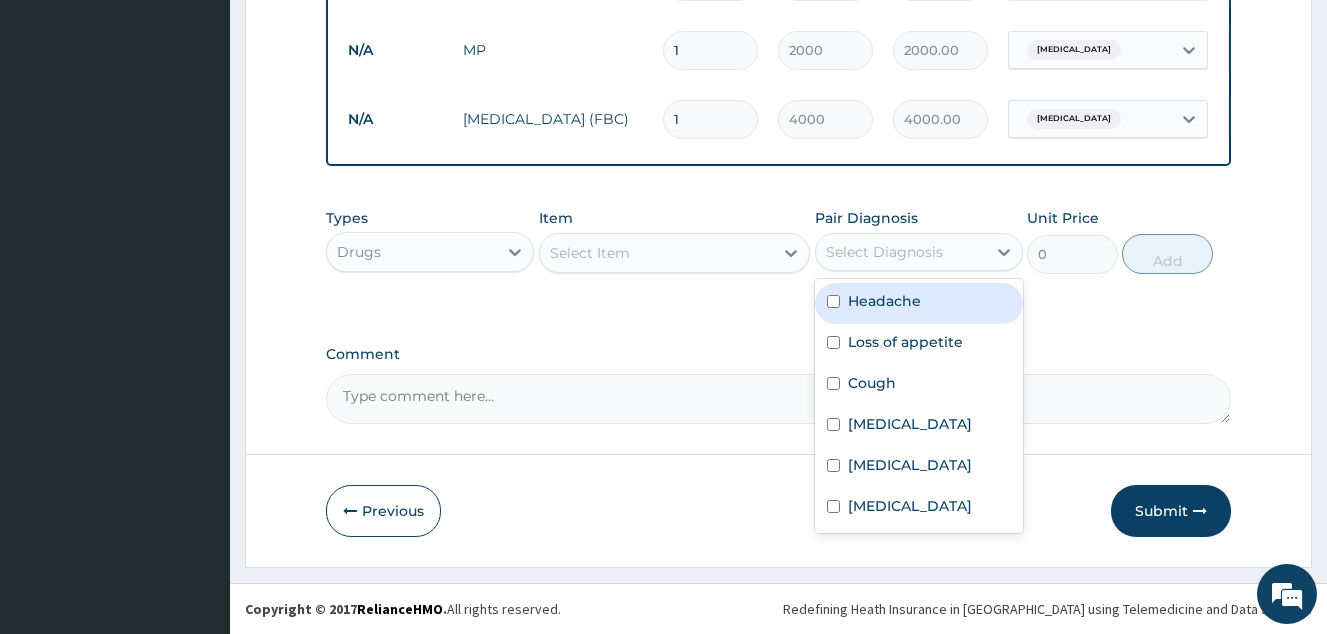 click on "Select Diagnosis" at bounding box center [884, 252] 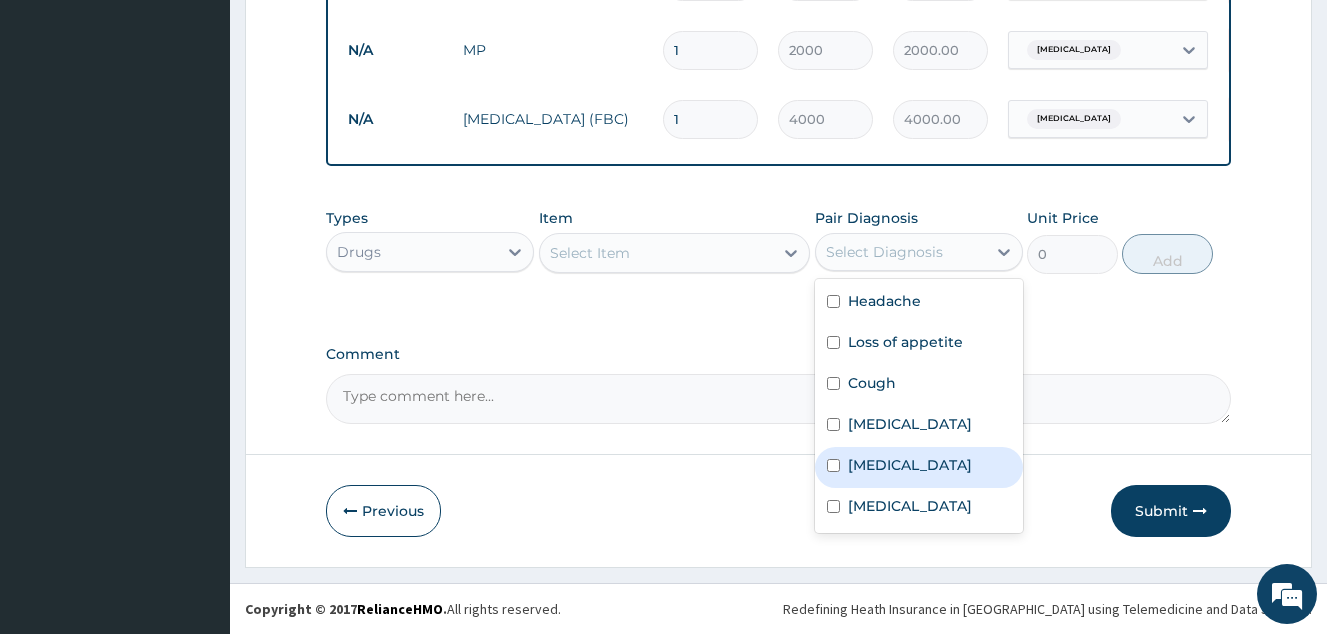 drag, startPoint x: 854, startPoint y: 463, endPoint x: 809, endPoint y: 411, distance: 68.76772 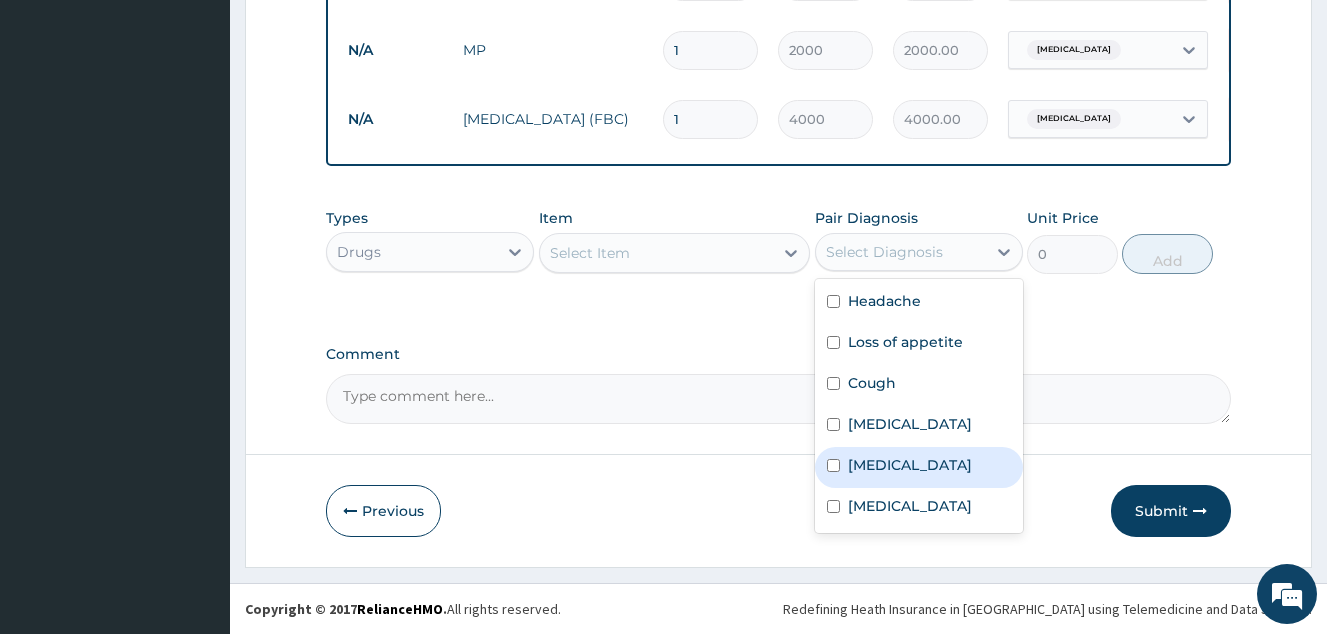 click on "Malaria" at bounding box center (910, 465) 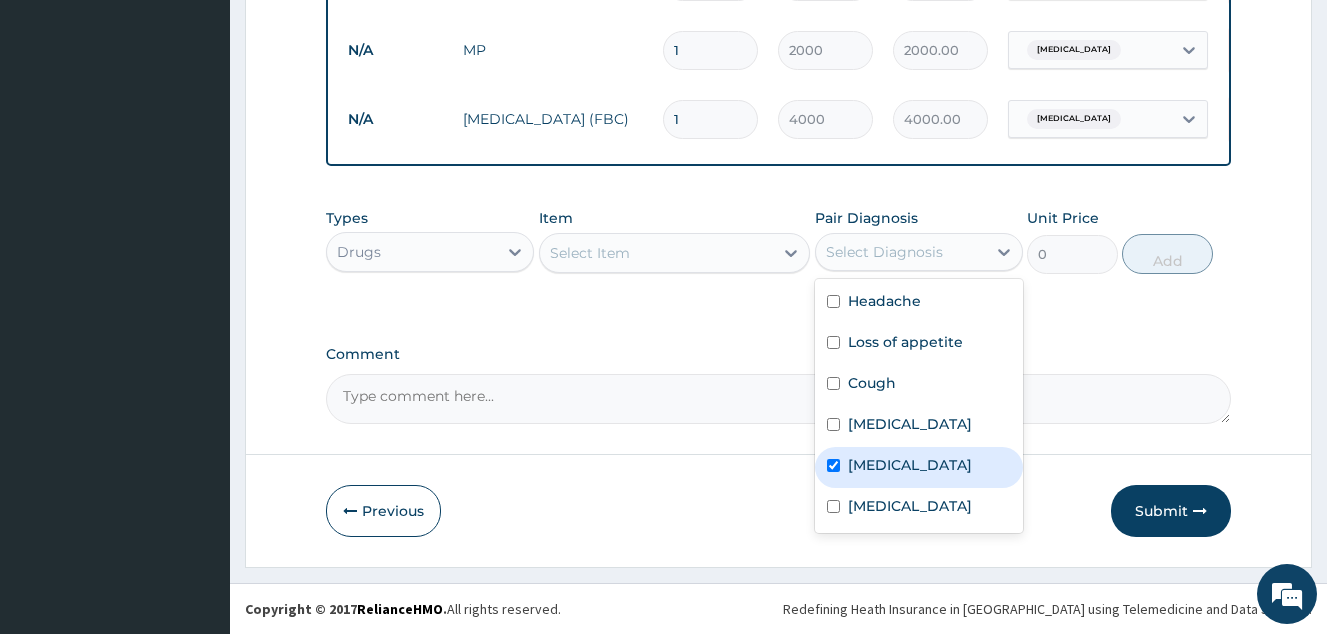 checkbox on "true" 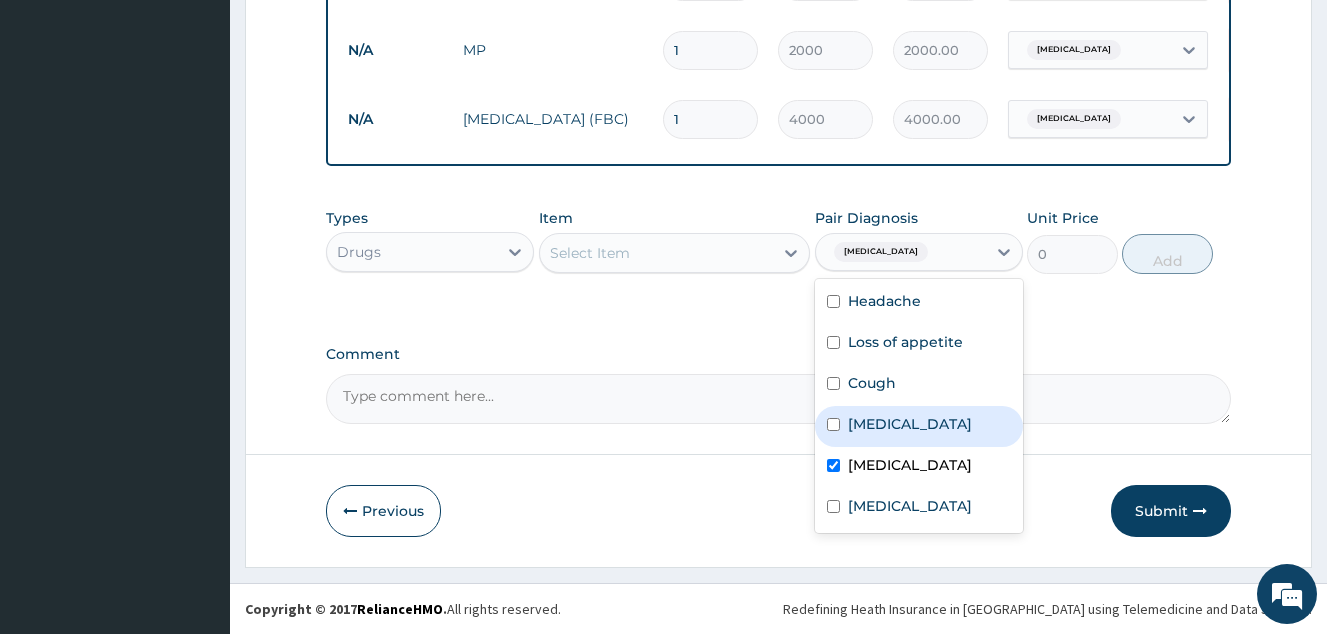 click on "Select Item" at bounding box center (657, 253) 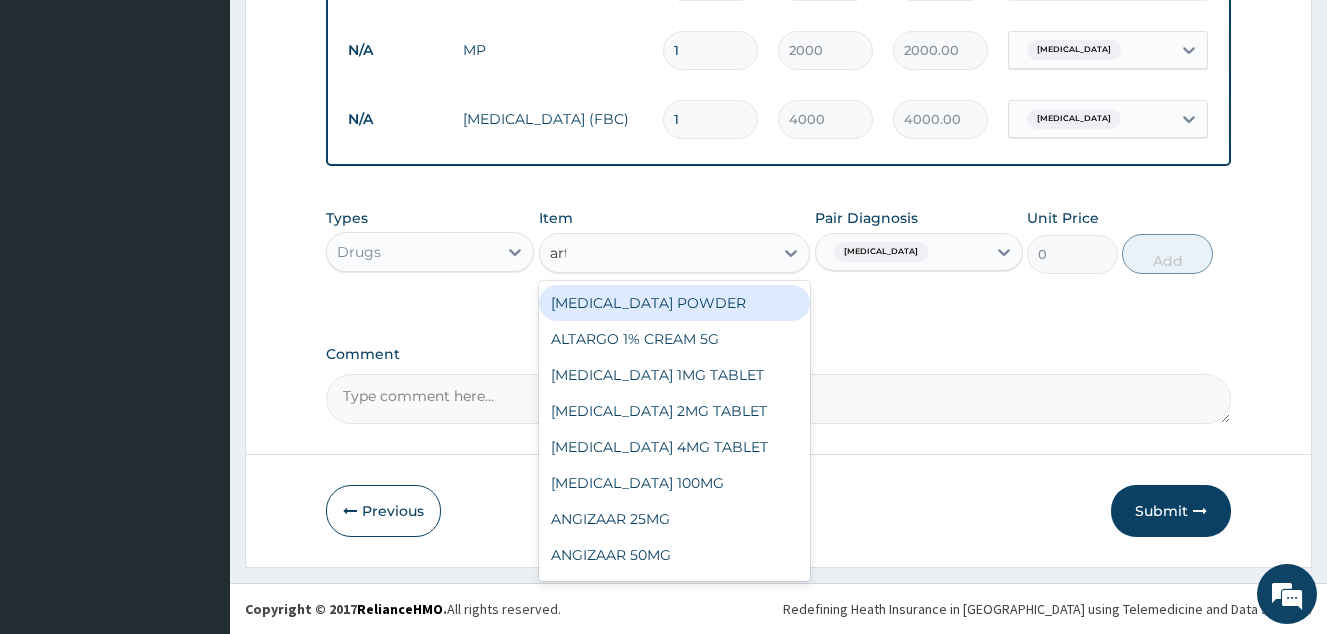 type on "arte" 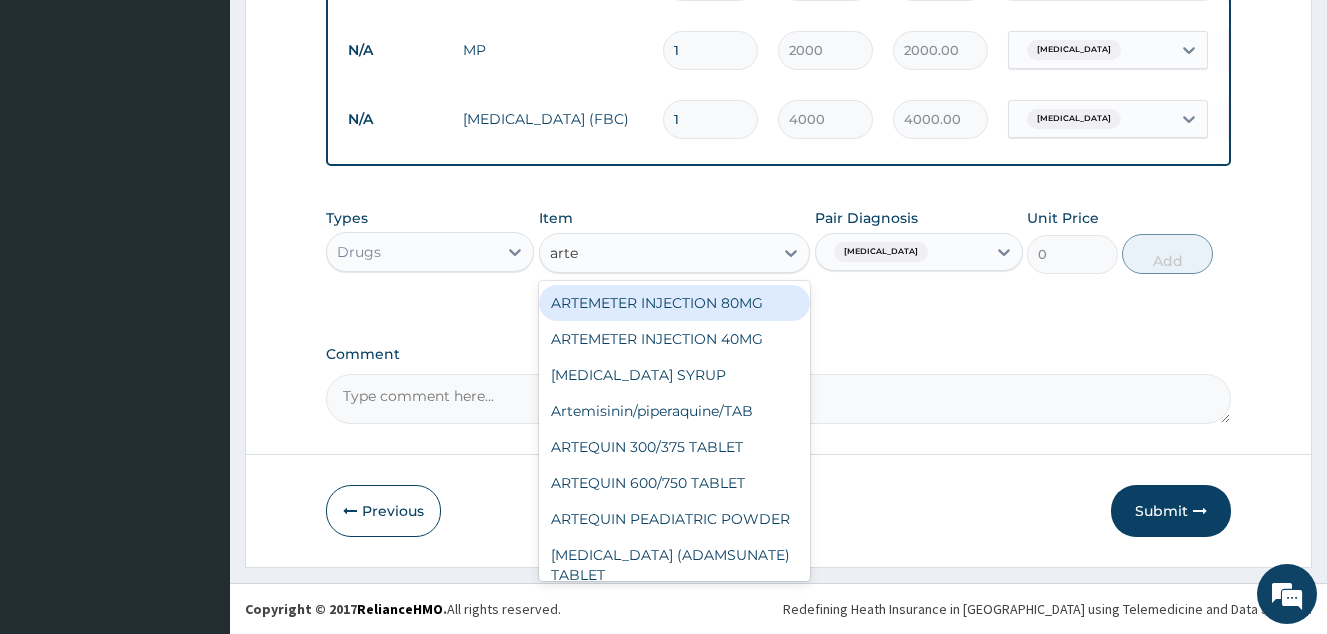 click on "ARTEMETER INJECTION  80MG" at bounding box center (675, 303) 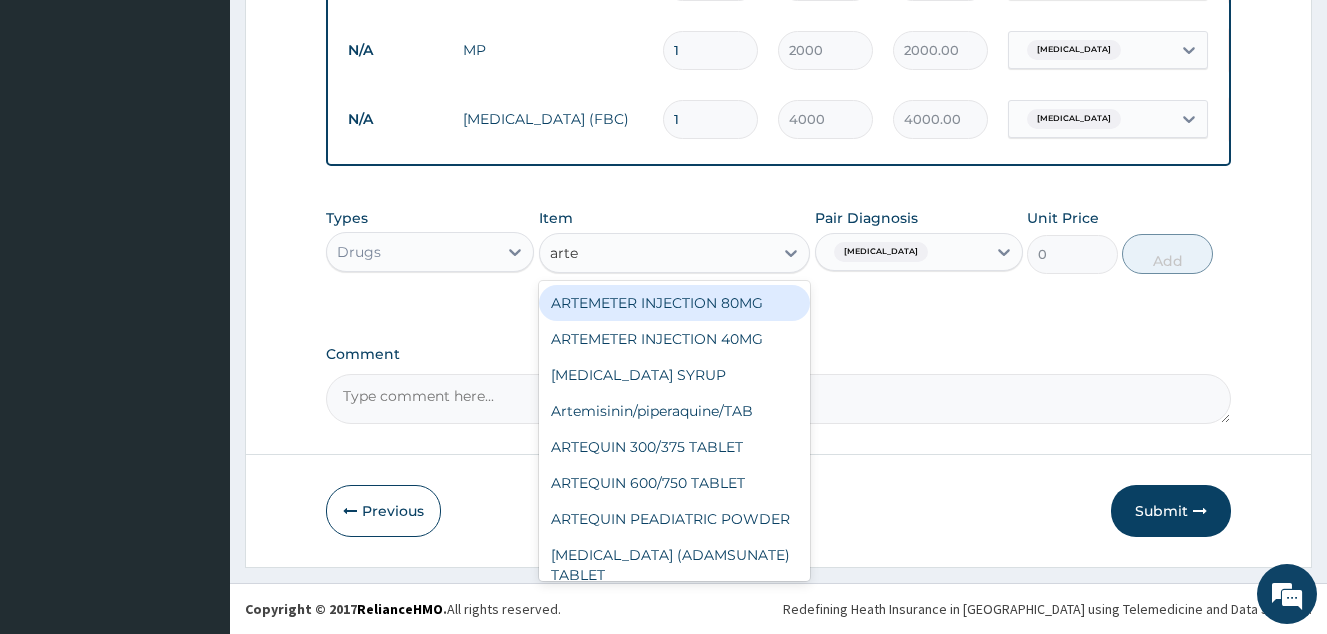 type 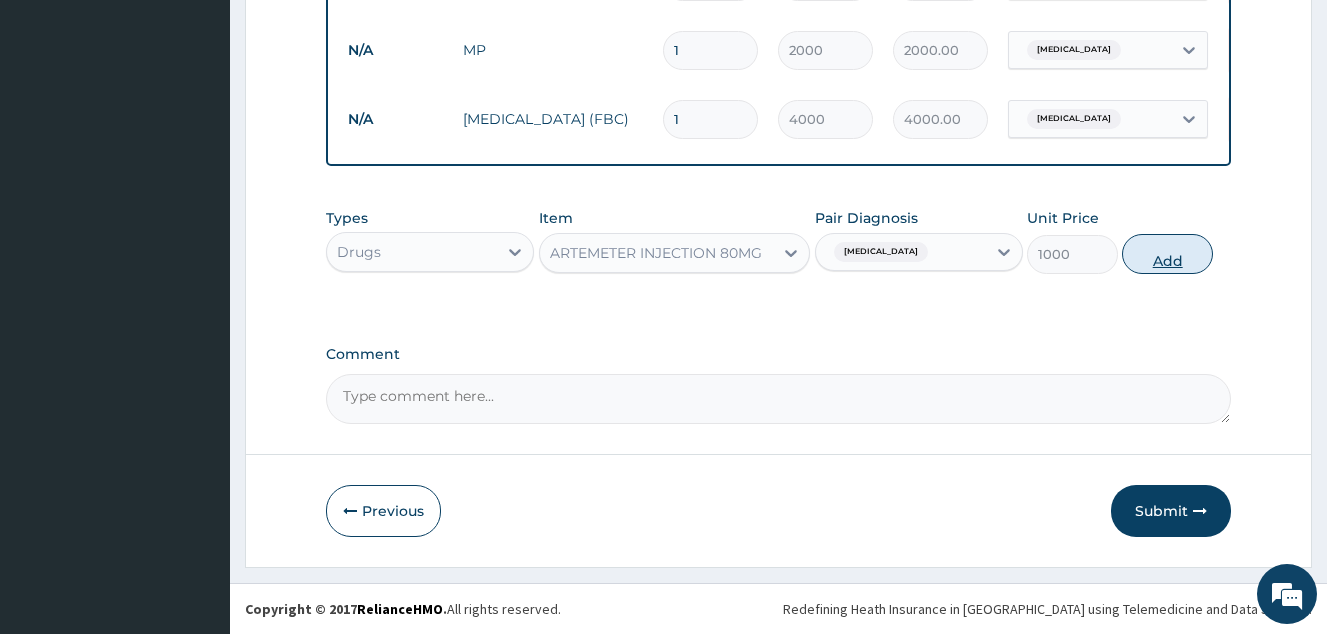 click on "Add" at bounding box center (1167, 254) 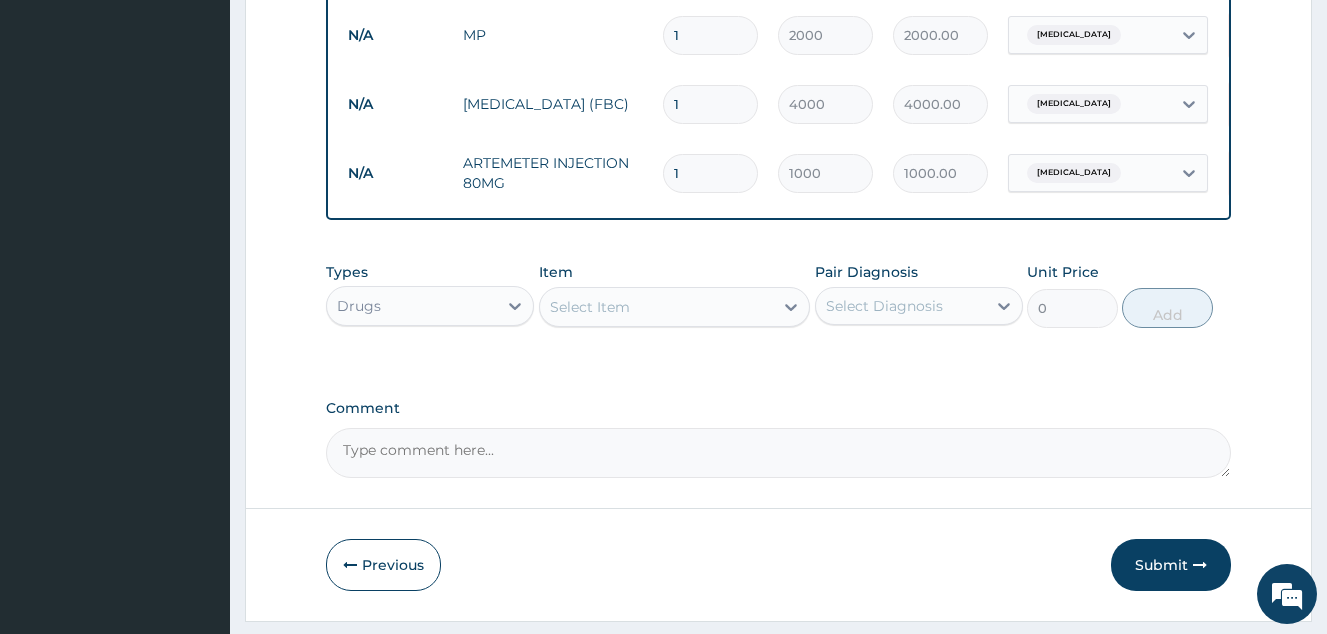 type 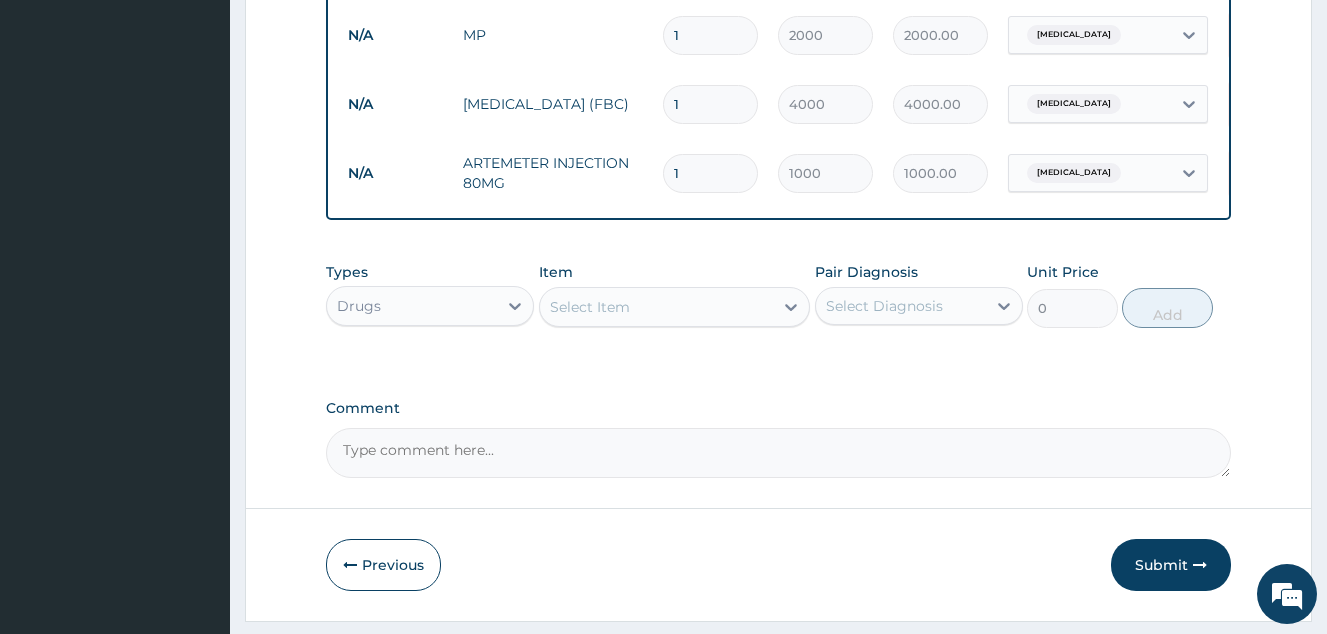 type on "0.00" 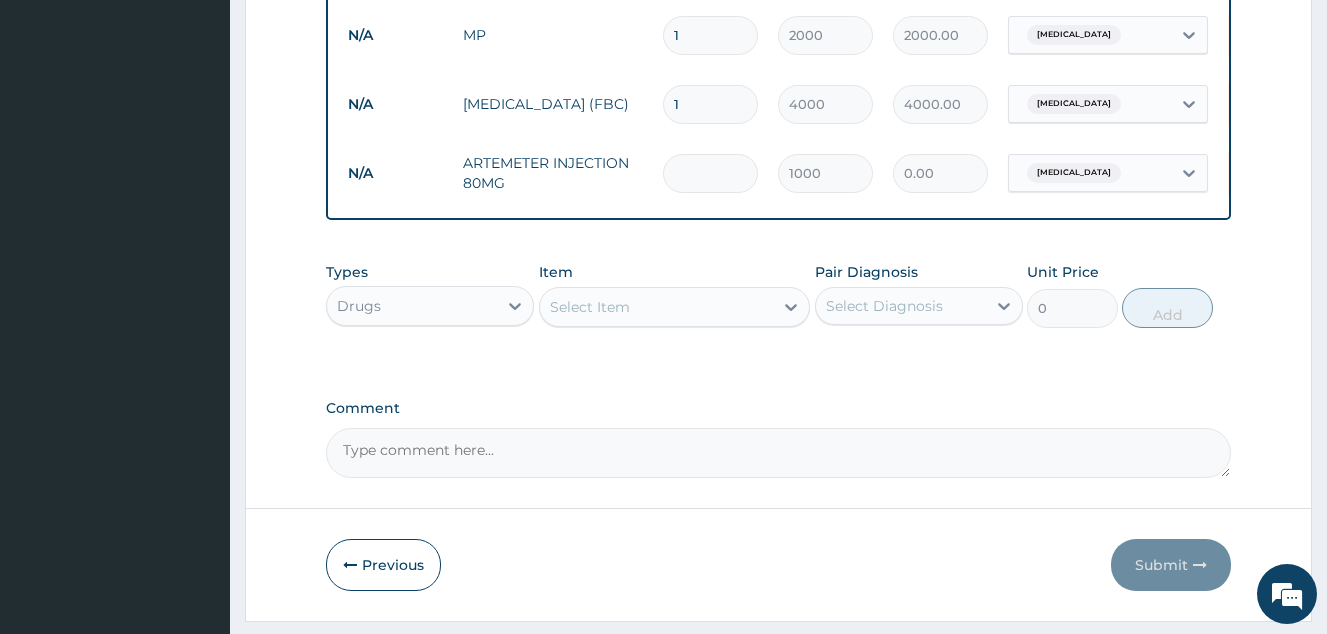 type on "6" 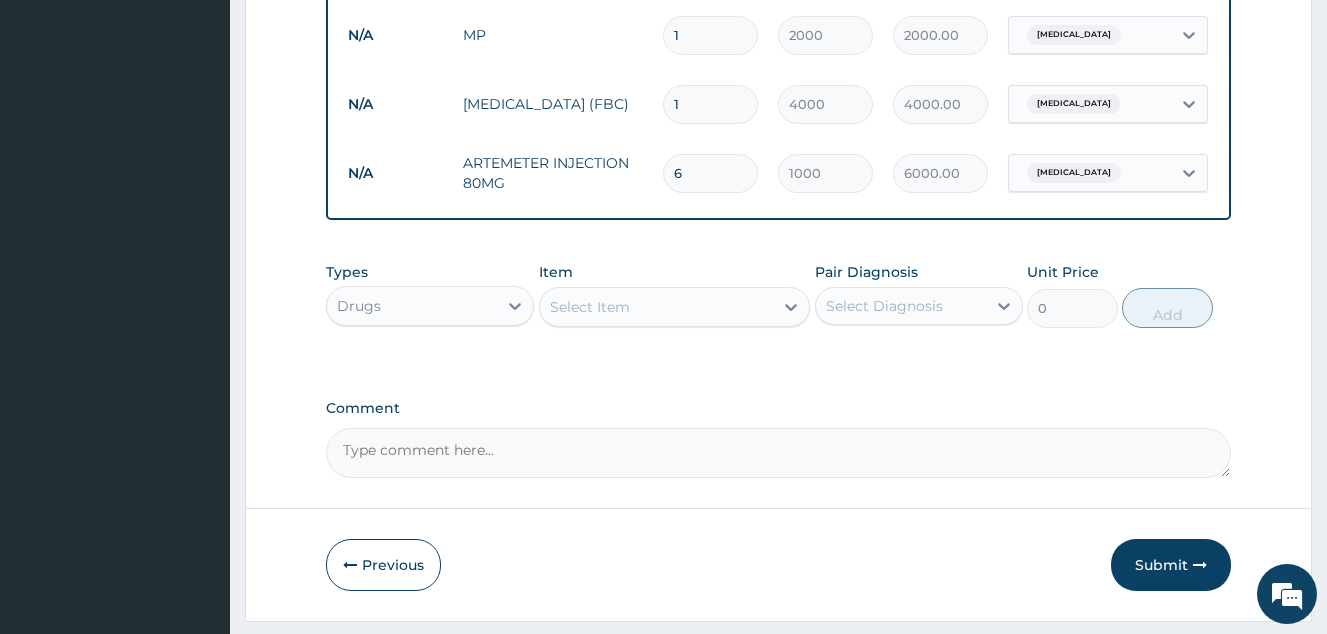 type on "6" 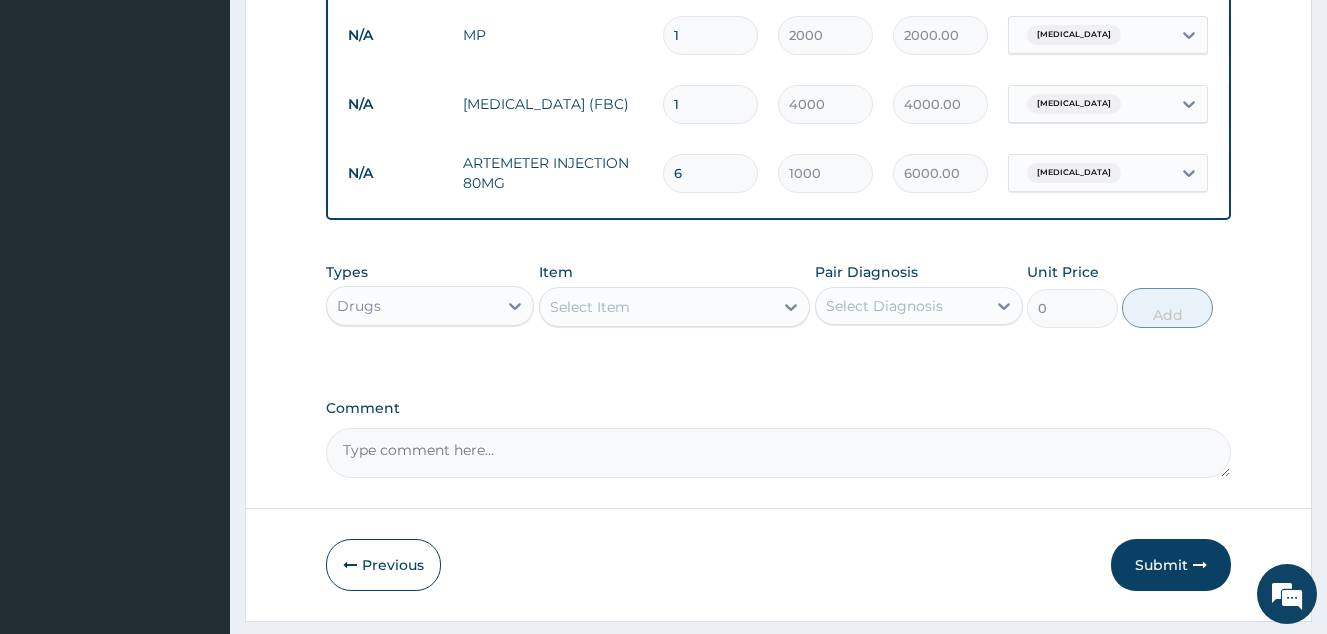 click on "Select Diagnosis" at bounding box center [884, 306] 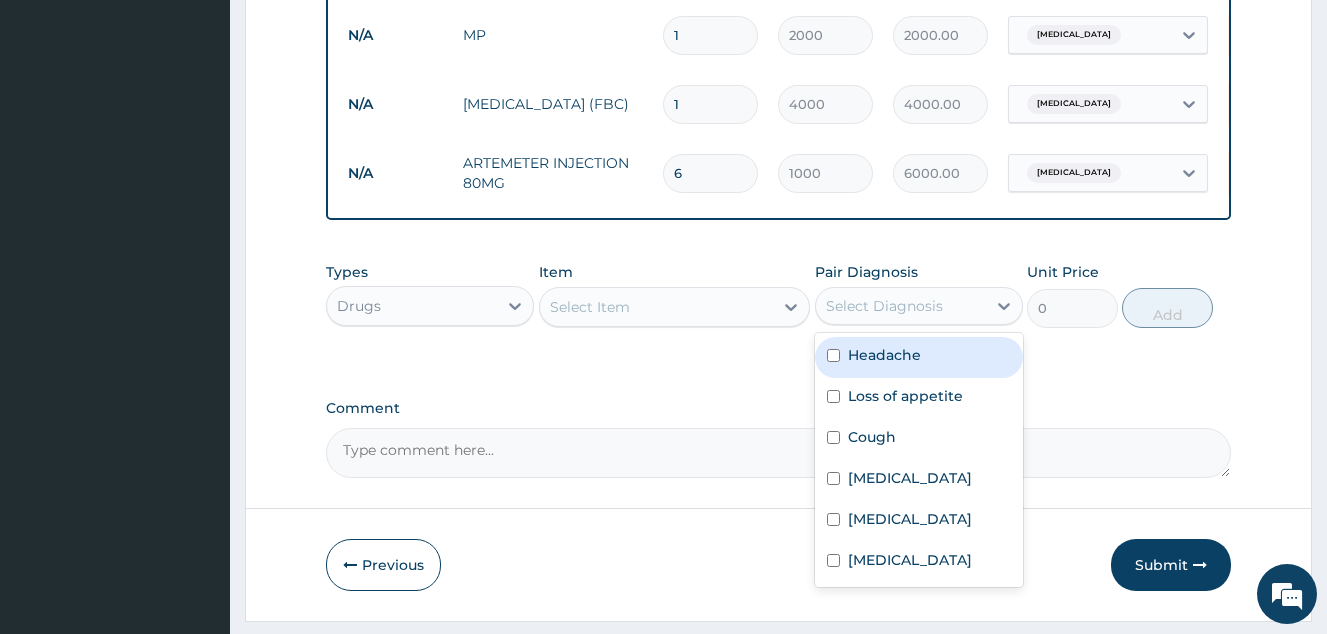 click on "Headache" at bounding box center (884, 355) 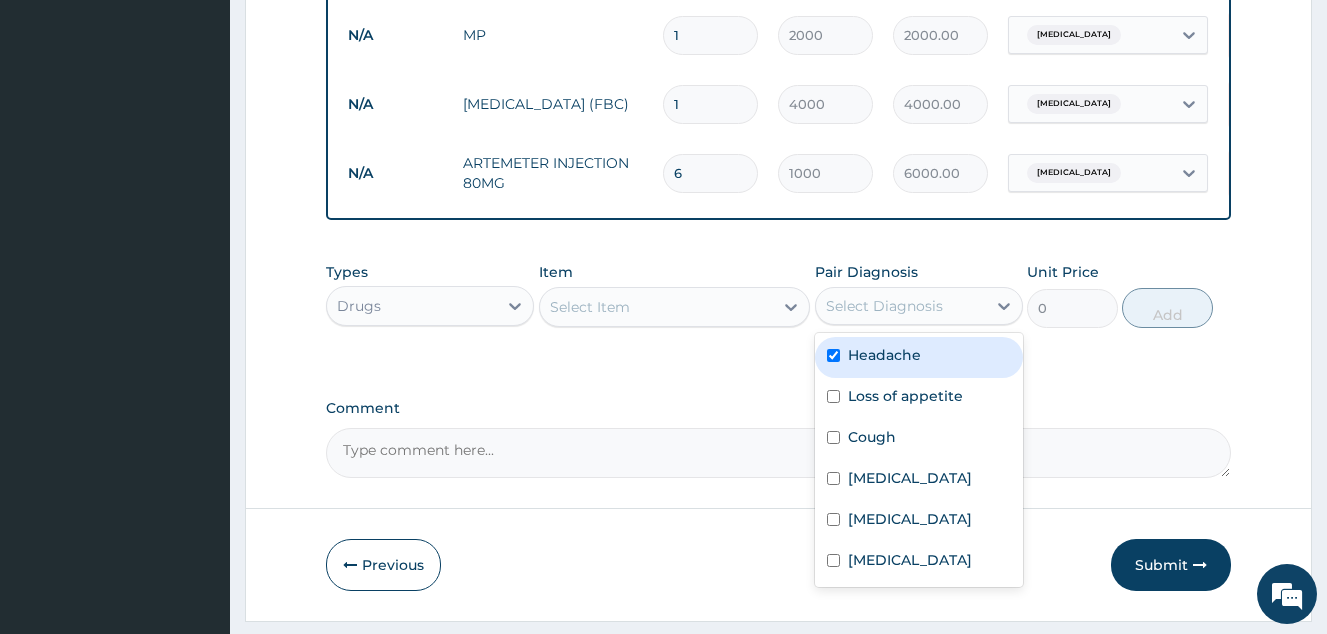 checkbox on "true" 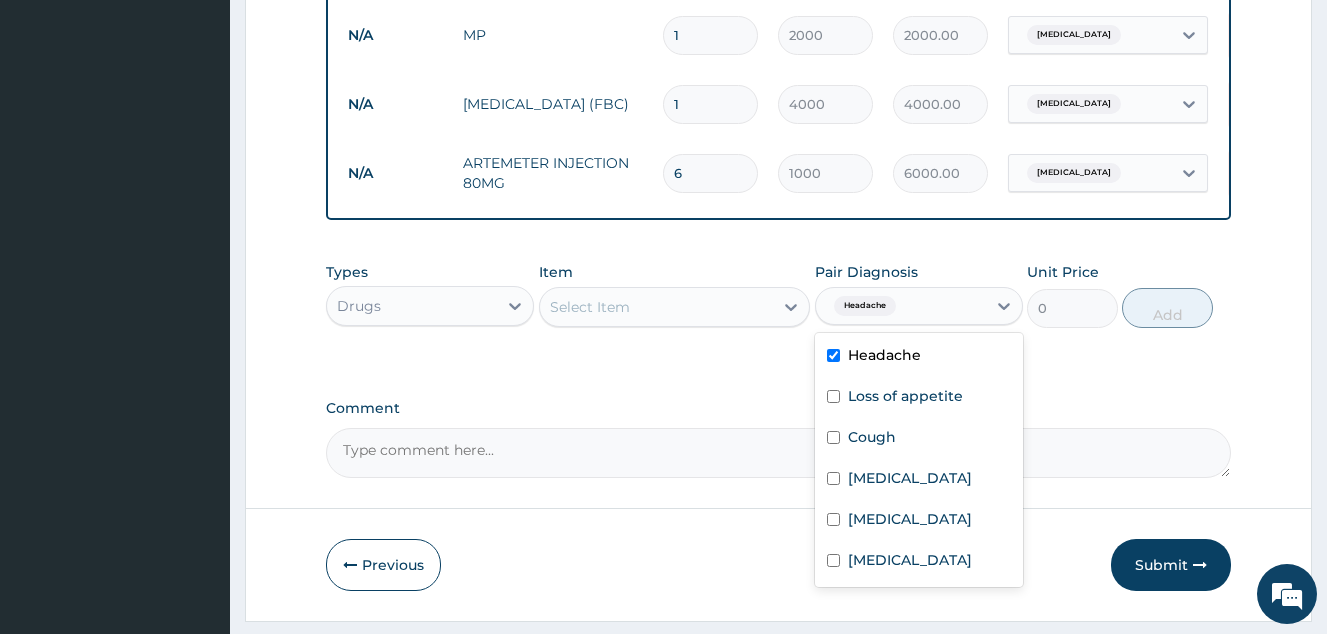 click on "Select Item" at bounding box center (657, 307) 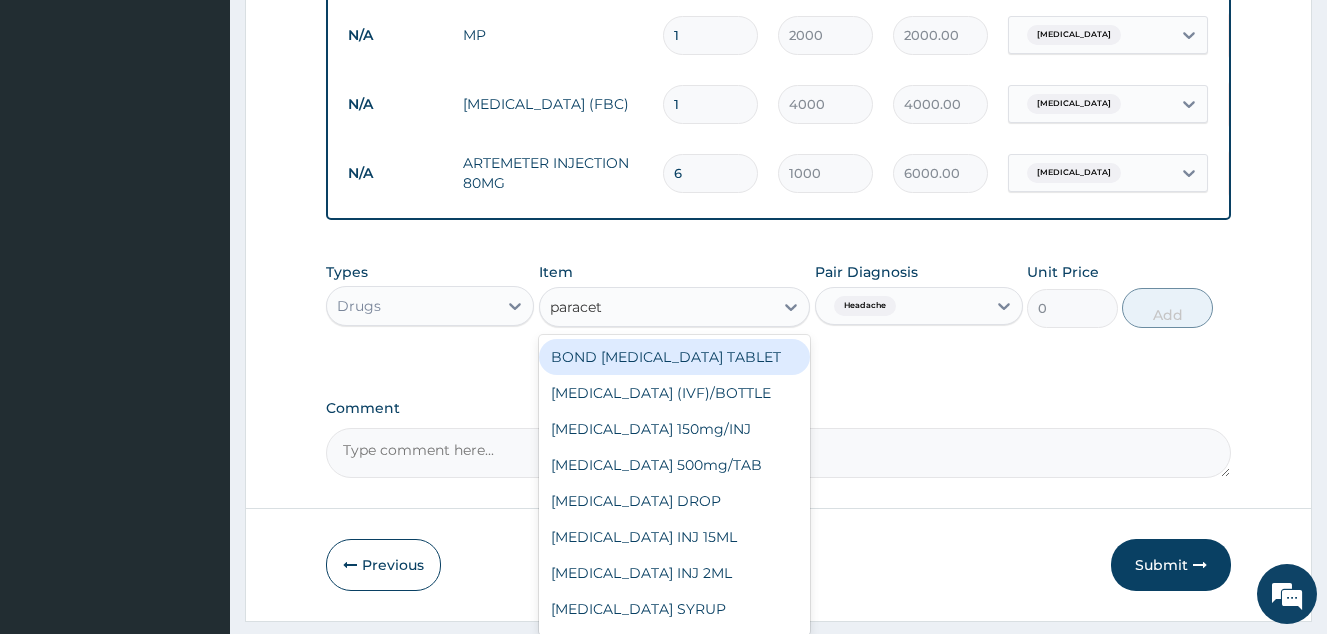 type on "paraceta" 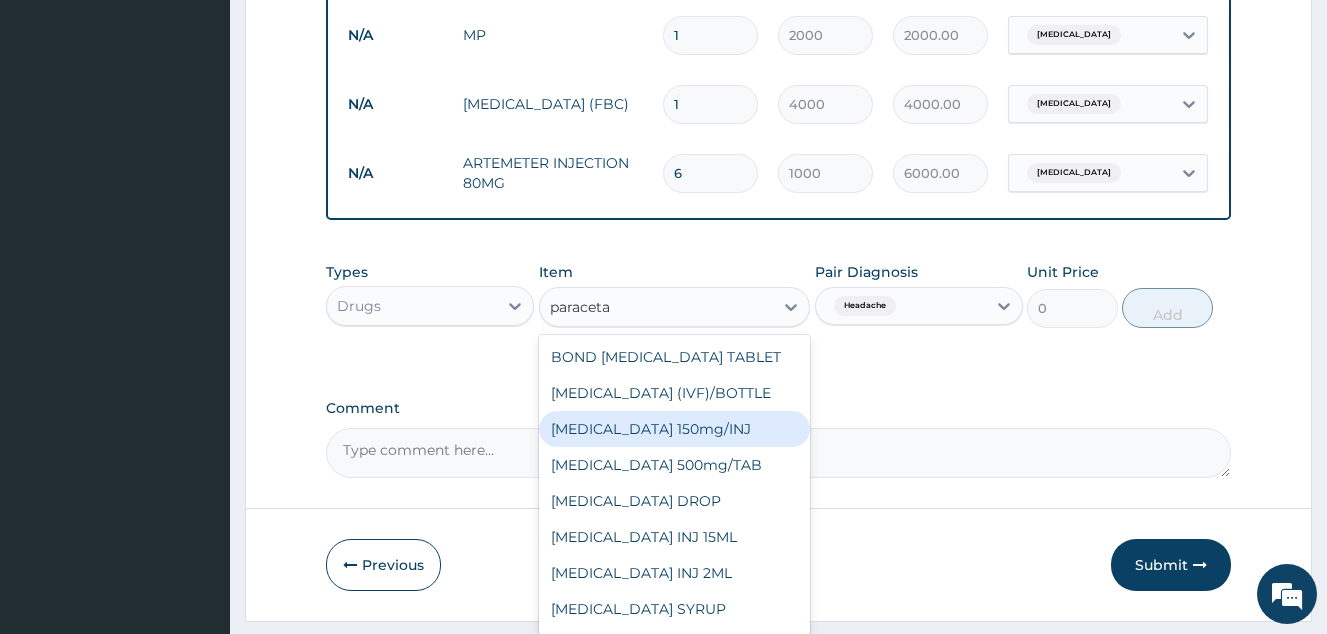 click on "Paracetamol 150mg/INJ" at bounding box center [675, 429] 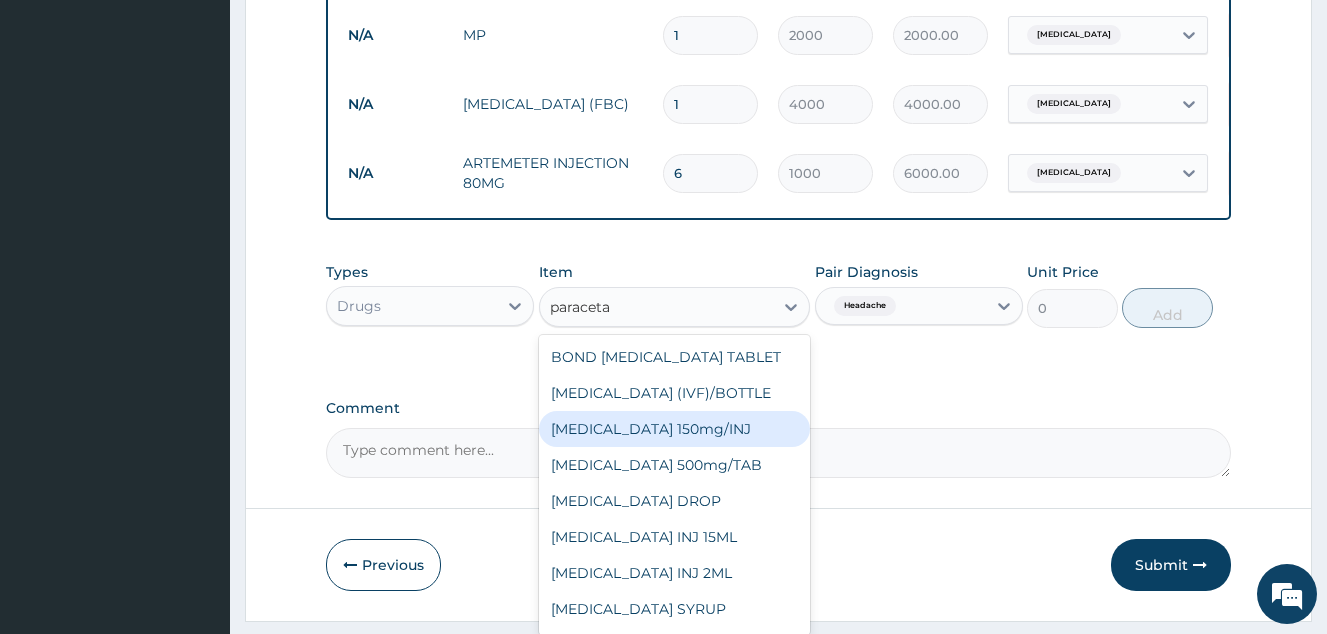 type 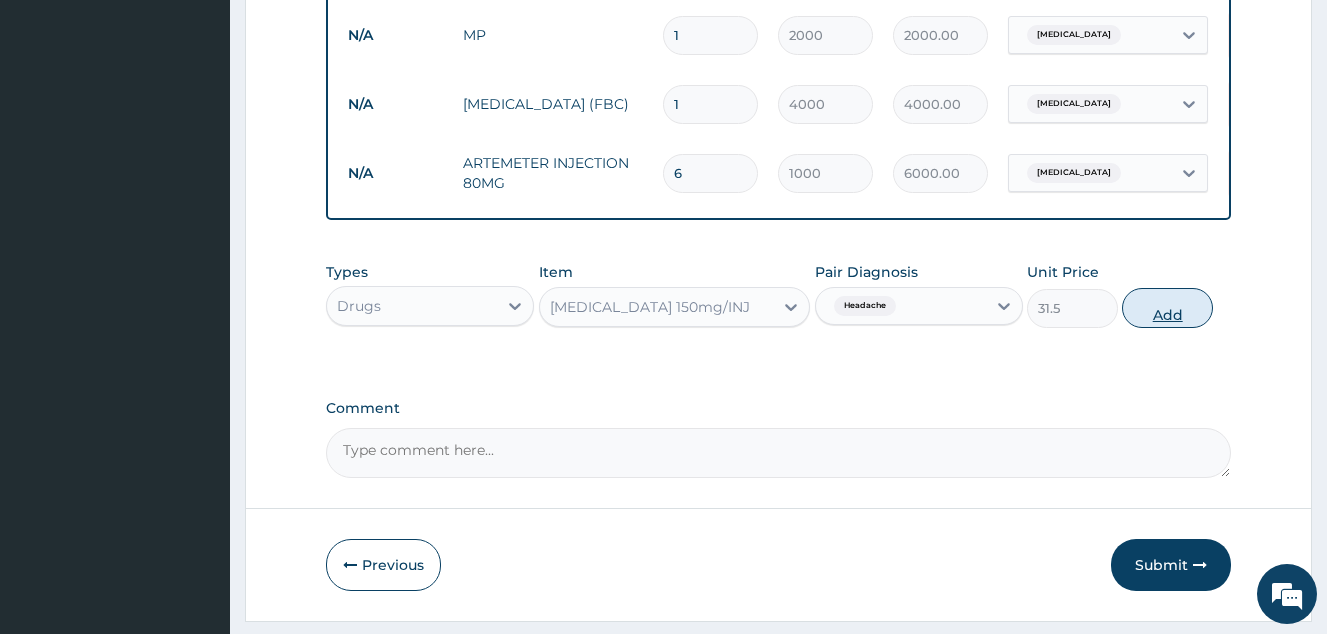 click on "Add" at bounding box center (1167, 308) 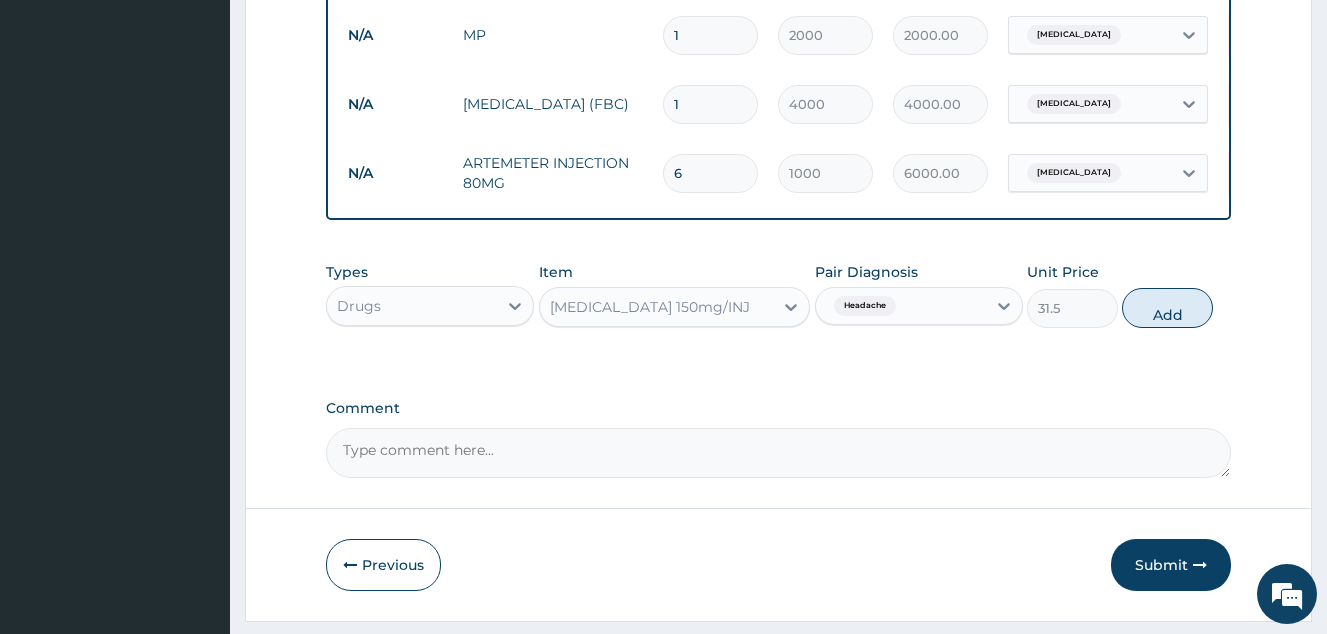 type on "0" 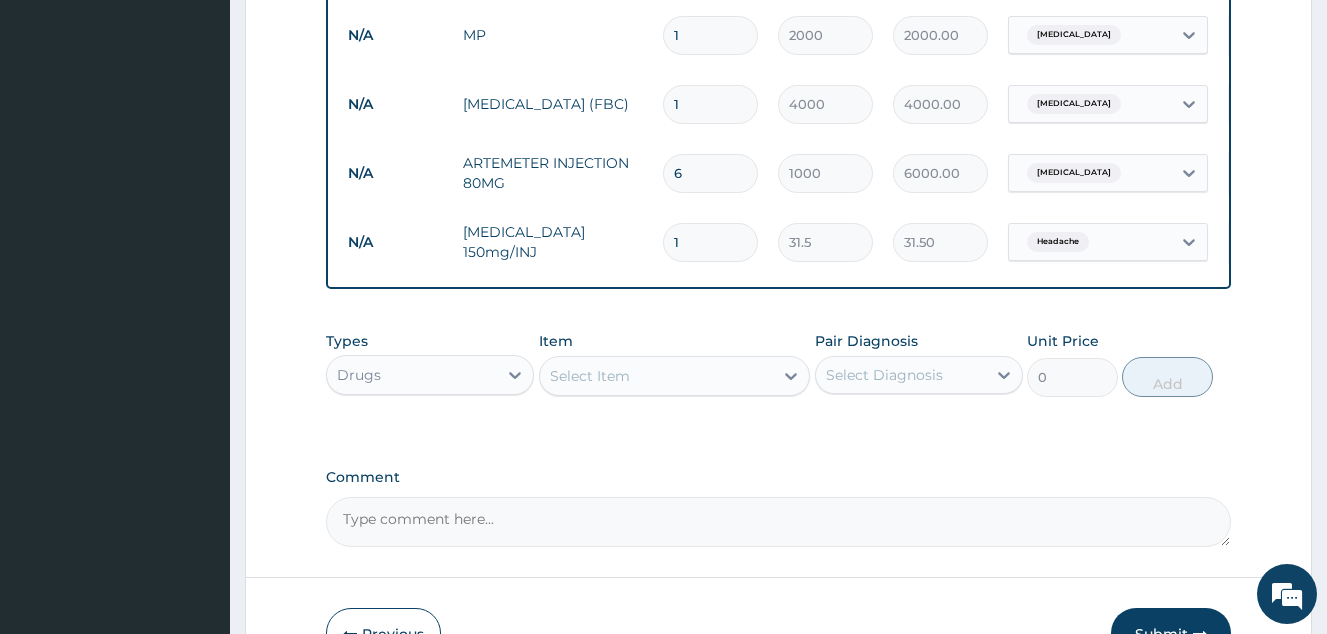 type 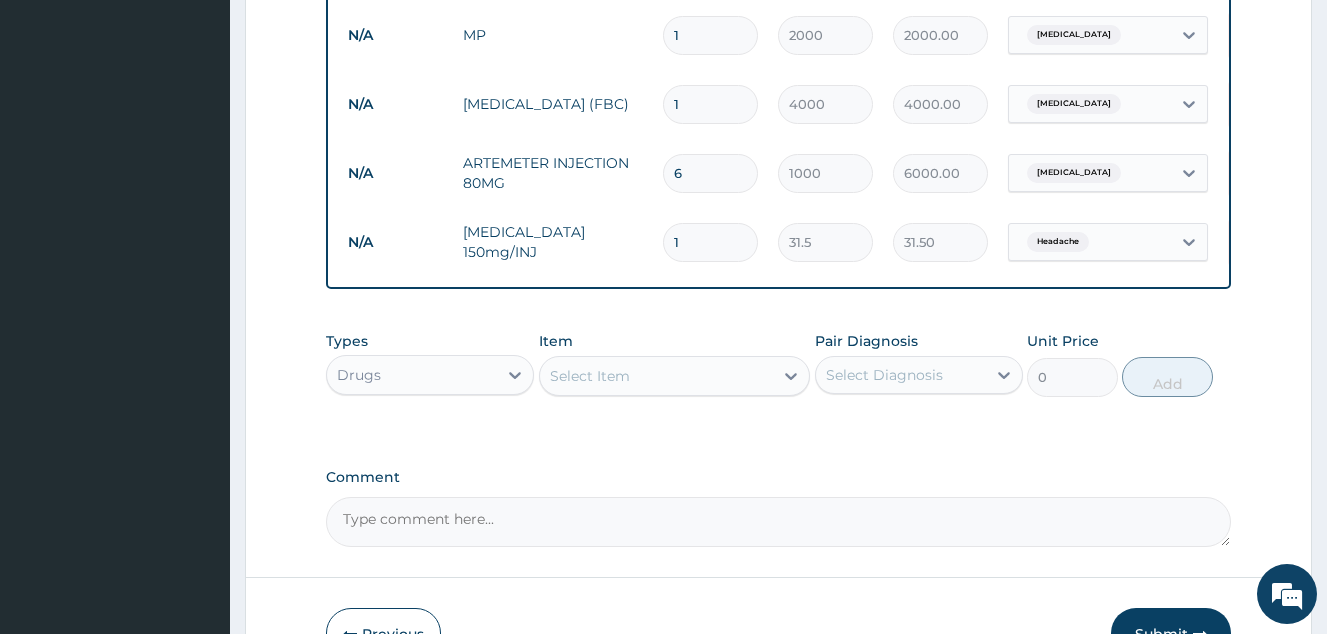 type on "0.00" 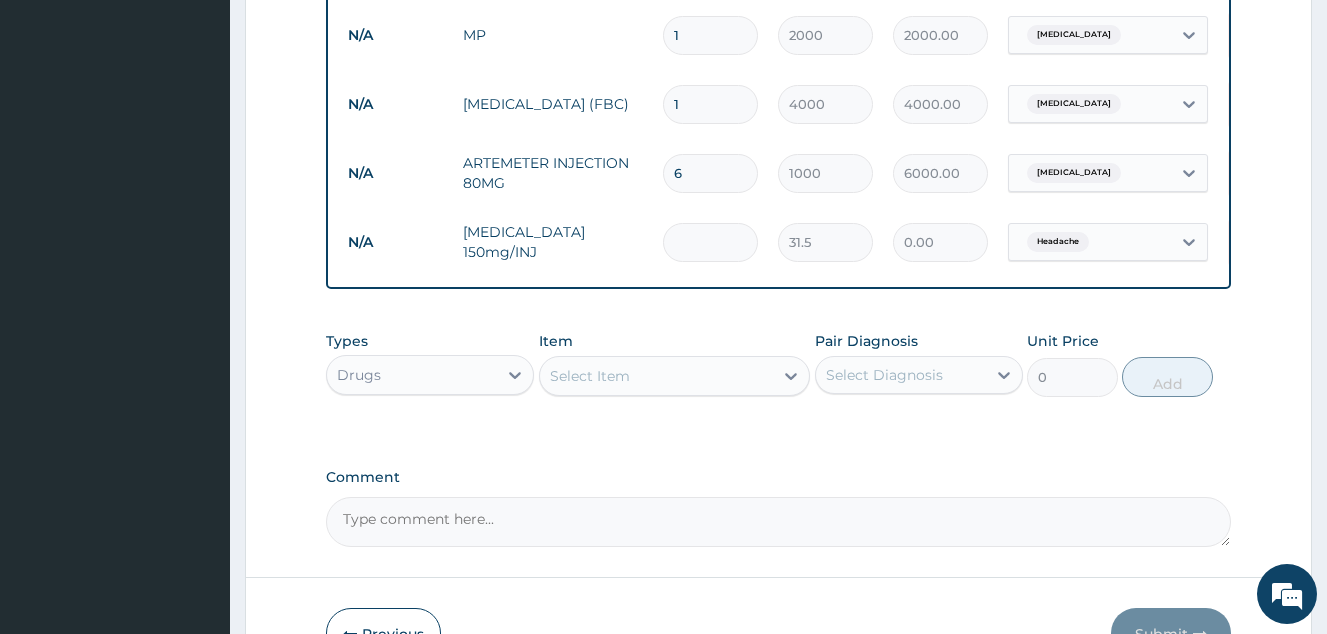 type on "6" 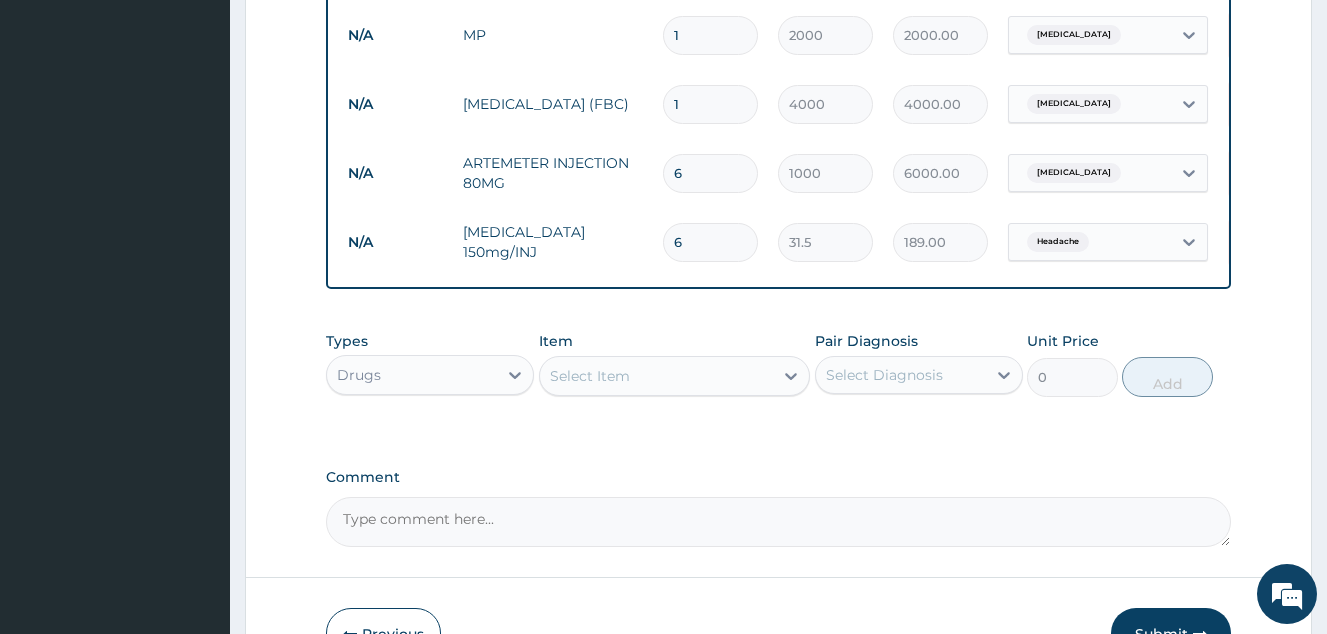 type on "6" 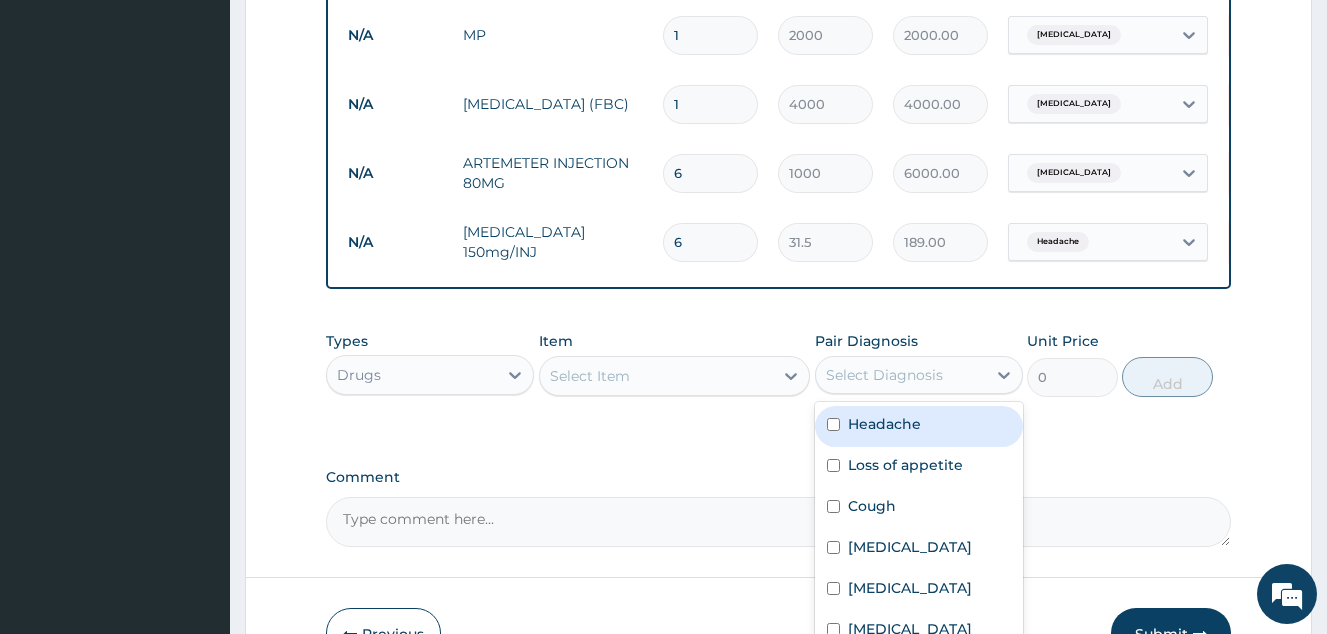 click on "Select Diagnosis" at bounding box center [884, 375] 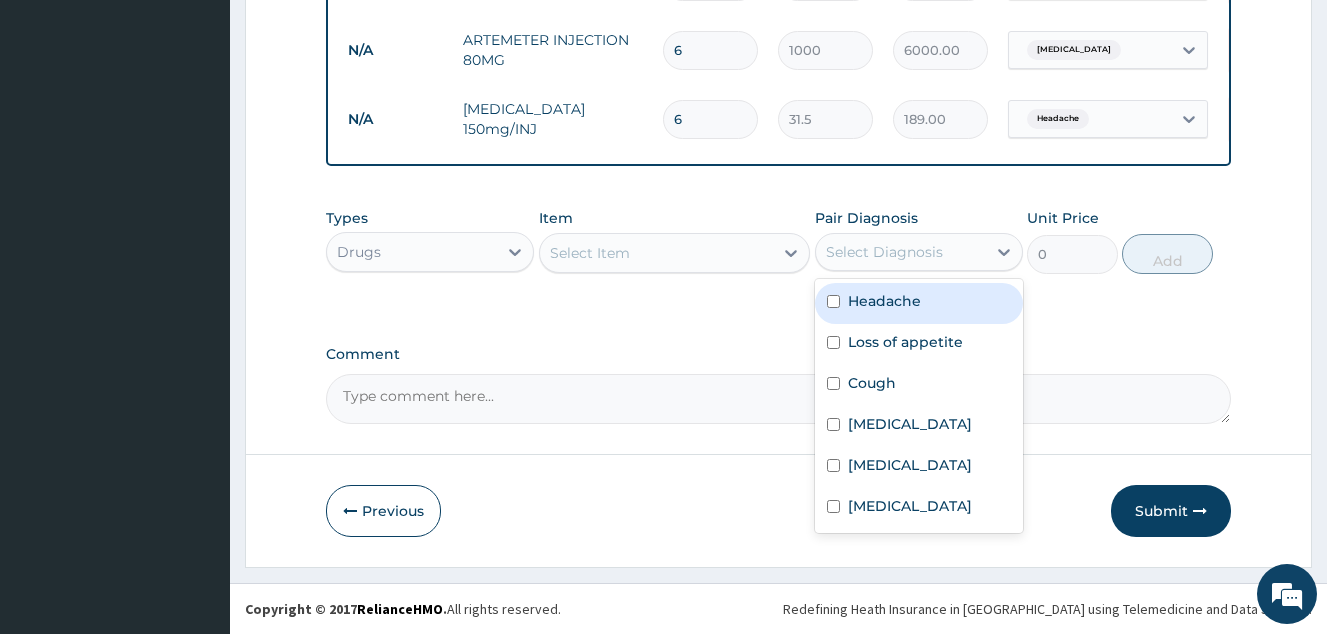 scroll, scrollTop: 1004, scrollLeft: 0, axis: vertical 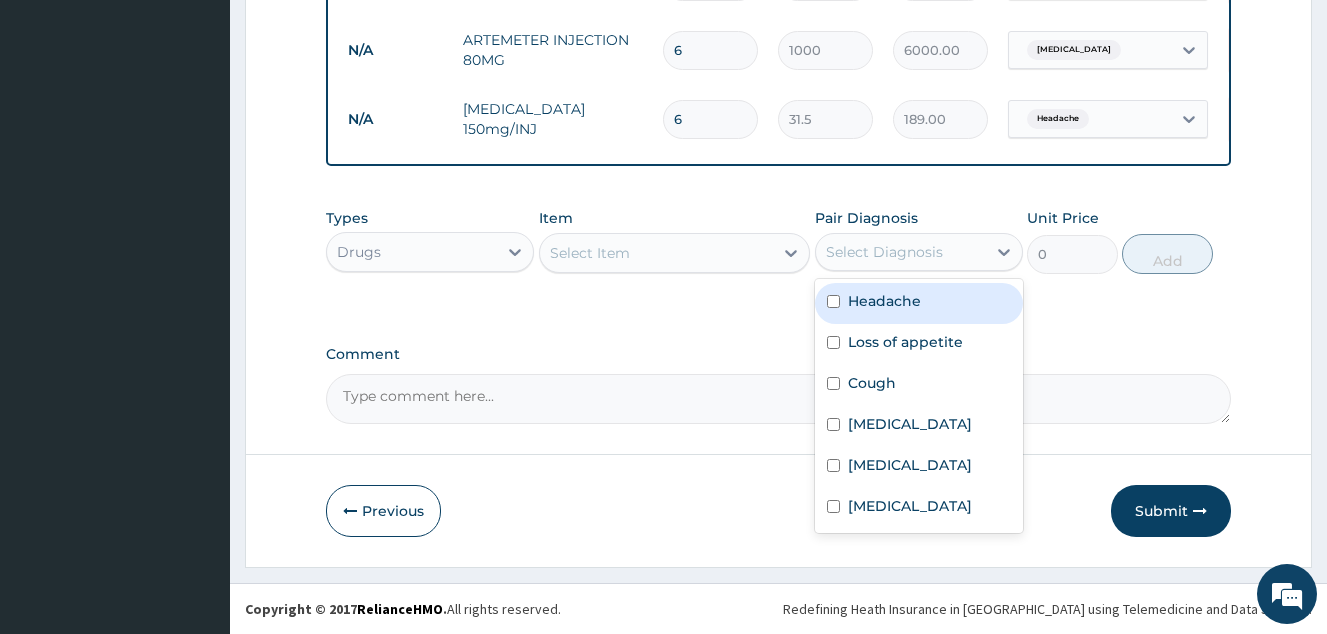 click on "Headache" at bounding box center [884, 301] 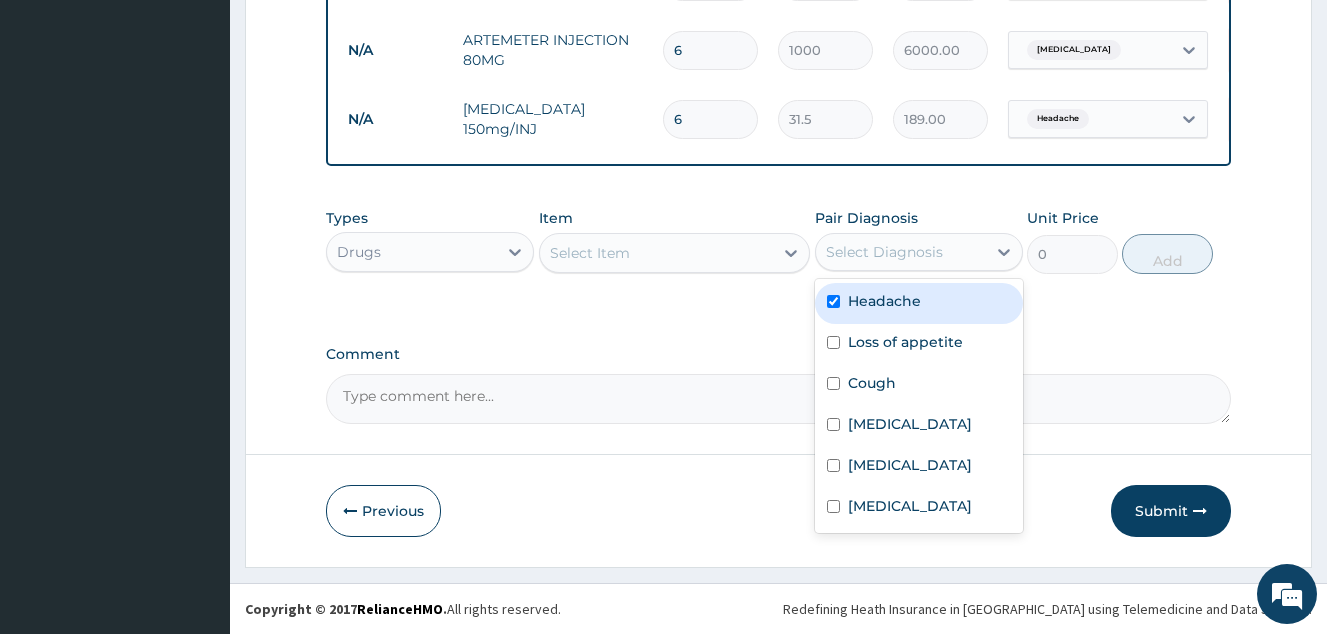 checkbox on "true" 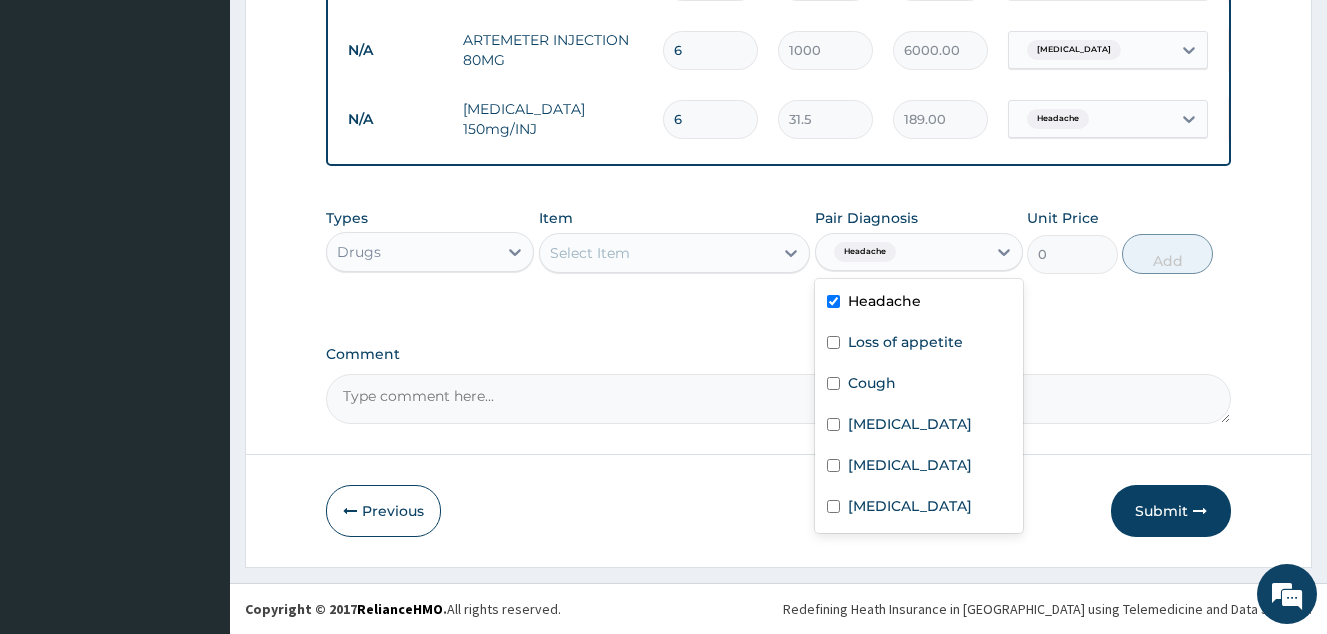 click on "Select Item" at bounding box center (675, 253) 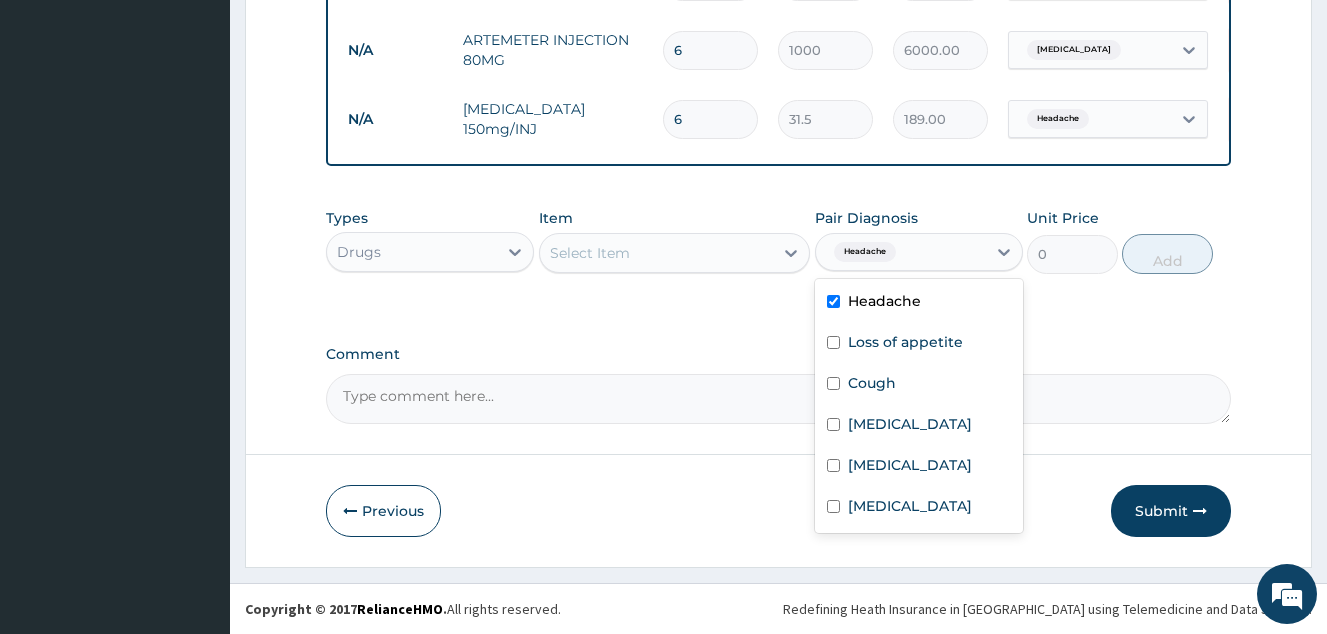 click on "Headache" at bounding box center (865, 252) 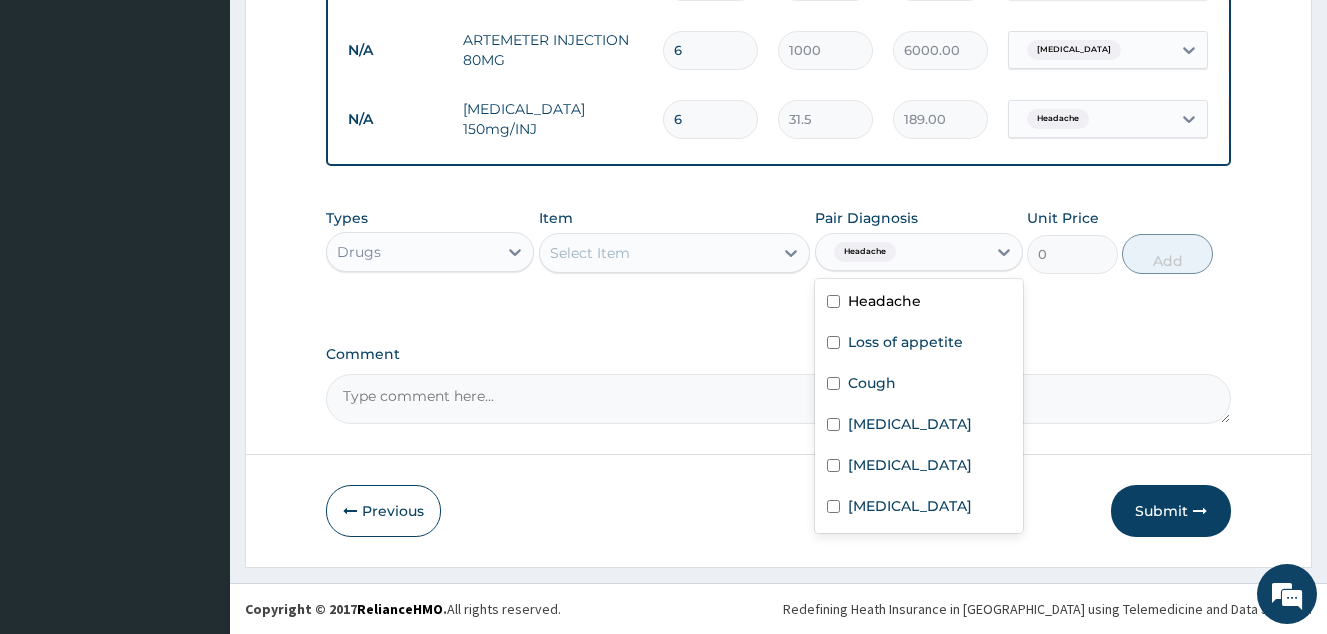 checkbox on "false" 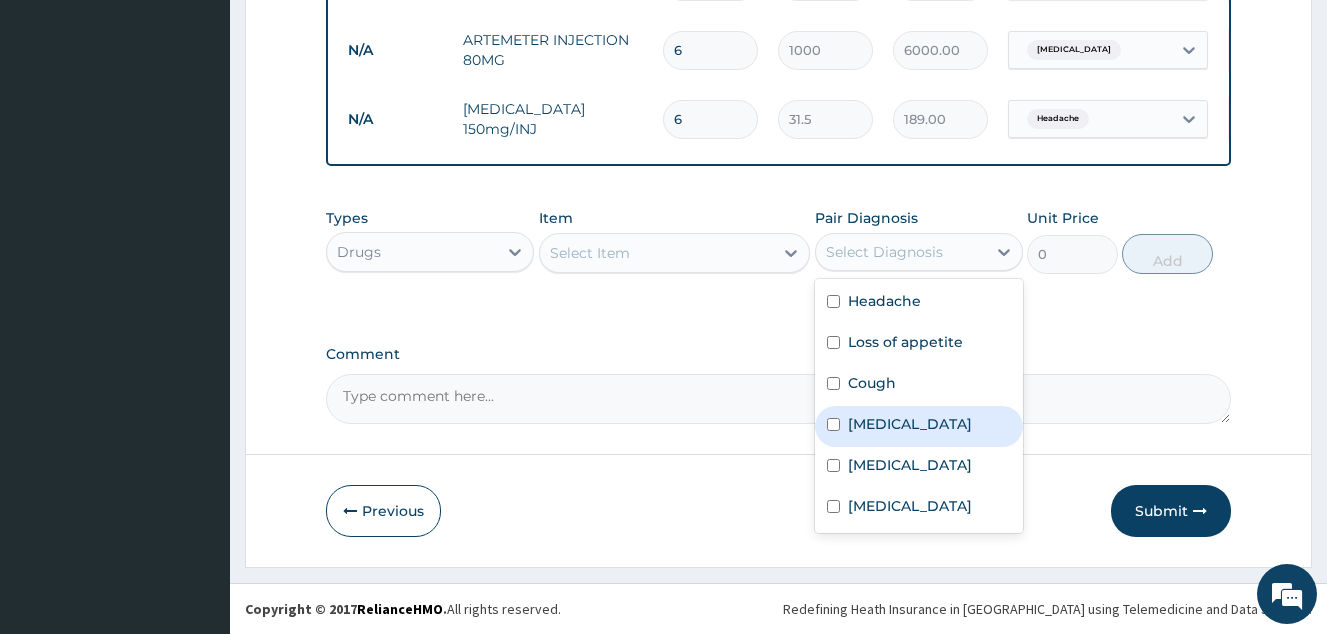click on "Common cold" at bounding box center (910, 424) 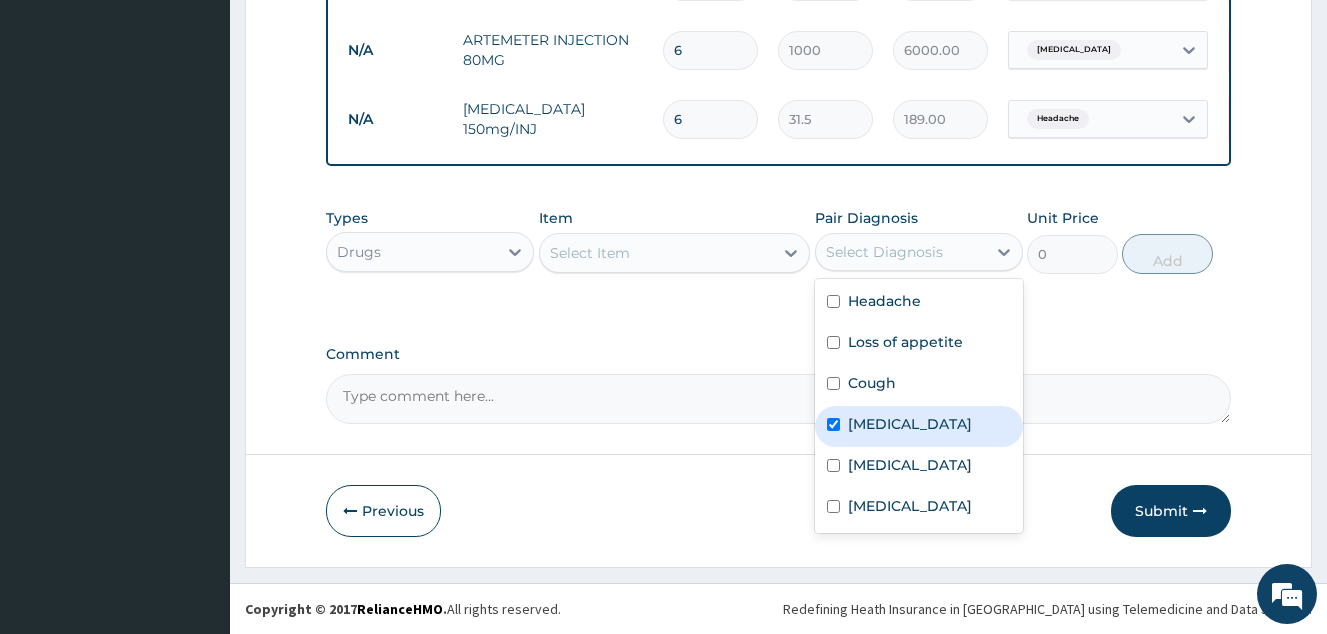 checkbox on "true" 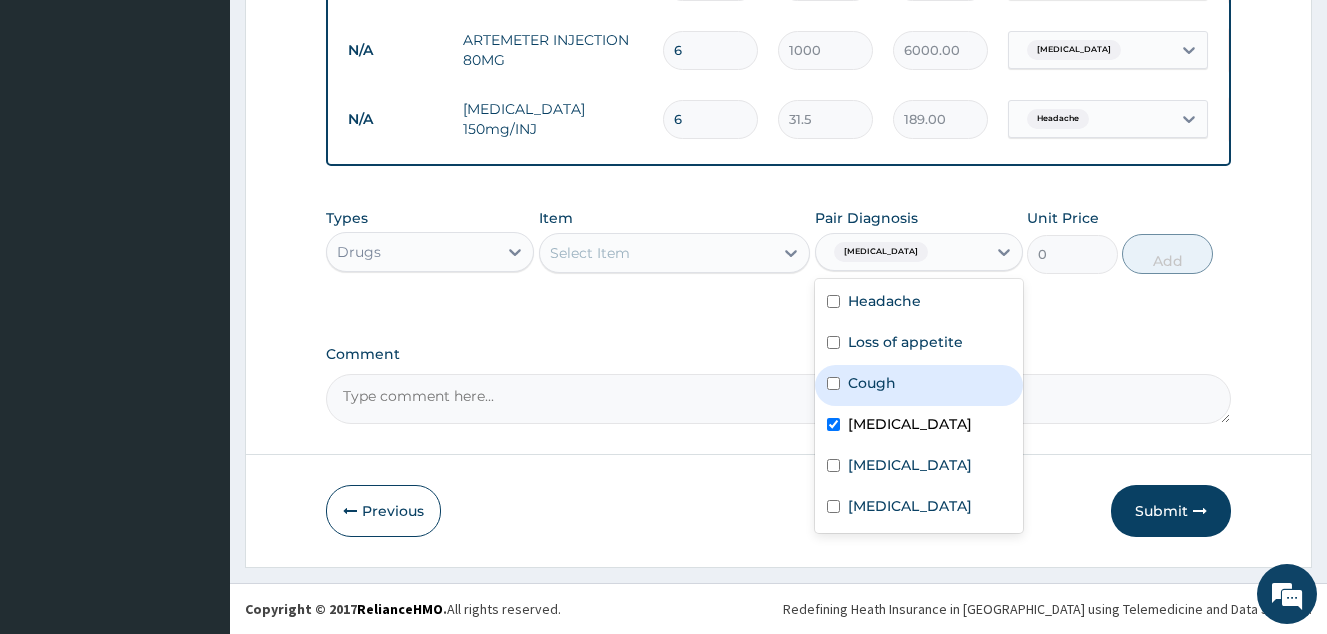 click on "Select Item" at bounding box center [657, 253] 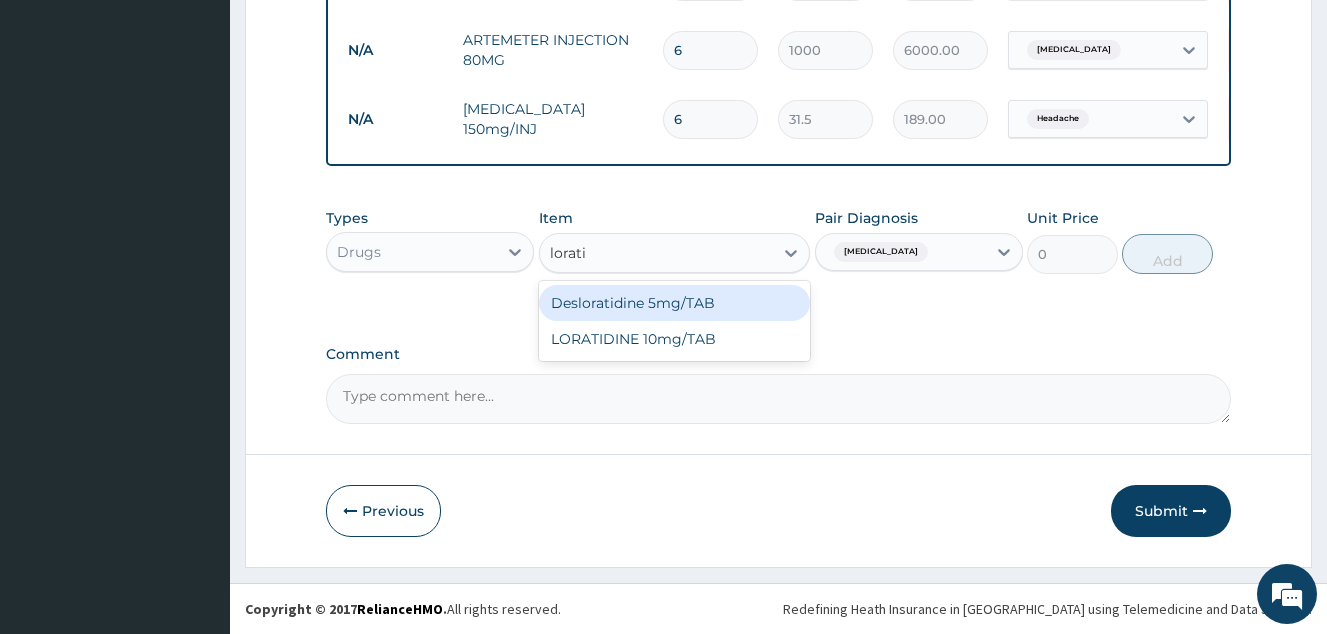 type on "loratid" 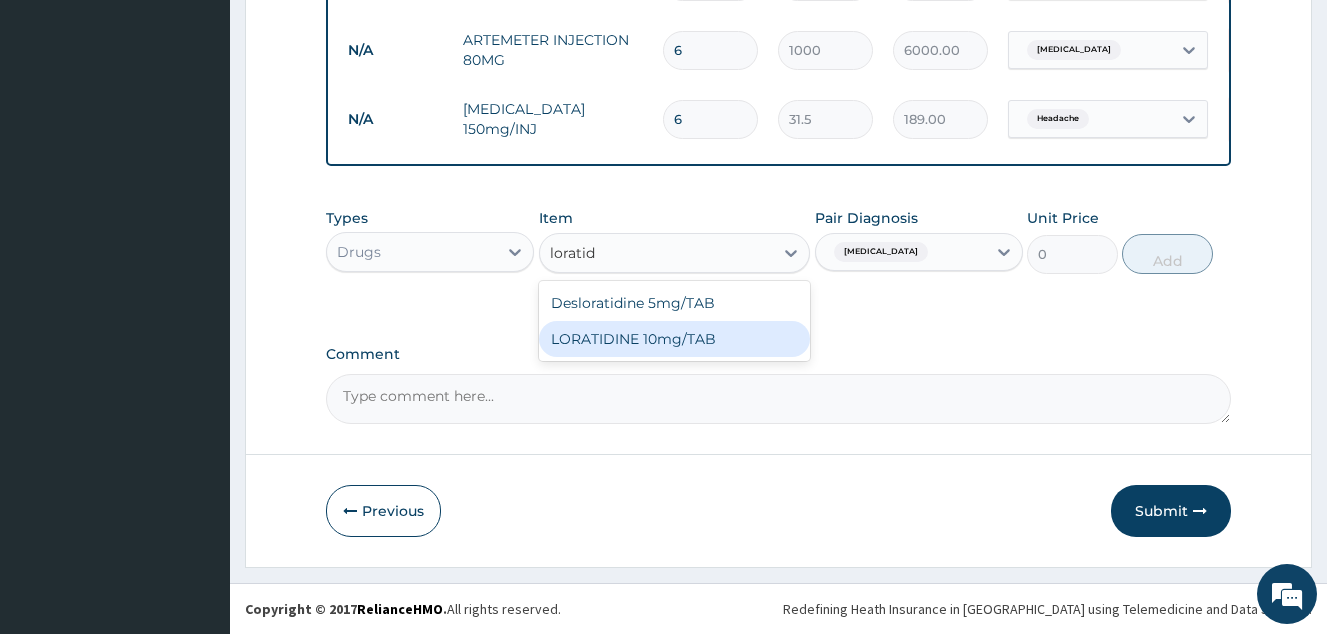 click on "LORATIDINE 10mg/TAB" at bounding box center (675, 339) 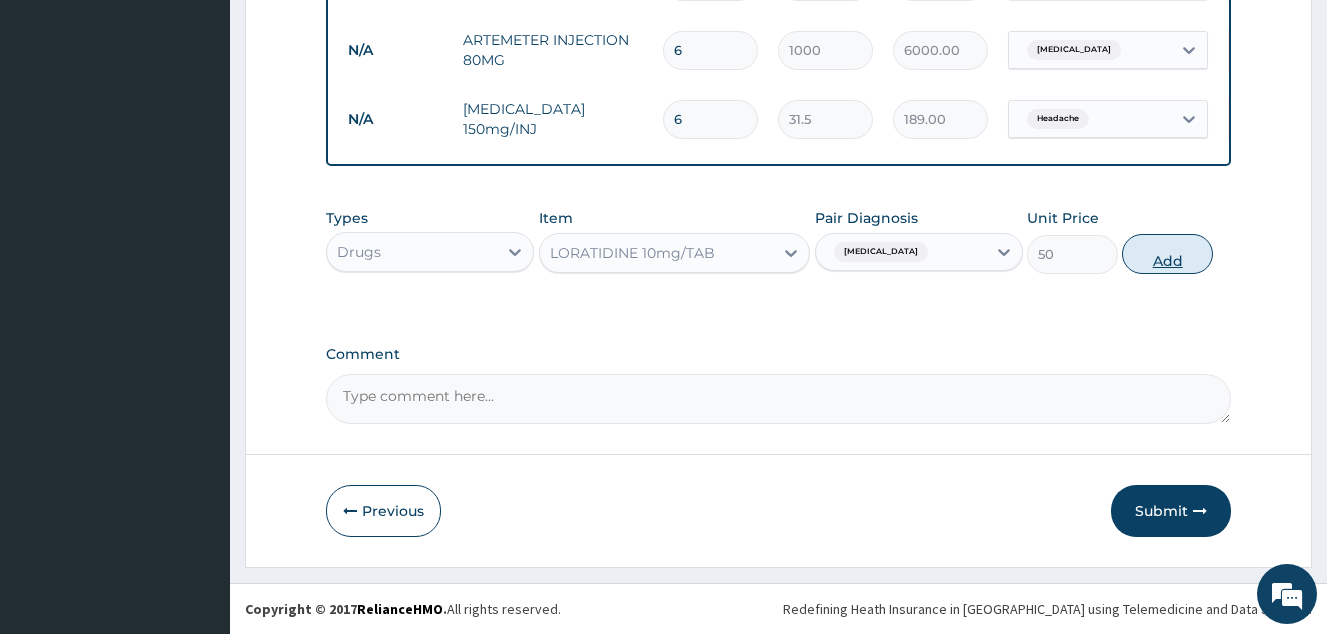 click on "Add" at bounding box center [1167, 254] 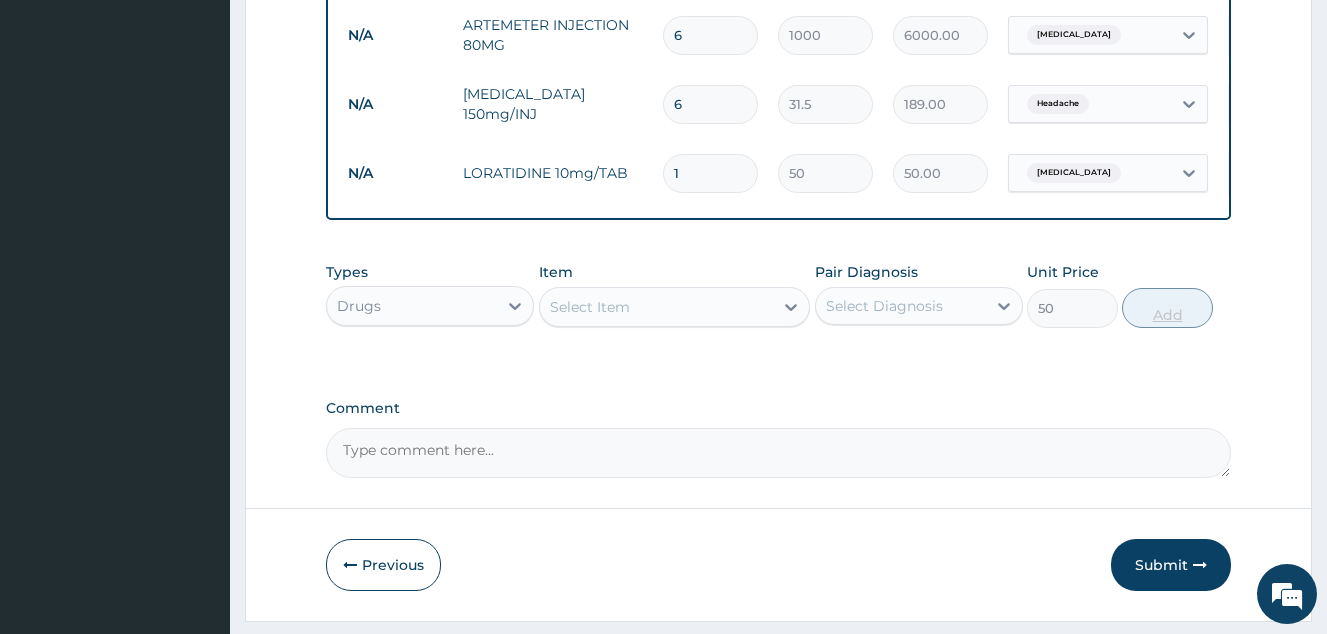 type on "0" 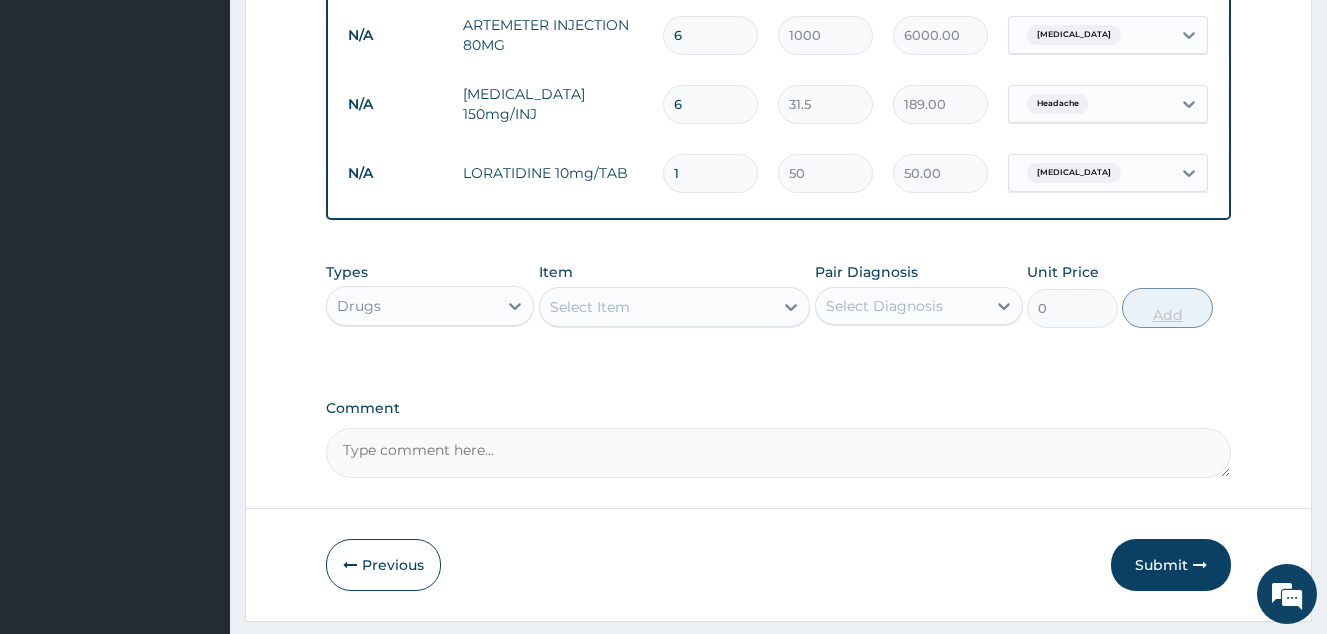 type 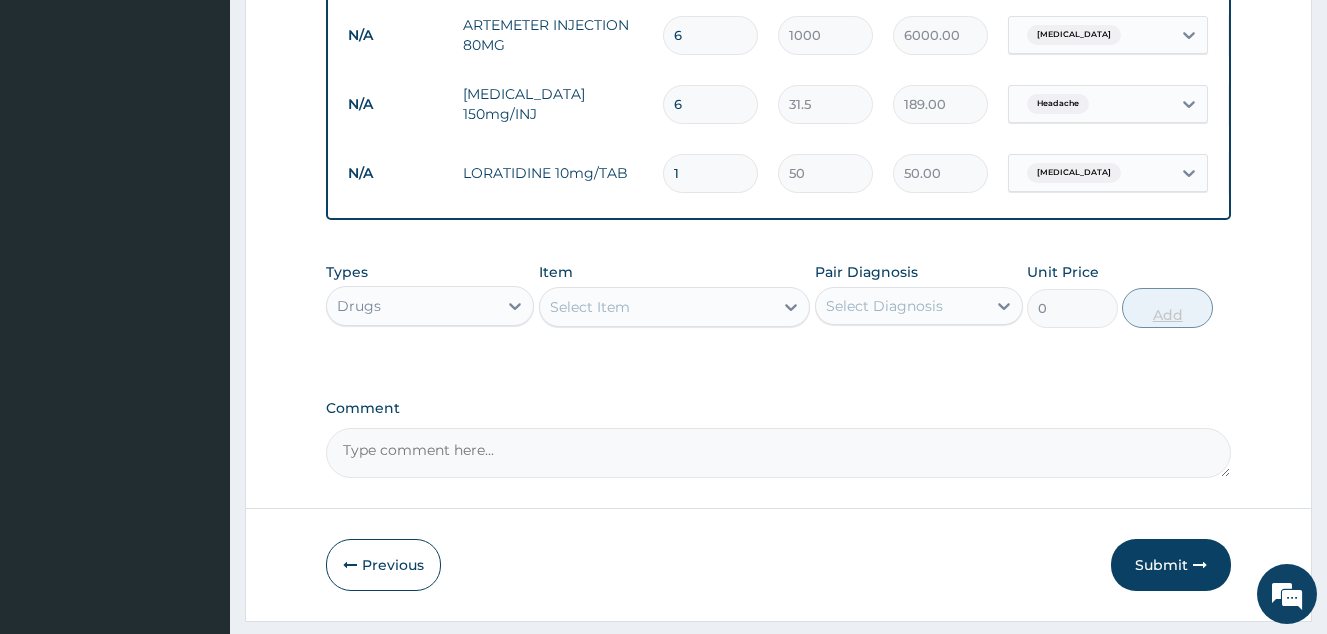 type on "0.00" 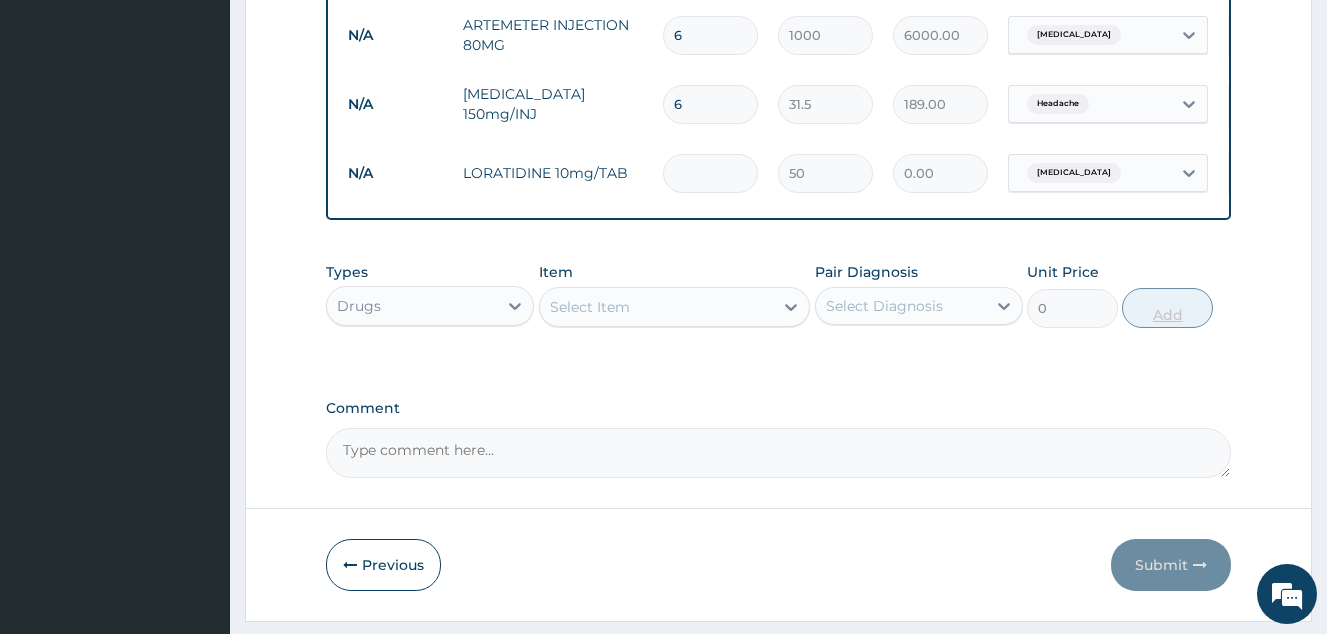 type on "3" 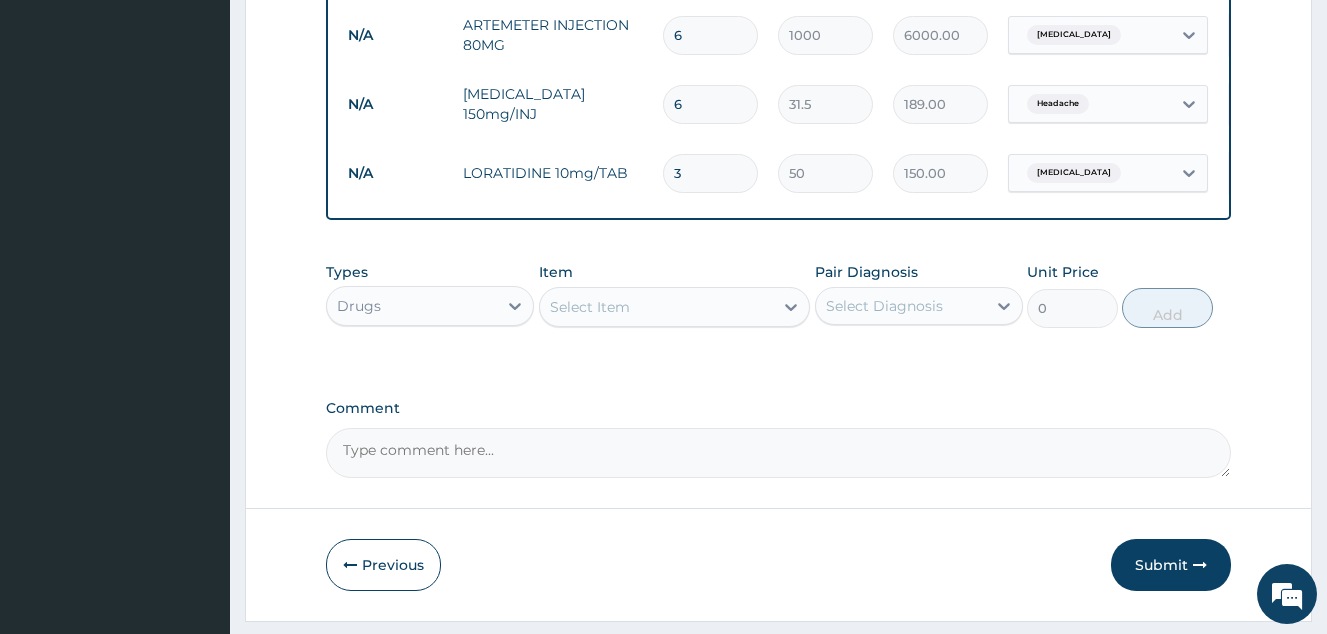 type on "3" 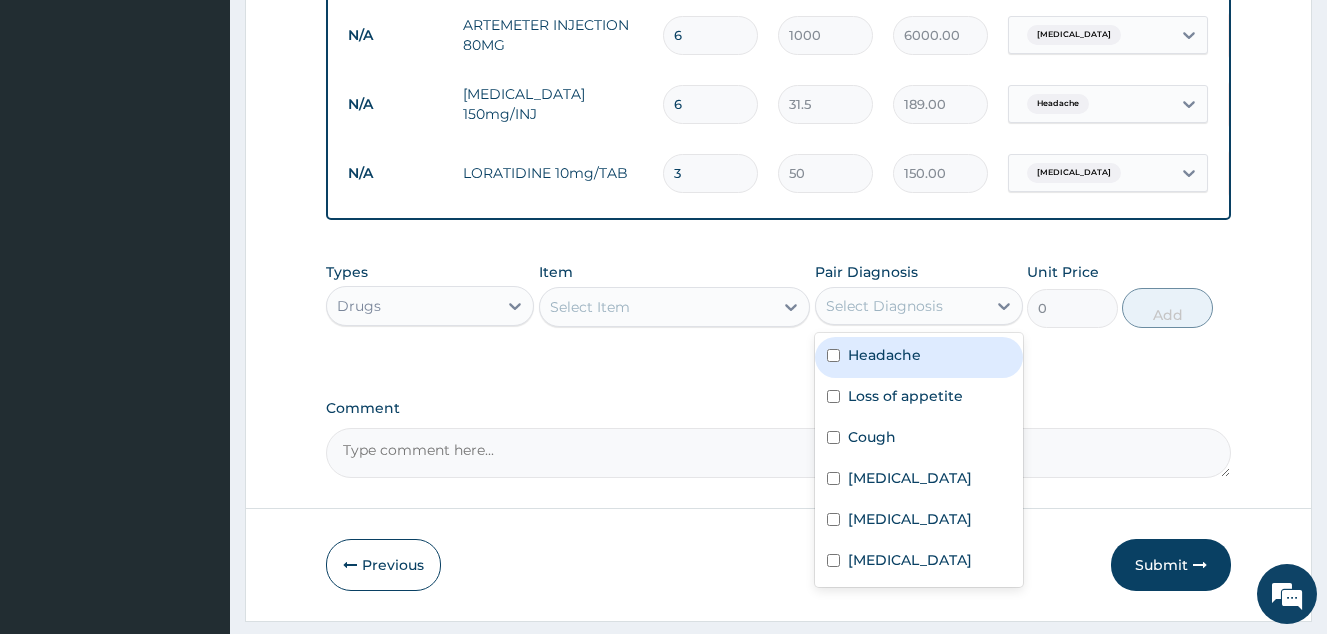 click on "Select Diagnosis" at bounding box center [884, 306] 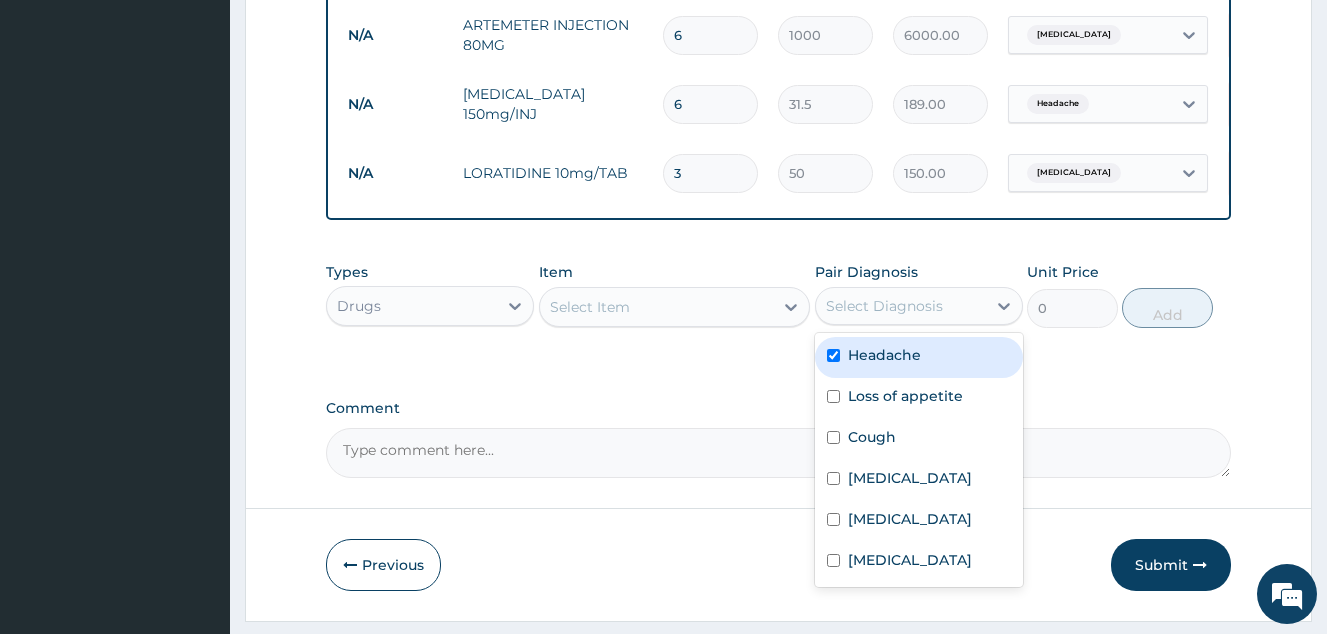 checkbox on "true" 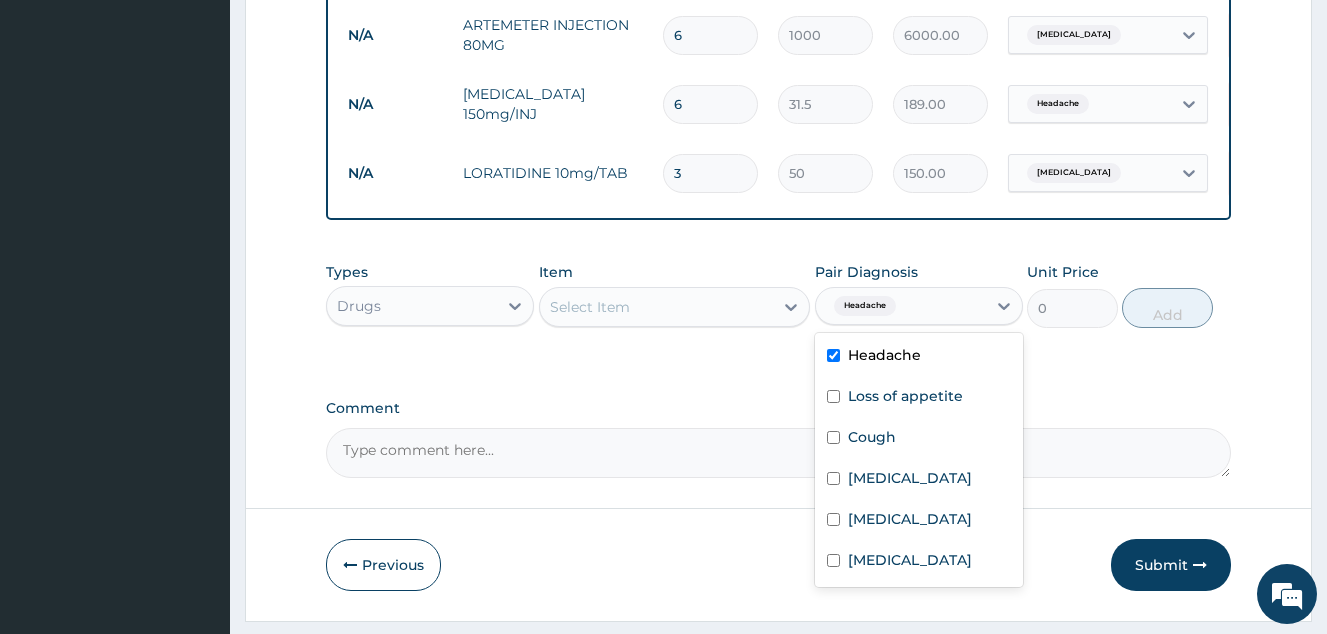 click on "Select Item" at bounding box center [657, 307] 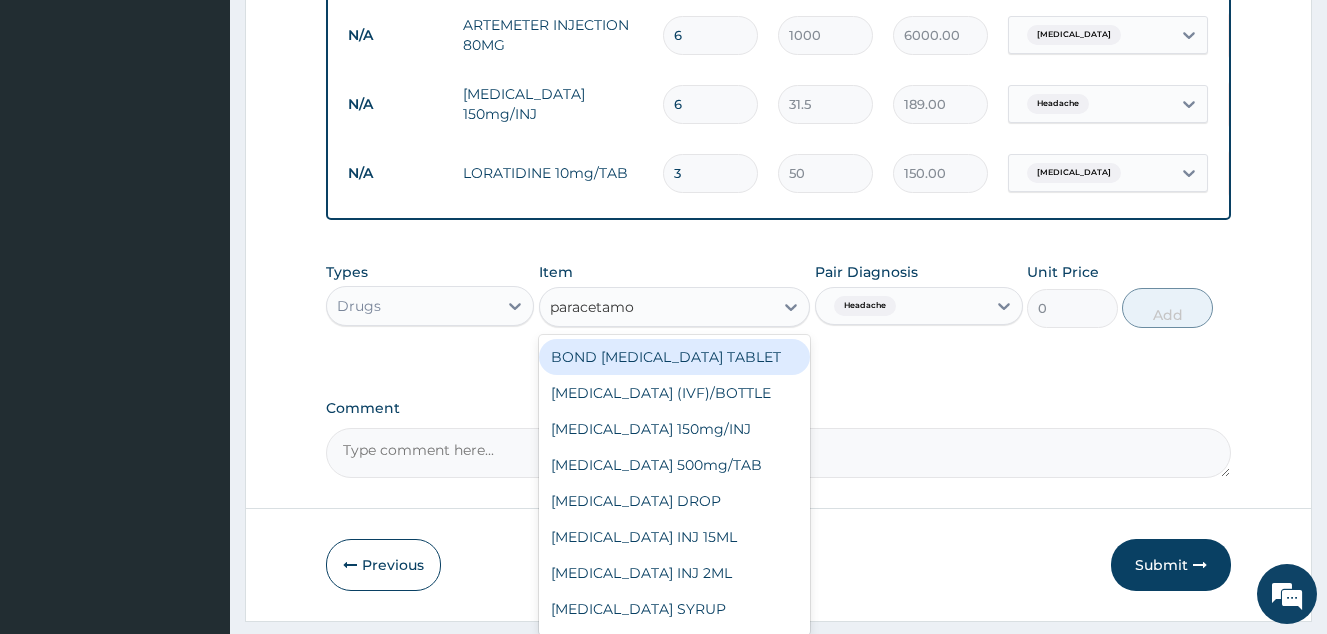 type on "paracetamol" 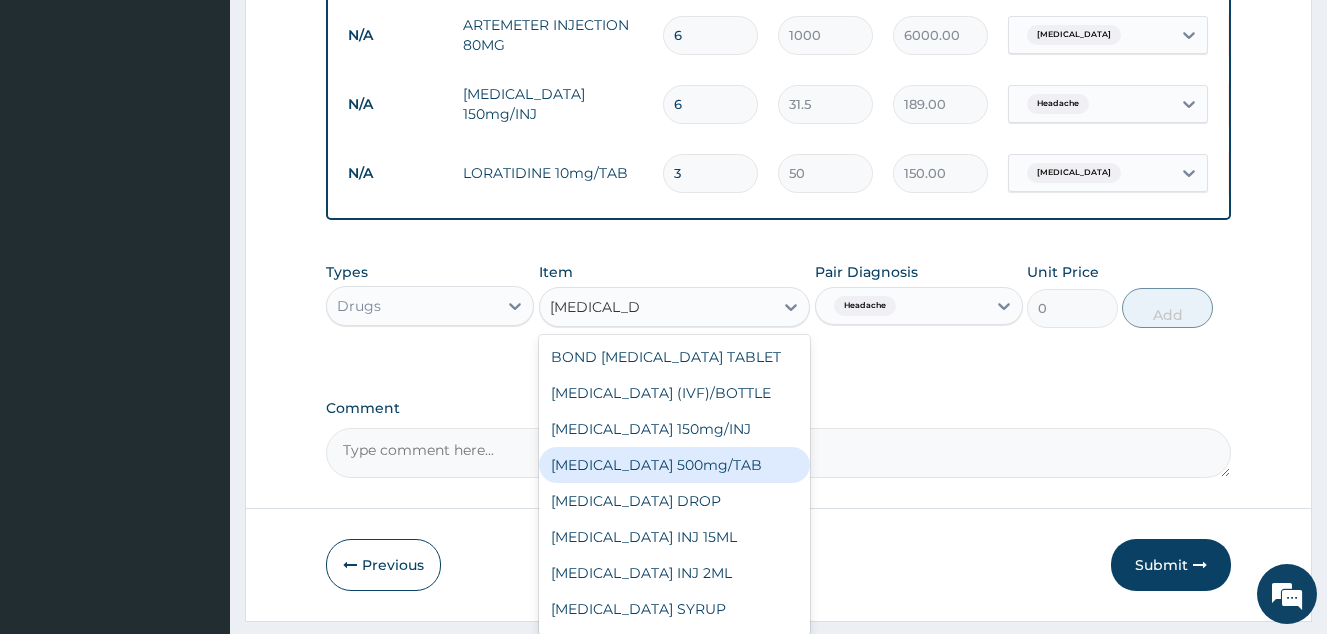 click on "PARACETAMOL 500mg/TAB" at bounding box center (675, 465) 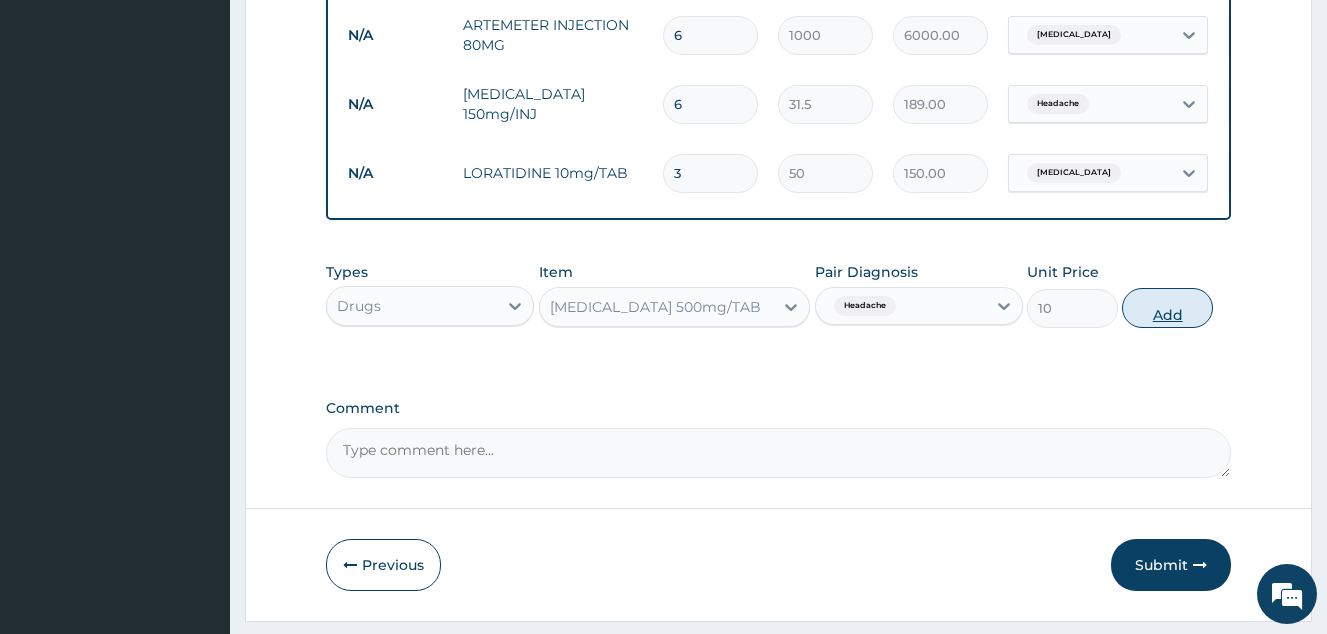 click on "Add" at bounding box center (1167, 308) 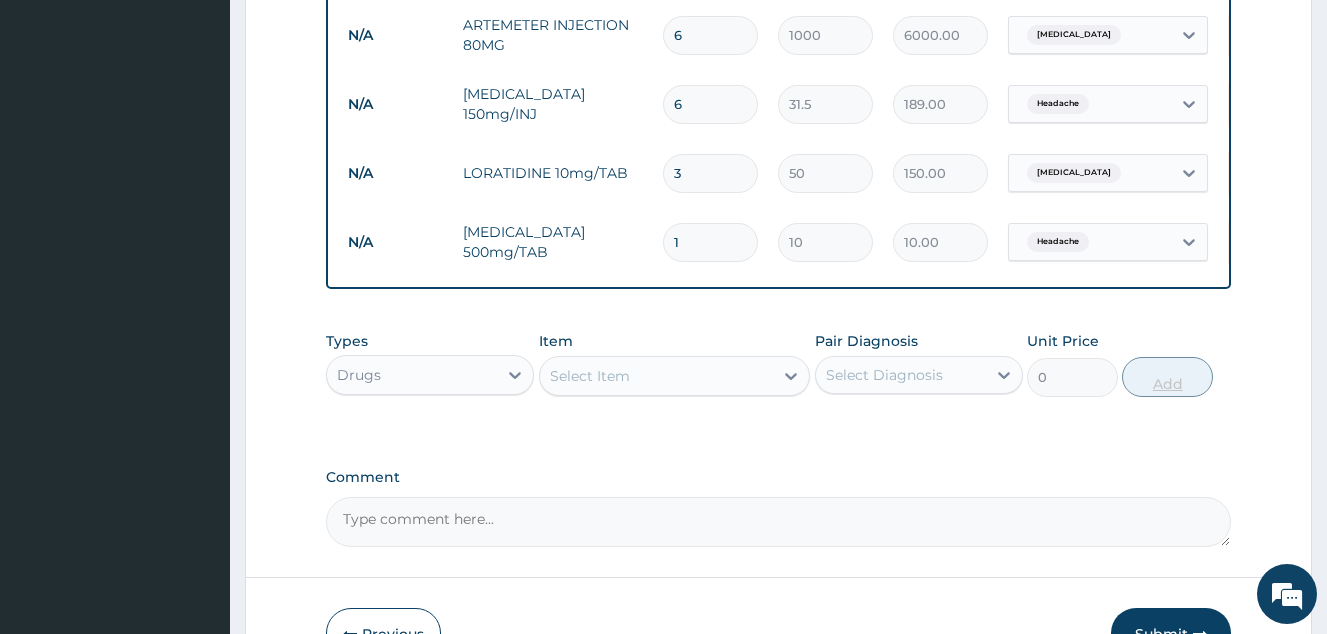 type on "18" 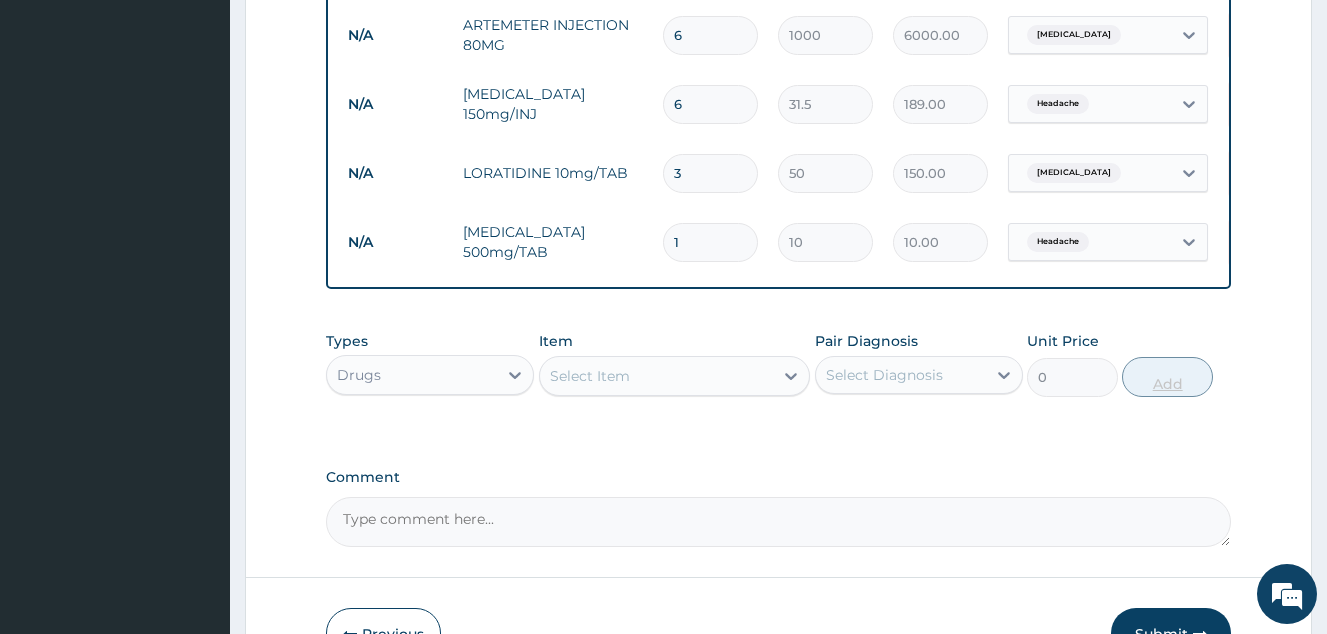 type on "180.00" 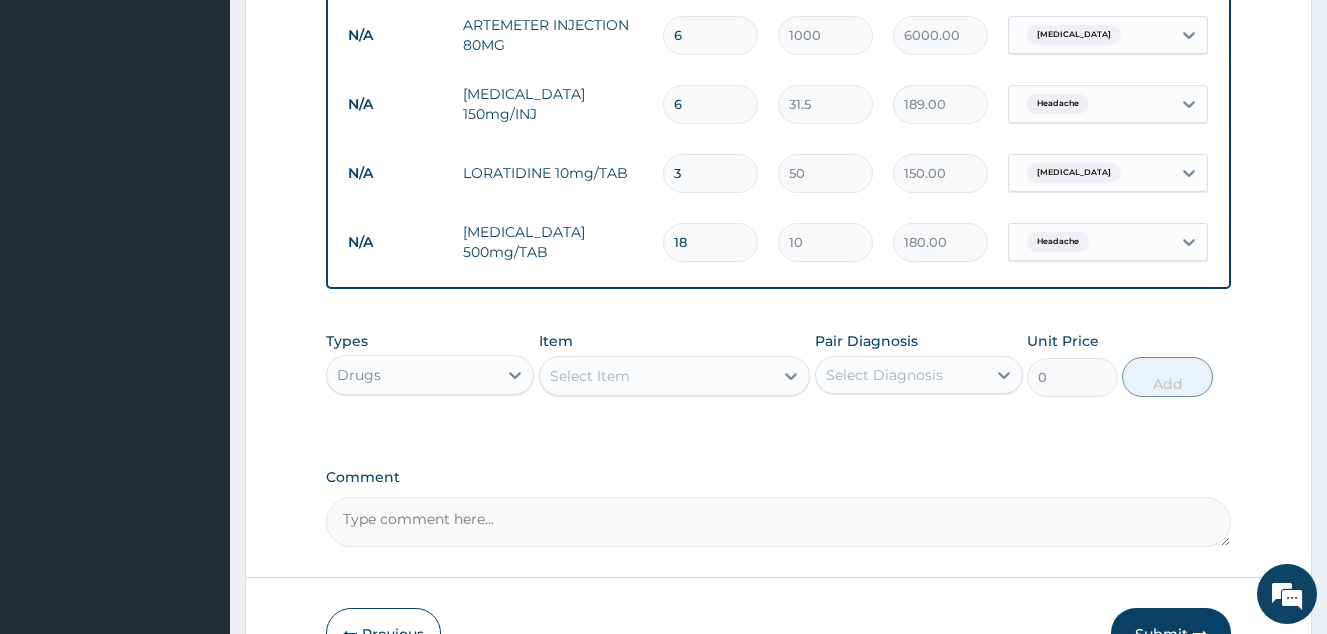 type on "18" 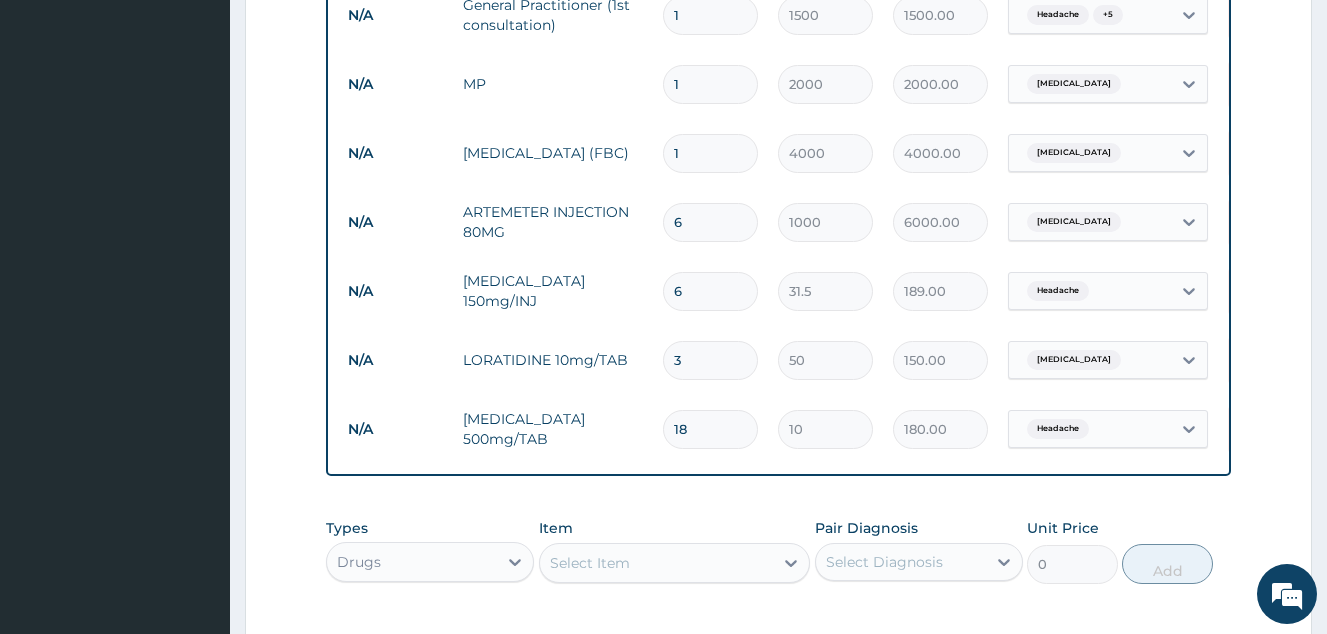 scroll, scrollTop: 804, scrollLeft: 0, axis: vertical 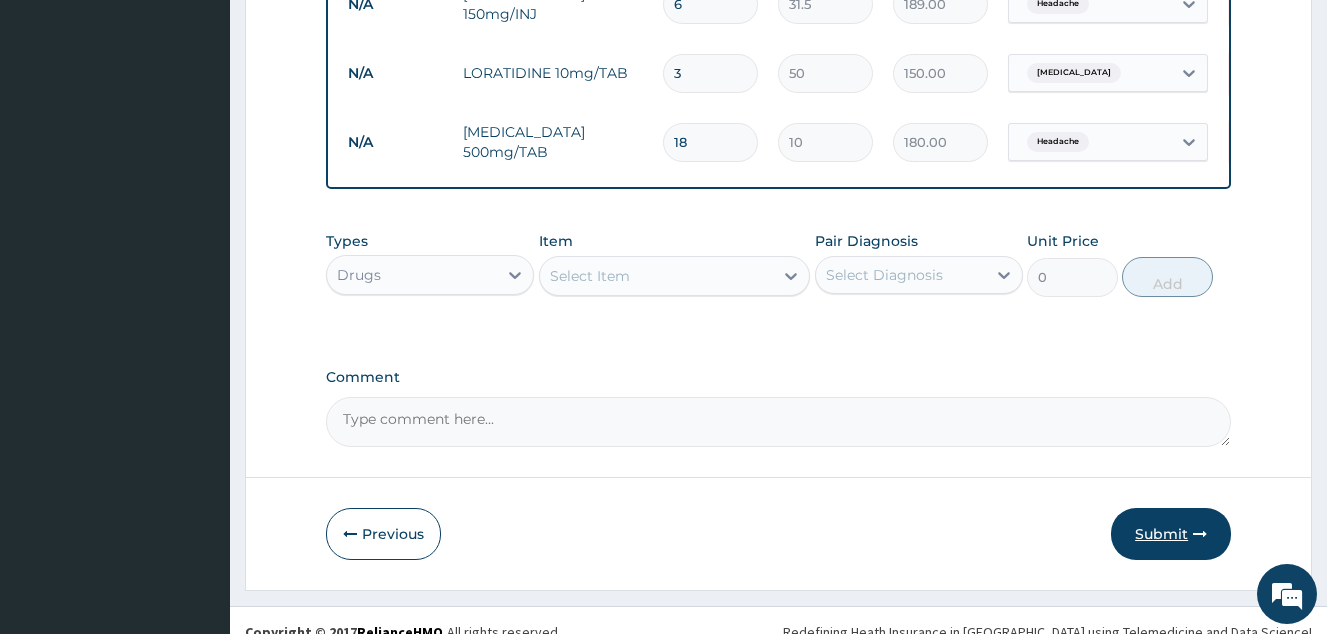 click on "Submit" at bounding box center (1171, 534) 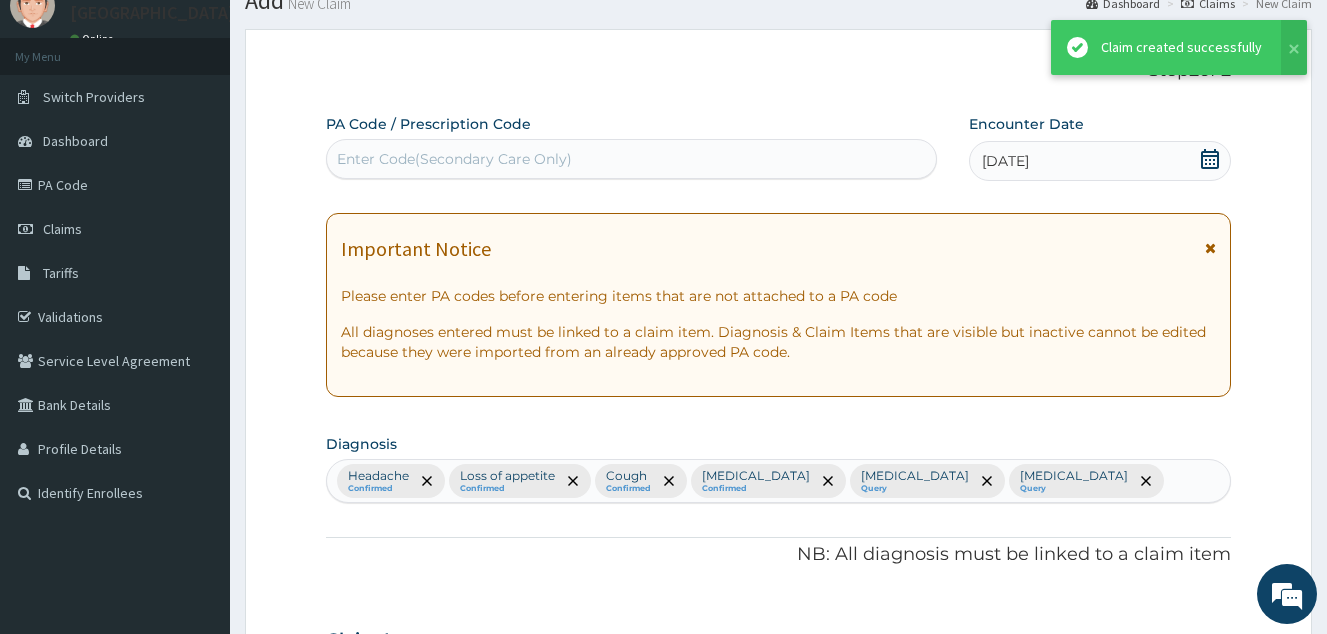 scroll, scrollTop: 1104, scrollLeft: 0, axis: vertical 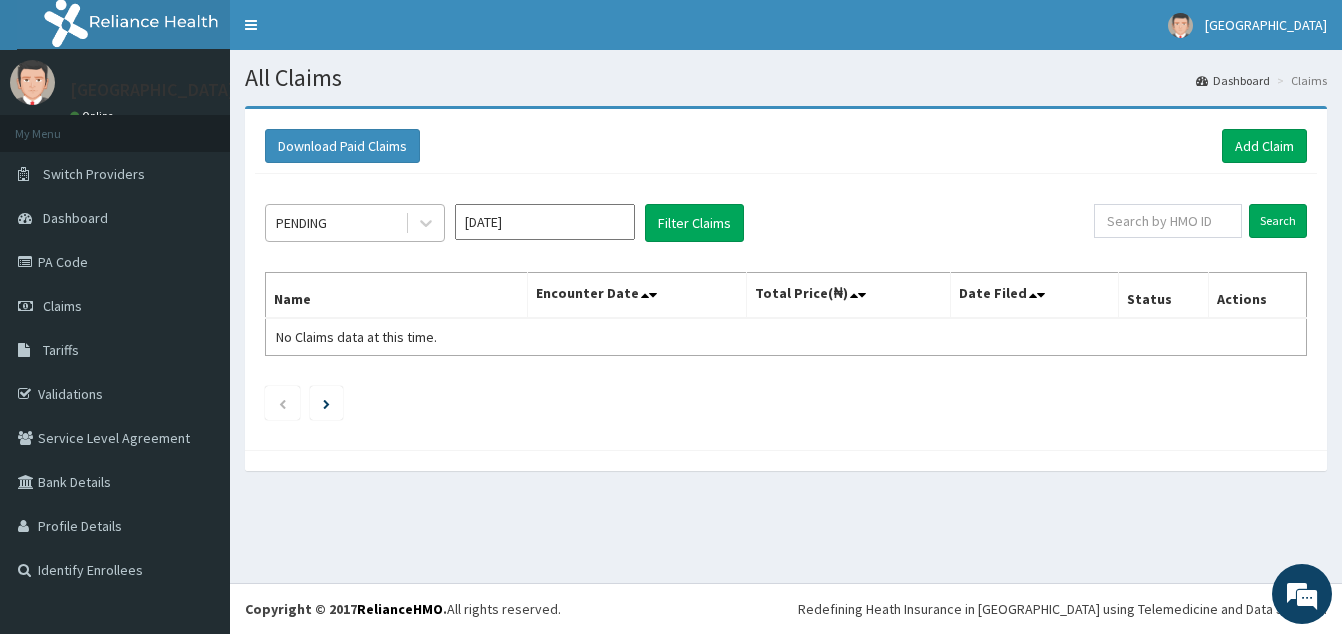 click on "PENDING" at bounding box center [355, 223] 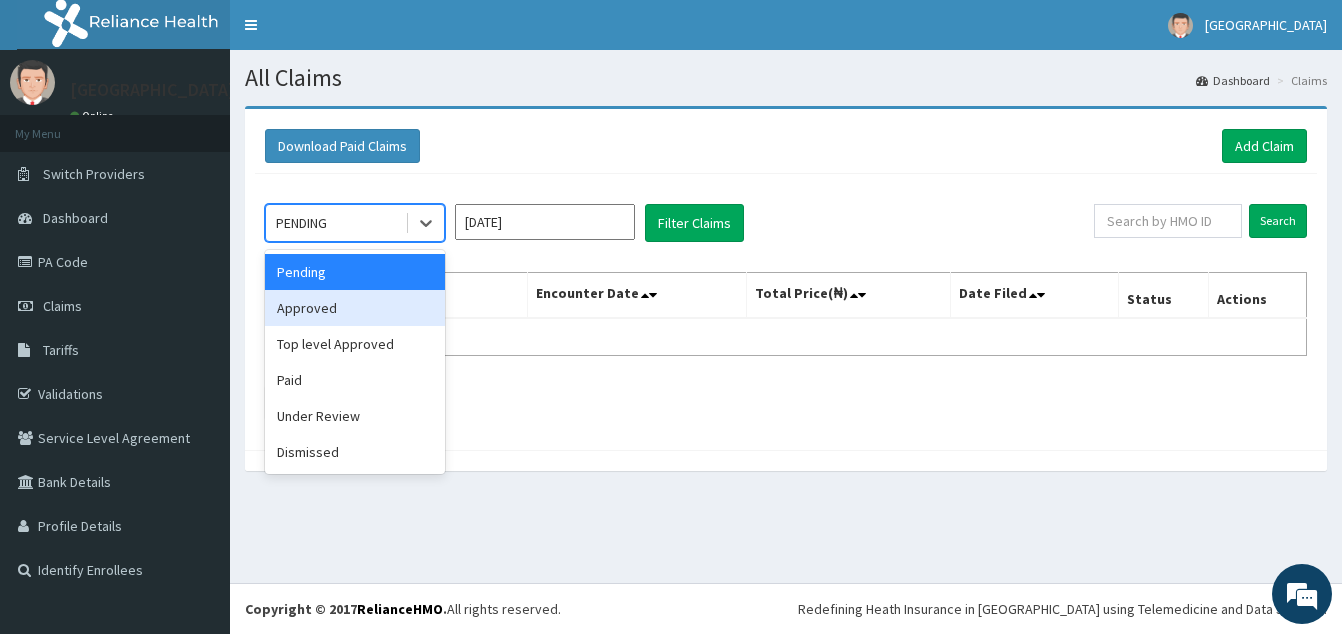click on "Approved" at bounding box center [355, 308] 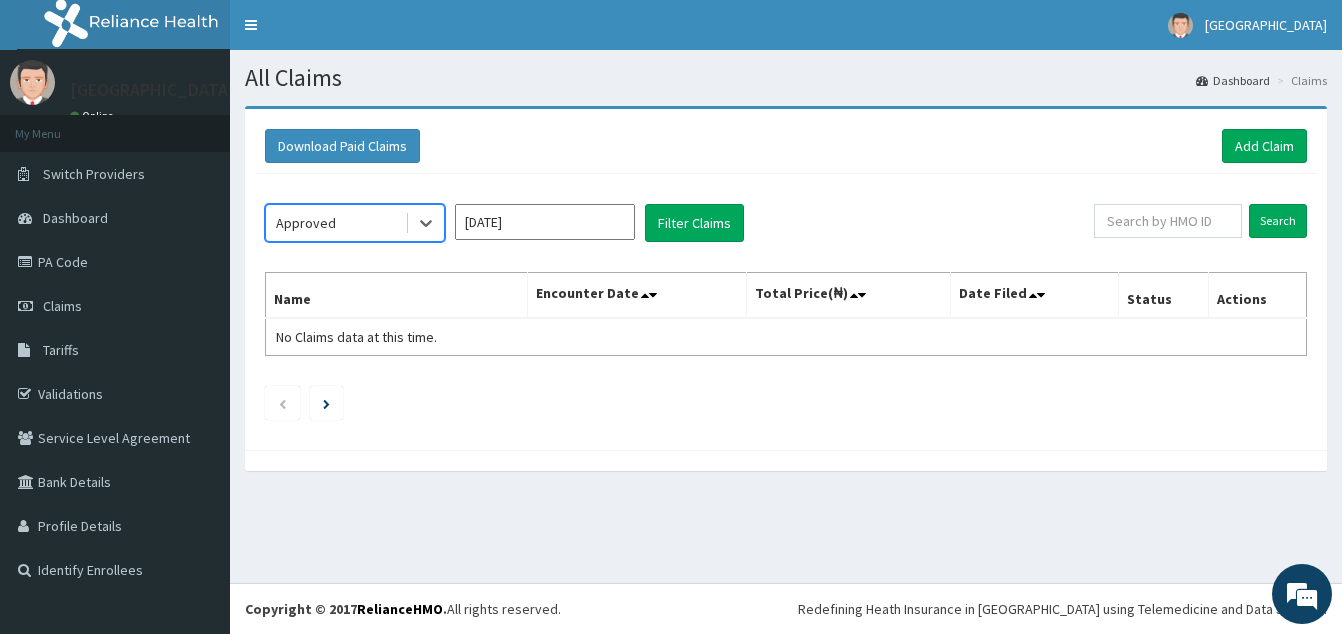 click on "[DATE]" at bounding box center (545, 222) 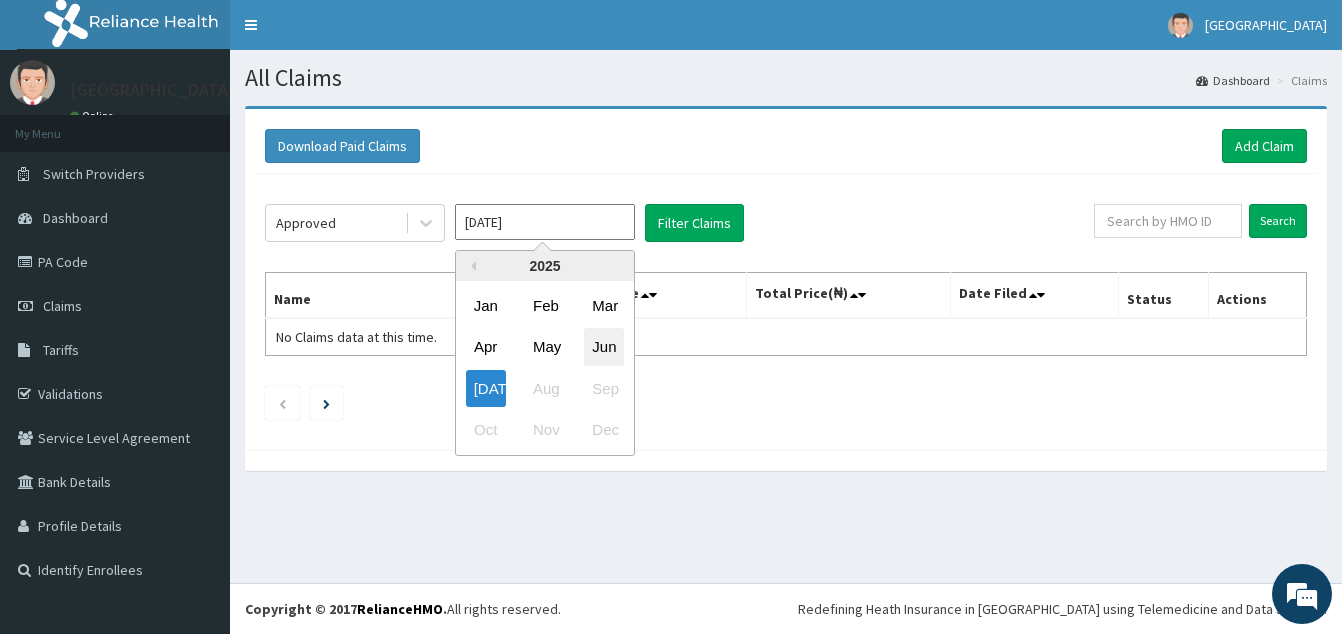 click on "Jun" at bounding box center [604, 347] 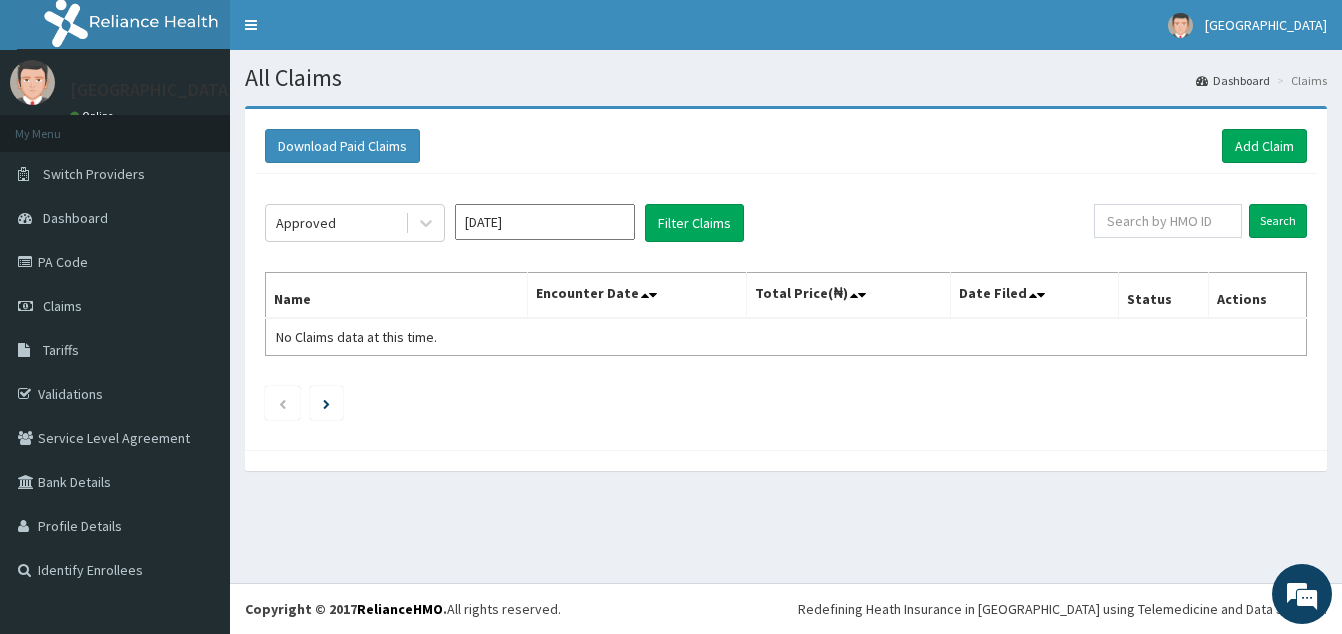 type on "[DATE]" 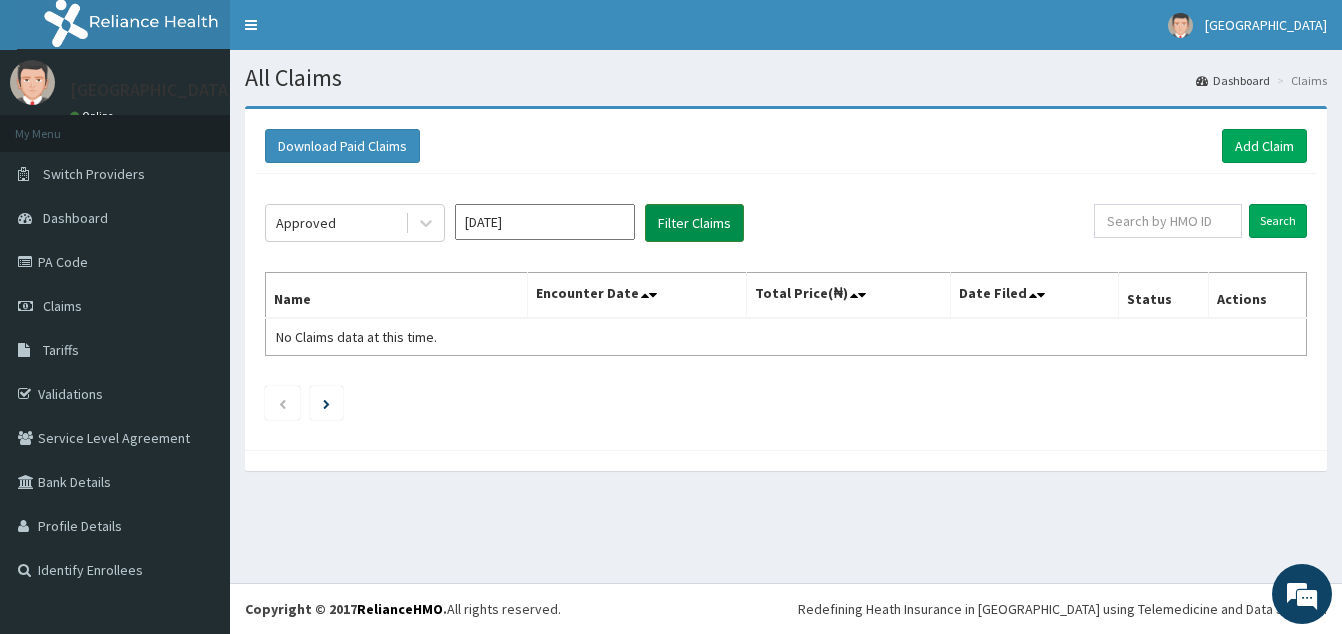 click on "Filter Claims" at bounding box center [694, 223] 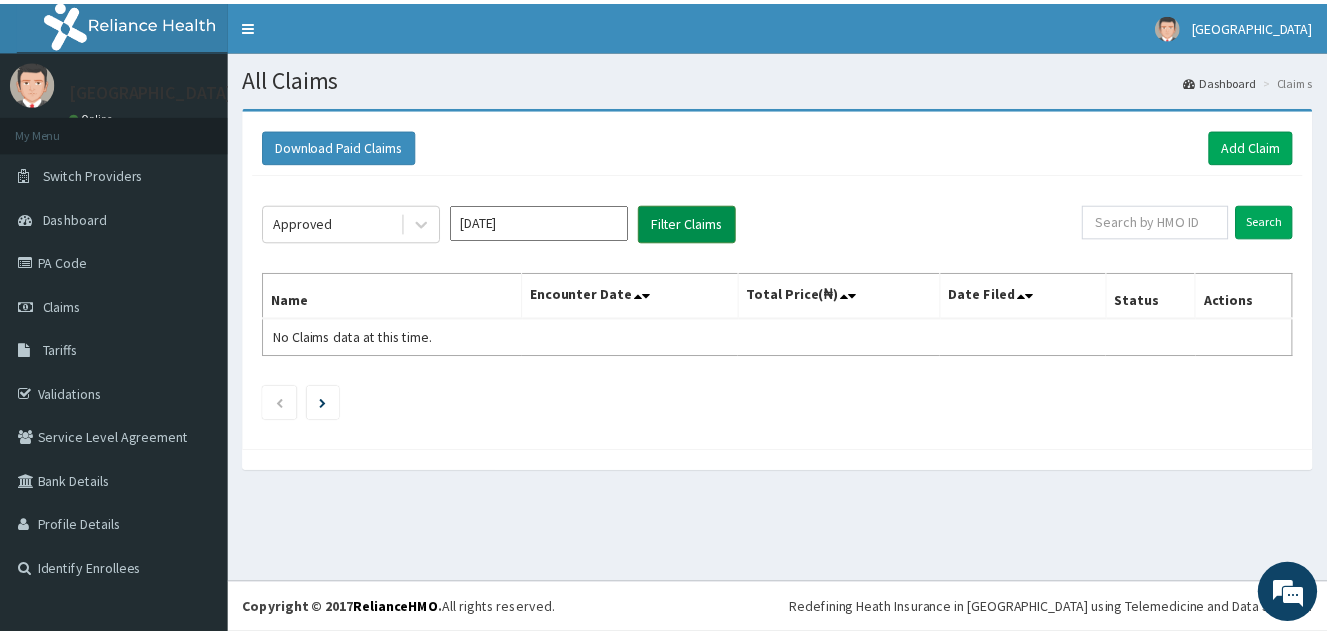 scroll, scrollTop: 0, scrollLeft: 0, axis: both 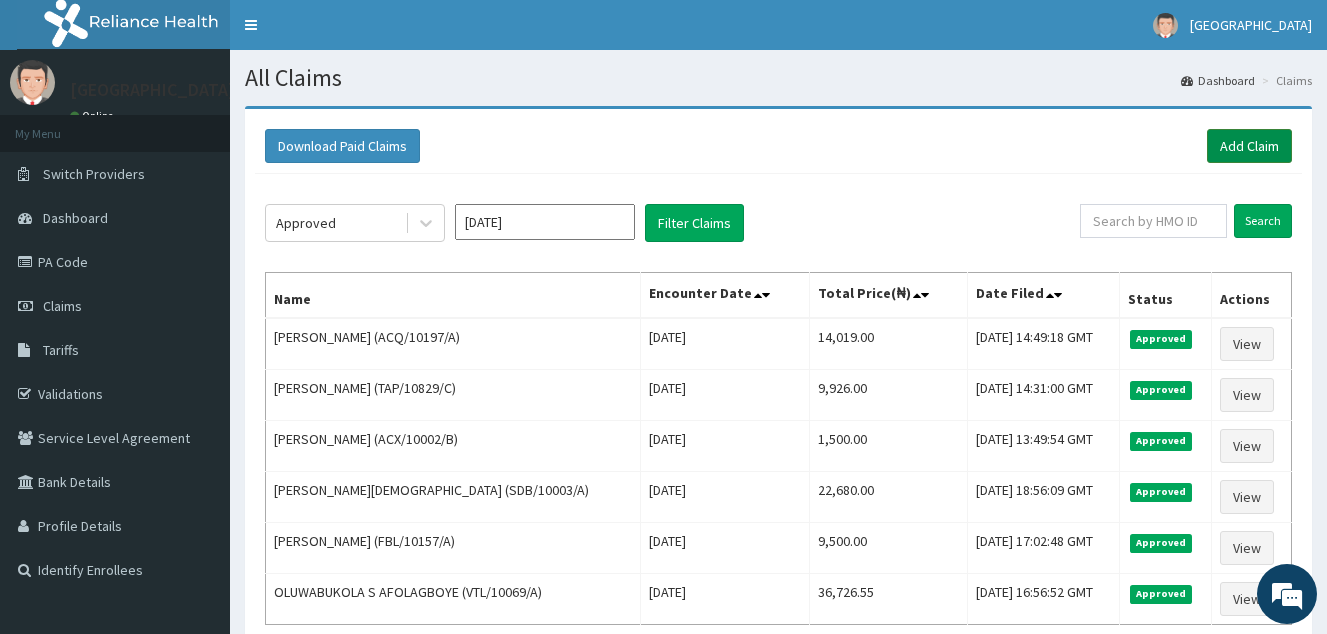 click on "Add Claim" at bounding box center (1249, 146) 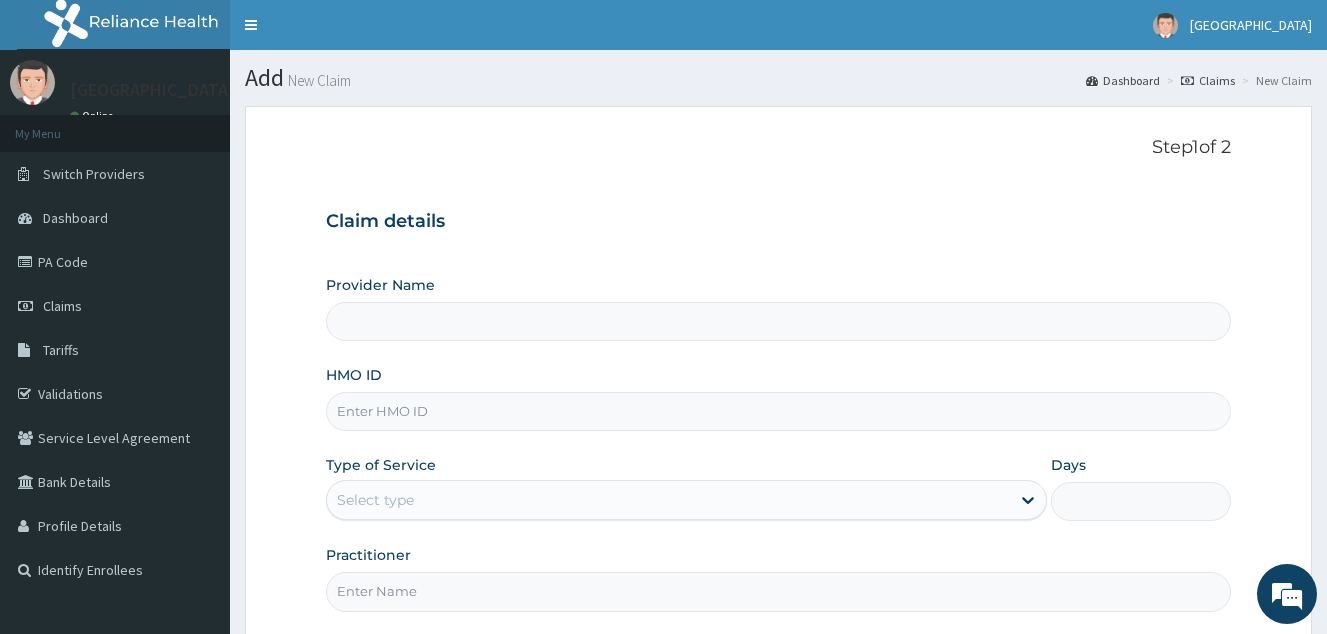 type on "[GEOGRAPHIC_DATA]" 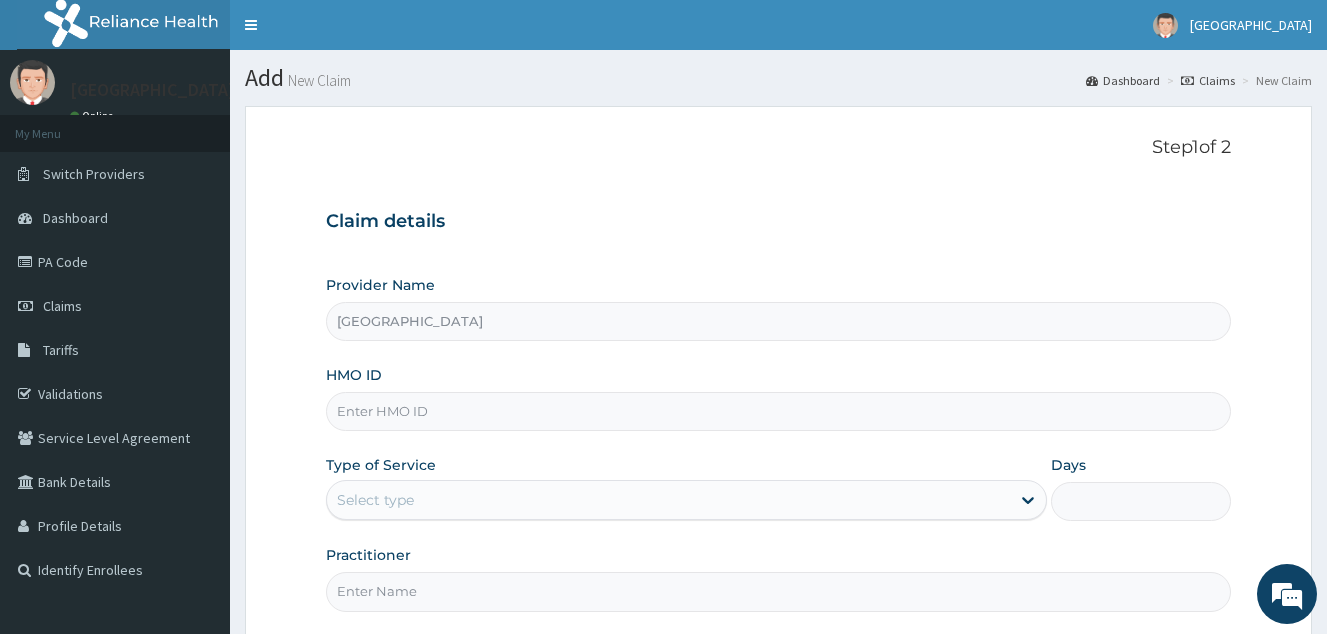 scroll, scrollTop: 0, scrollLeft: 0, axis: both 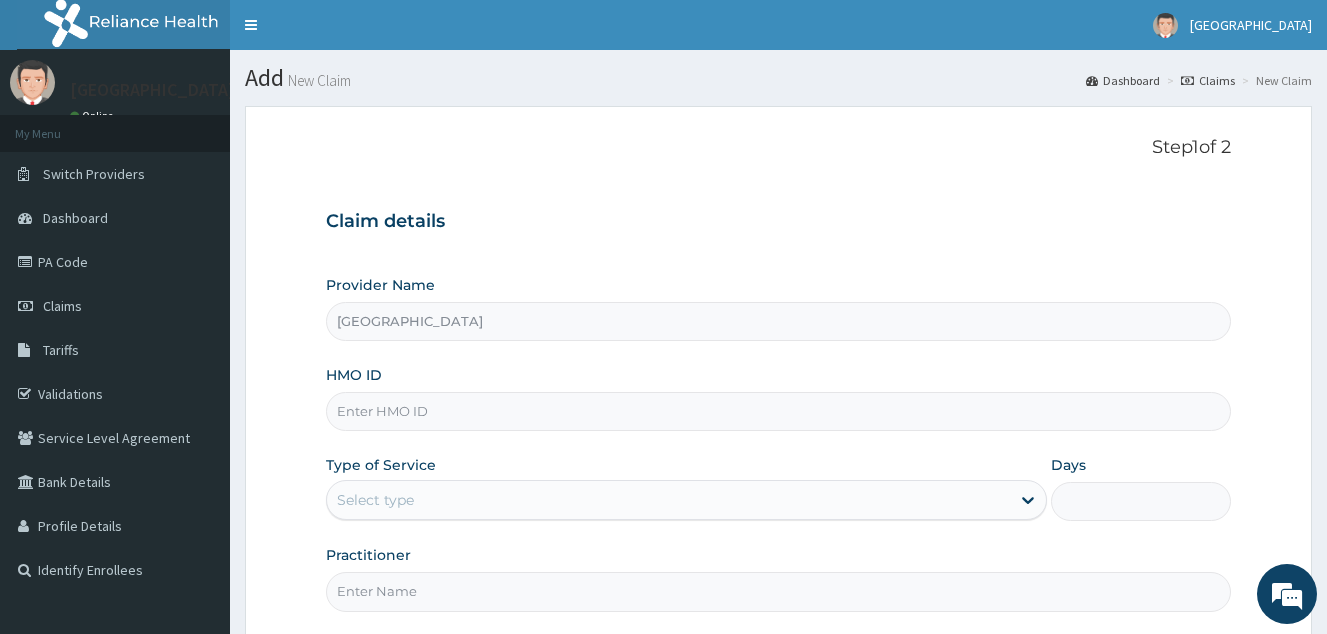 paste on "CRH/10208/A" 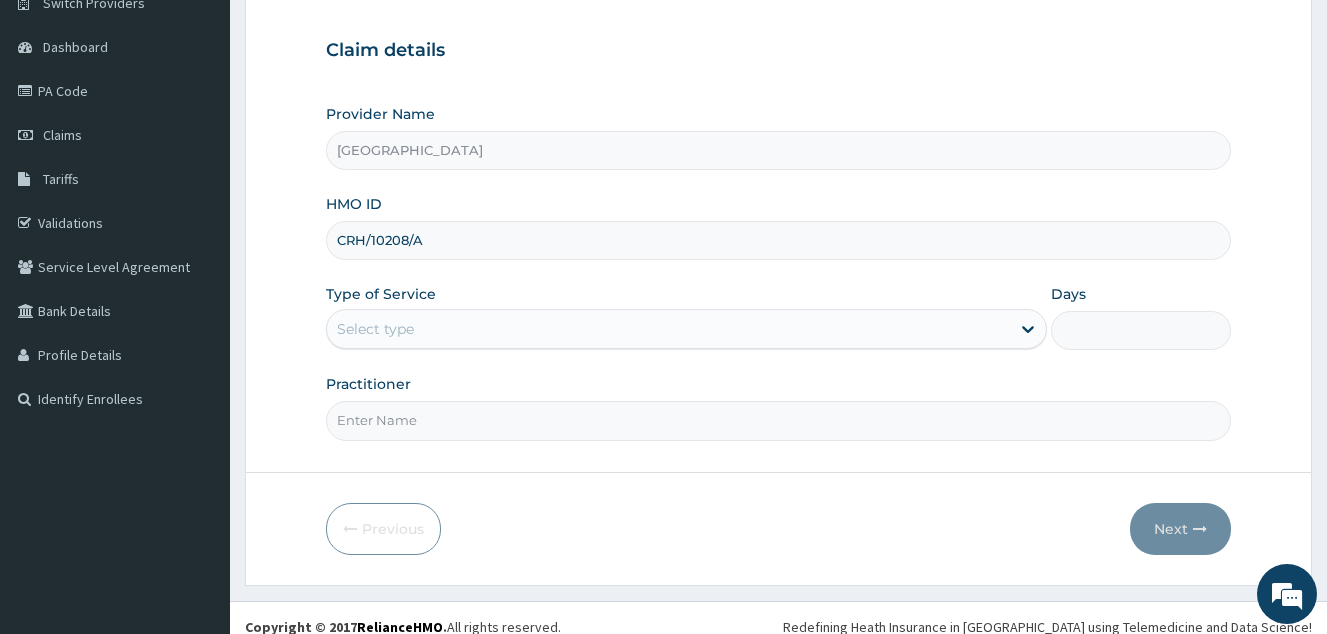 scroll, scrollTop: 189, scrollLeft: 0, axis: vertical 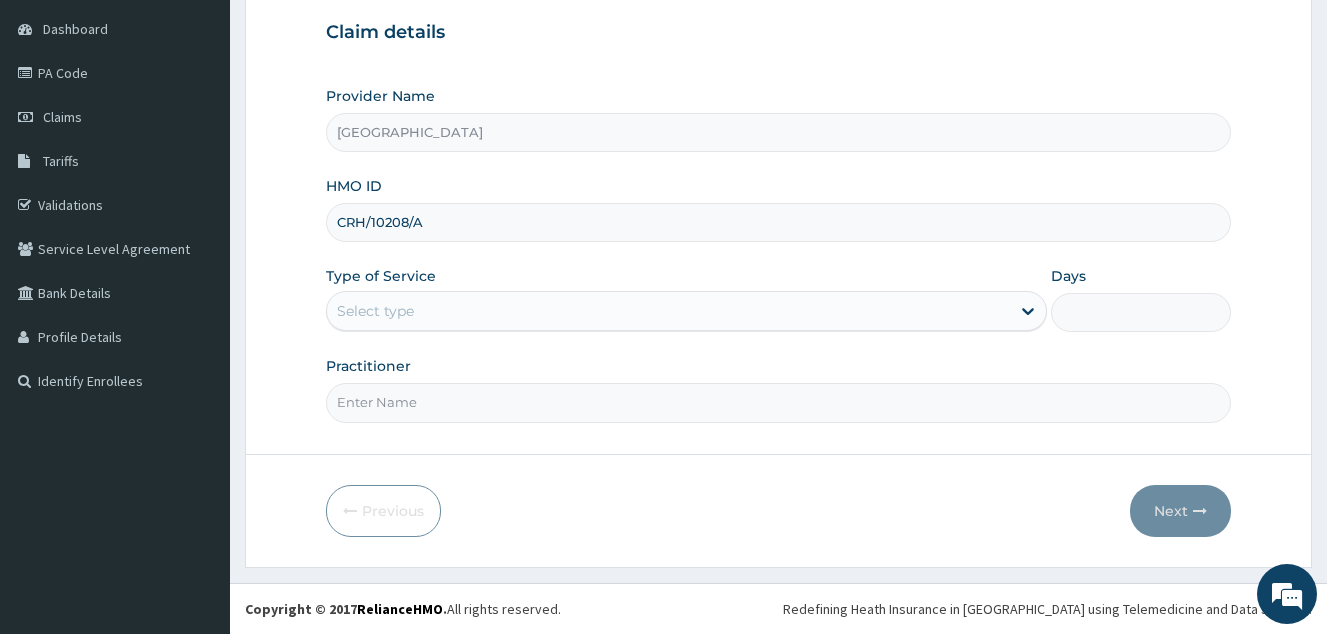 type on "CRH/10208/A" 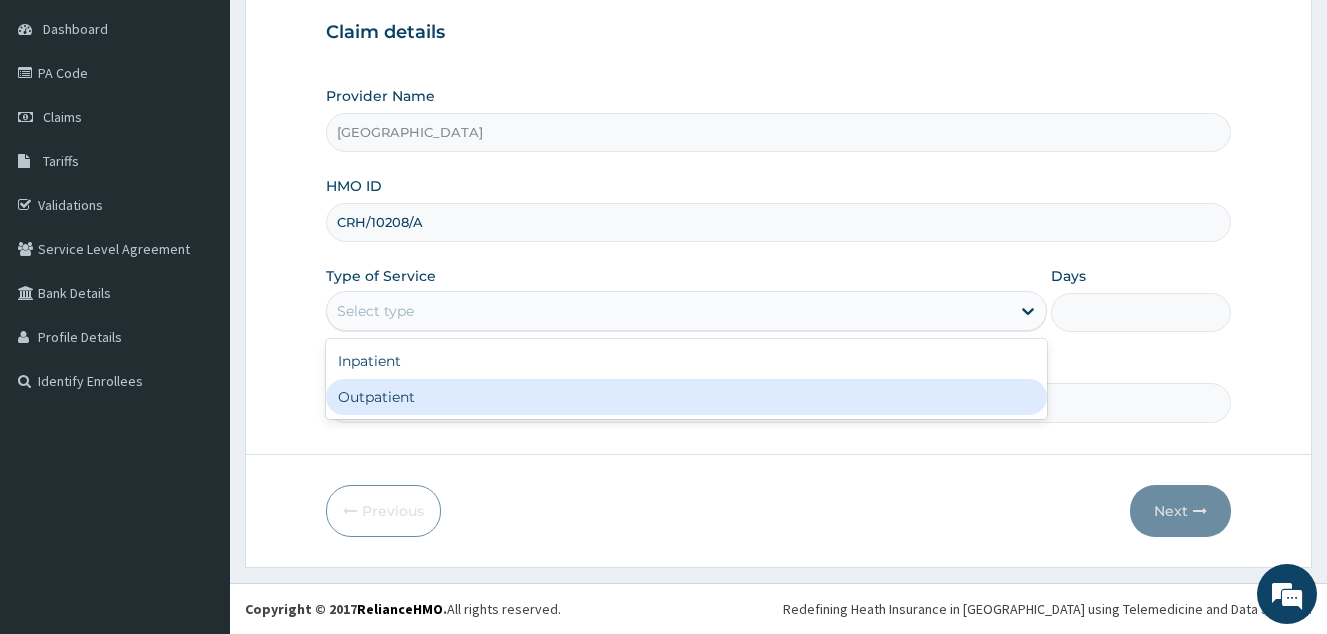 click on "Outpatient" at bounding box center [686, 397] 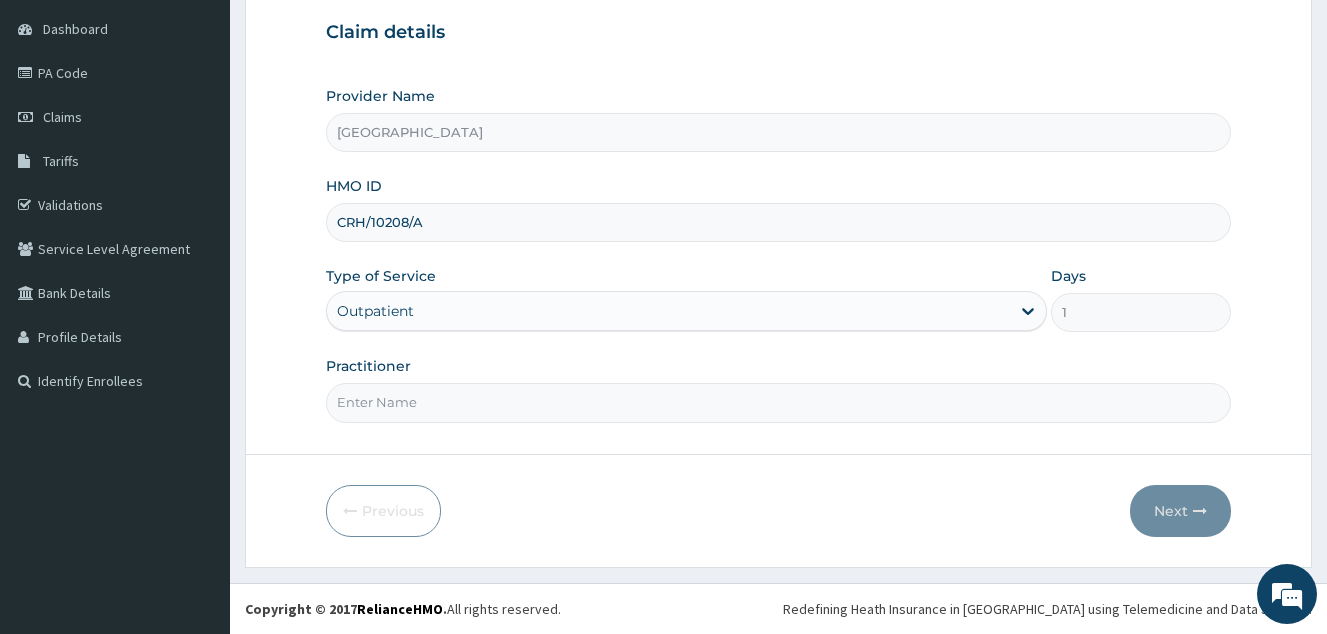 click on "Practitioner" at bounding box center [778, 402] 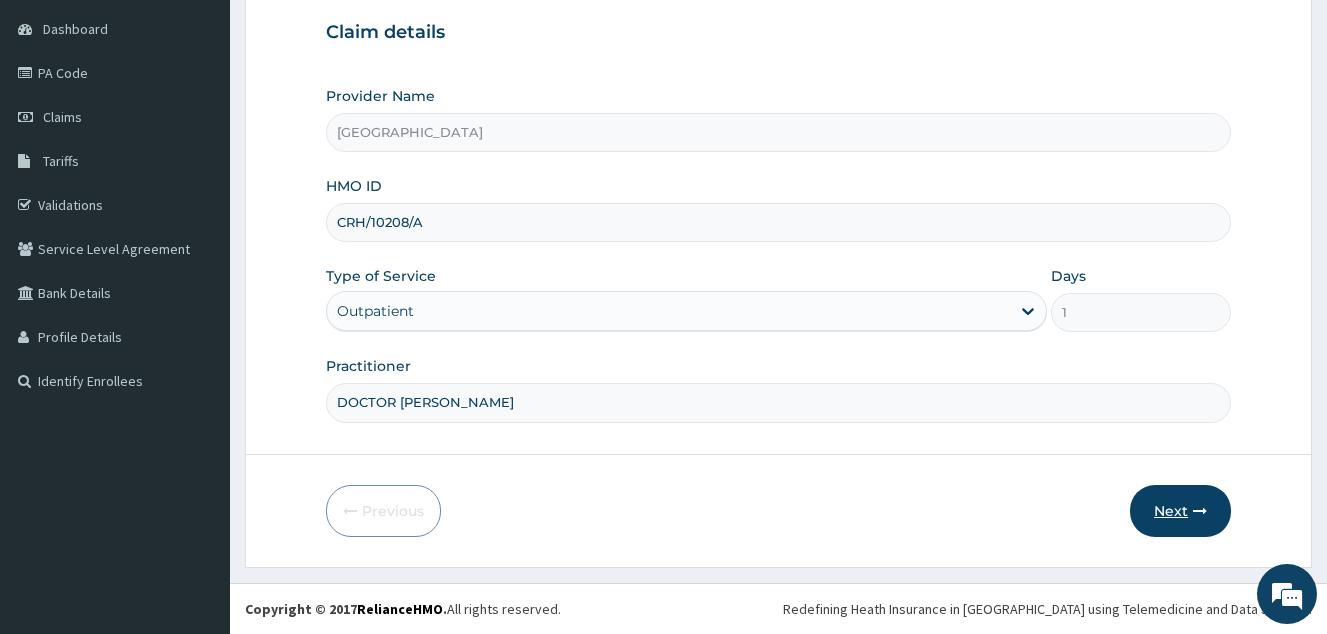 type on "DOCTOR [PERSON_NAME]" 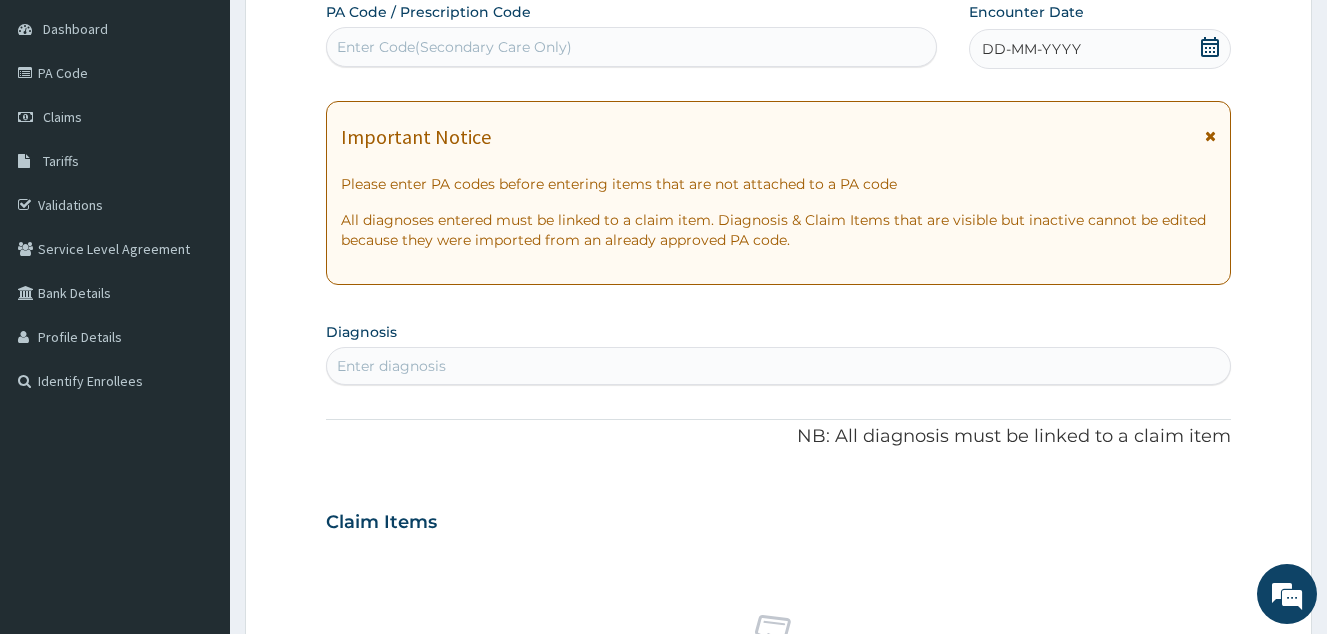 click on "Enter Code(Secondary Care Only)" at bounding box center (631, 47) 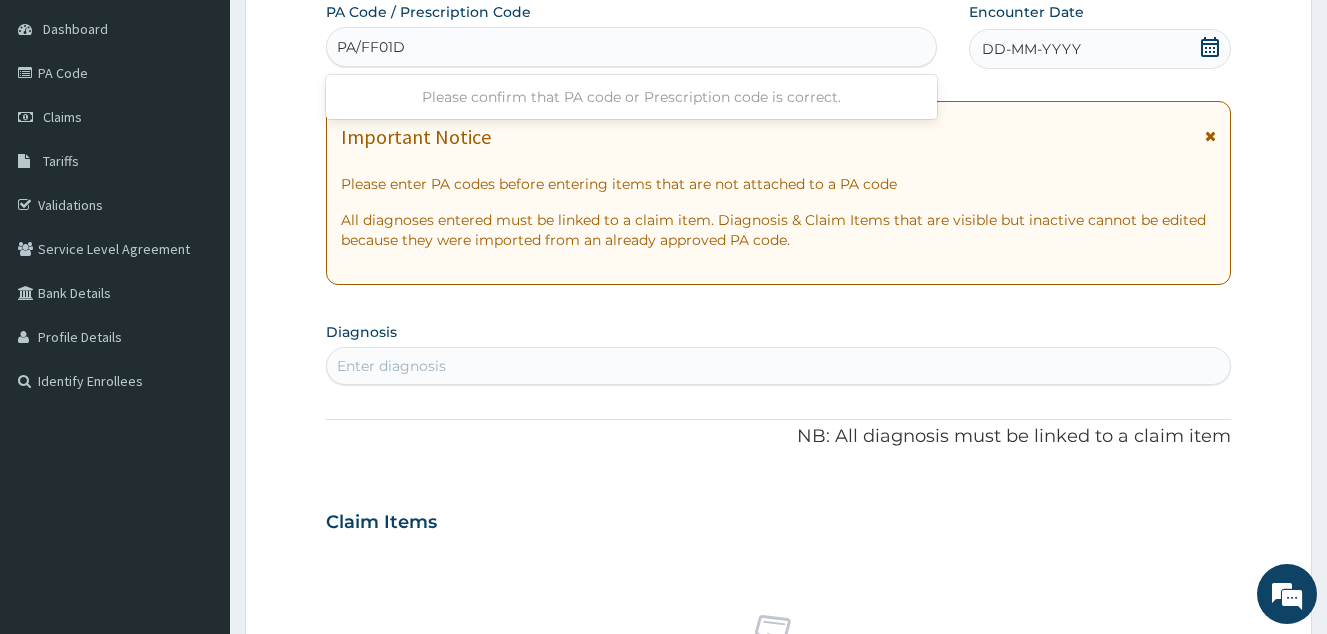 type on "PA/FF01D9" 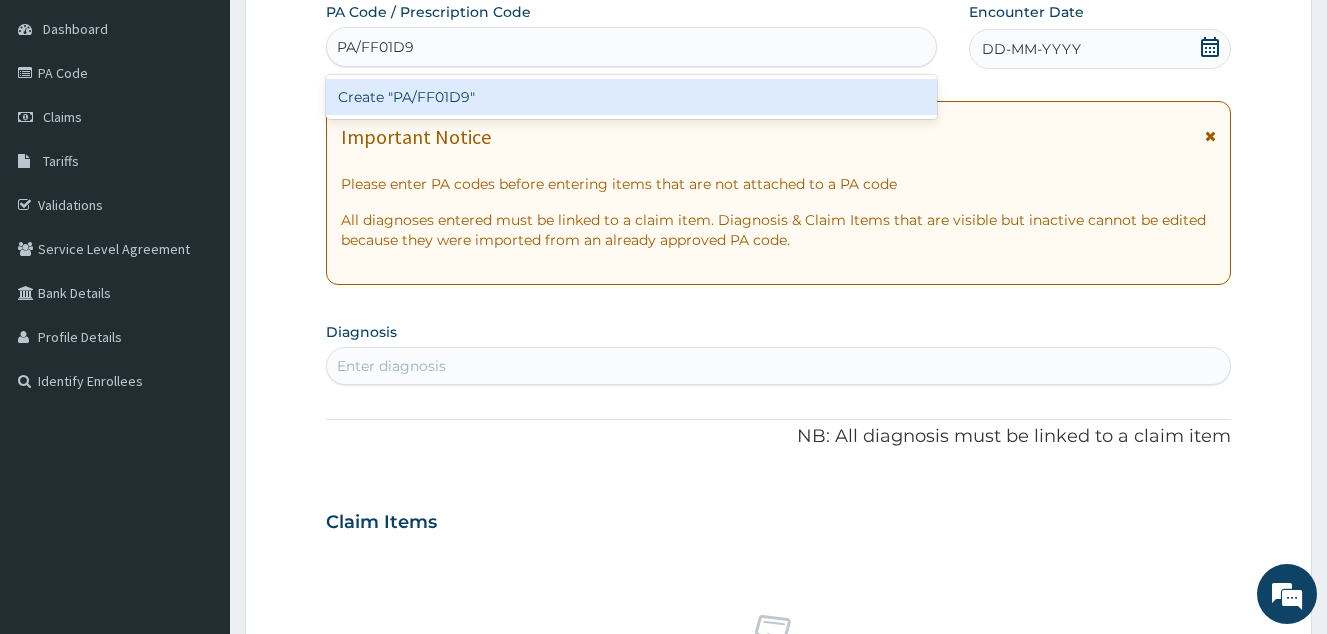 type 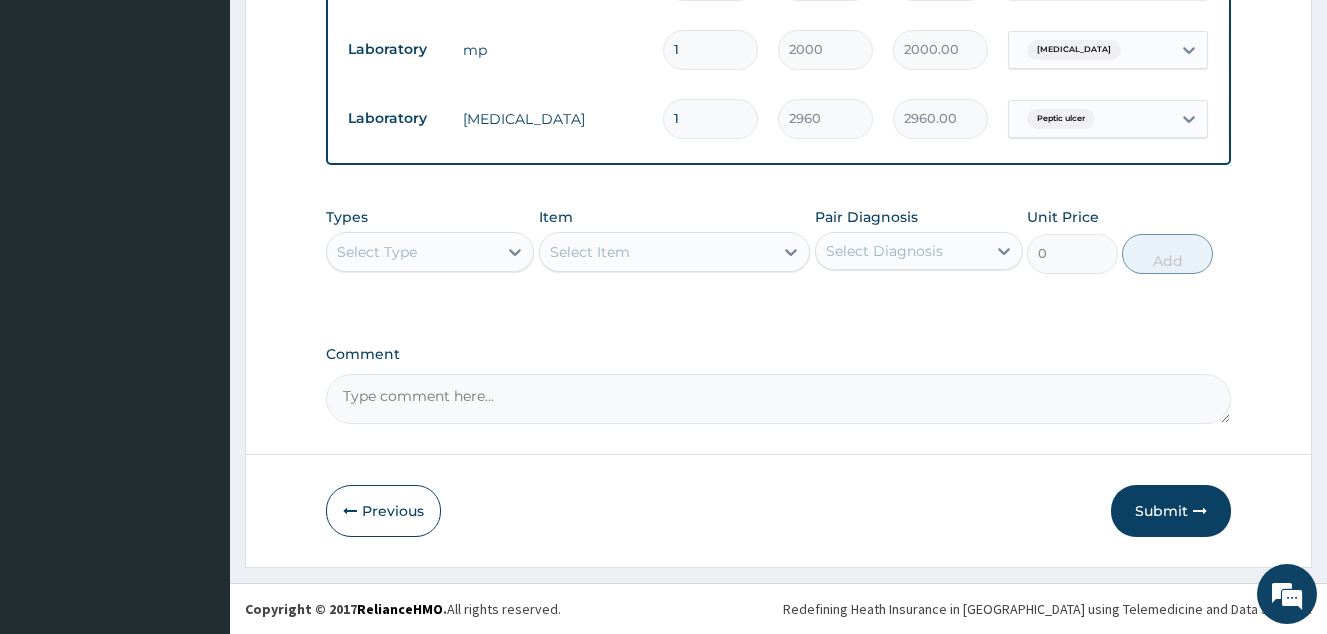 scroll, scrollTop: 1042, scrollLeft: 0, axis: vertical 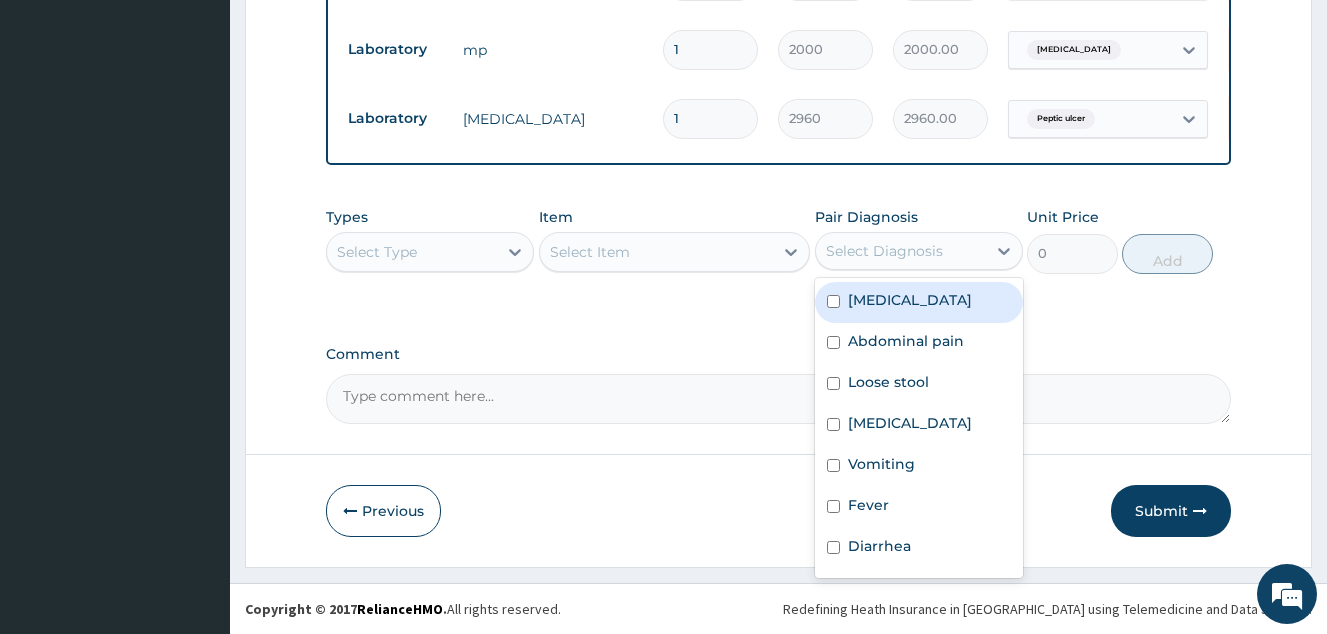 click on "Select Diagnosis" at bounding box center [884, 251] 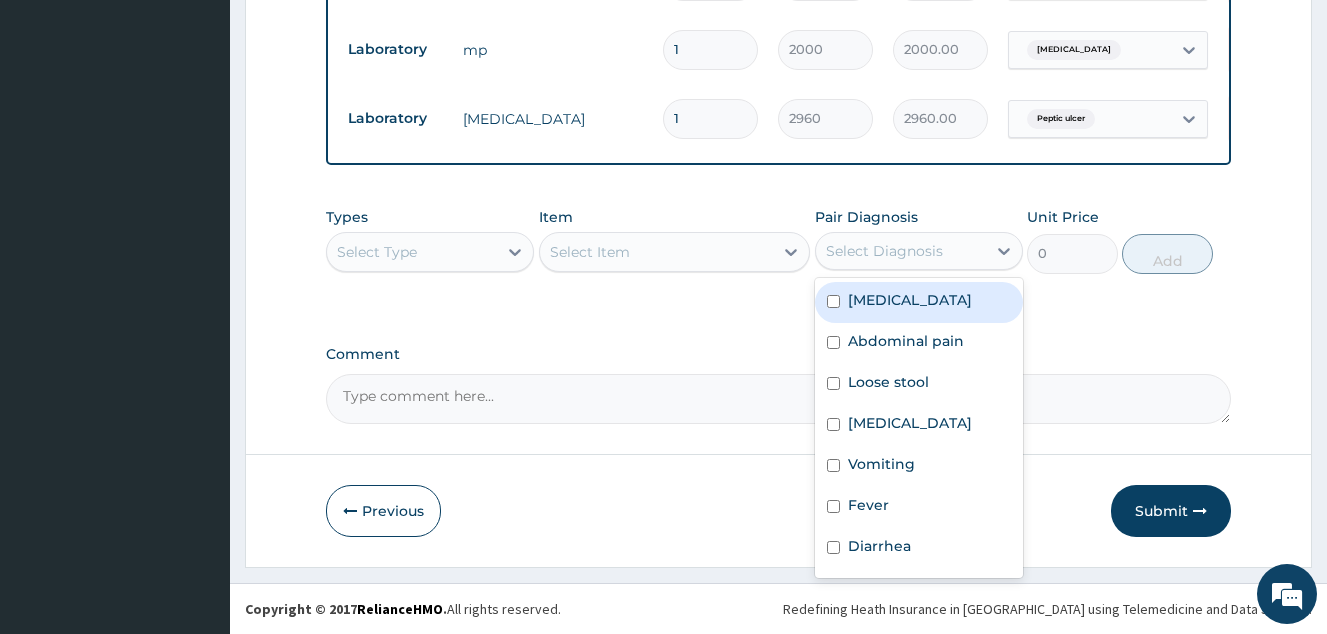 click on "Typhoid fever" at bounding box center [910, 300] 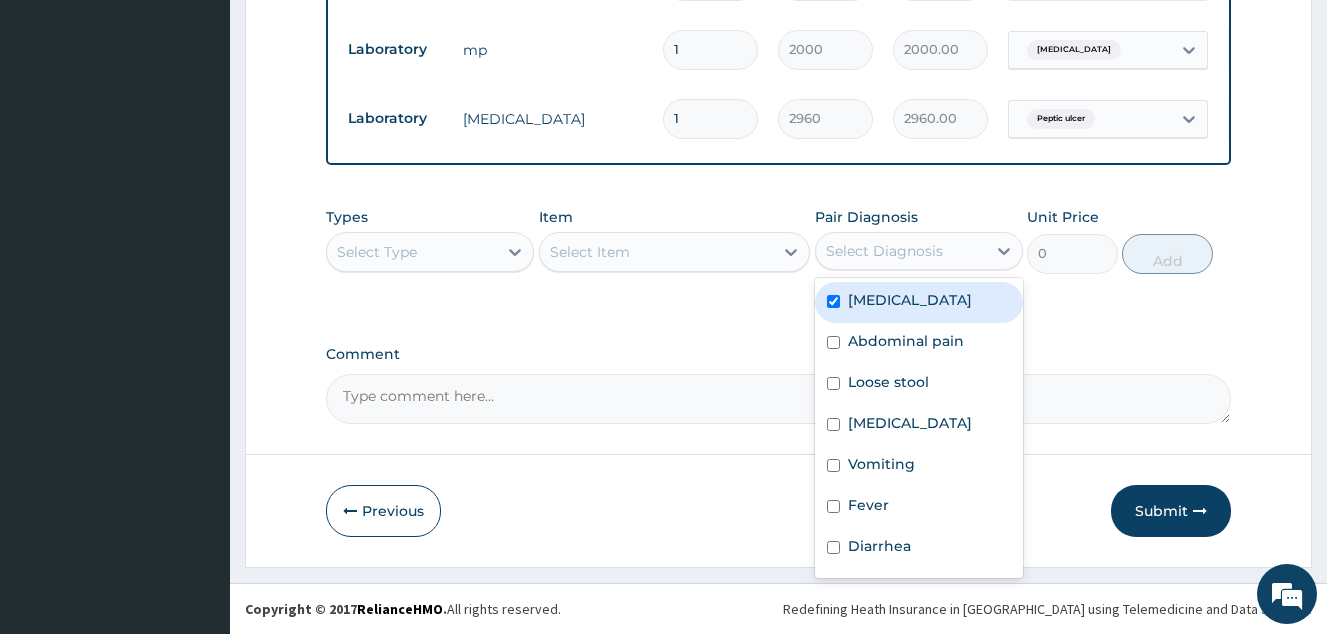 checkbox on "true" 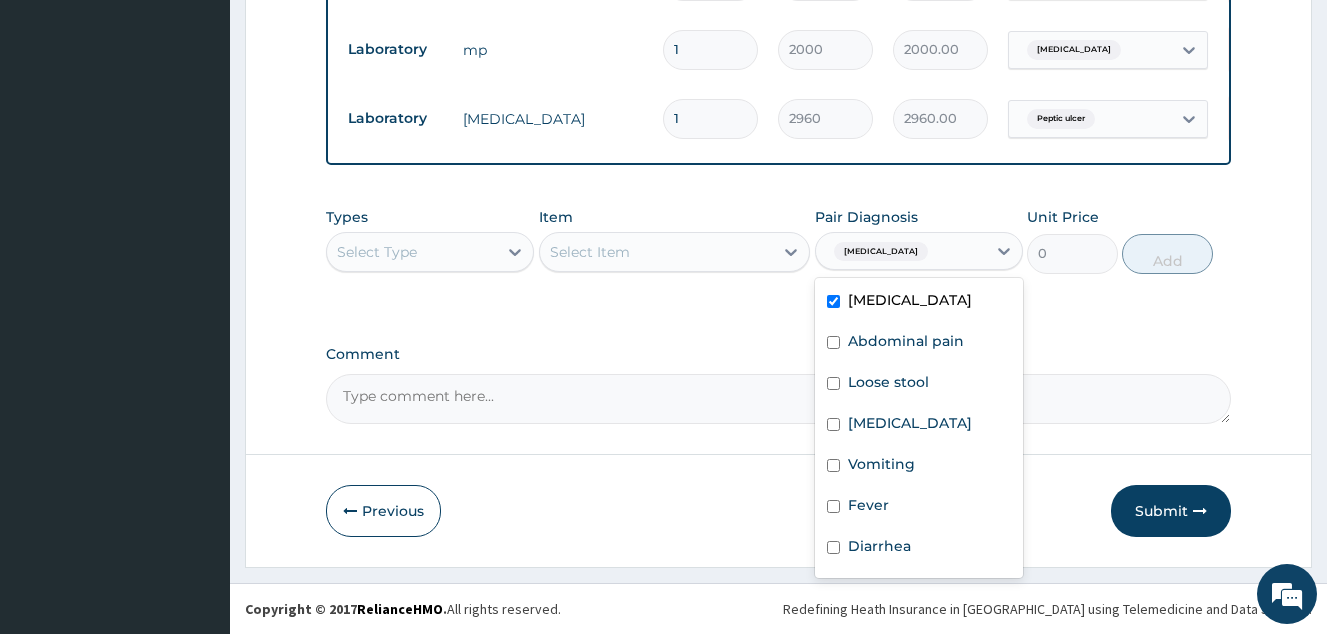 click on "Select Type" at bounding box center [412, 252] 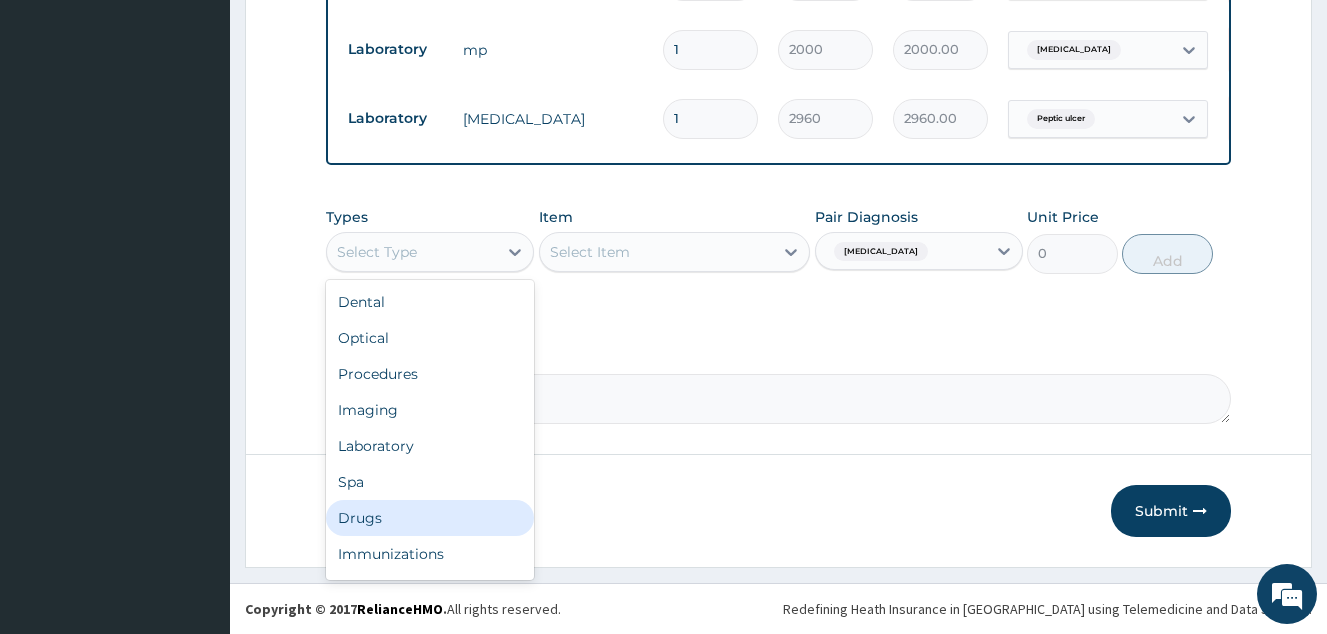 drag, startPoint x: 454, startPoint y: 515, endPoint x: 562, endPoint y: 335, distance: 209.91426 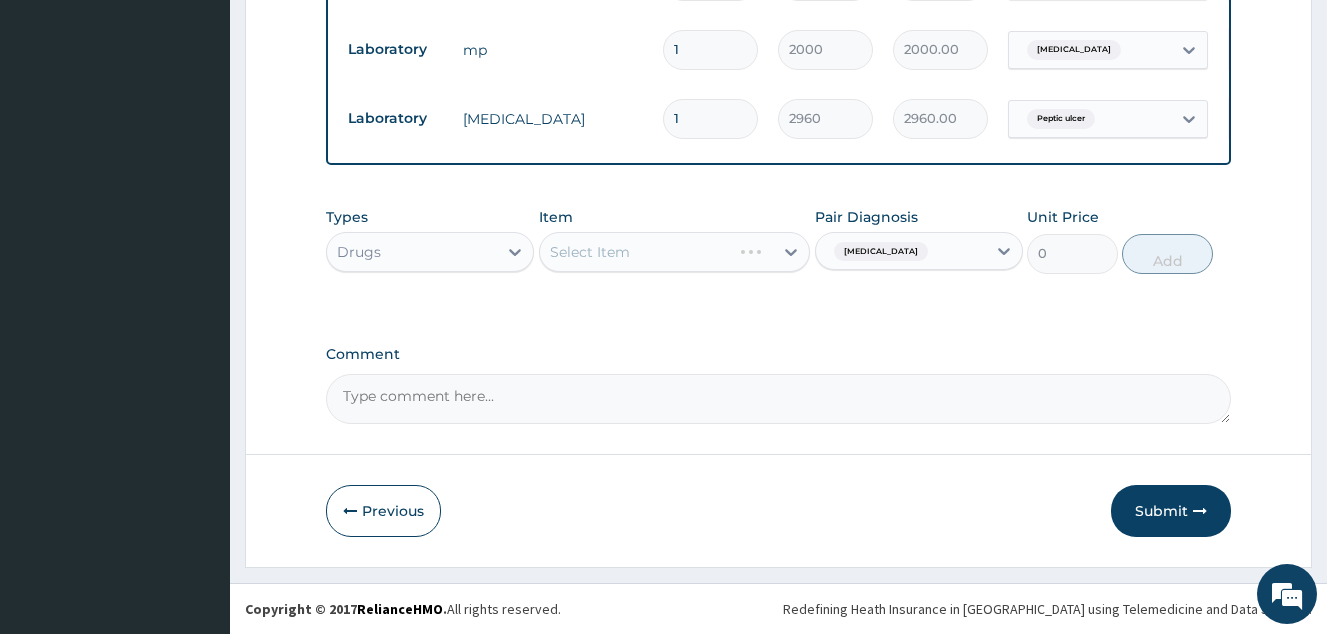 click on "Select Item" at bounding box center (675, 252) 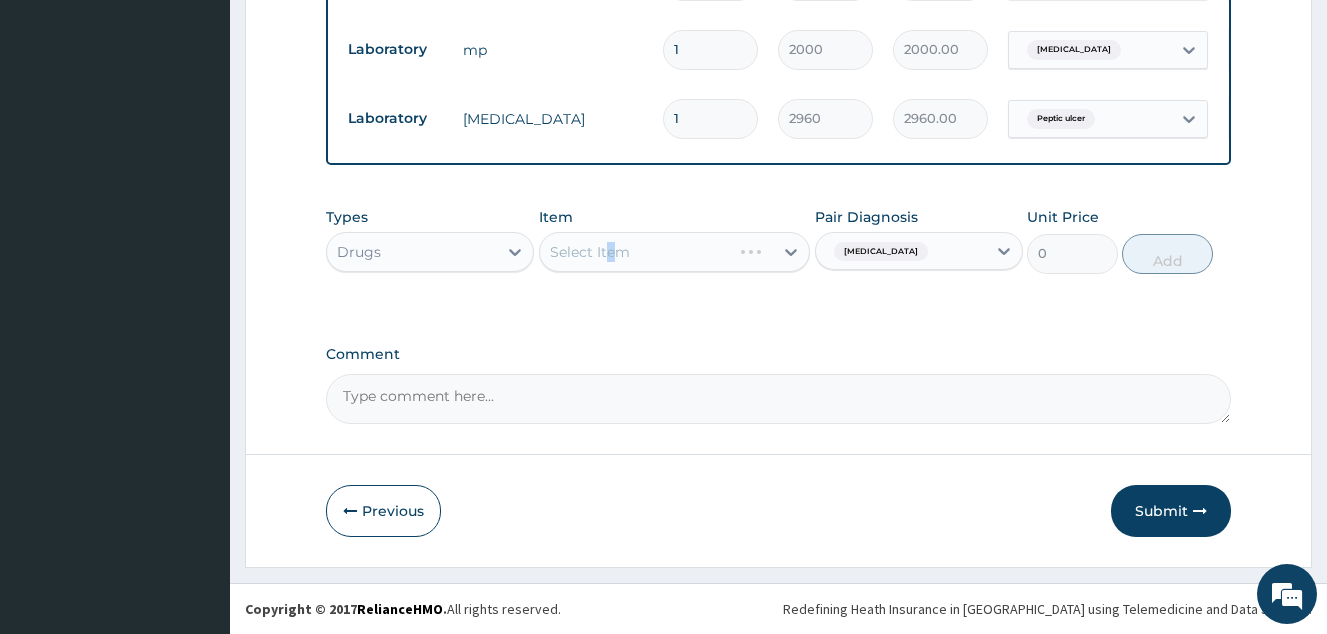 click on "Select Item" at bounding box center [675, 252] 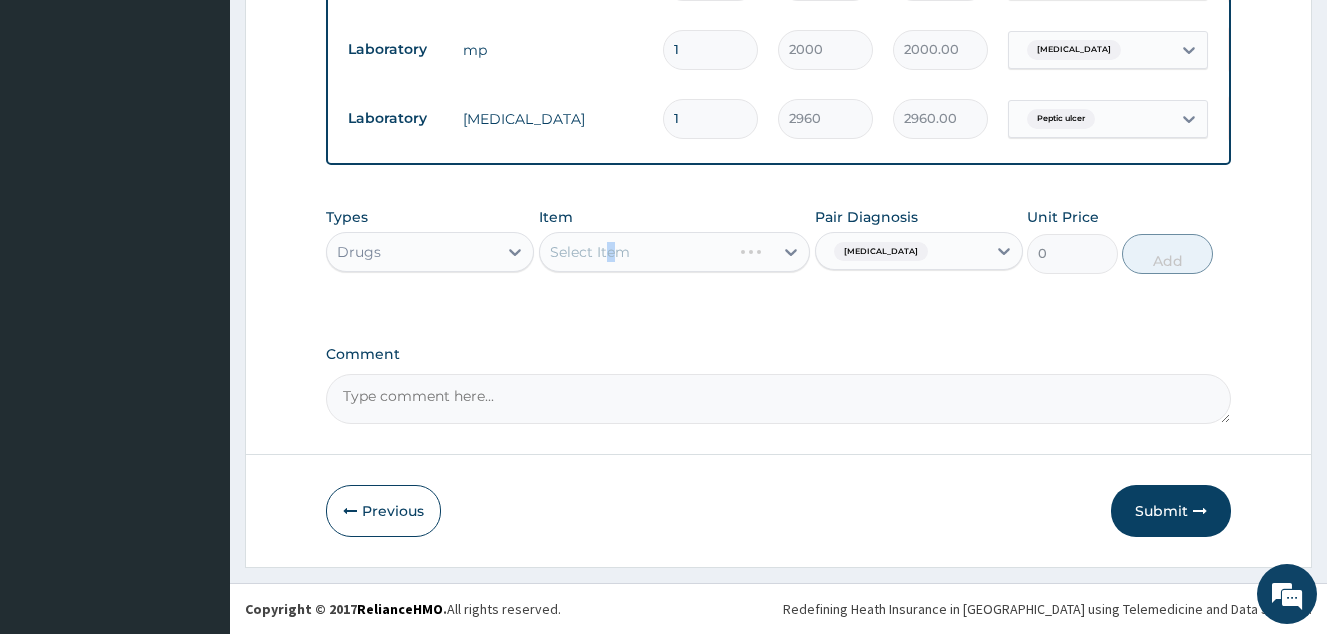 click on "Select Item" at bounding box center [675, 252] 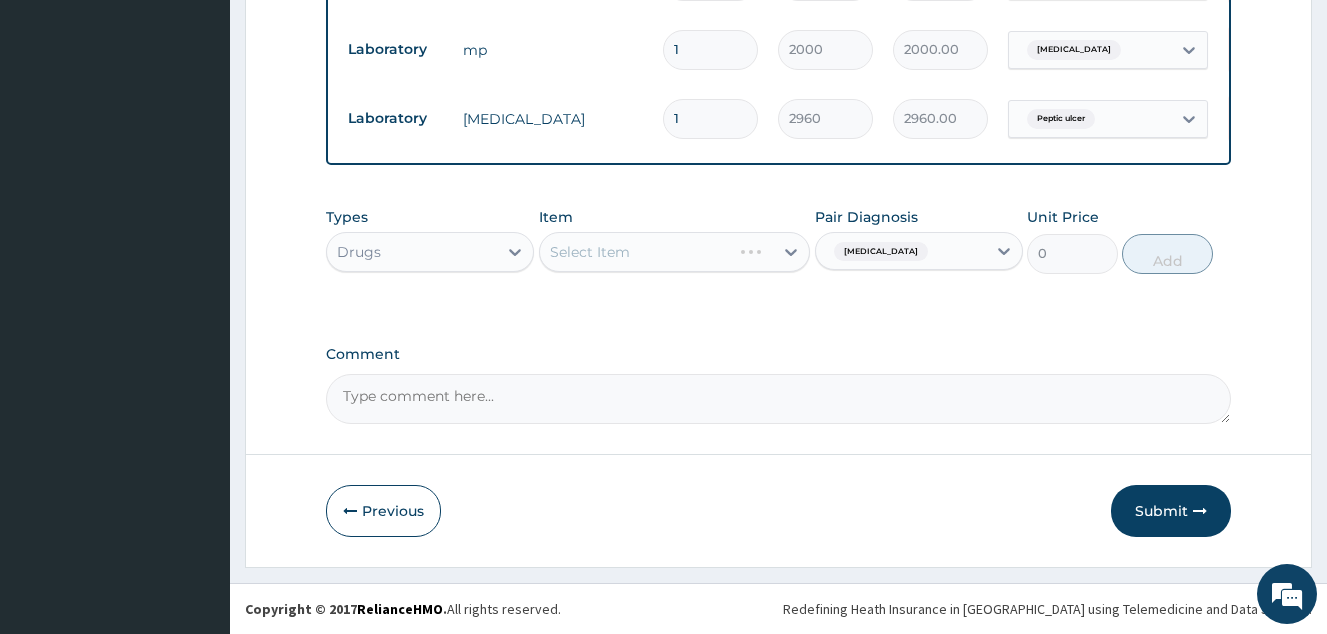 drag, startPoint x: 637, startPoint y: 270, endPoint x: 640, endPoint y: 256, distance: 14.3178215 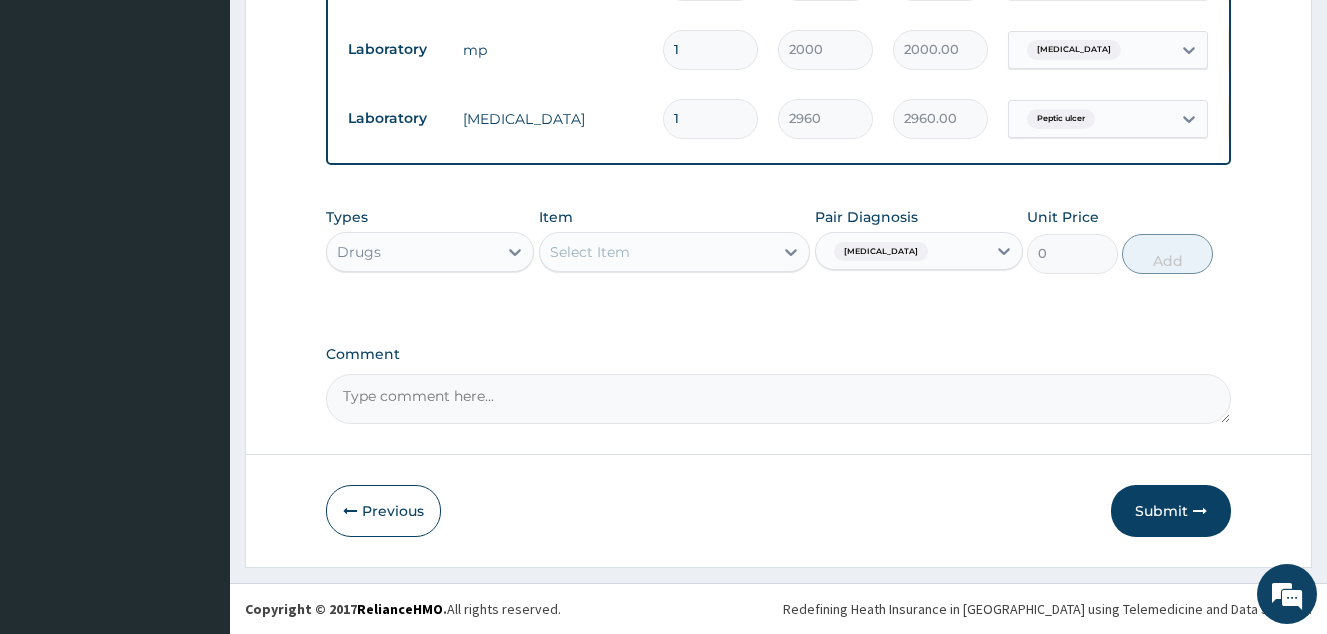 click on "Select Item" at bounding box center [657, 252] 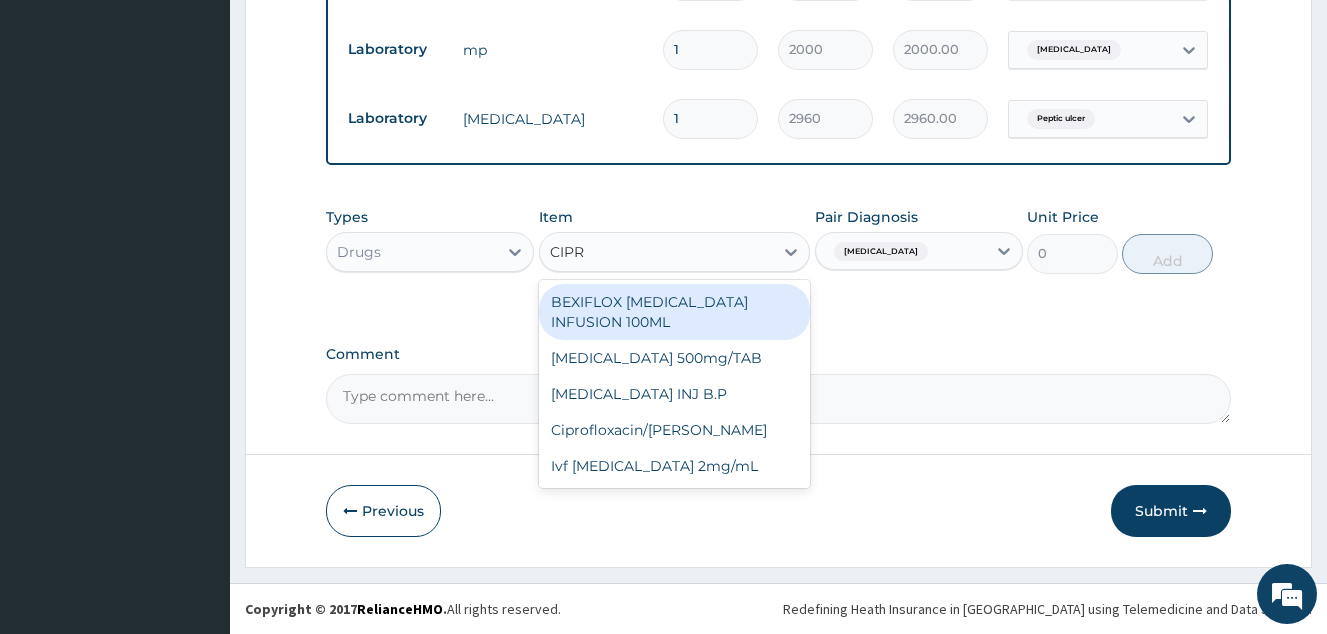 type on "CIPRO" 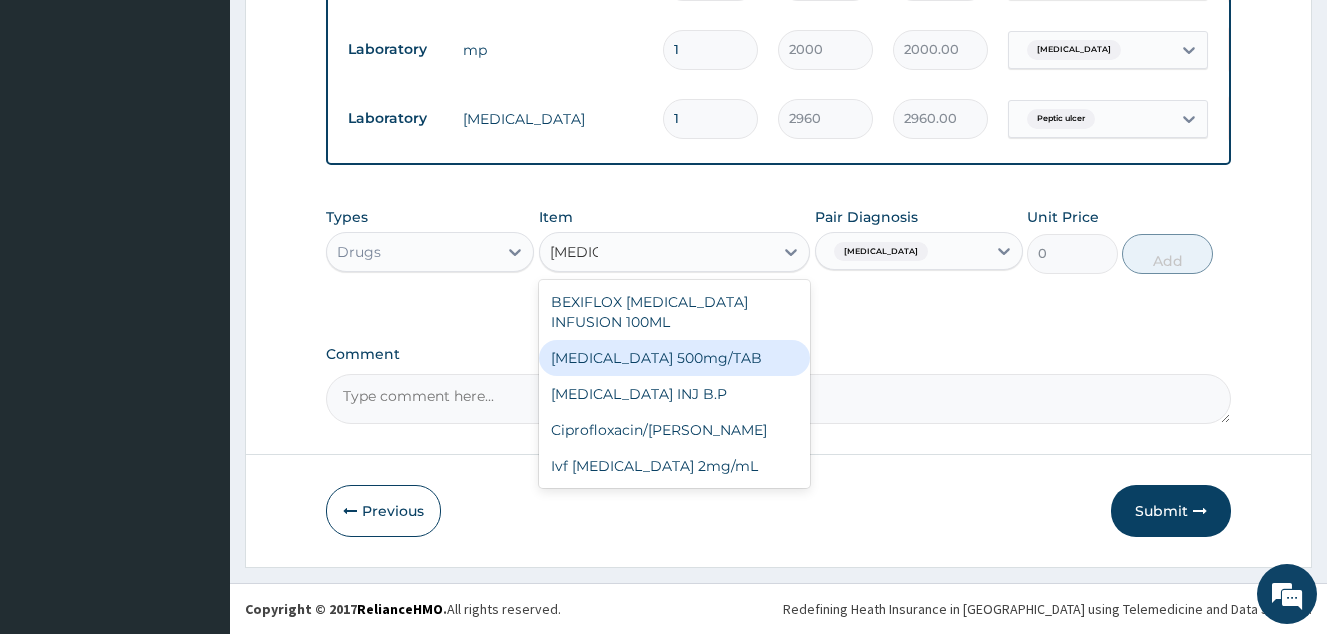 drag, startPoint x: 642, startPoint y: 333, endPoint x: 675, endPoint y: 333, distance: 33 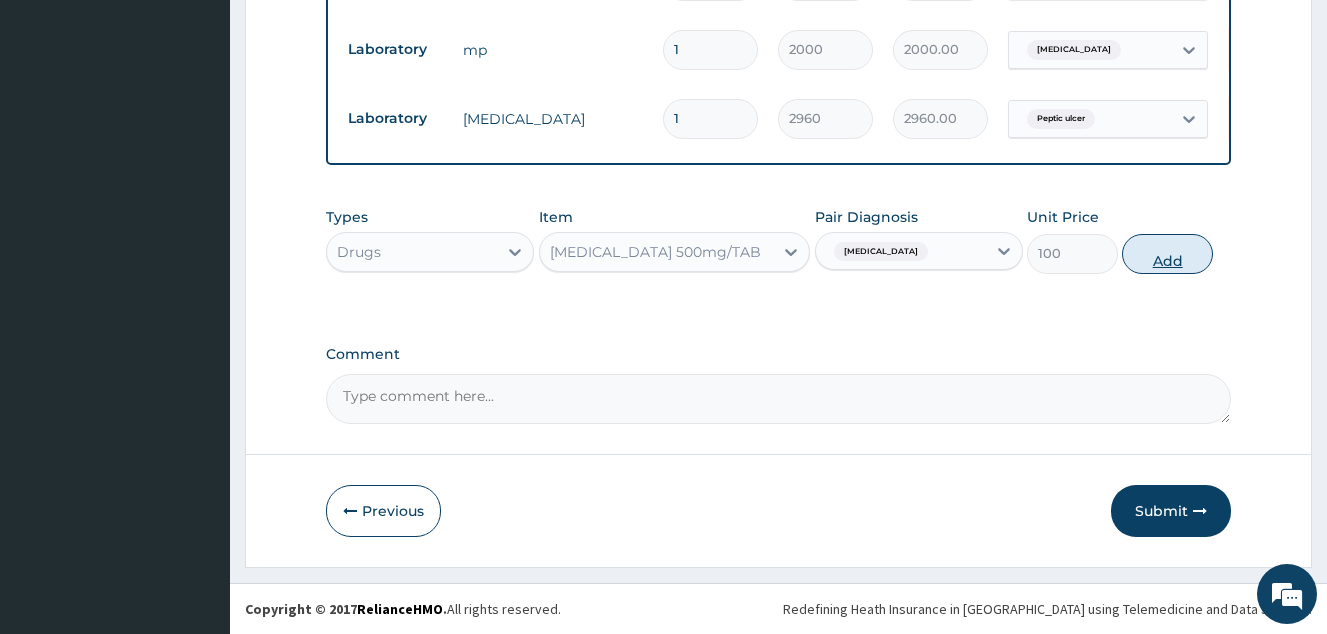 click on "Add" at bounding box center [1167, 254] 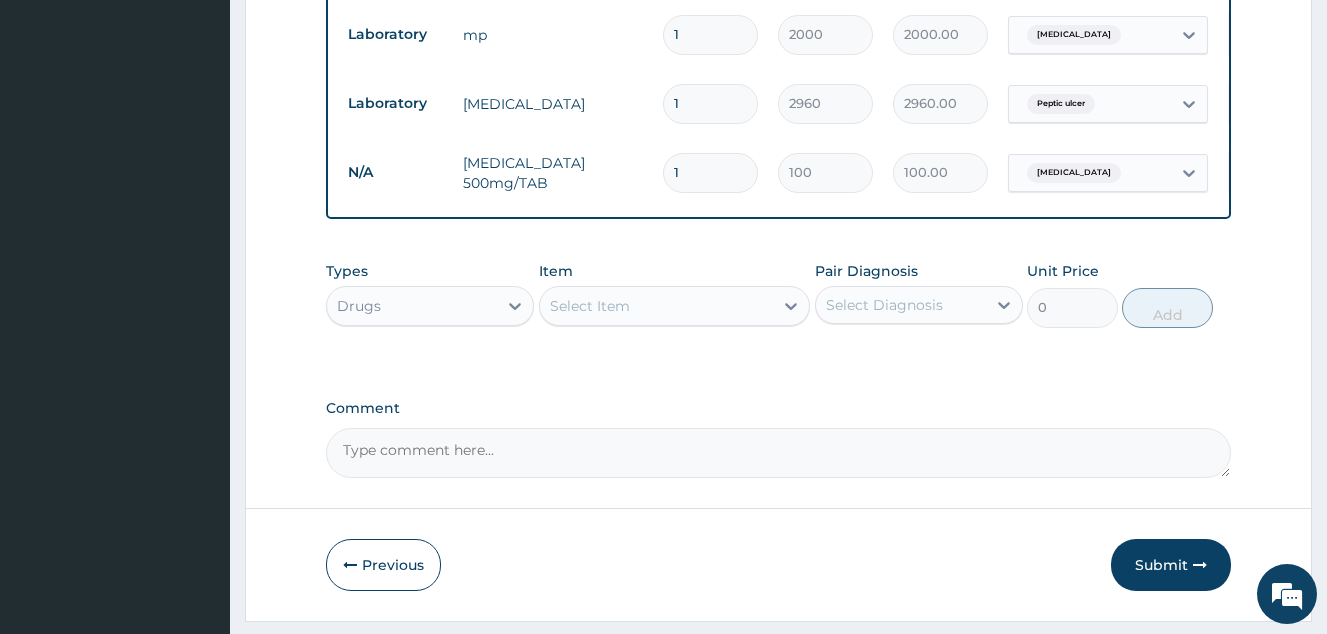 type on "10" 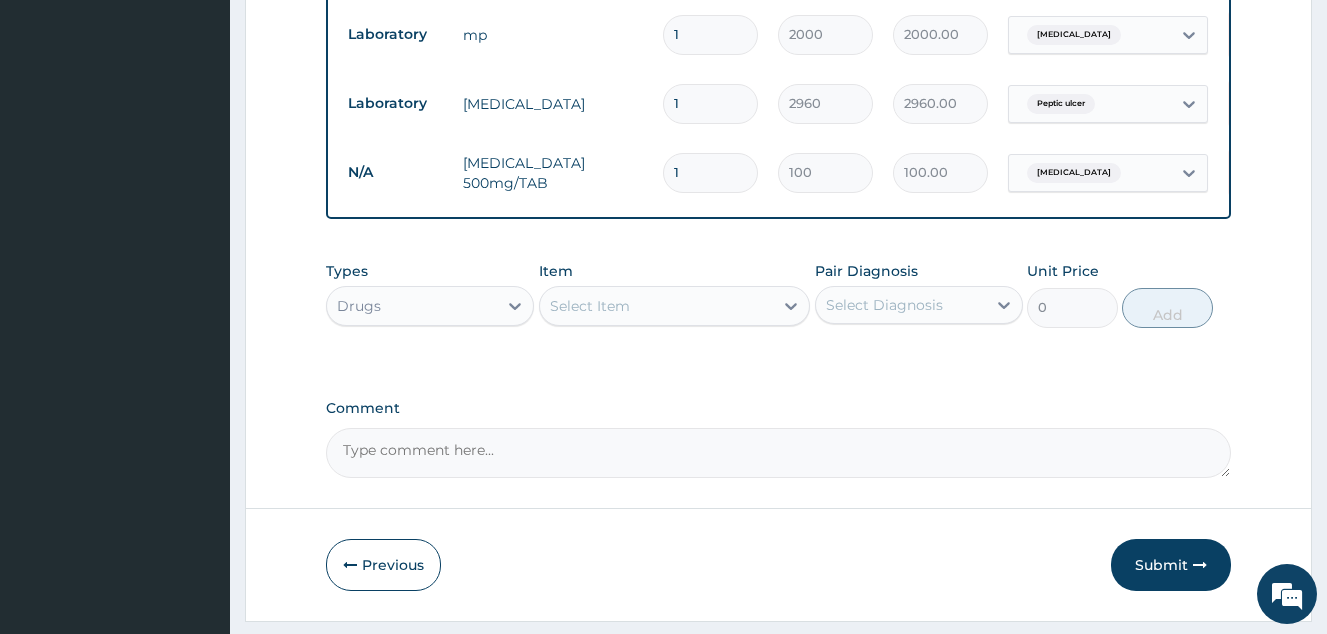 type on "1000.00" 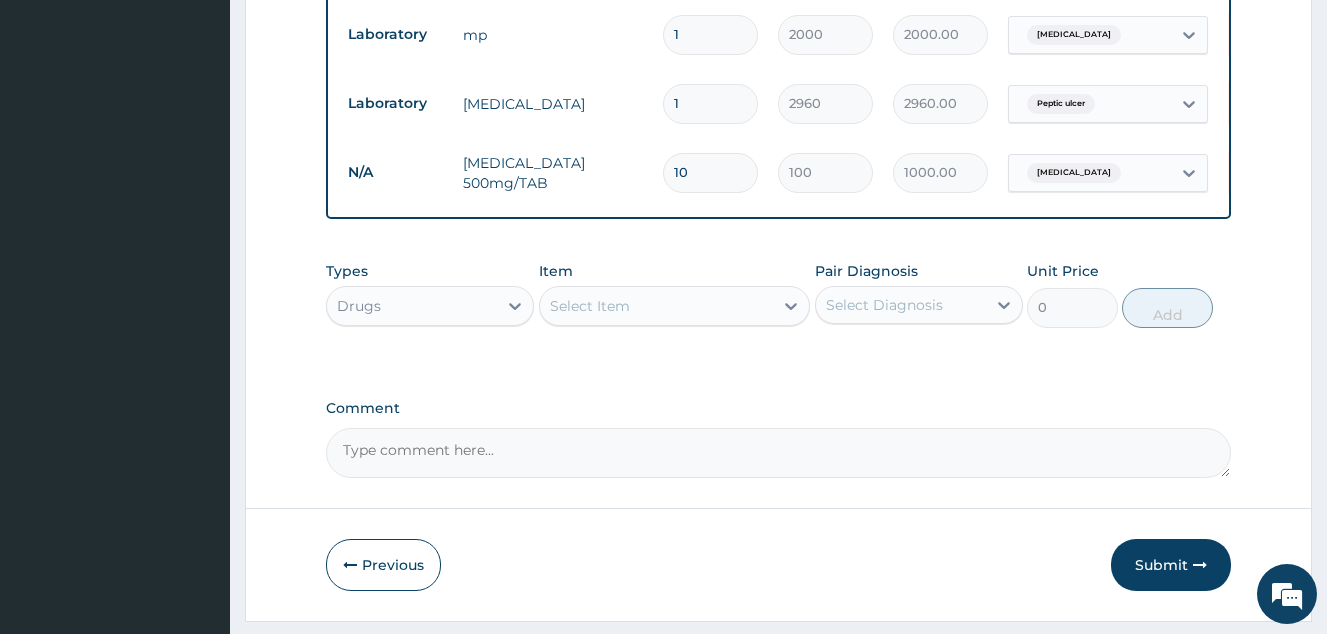 type on "10" 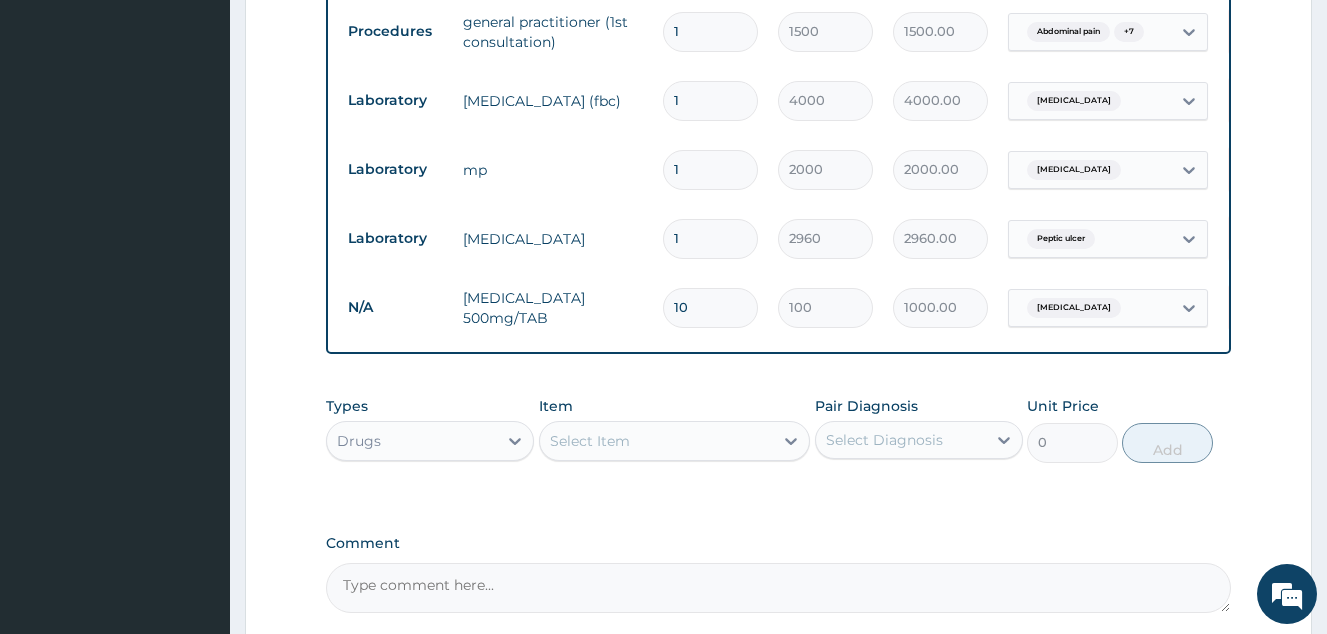 scroll, scrollTop: 942, scrollLeft: 0, axis: vertical 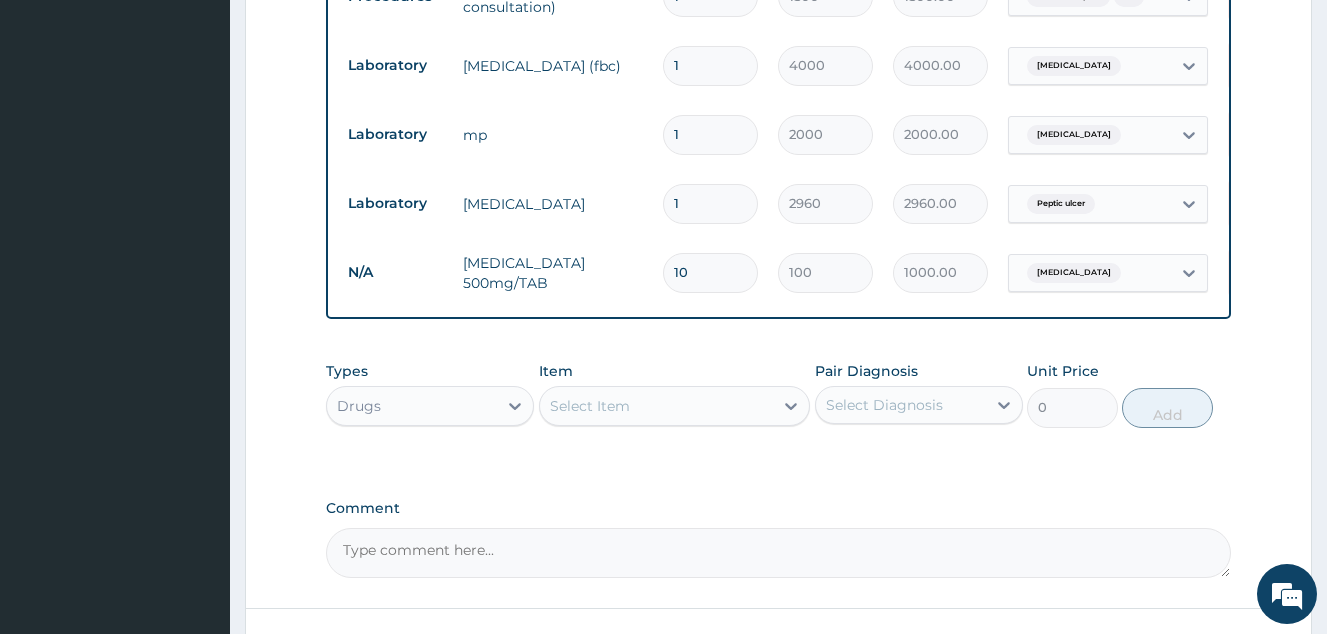click on "Select Diagnosis" at bounding box center (901, 405) 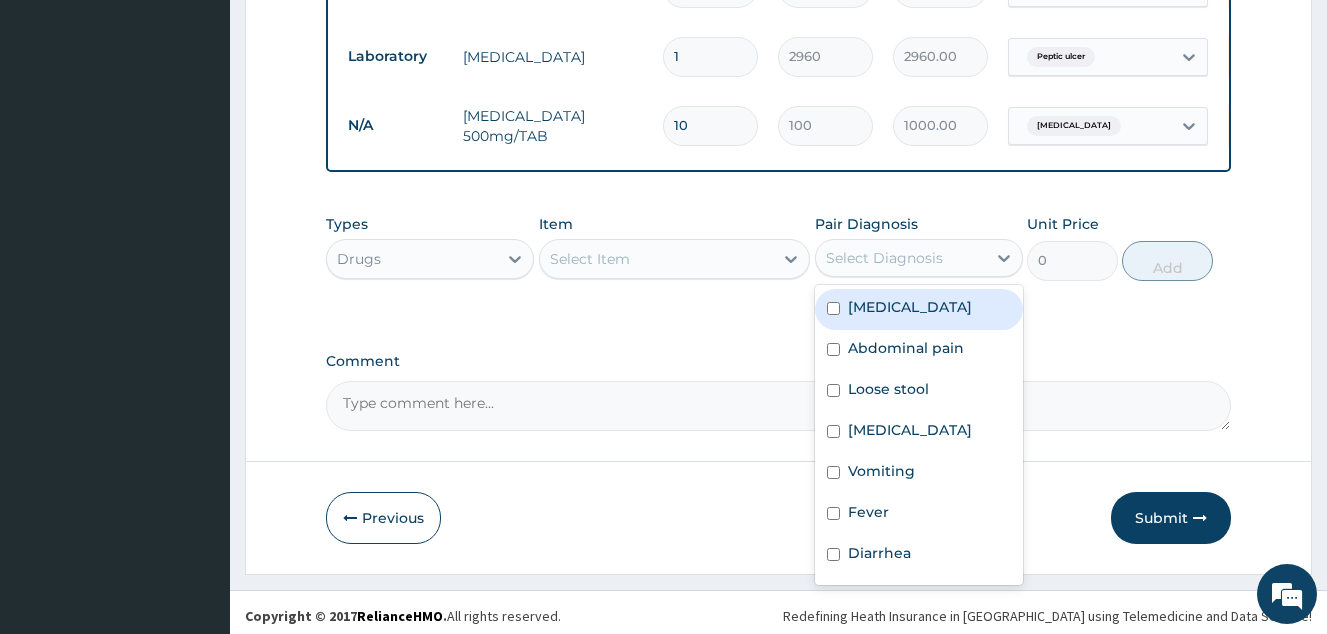 scroll, scrollTop: 1111, scrollLeft: 0, axis: vertical 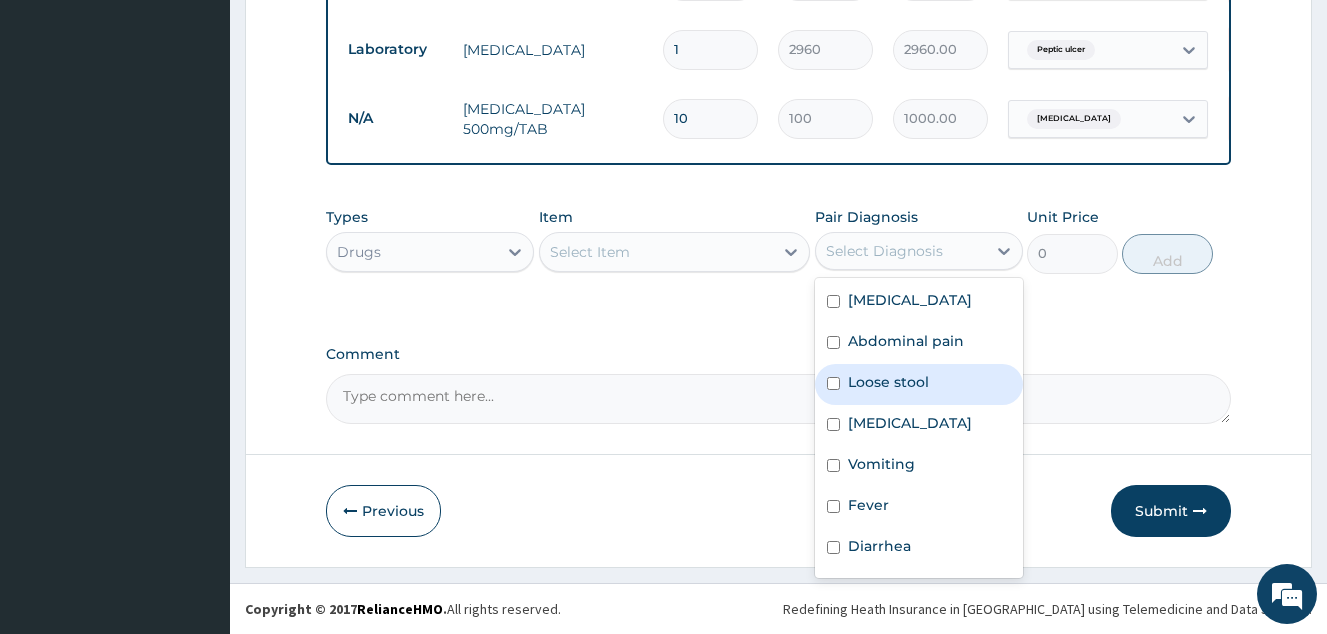 click on "Loose stool" at bounding box center (888, 382) 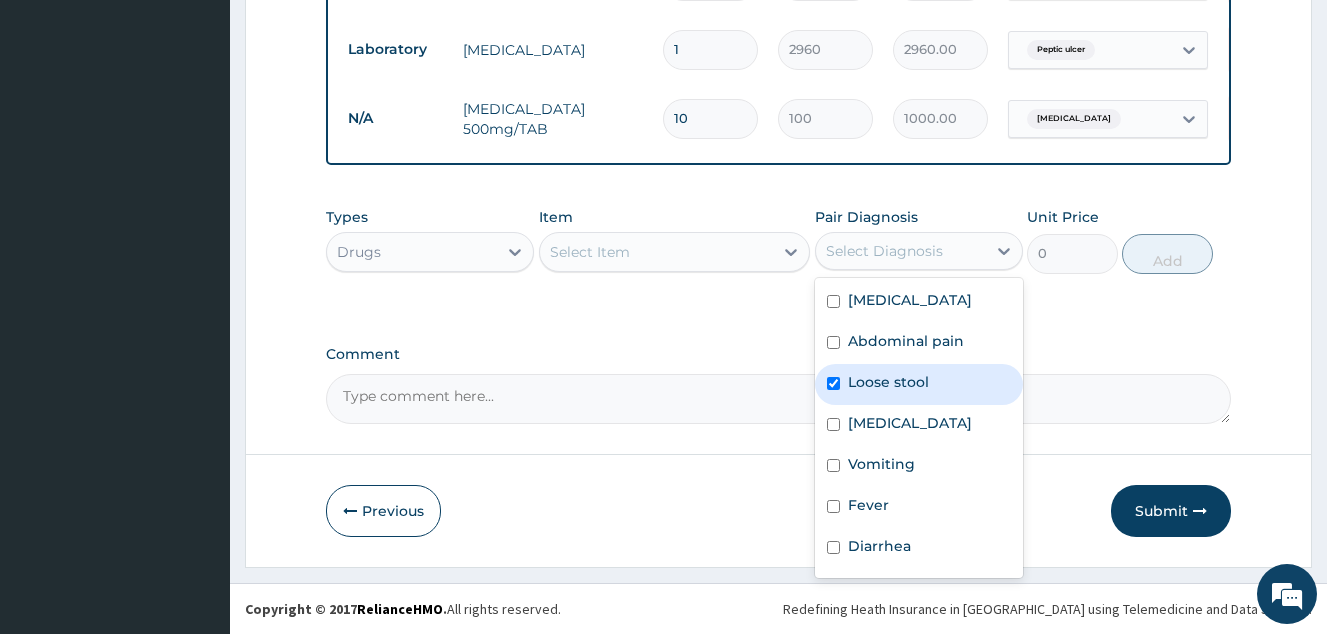 checkbox on "true" 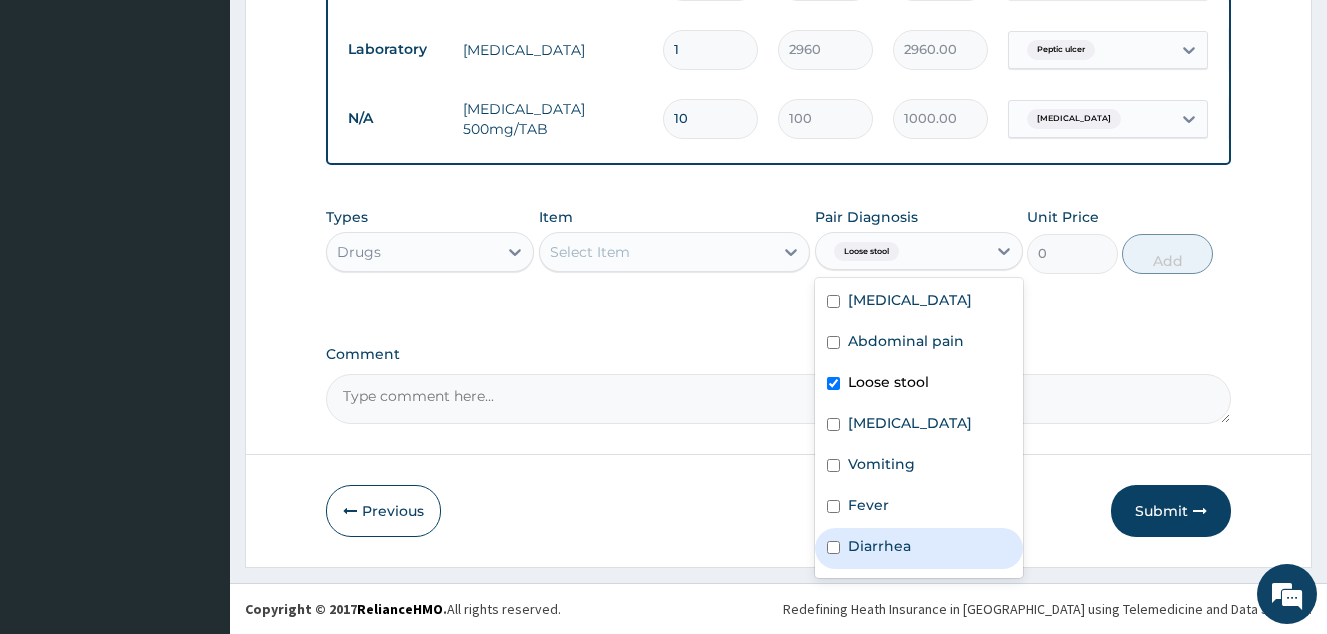 drag, startPoint x: 895, startPoint y: 551, endPoint x: 768, endPoint y: 385, distance: 209.00957 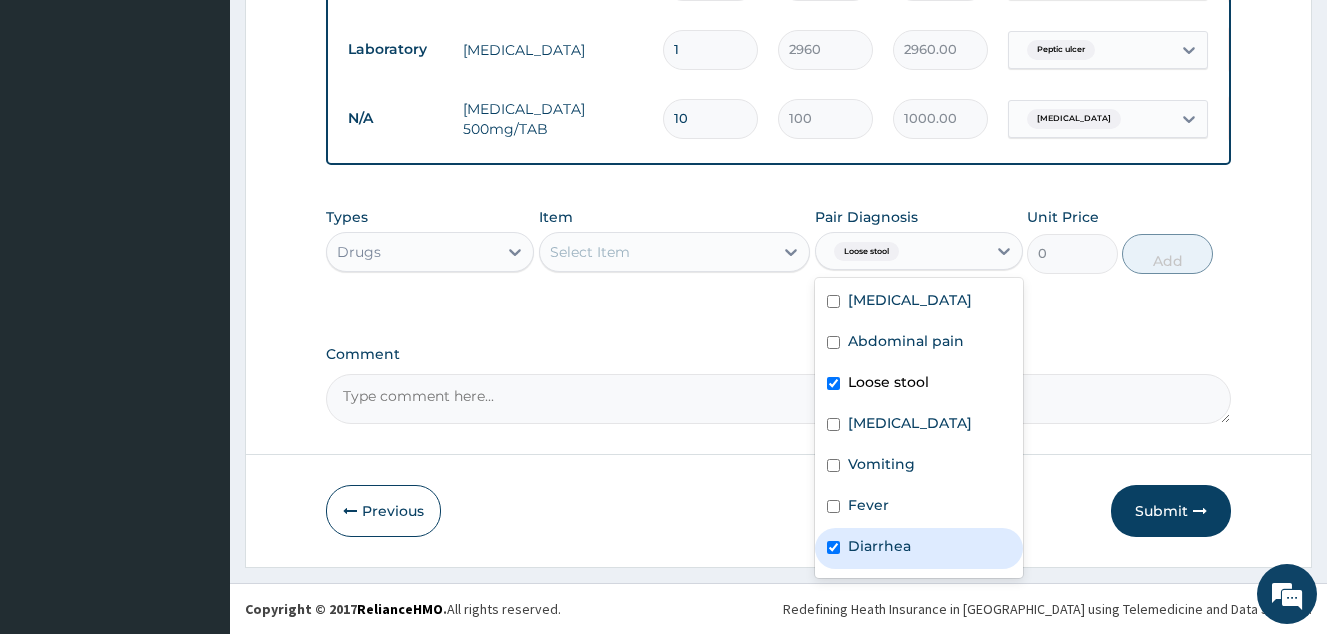 checkbox on "true" 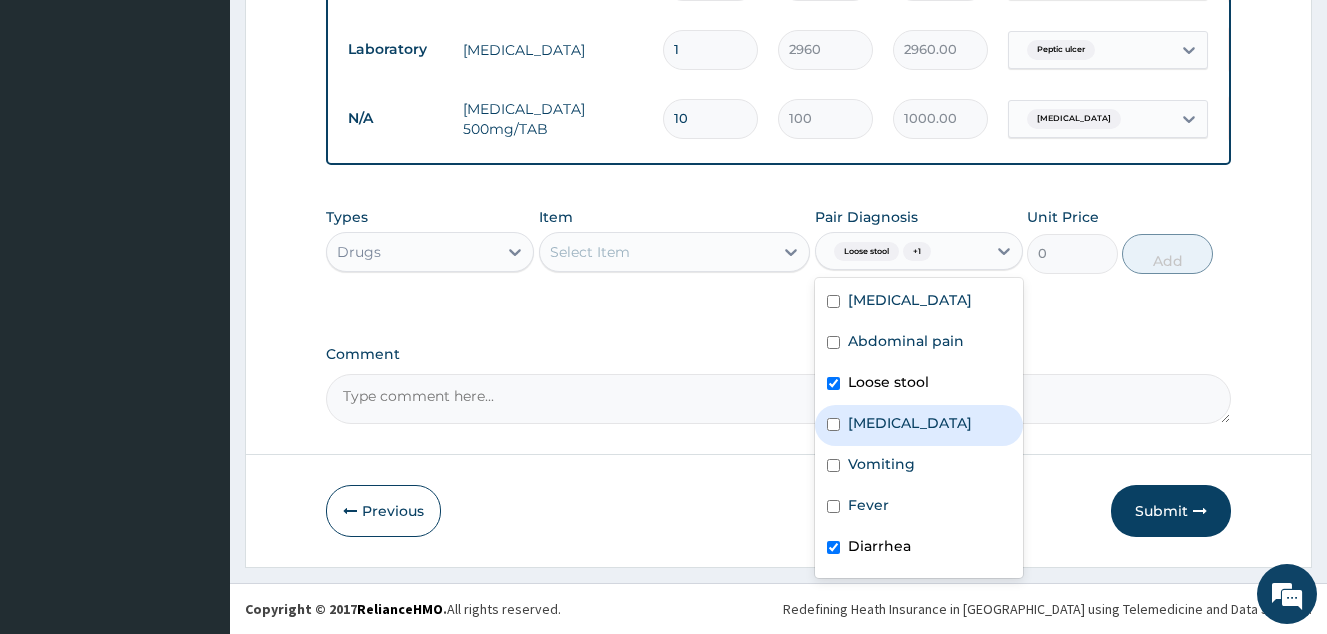 click on "Select Item" at bounding box center [590, 252] 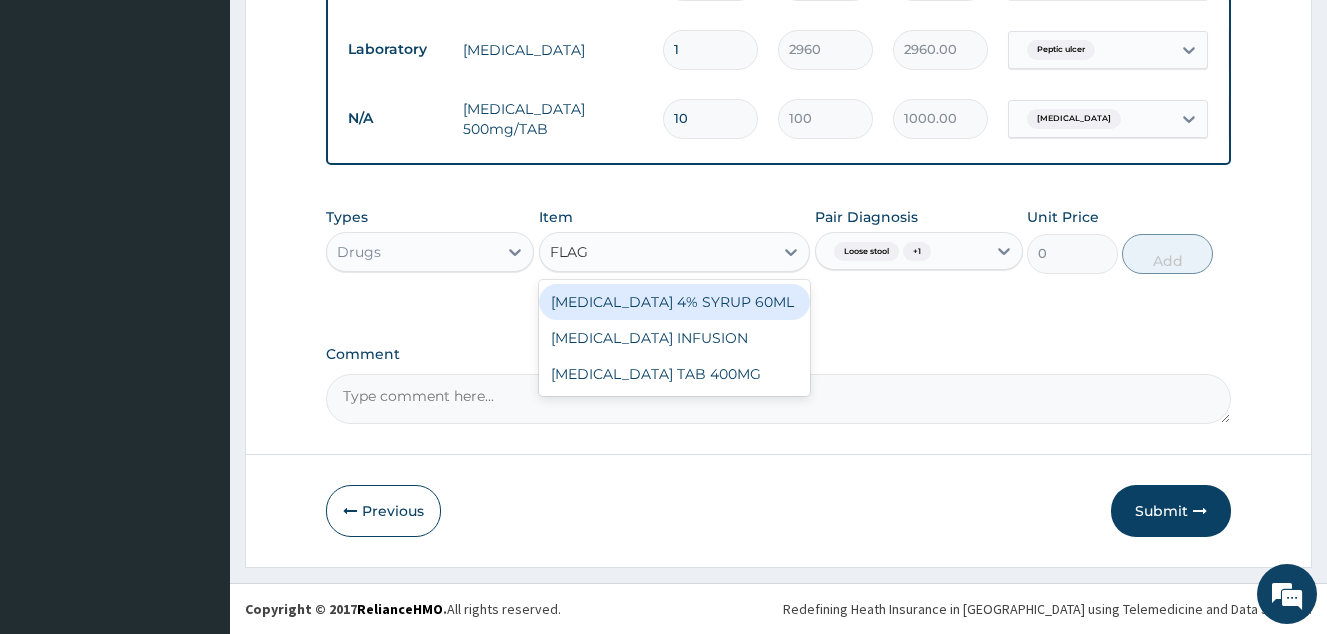type on "FLAGY" 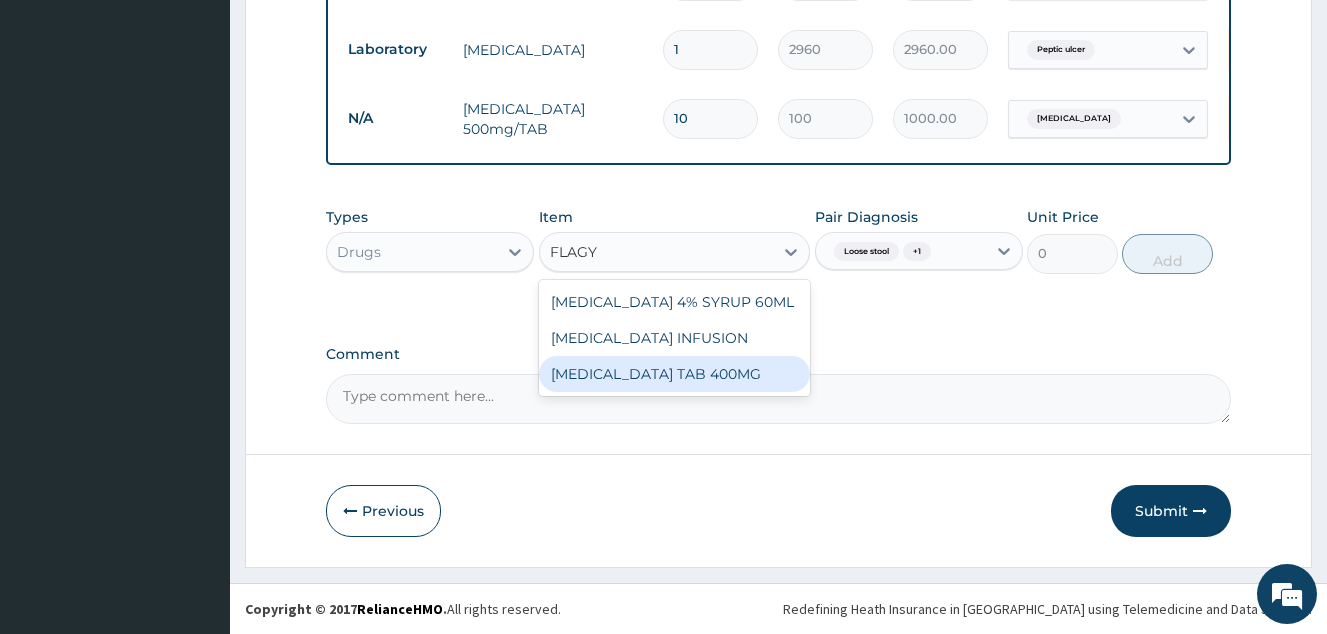 click on "FLAGYL TAB 400MG" at bounding box center (675, 374) 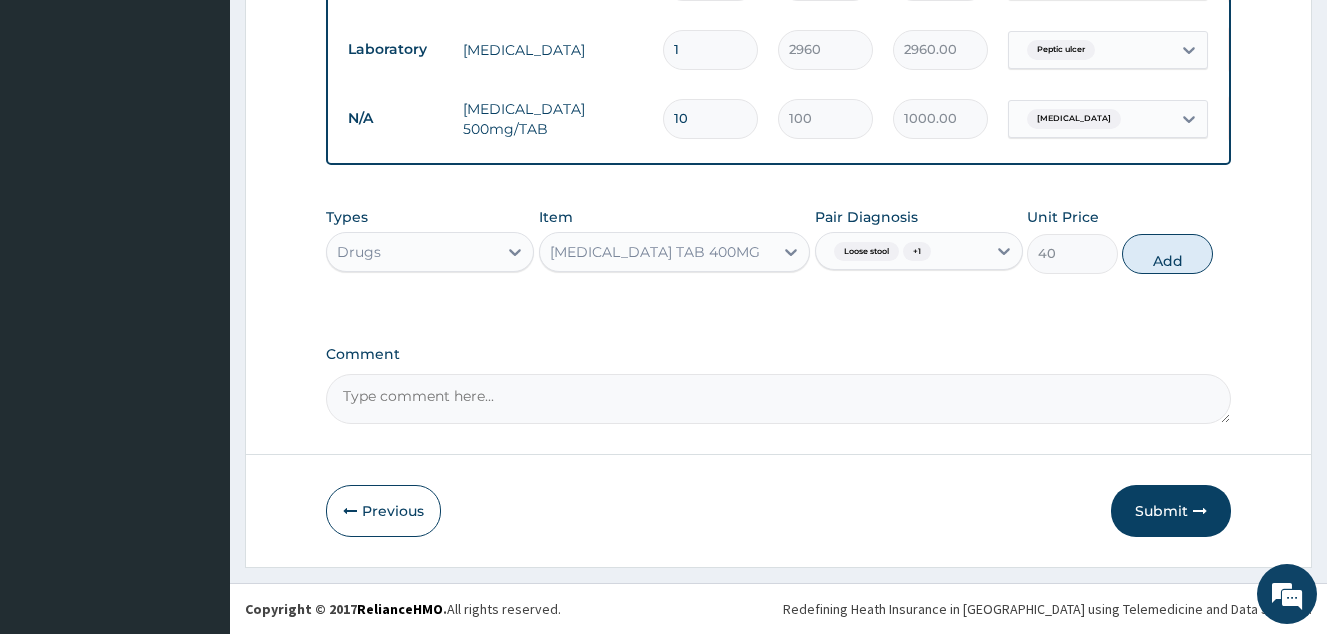 click on "Add" at bounding box center [1167, 254] 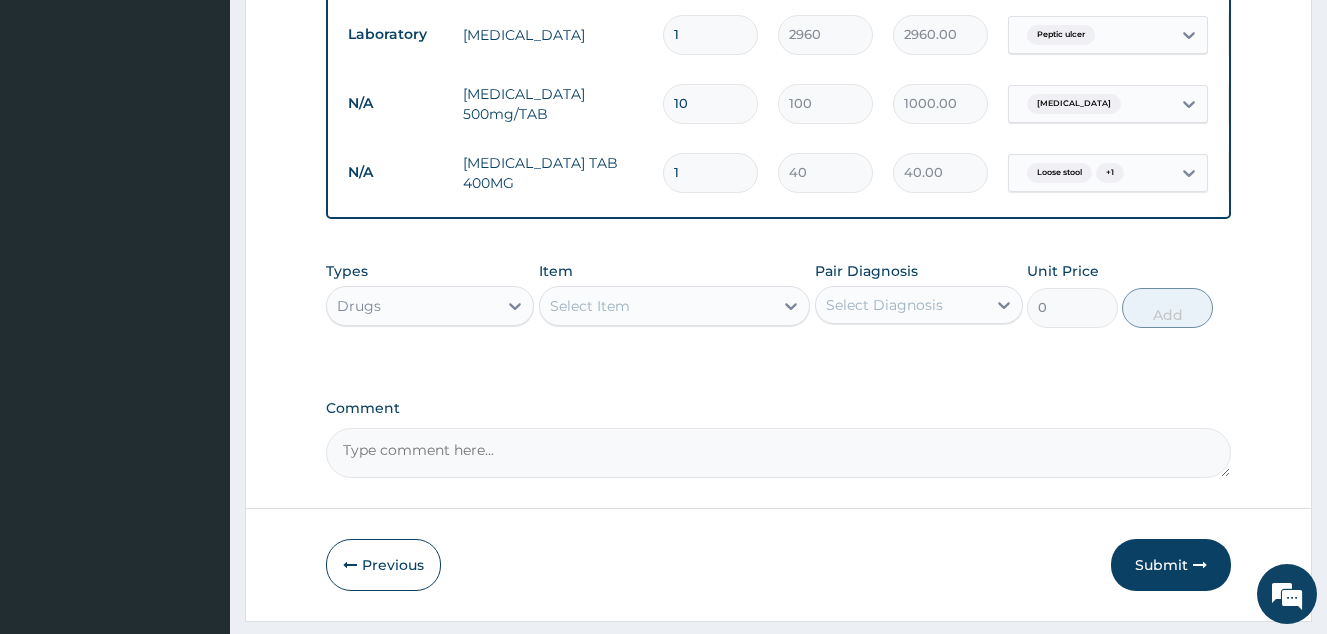 type on "15" 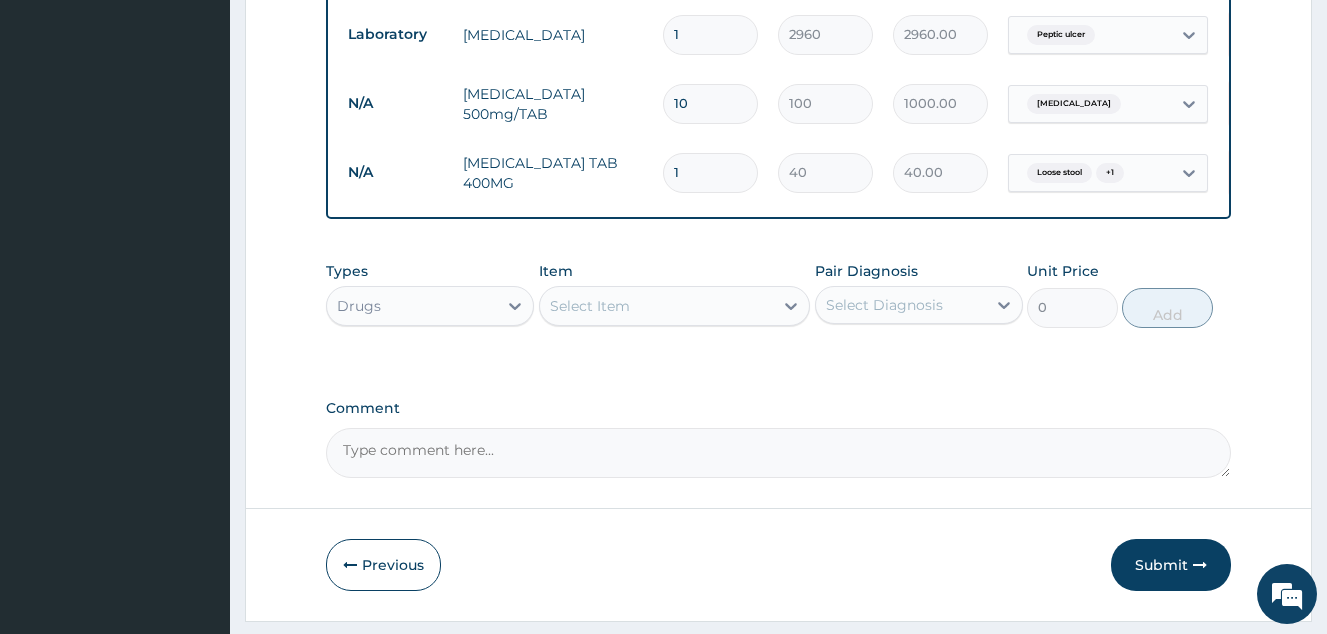 type on "600.00" 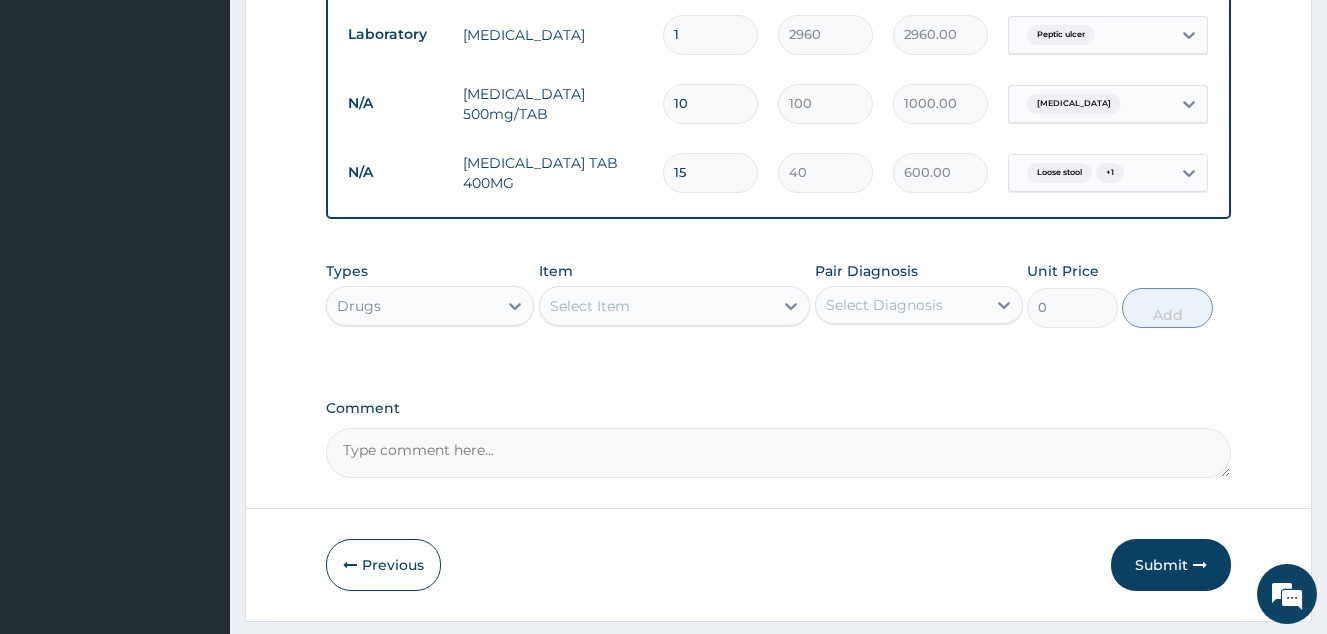 type on "14" 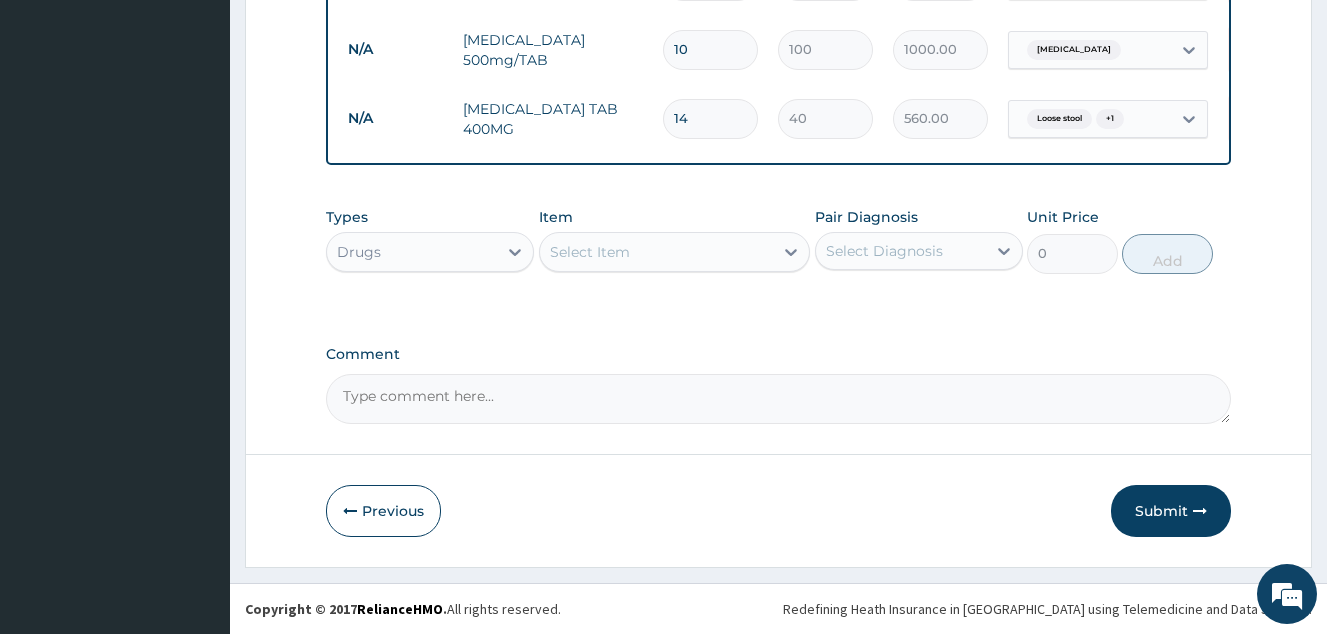 scroll, scrollTop: 1180, scrollLeft: 0, axis: vertical 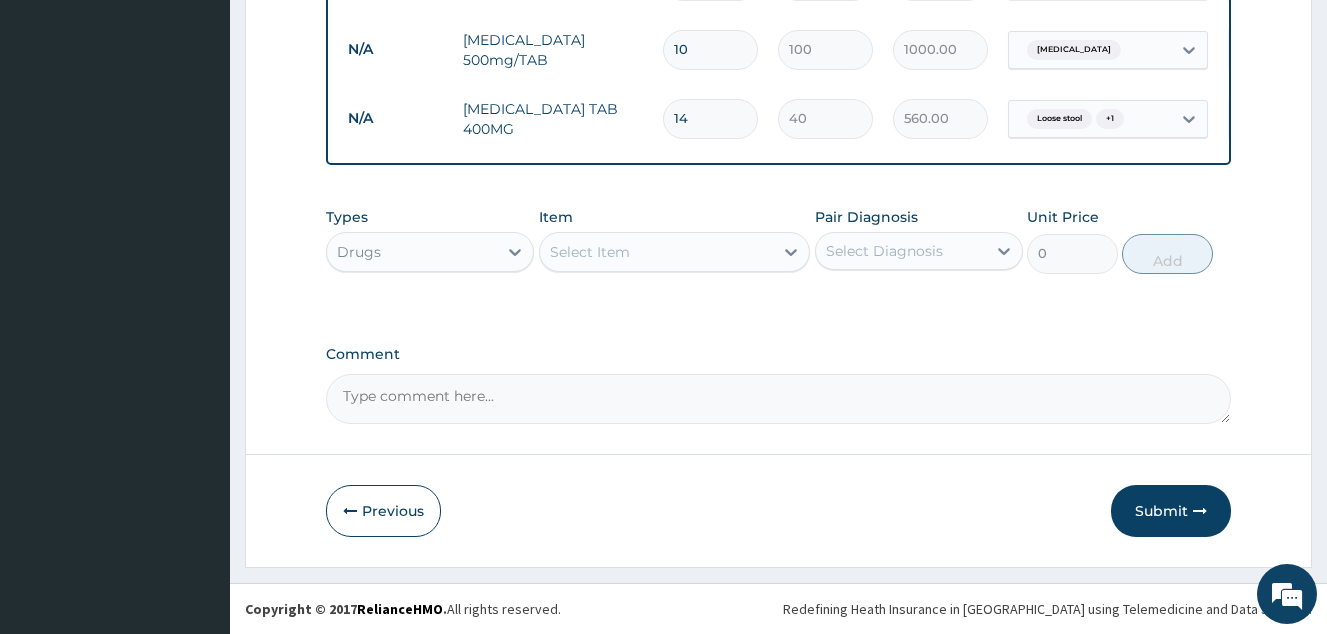 type on "14" 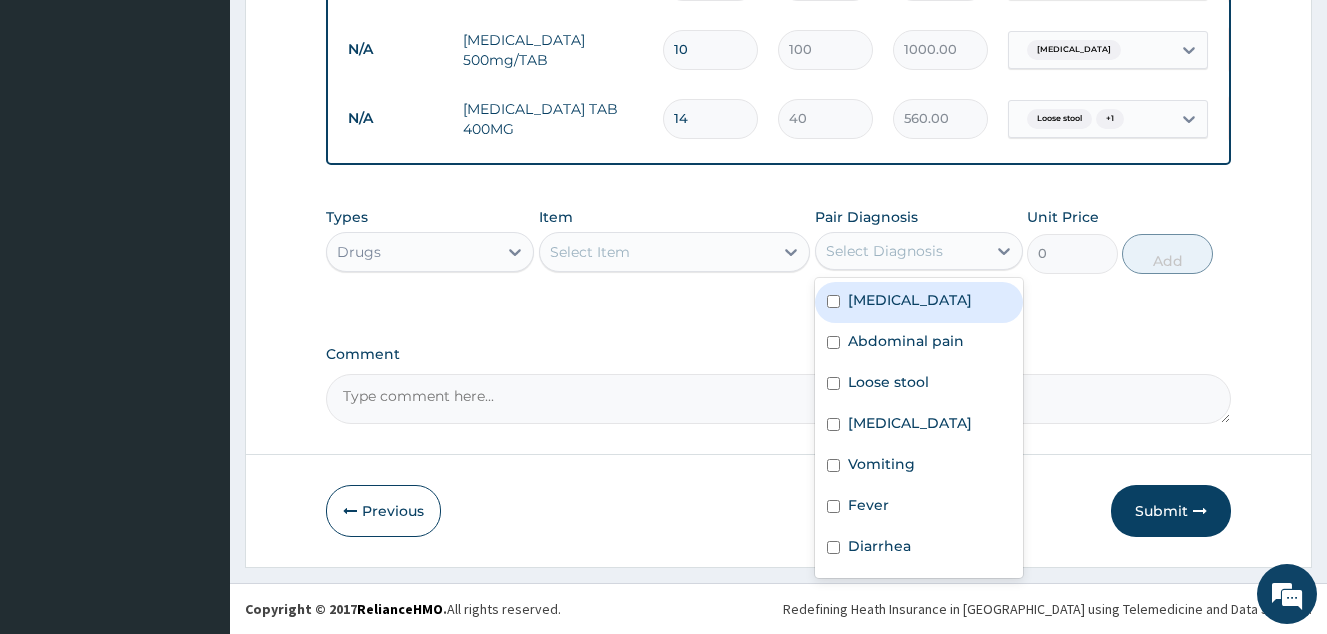 click on "Select Diagnosis" at bounding box center [884, 251] 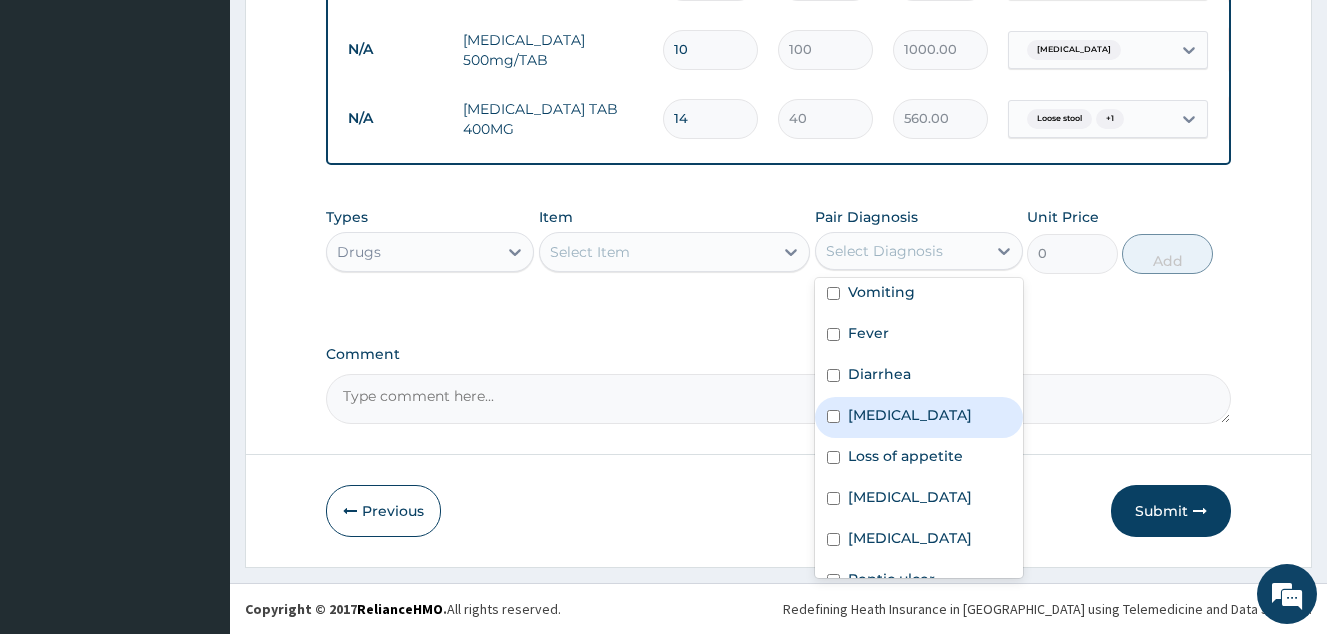 scroll, scrollTop: 200, scrollLeft: 0, axis: vertical 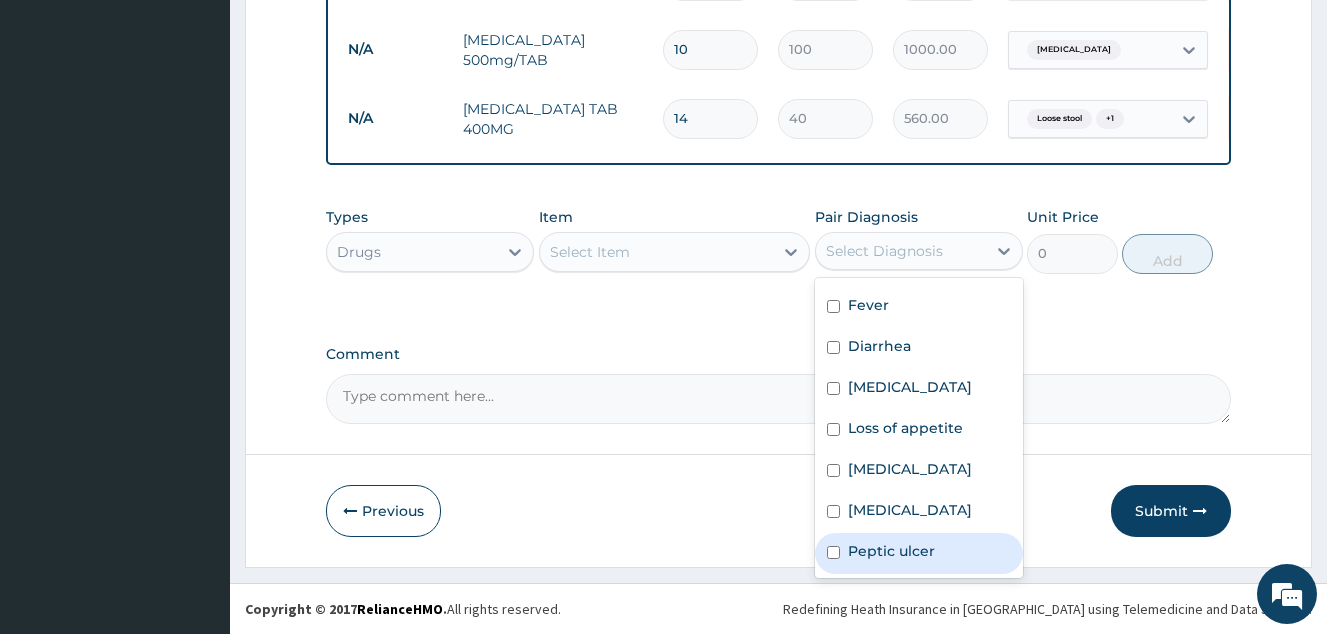 click on "Peptic ulcer" at bounding box center [891, 551] 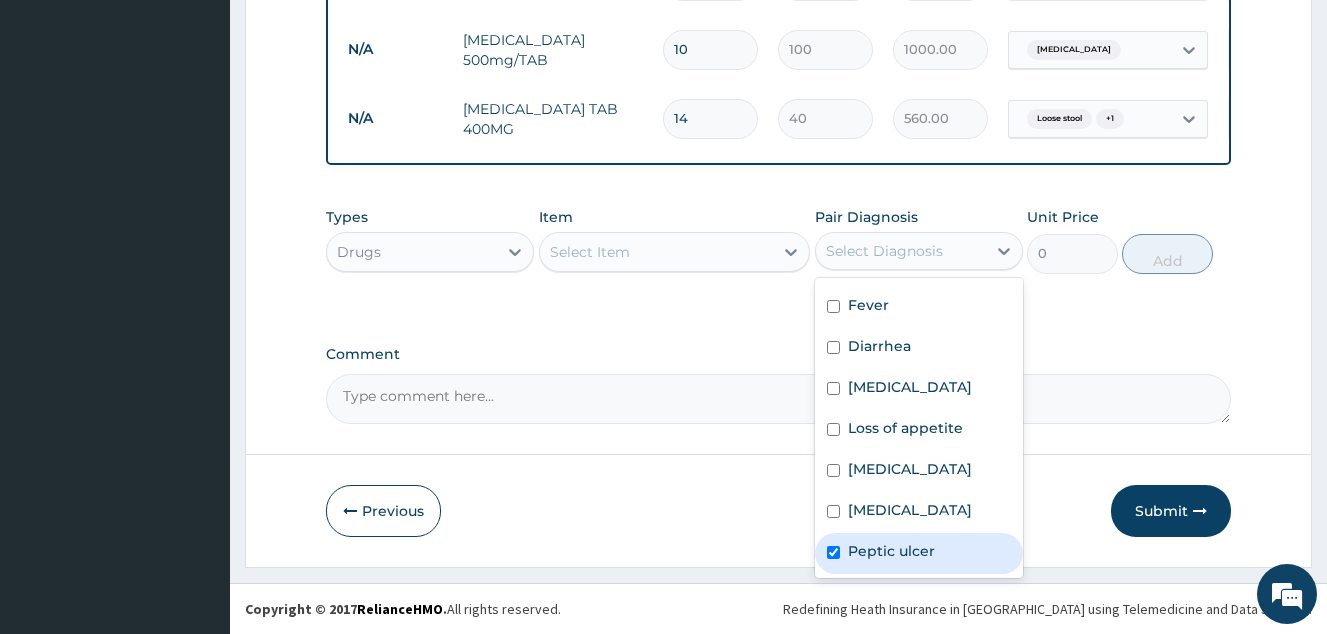 checkbox on "true" 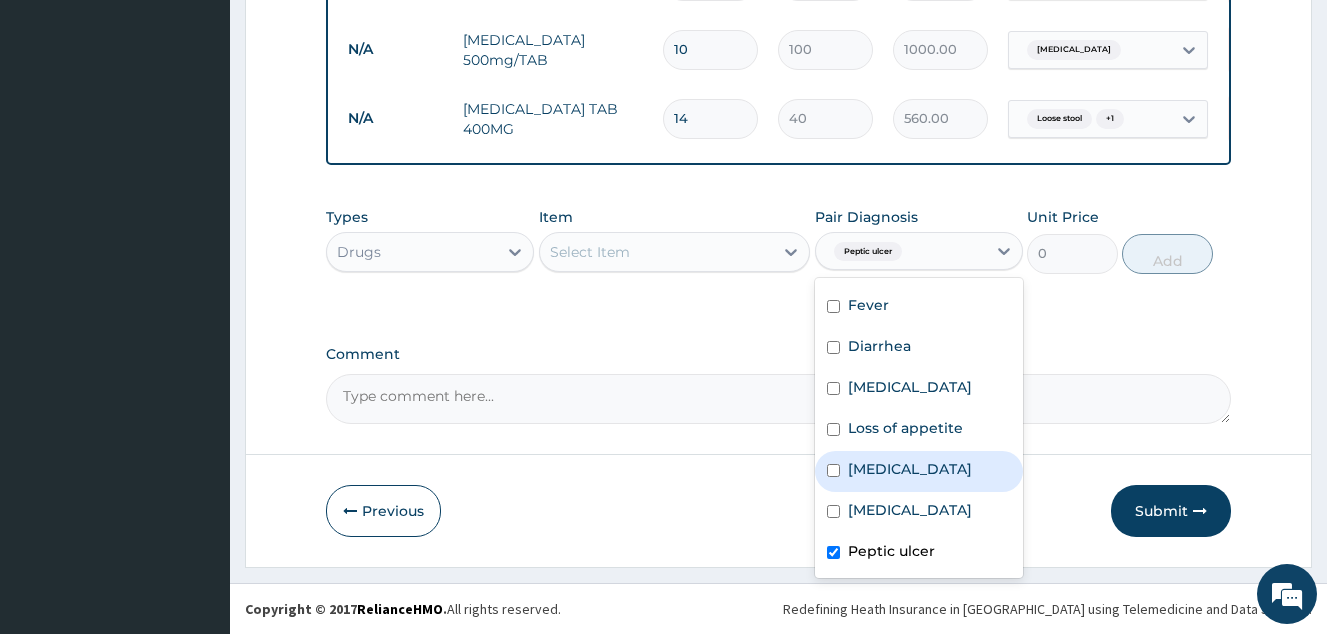 click on "Select Item" at bounding box center (657, 252) 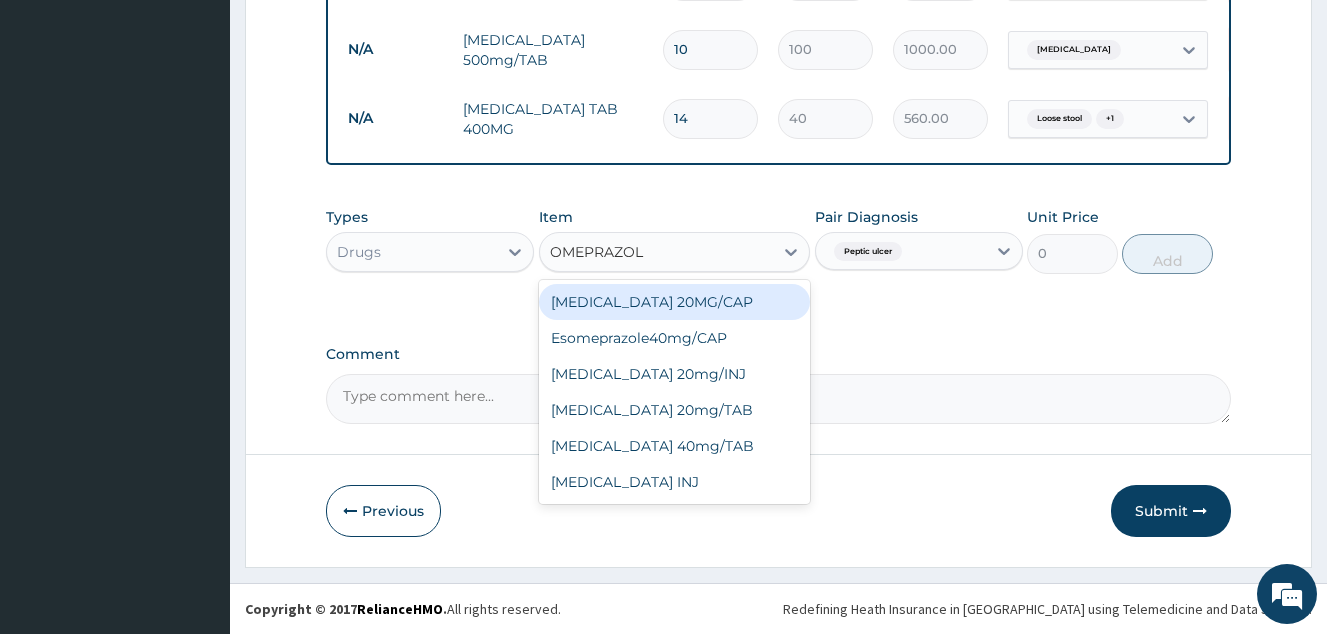 type on "OMEPRAZOLE" 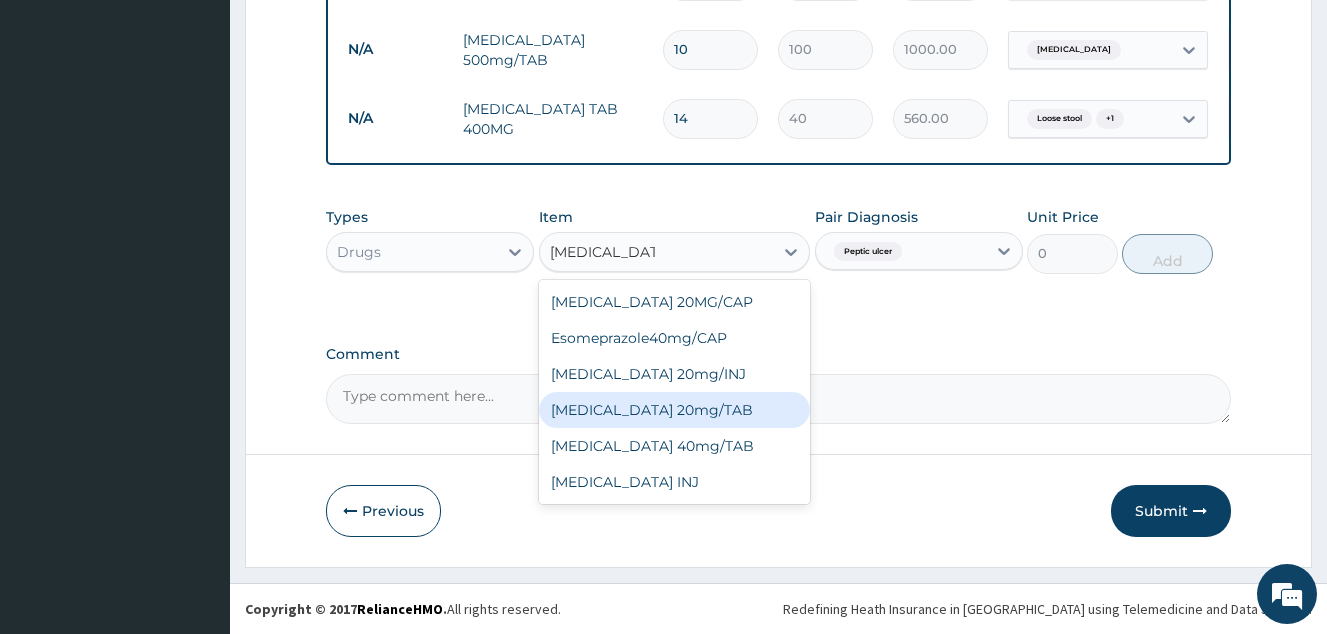 drag, startPoint x: 693, startPoint y: 411, endPoint x: 801, endPoint y: 380, distance: 112.36102 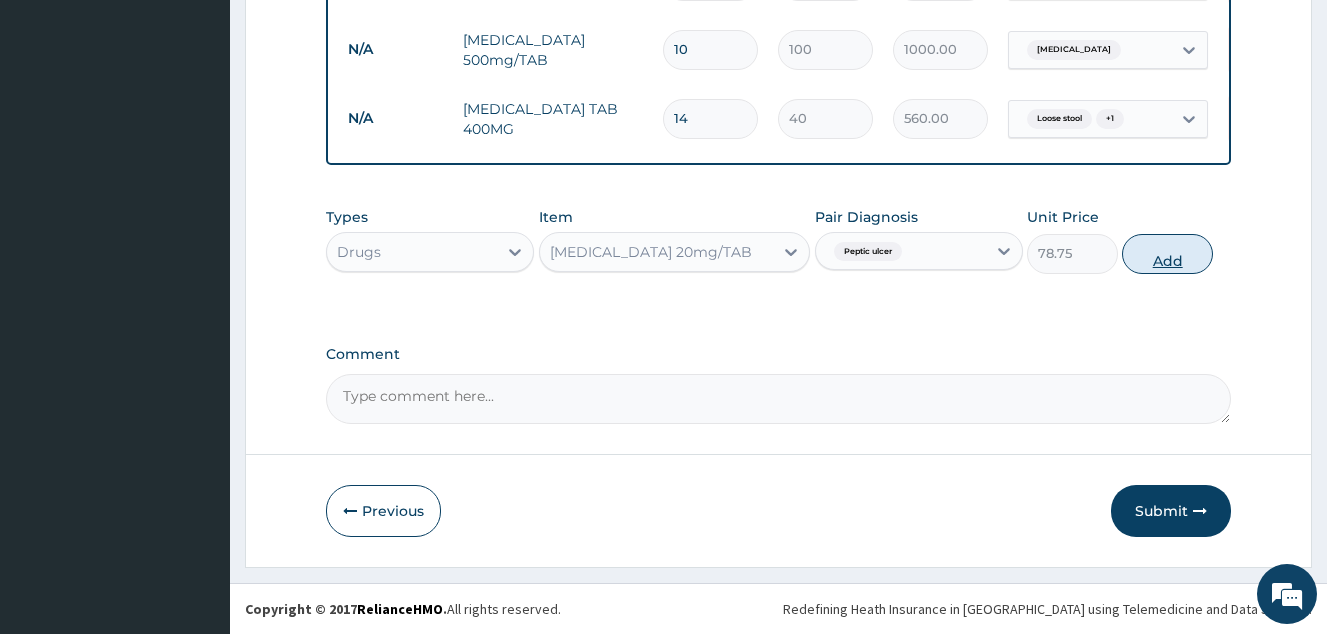 click on "Add" at bounding box center (1167, 254) 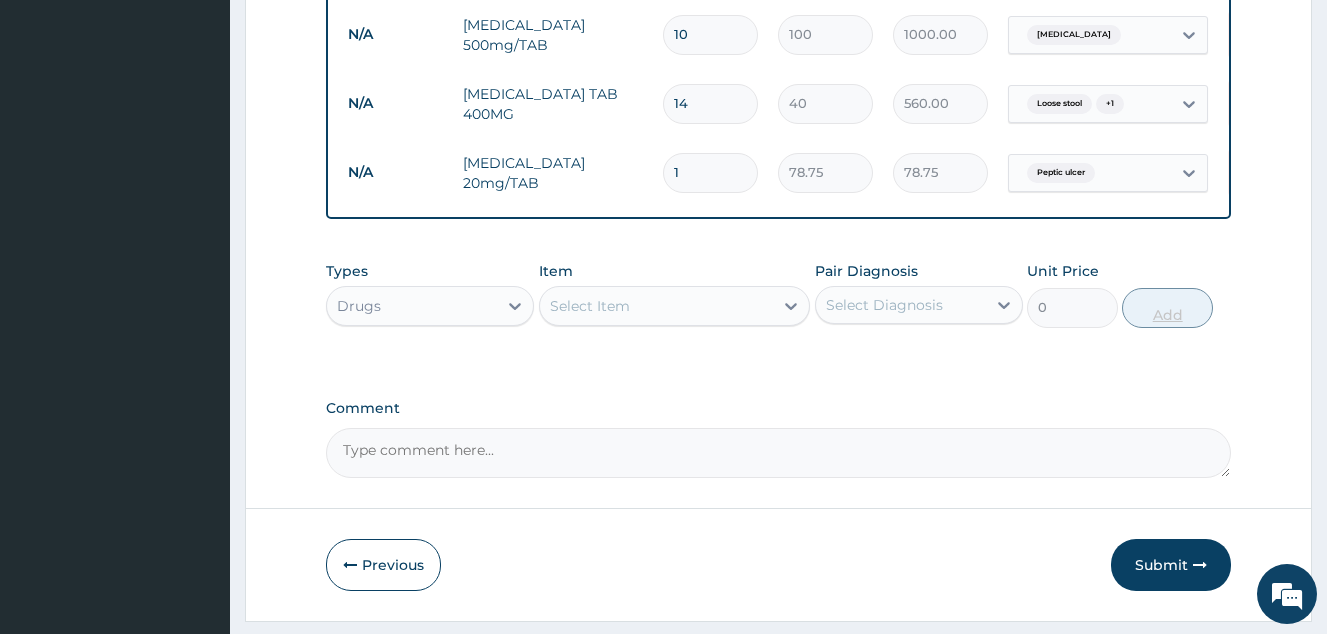 type on "10" 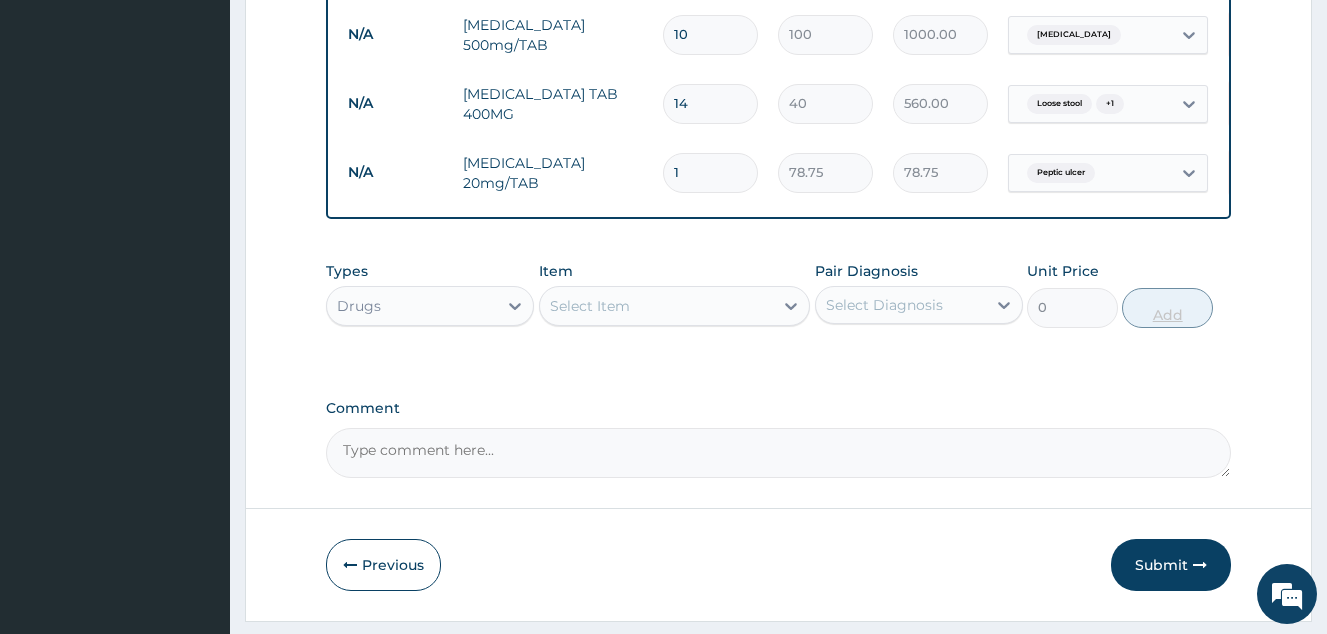 type on "787.50" 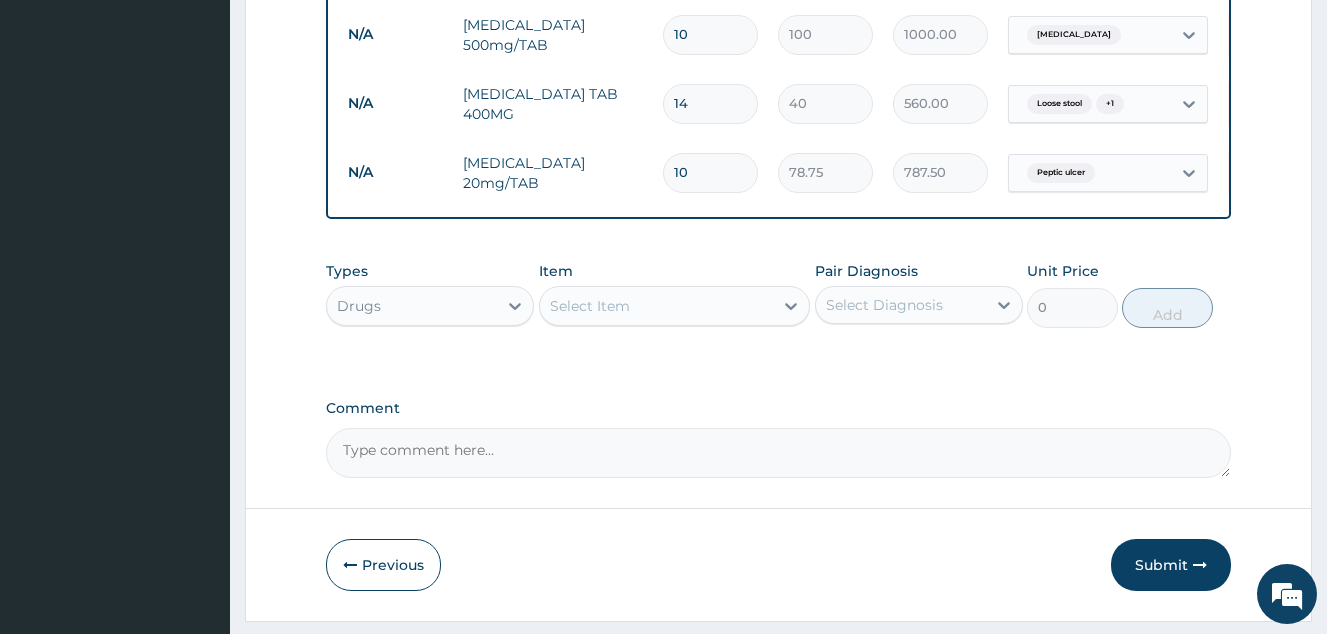 type on "10" 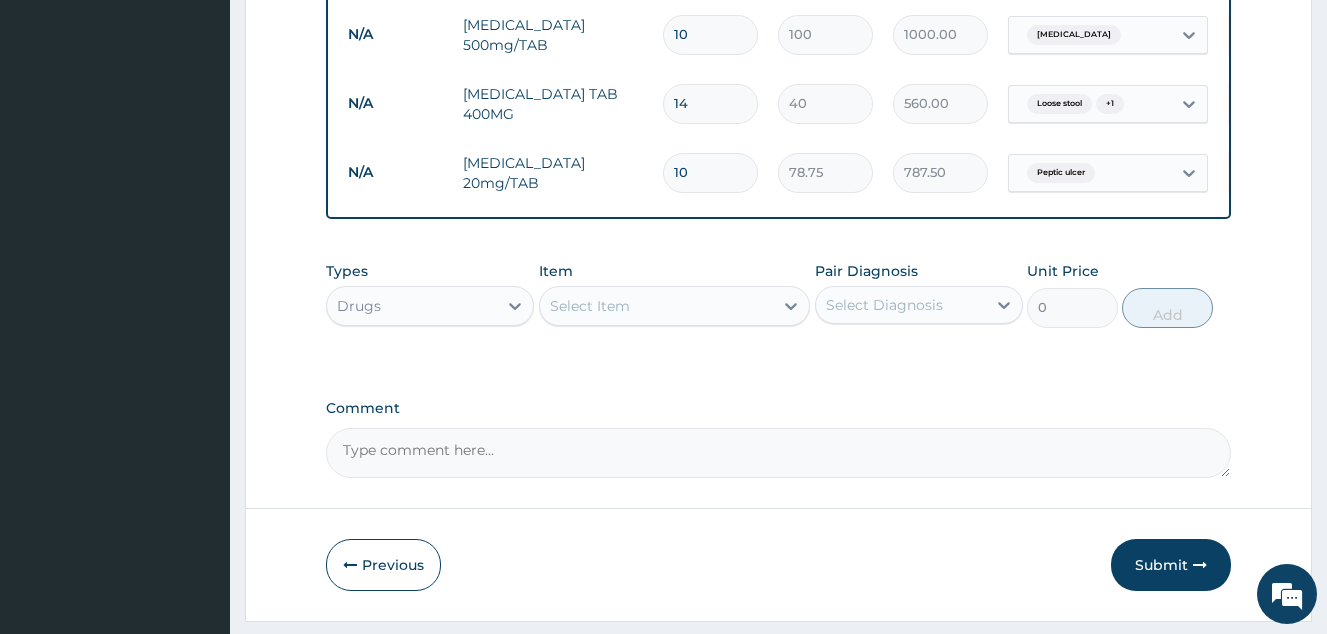 click on "Select Diagnosis" at bounding box center (884, 305) 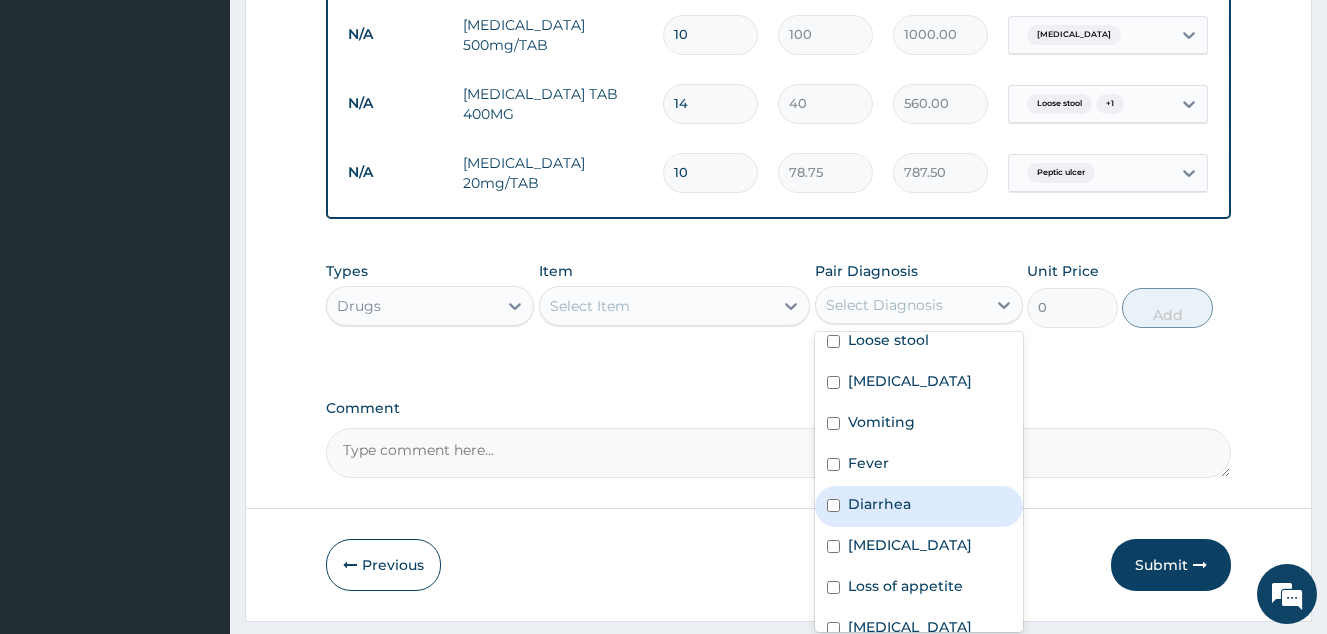 scroll, scrollTop: 200, scrollLeft: 0, axis: vertical 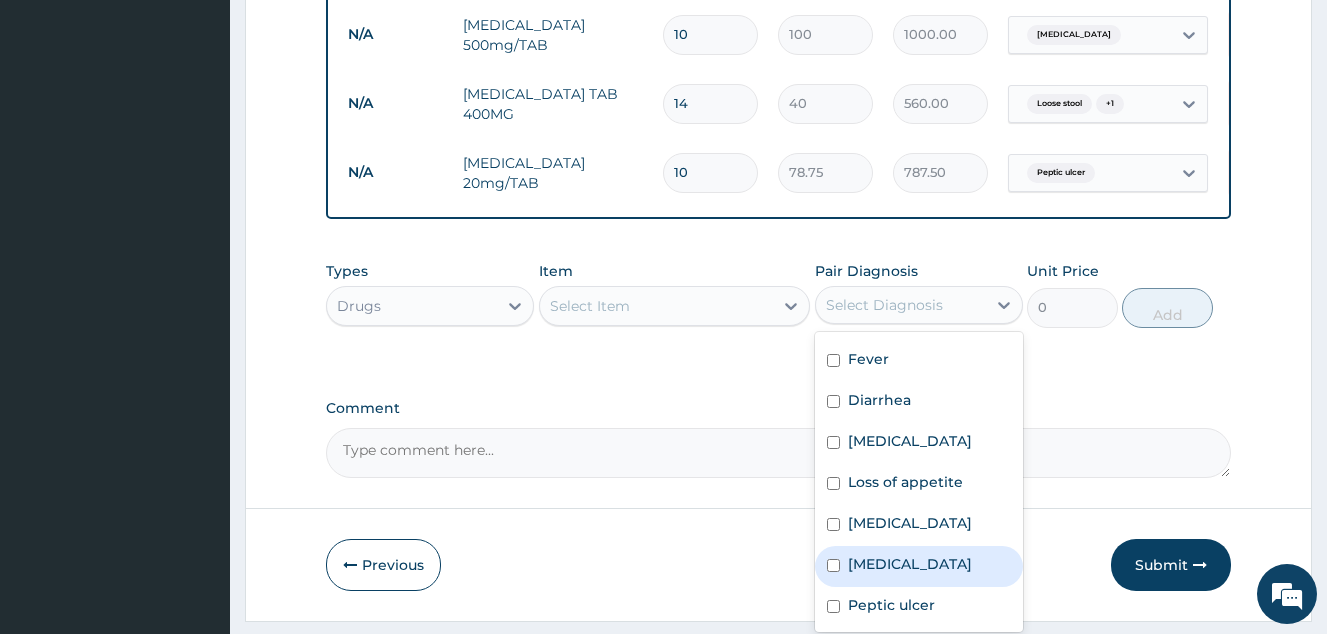 click on "Malaria" at bounding box center [919, 566] 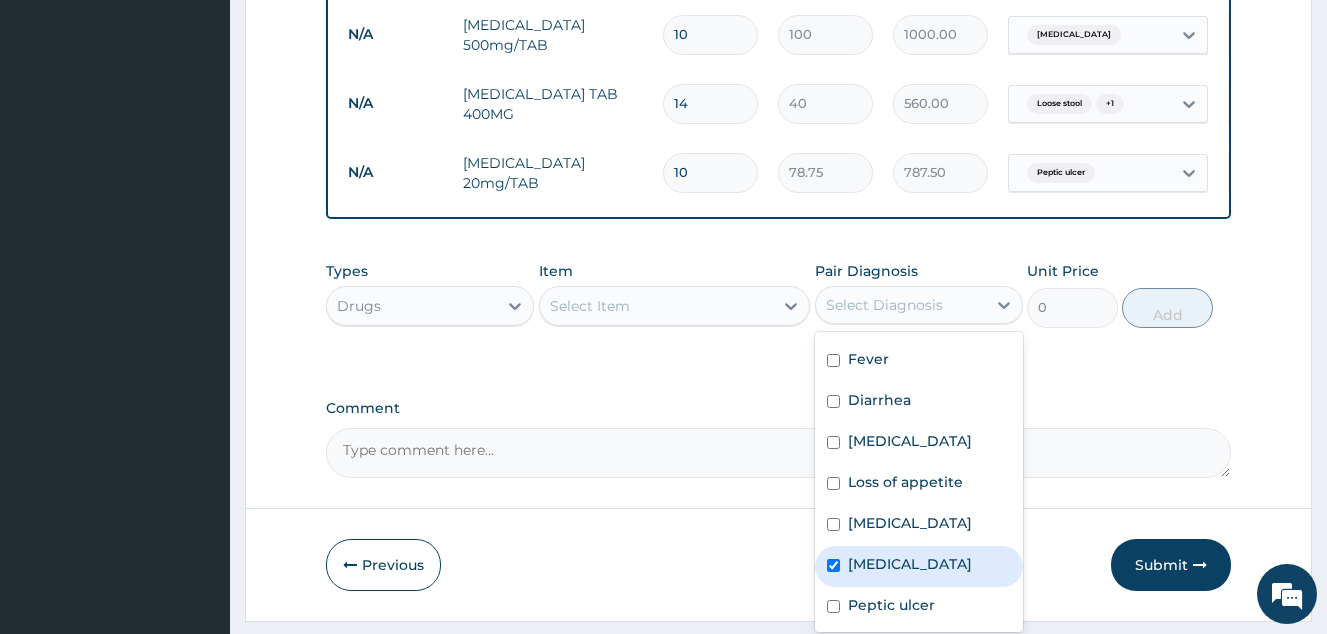 checkbox on "true" 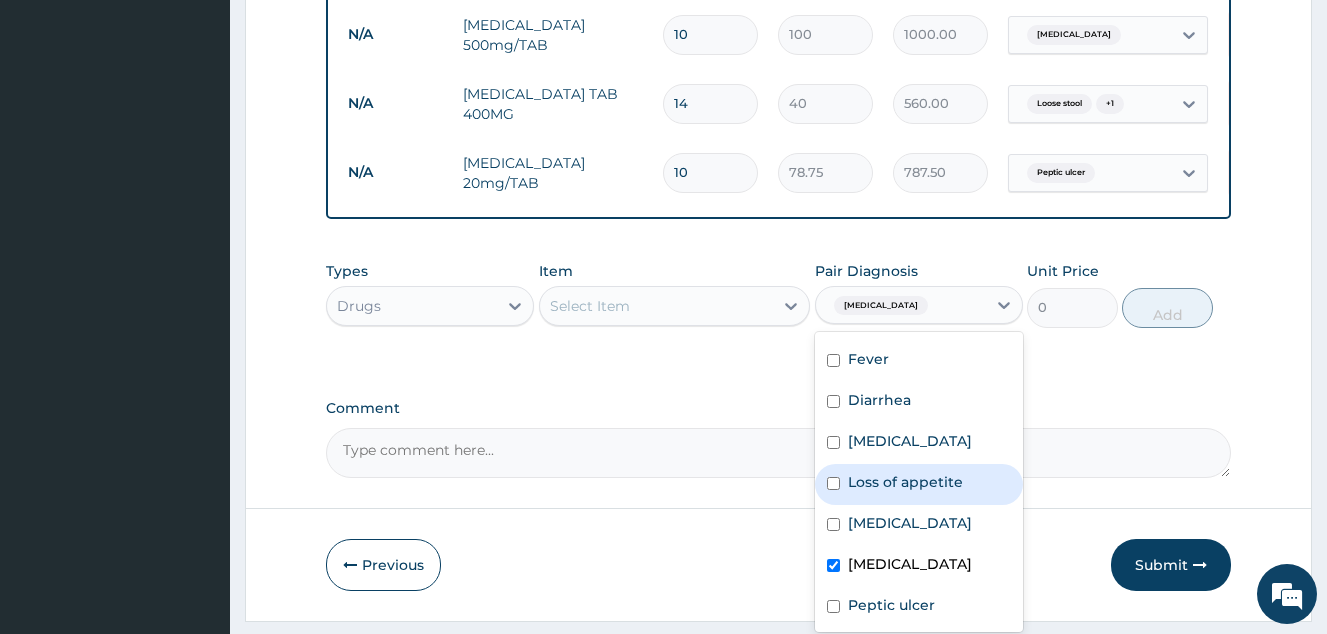 click on "Select Item" at bounding box center (590, 306) 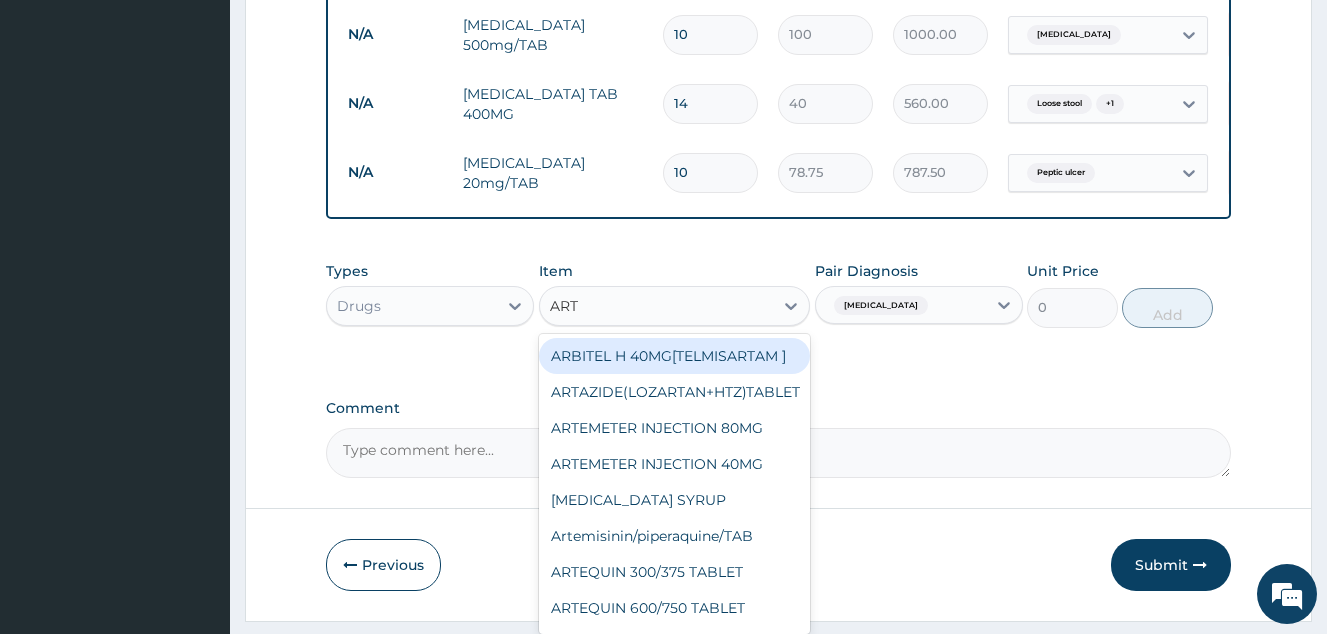type on "ARTH" 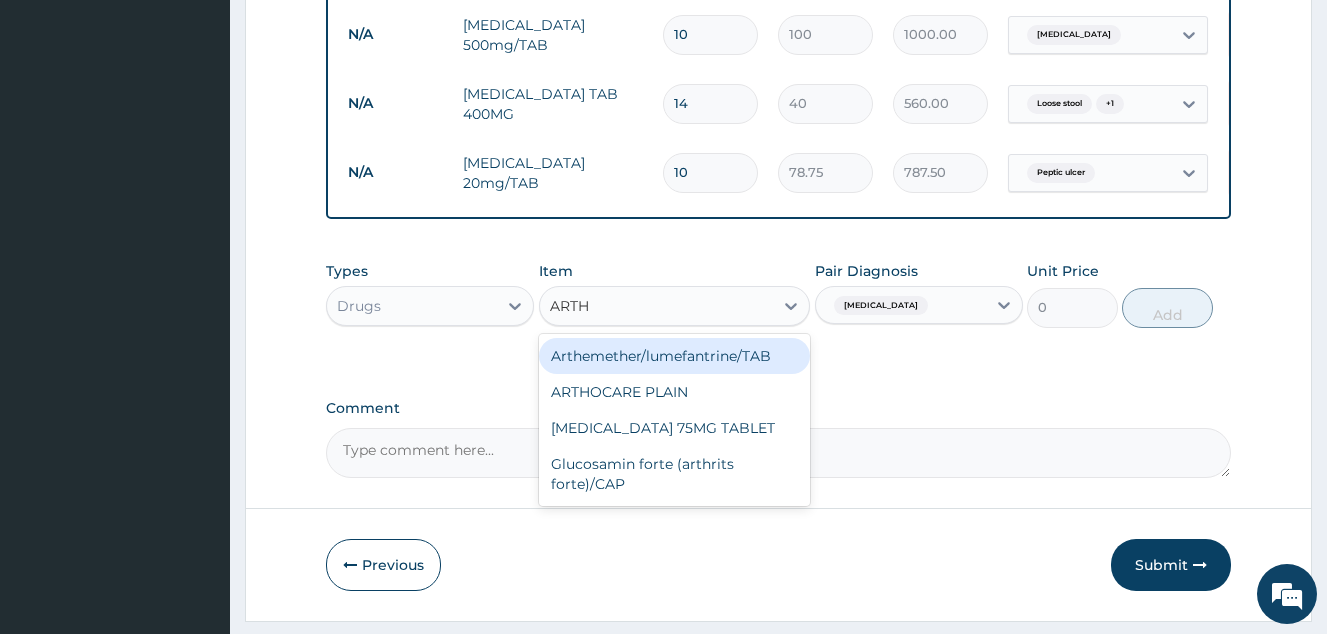 click on "Arthemether/lumefantrine/TAB" at bounding box center [675, 356] 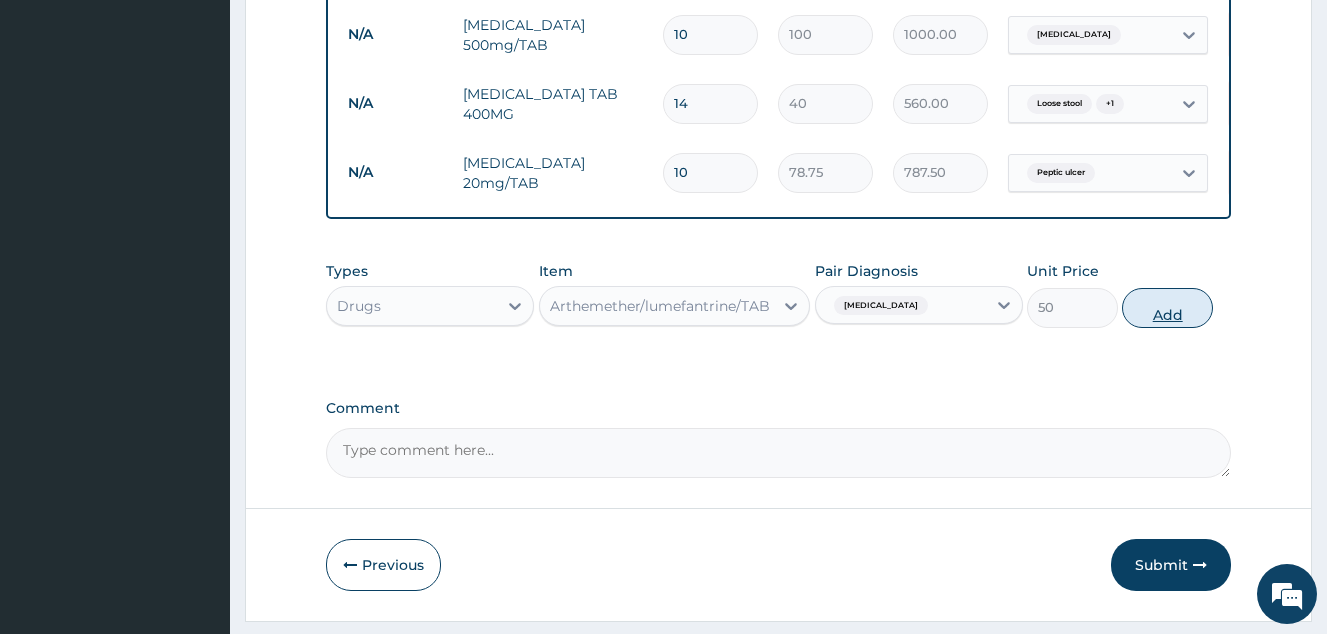 click on "Add" at bounding box center [1167, 308] 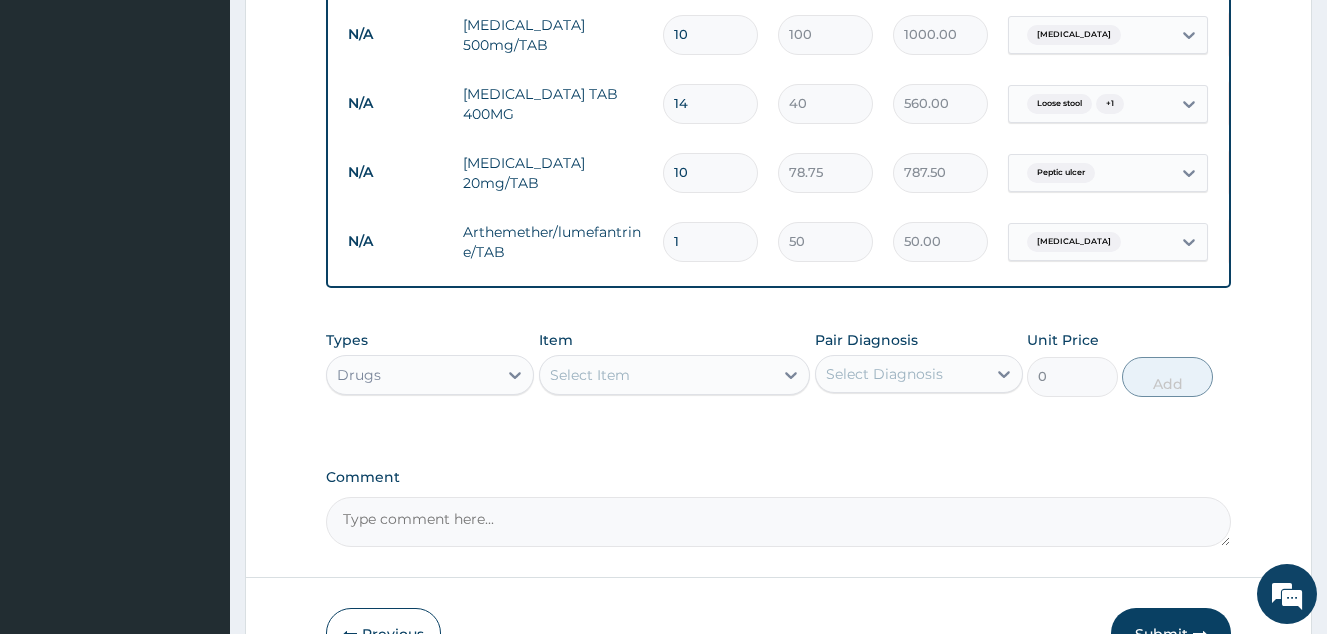 type 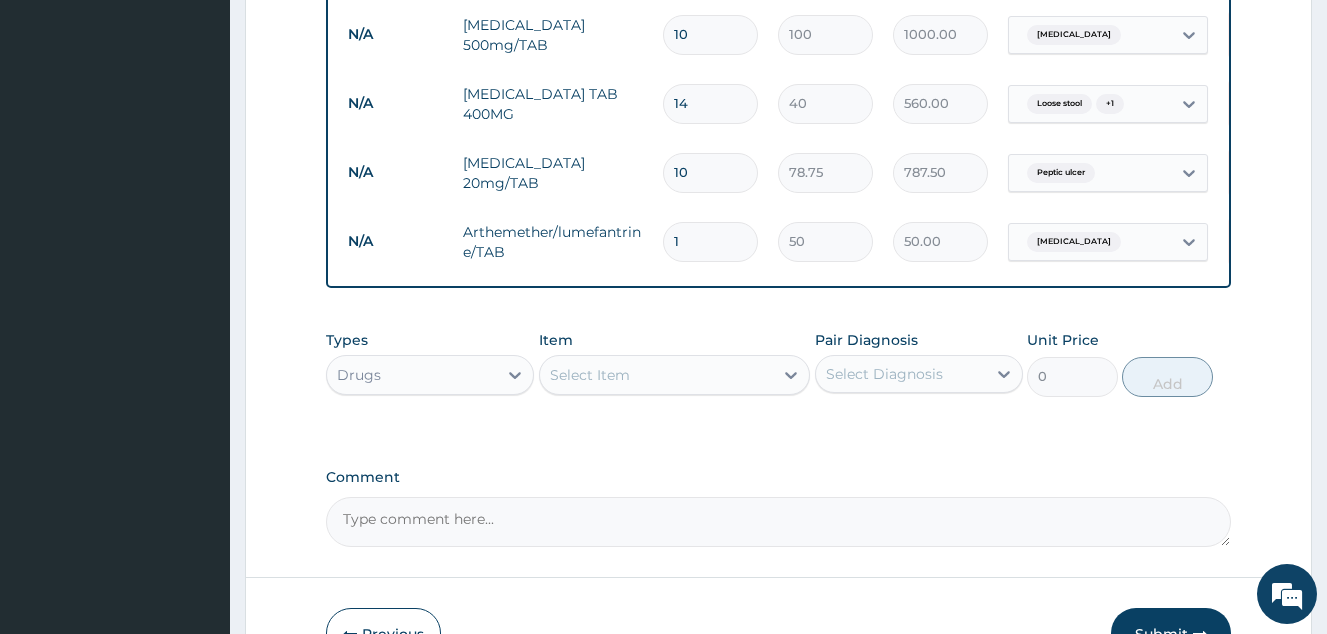 type on "0.00" 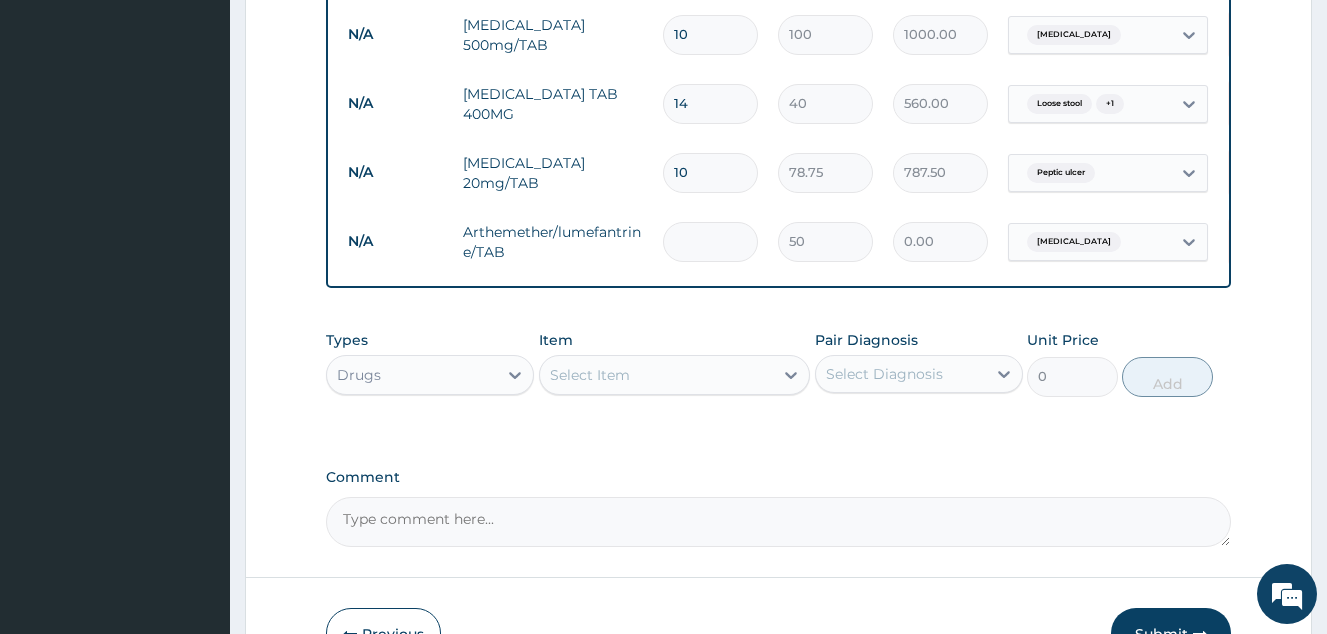 type on "2" 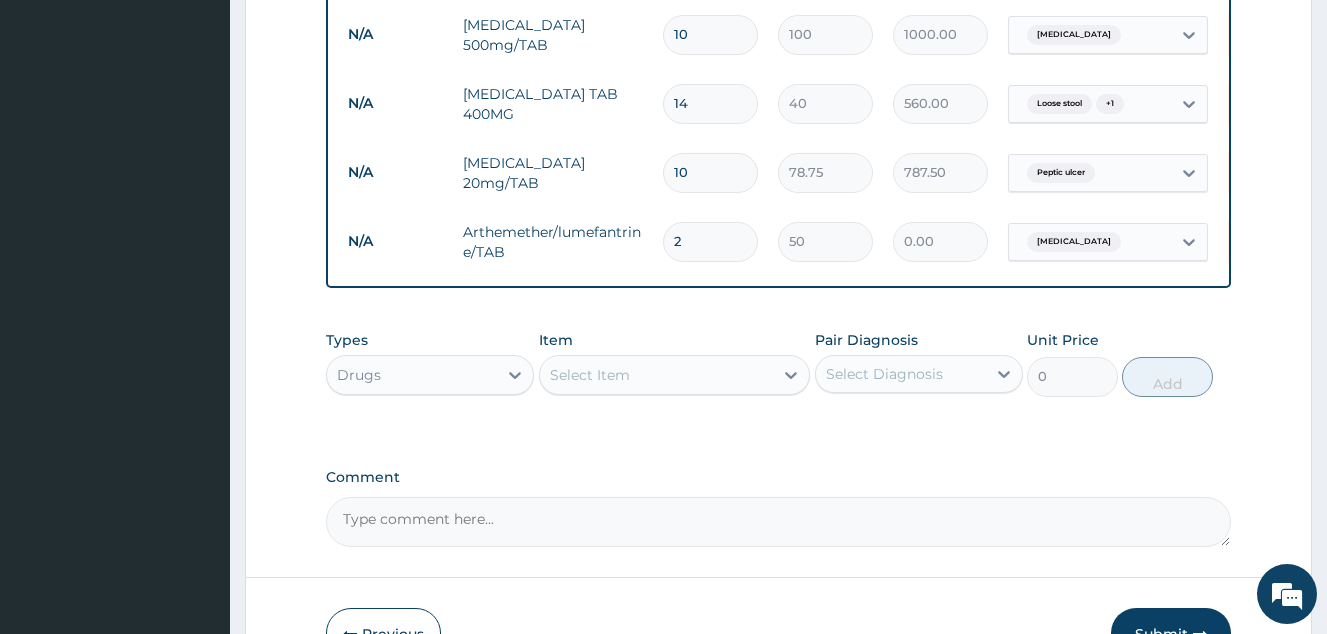 type on "100.00" 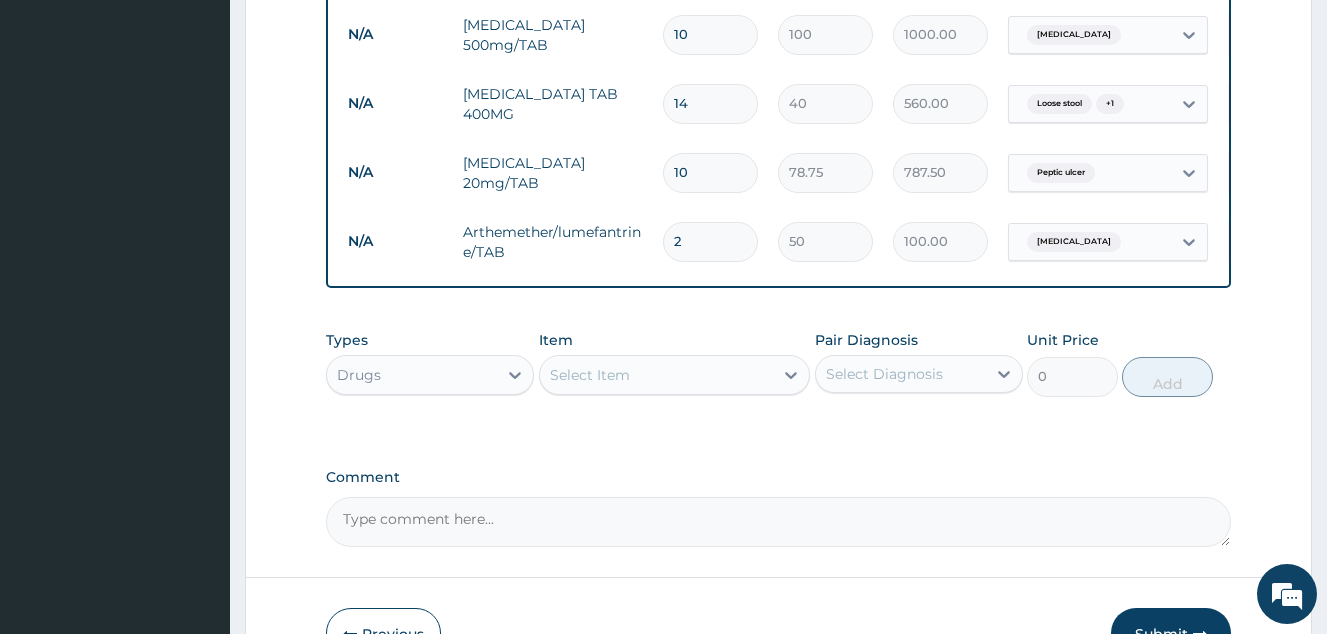 type on "24" 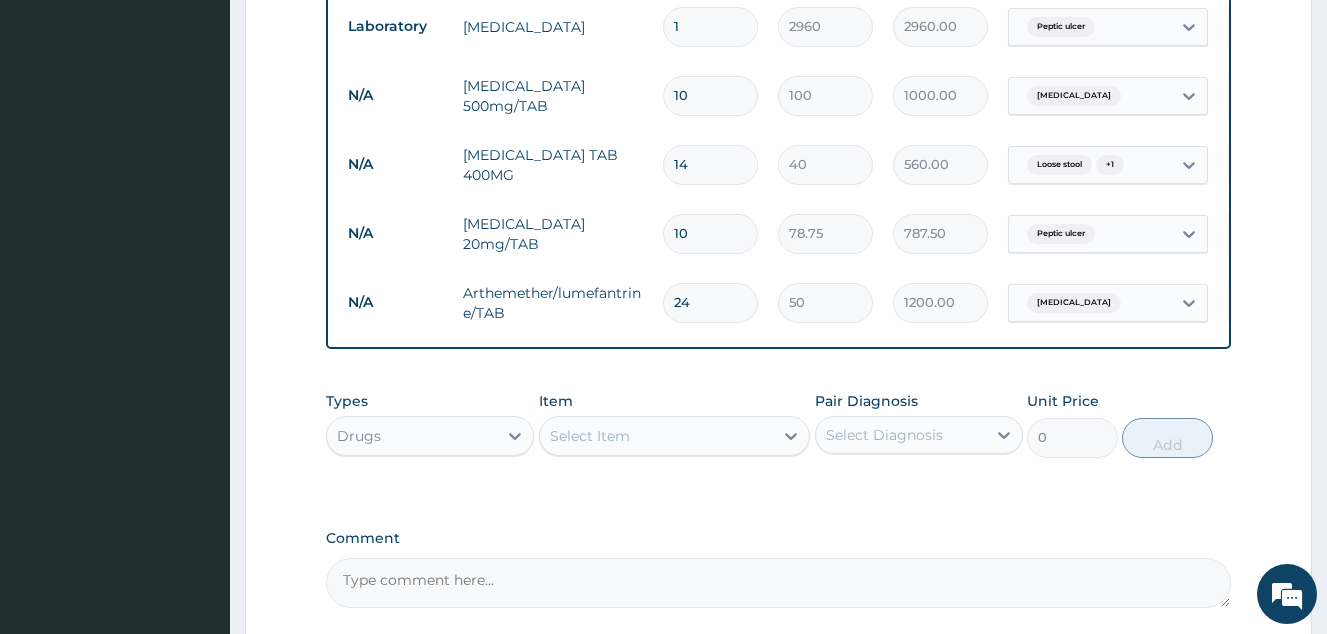 scroll, scrollTop: 1118, scrollLeft: 0, axis: vertical 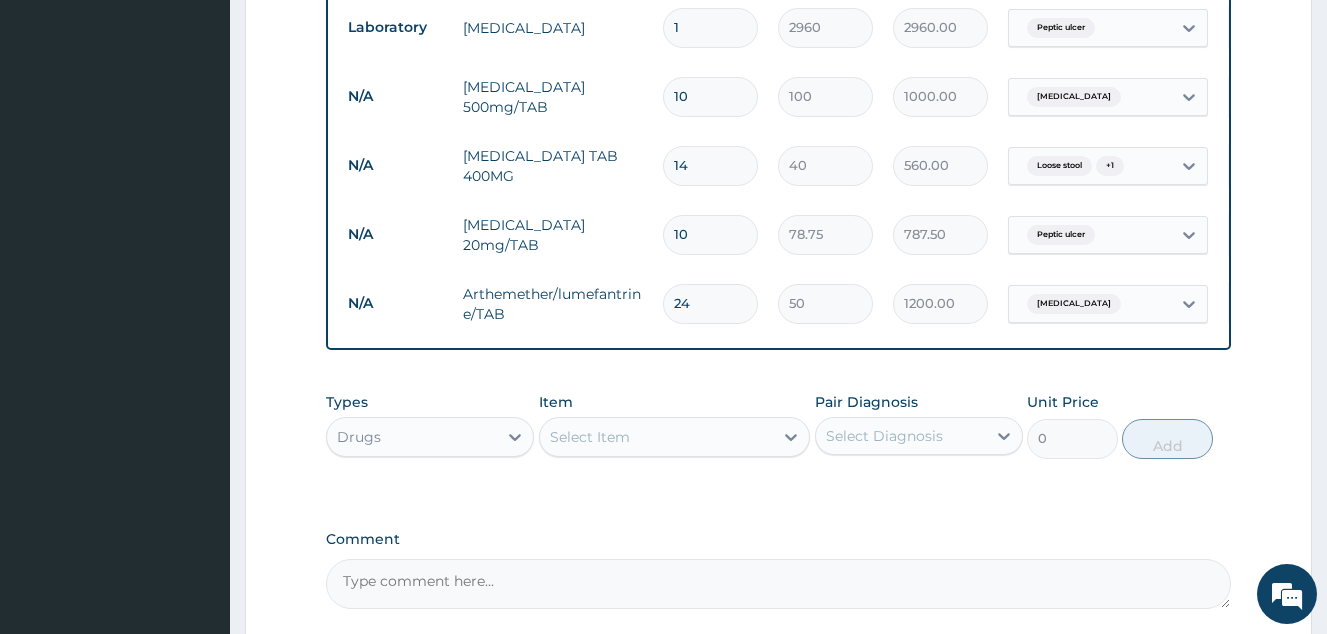 type on "24" 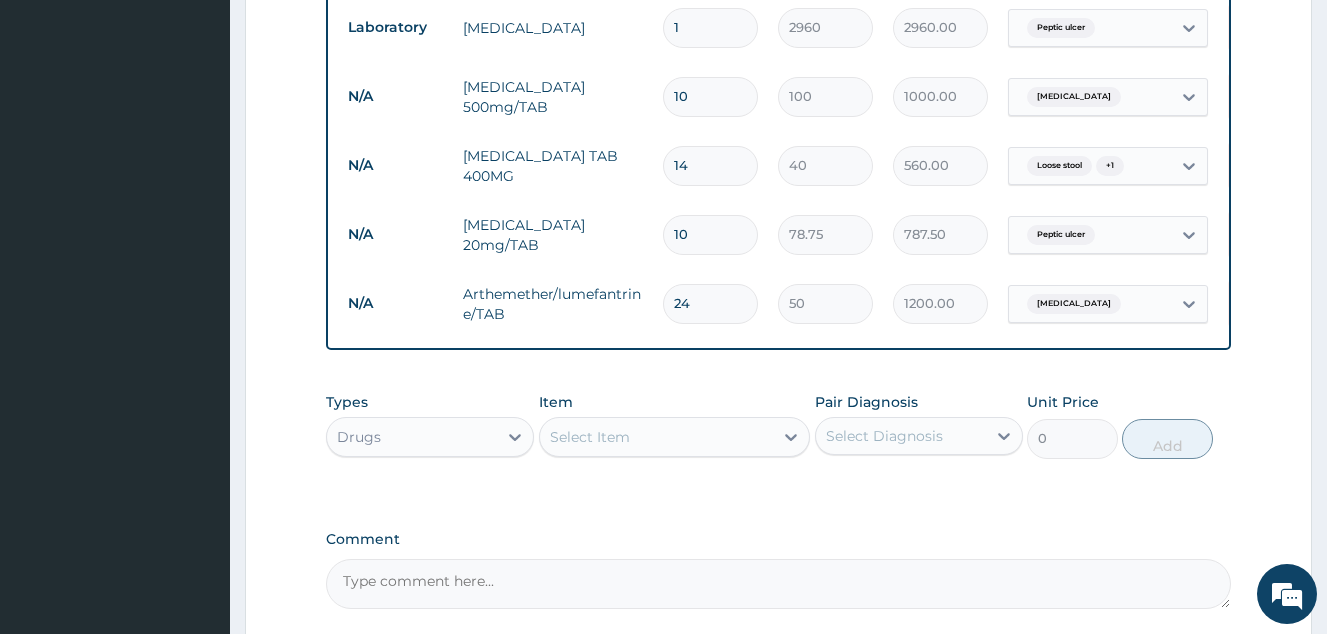 click on "14" at bounding box center (710, 165) 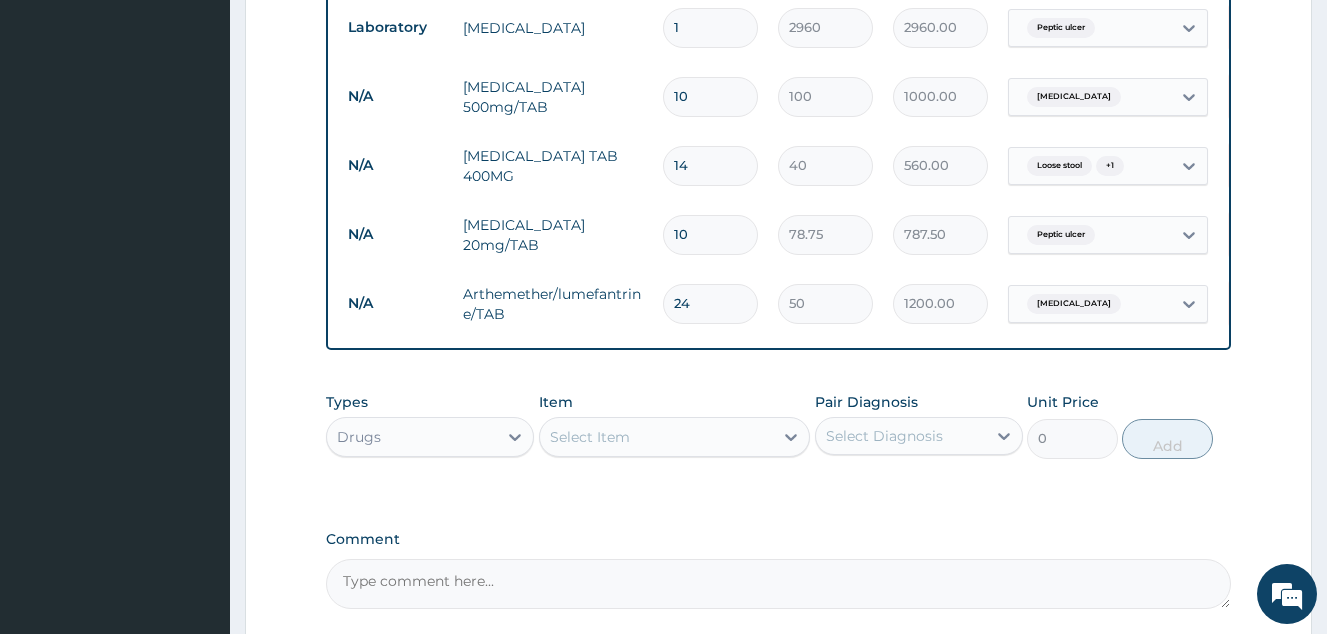 type on "1" 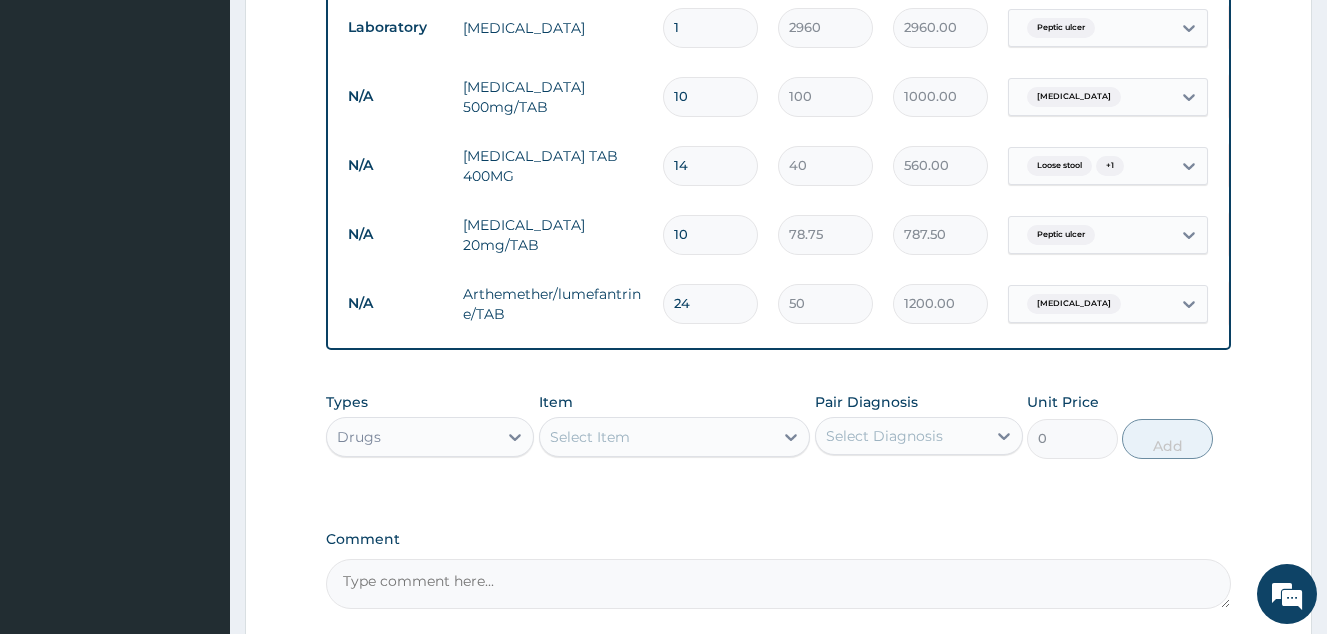 type on "40.00" 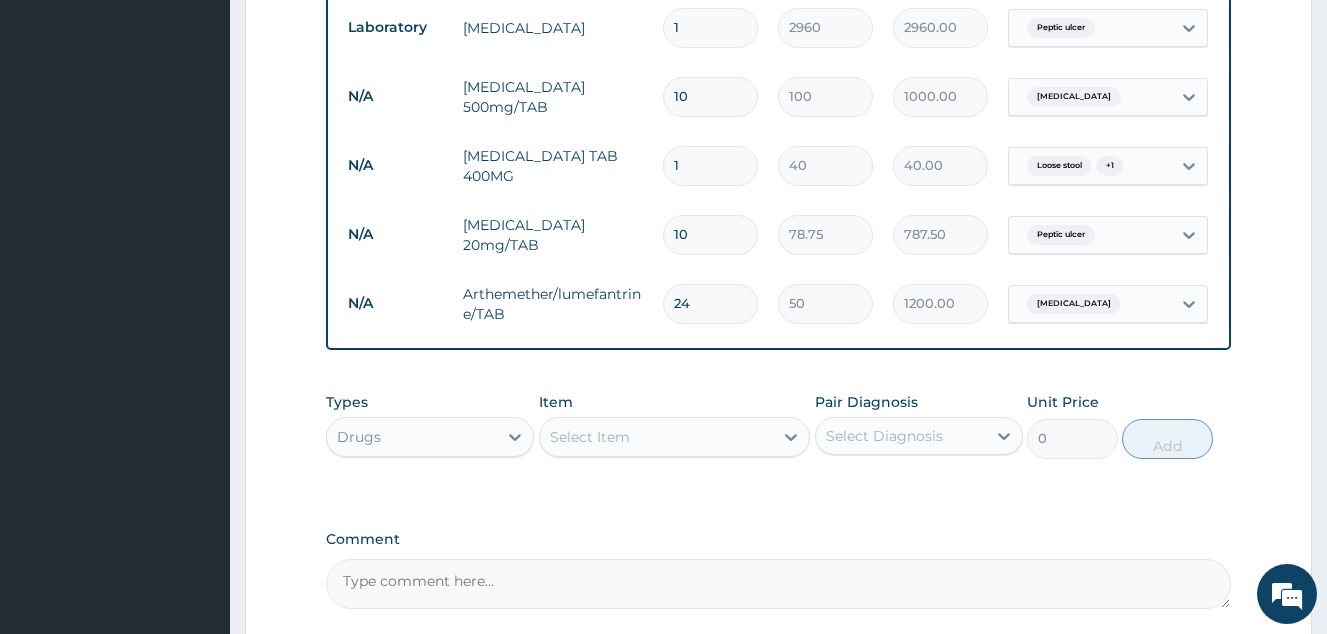 type on "15" 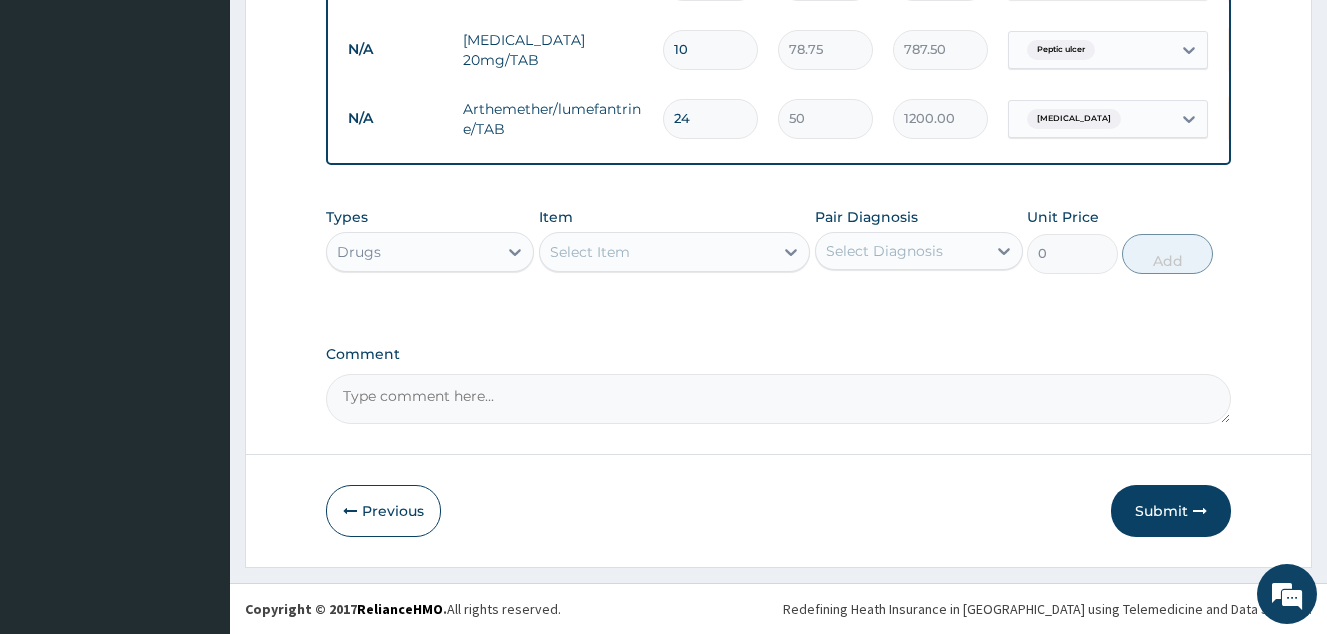 type on "15" 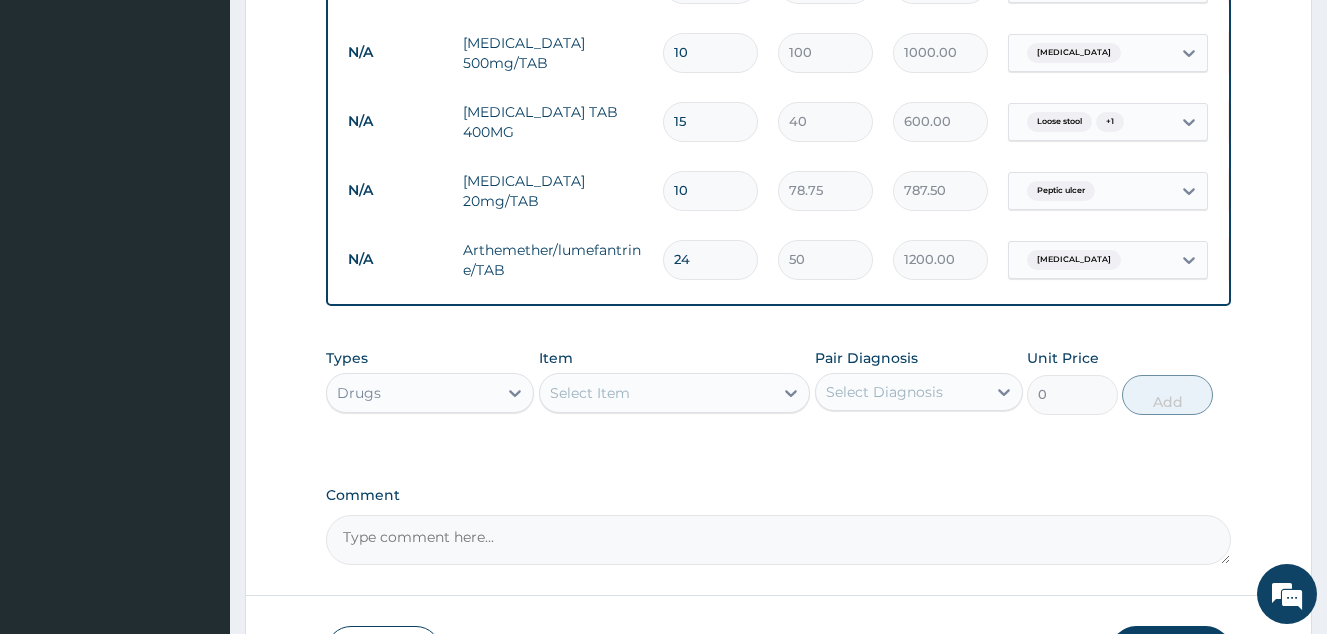 scroll, scrollTop: 1118, scrollLeft: 0, axis: vertical 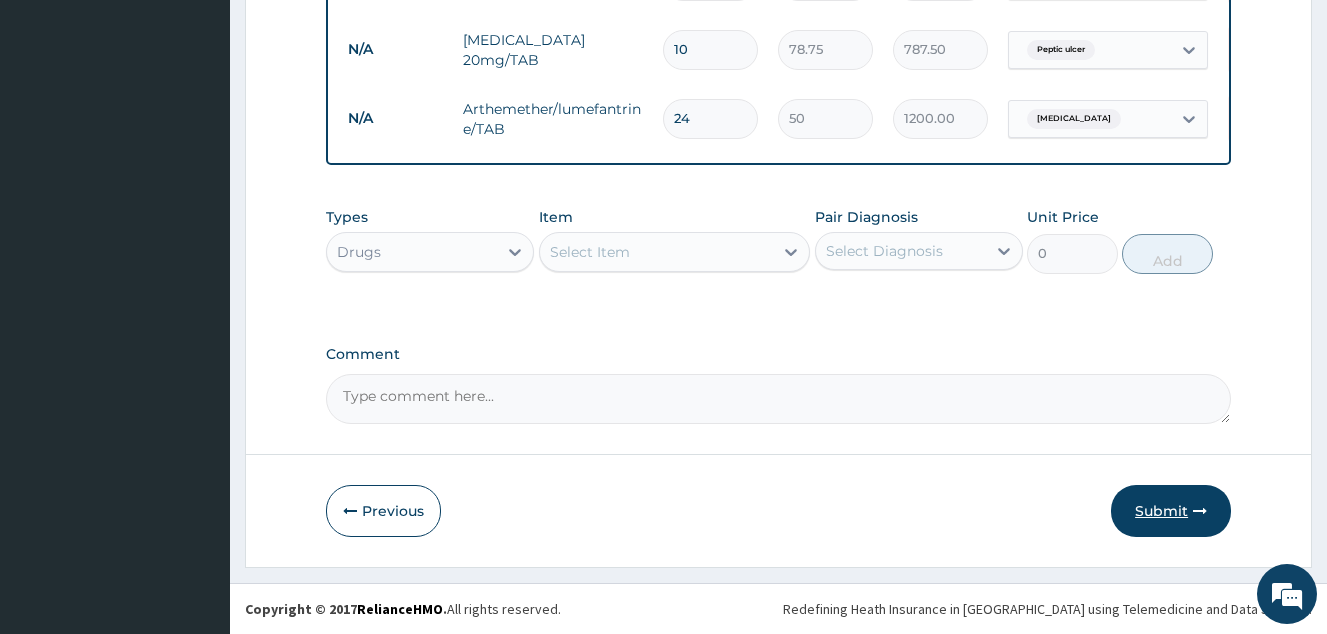 click on "Submit" at bounding box center (1171, 511) 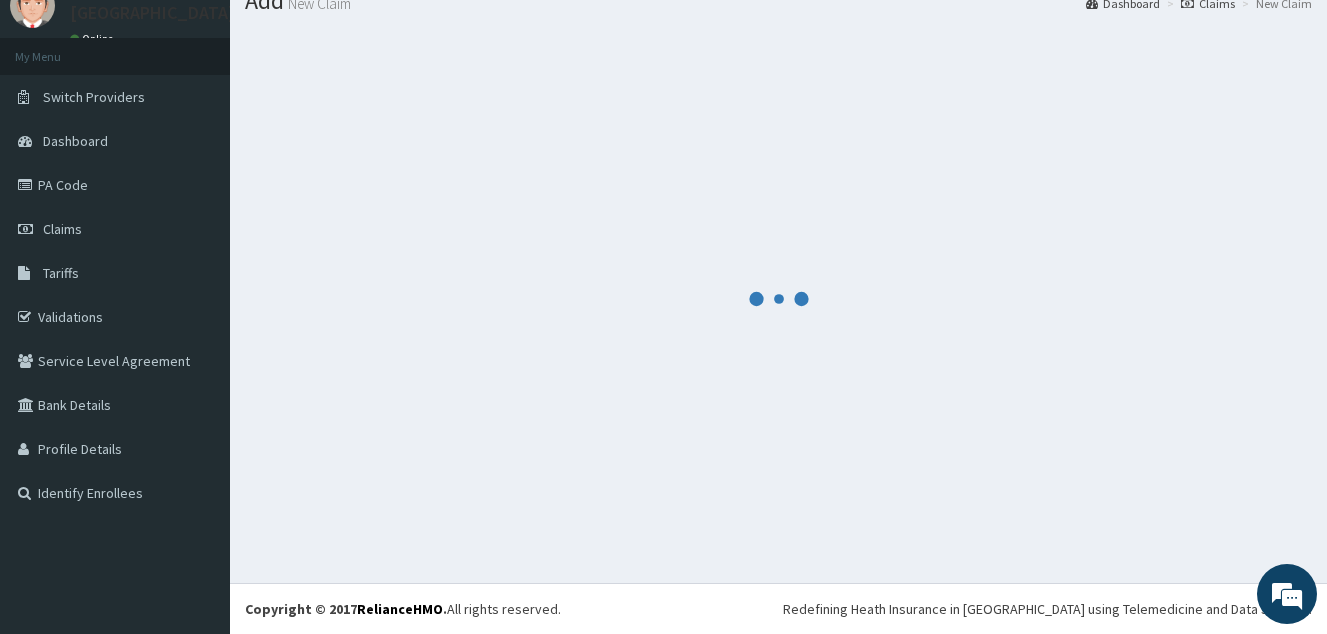 scroll, scrollTop: 1318, scrollLeft: 0, axis: vertical 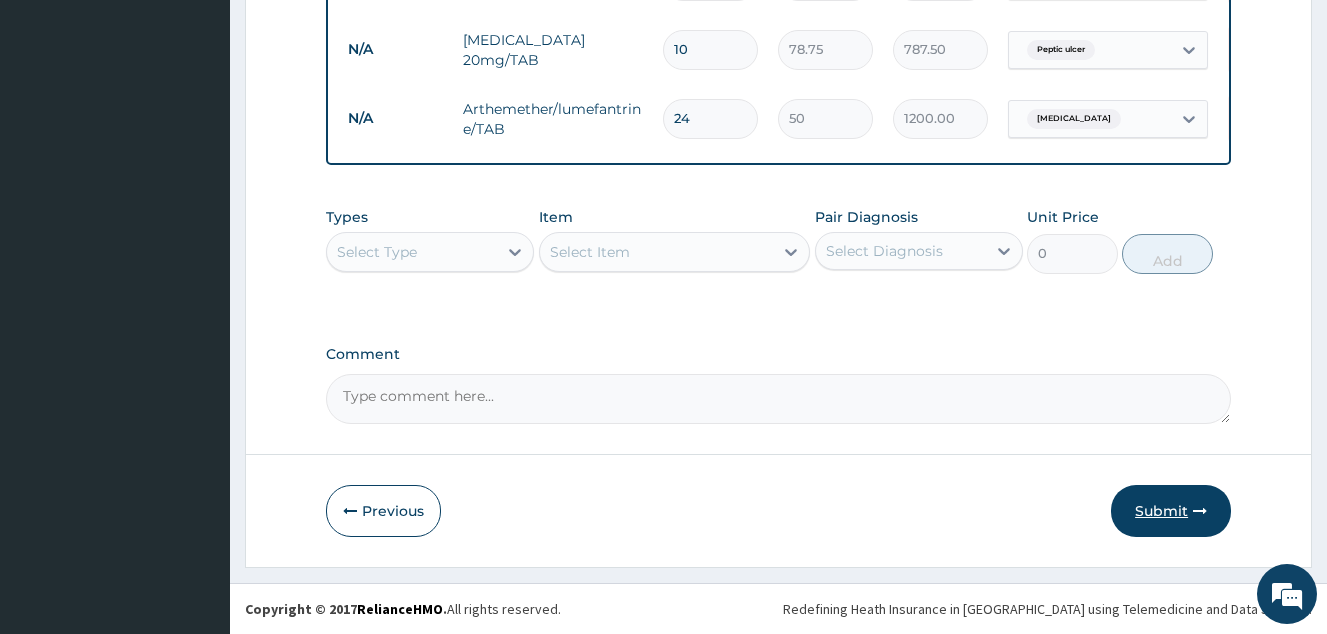 click on "Submit" at bounding box center [1171, 511] 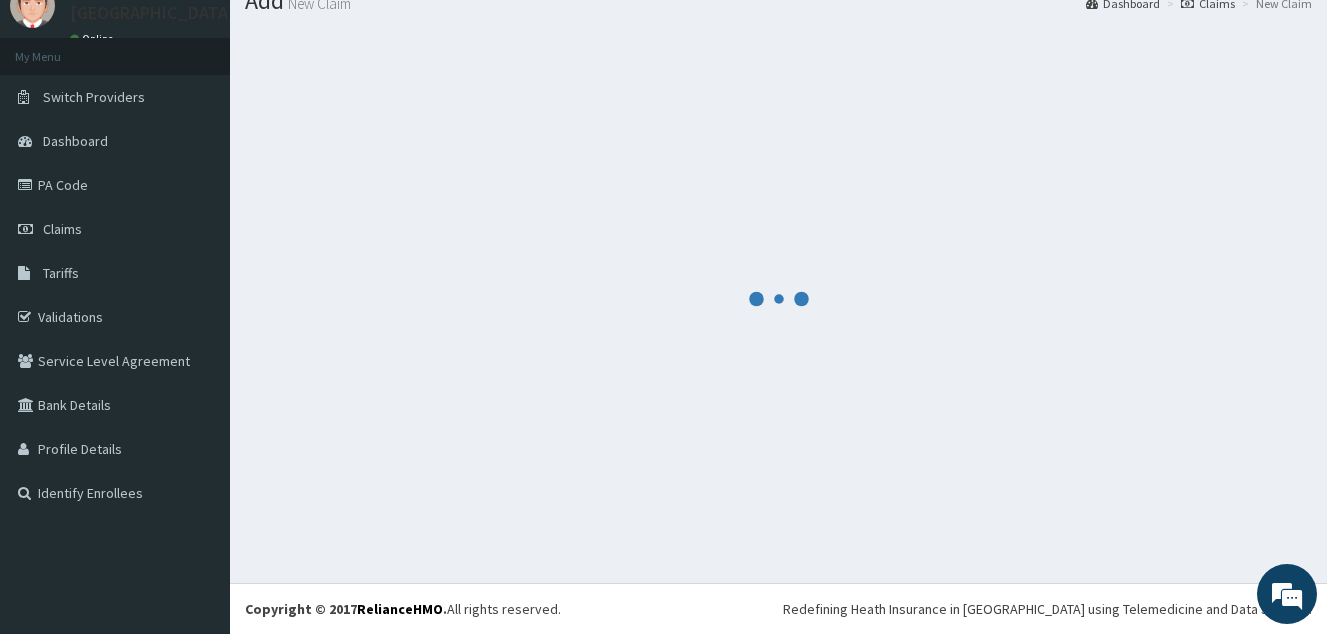 scroll, scrollTop: 1318, scrollLeft: 0, axis: vertical 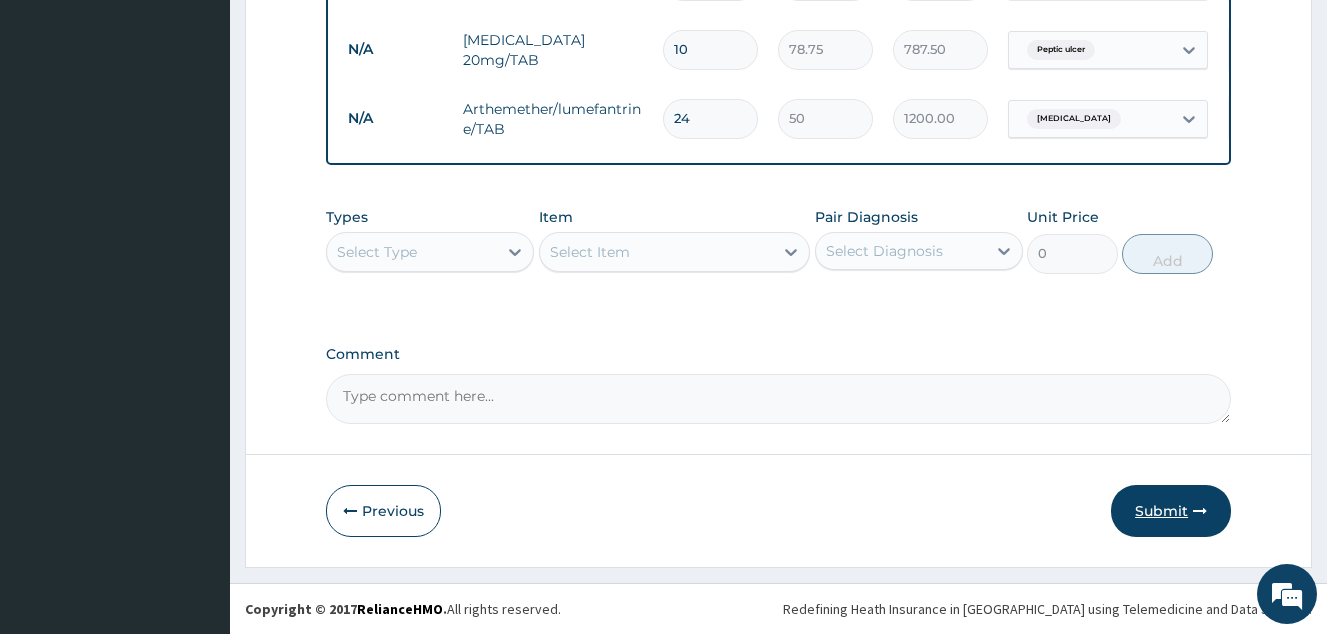 click on "Submit" at bounding box center [1171, 511] 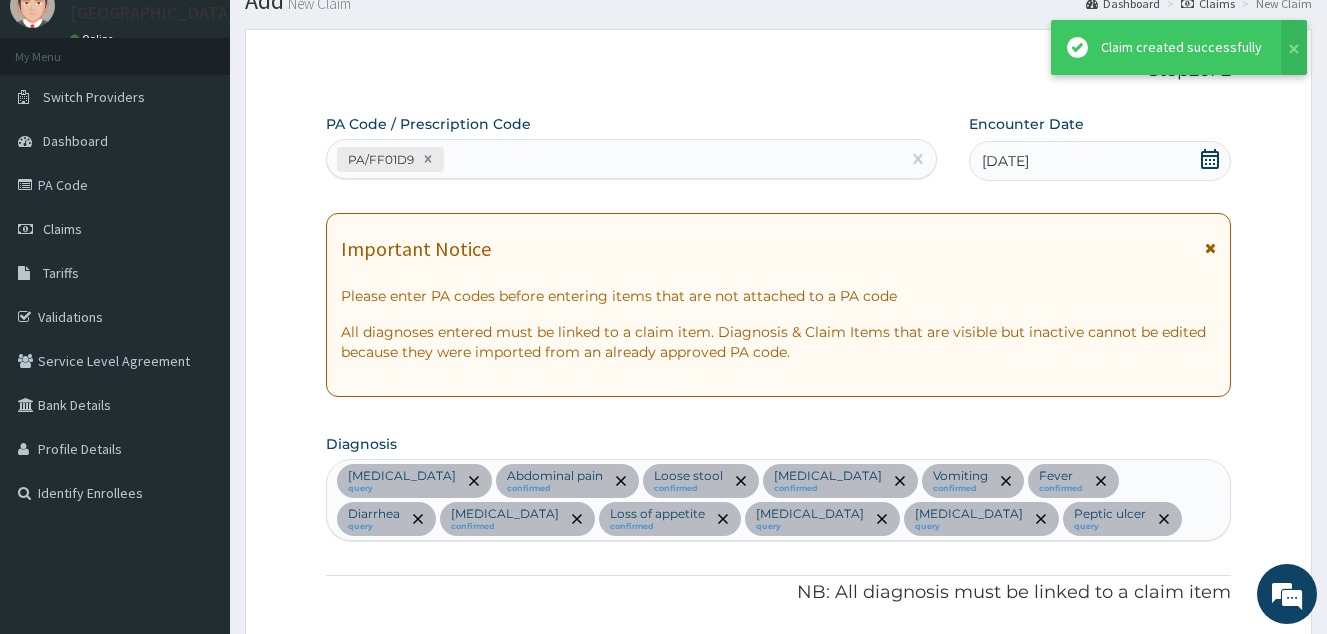 scroll, scrollTop: 1318, scrollLeft: 0, axis: vertical 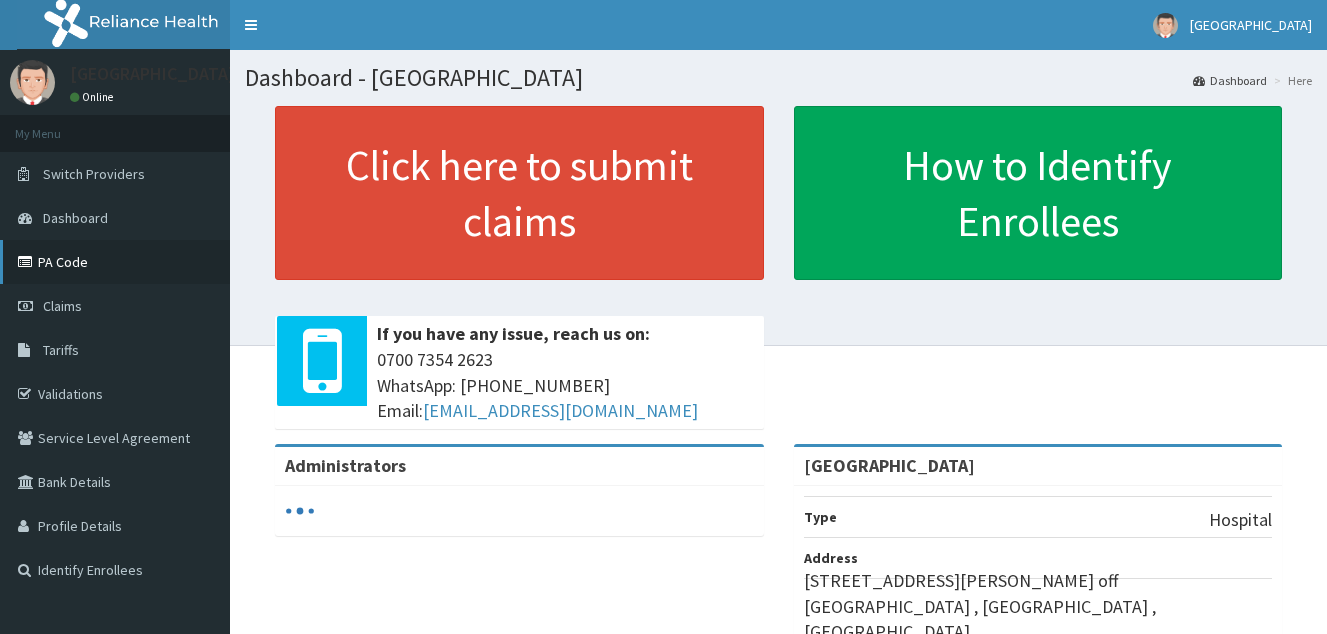 click on "PA Code" at bounding box center [115, 262] 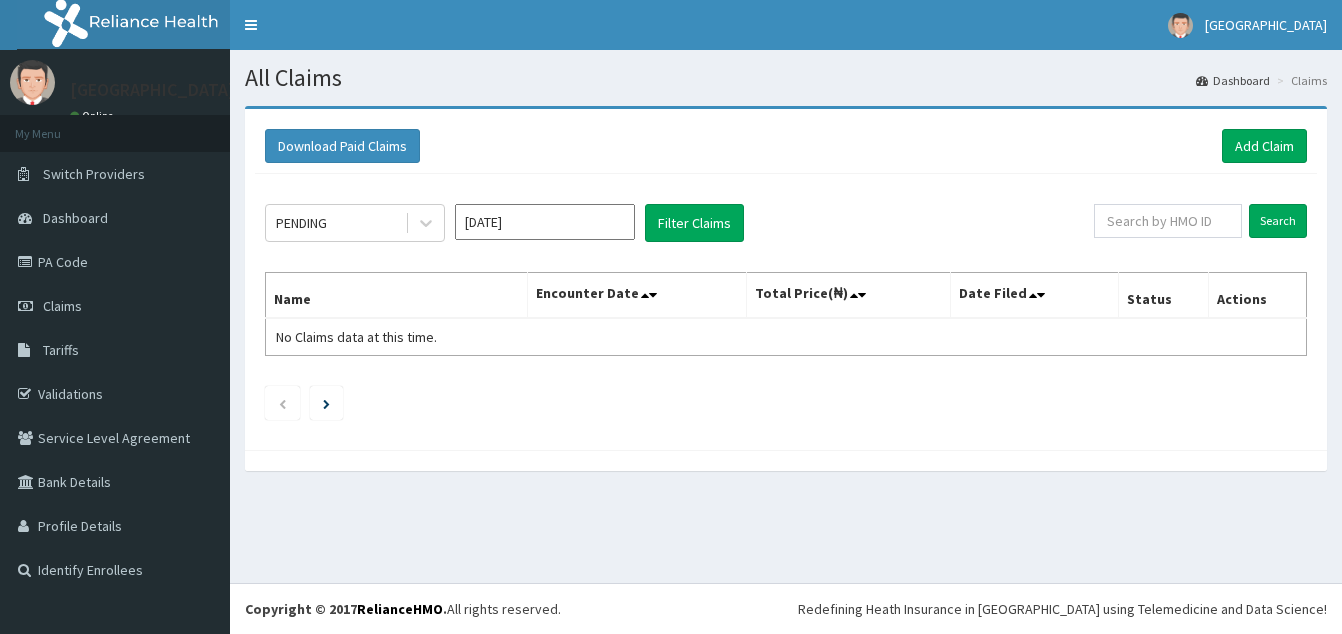 scroll, scrollTop: 0, scrollLeft: 0, axis: both 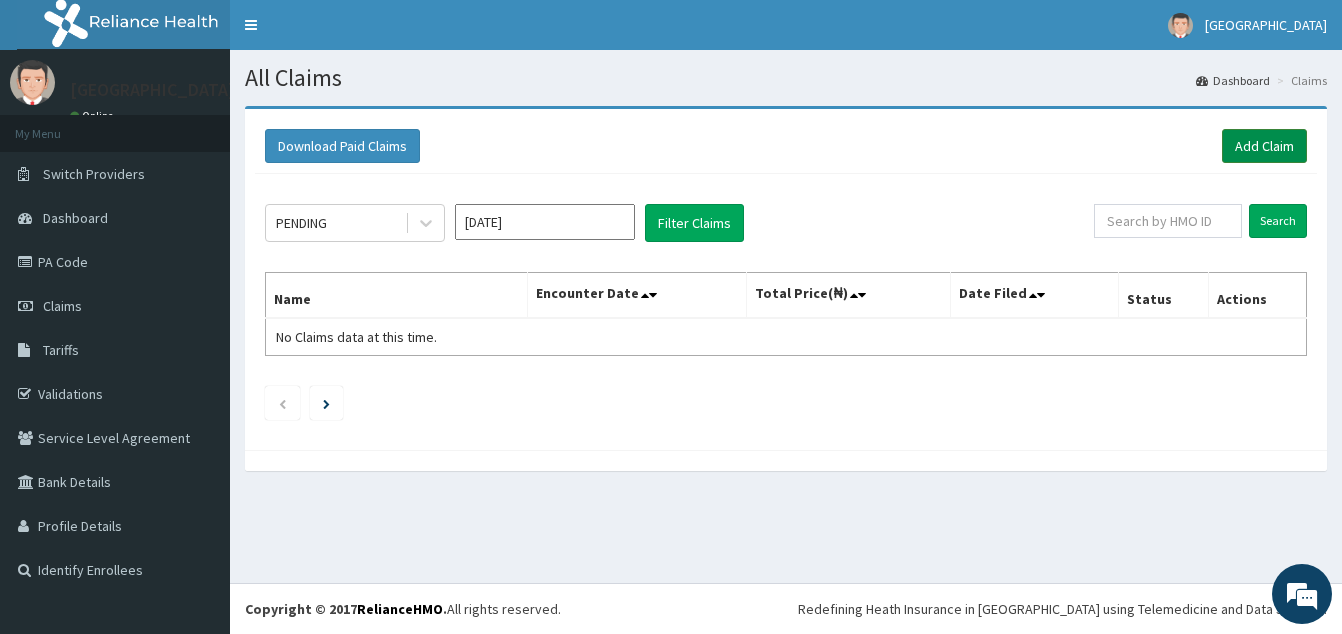 click on "Add Claim" at bounding box center (1264, 146) 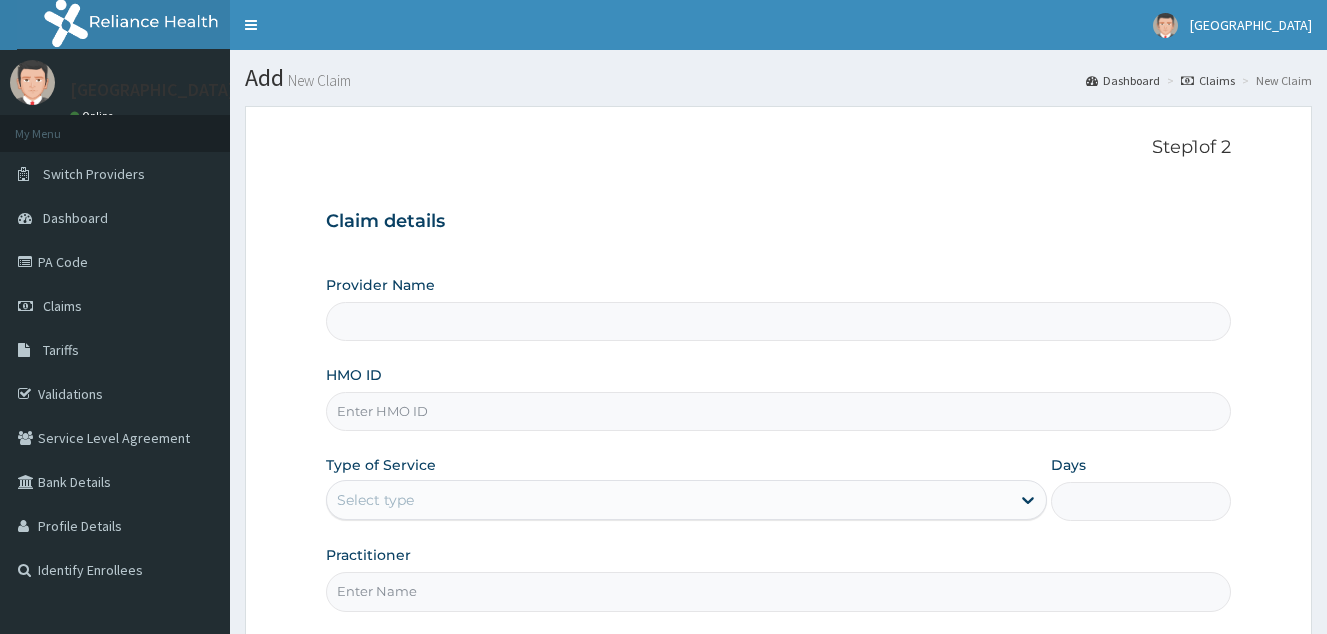 scroll, scrollTop: 0, scrollLeft: 0, axis: both 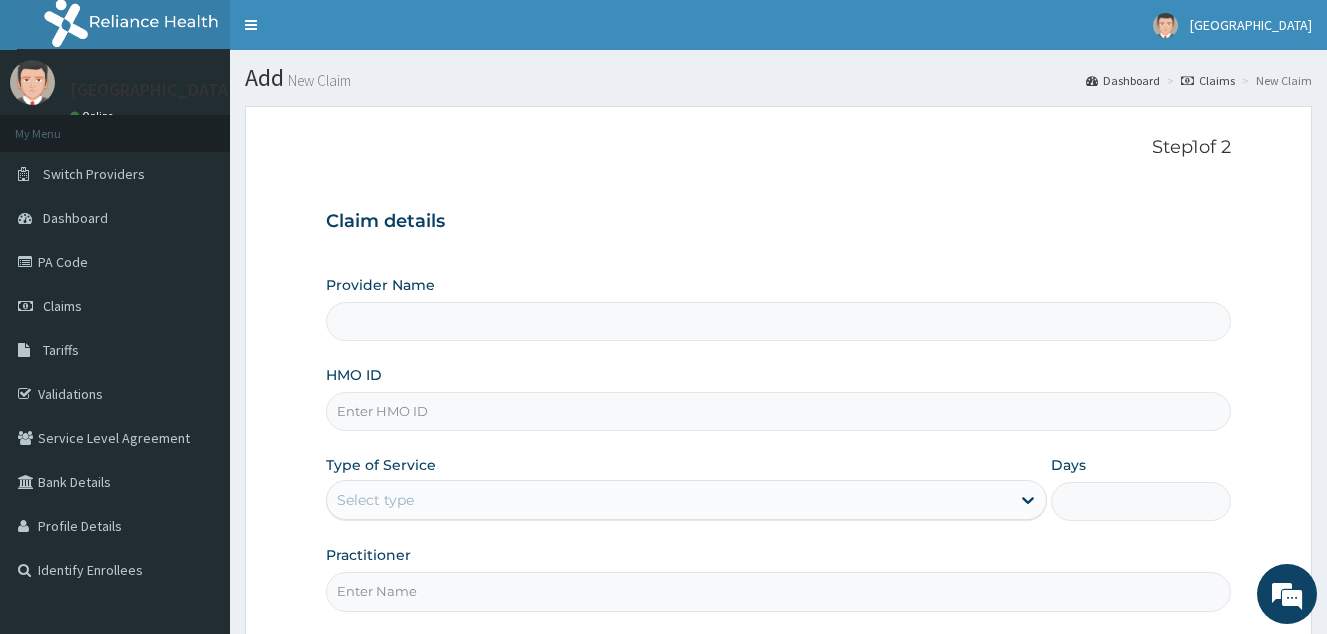 type on "[GEOGRAPHIC_DATA]" 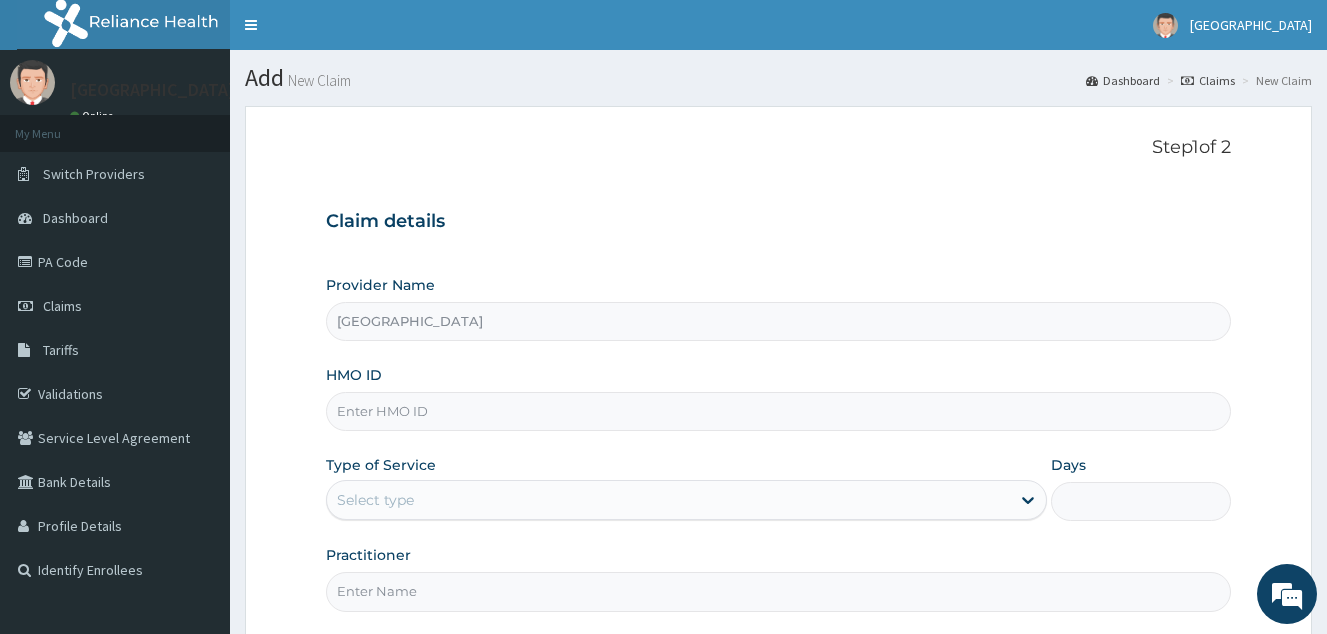 scroll, scrollTop: 0, scrollLeft: 0, axis: both 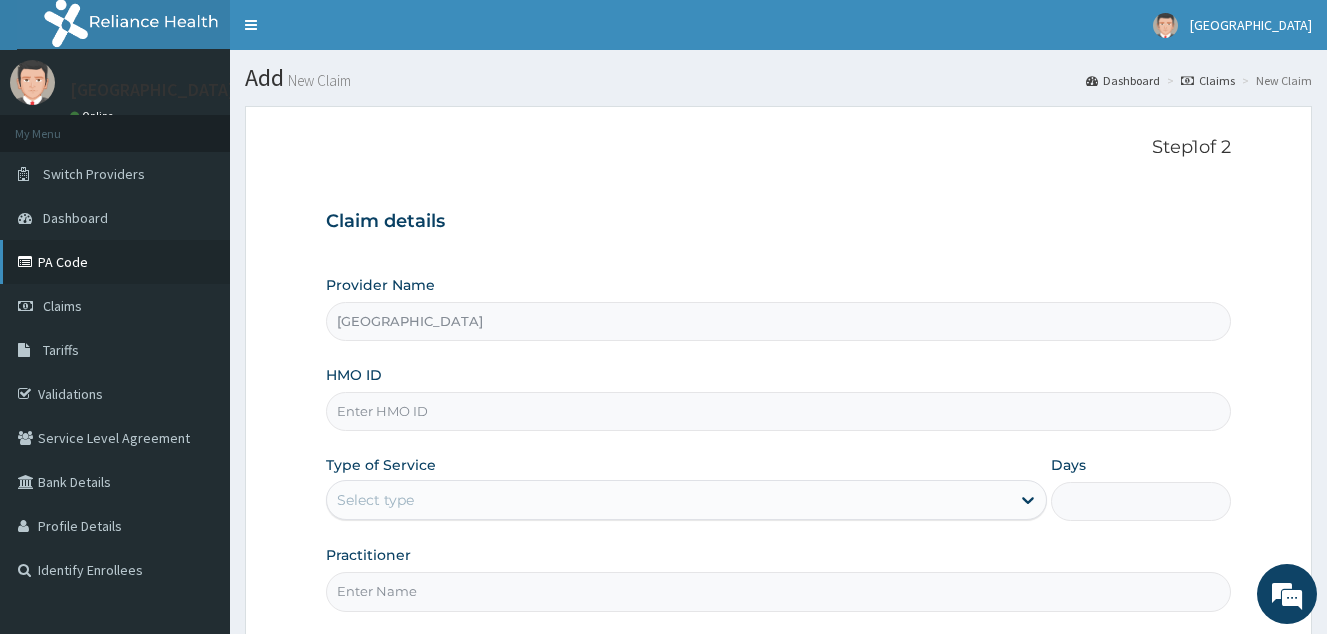 click on "PA Code" at bounding box center (115, 262) 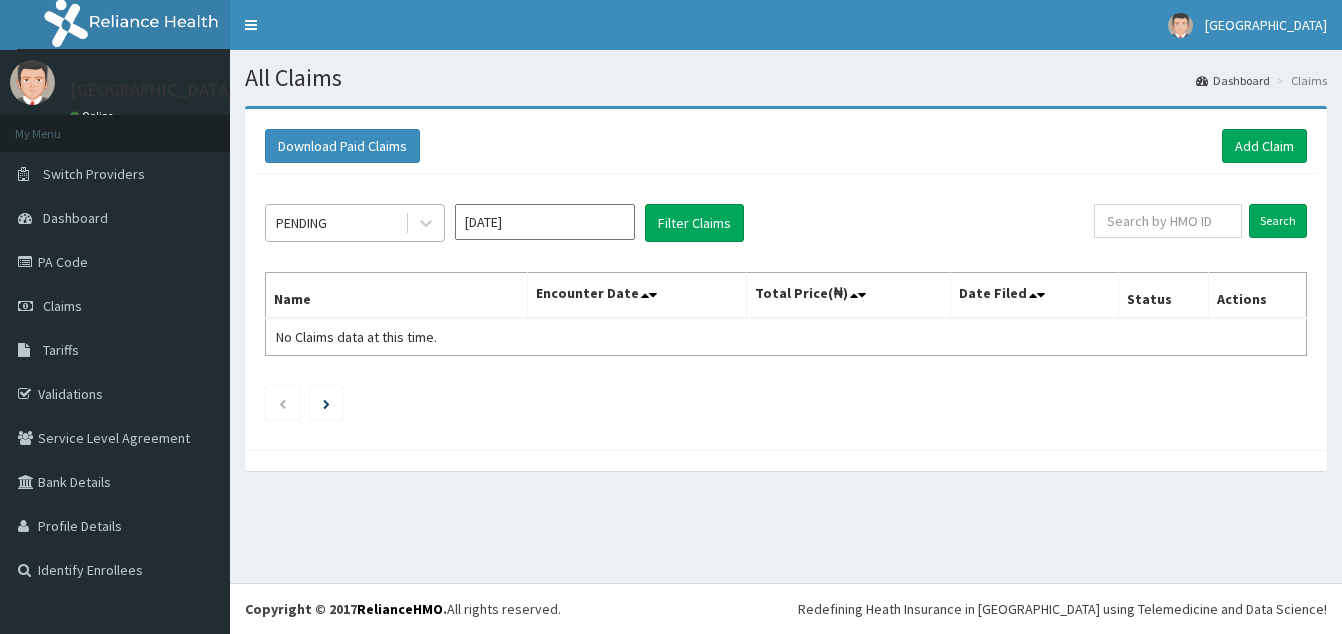 scroll, scrollTop: 0, scrollLeft: 0, axis: both 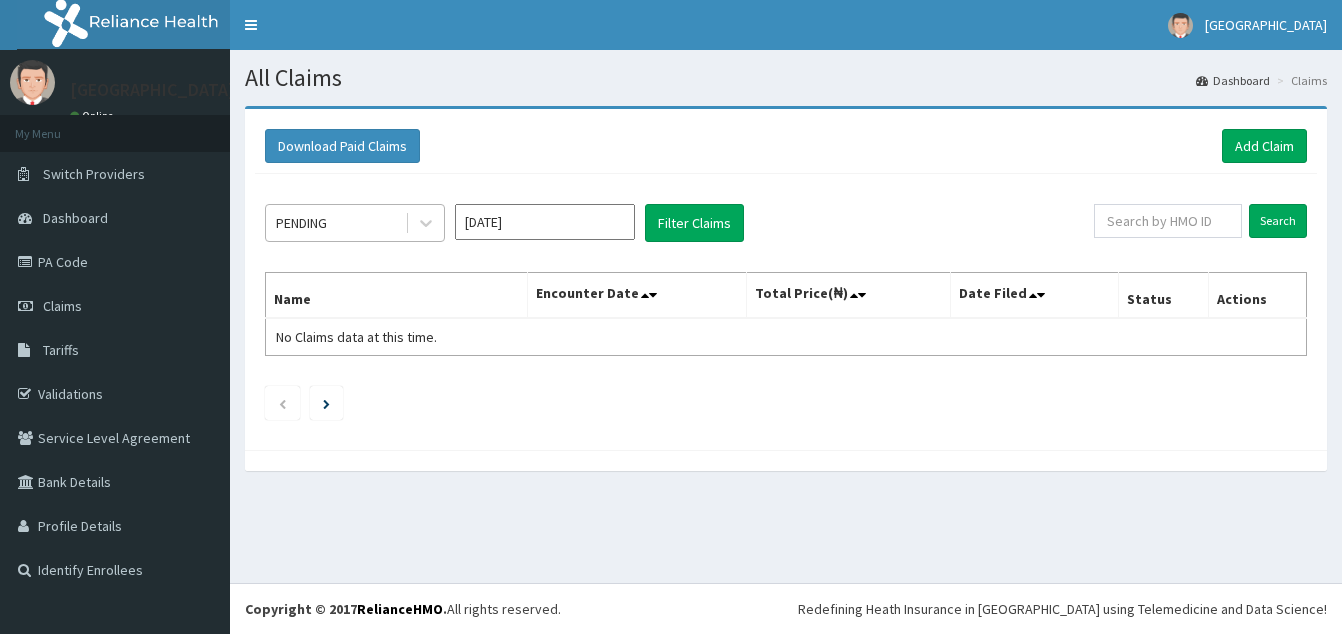 click on "PENDING" at bounding box center (301, 223) 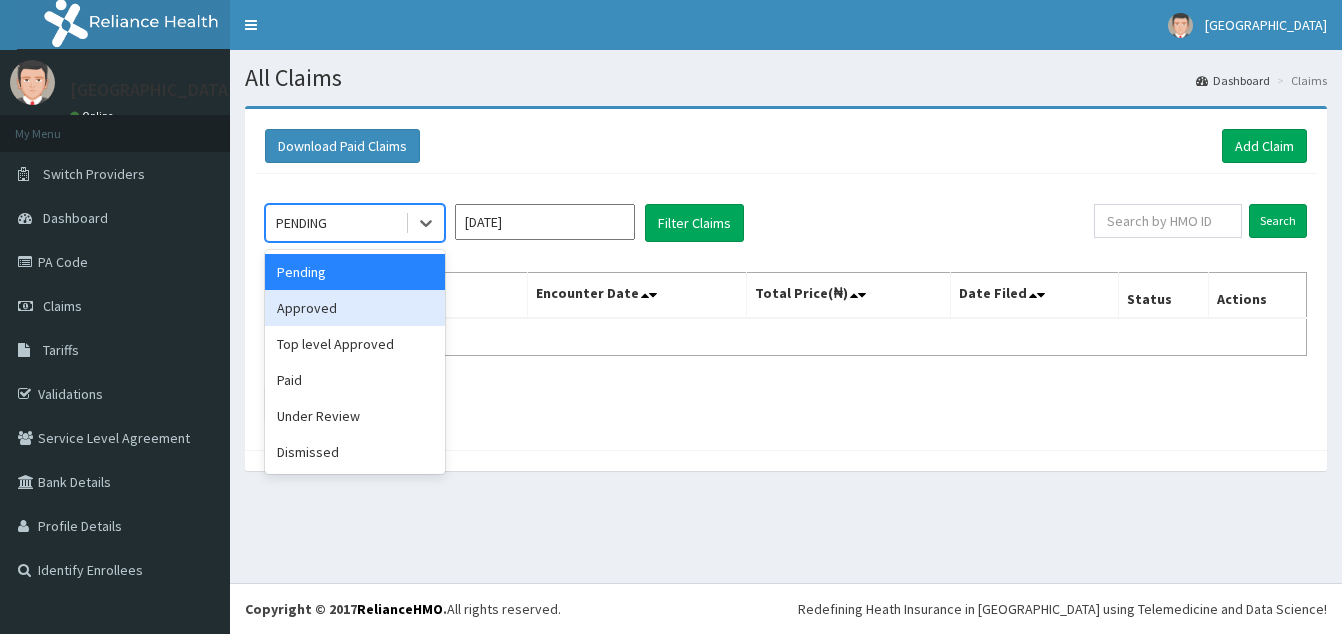 click on "Approved" at bounding box center (355, 308) 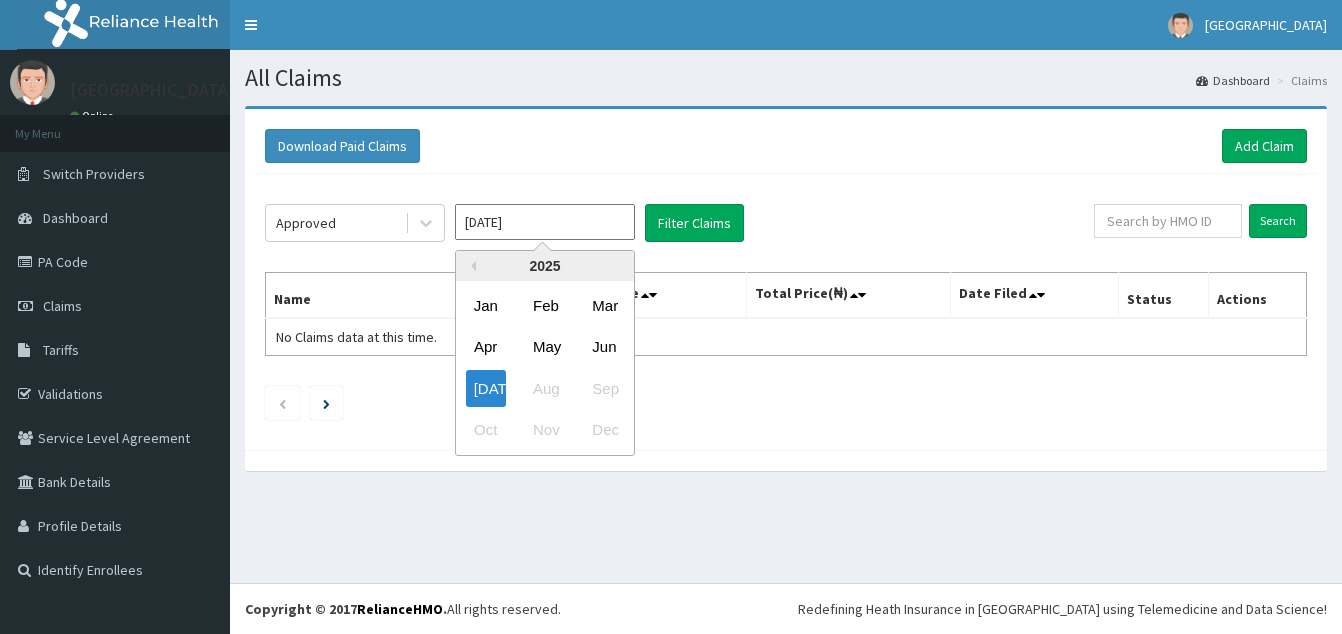 click on "[DATE]" at bounding box center (545, 222) 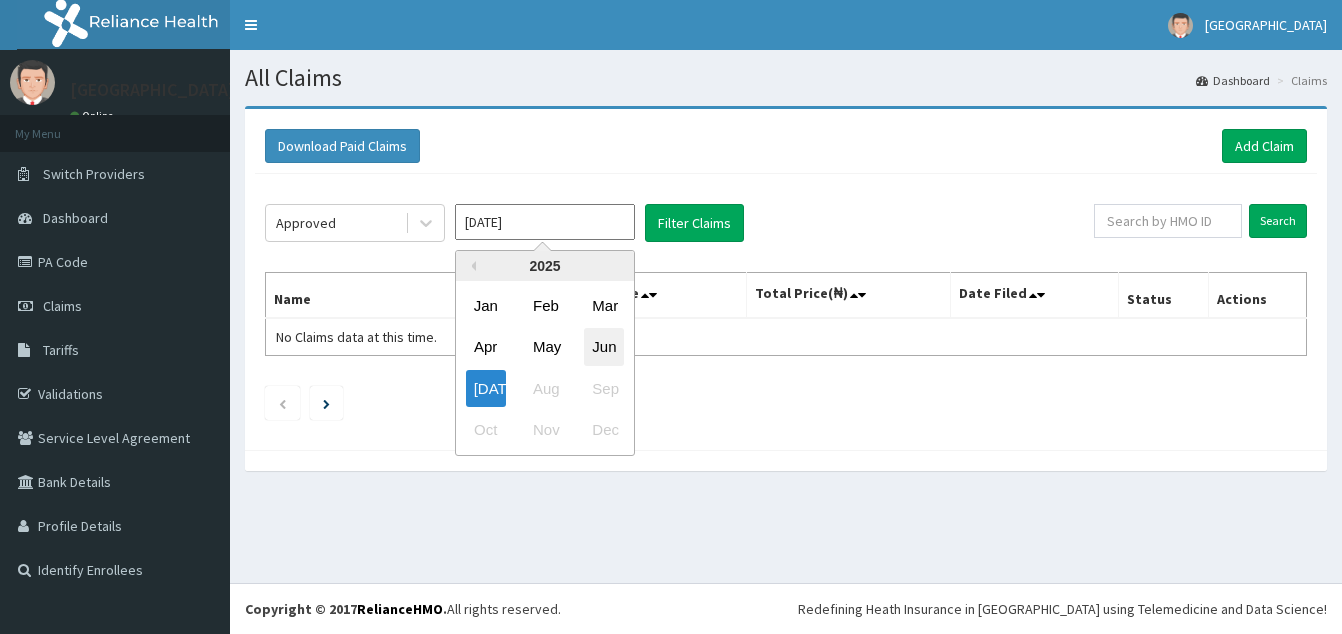 click on "Jun" at bounding box center (604, 347) 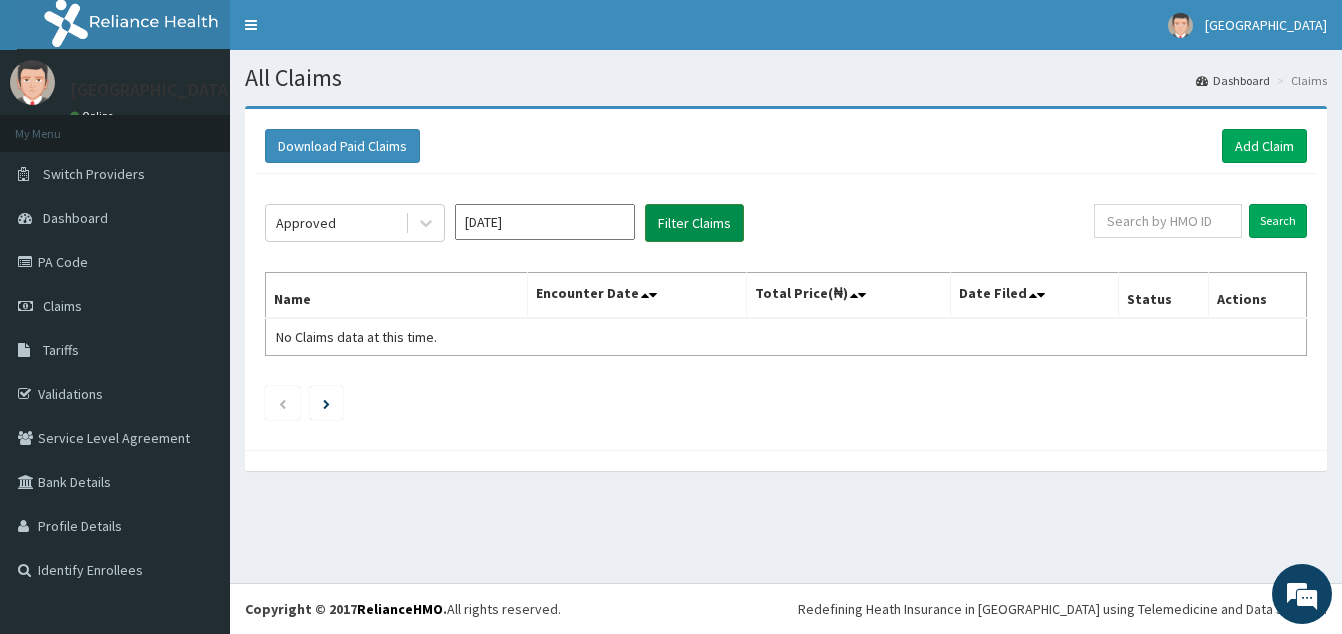 click on "Filter Claims" at bounding box center (694, 223) 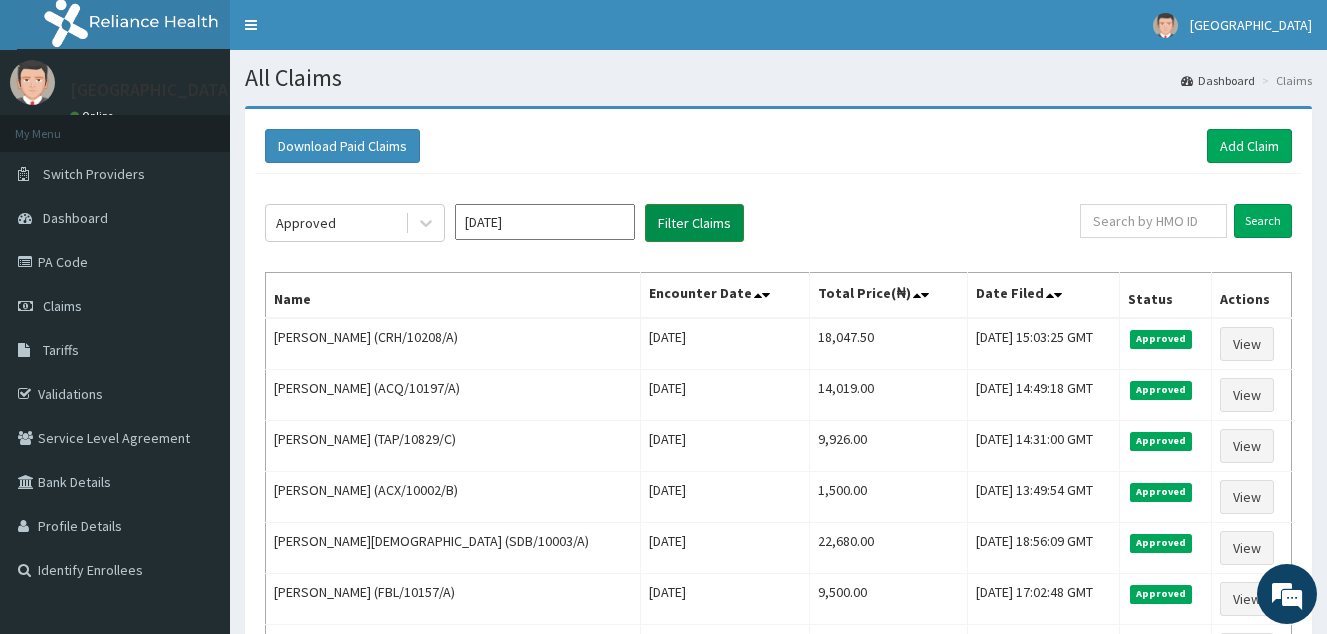 scroll, scrollTop: 0, scrollLeft: 0, axis: both 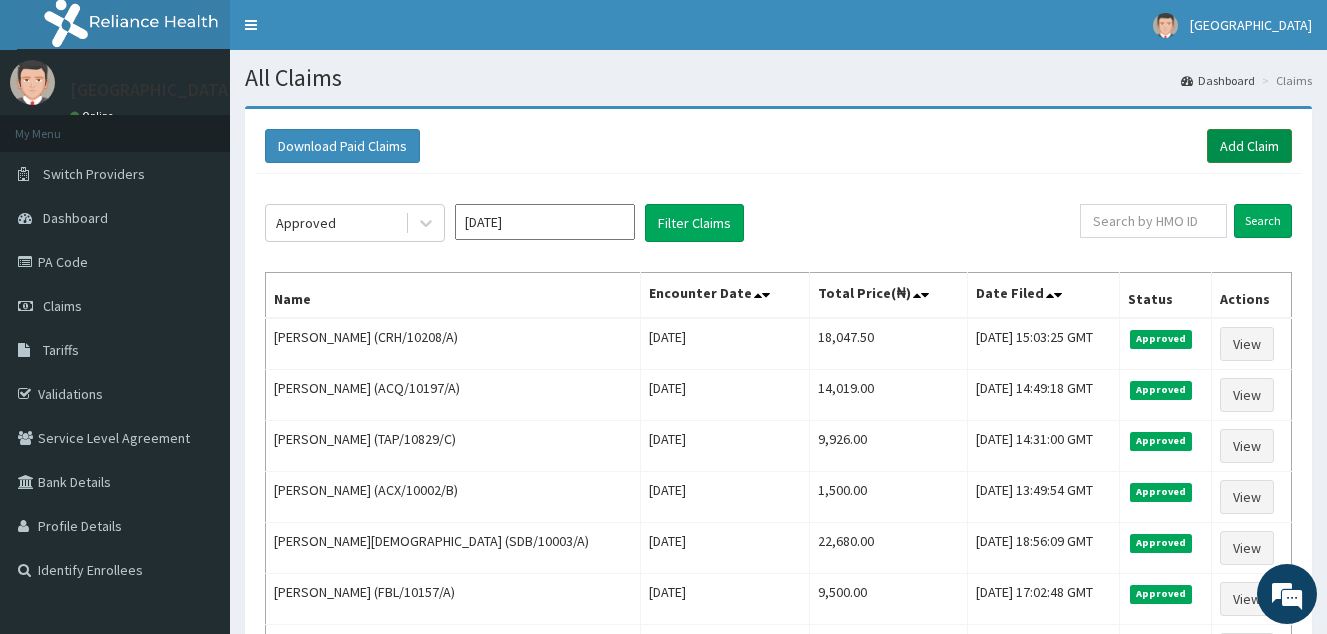 click on "Add Claim" at bounding box center (1249, 146) 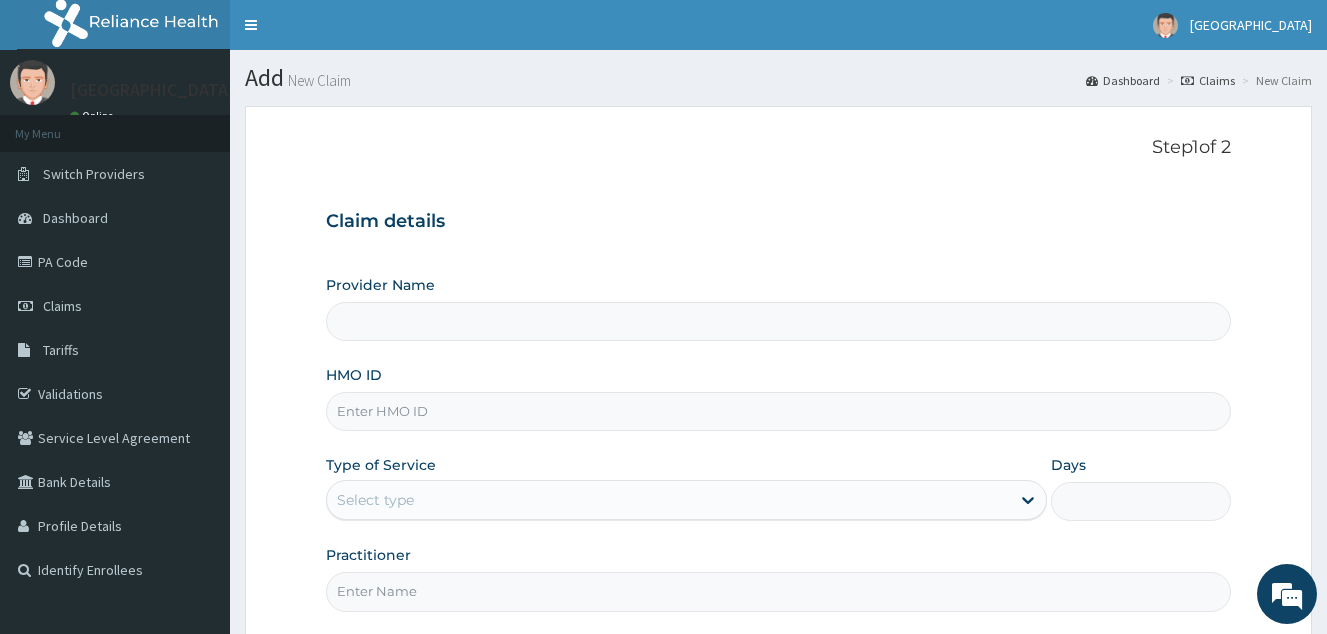 type on "[GEOGRAPHIC_DATA]" 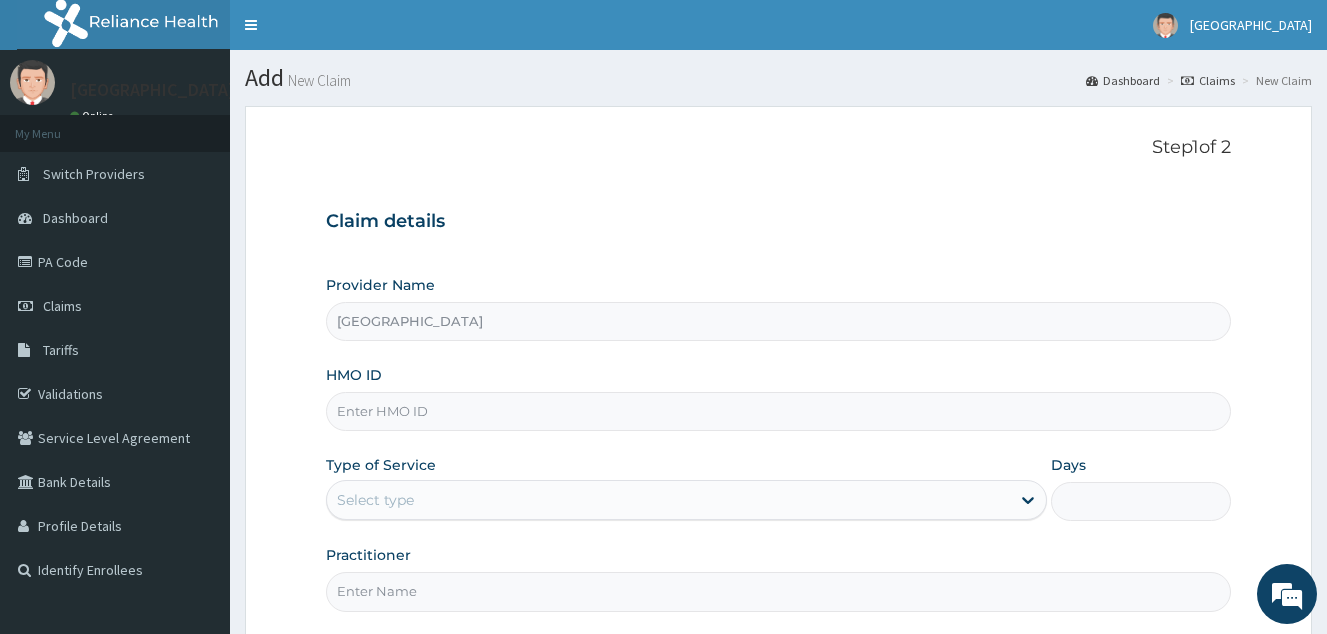 scroll, scrollTop: 0, scrollLeft: 0, axis: both 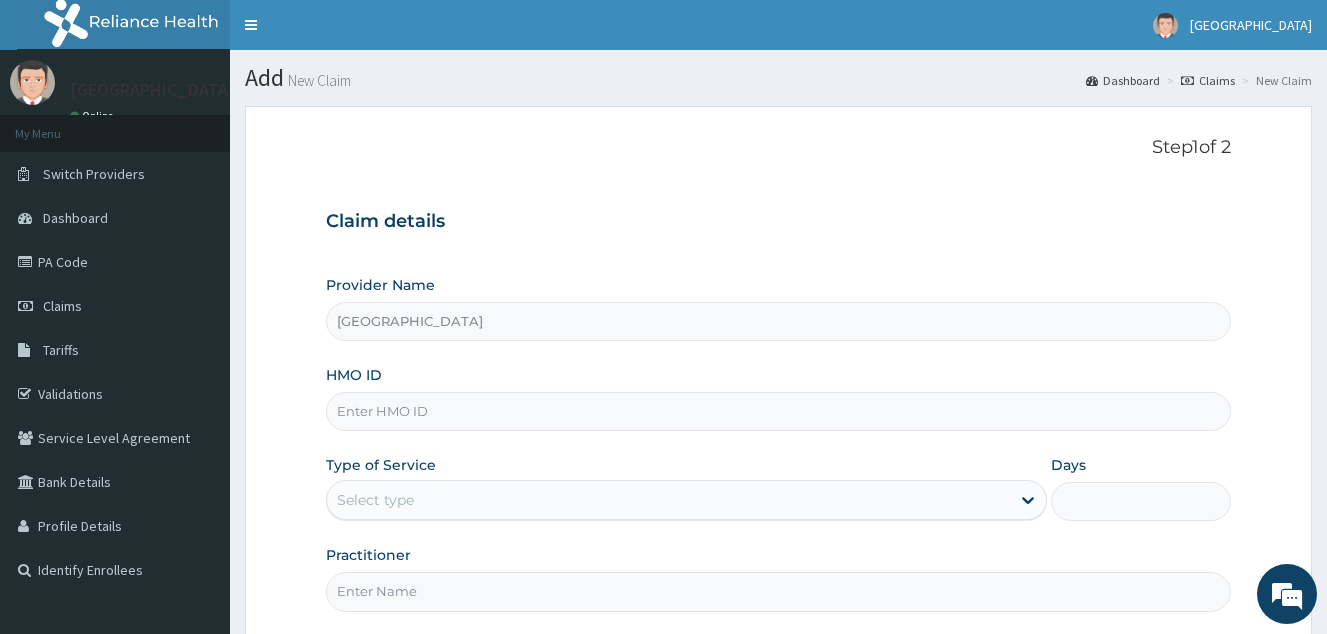 paste on "PPY/10538/A" 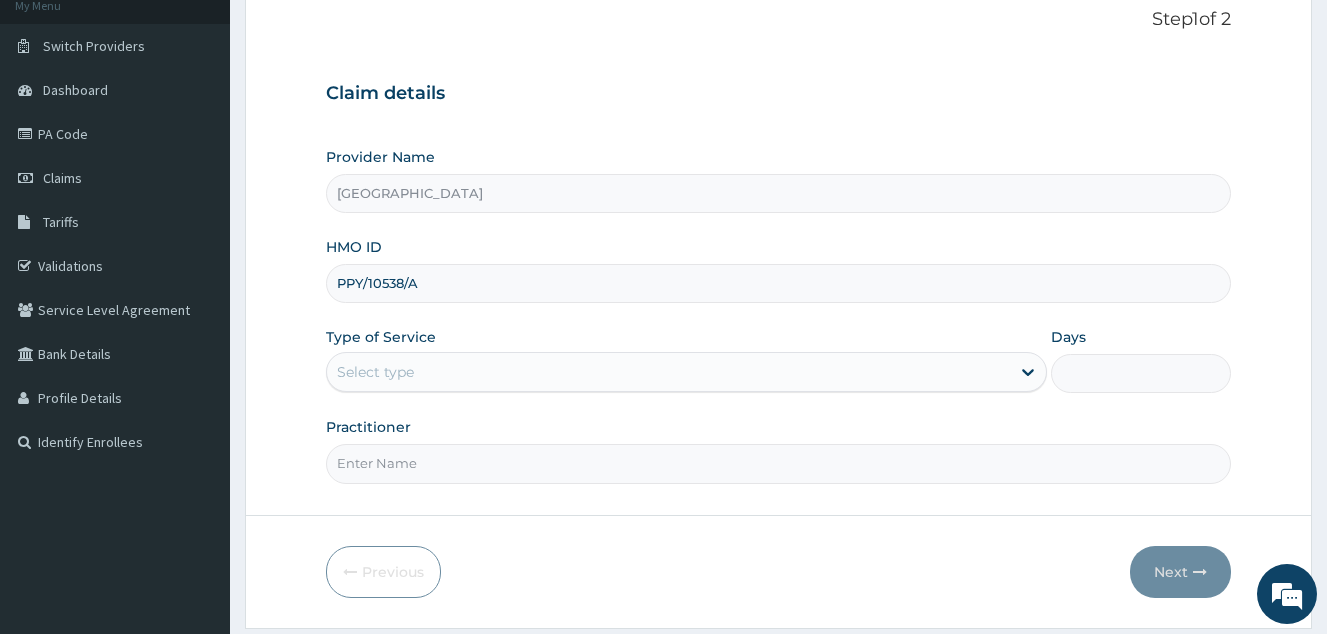 scroll, scrollTop: 189, scrollLeft: 0, axis: vertical 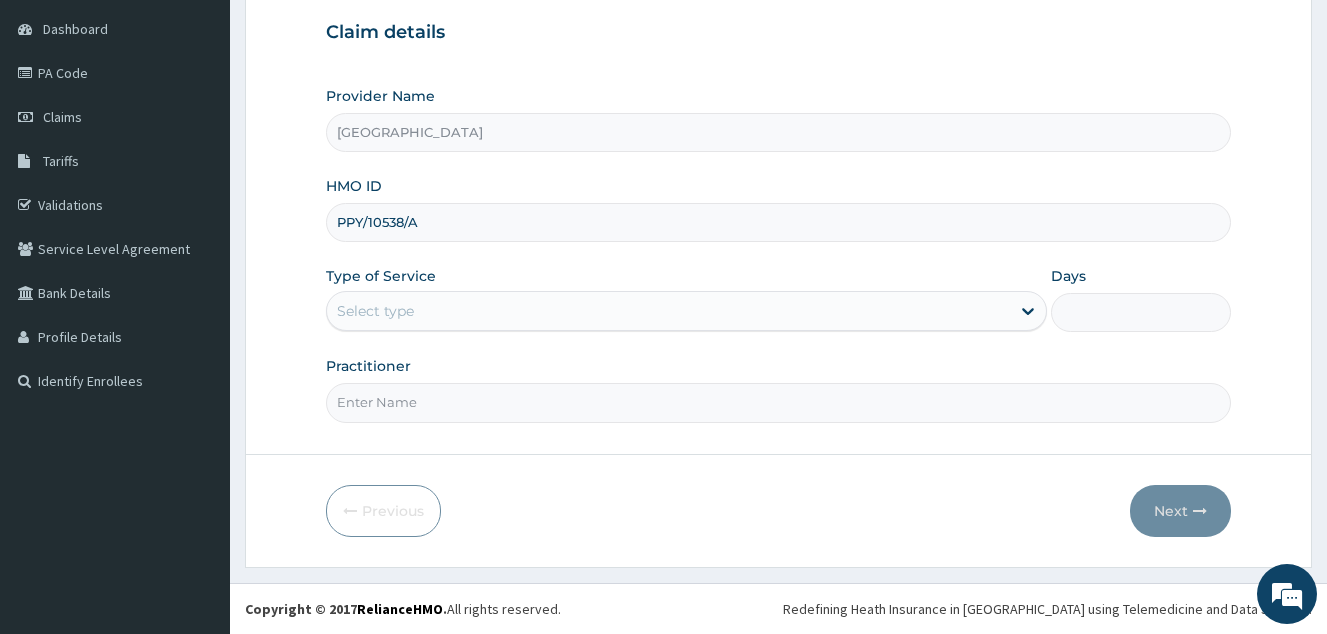 type on "PPY/10538/A" 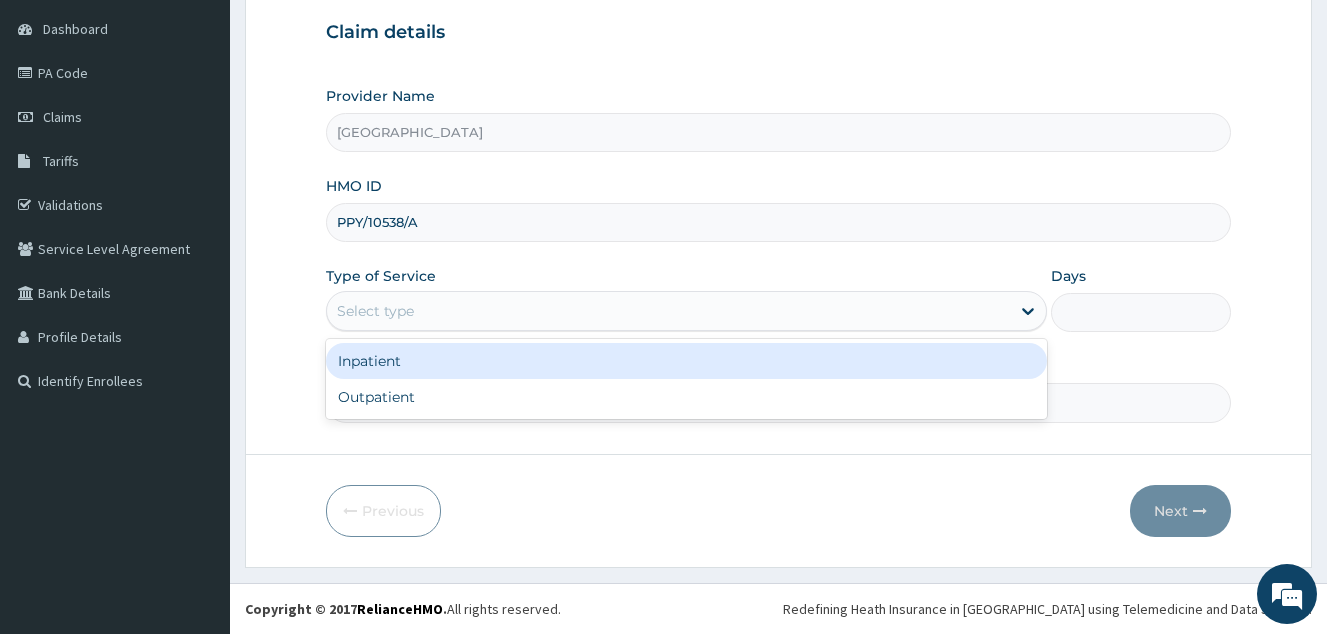 click on "Select type" at bounding box center [668, 311] 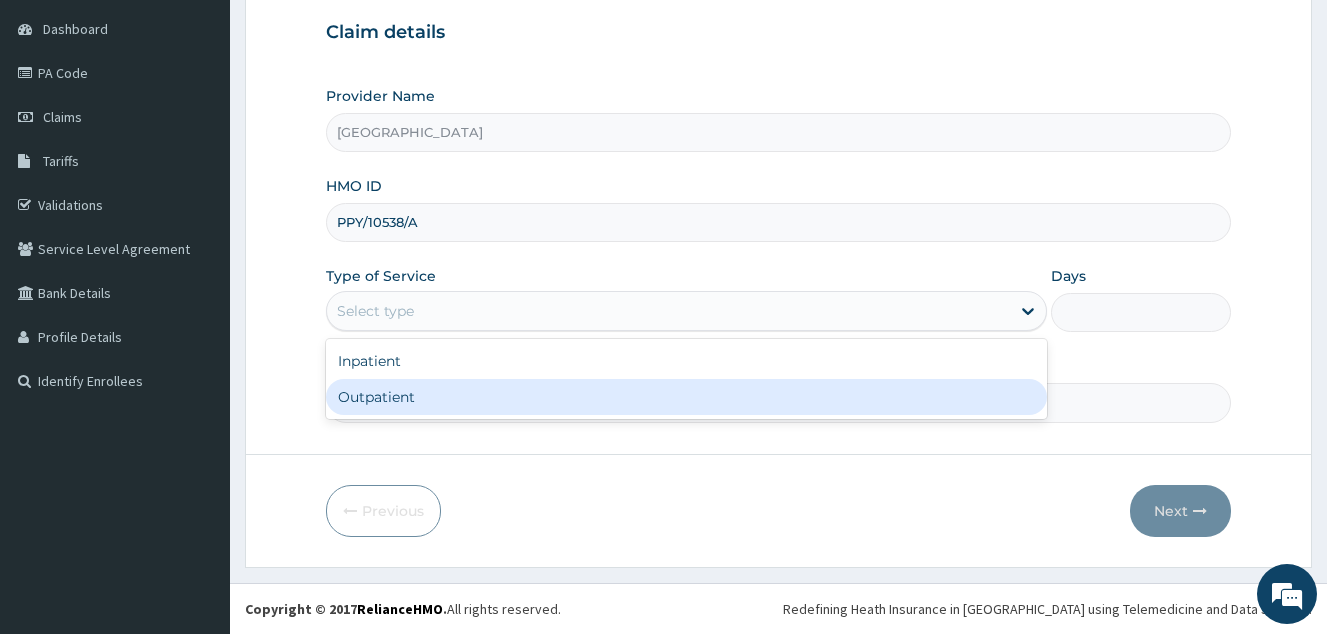 click on "Outpatient" at bounding box center (686, 397) 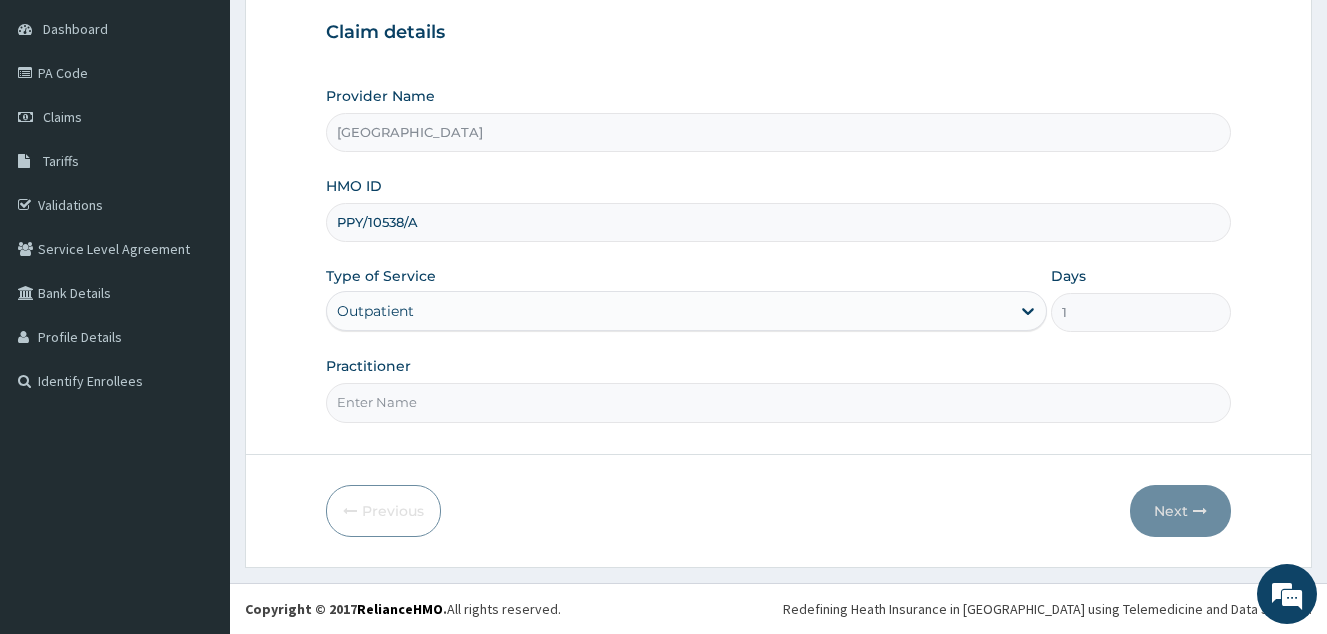 click on "Practitioner" at bounding box center [778, 402] 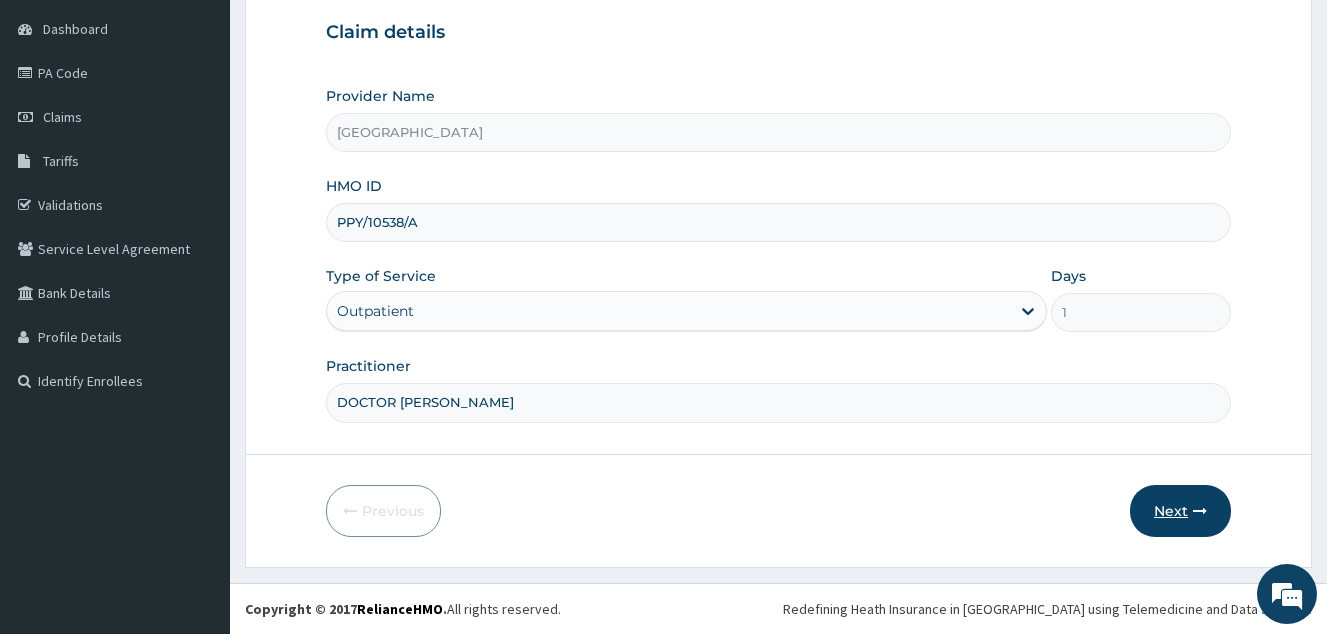 type on "DOCTOR AHMED" 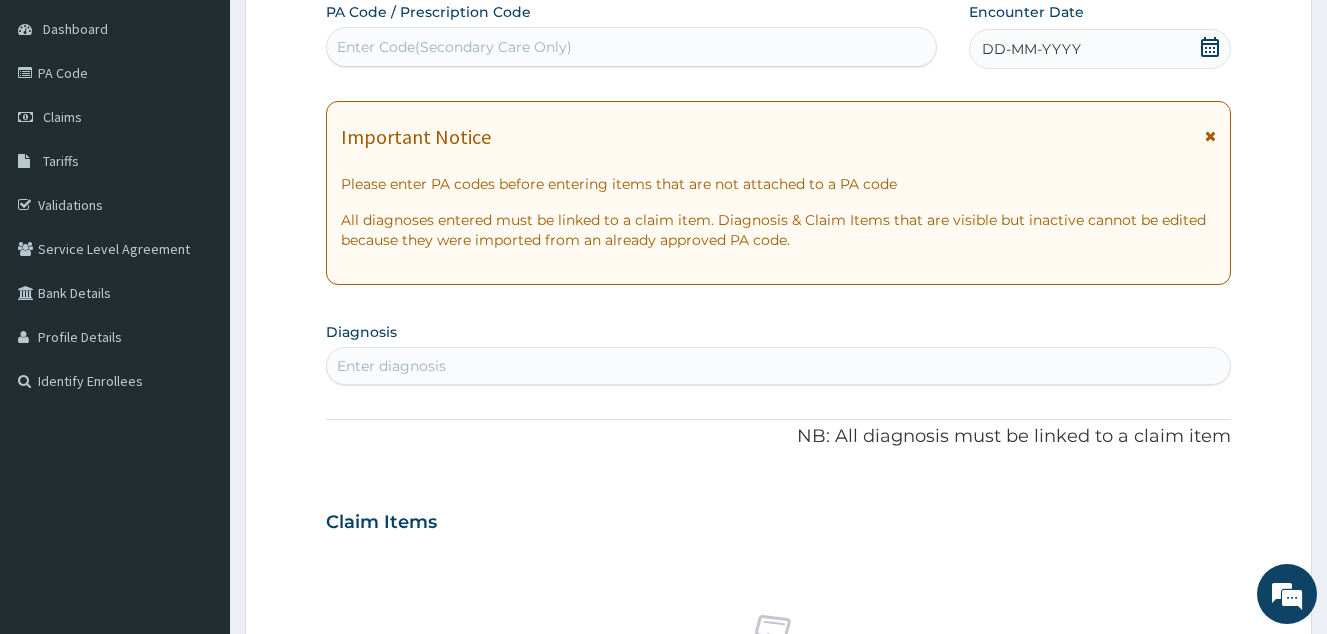 click 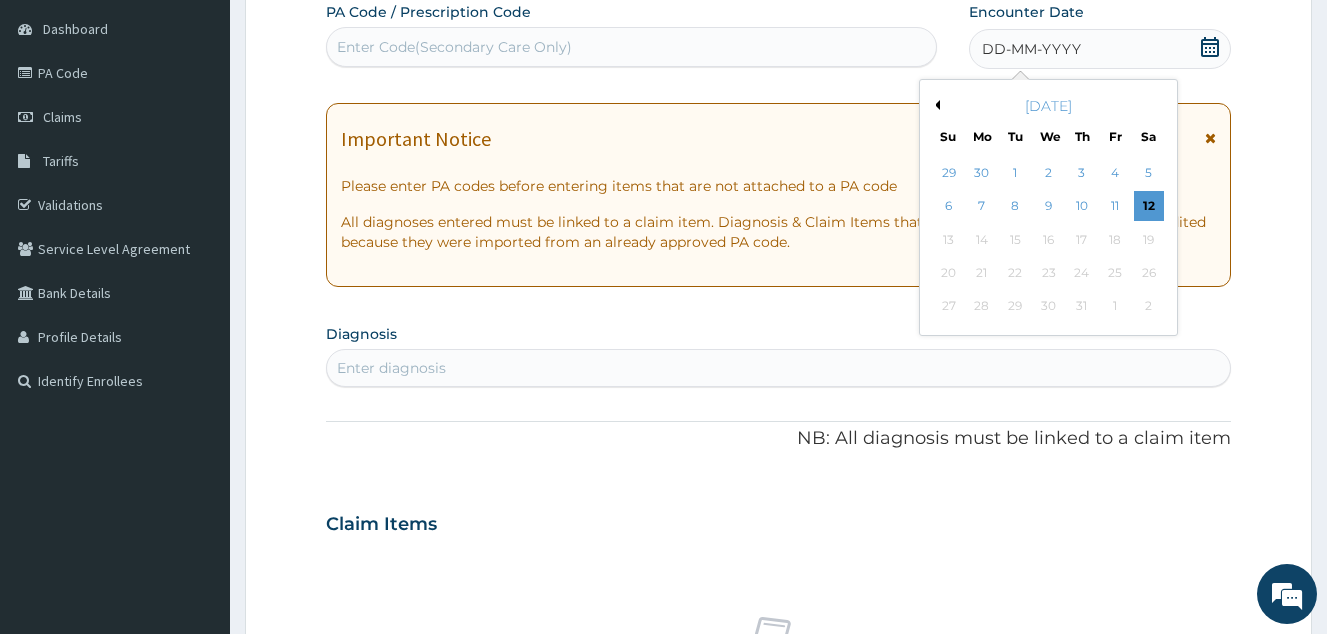 click on "Previous Month" at bounding box center (935, 105) 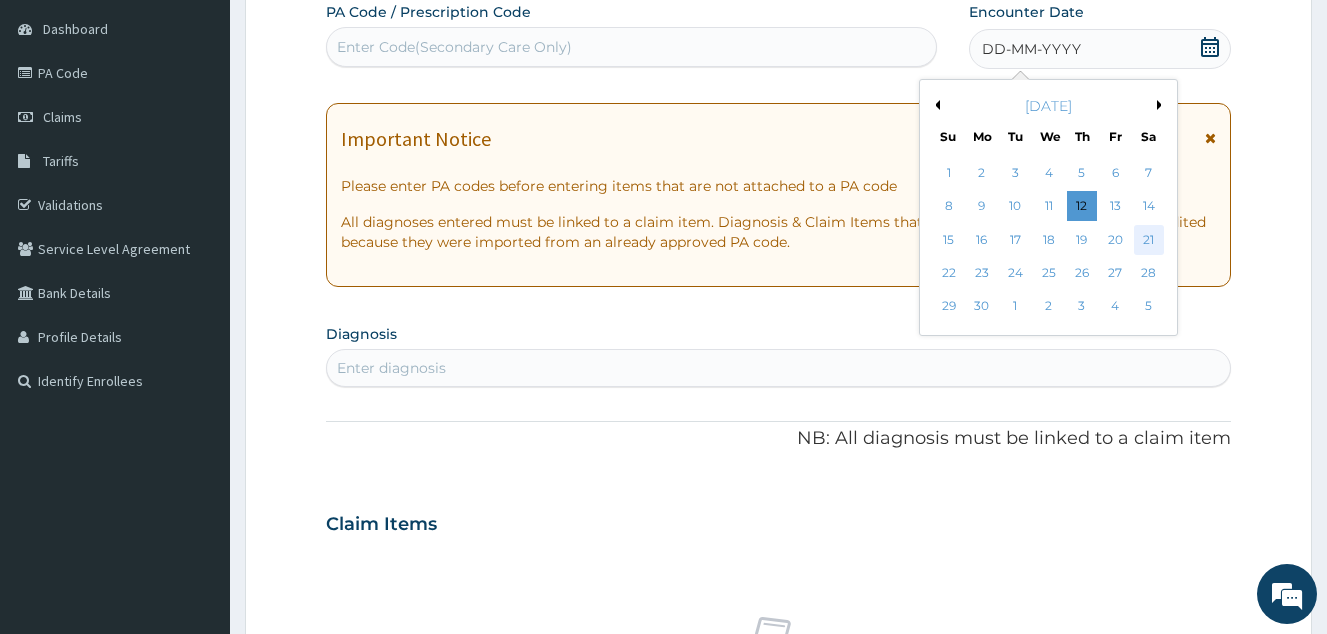 click on "21" at bounding box center (1149, 240) 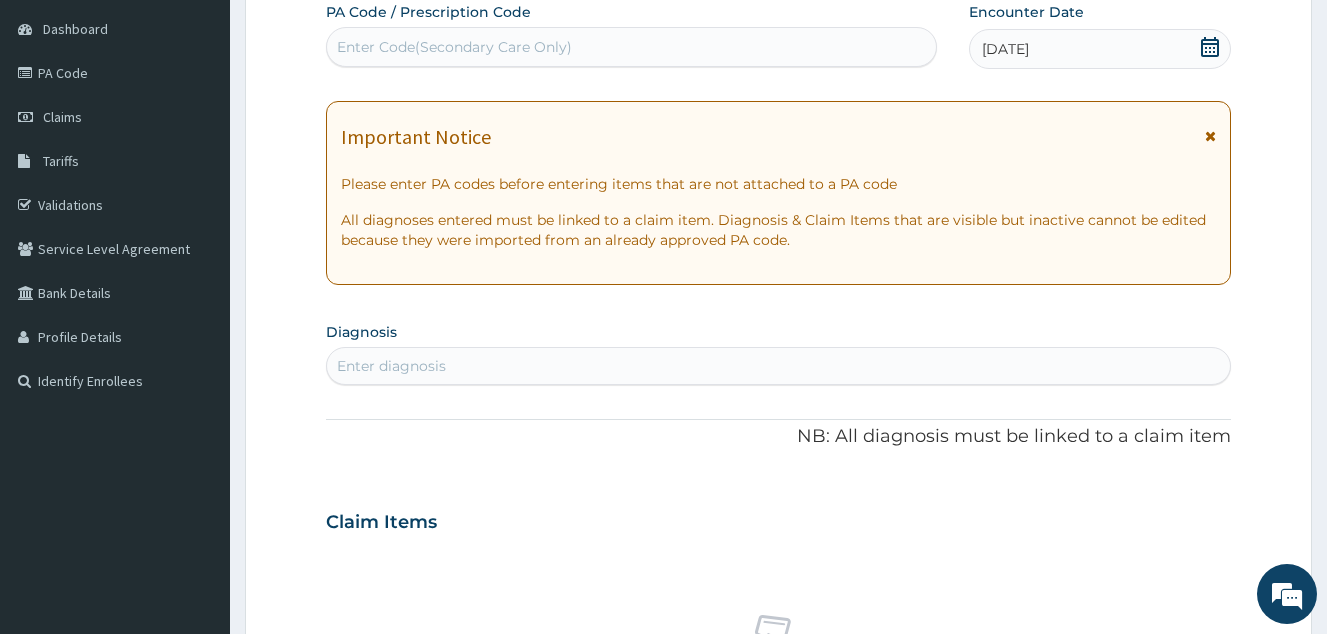 click on "Enter diagnosis" at bounding box center (778, 366) 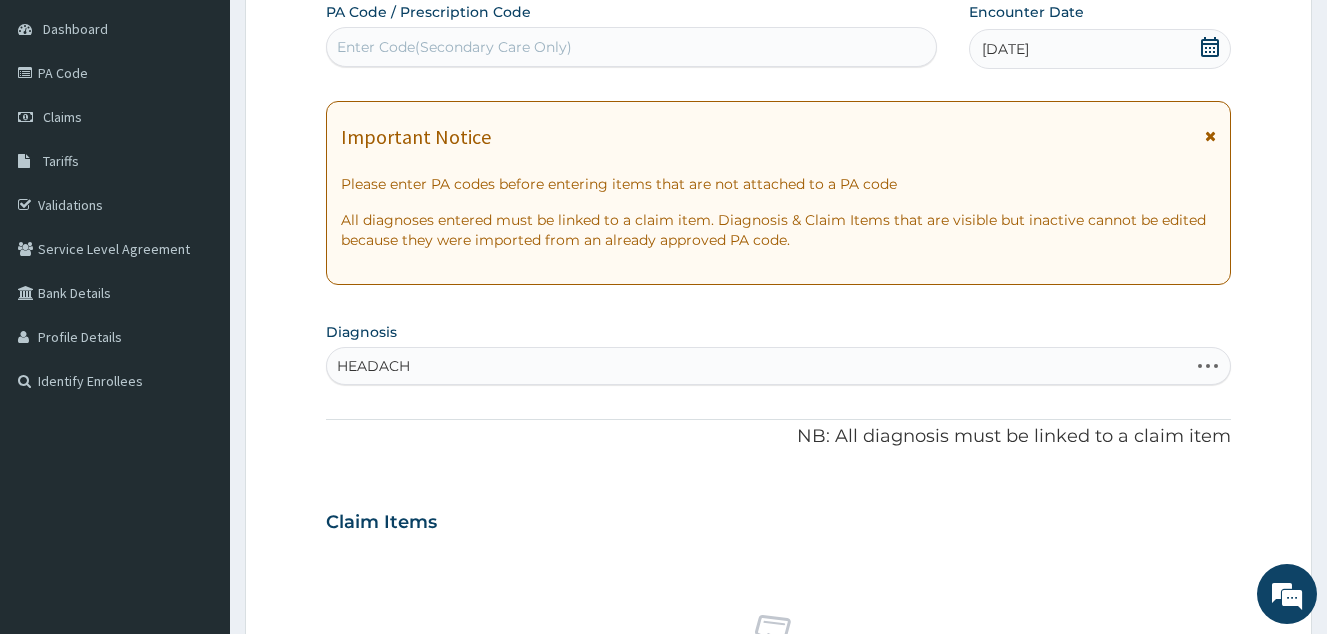 type on "HEADACHE" 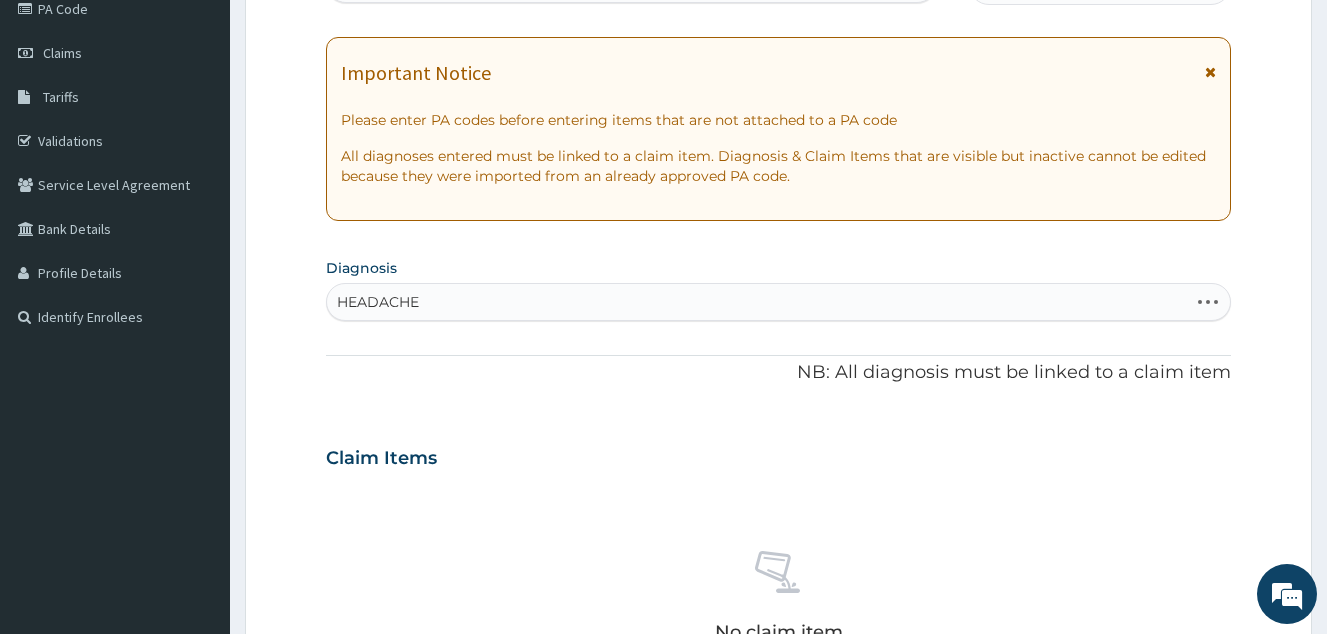 scroll, scrollTop: 289, scrollLeft: 0, axis: vertical 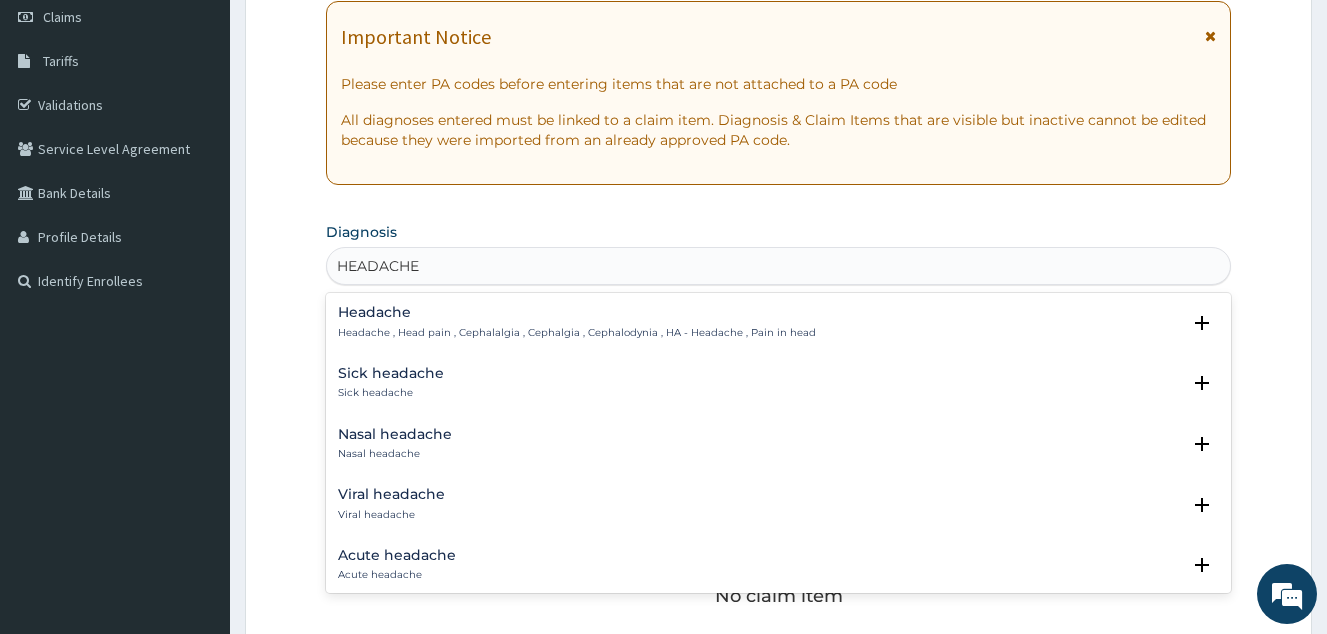 click on "Headache" at bounding box center (577, 312) 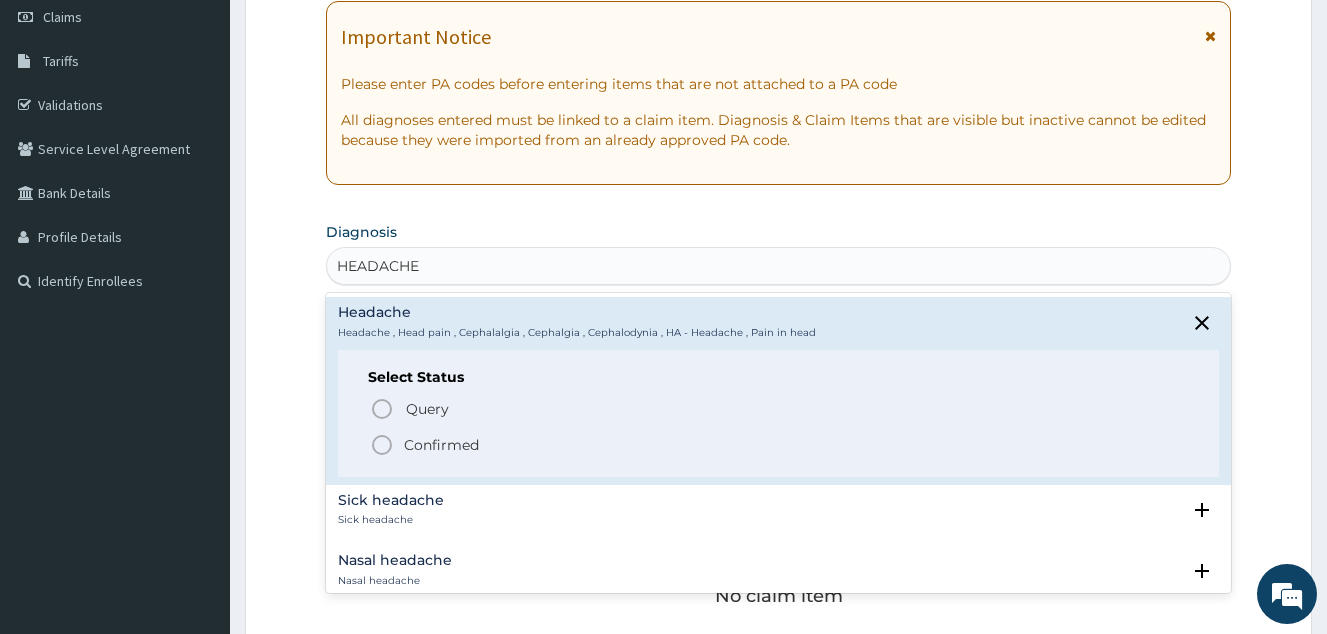 click on "Confirmed" at bounding box center (441, 445) 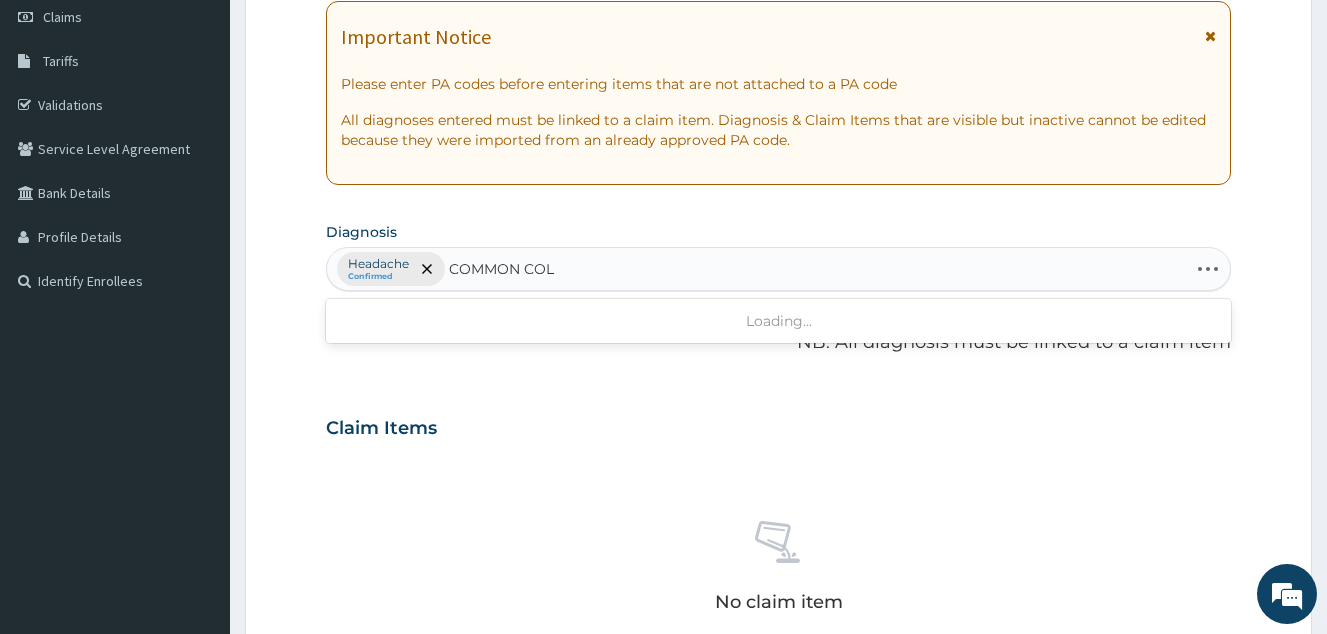type on "COMMON COLD" 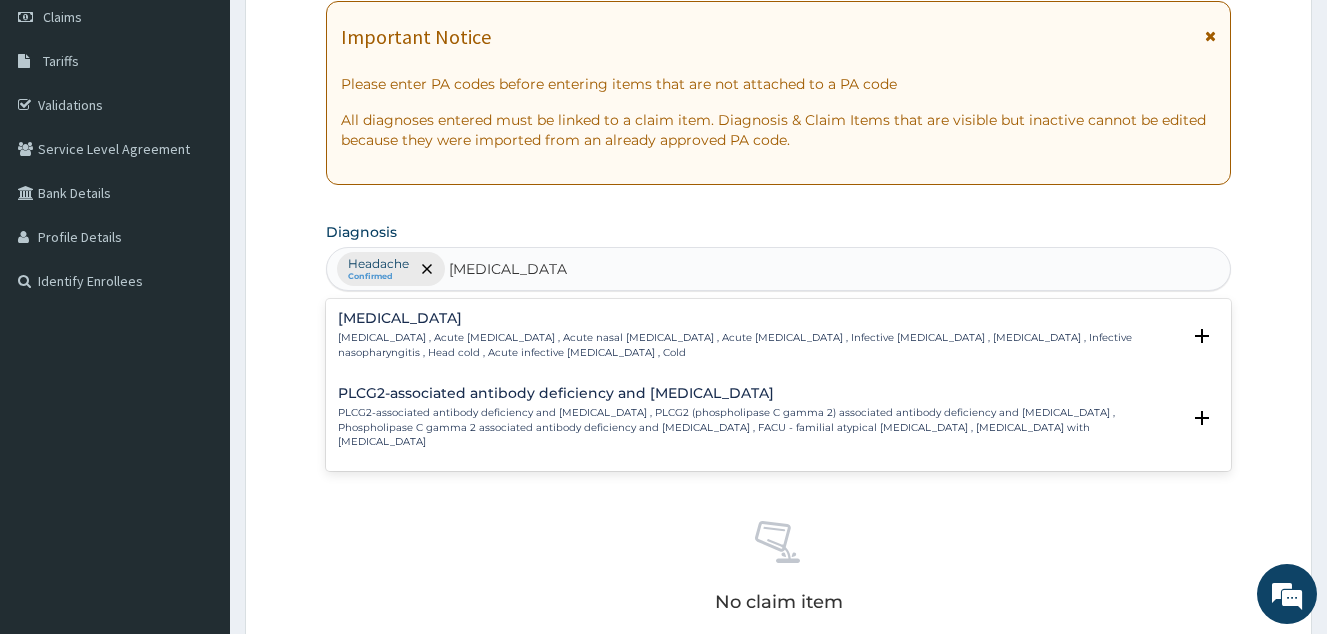 click on "Common cold" at bounding box center (759, 318) 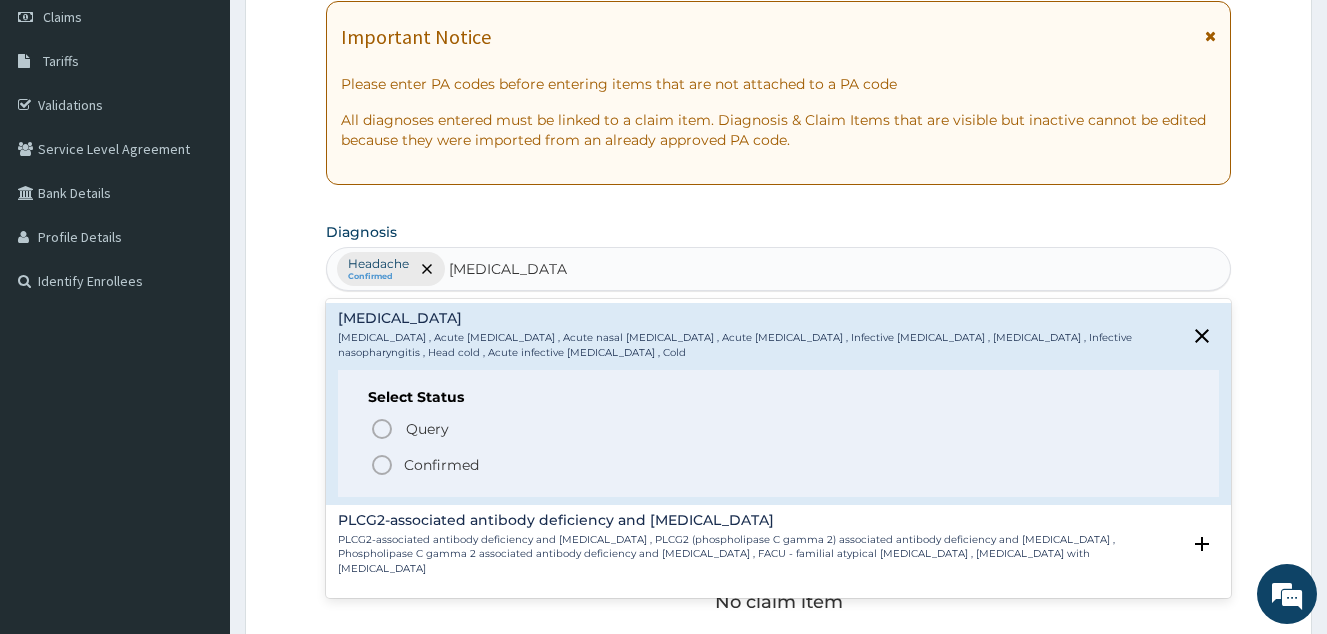 click on "Confirmed" at bounding box center (441, 465) 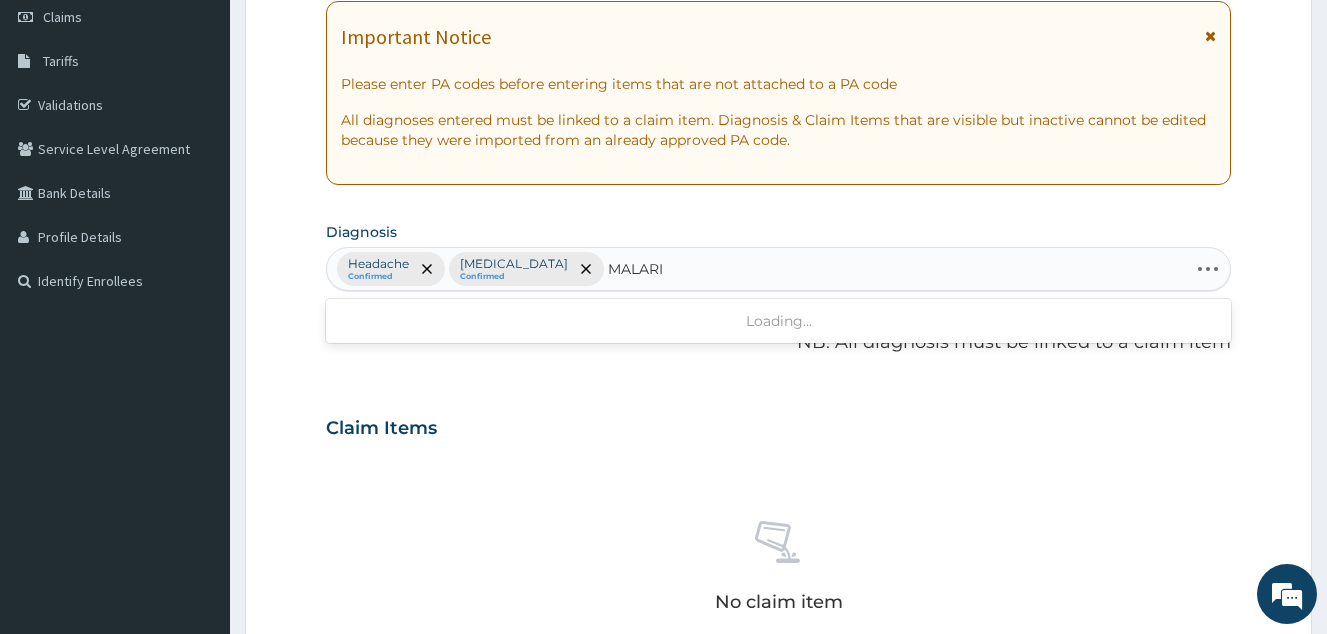 type on "MALARIA" 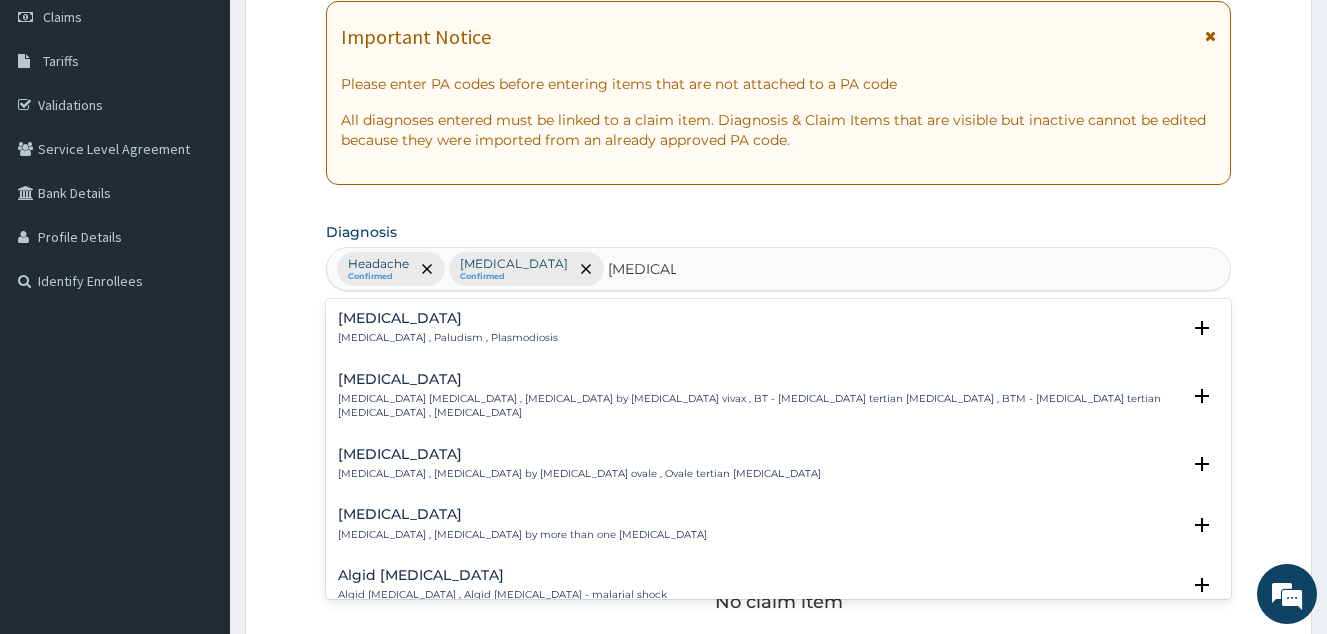 click on "Malaria Malaria , Paludism , Plasmodiosis" at bounding box center (778, 328) 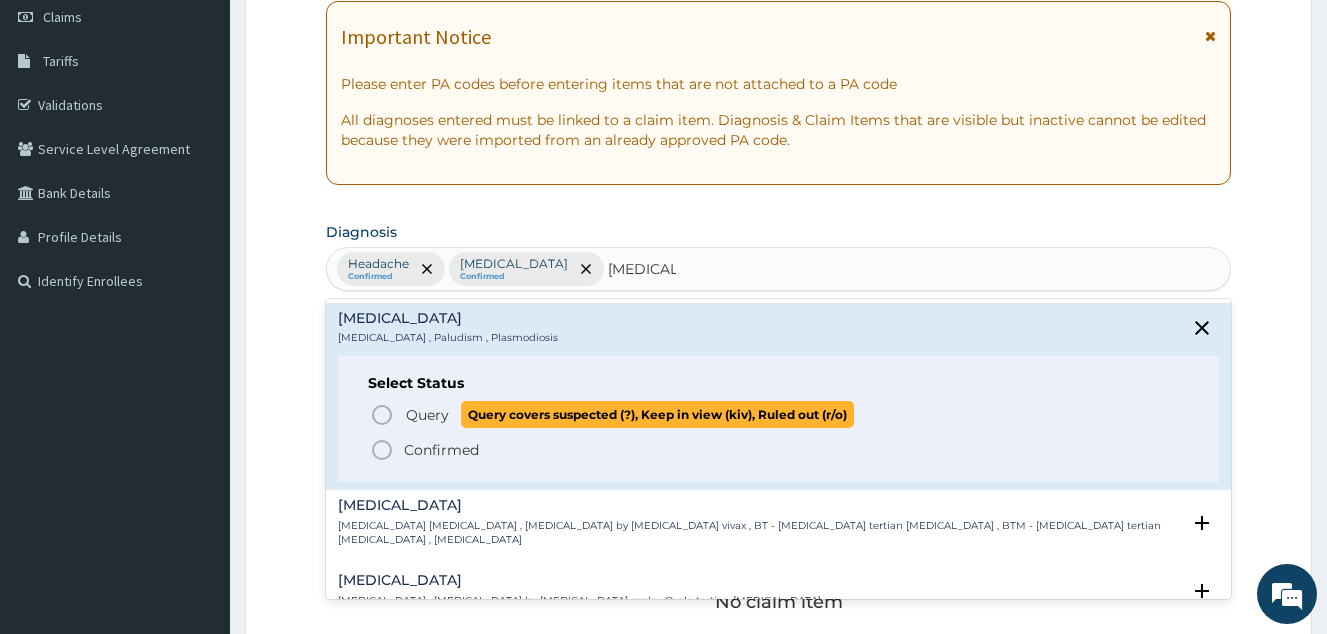 click on "Query Query covers suspected (?), Keep in view (kiv), Ruled out (r/o)" at bounding box center [629, 414] 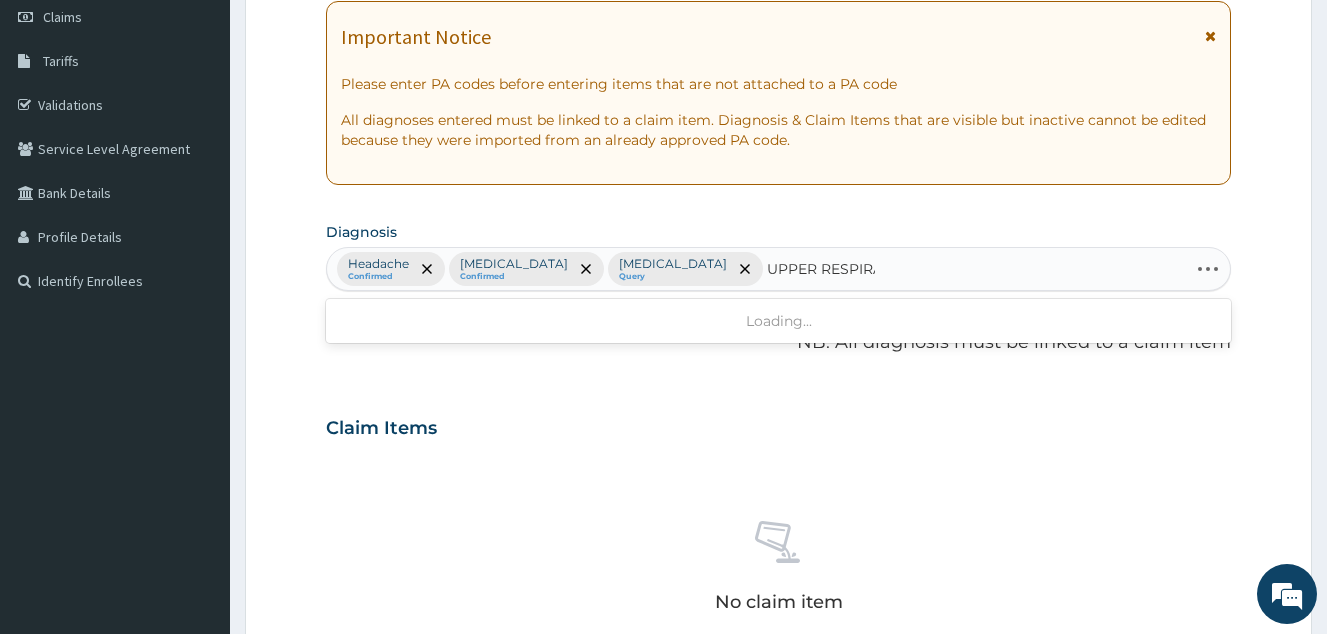 type on "UPPER RESPIRAT" 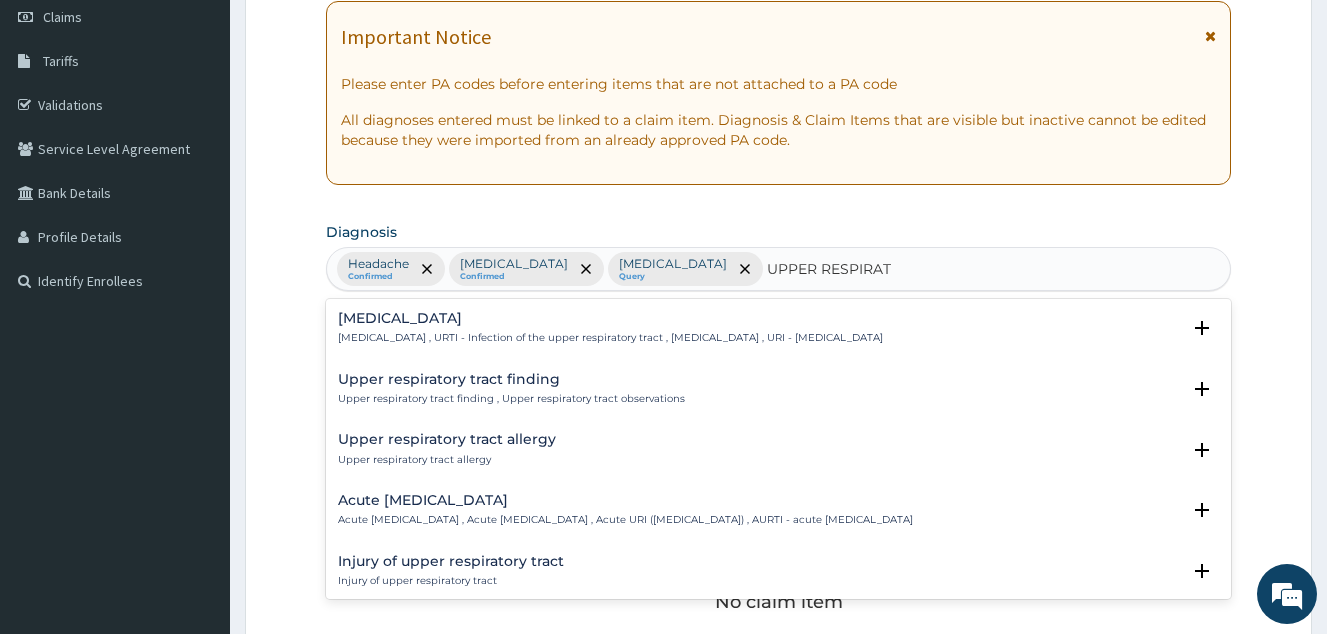 click on "Upper respiratory infection" at bounding box center (610, 318) 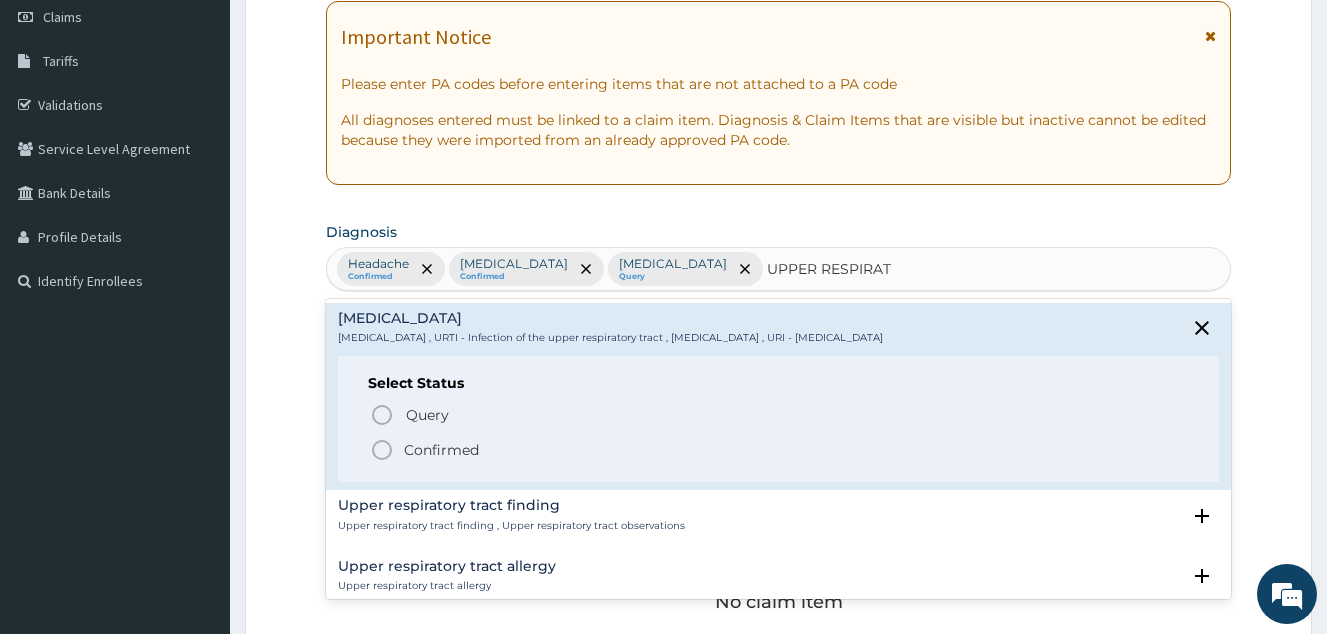 click on "Confirmed" at bounding box center (441, 450) 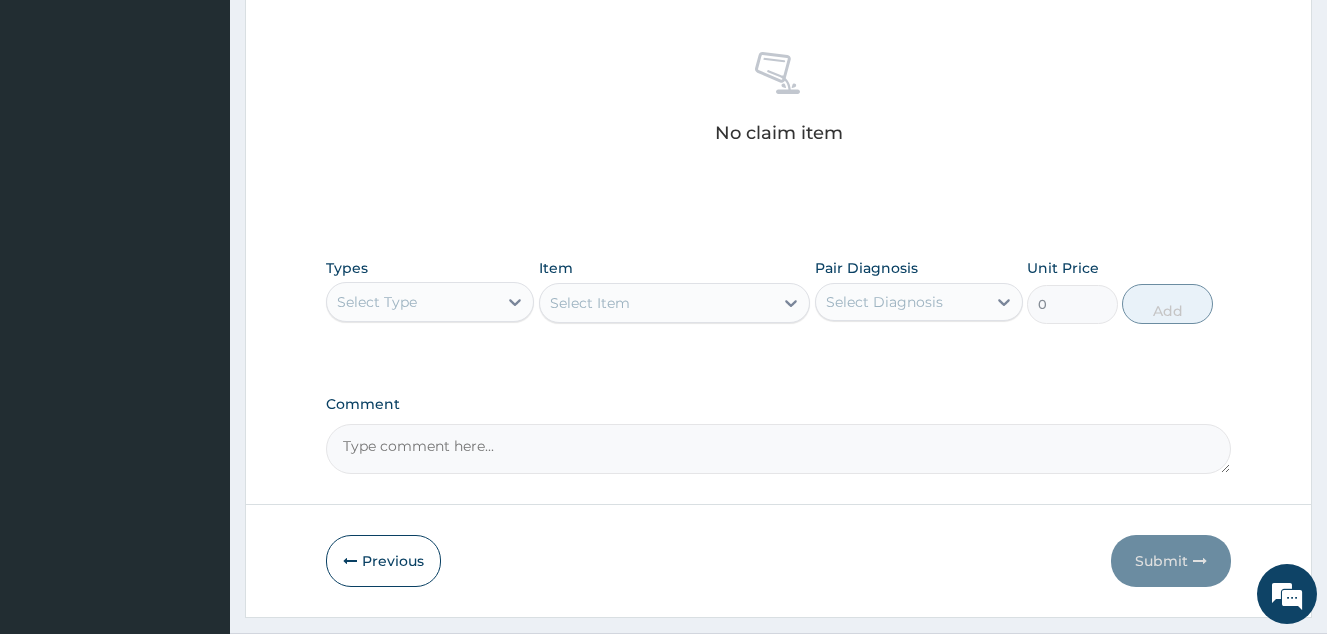 scroll, scrollTop: 808, scrollLeft: 0, axis: vertical 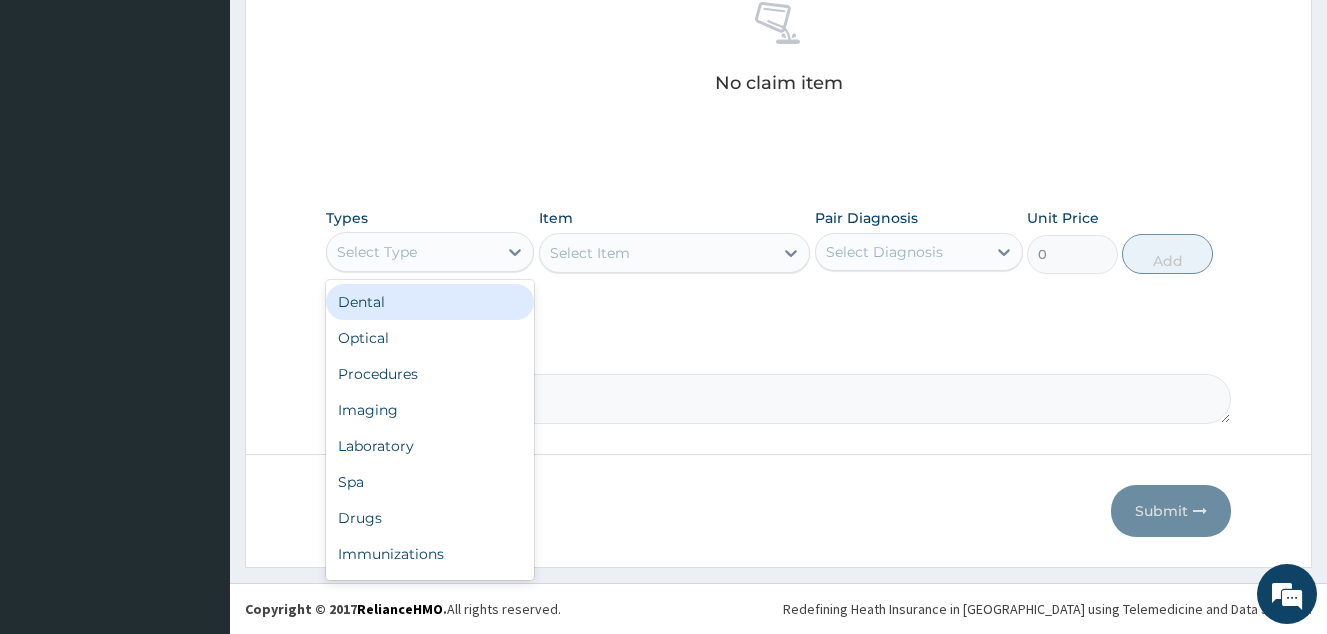 click on "Select Type" at bounding box center (412, 252) 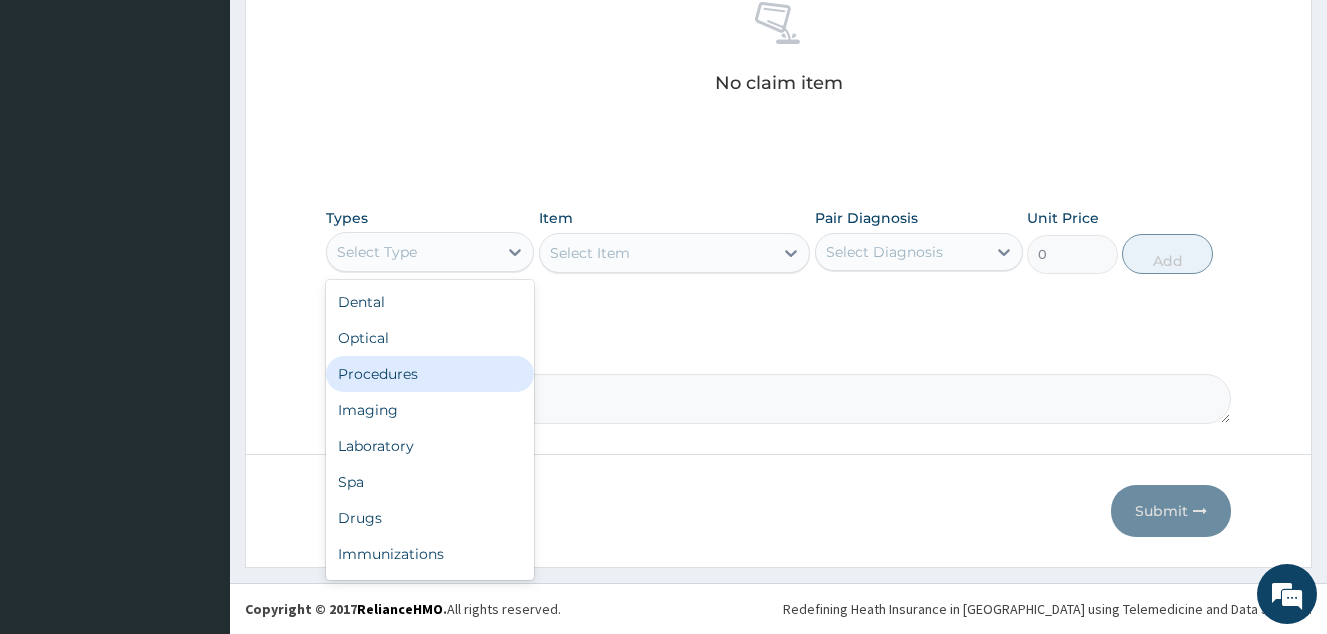 drag, startPoint x: 447, startPoint y: 364, endPoint x: 531, endPoint y: 369, distance: 84.14868 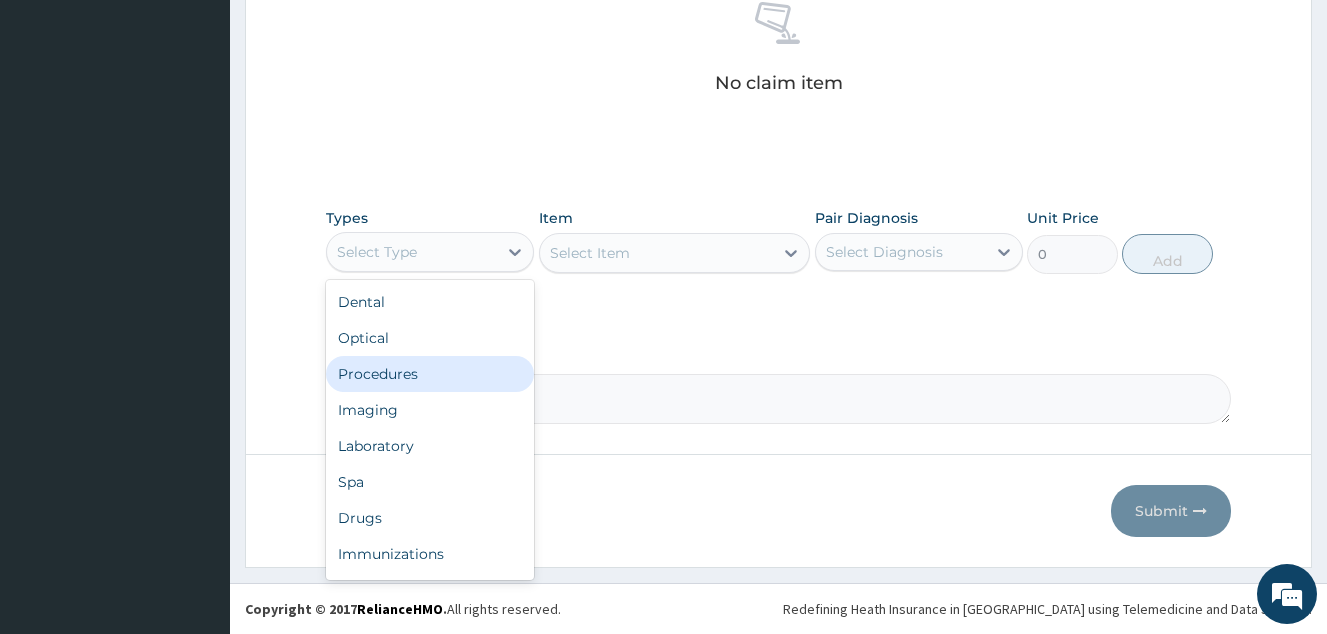 click on "Procedures" at bounding box center [430, 374] 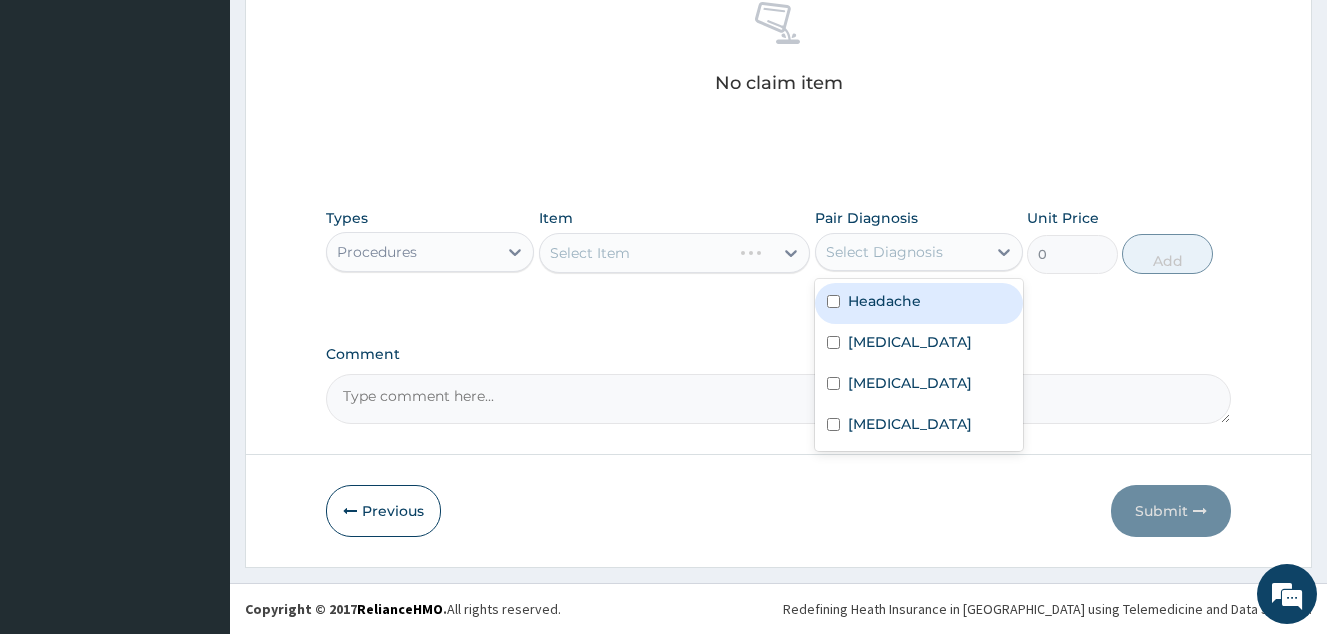 click on "Select Diagnosis" at bounding box center [901, 252] 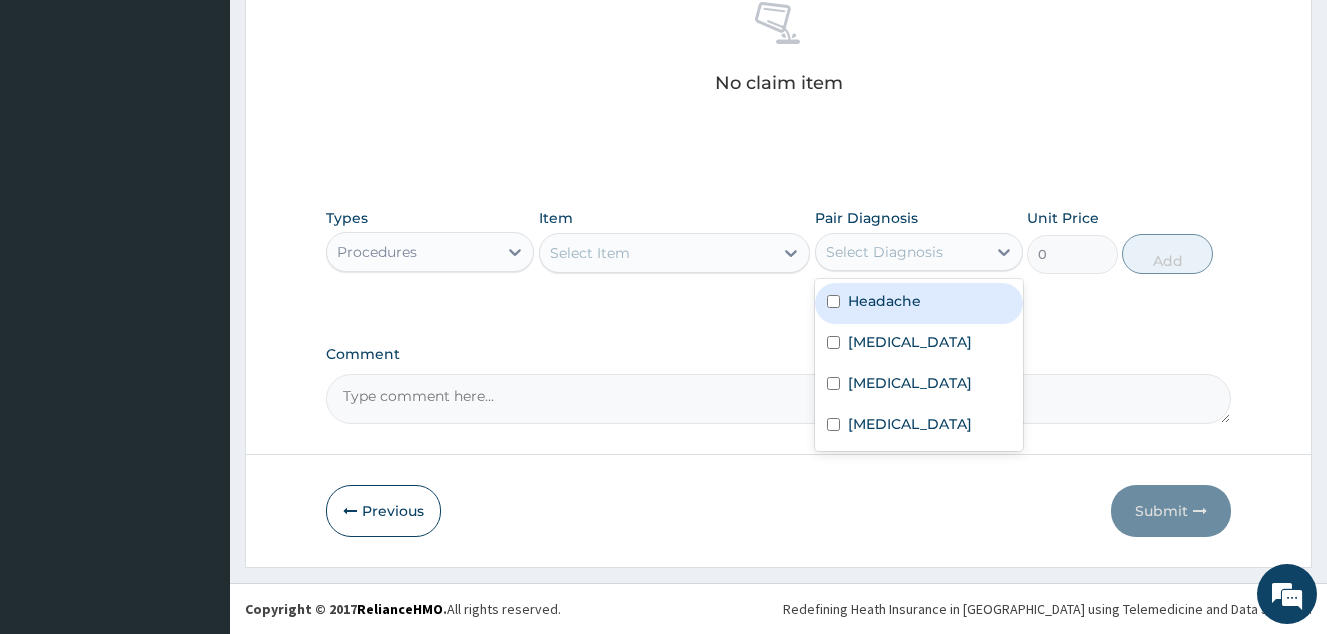 click on "Headache" at bounding box center (919, 303) 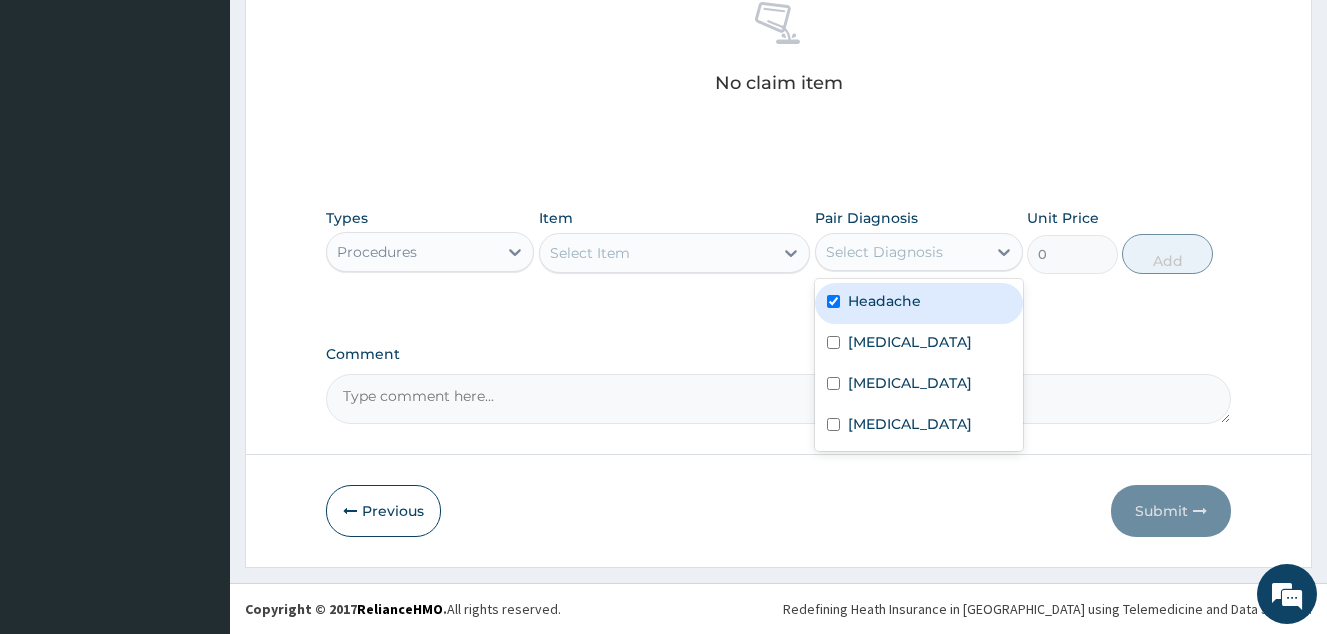 checkbox on "true" 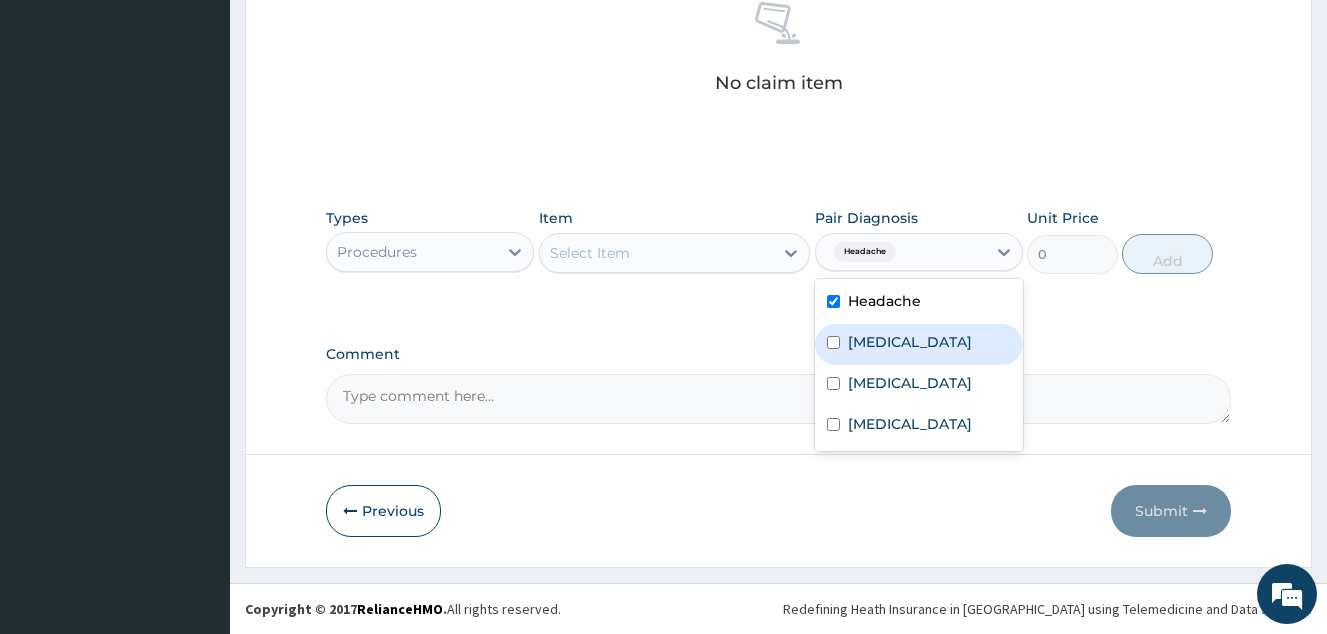 click on "Common cold" at bounding box center (910, 342) 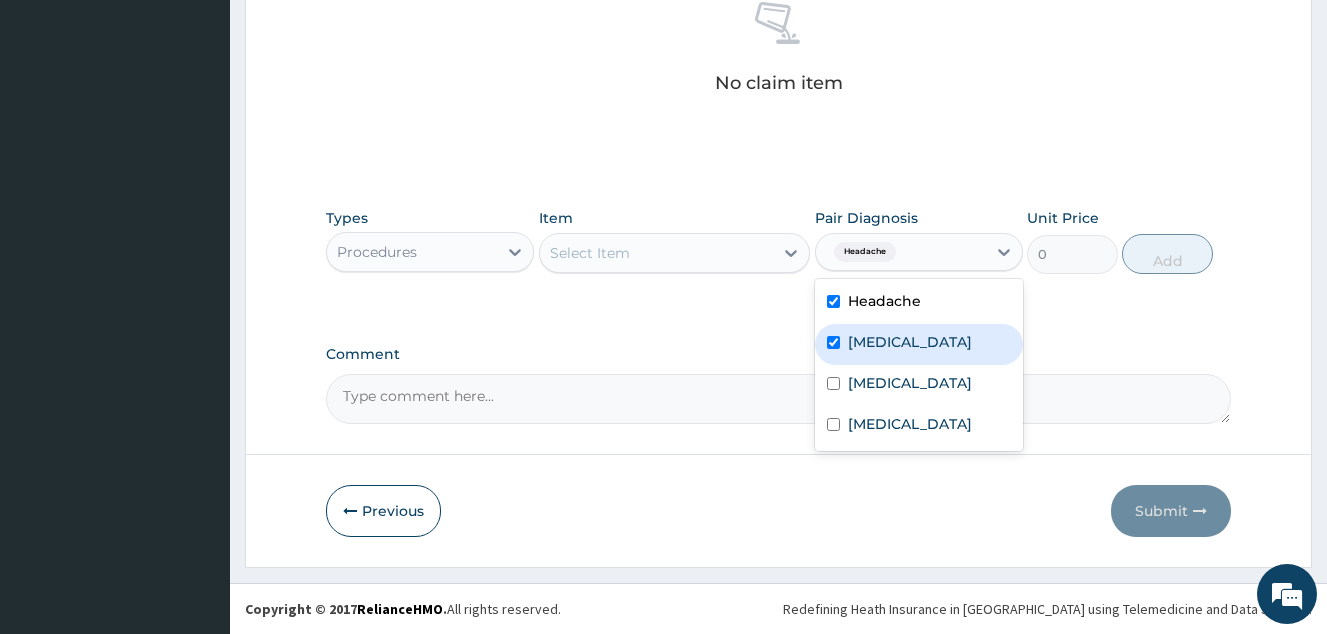 checkbox on "true" 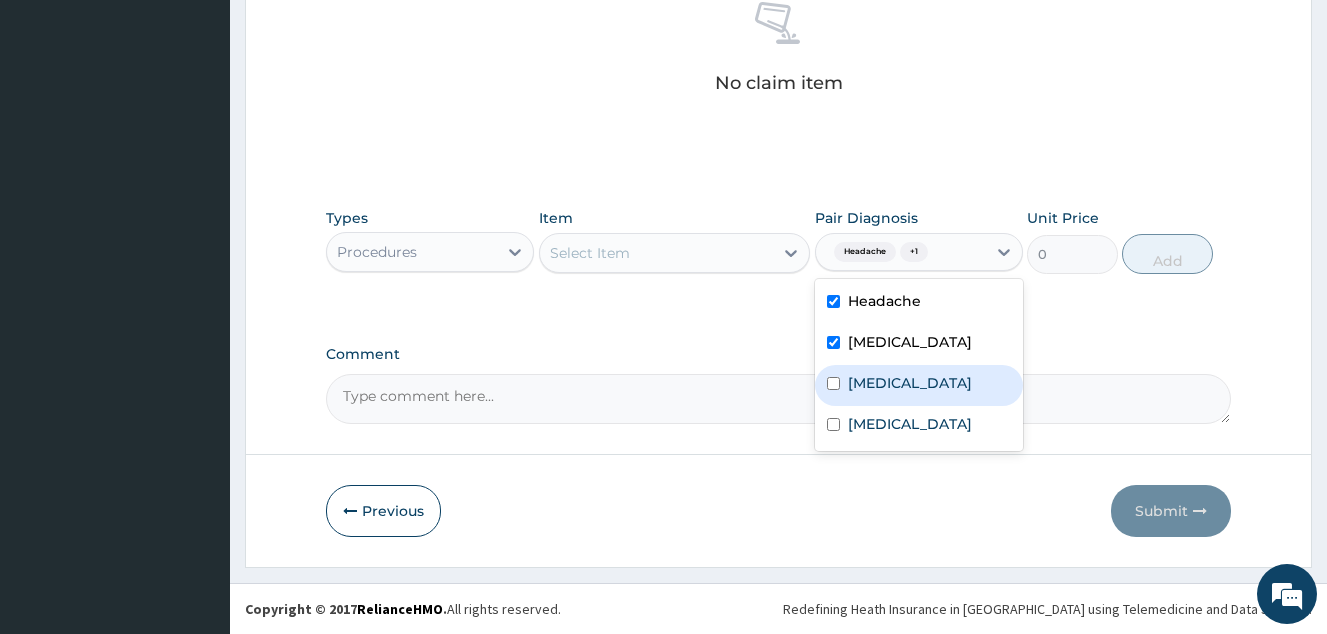 drag, startPoint x: 883, startPoint y: 376, endPoint x: 886, endPoint y: 421, distance: 45.099888 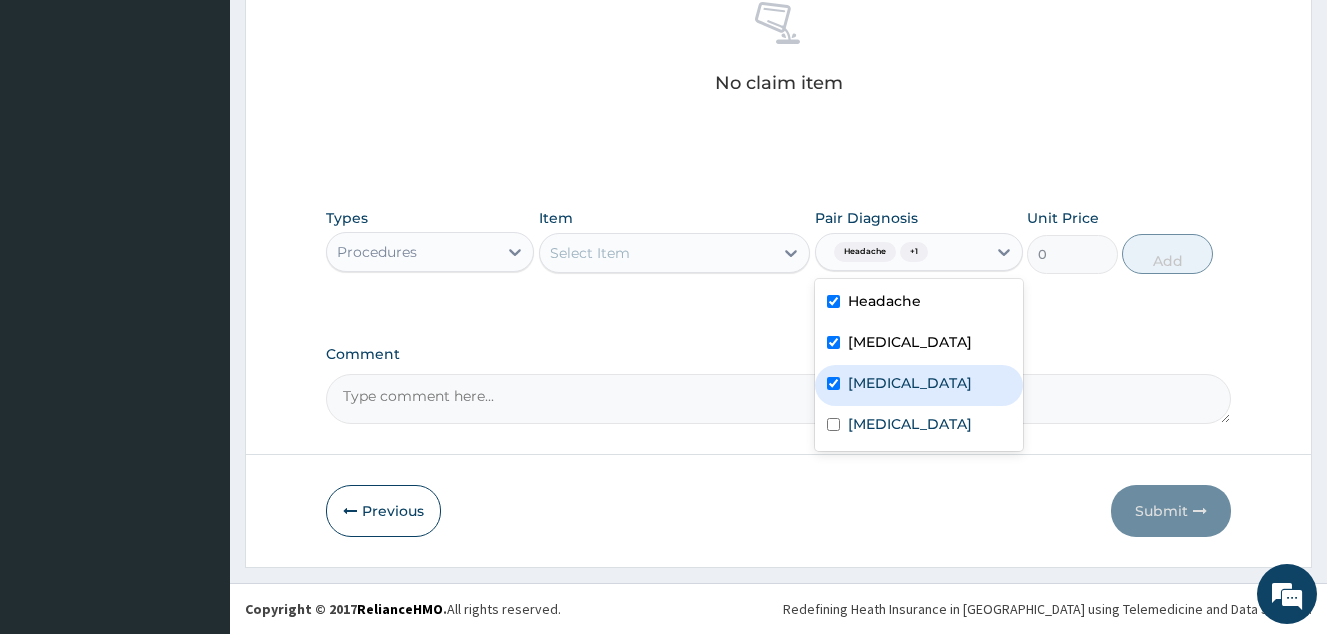 checkbox on "true" 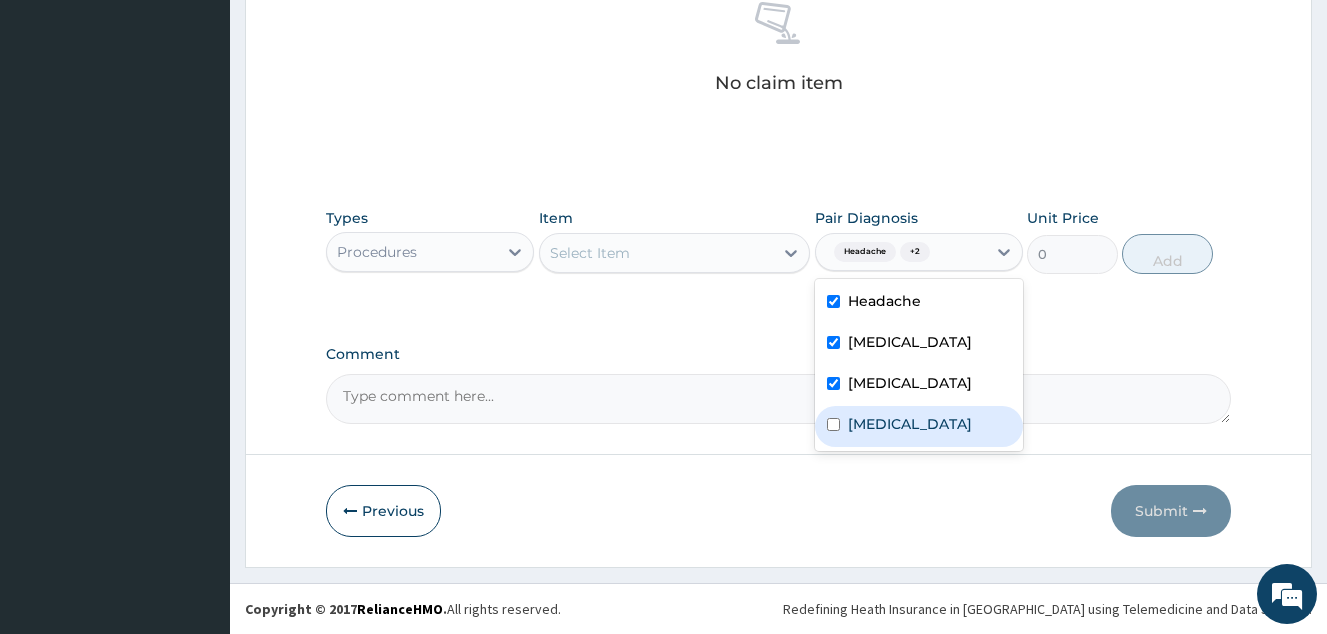drag, startPoint x: 886, startPoint y: 422, endPoint x: 557, endPoint y: 178, distance: 409.6059 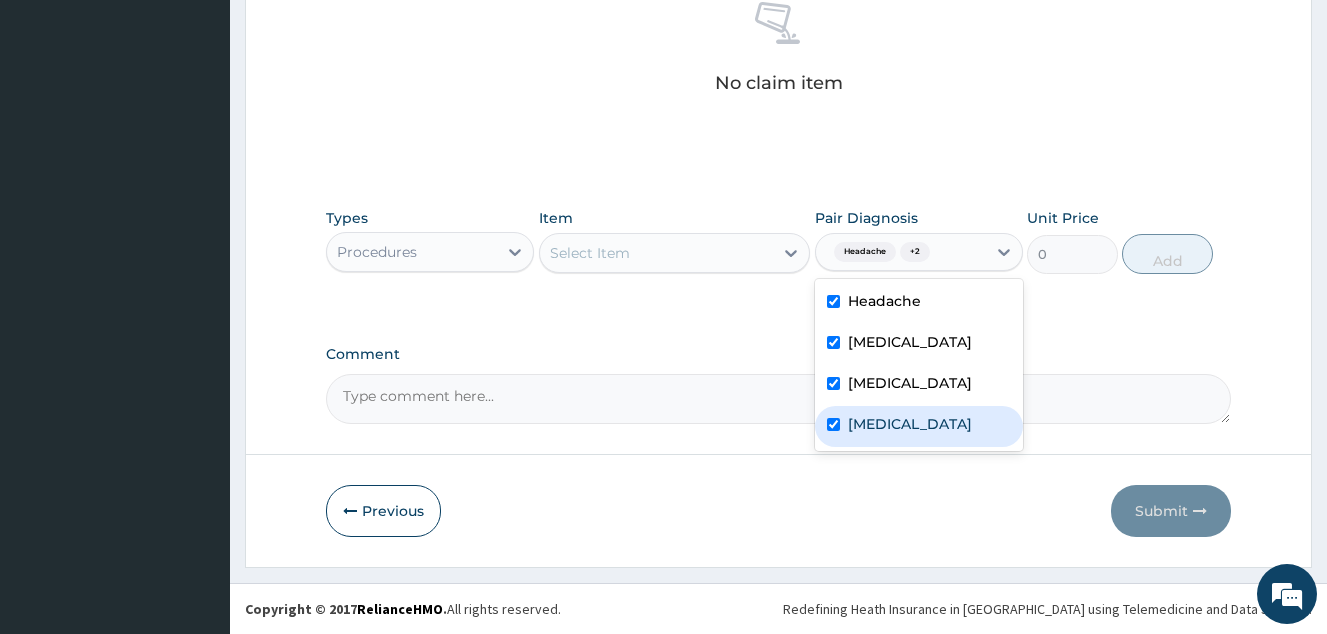 checkbox on "true" 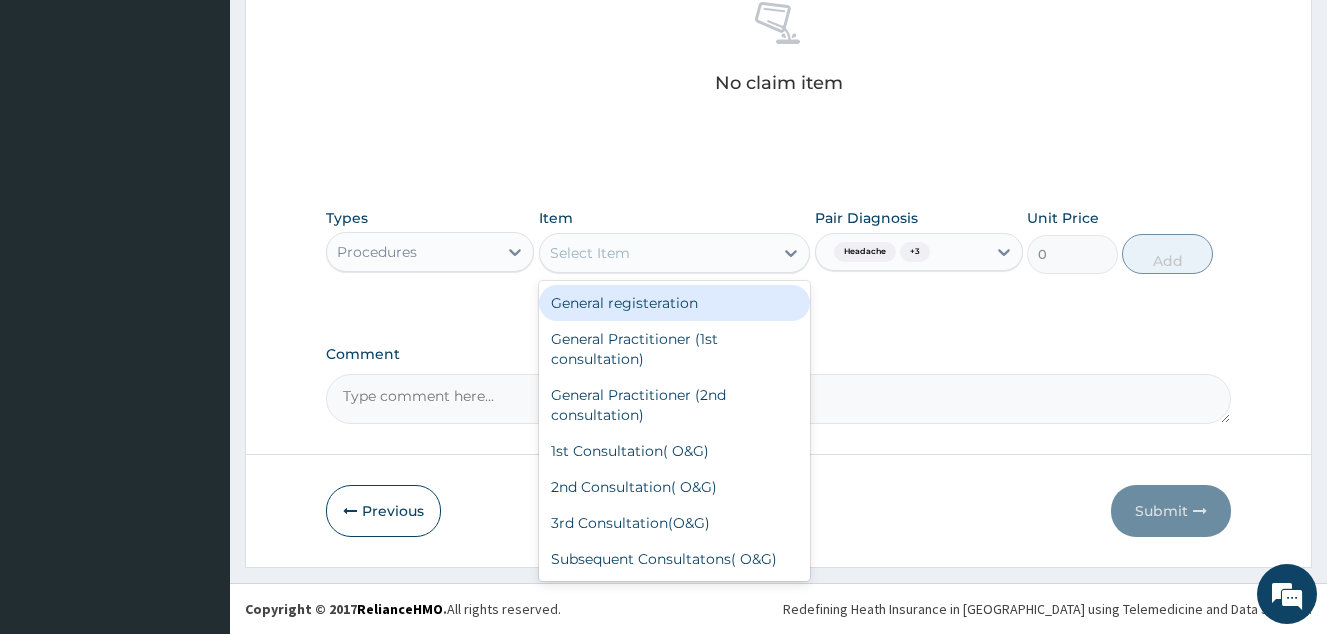 drag, startPoint x: 617, startPoint y: 250, endPoint x: 628, endPoint y: 276, distance: 28.231188 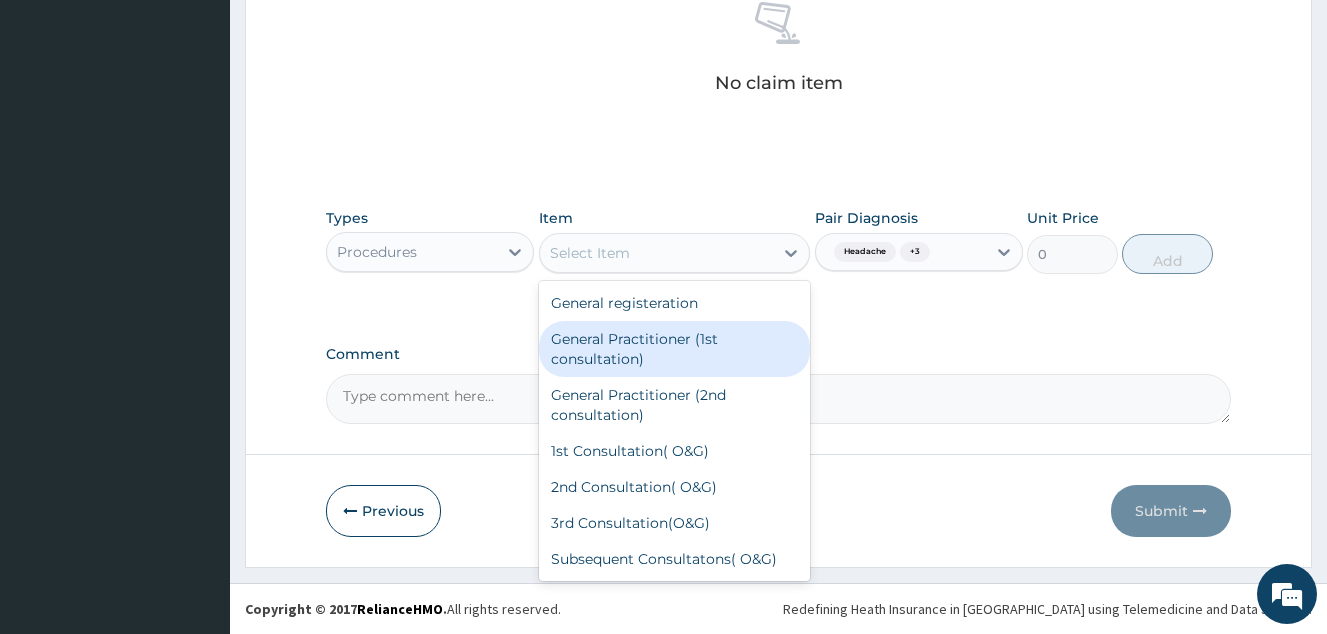 drag, startPoint x: 639, startPoint y: 343, endPoint x: 856, endPoint y: 328, distance: 217.51782 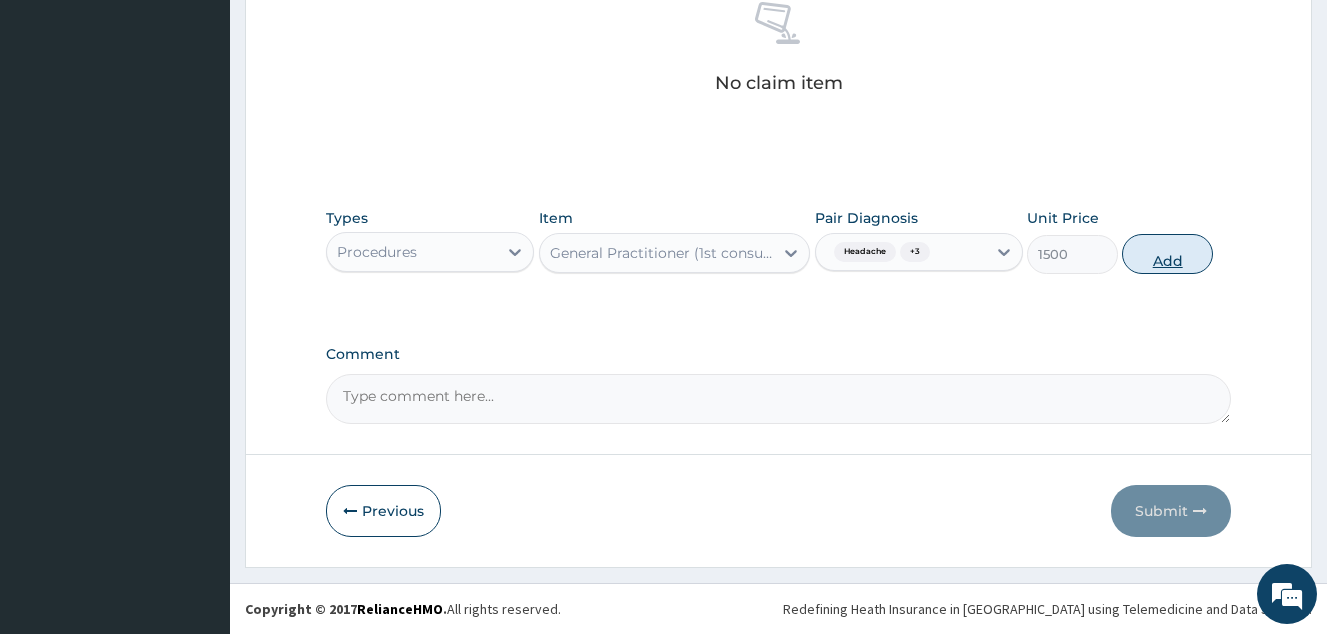 click on "Add" at bounding box center (1167, 254) 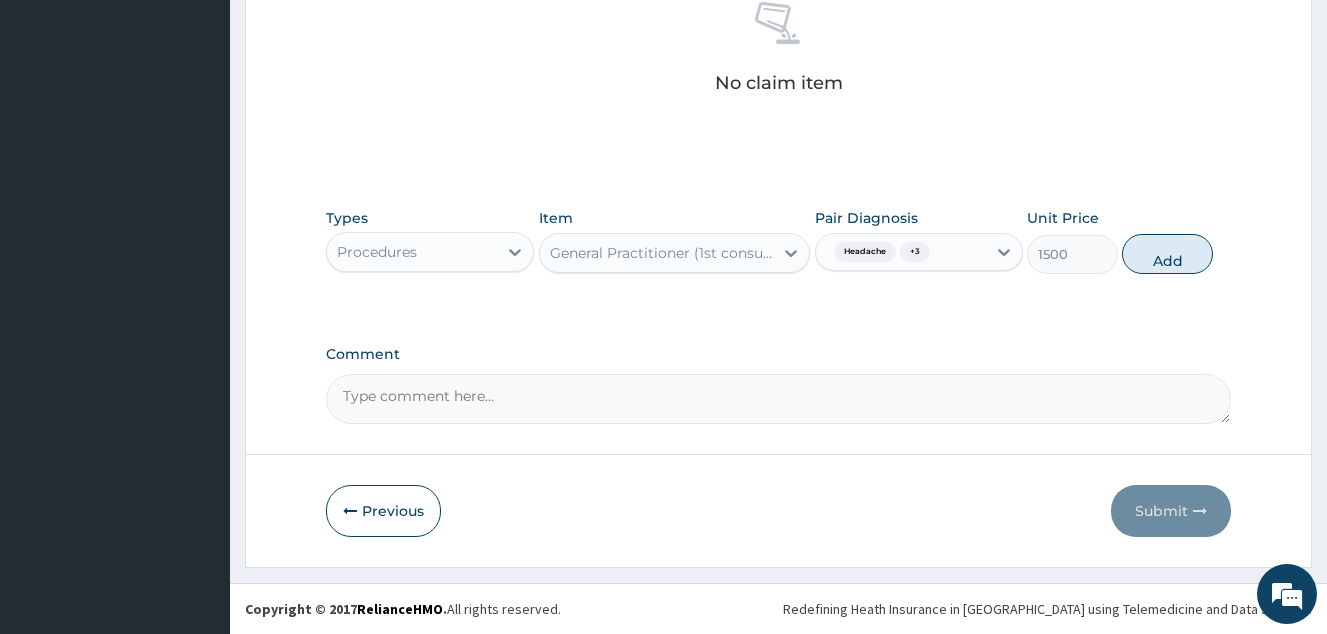 type on "0" 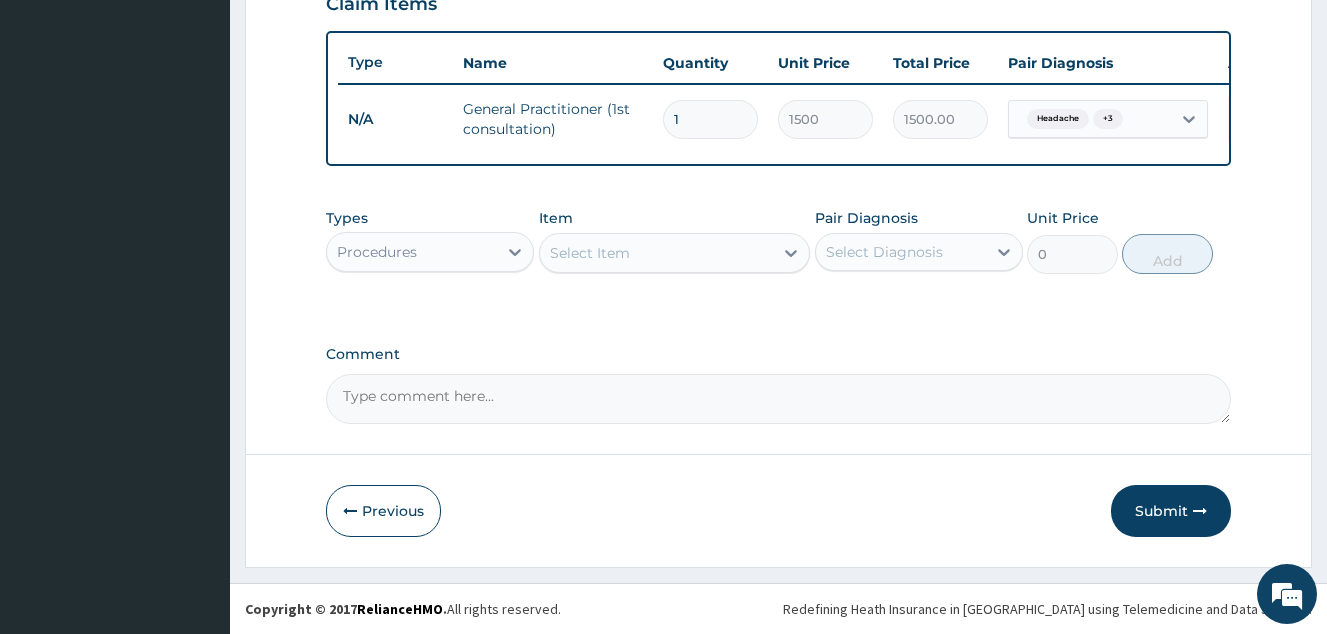 scroll, scrollTop: 728, scrollLeft: 0, axis: vertical 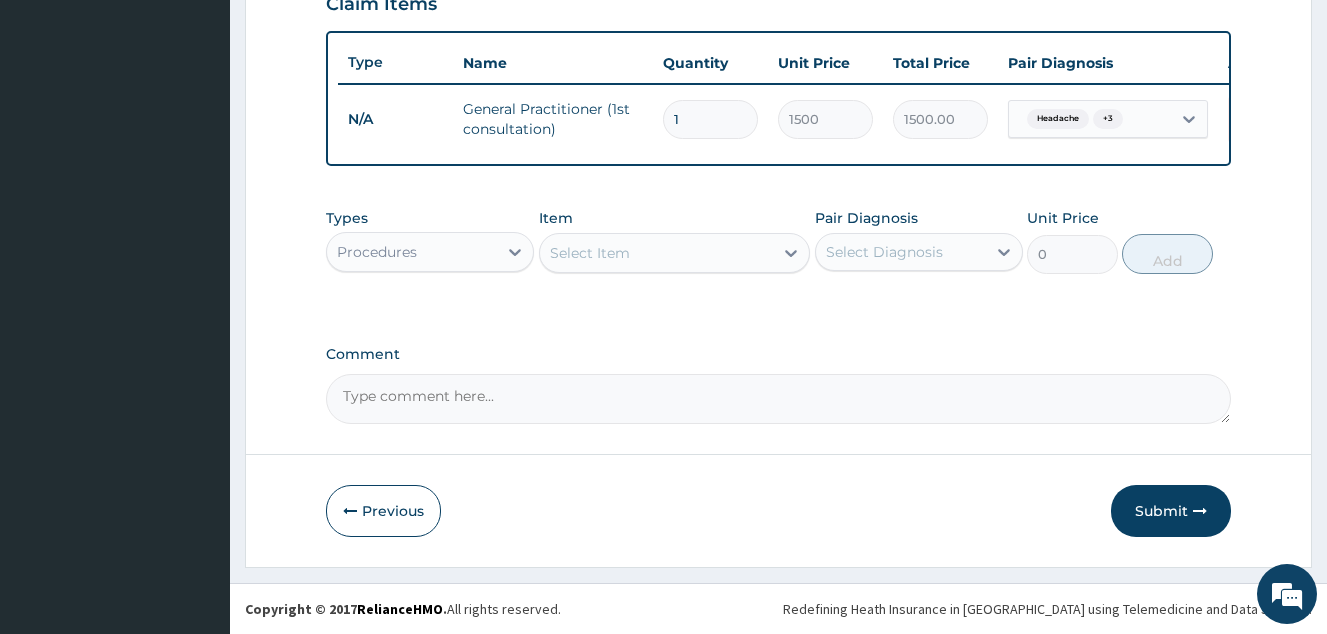 click on "Procedures" at bounding box center (412, 252) 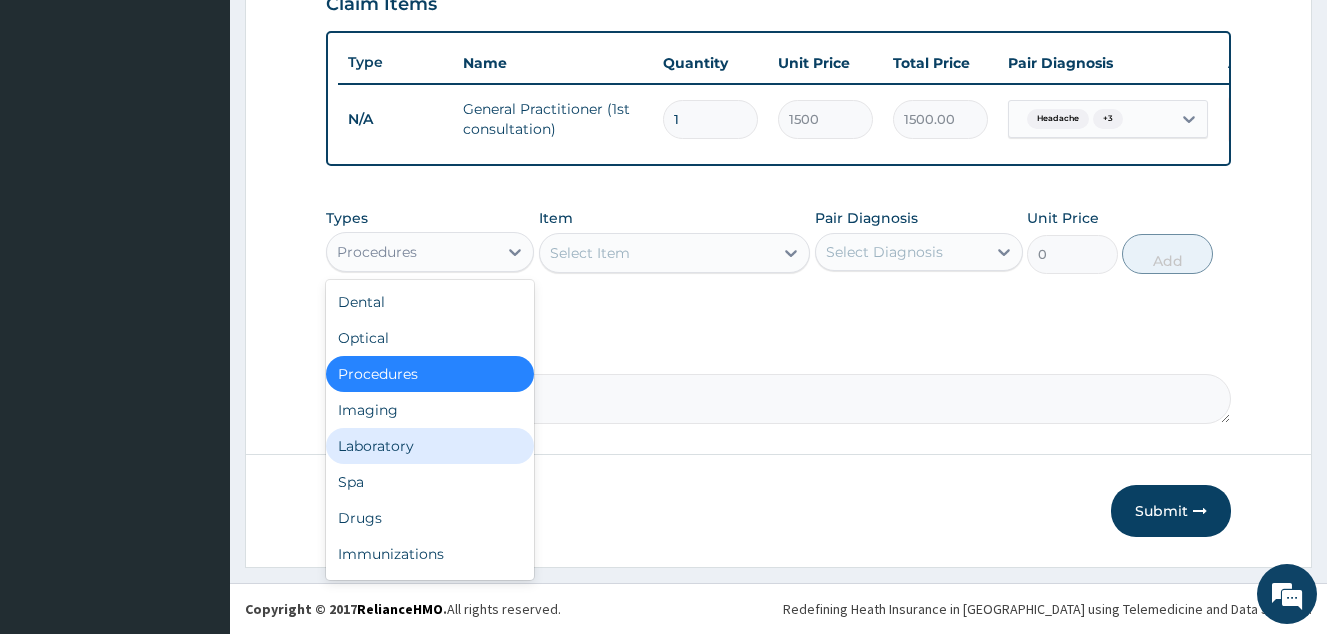 drag, startPoint x: 451, startPoint y: 452, endPoint x: 820, endPoint y: 277, distance: 408.3944 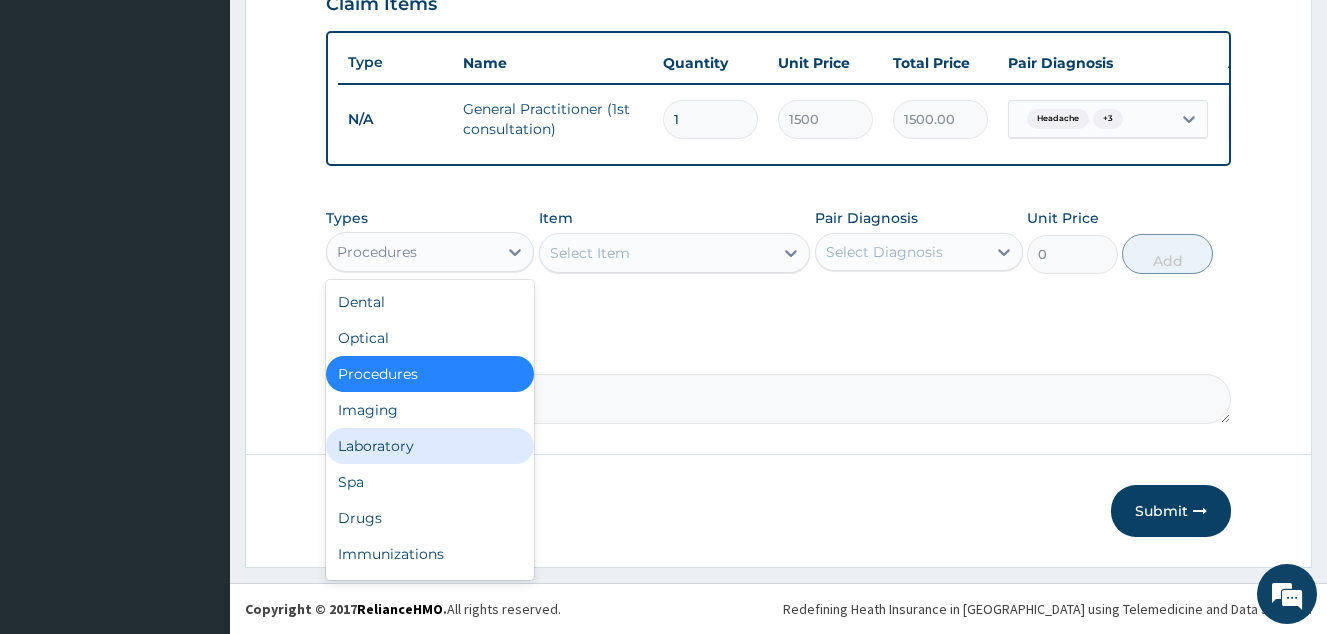 click on "Laboratory" at bounding box center (430, 446) 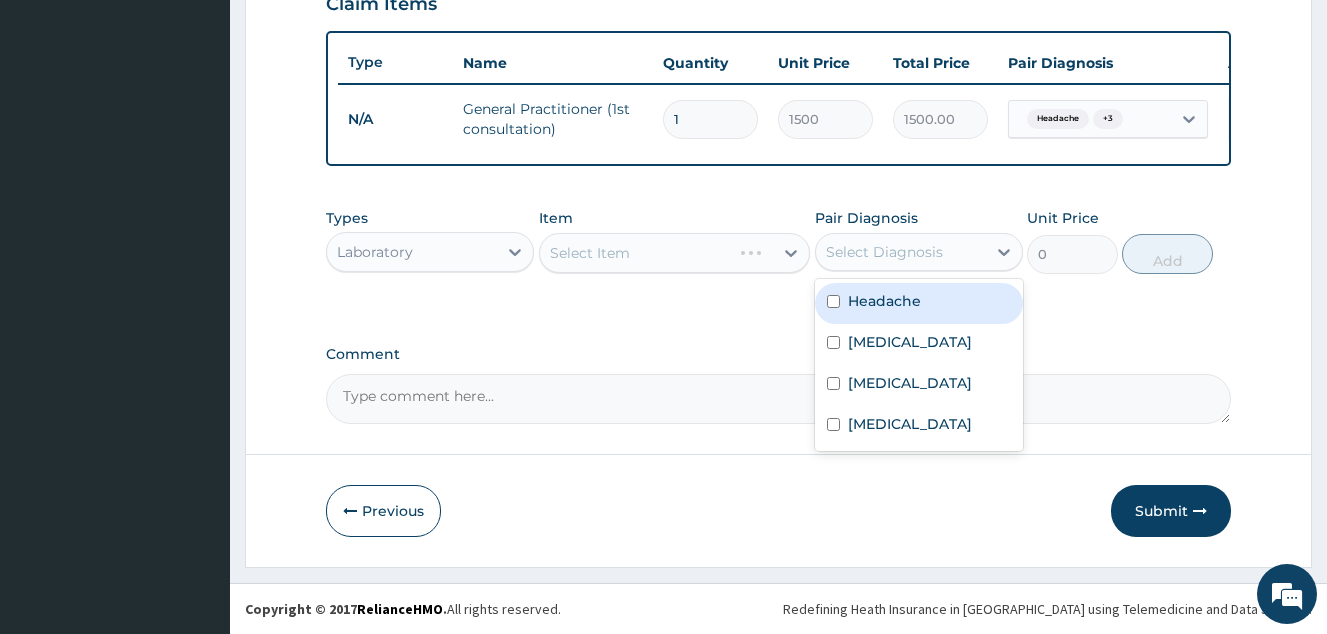 click on "Select Diagnosis" at bounding box center [884, 252] 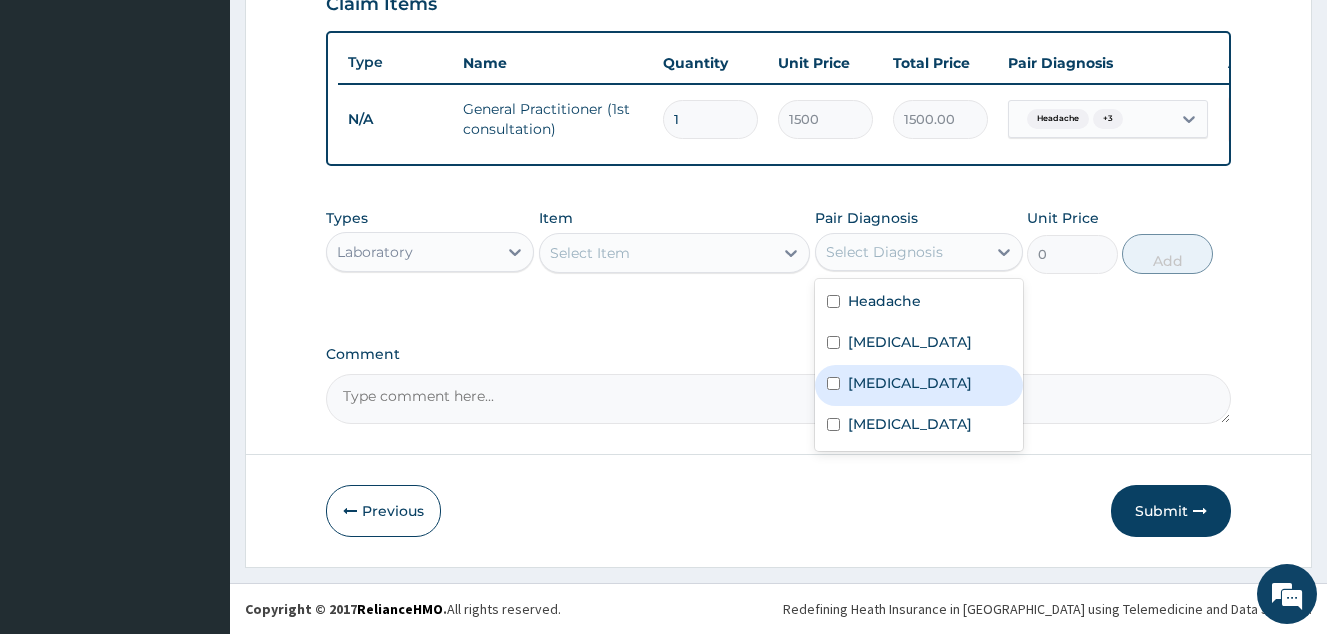 click on "[MEDICAL_DATA]" at bounding box center [919, 385] 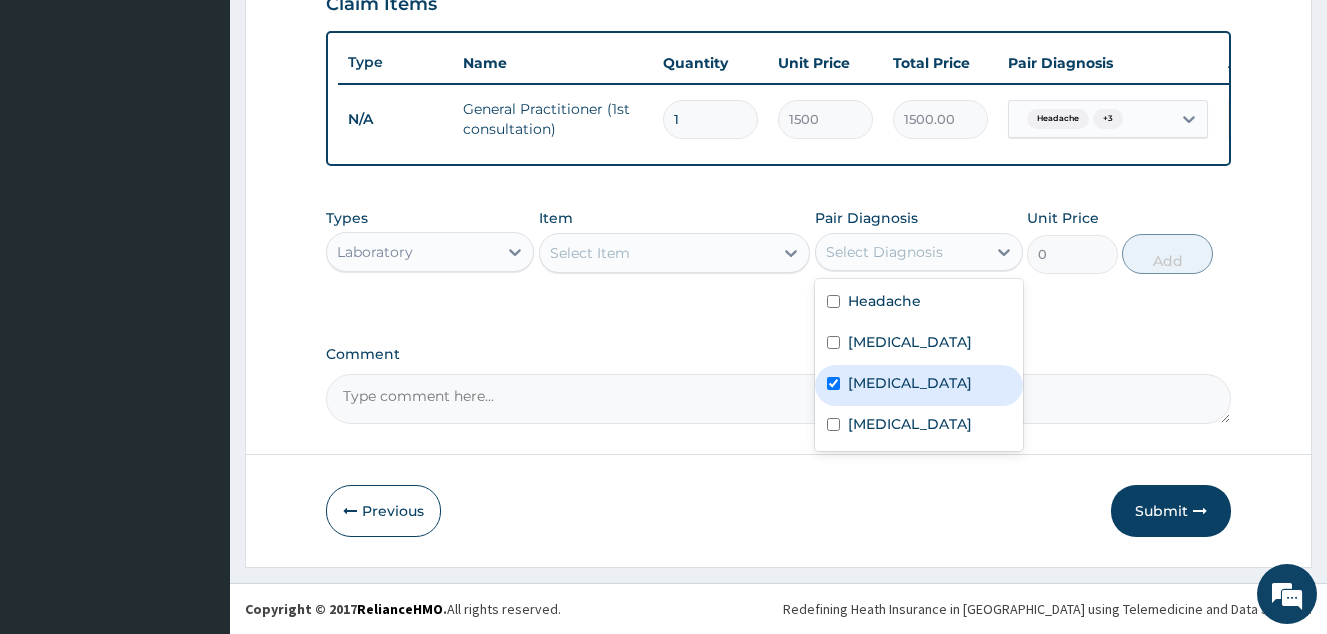 checkbox on "true" 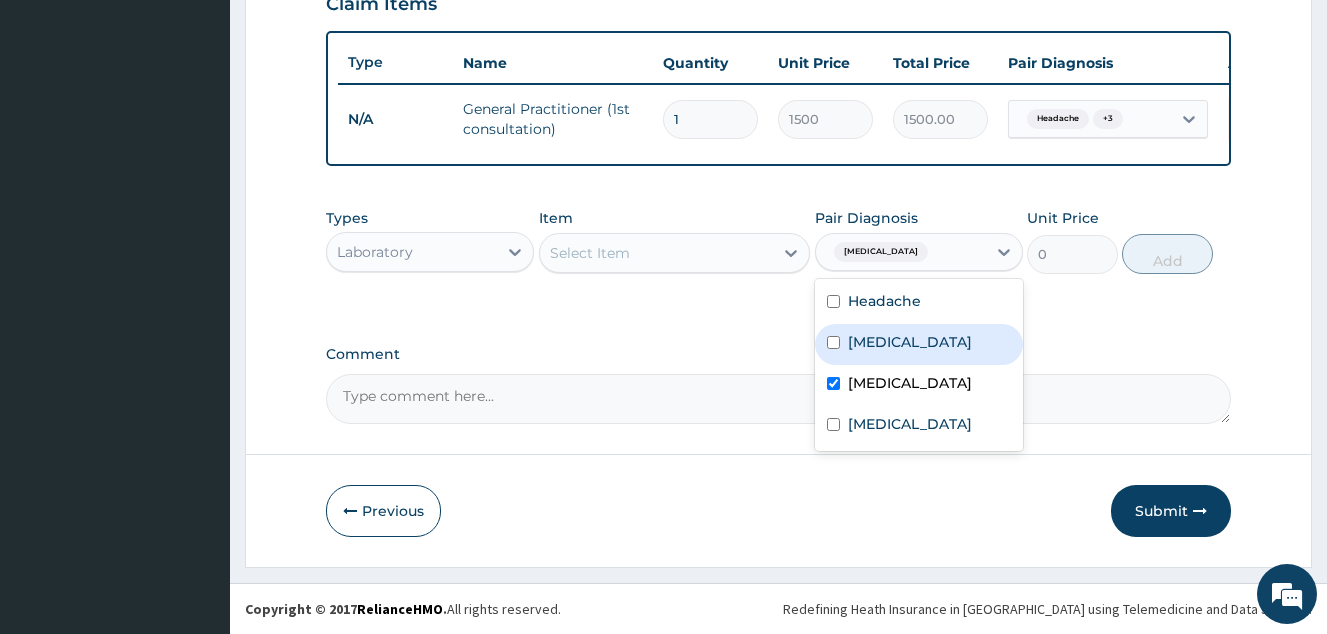 click on "Select Item" at bounding box center [657, 253] 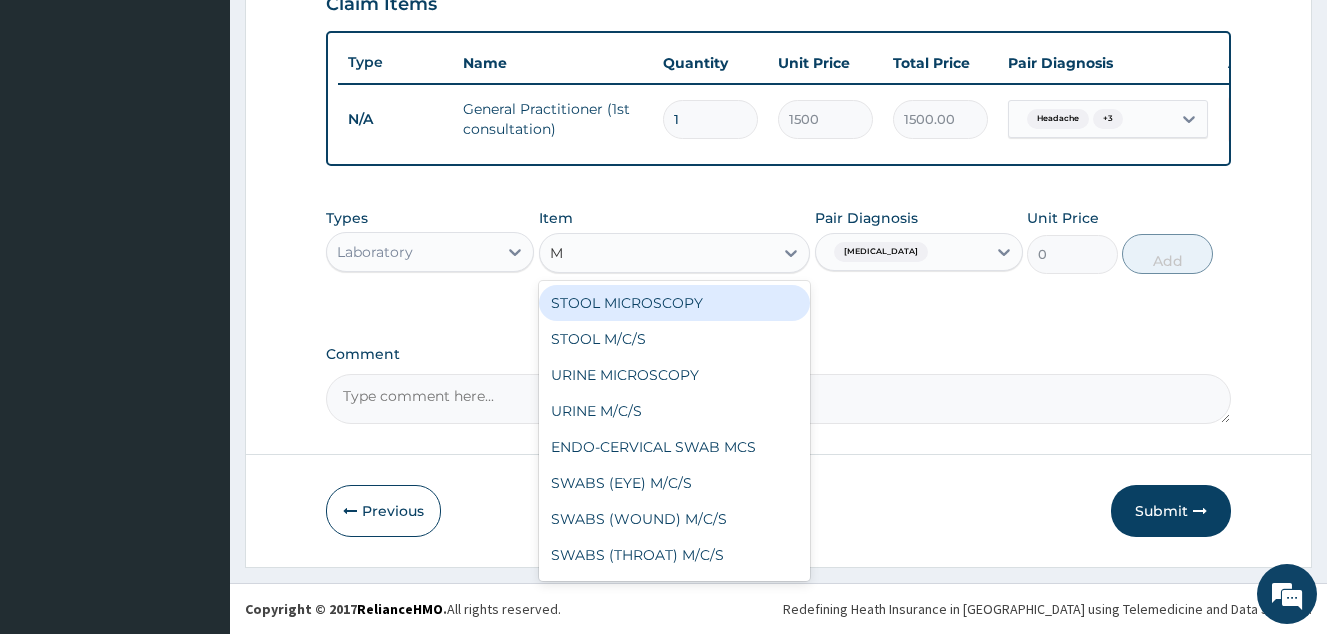 type on "MP" 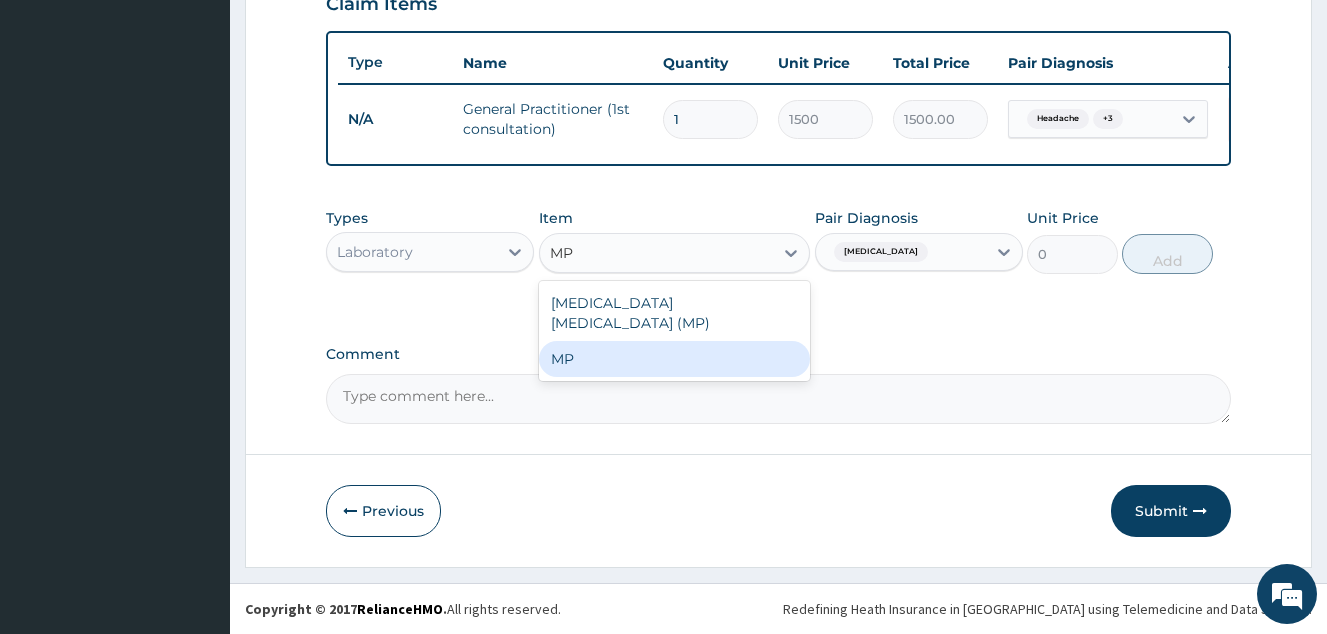 click on "MP" at bounding box center [675, 359] 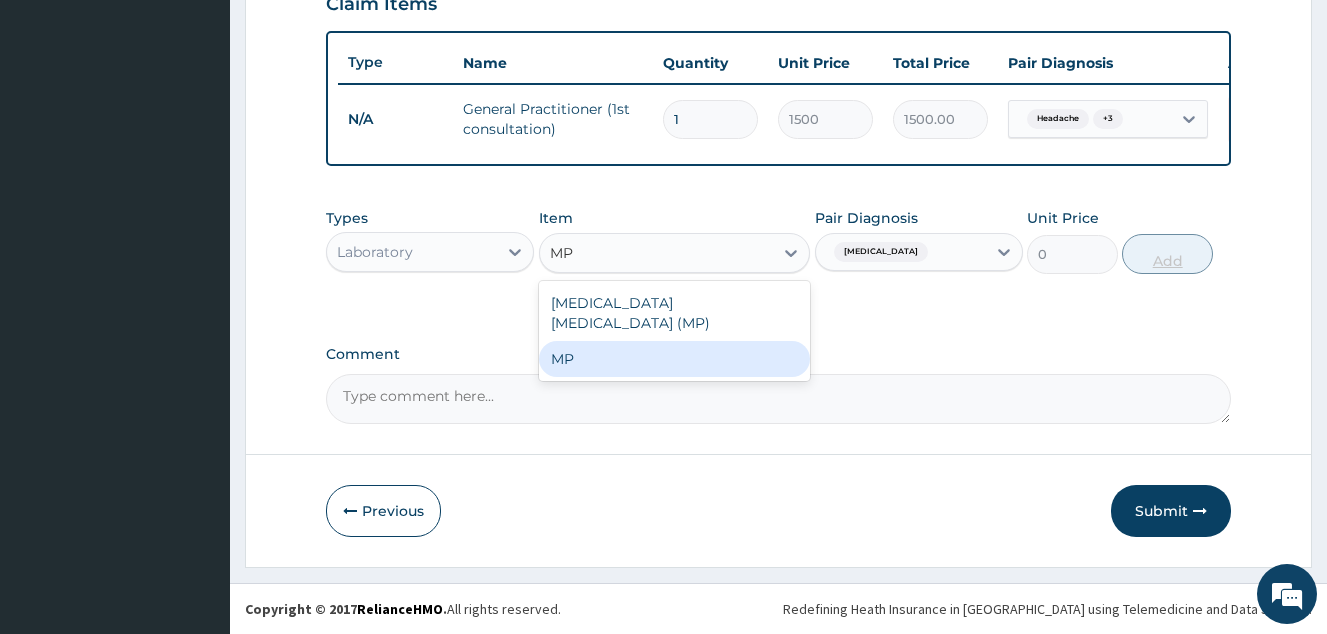 type 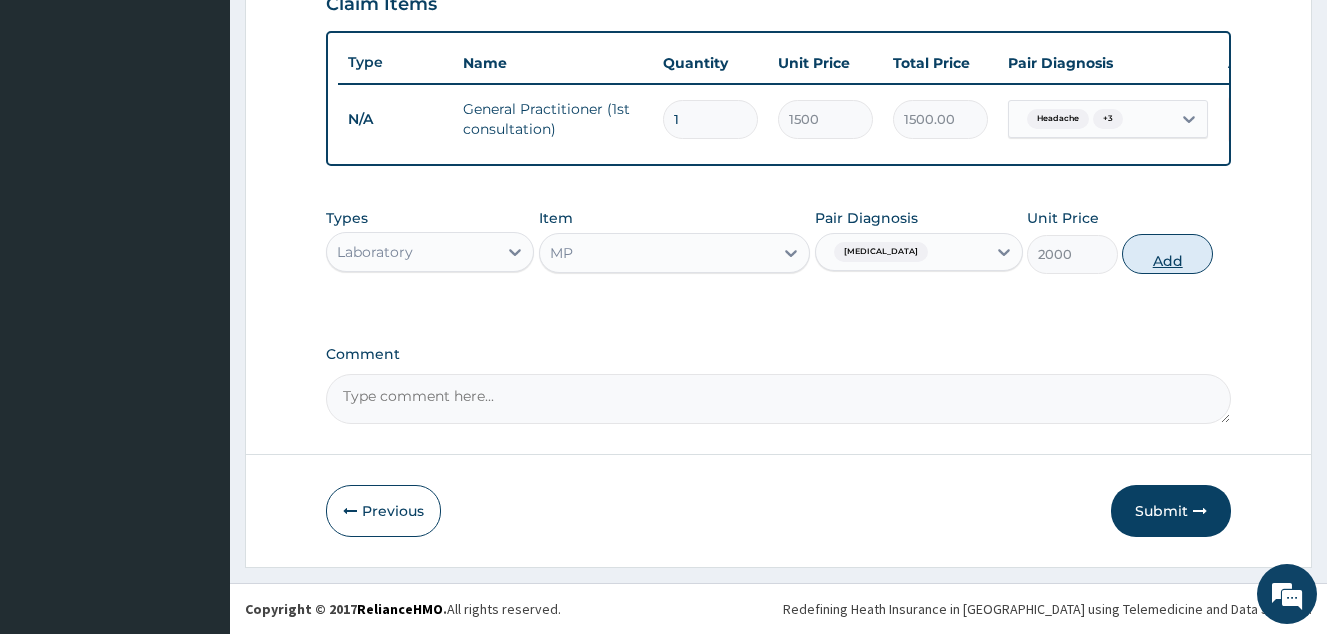 click on "Add" at bounding box center [1167, 254] 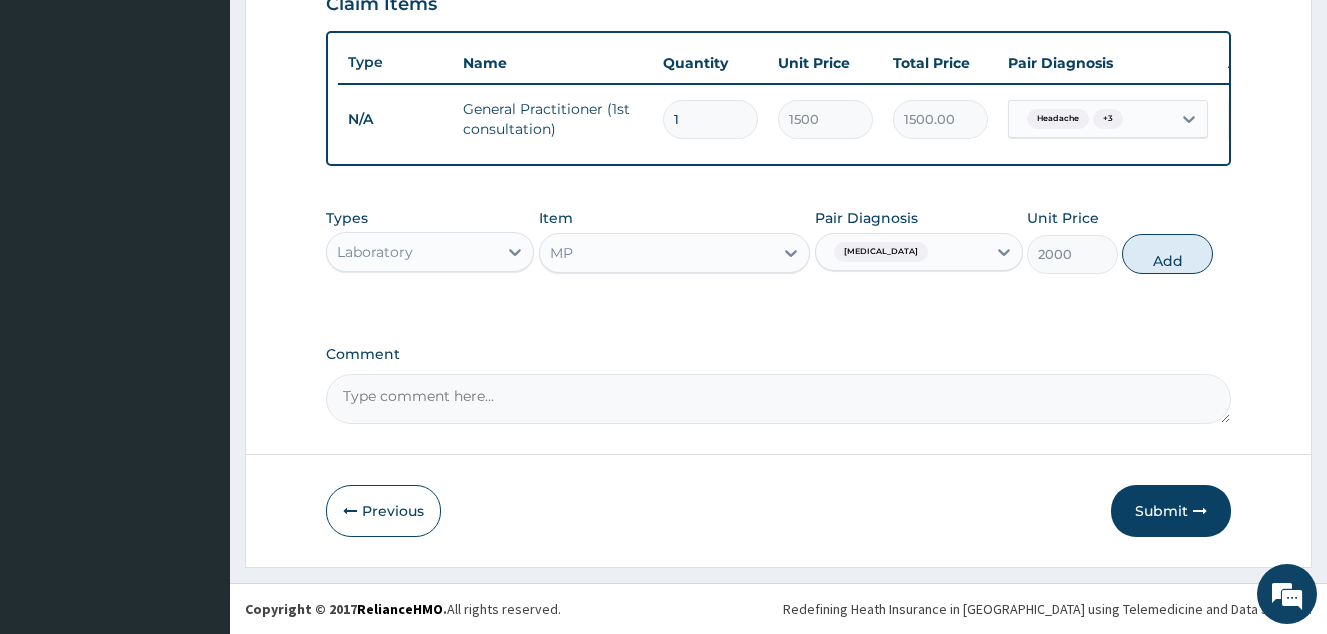 type on "0" 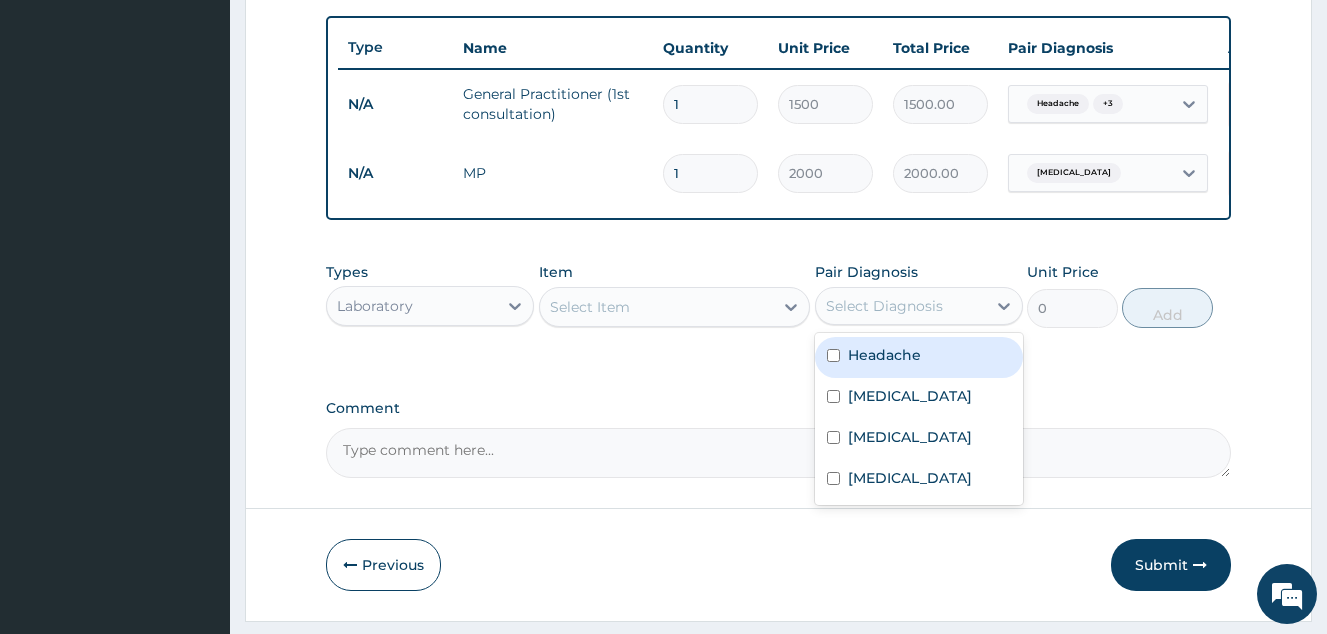 click on "Select Diagnosis" at bounding box center (901, 306) 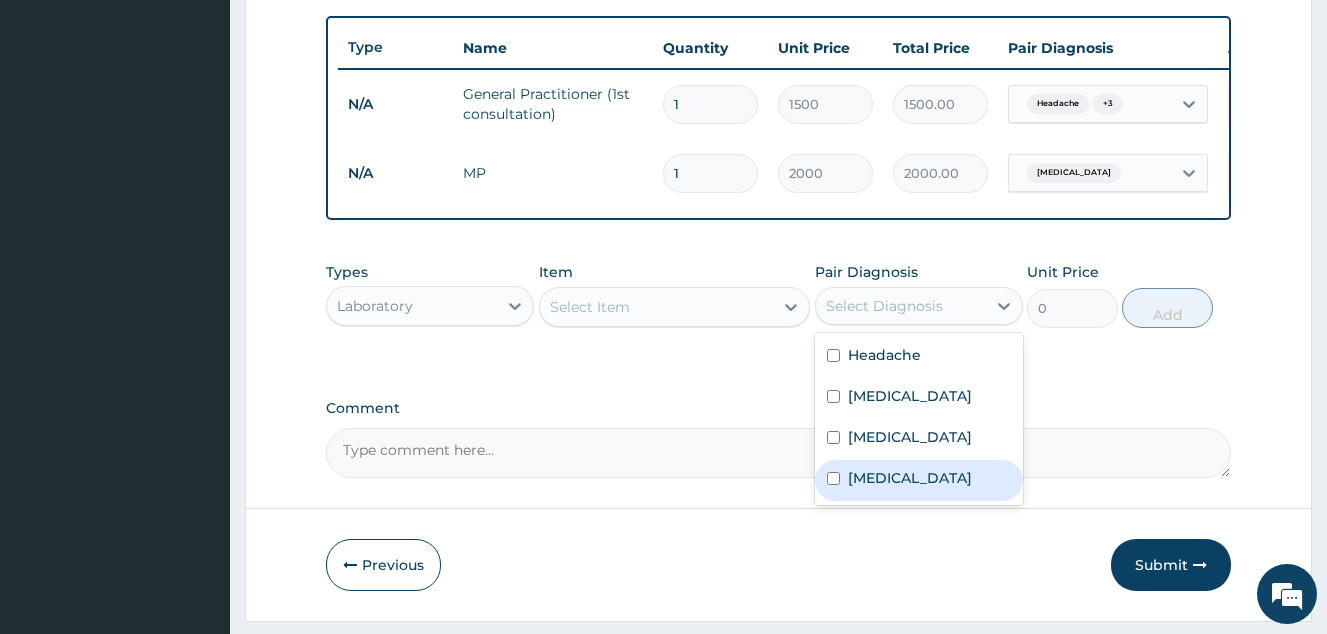 drag, startPoint x: 889, startPoint y: 504, endPoint x: 701, endPoint y: 377, distance: 226.87662 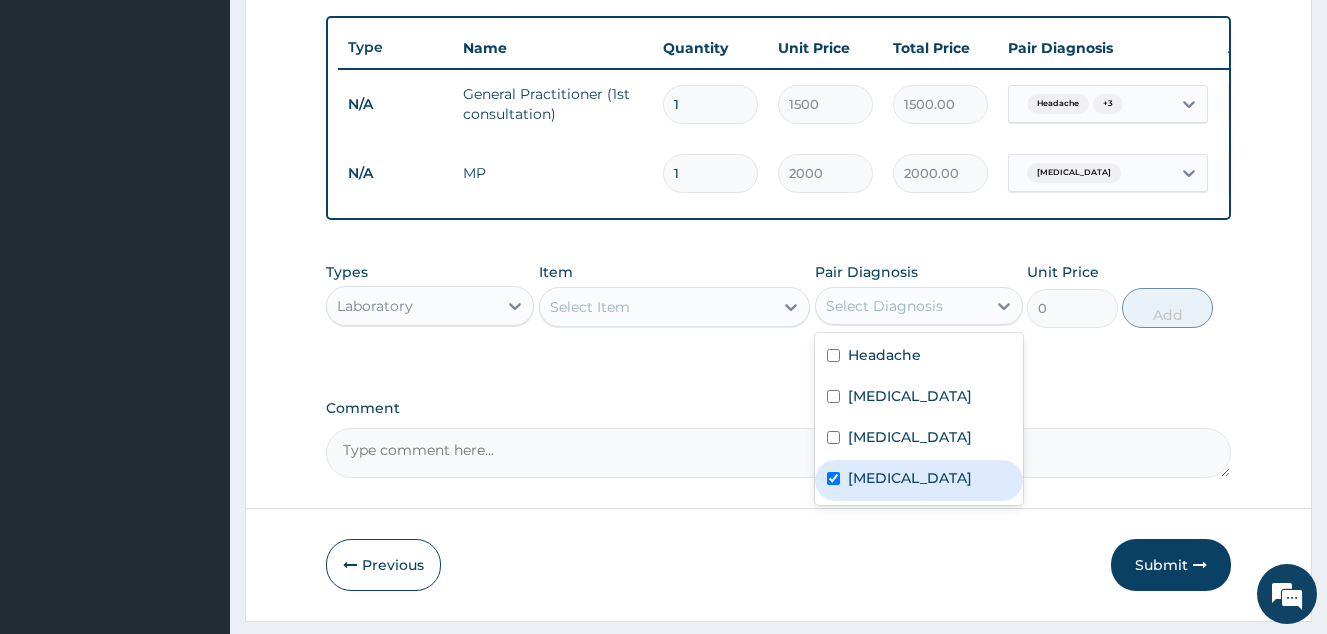 checkbox on "true" 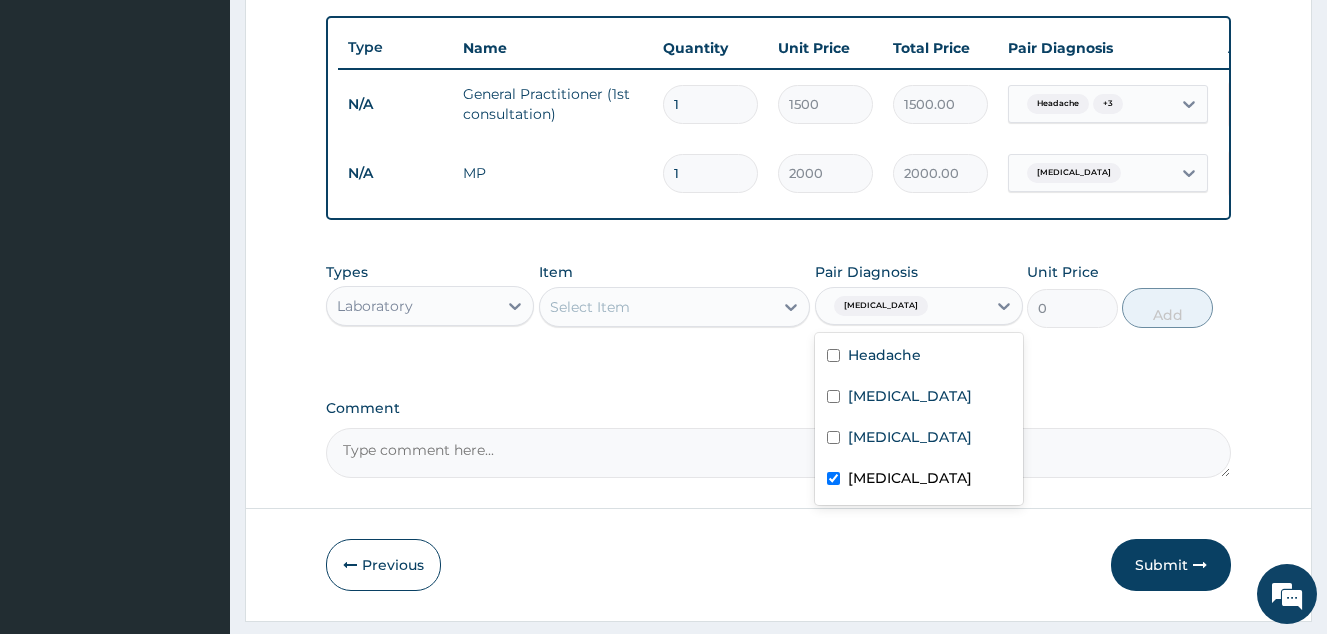 click on "Select Item" at bounding box center (657, 307) 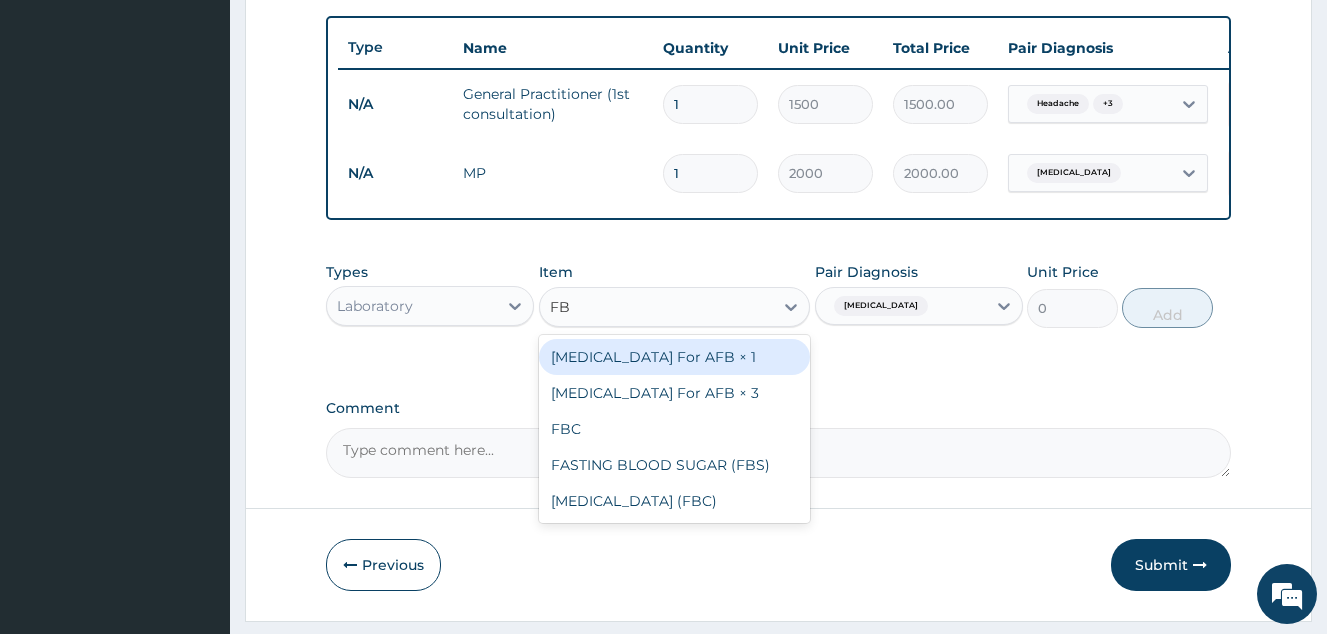 type on "FBC" 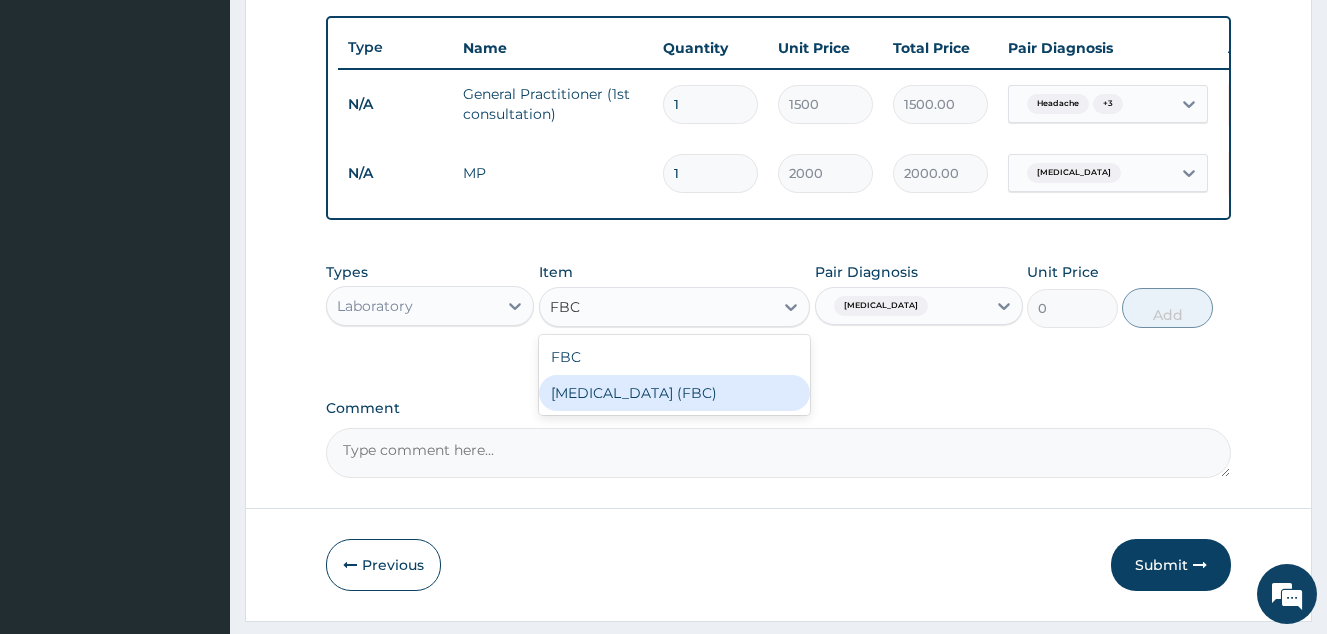 drag, startPoint x: 692, startPoint y: 412, endPoint x: 1097, endPoint y: 308, distance: 418.13992 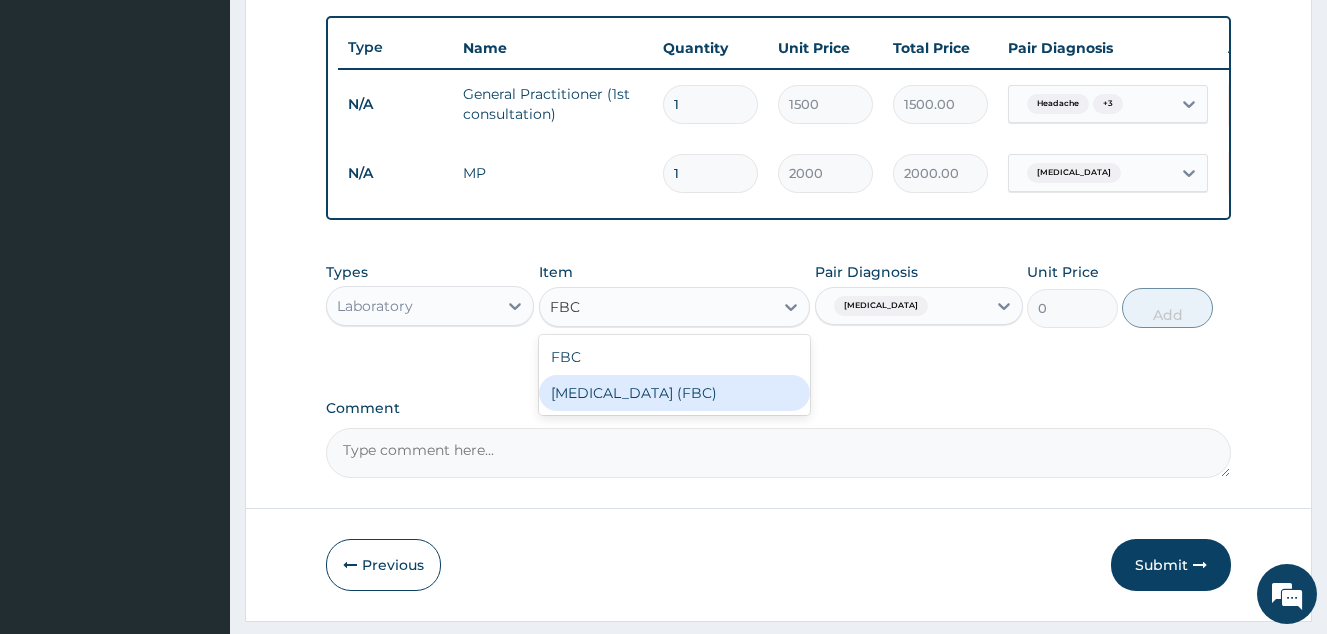 click on "Full Blood Count (FBC)" at bounding box center (675, 393) 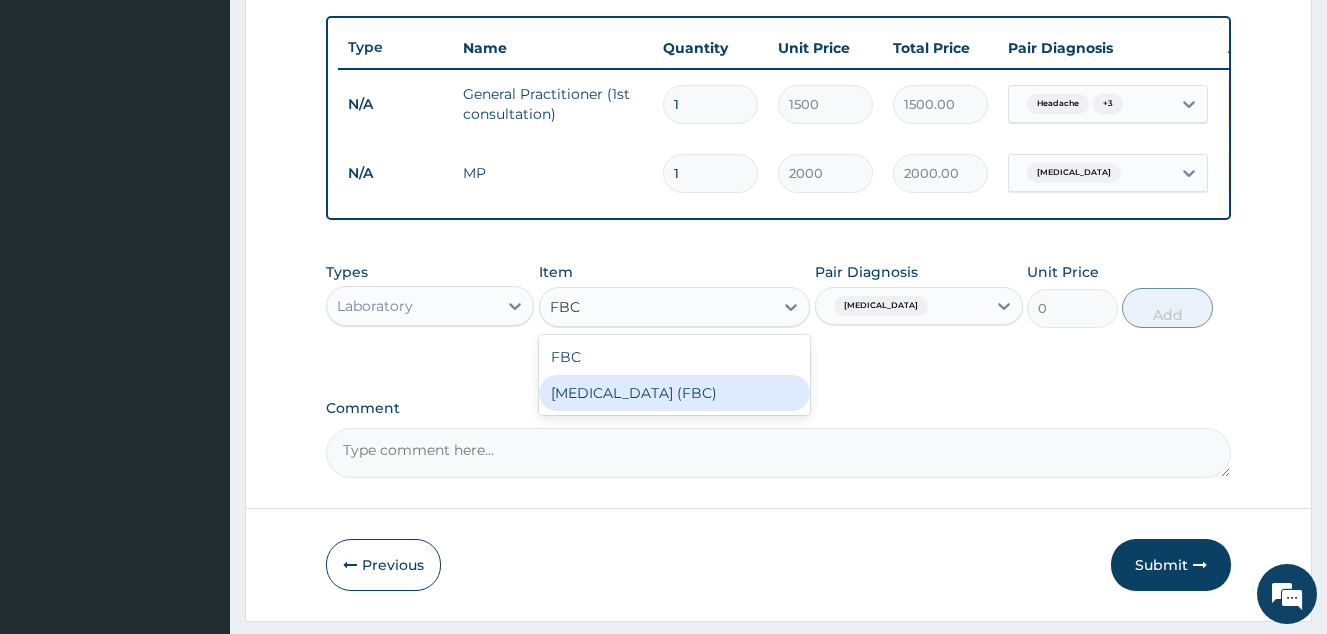 type 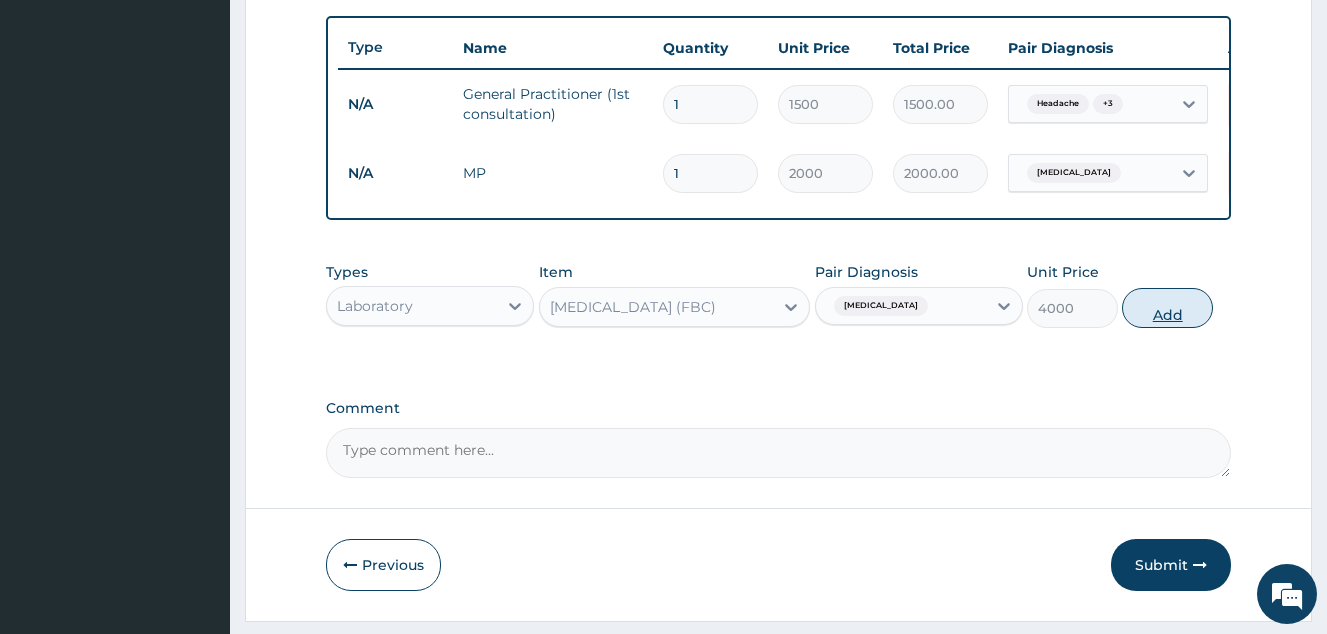 click on "Add" at bounding box center [1167, 308] 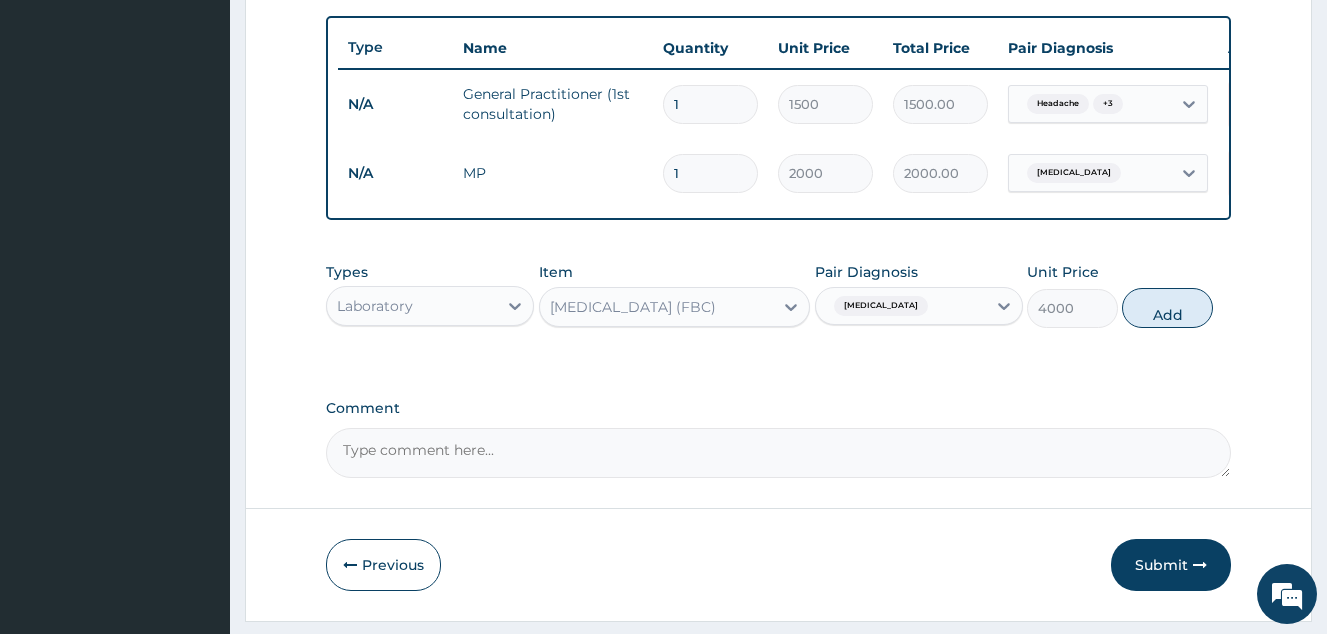 type on "0" 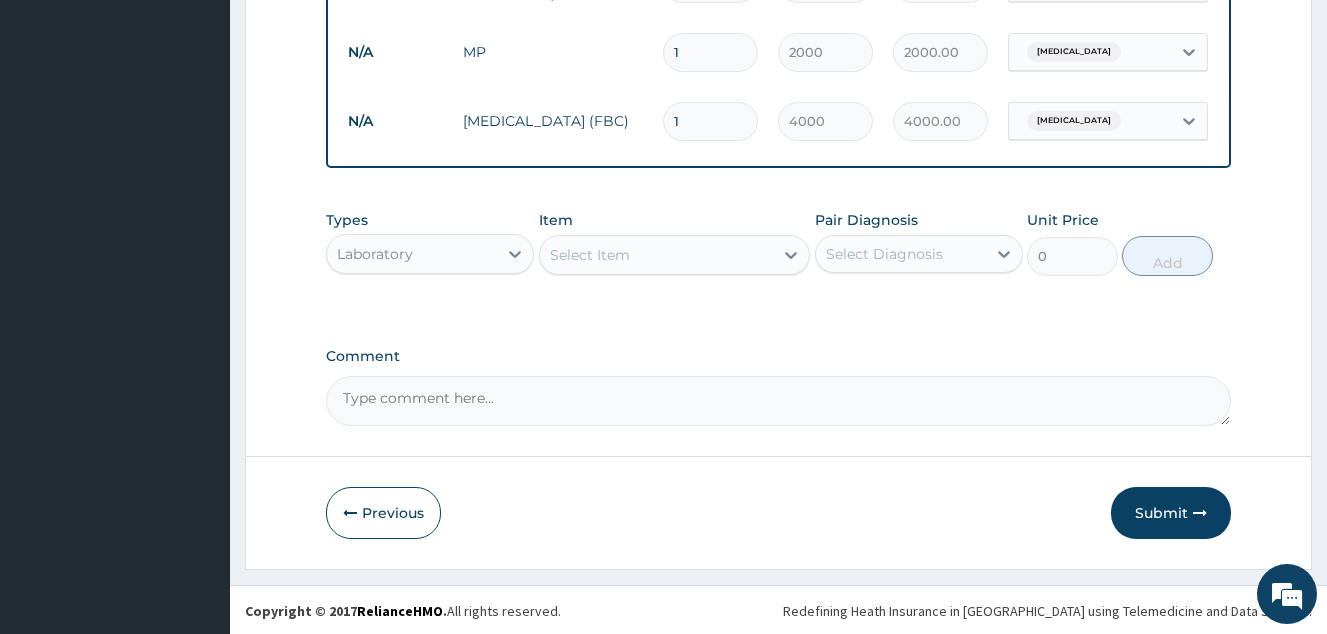 scroll, scrollTop: 866, scrollLeft: 0, axis: vertical 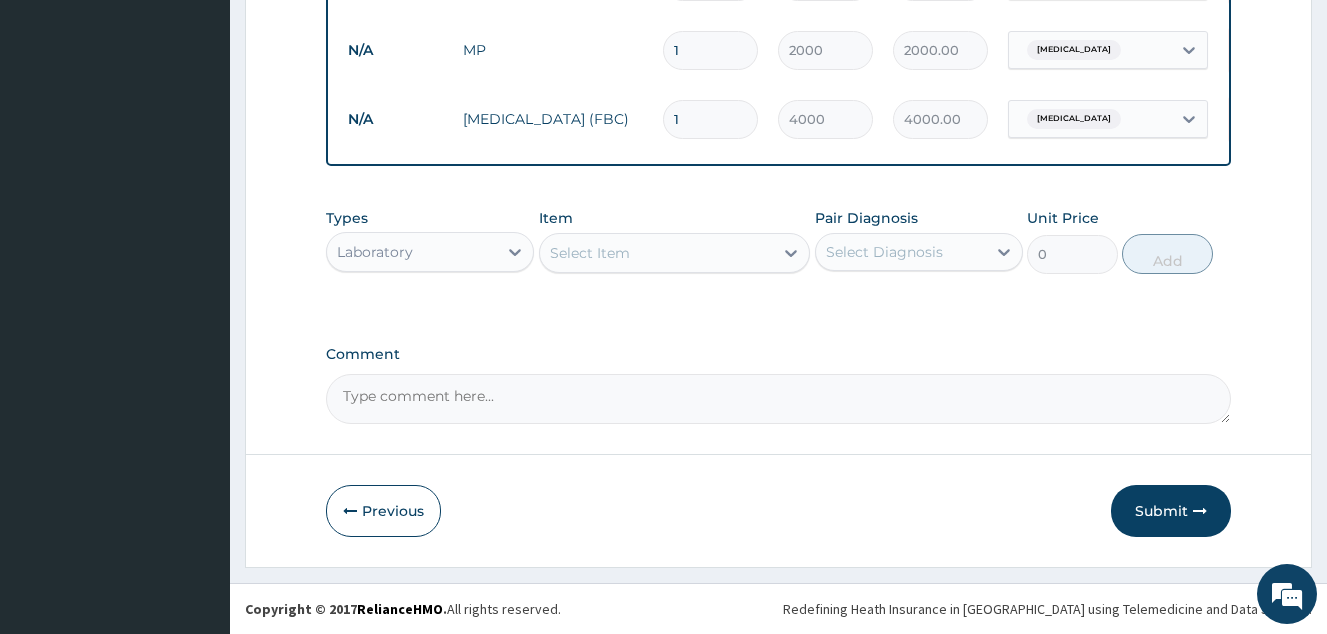 click on "Laboratory" at bounding box center [412, 252] 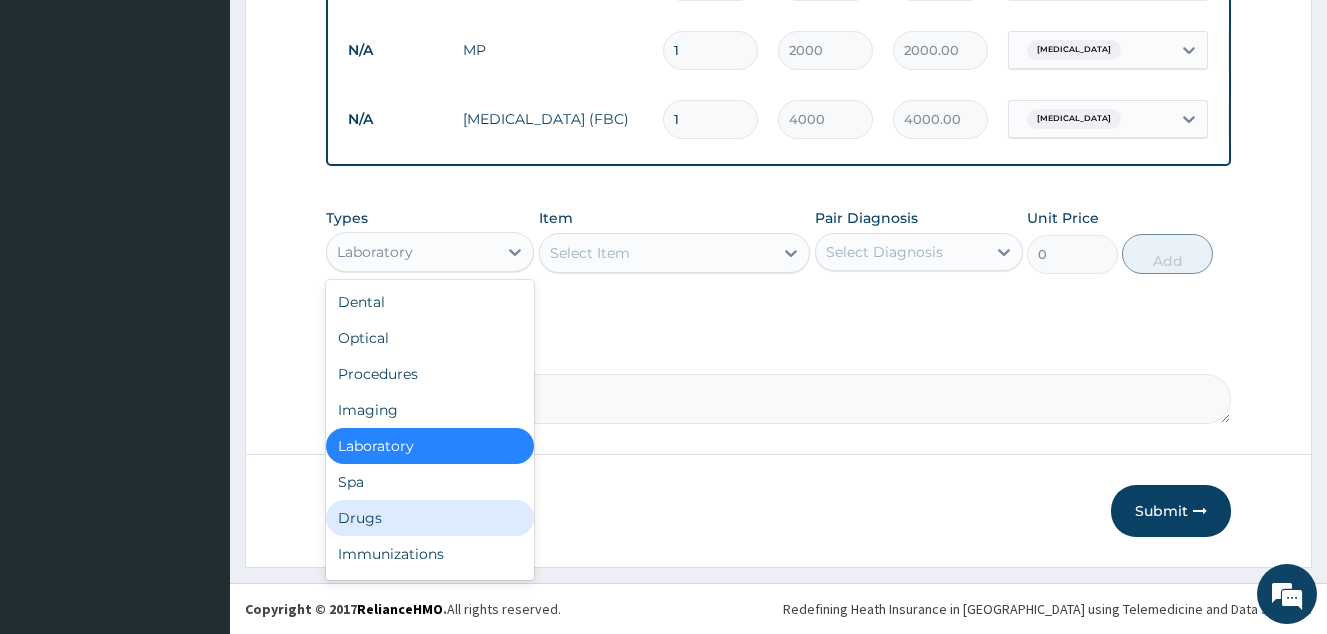 drag, startPoint x: 452, startPoint y: 509, endPoint x: 750, endPoint y: 342, distance: 341.60358 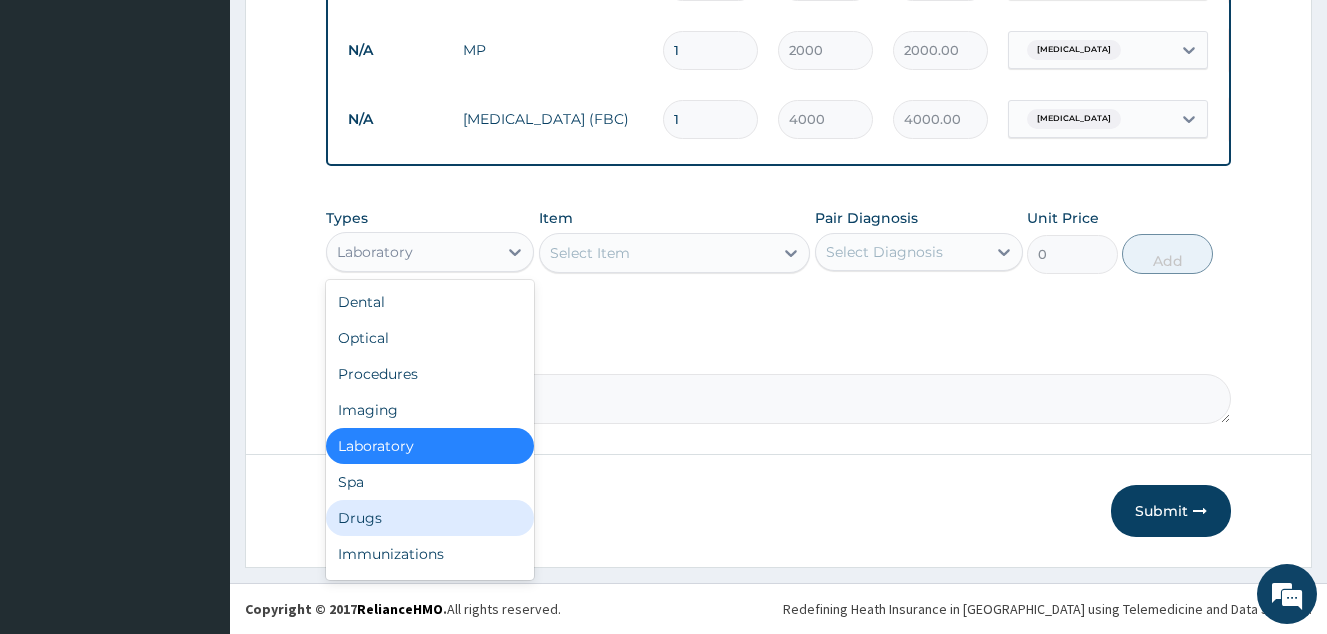 click on "Drugs" at bounding box center [430, 518] 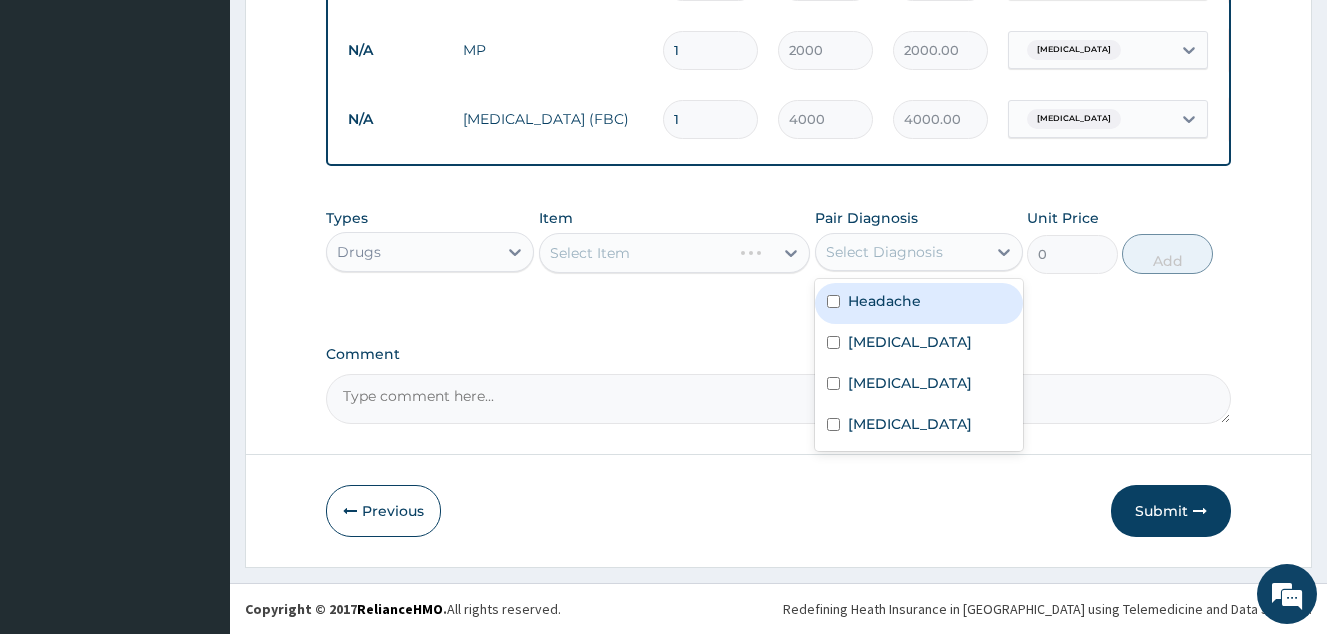 click on "Select Diagnosis" at bounding box center (884, 252) 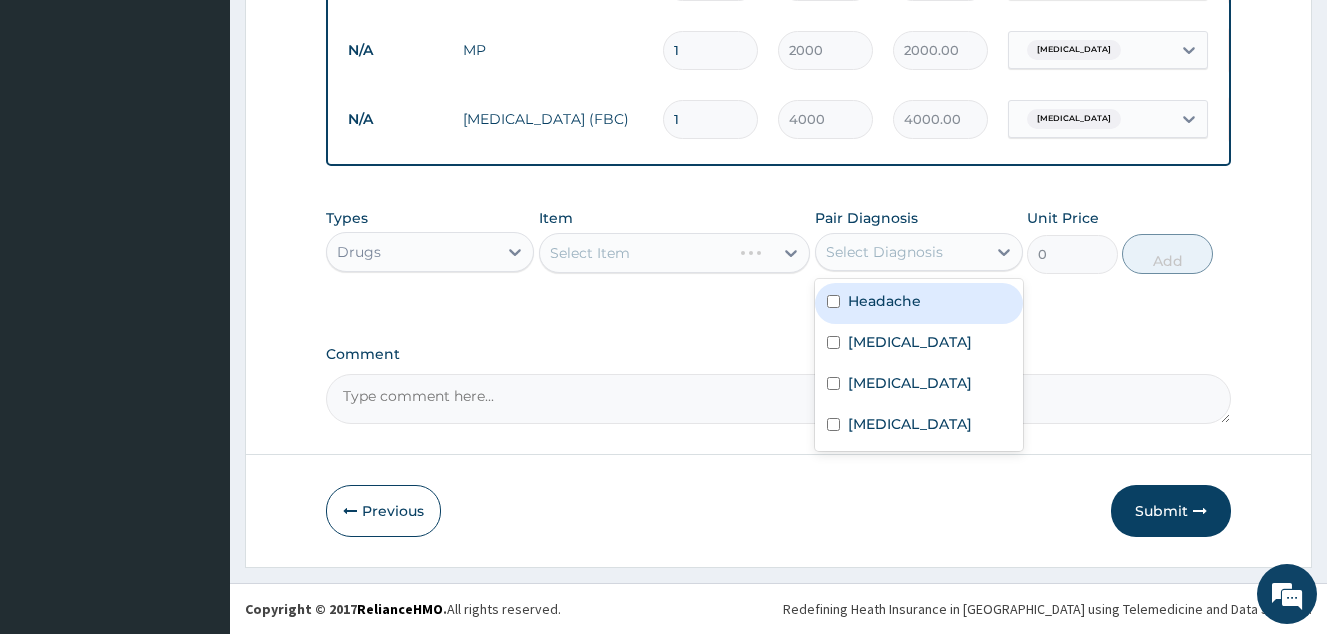 drag, startPoint x: 884, startPoint y: 301, endPoint x: 786, endPoint y: 277, distance: 100.89599 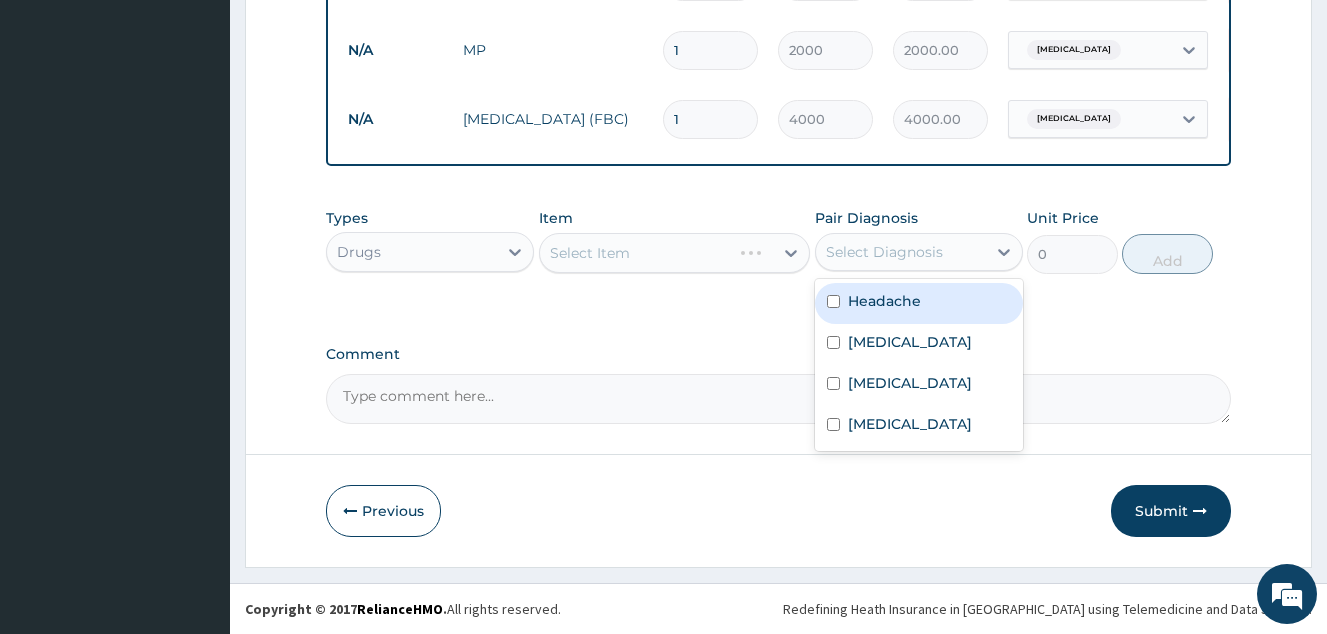 click on "Headache" at bounding box center (884, 301) 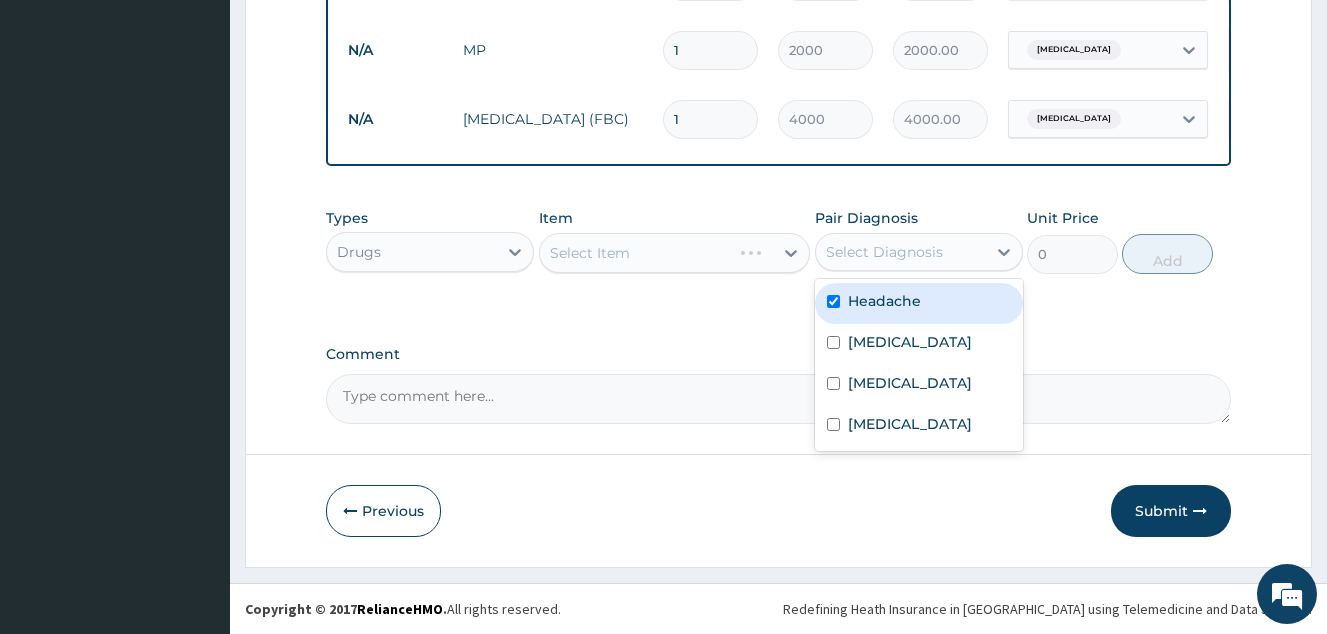 checkbox on "true" 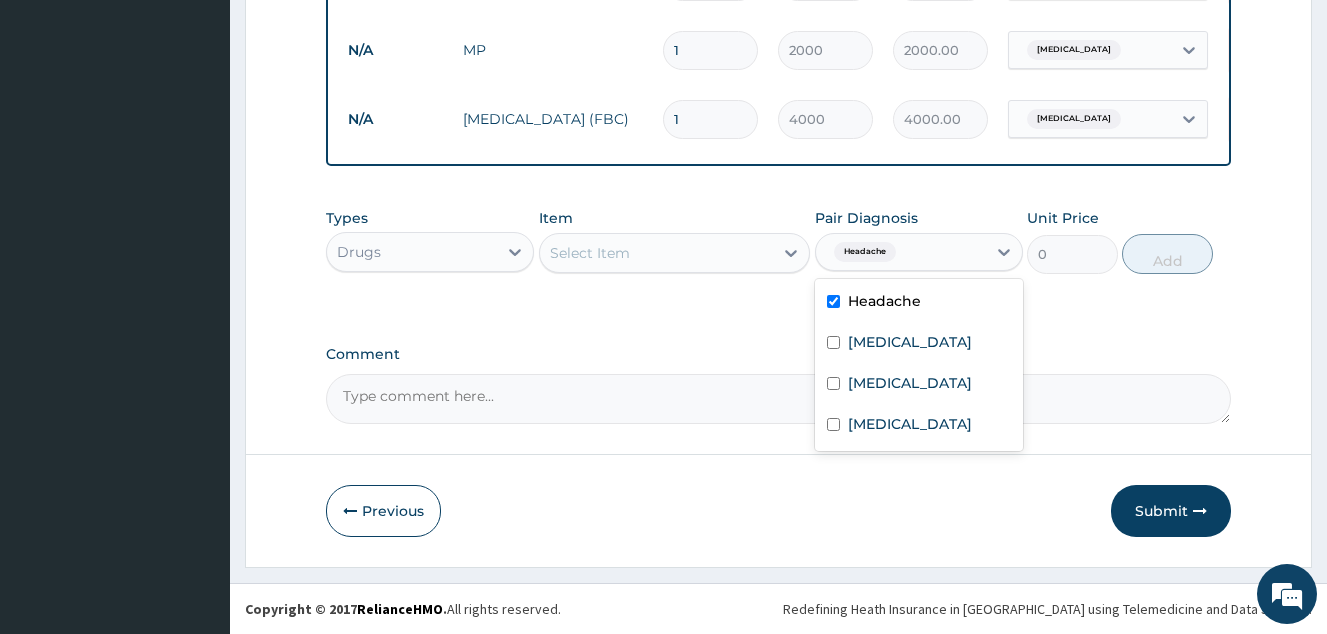 click on "Select Item" at bounding box center (657, 253) 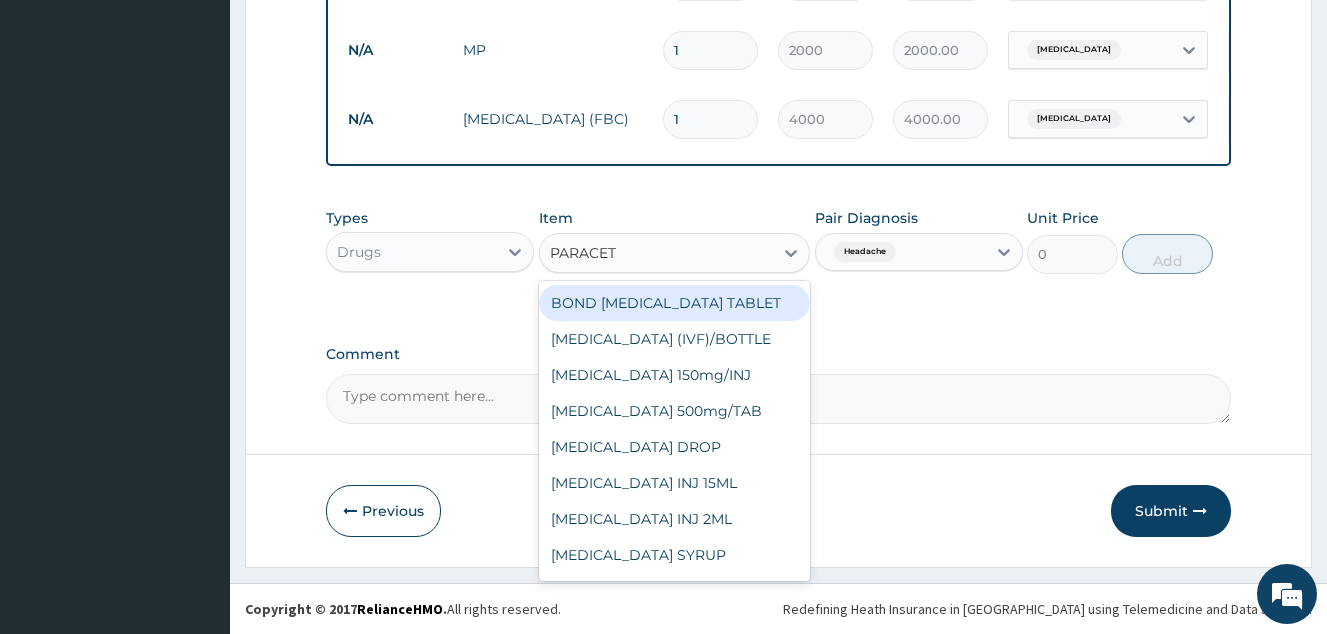 type on "PARACETA" 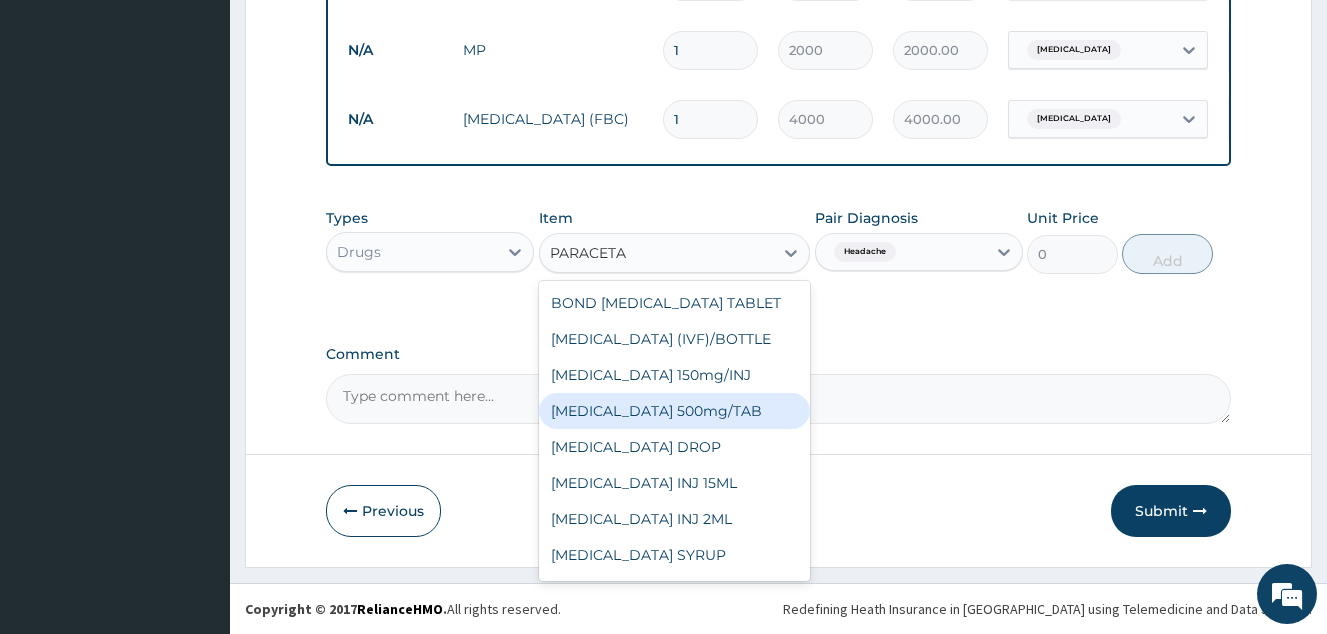 click on "PARACETAMOL 500mg/TAB" at bounding box center (675, 411) 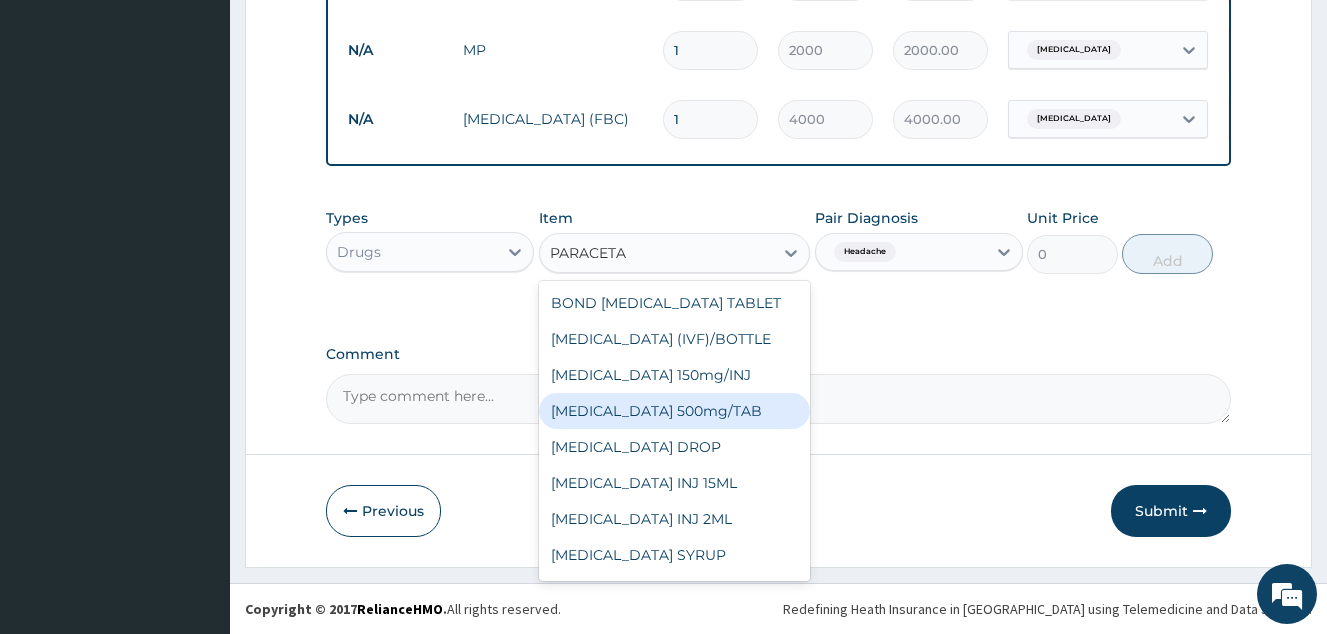 type 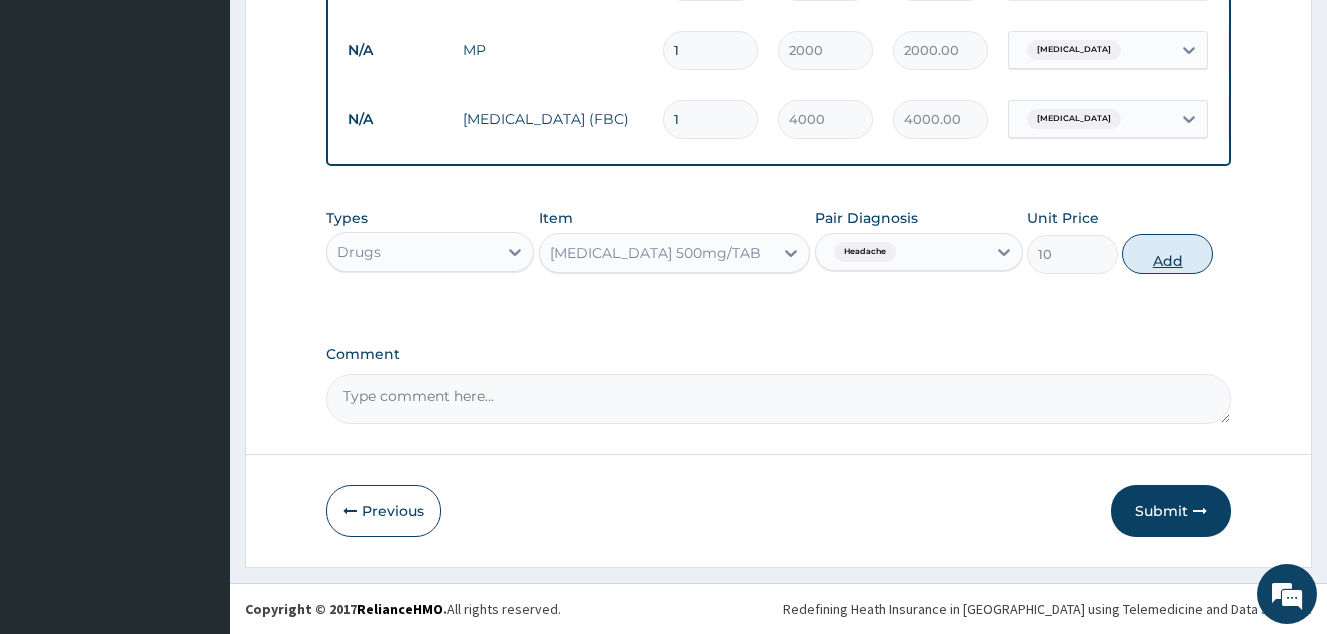 click on "Add" at bounding box center [1167, 254] 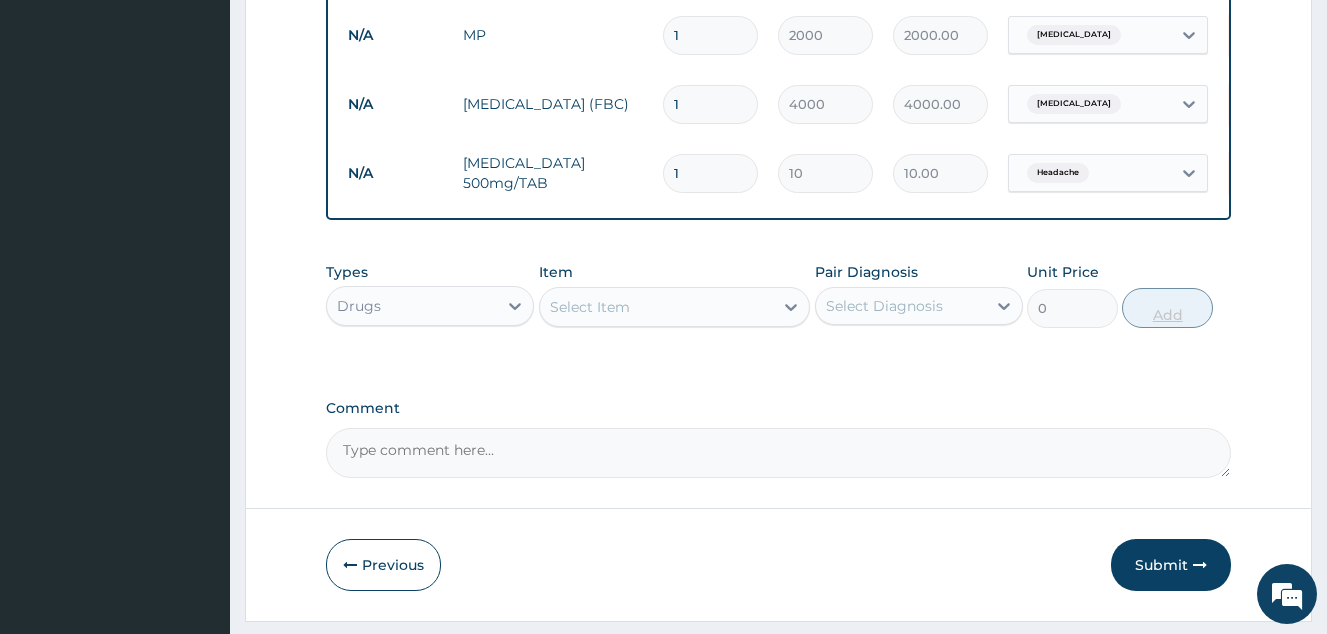 type on "18" 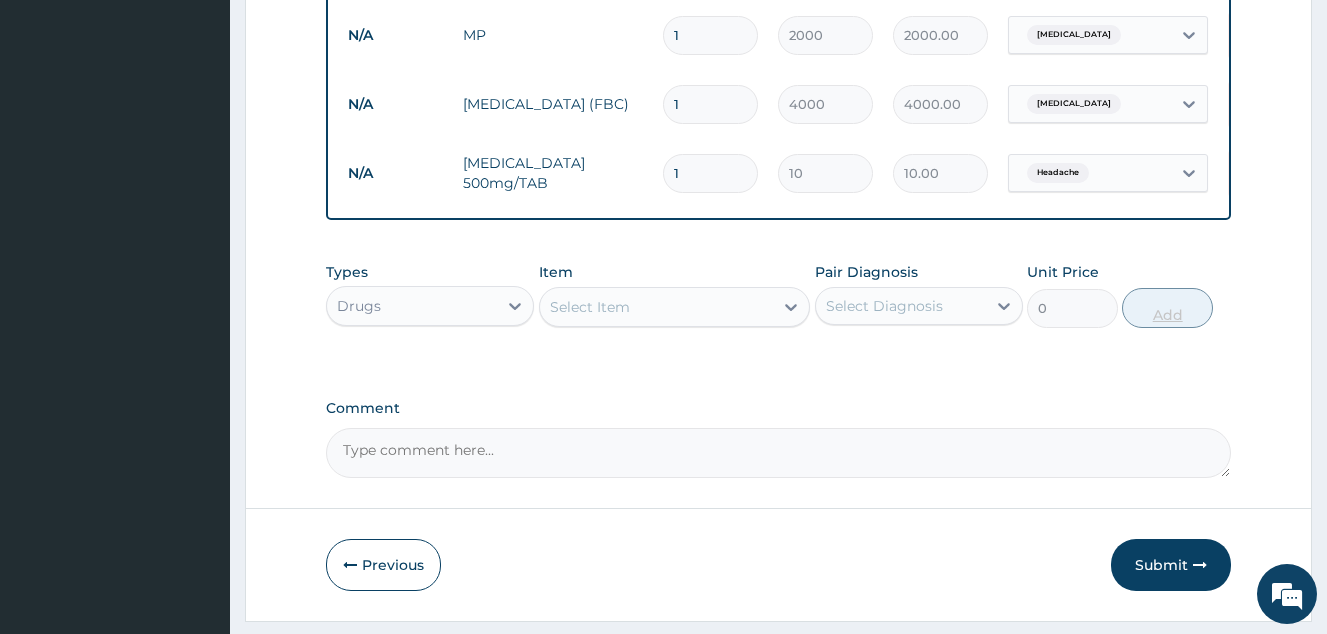 type on "180.00" 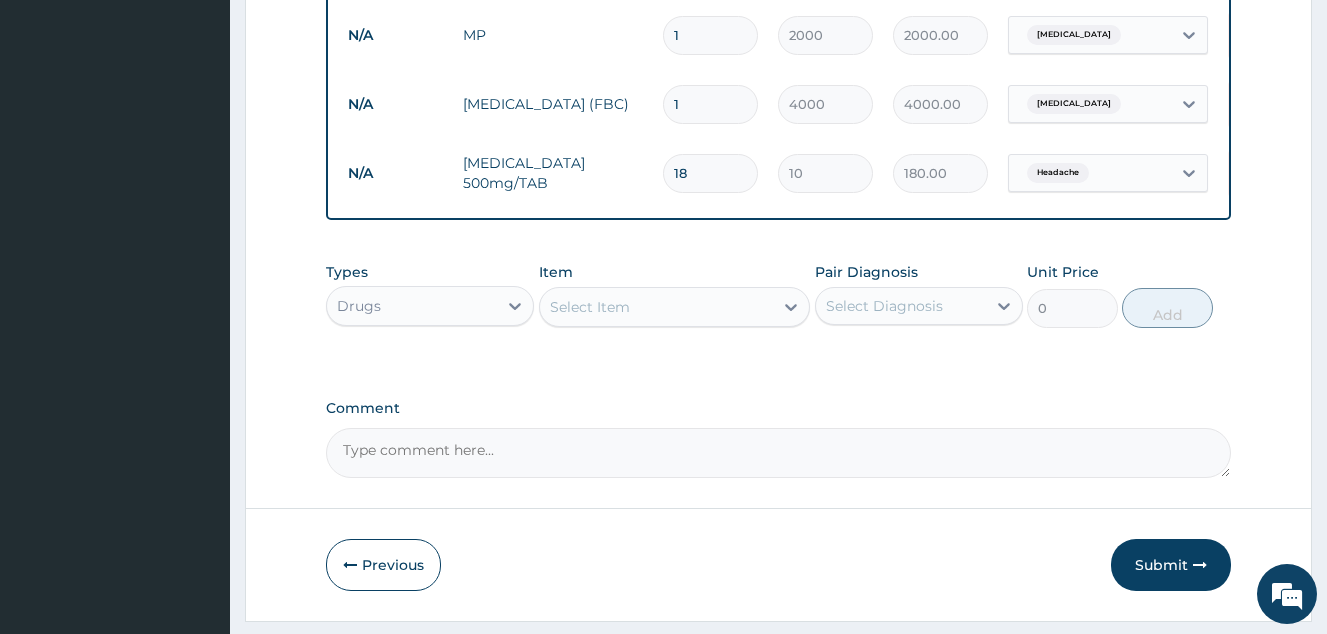 type on "18" 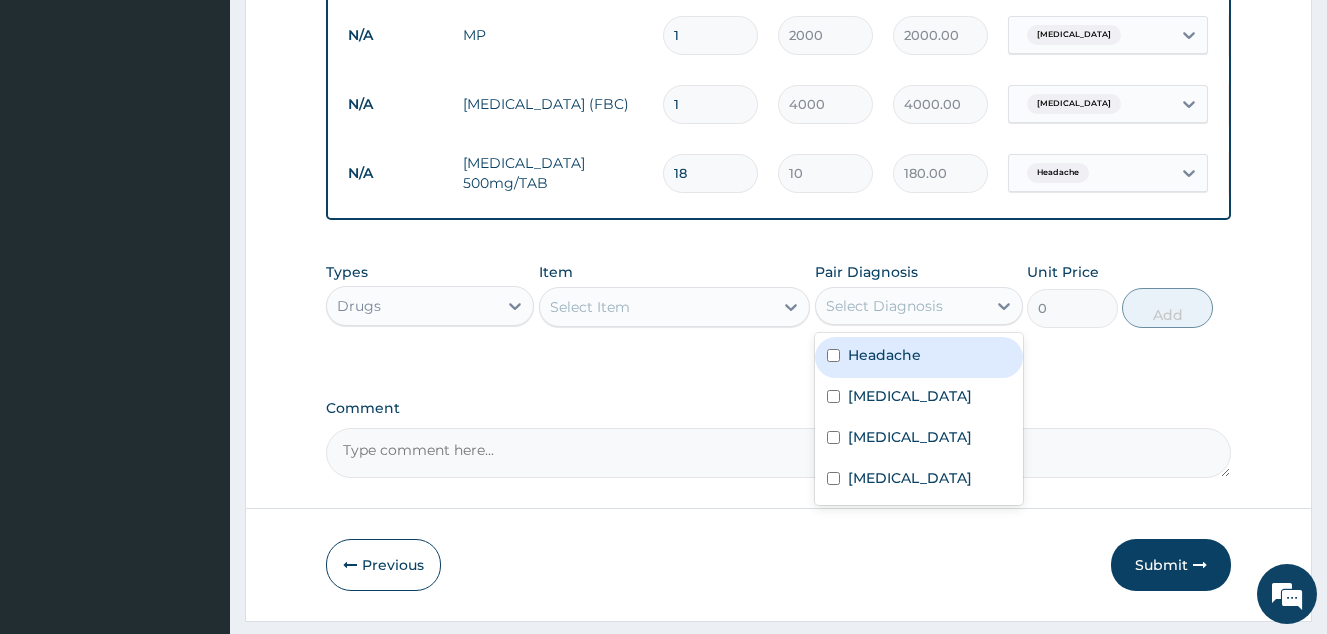 click on "Select Diagnosis" at bounding box center [884, 306] 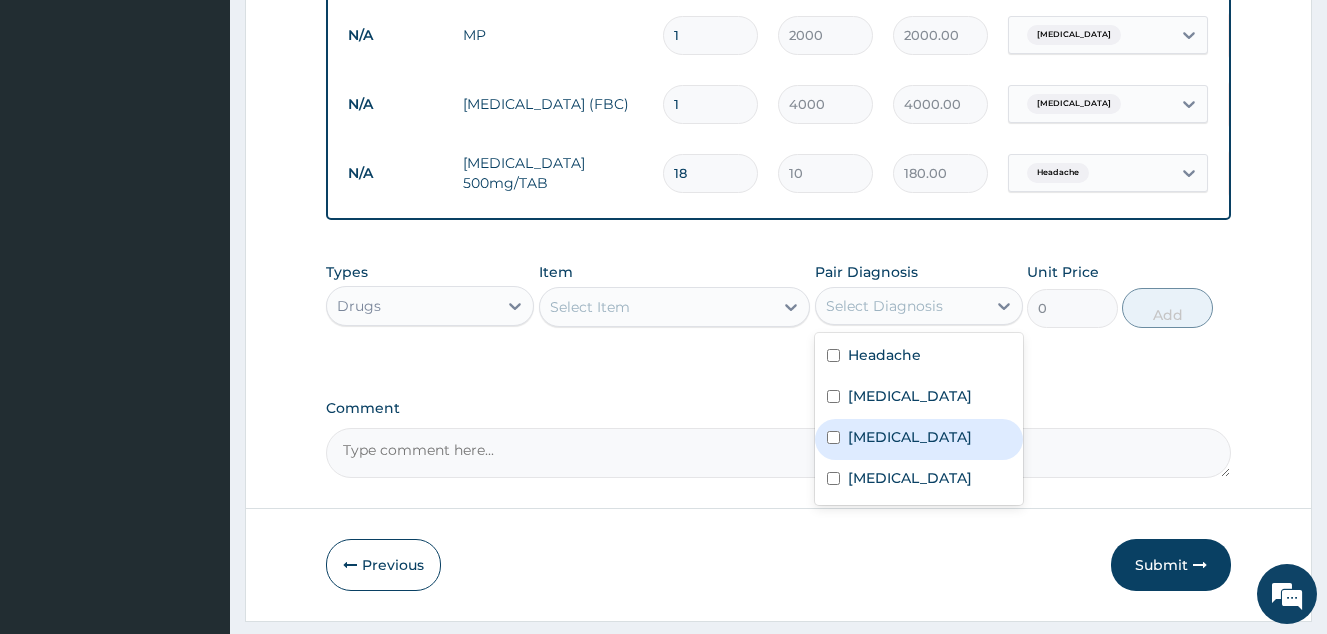 click on "Malaria" at bounding box center [919, 439] 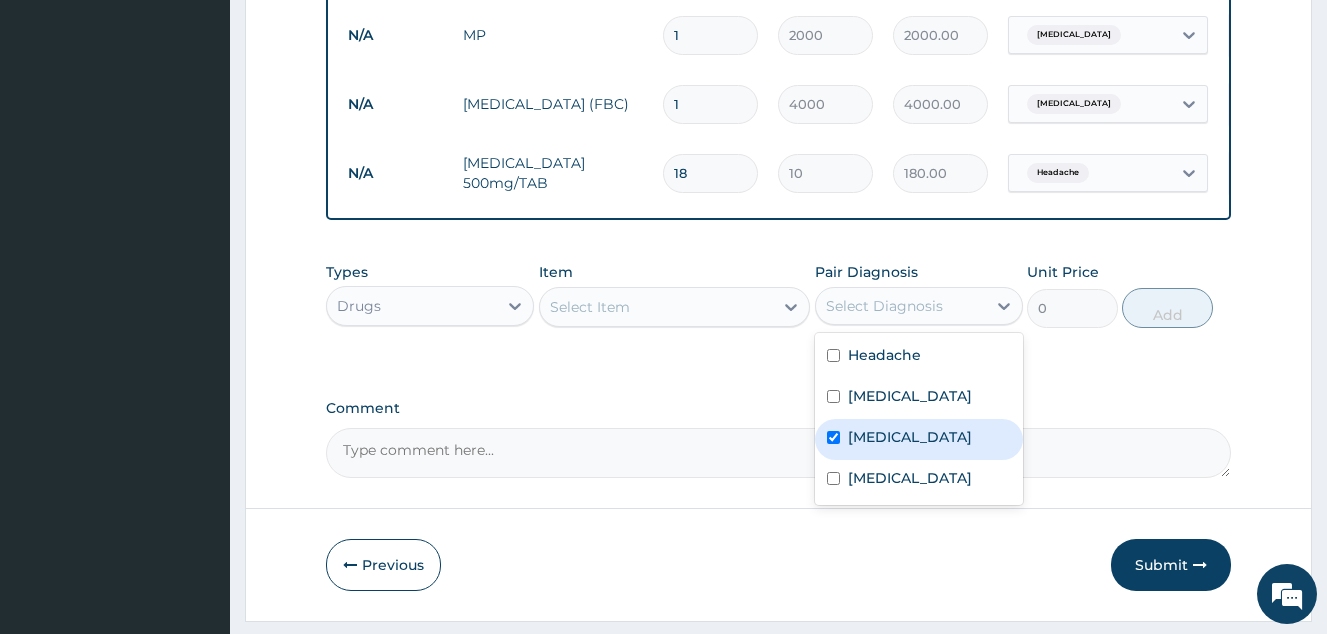 checkbox on "true" 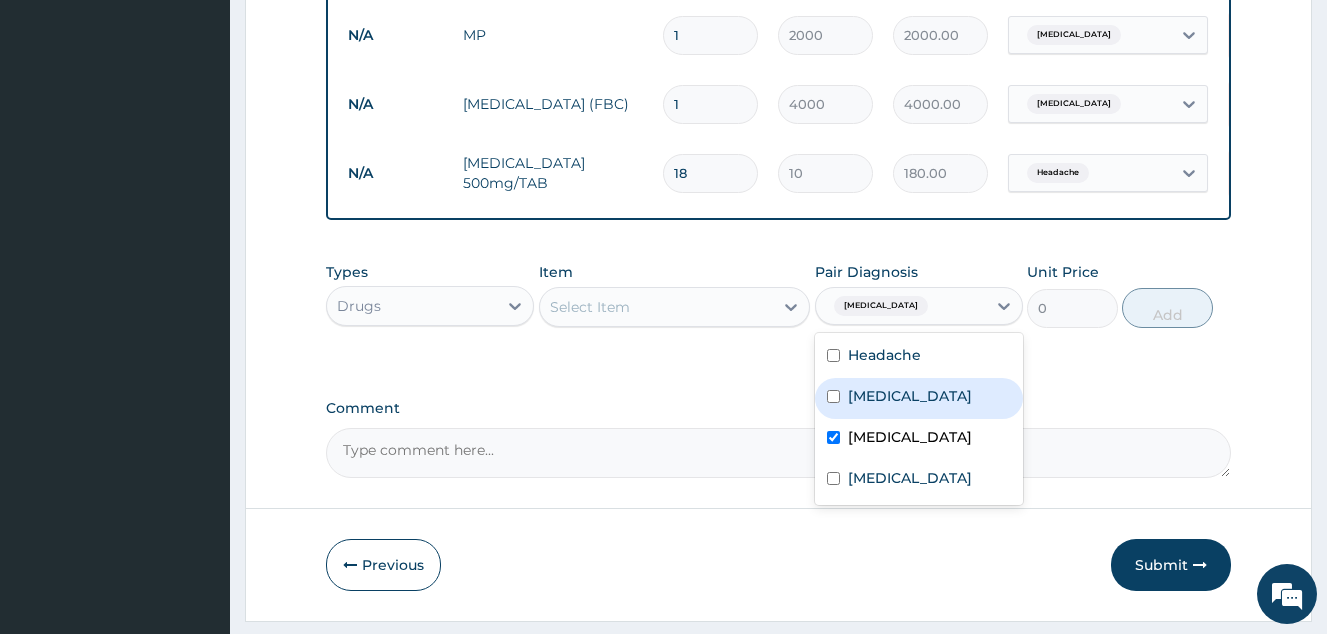 click on "Select Item" at bounding box center [657, 307] 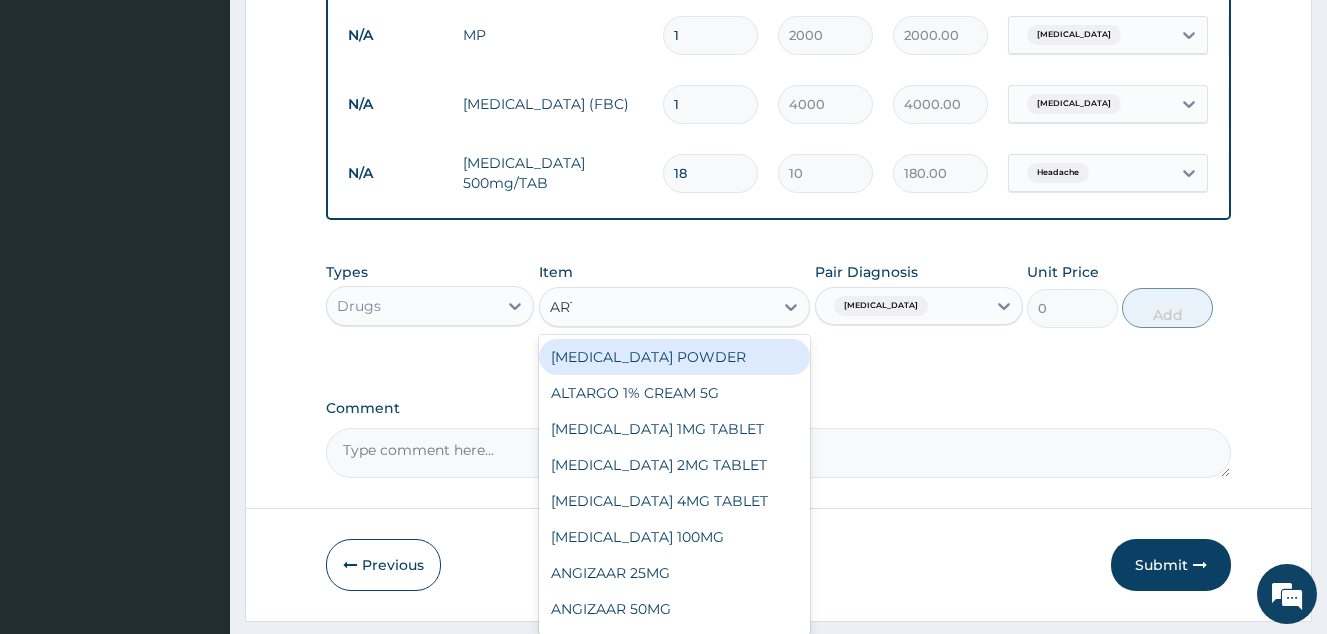 type on "ARTH" 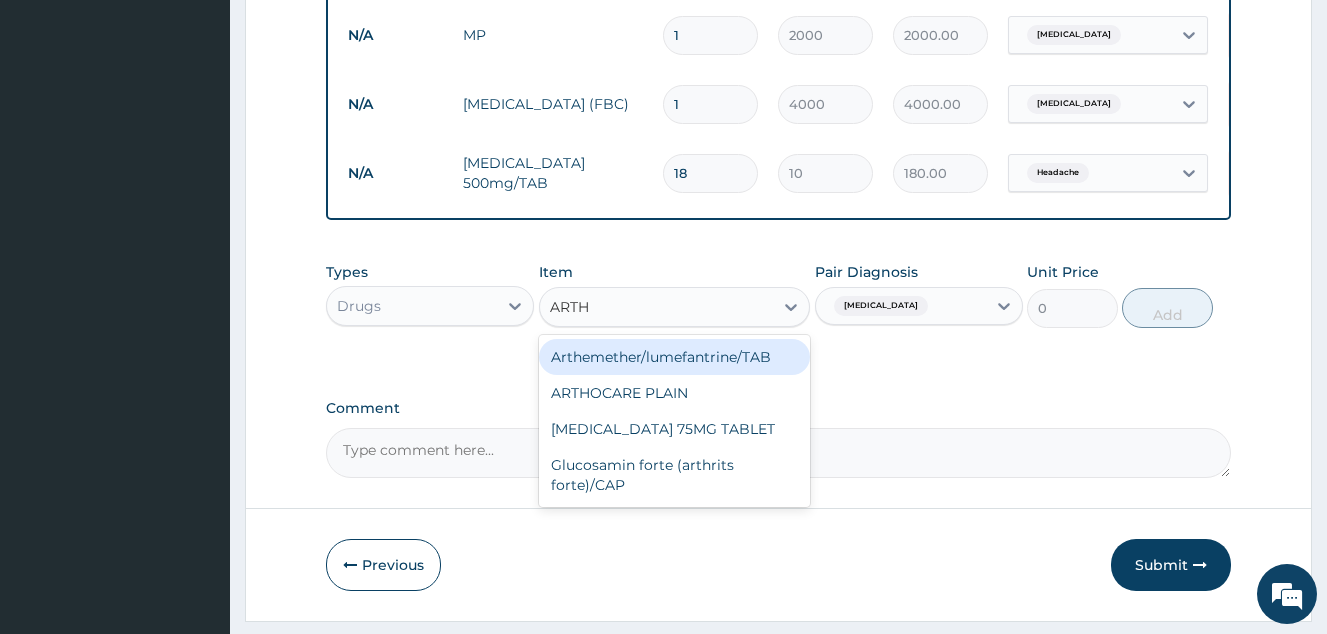 click on "Arthemether/lumefantrine/TAB" at bounding box center (675, 357) 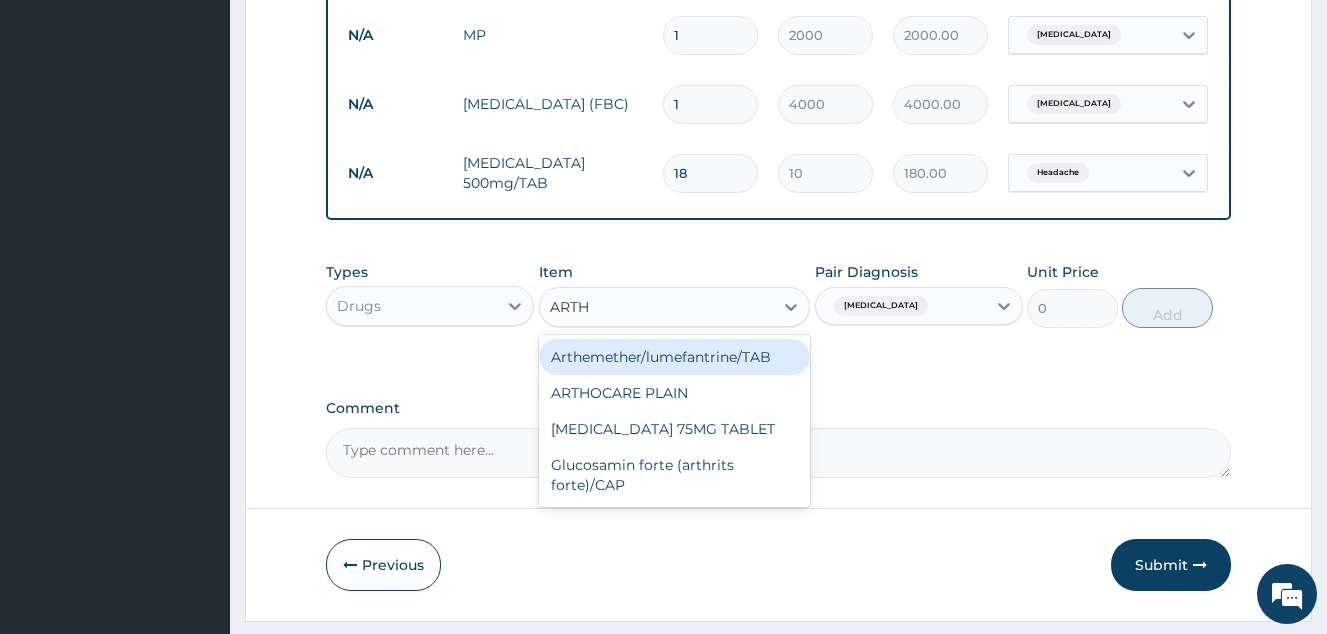 type 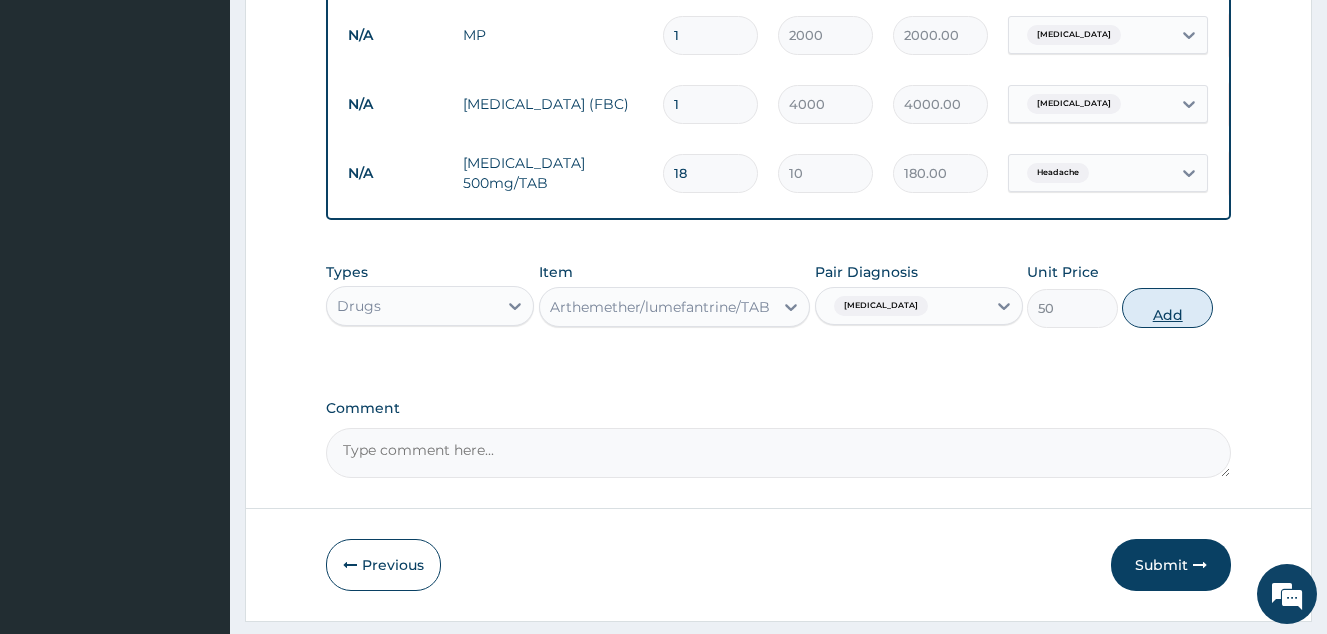 click on "Add" at bounding box center (1167, 308) 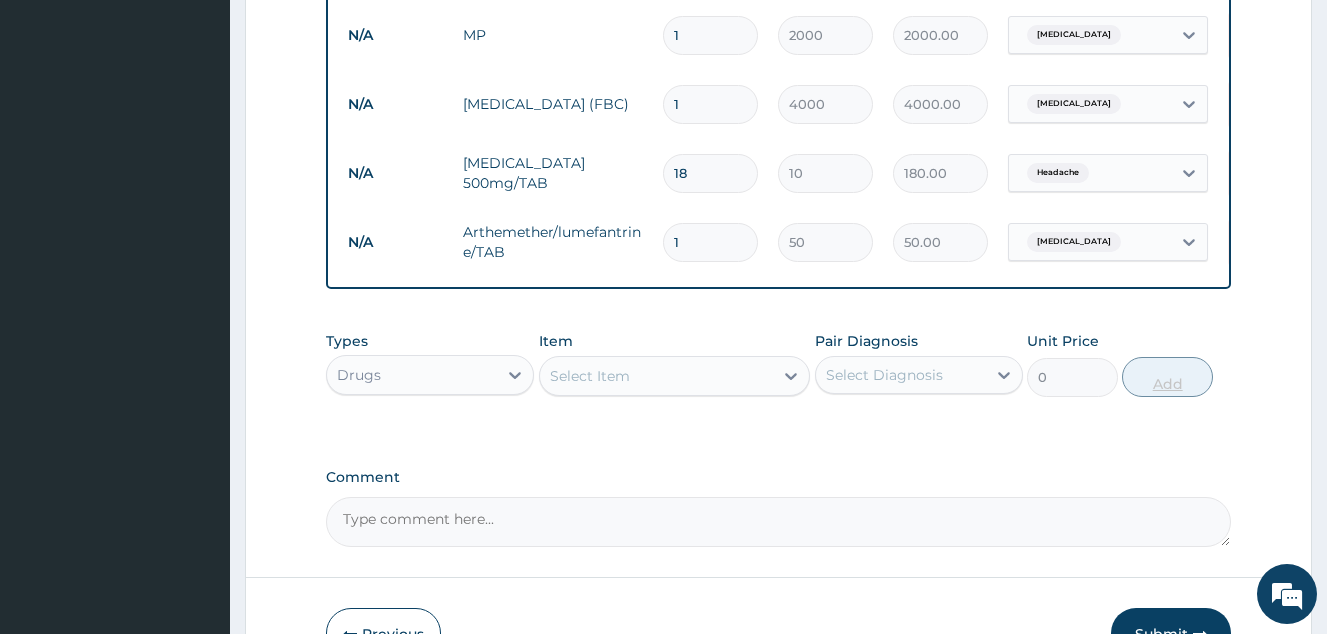 type 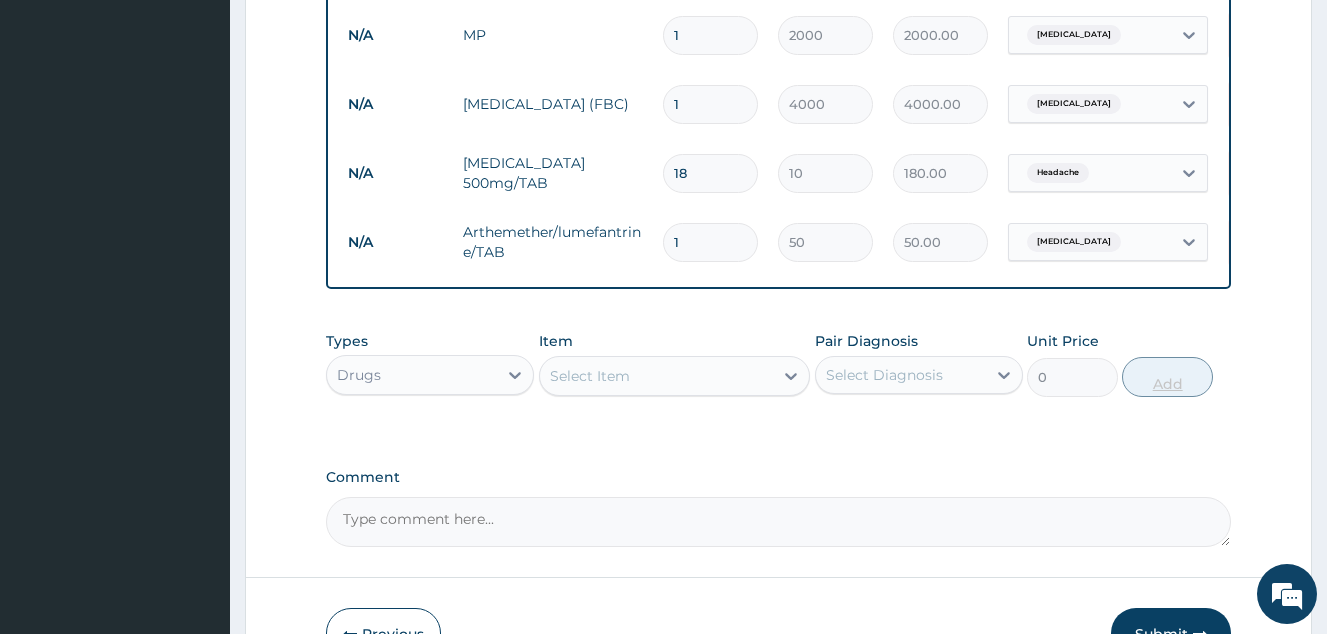 type on "0.00" 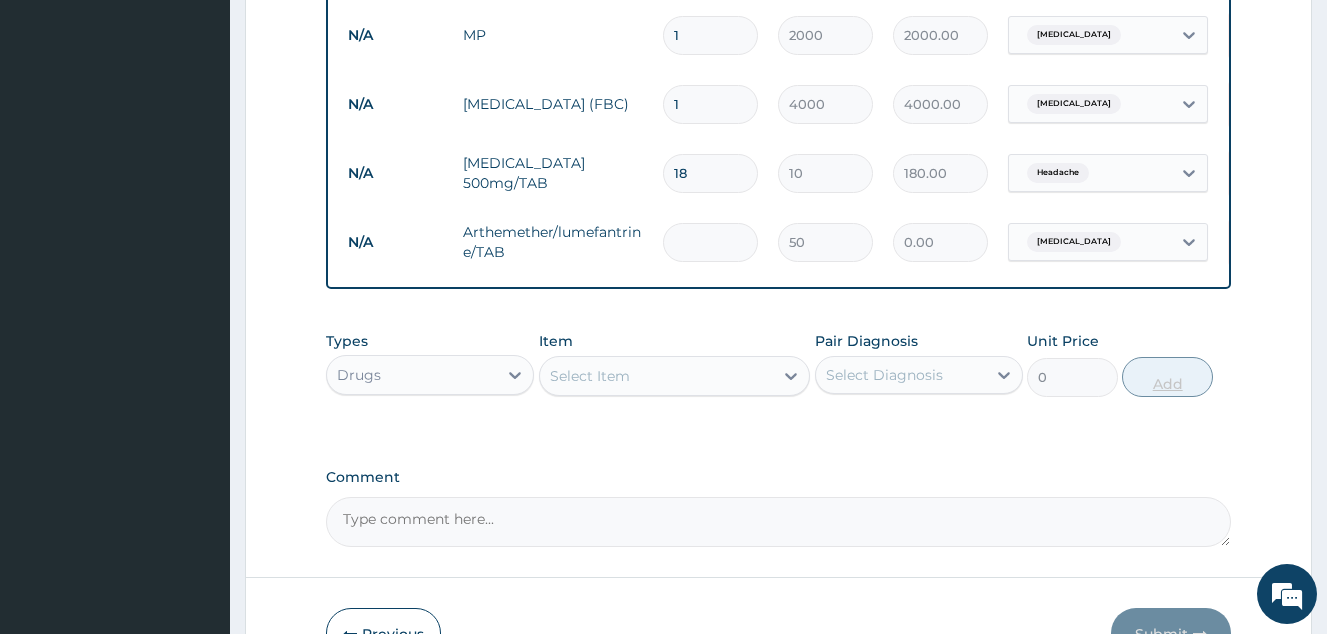 type on "2" 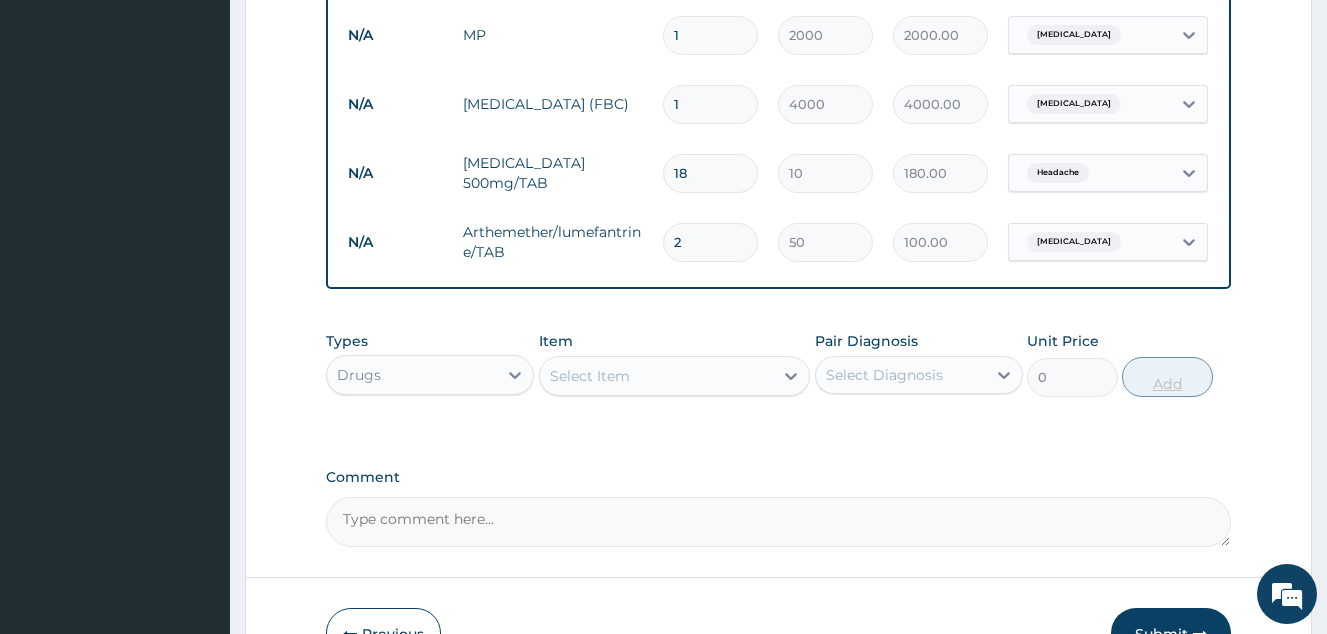 type on "24" 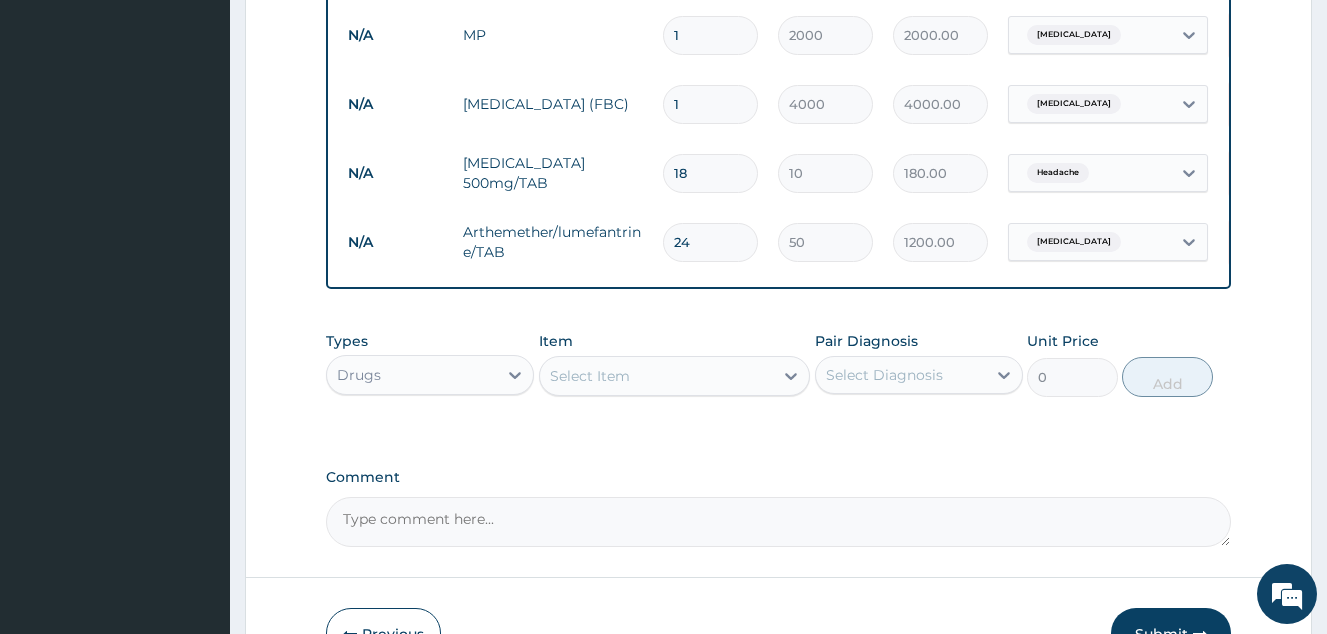 type on "24" 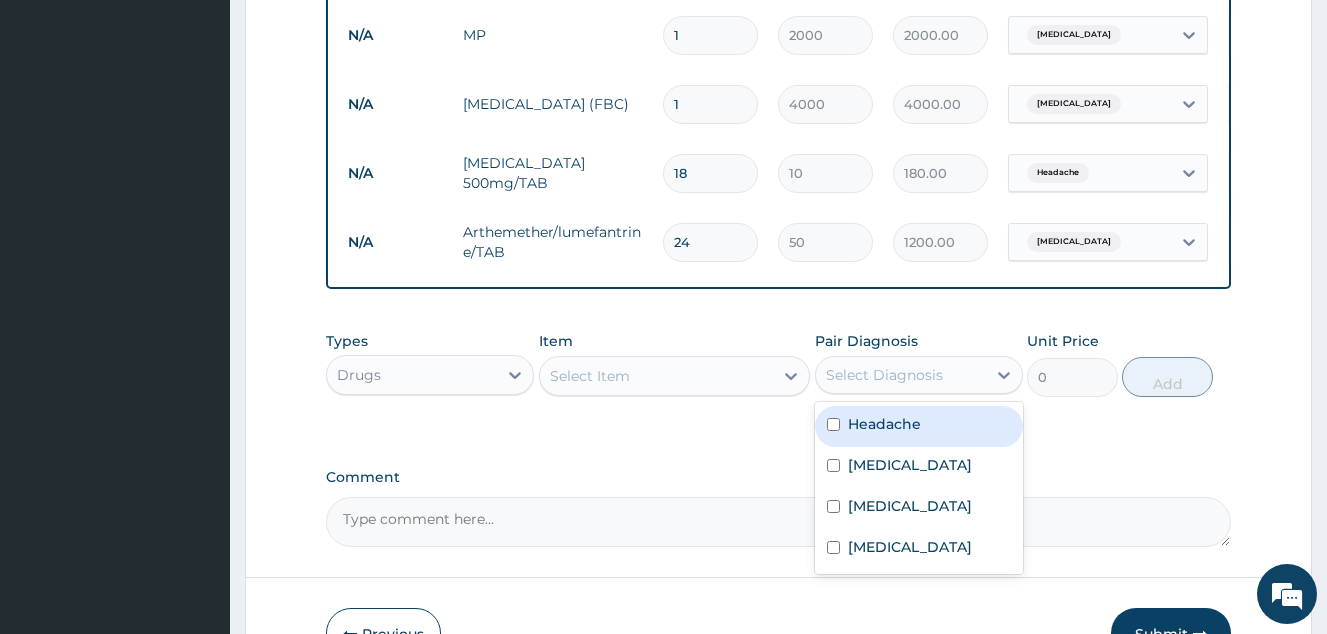 click on "Select Diagnosis" at bounding box center [919, 375] 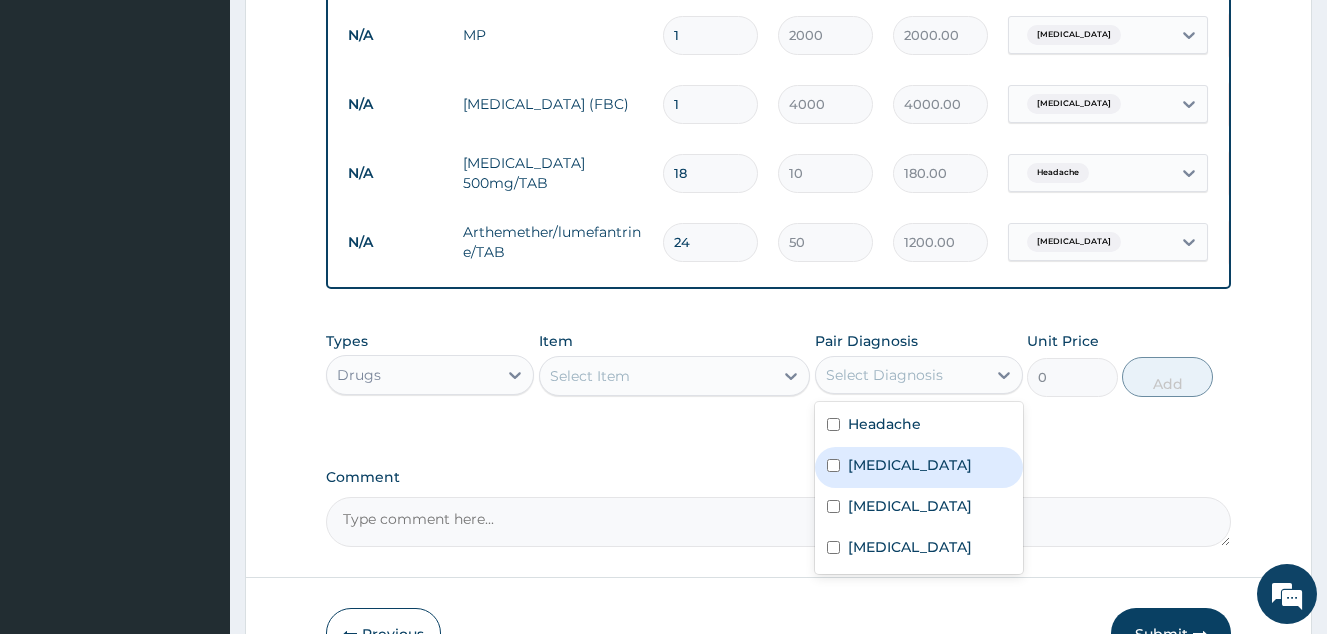 click on "Common cold" at bounding box center [910, 465] 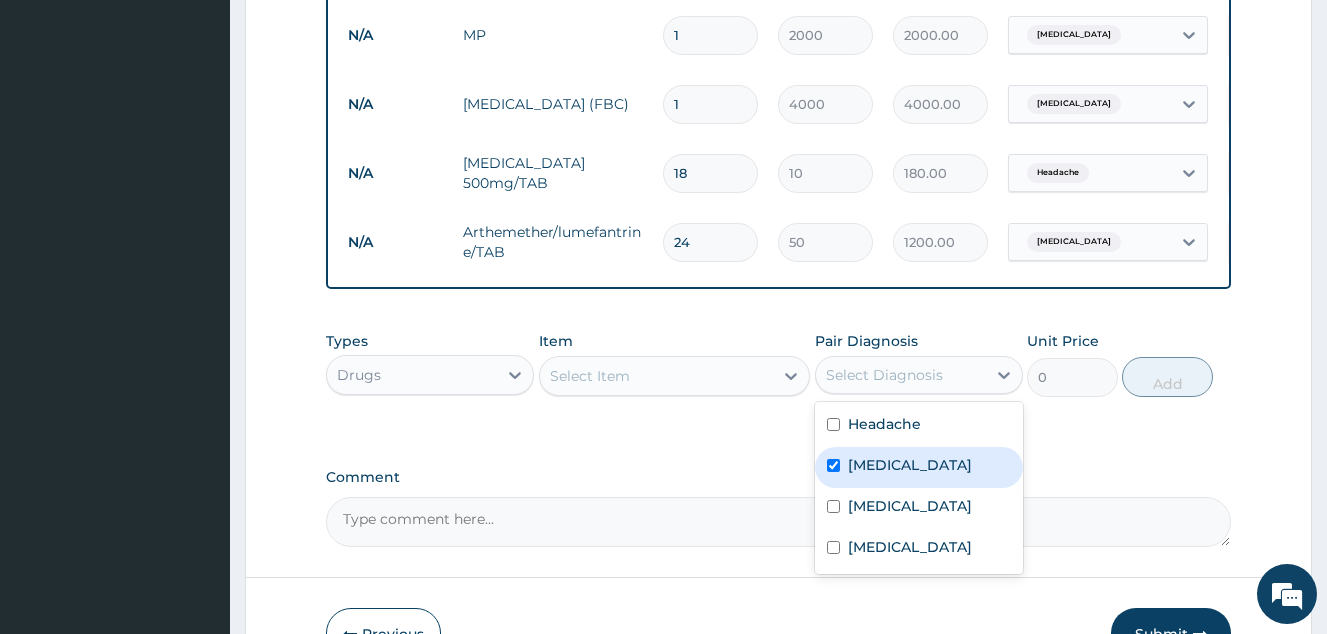 checkbox on "true" 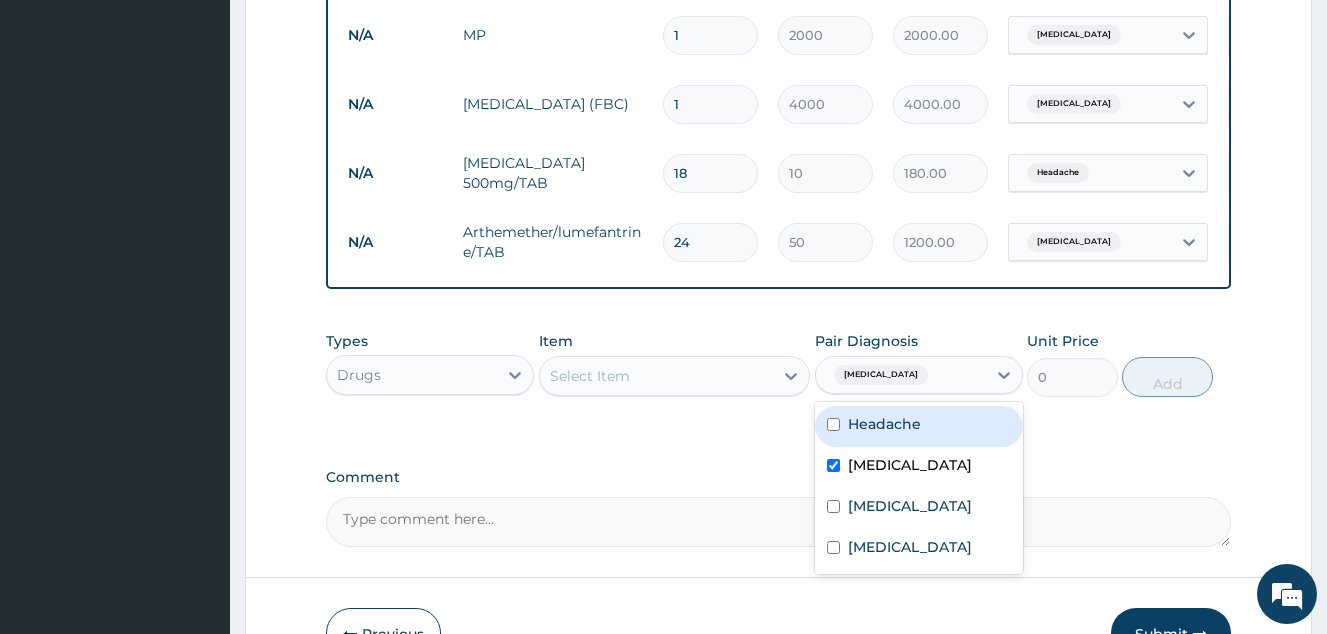 click on "Select Item" at bounding box center (657, 376) 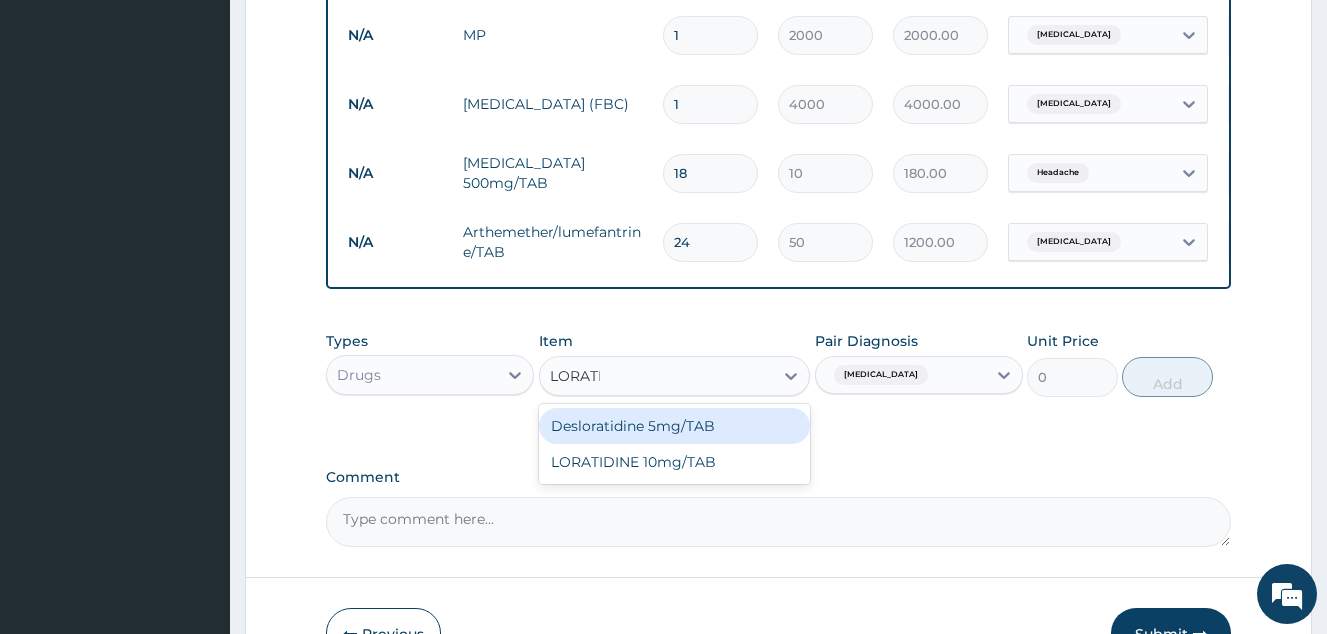 type on "LORATID" 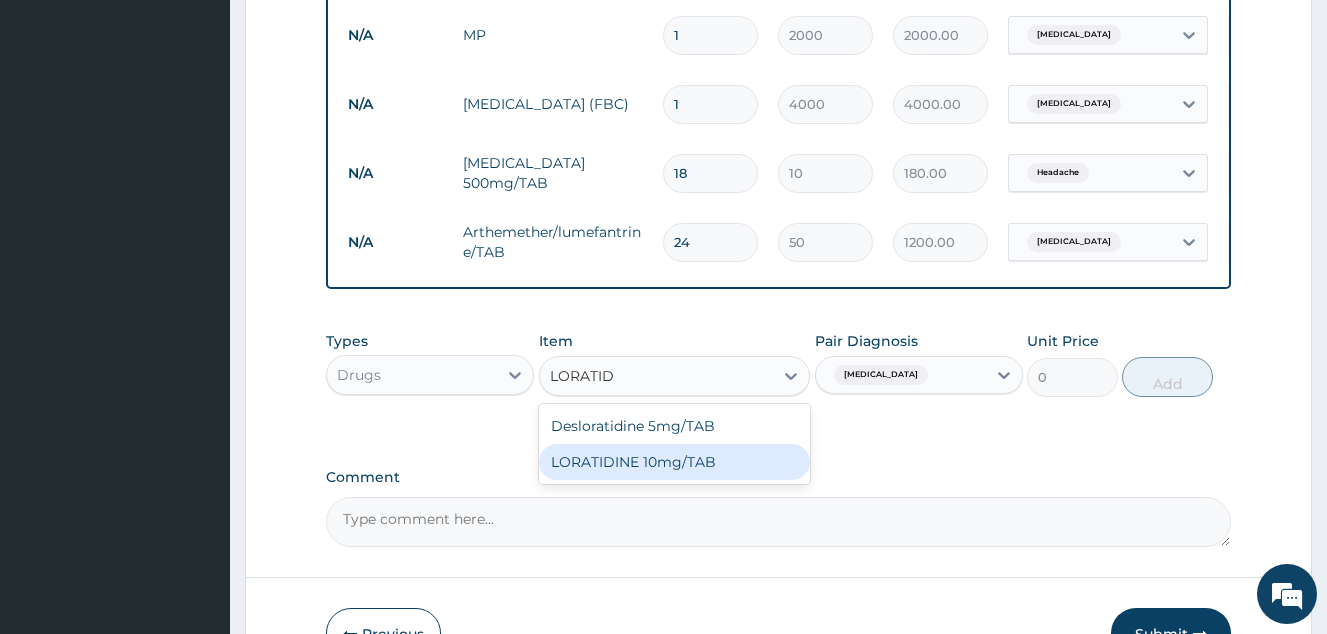 drag, startPoint x: 770, startPoint y: 485, endPoint x: 1076, endPoint y: 452, distance: 307.77426 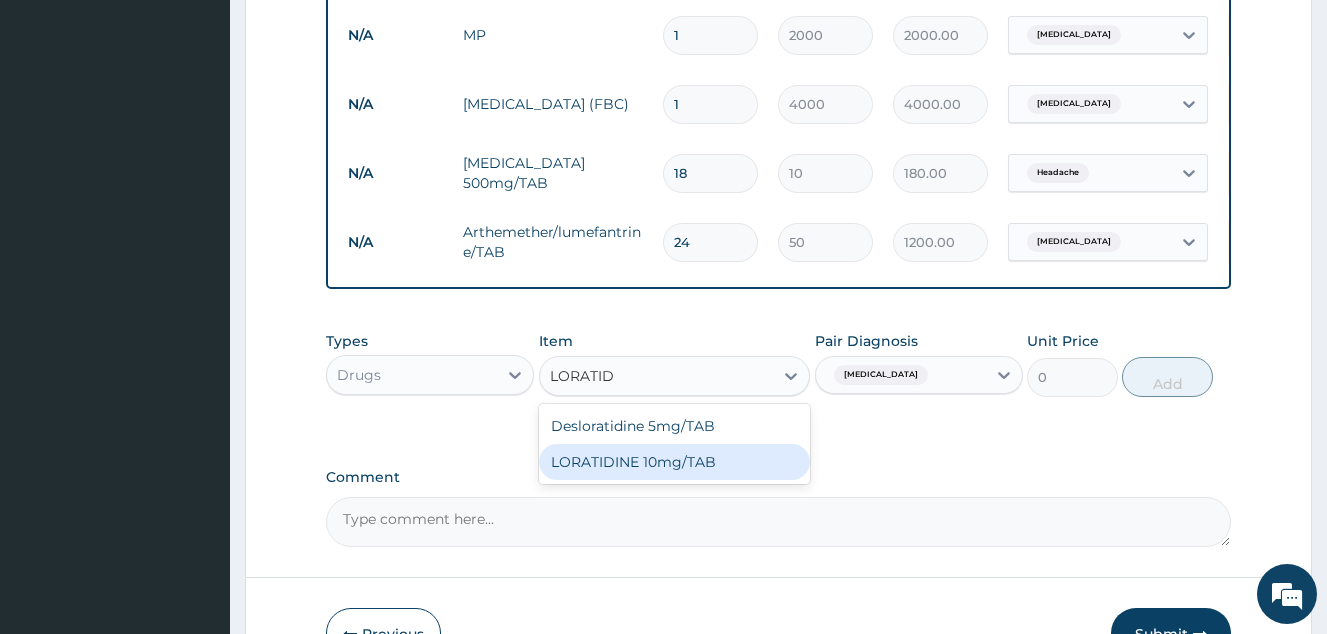 click on "PA Code / Prescription Code Enter Code(Secondary Care Only) Encounter Date 21-06-2025 Important Notice Please enter PA codes before entering items that are not attached to a PA code   All diagnoses entered must be linked to a claim item. Diagnosis & Claim Items that are visible but inactive cannot be edited because they were imported from an already approved PA code. Diagnosis Headache Confirmed Common cold Confirmed Malaria Query Upper respiratory infection Confirmed NB: All diagnosis must be linked to a claim item Claim Items Type Name Quantity Unit Price Total Price Pair Diagnosis Actions N/A General Practitioner (1st consultation) 1 1500 1500.00 Headache  + 3 Delete N/A MP 1 2000 2000.00 Malaria Delete N/A Full Blood Count (FBC) 1 4000 4000.00 Upper respiratory infection Delete N/A PARACETAMOL 500mg/TAB 18 10 180.00 Headache Delete N/A Arthemether/lumefantrine/TAB 24 50 1200.00 Malaria Delete Types Drugs Item option Arthemether/lumefantrine/TAB, selected. LORATID LORATID Desloratidine 5mg/TAB Common cold" at bounding box center (778, -64) 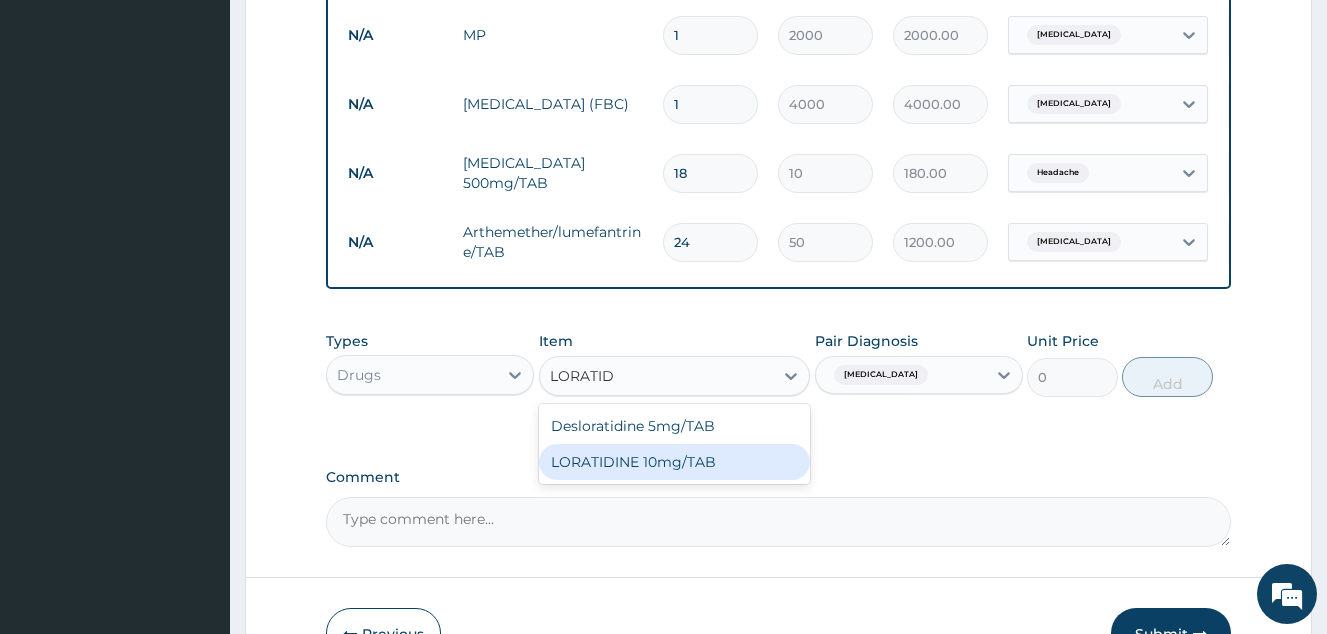 click on "LORATIDINE 10mg/TAB" at bounding box center [675, 462] 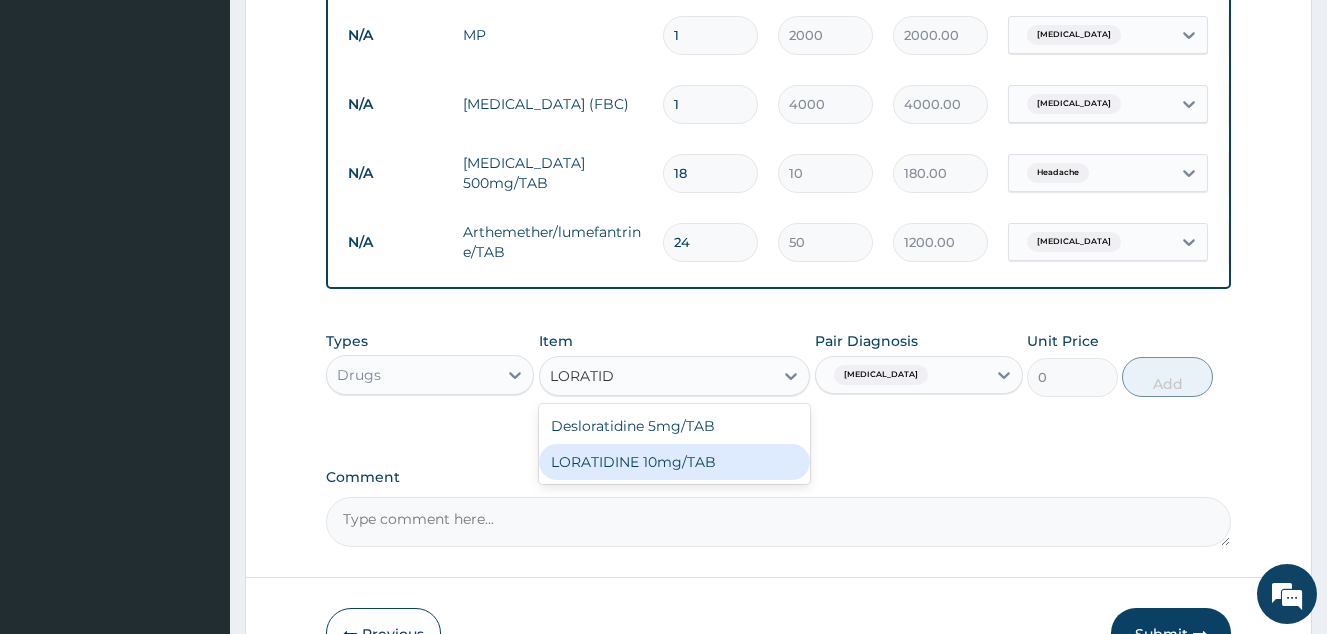type 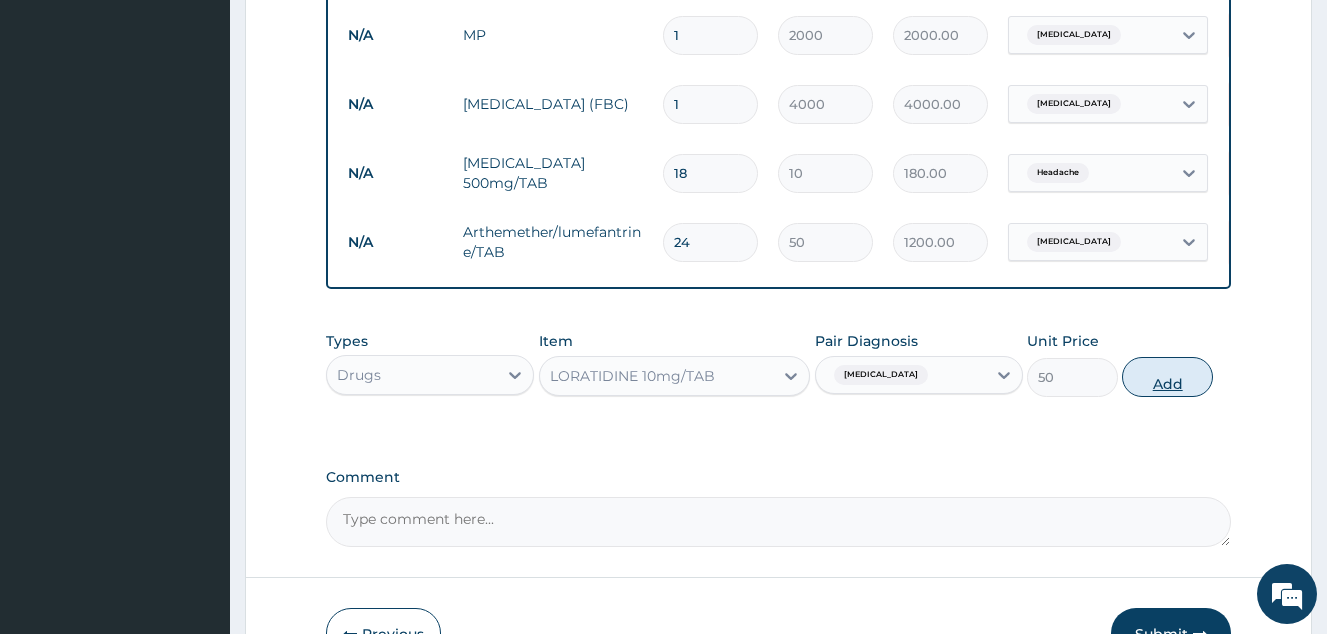 click on "Add" at bounding box center [1167, 377] 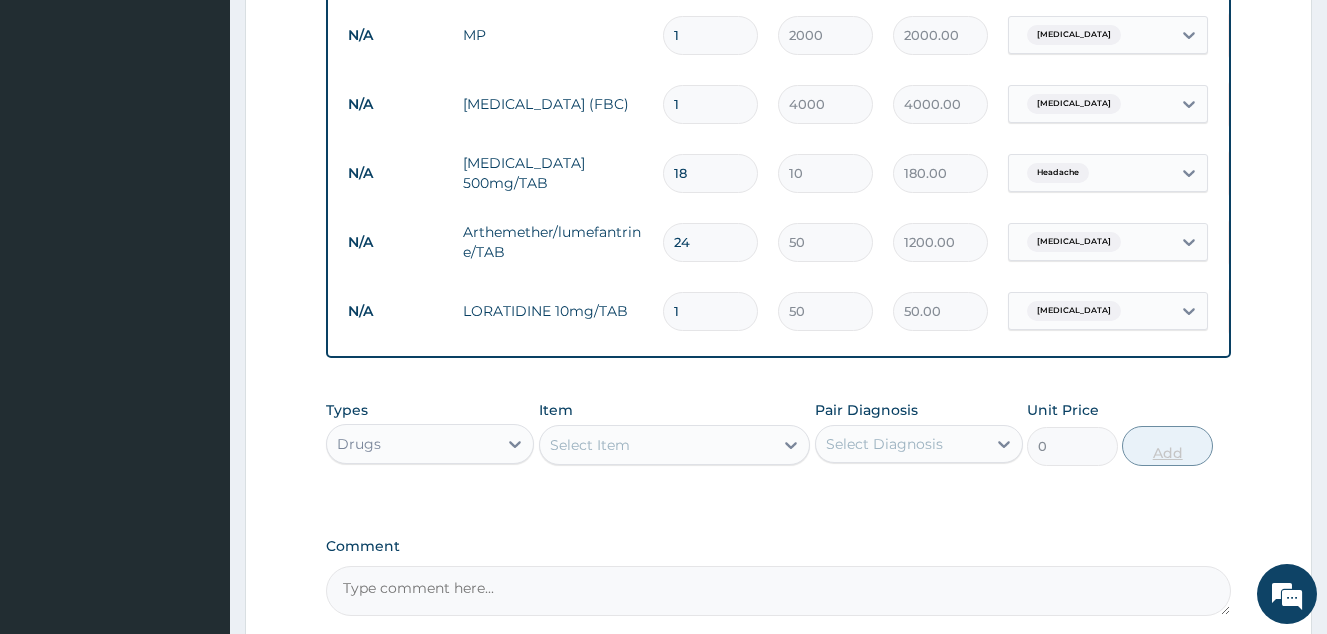type 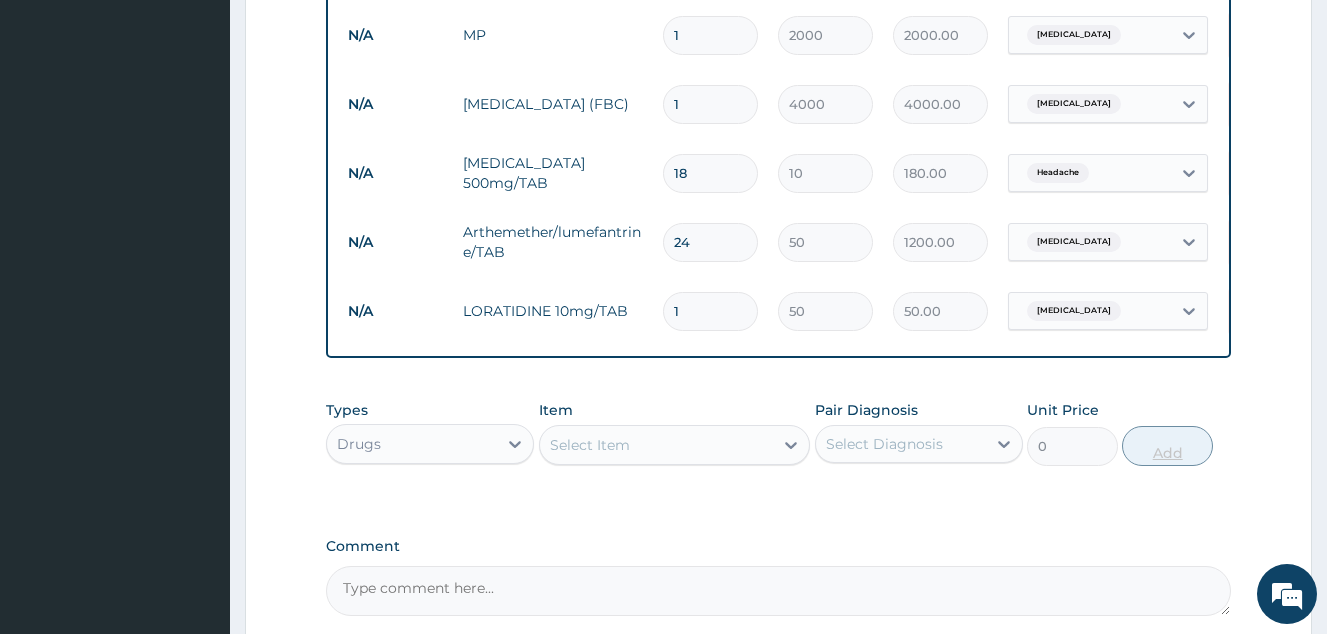 type on "0.00" 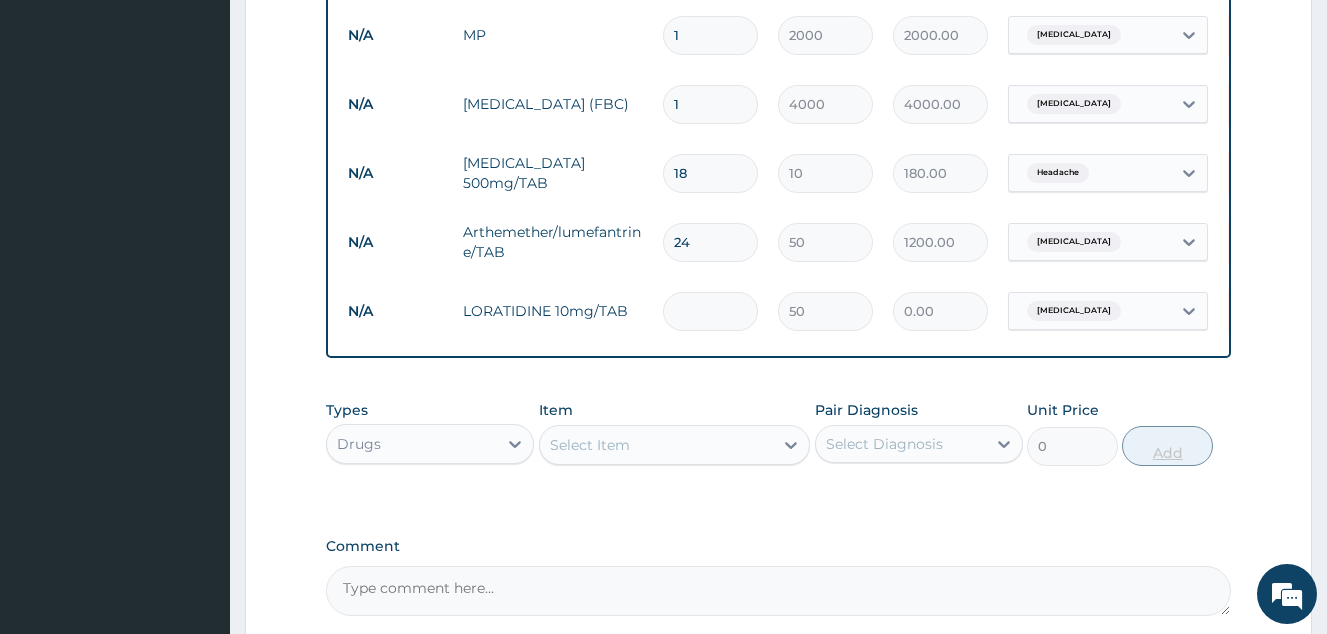 type on "3" 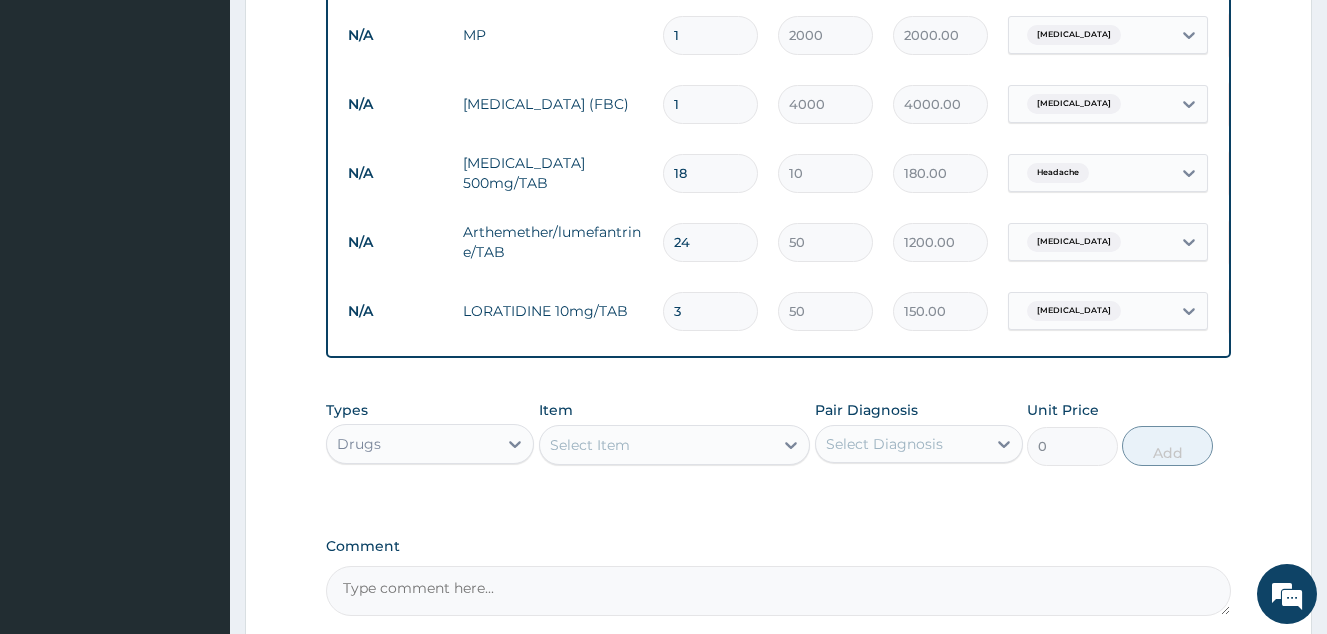 type on "3" 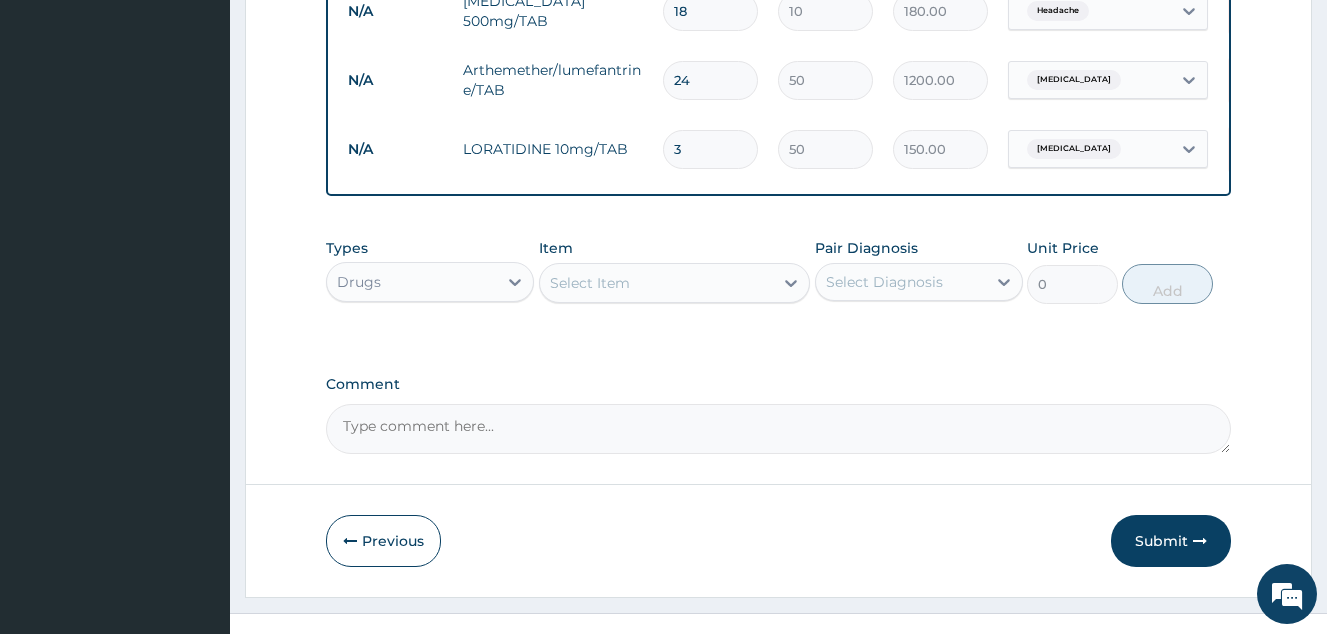 scroll, scrollTop: 1066, scrollLeft: 0, axis: vertical 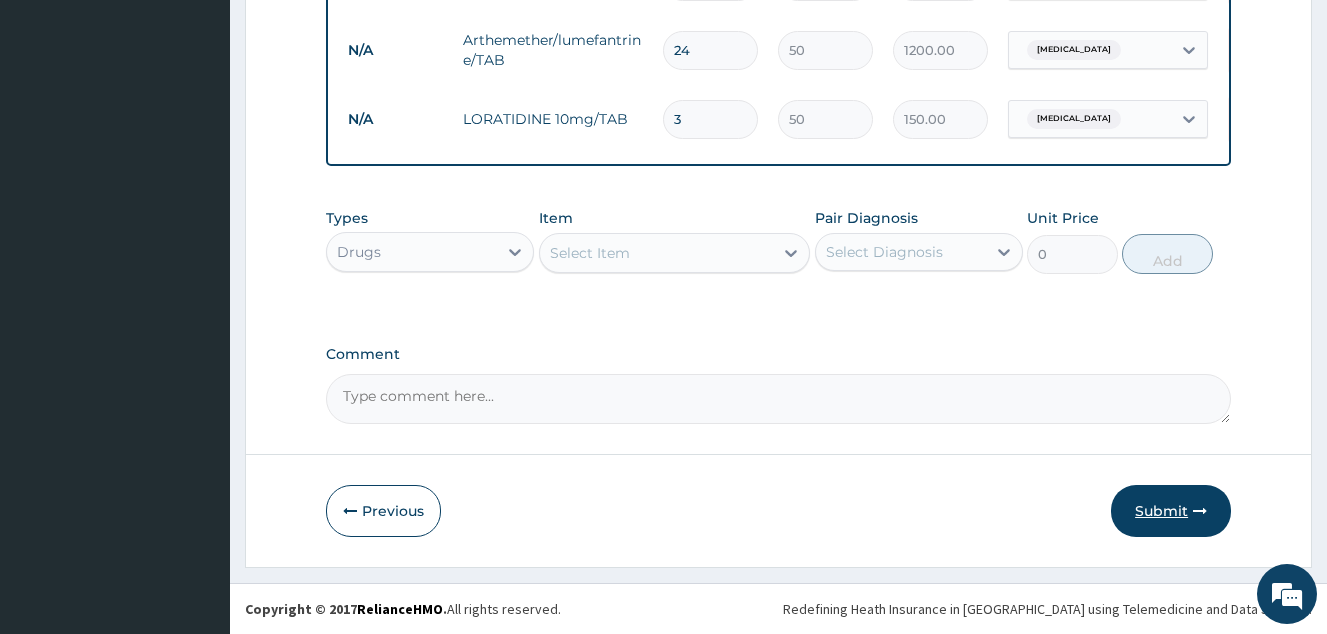 click on "Submit" at bounding box center [1171, 511] 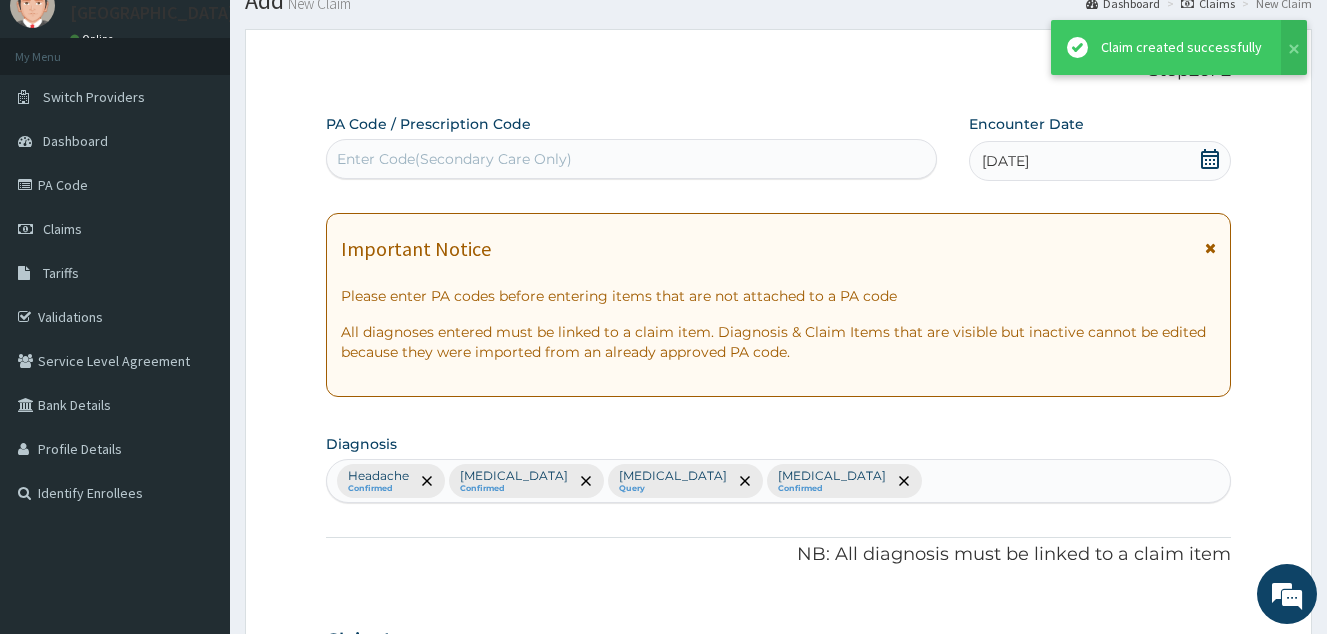 scroll, scrollTop: 1066, scrollLeft: 0, axis: vertical 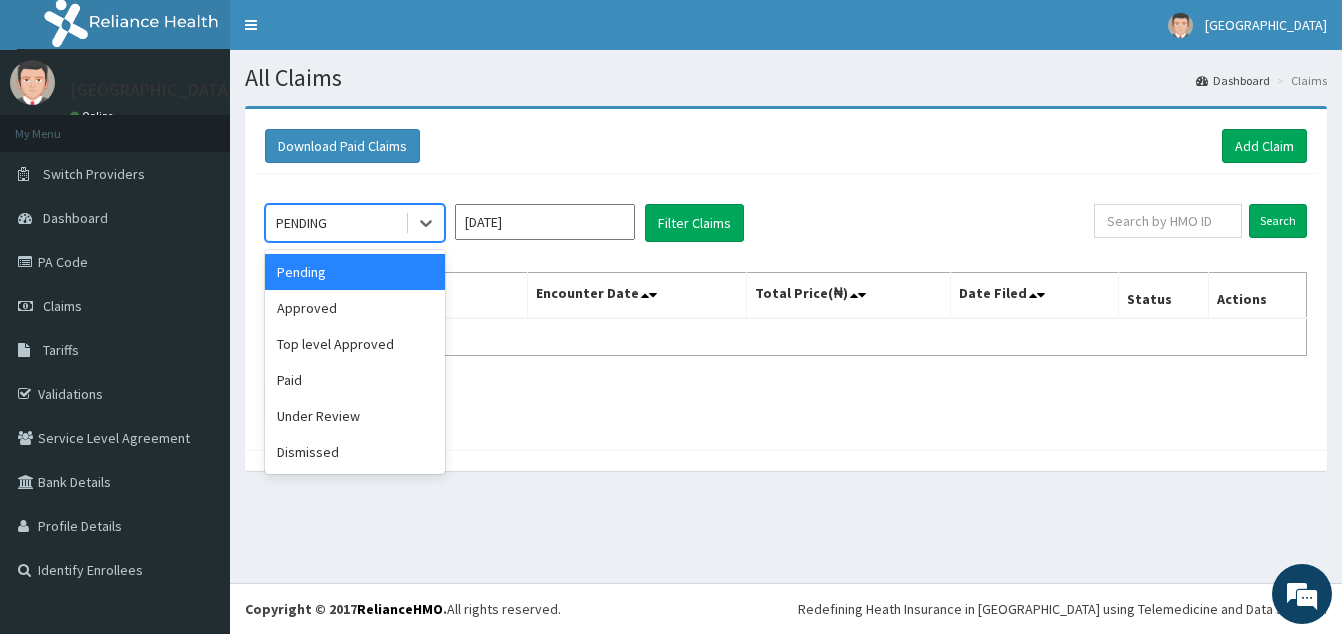 click on "PENDING" at bounding box center [335, 223] 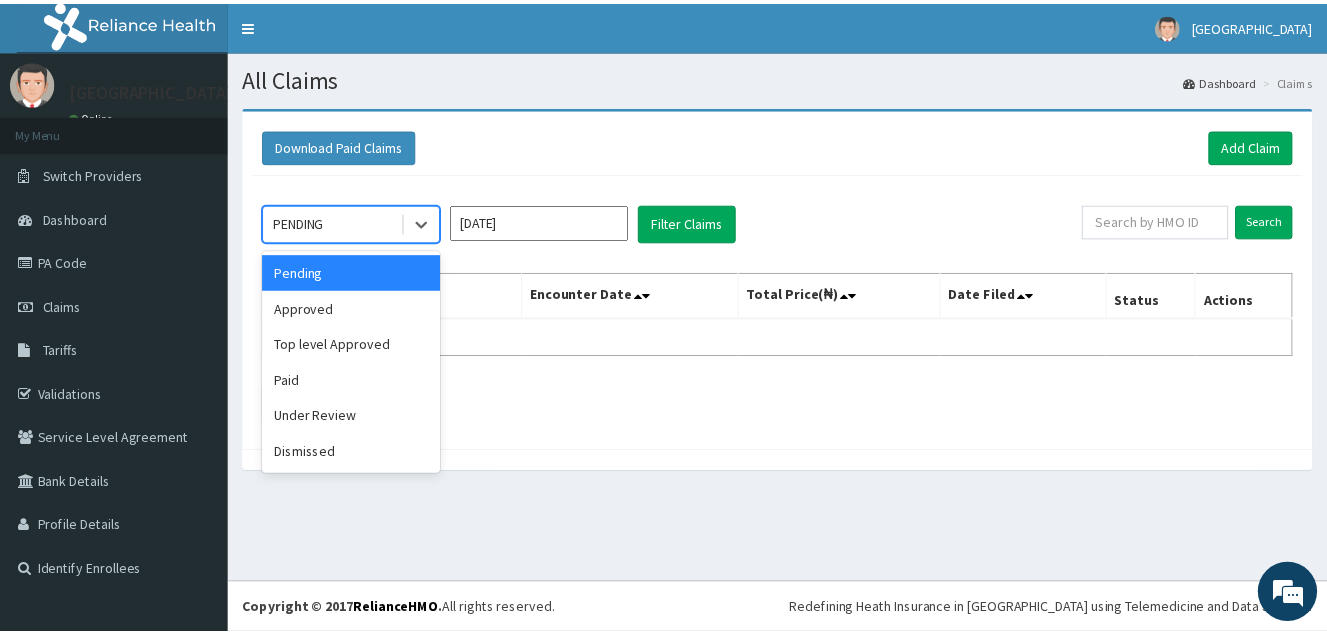 scroll, scrollTop: 0, scrollLeft: 0, axis: both 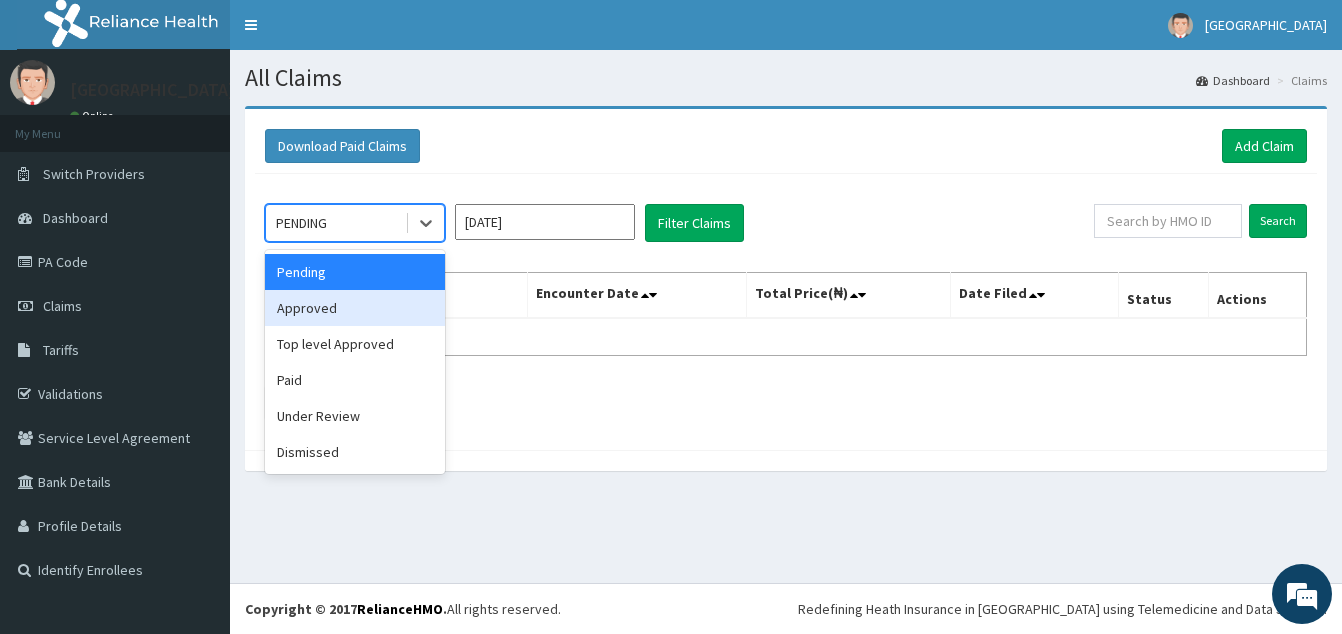 click on "Approved" at bounding box center (355, 308) 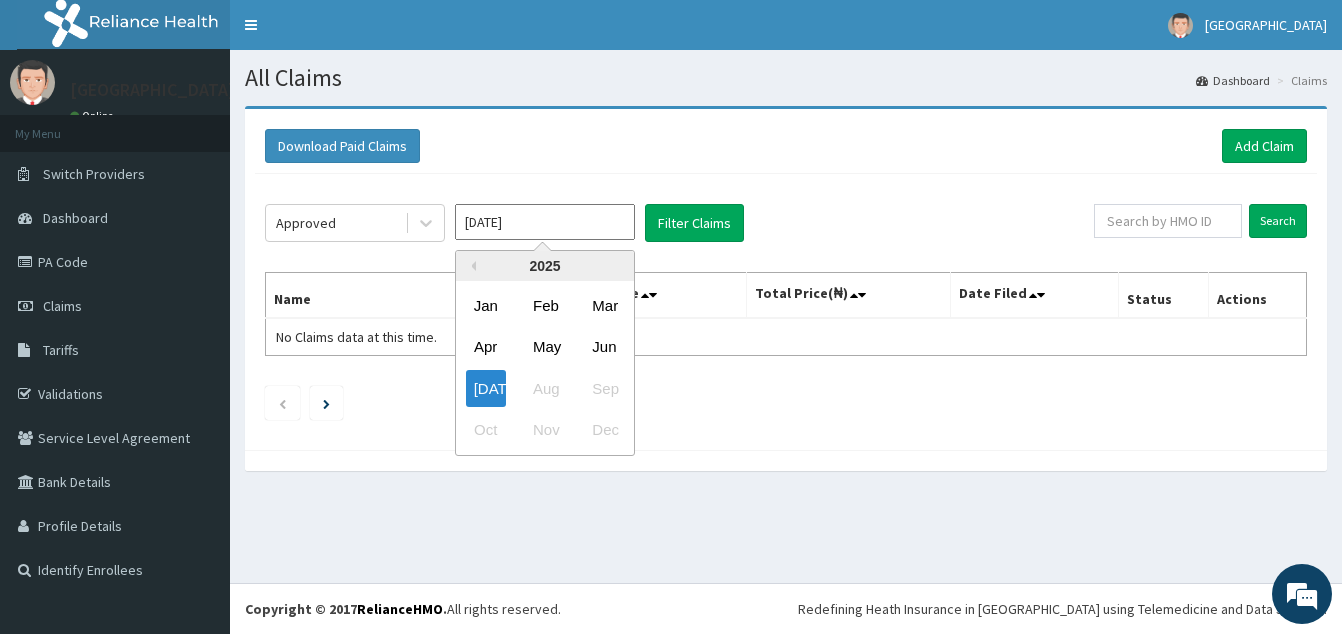 click on "[DATE]" at bounding box center (545, 222) 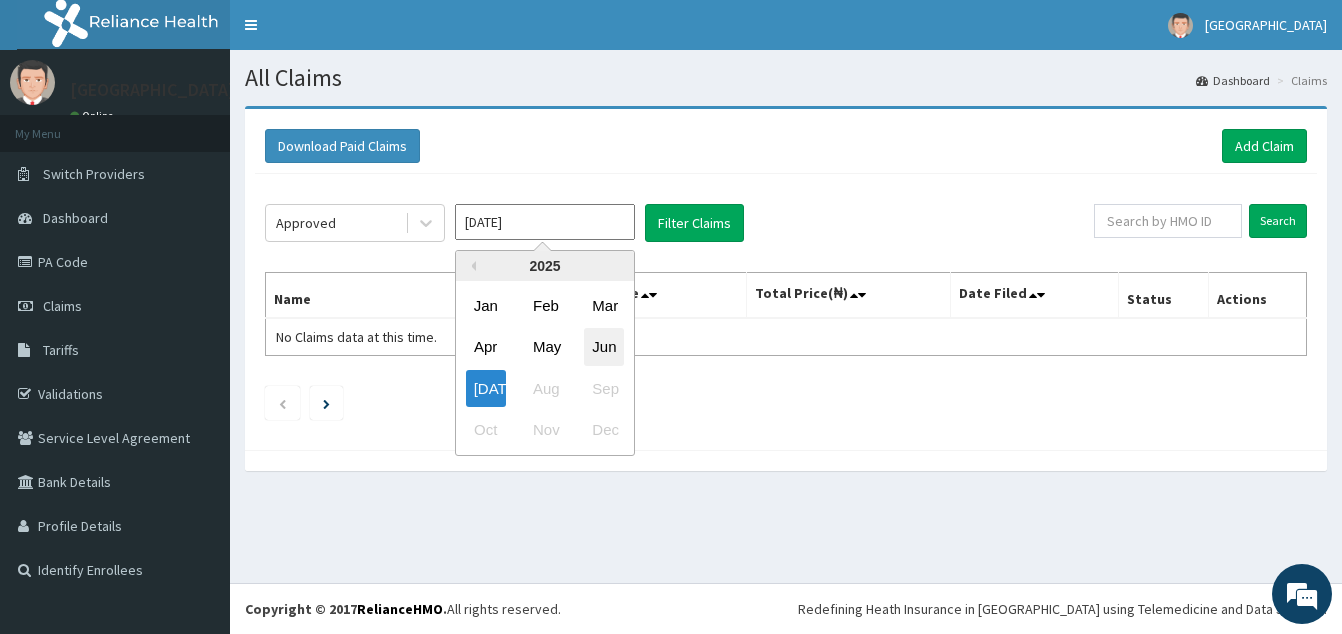 click on "Jun" at bounding box center [604, 347] 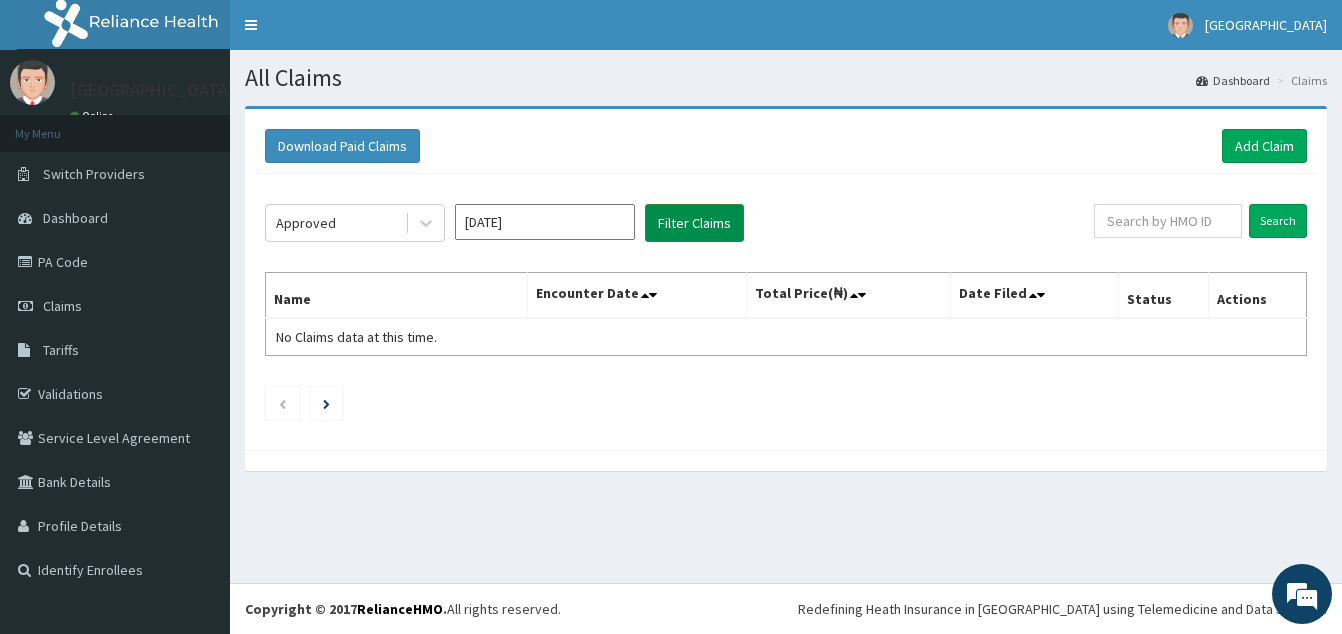 click on "Filter Claims" at bounding box center [694, 223] 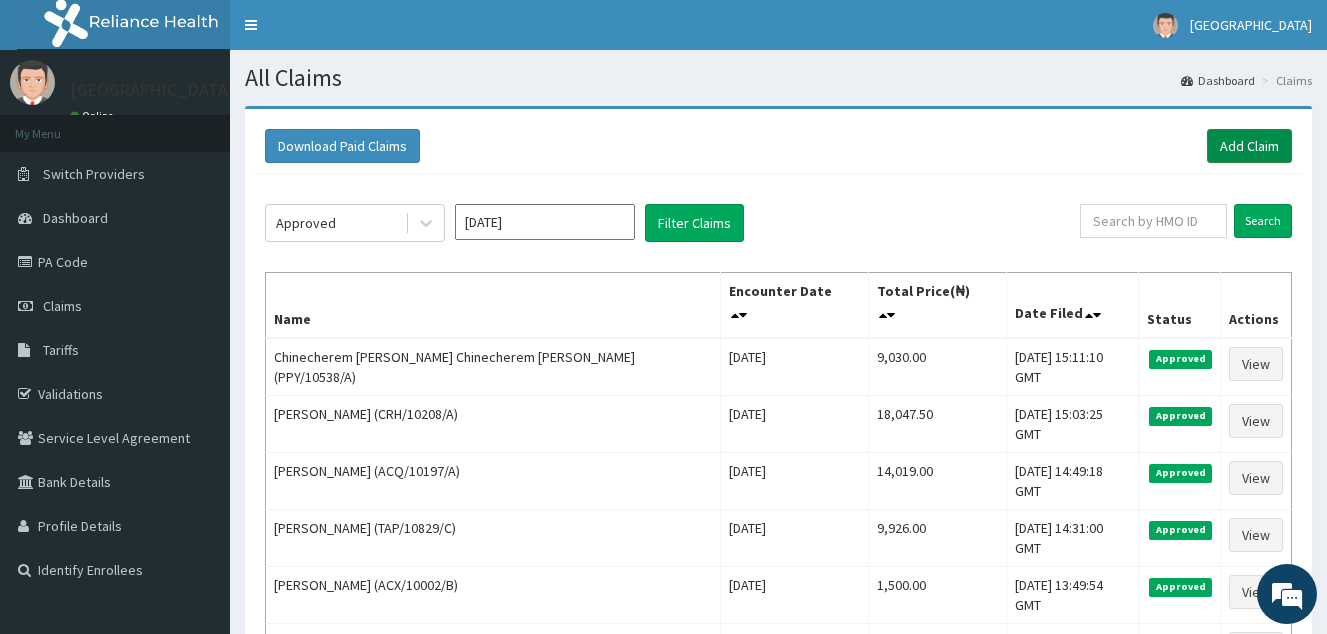 click on "Add Claim" at bounding box center (1249, 146) 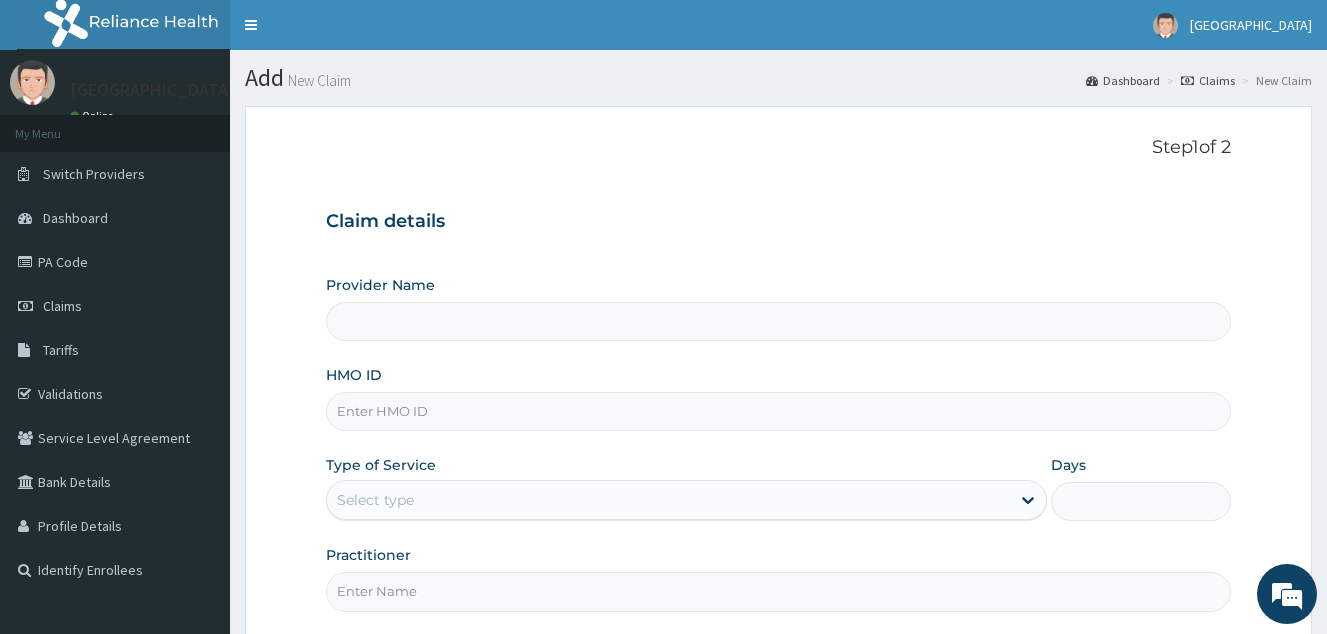 type on "[GEOGRAPHIC_DATA]" 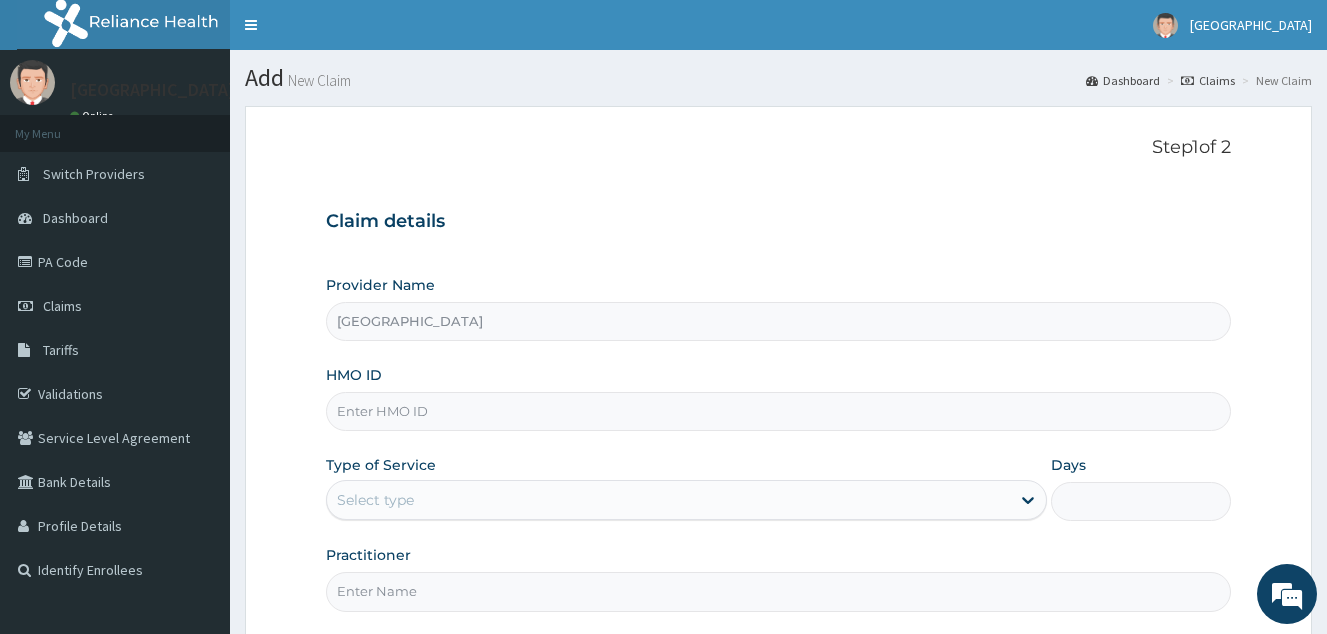 scroll, scrollTop: 0, scrollLeft: 0, axis: both 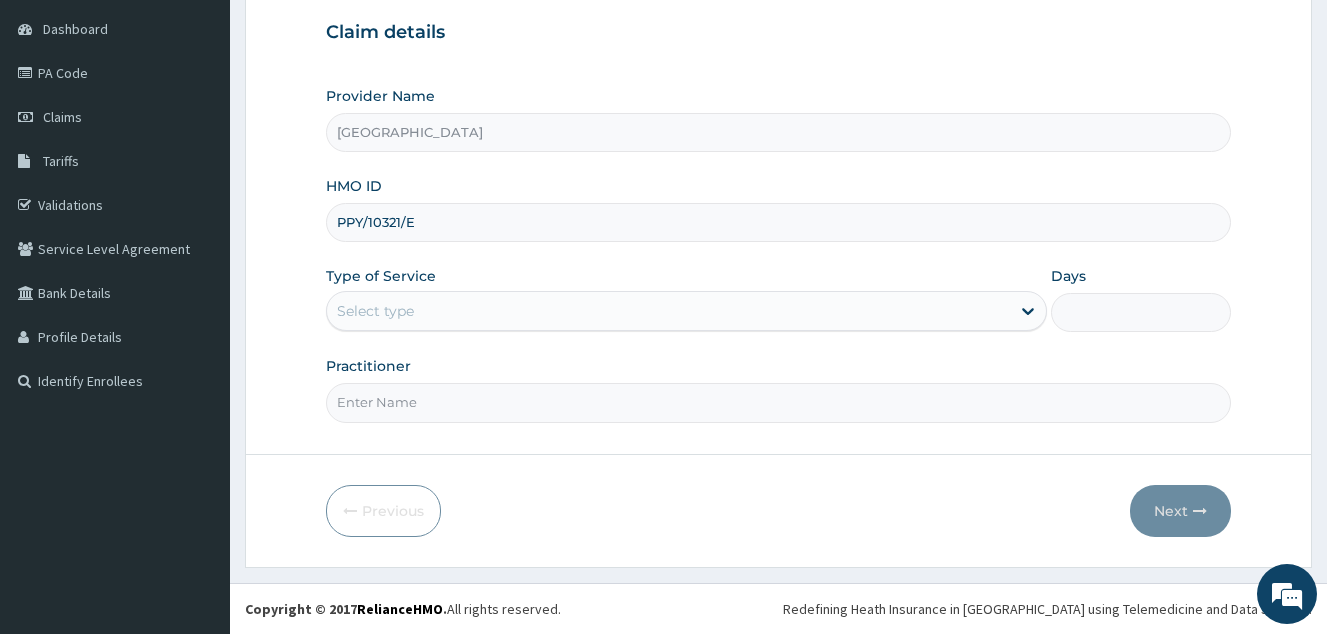 type on "PPY/10321/E" 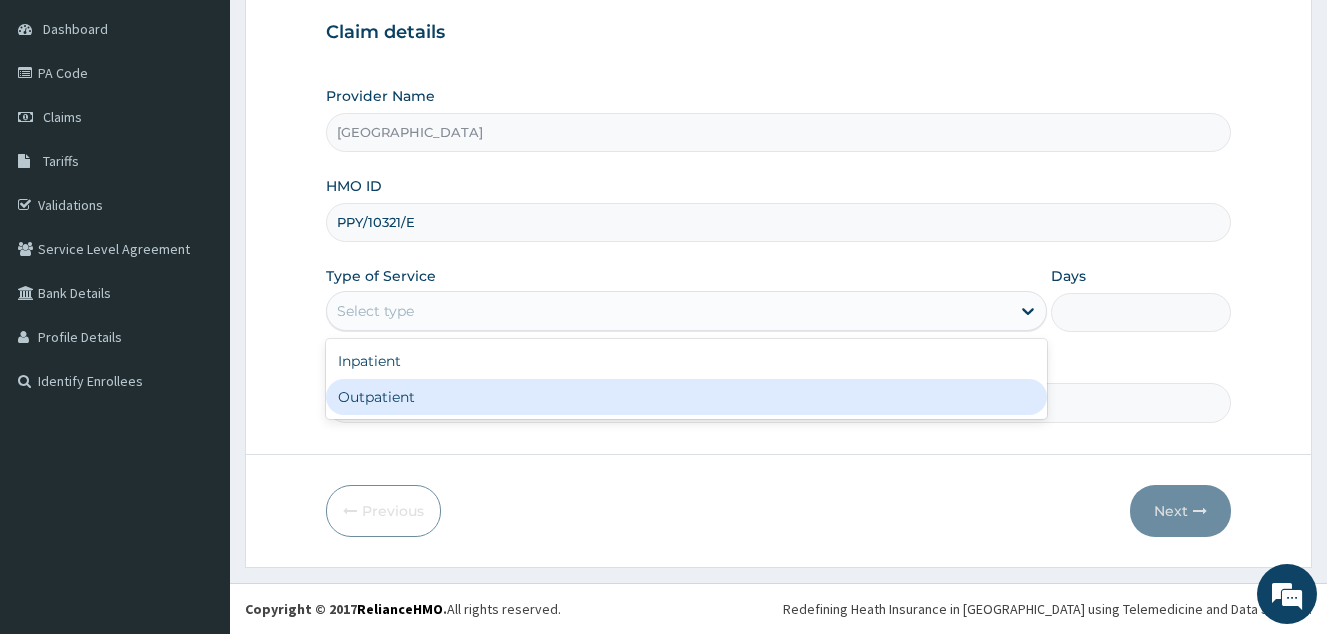 click on "Outpatient" at bounding box center (686, 397) 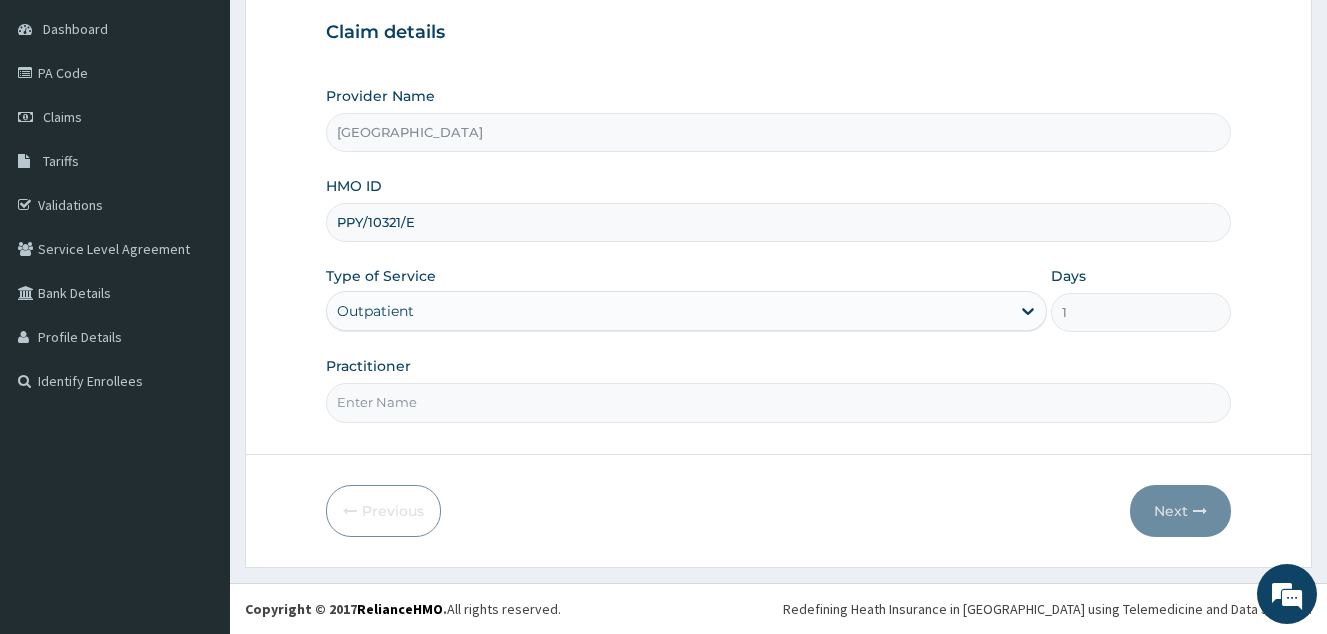 click on "Practitioner" at bounding box center (778, 402) 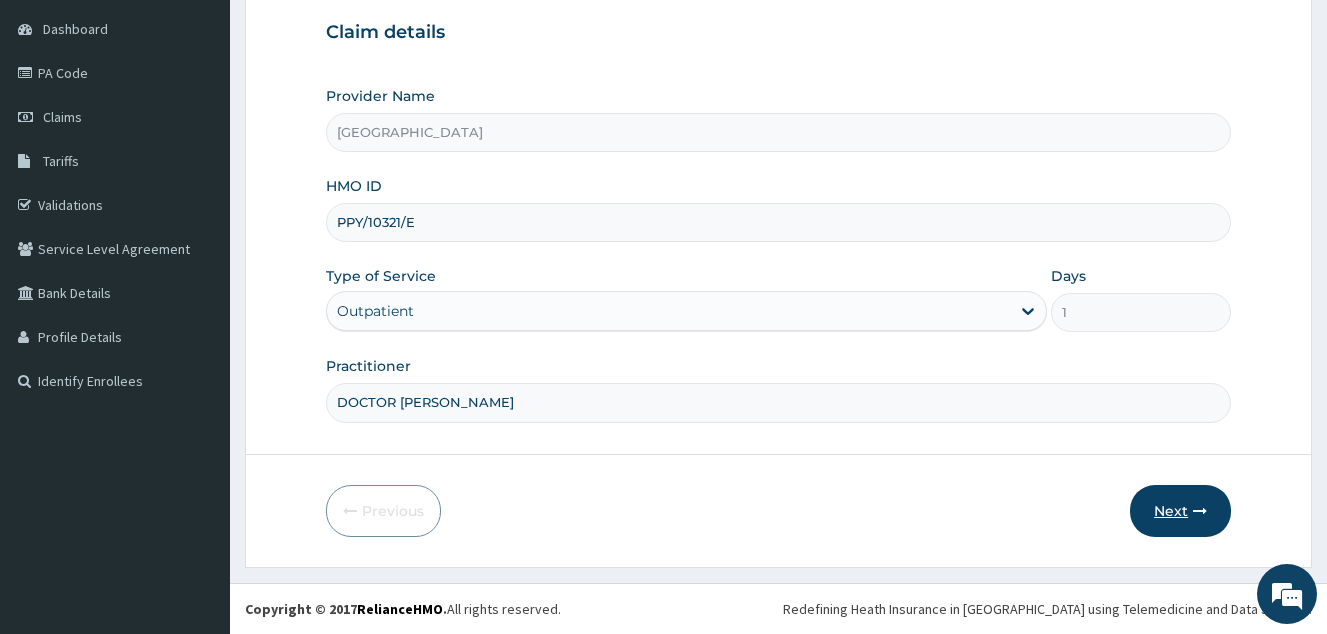 type on "DOCTOR AHMED" 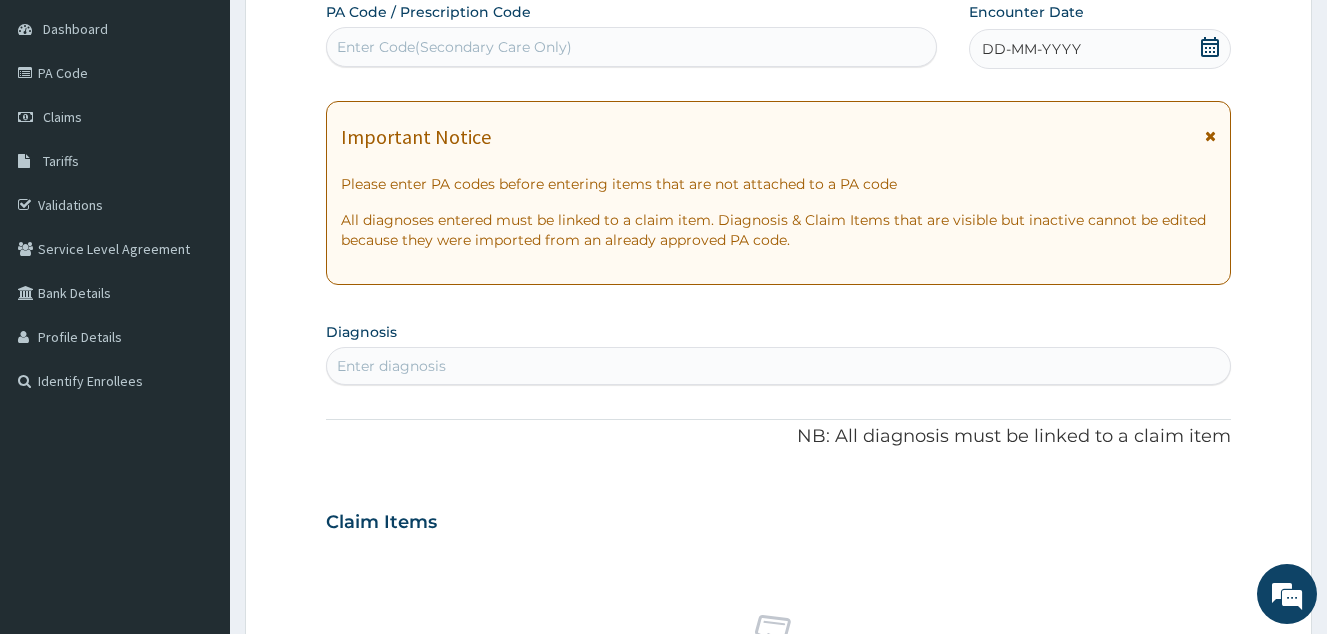 click 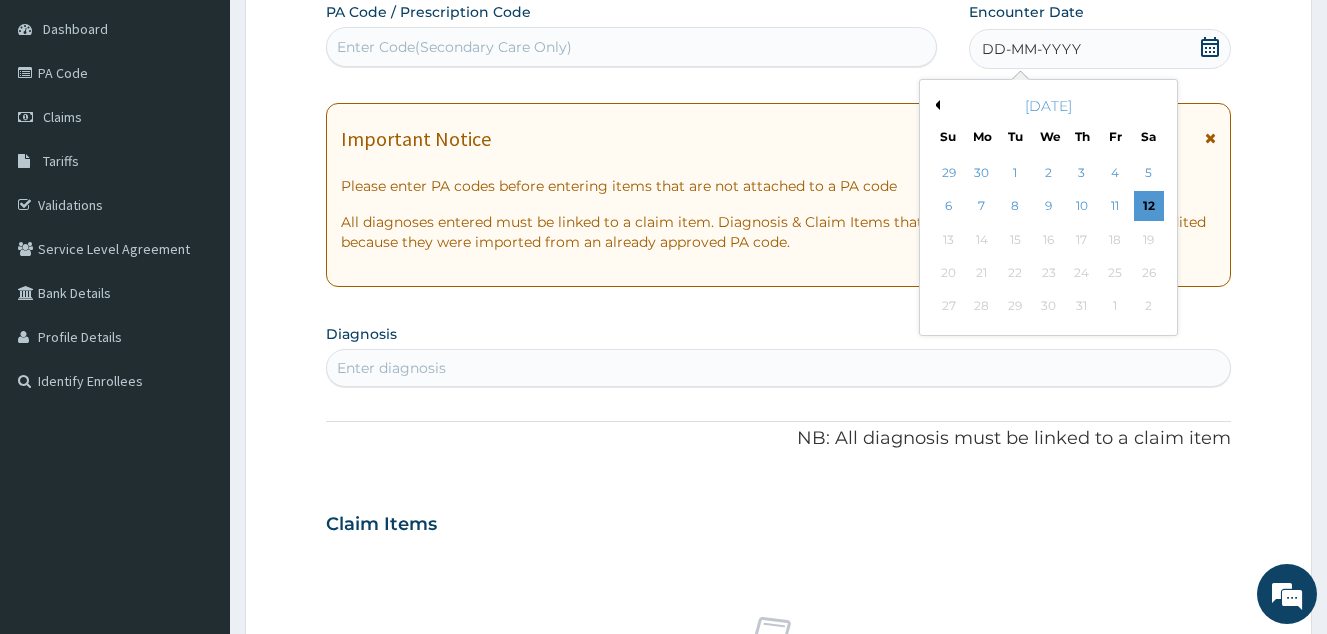 click on "Previous Month" at bounding box center [935, 105] 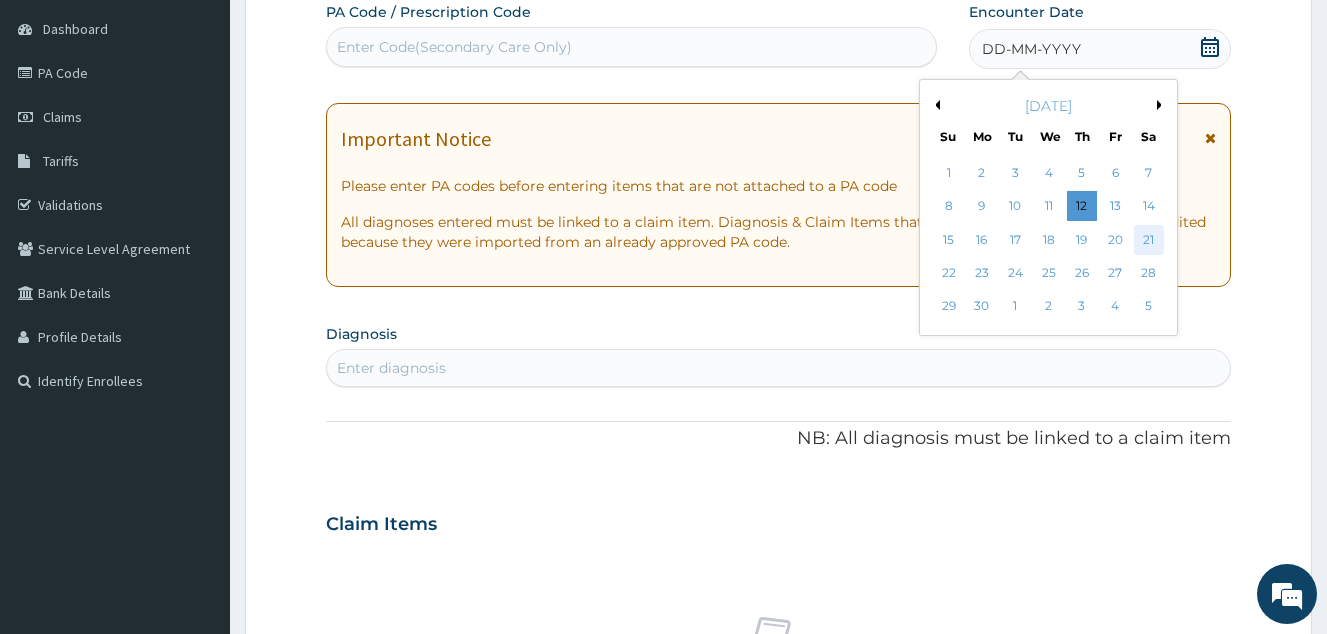 click on "21" at bounding box center [1149, 240] 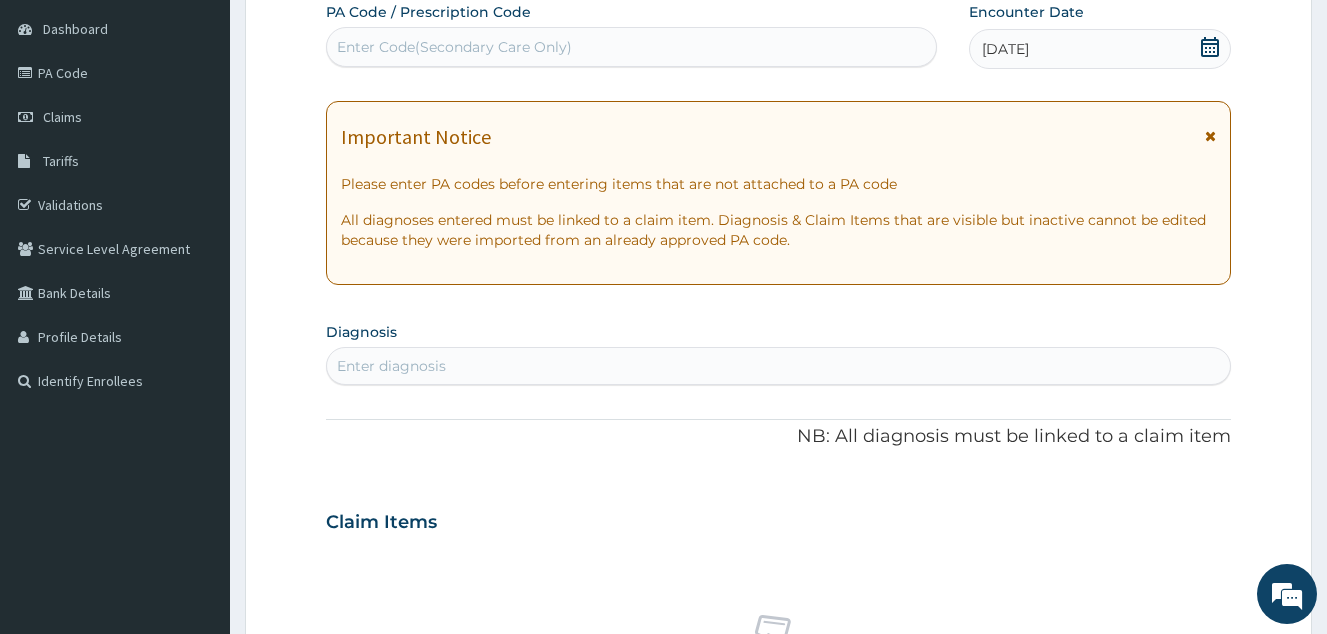 click on "Enter diagnosis" at bounding box center (778, 366) 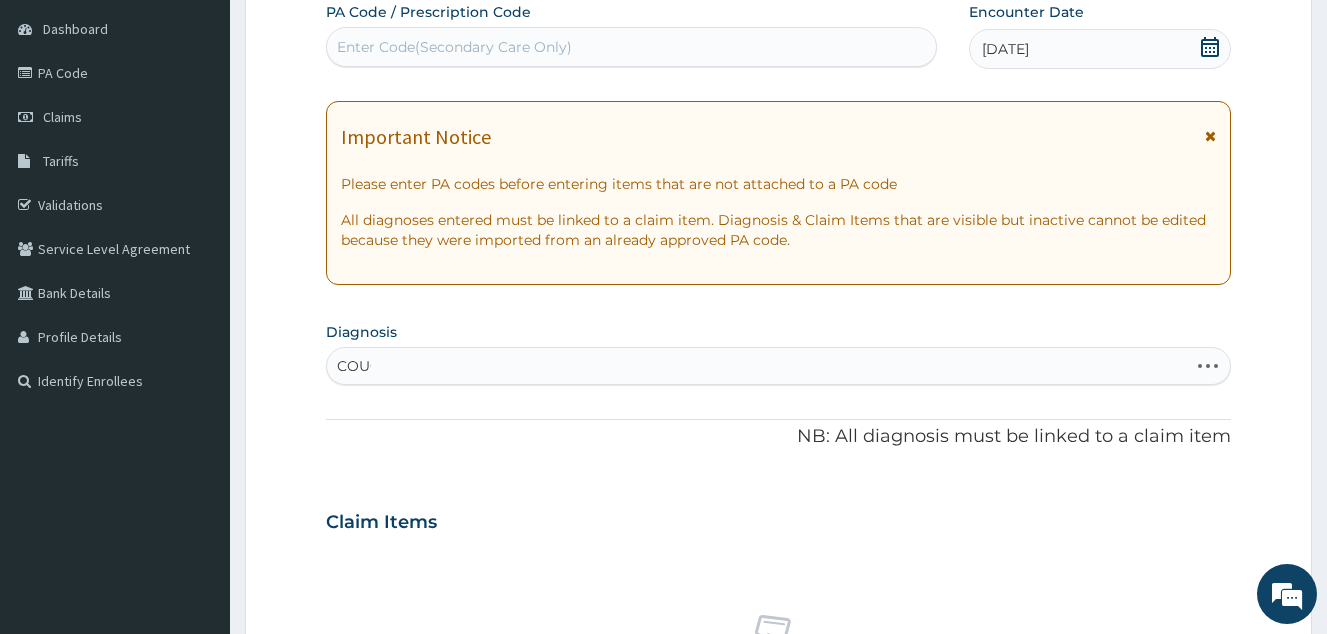 type on "COUGH" 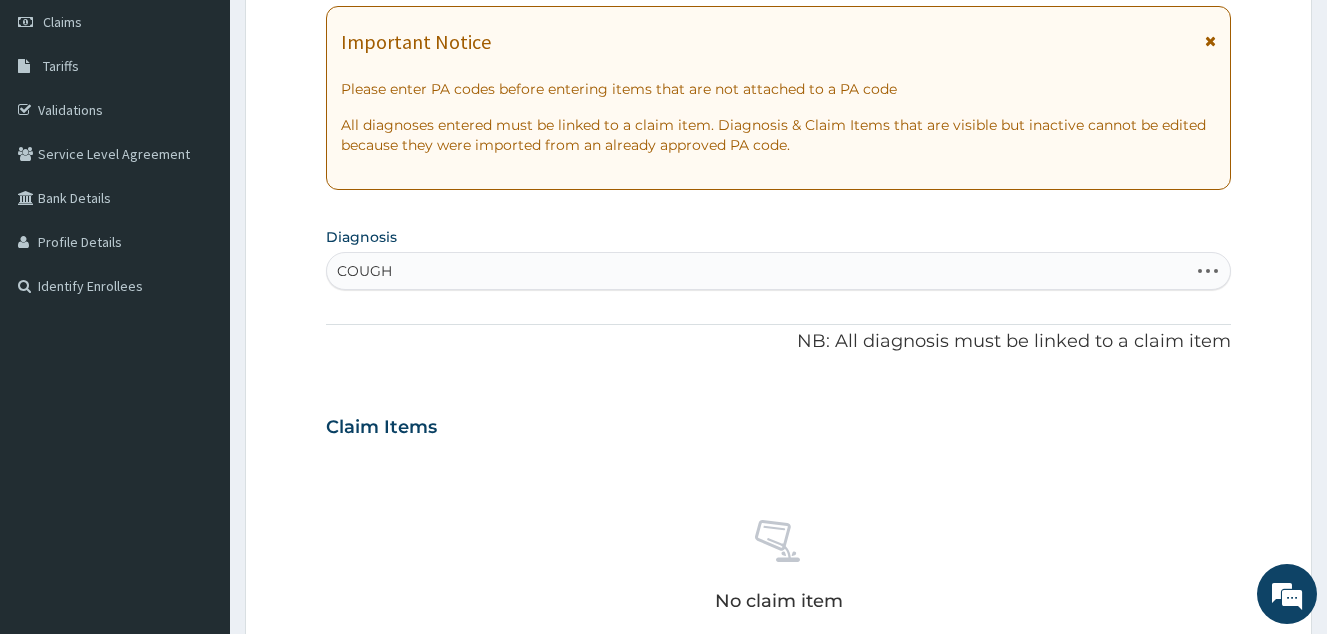 scroll, scrollTop: 289, scrollLeft: 0, axis: vertical 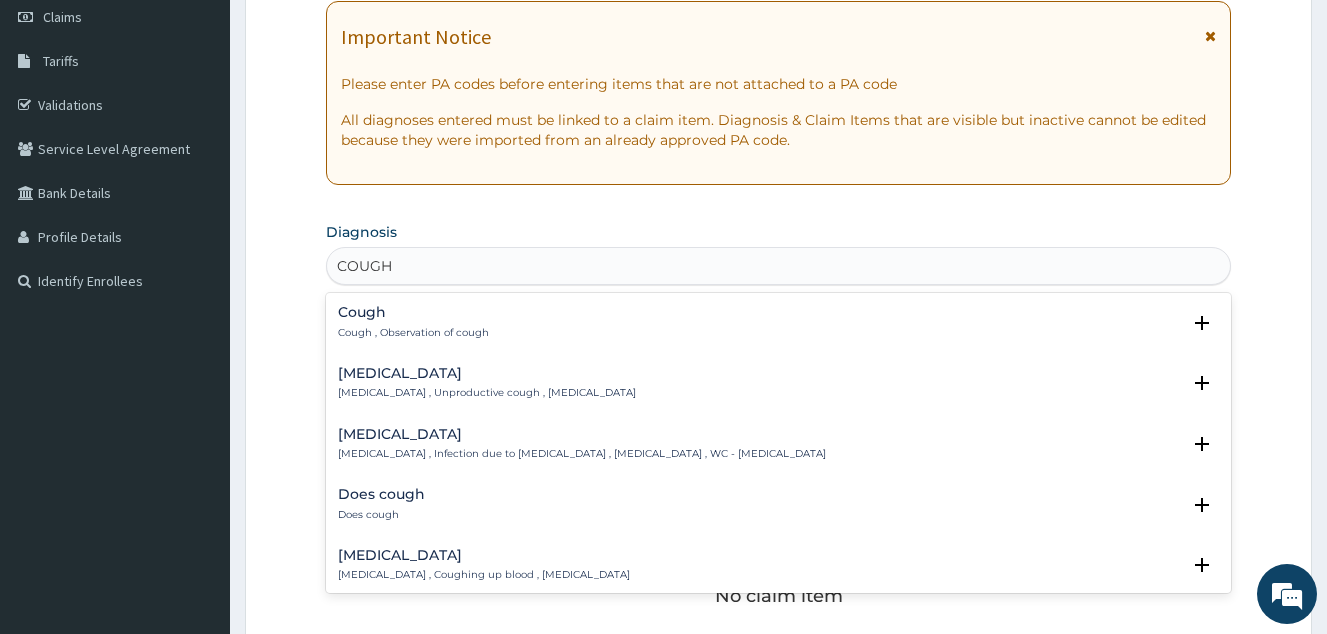 click on "Cough" at bounding box center [413, 312] 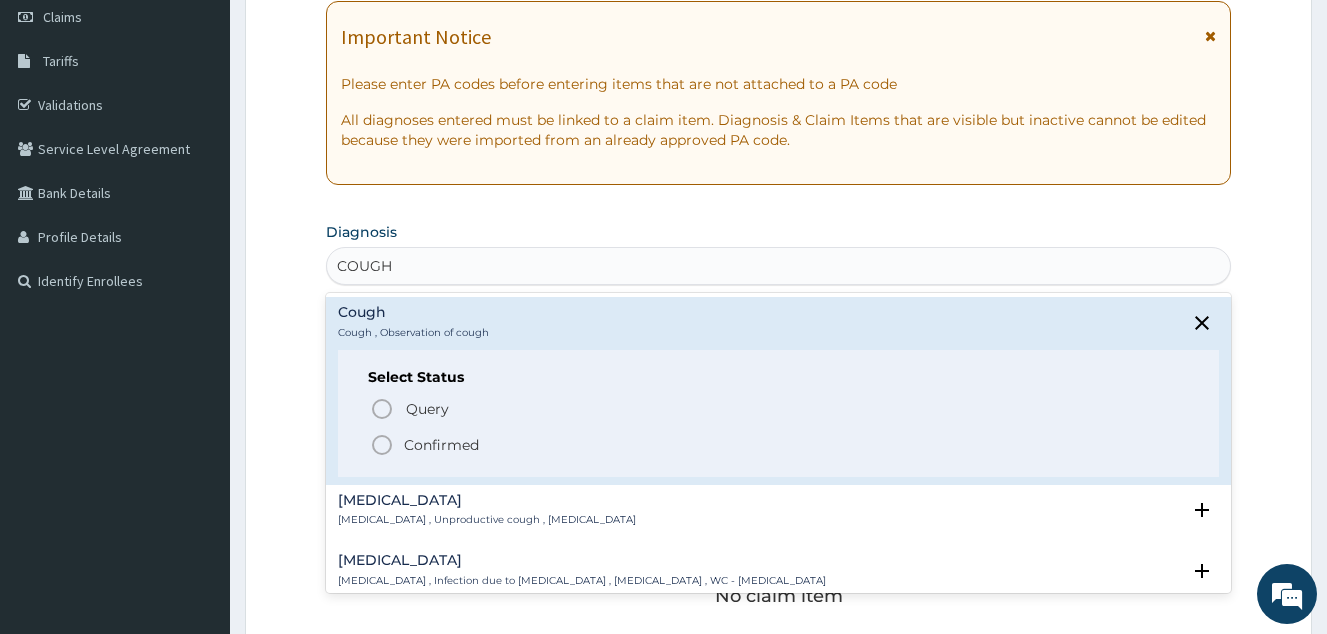 click on "Confirmed" at bounding box center (441, 445) 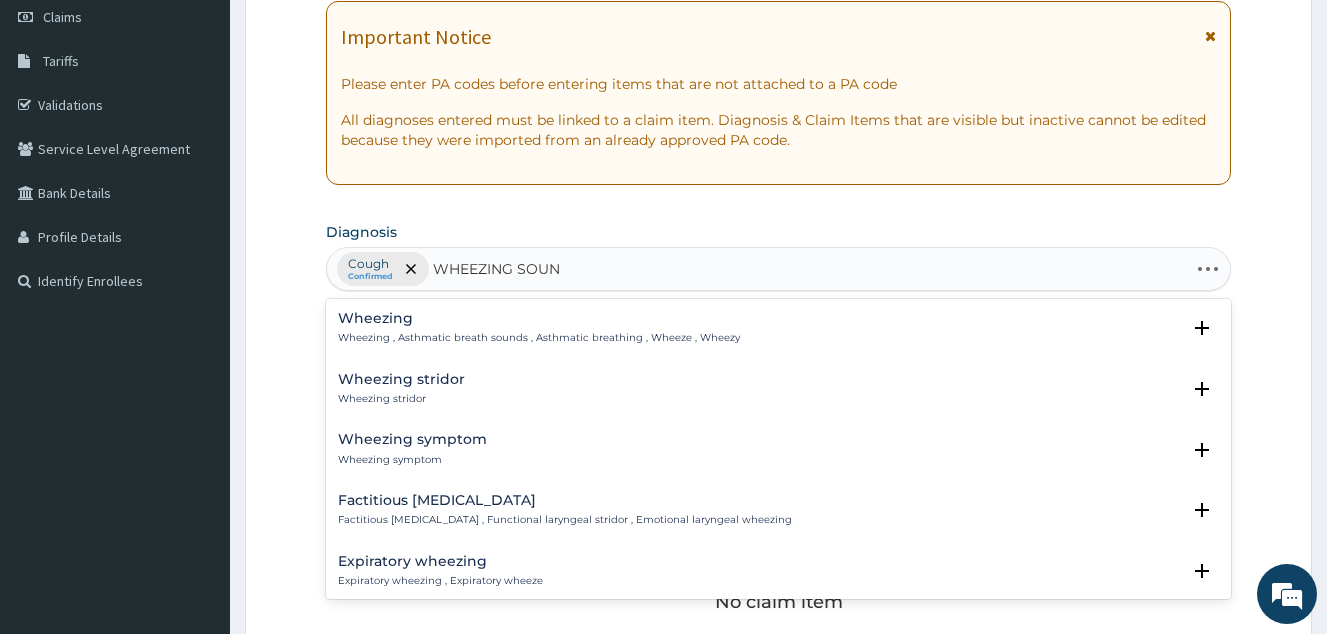 type on "WHEEZING SOUND" 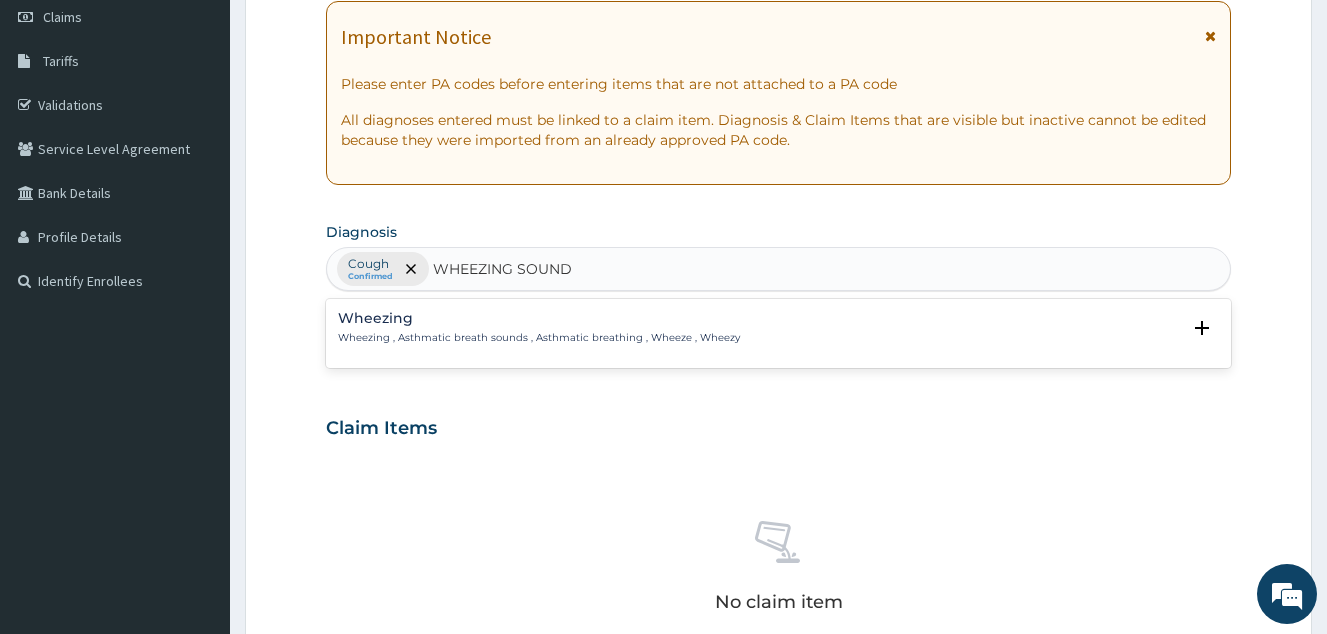 click on "Wheezing" at bounding box center (539, 318) 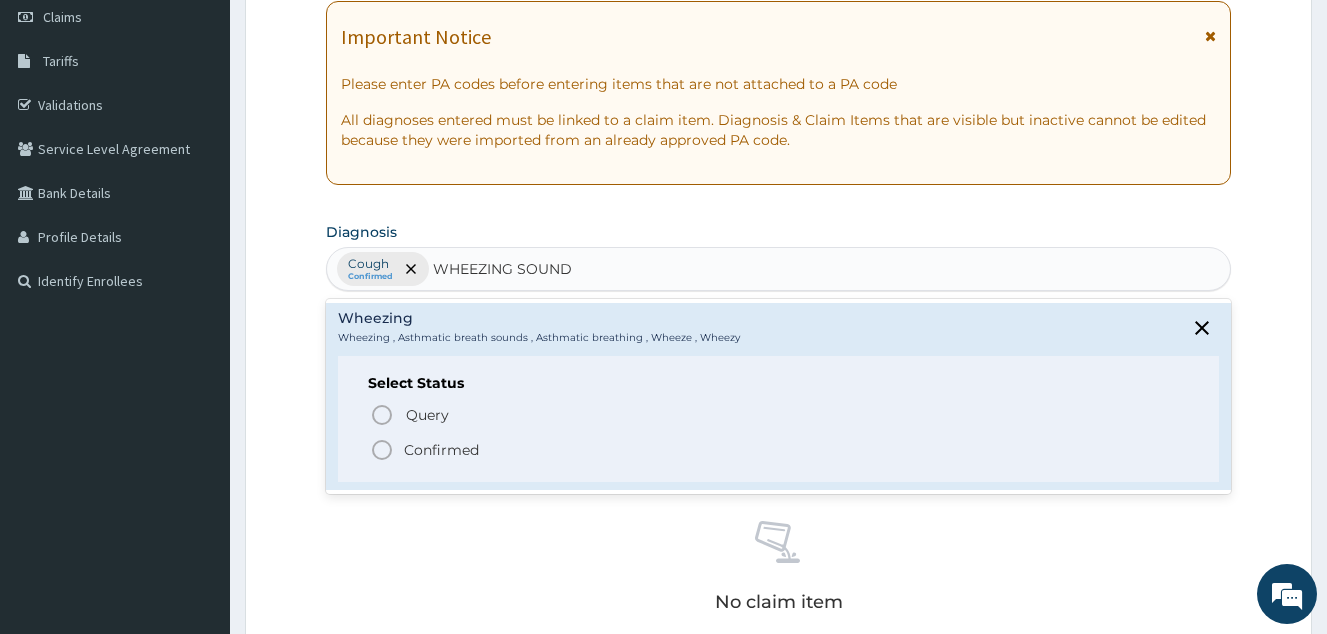 click on "Confirmed" at bounding box center [441, 450] 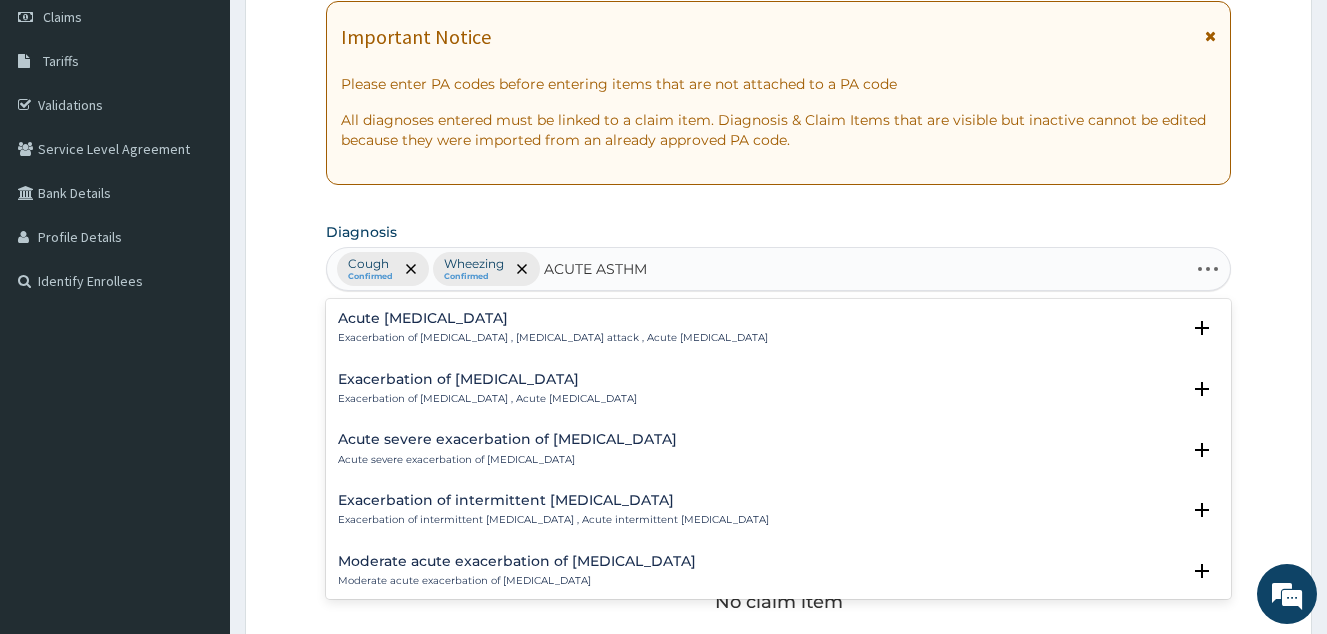 type on "ACUTE ASTHMA" 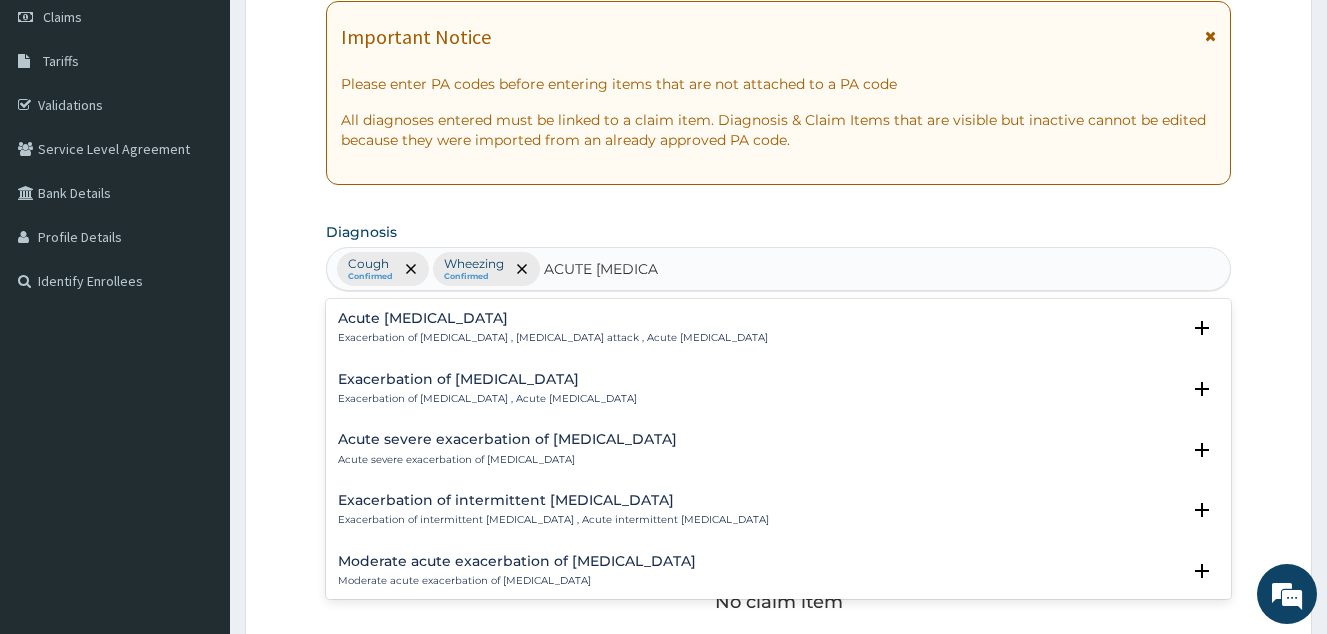 click on "Acute asthma" at bounding box center [553, 318] 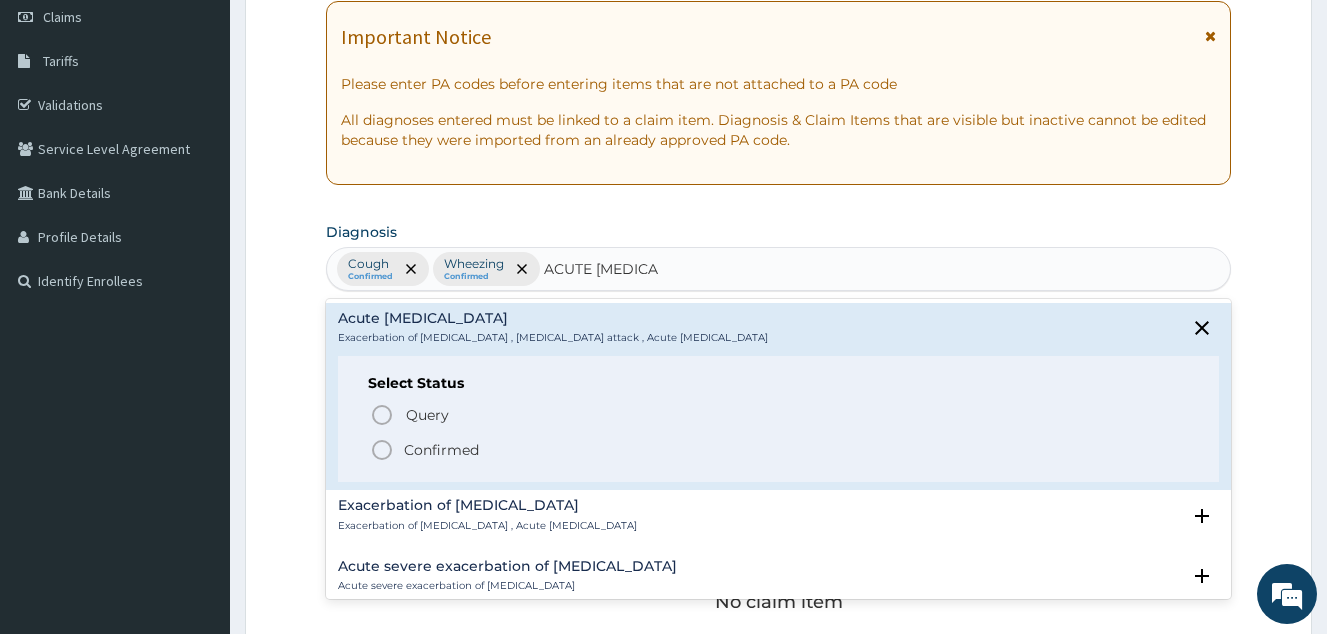 click on "Confirmed" at bounding box center [441, 450] 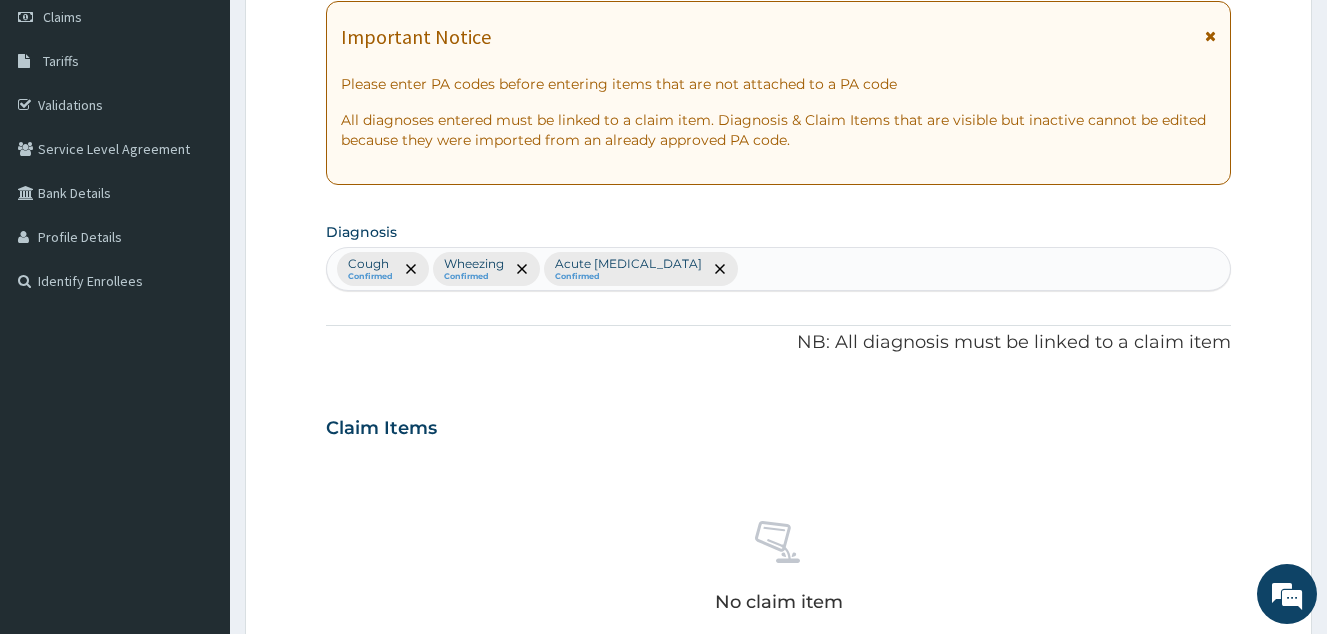 type on "R" 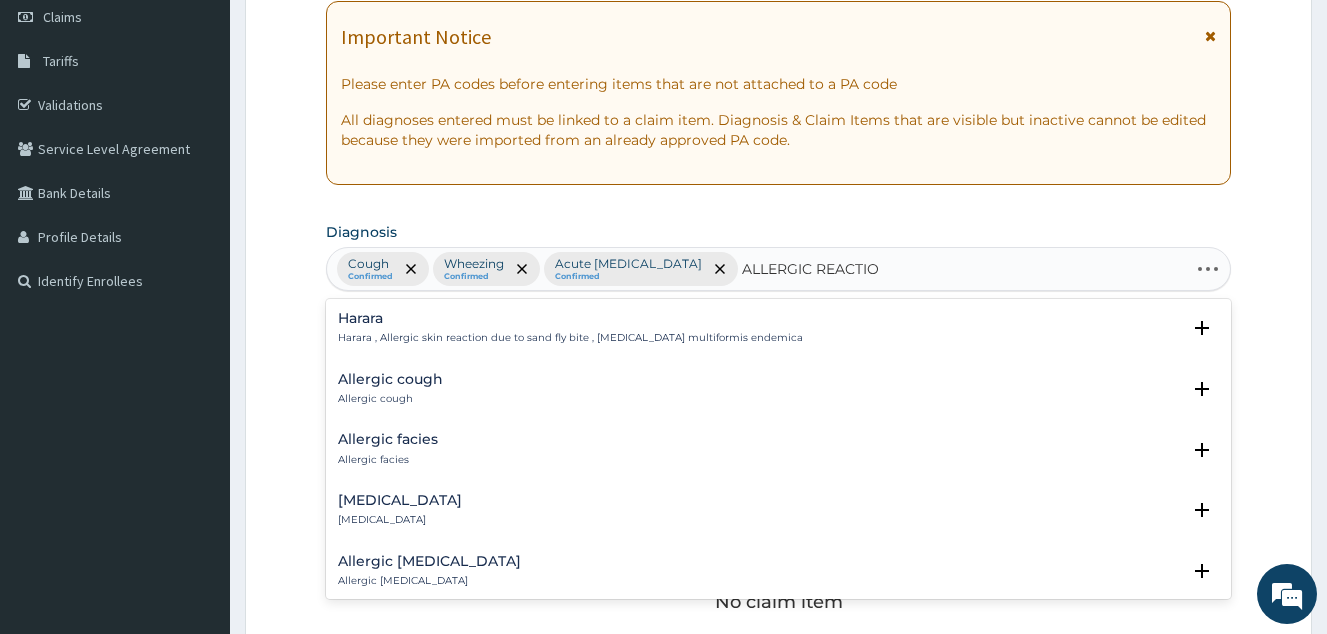 type on "ALLERGIC REACTION" 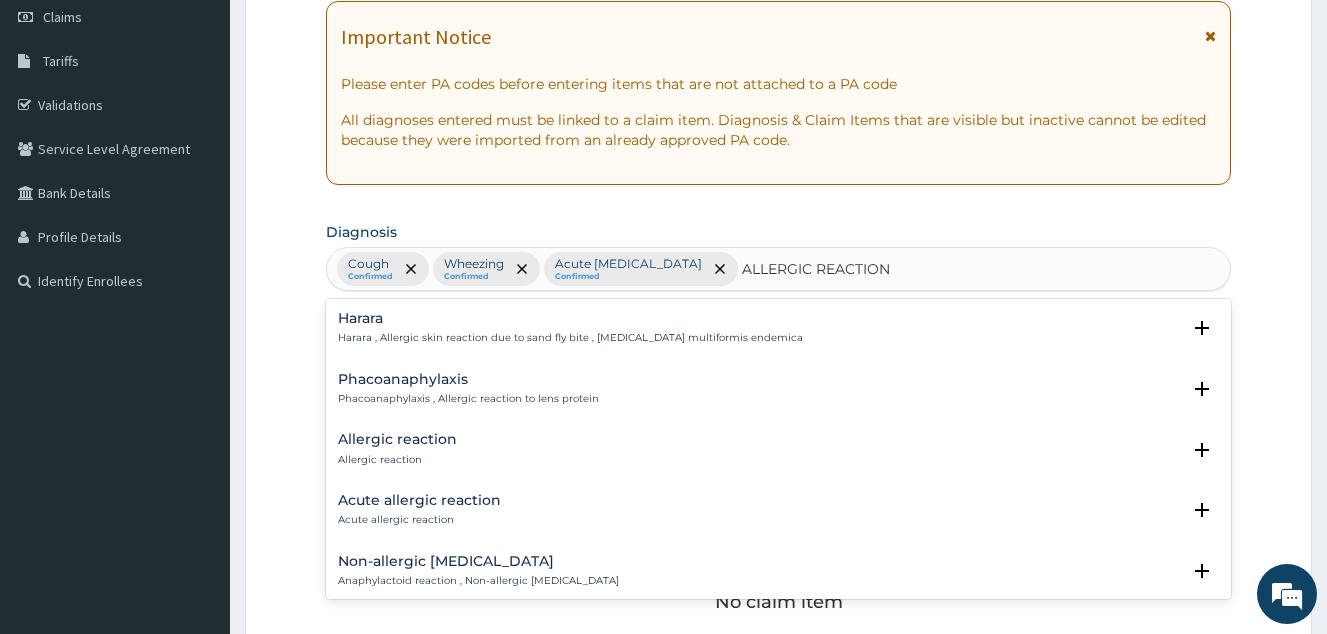 click on "Allergic reaction Allergic reaction" at bounding box center (778, 449) 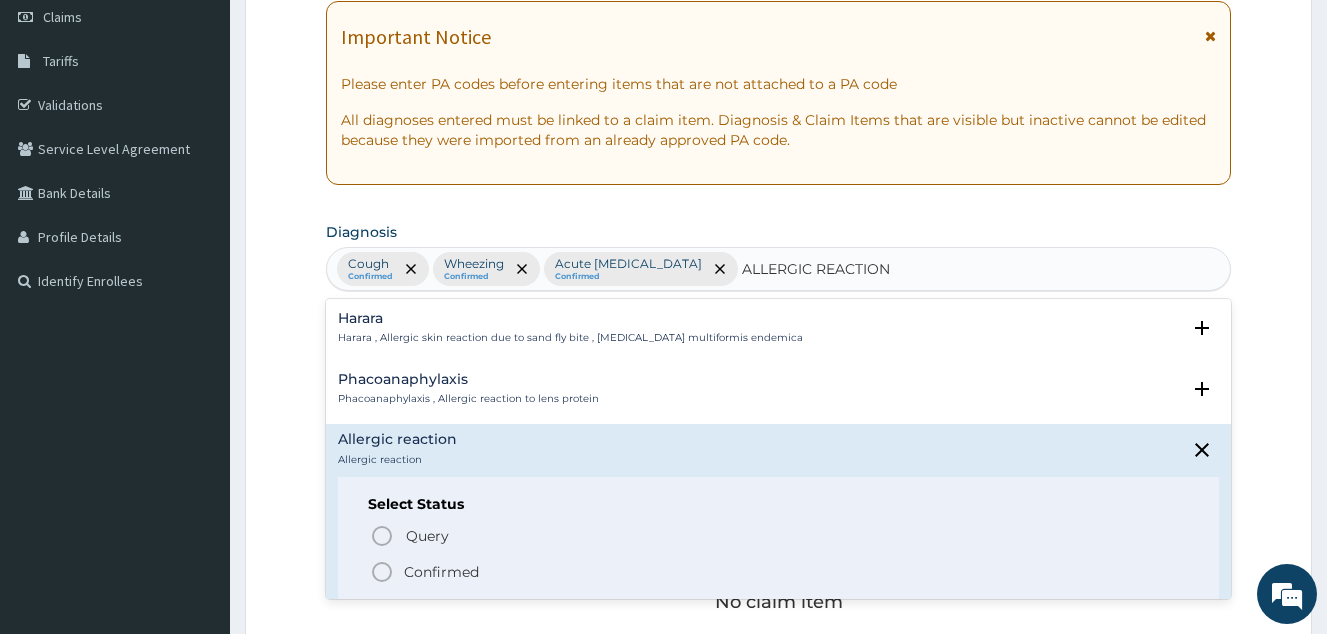 click on "Confirmed" at bounding box center (441, 572) 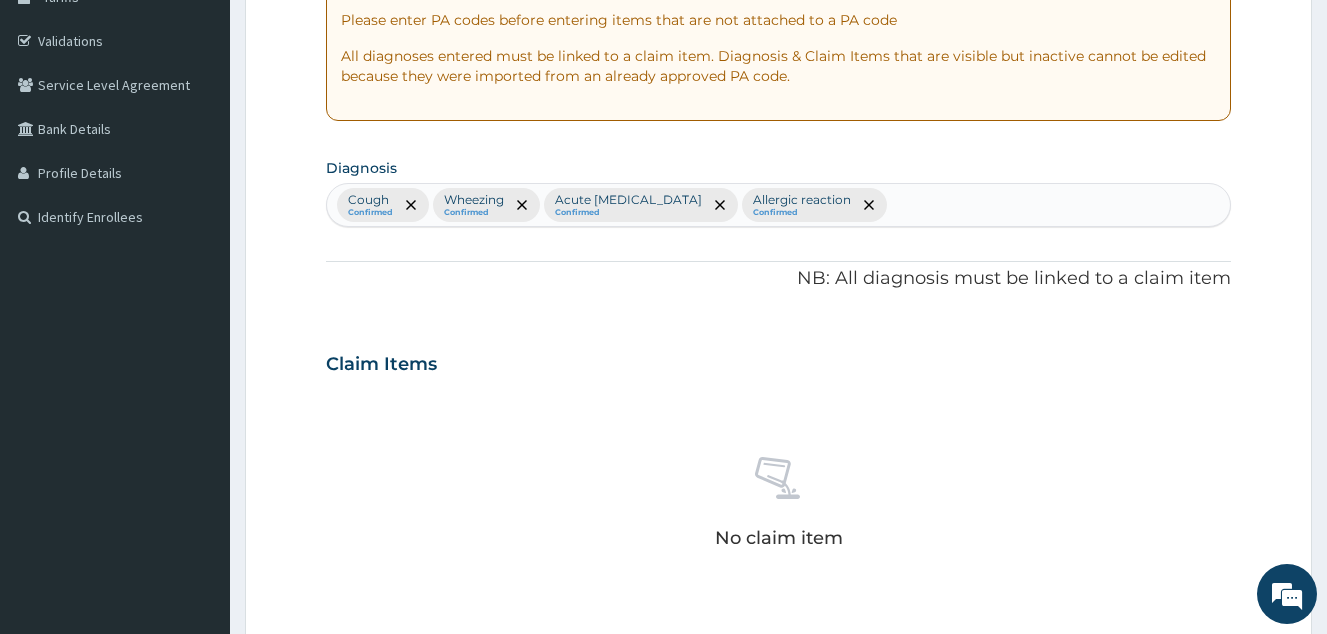 scroll, scrollTop: 389, scrollLeft: 0, axis: vertical 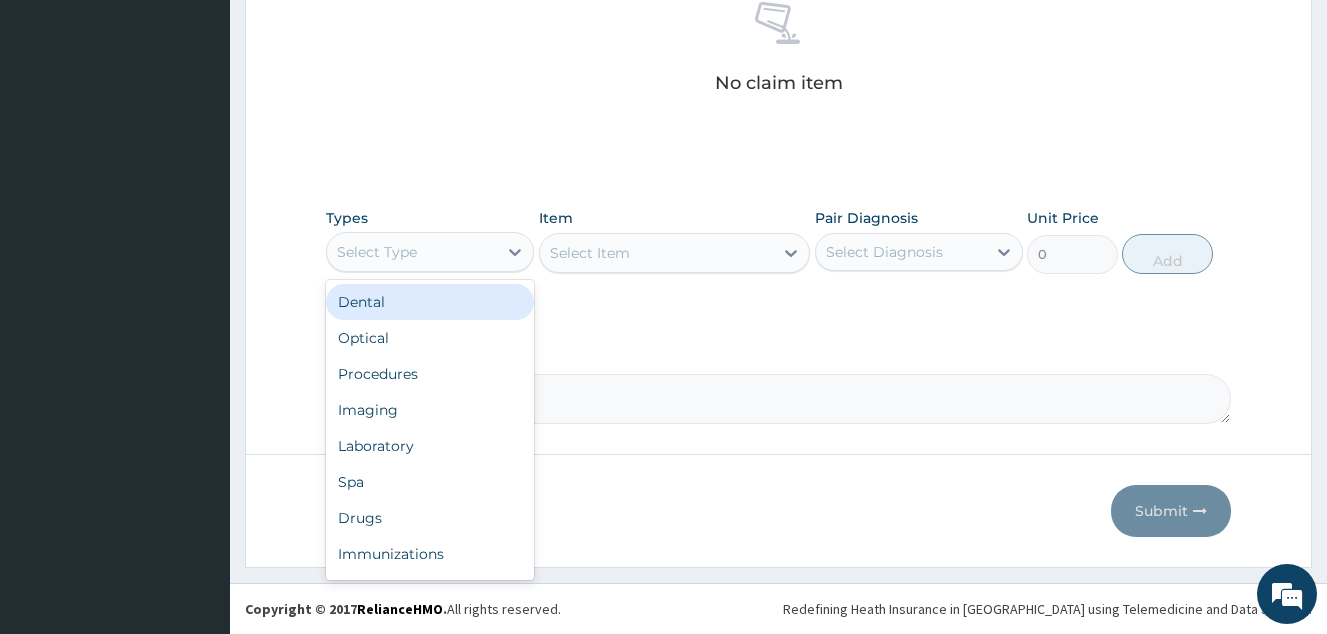 click on "Select Type" at bounding box center (412, 252) 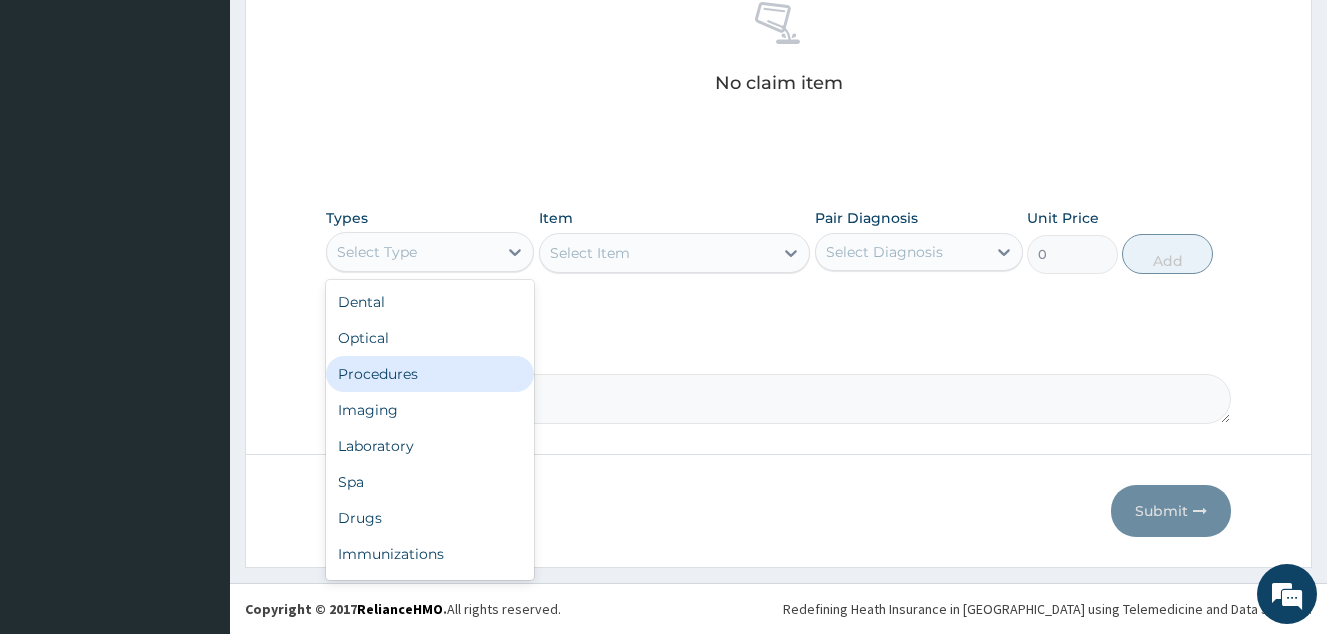 click on "Procedures" at bounding box center (430, 374) 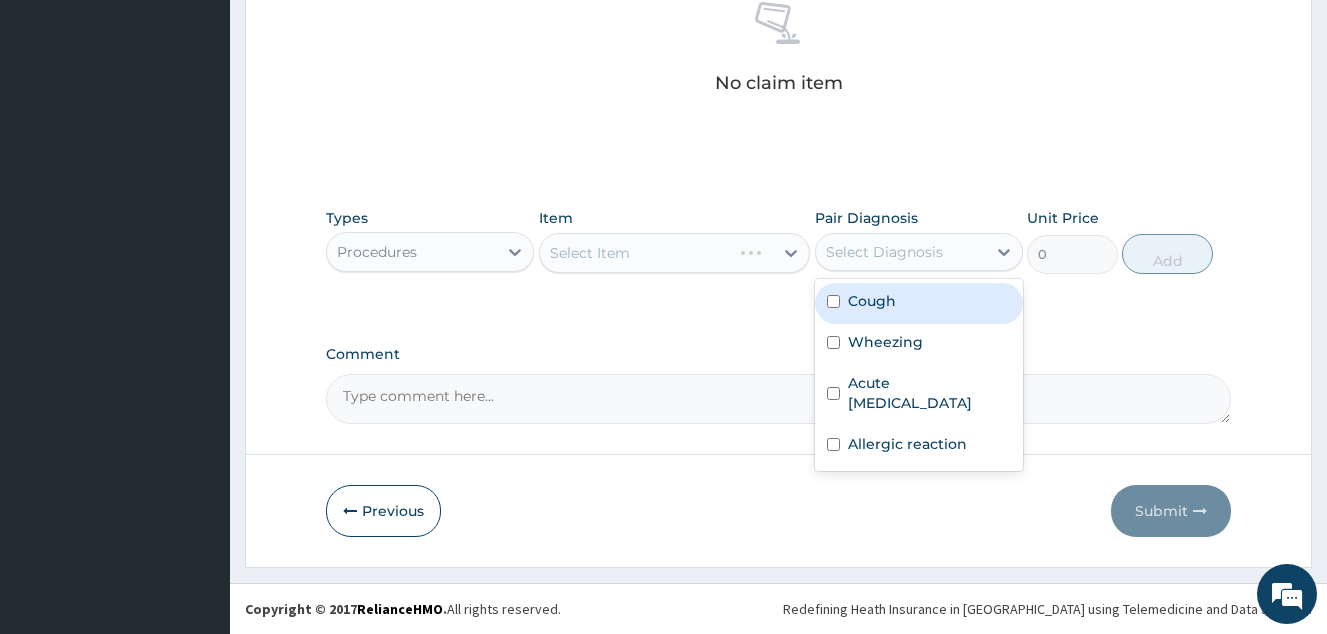 click on "Select Diagnosis" at bounding box center [901, 252] 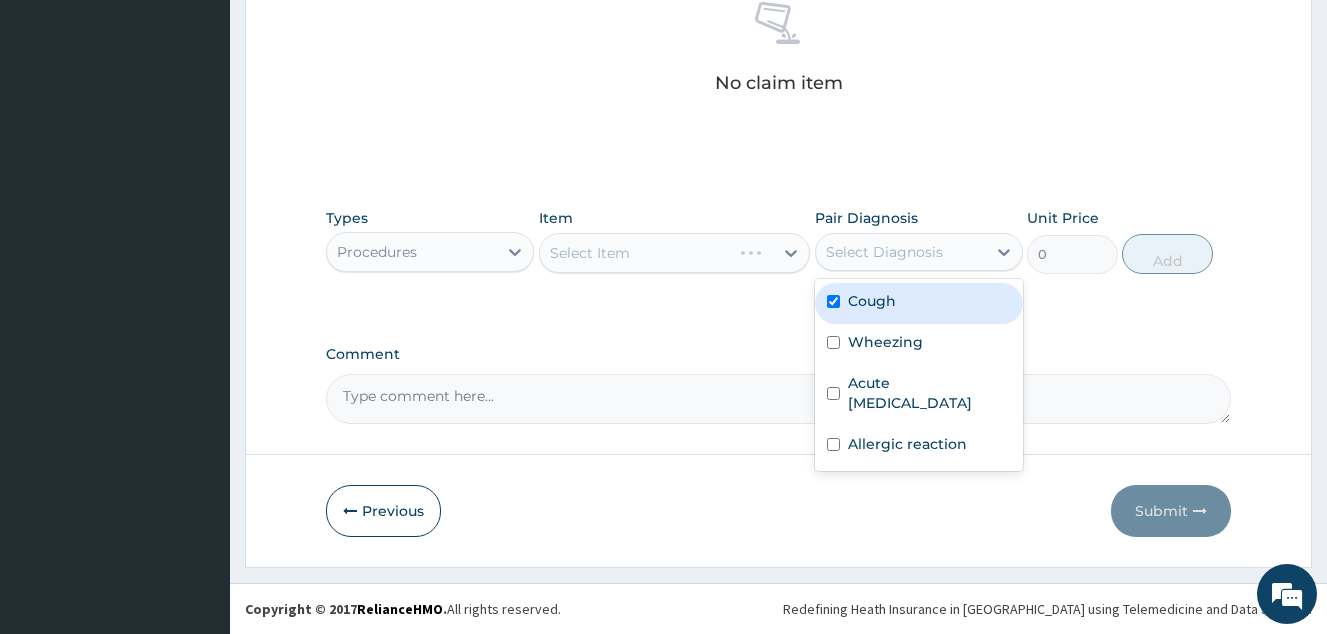 checkbox on "true" 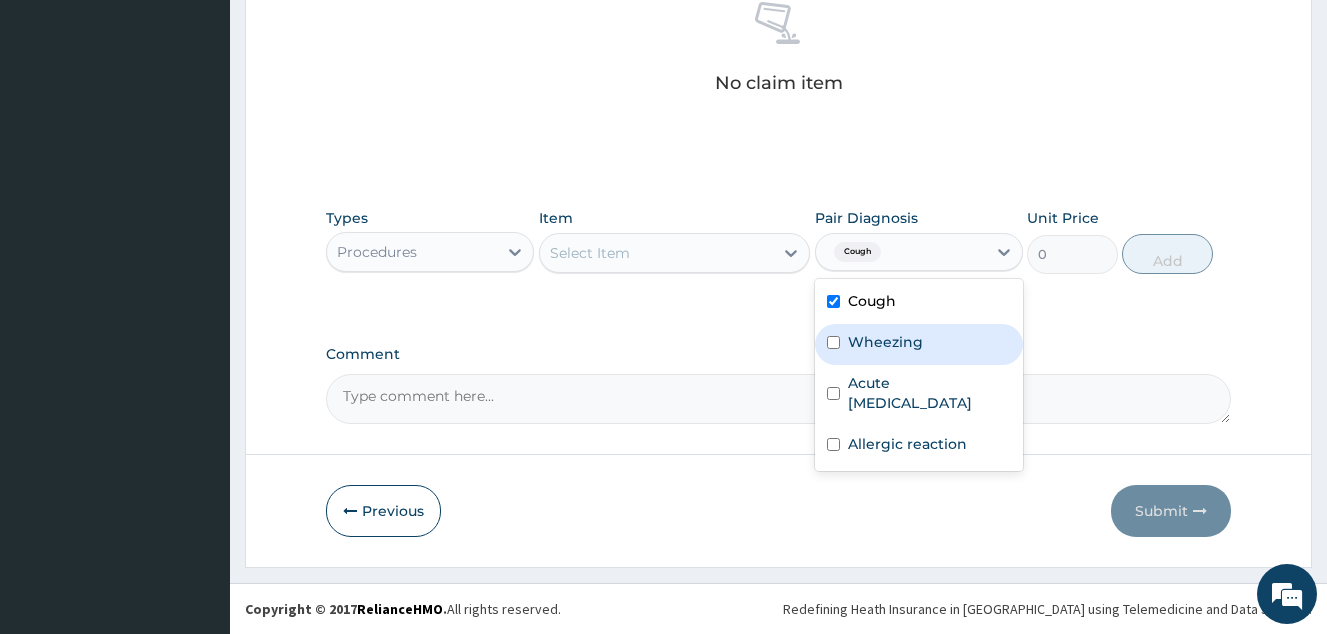 drag, startPoint x: 907, startPoint y: 346, endPoint x: 906, endPoint y: 358, distance: 12.0415945 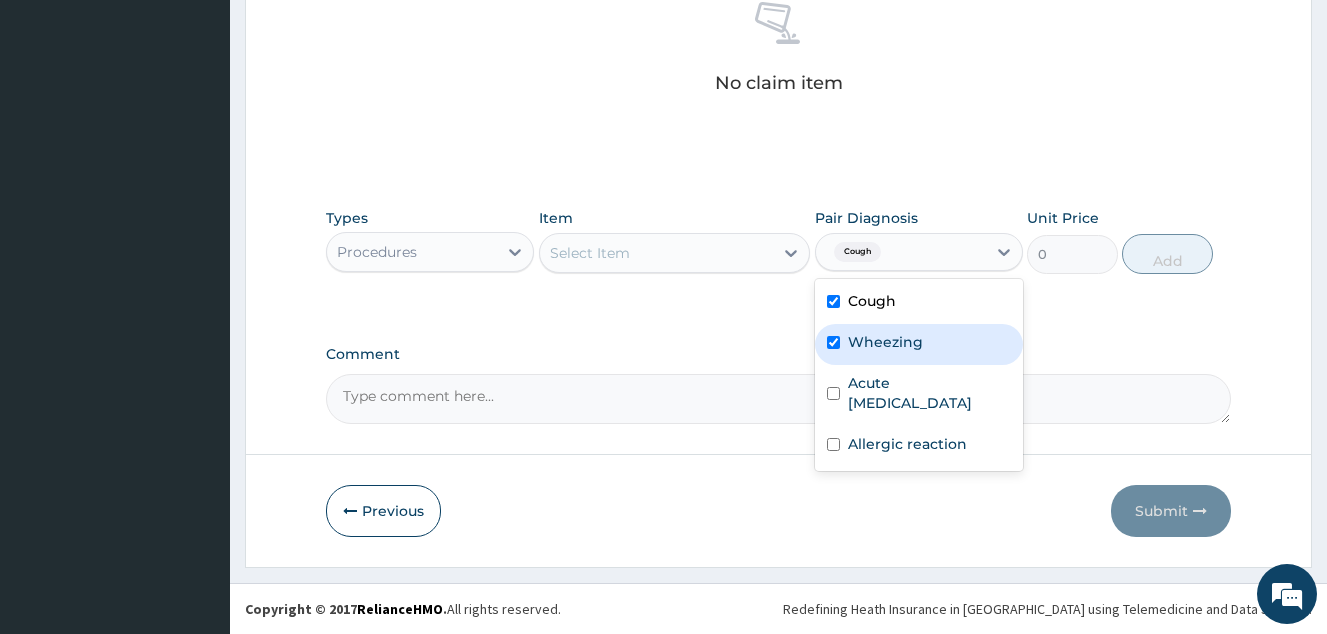 checkbox on "true" 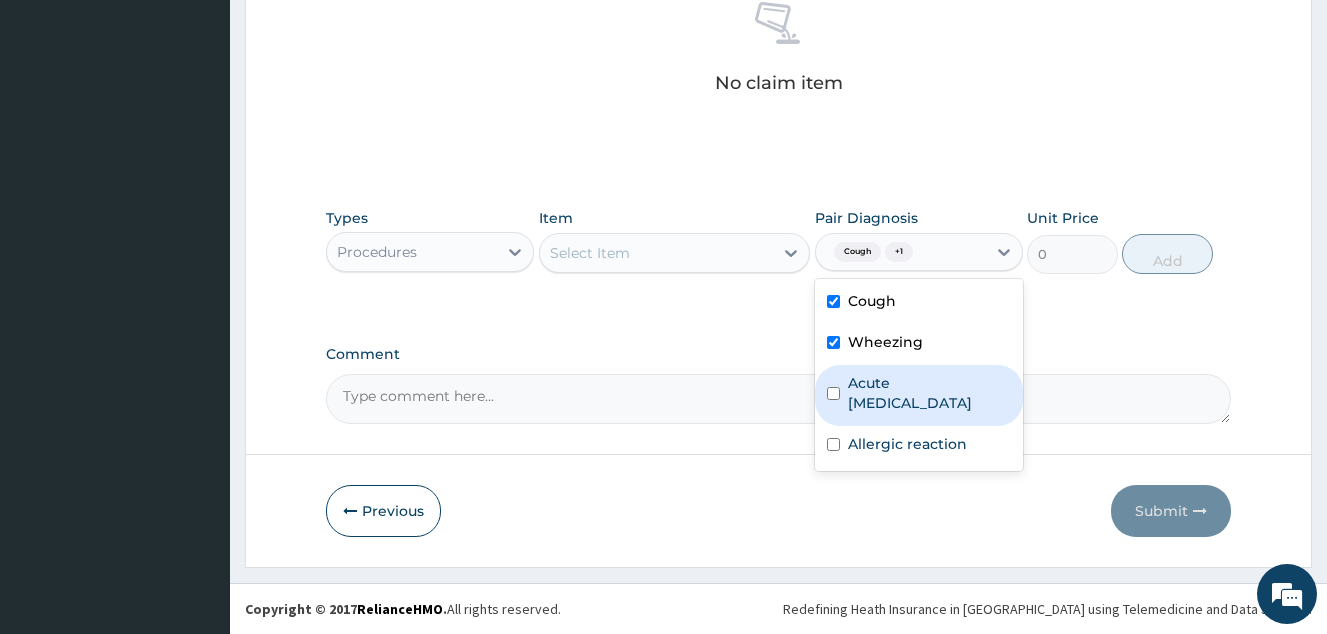 click on "Acute asthma" at bounding box center [919, 395] 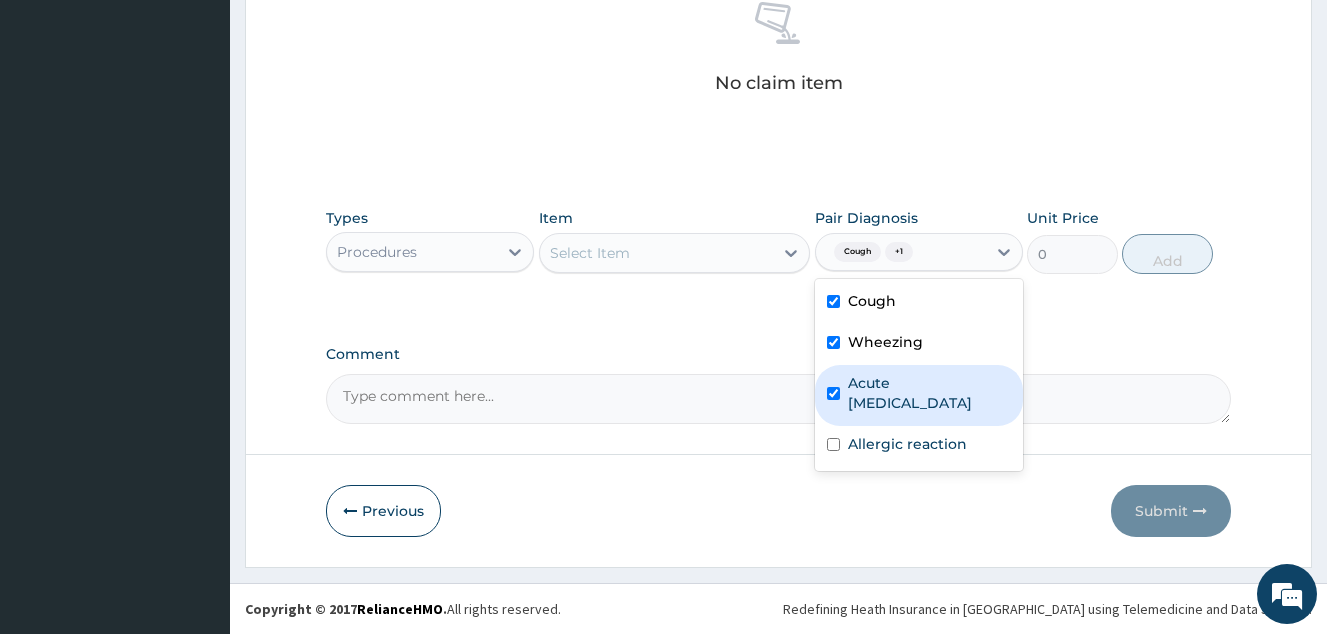 checkbox on "true" 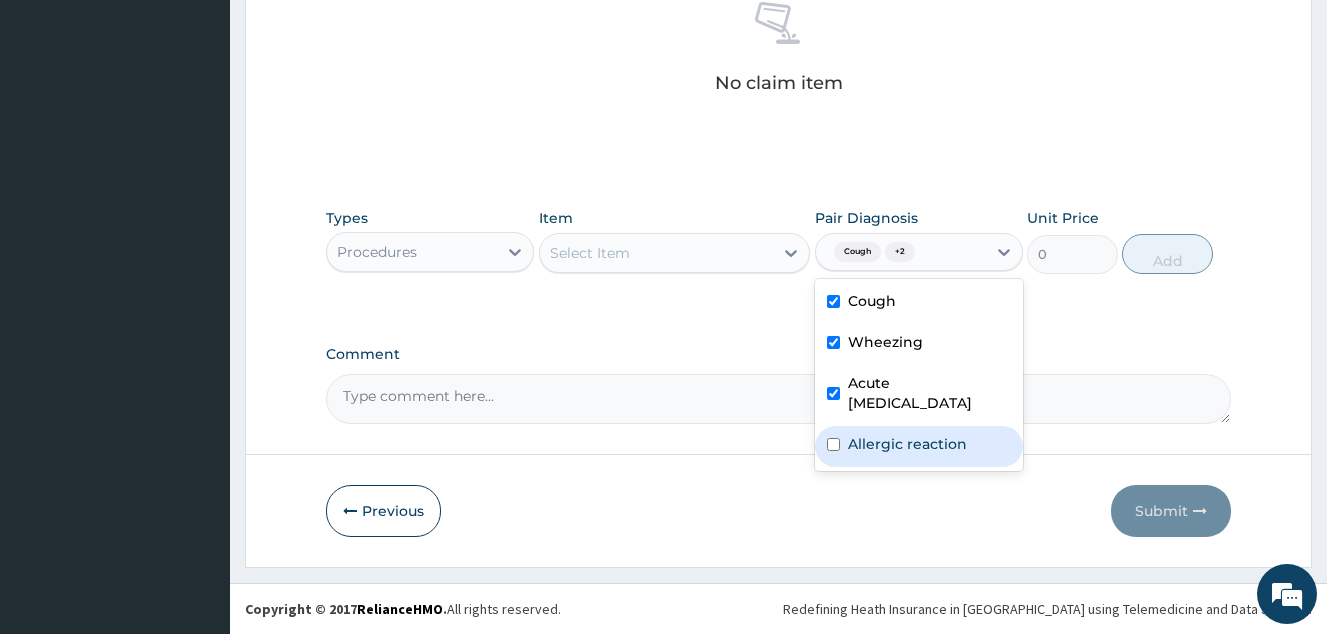 drag, startPoint x: 905, startPoint y: 417, endPoint x: 766, endPoint y: 242, distance: 223.48602 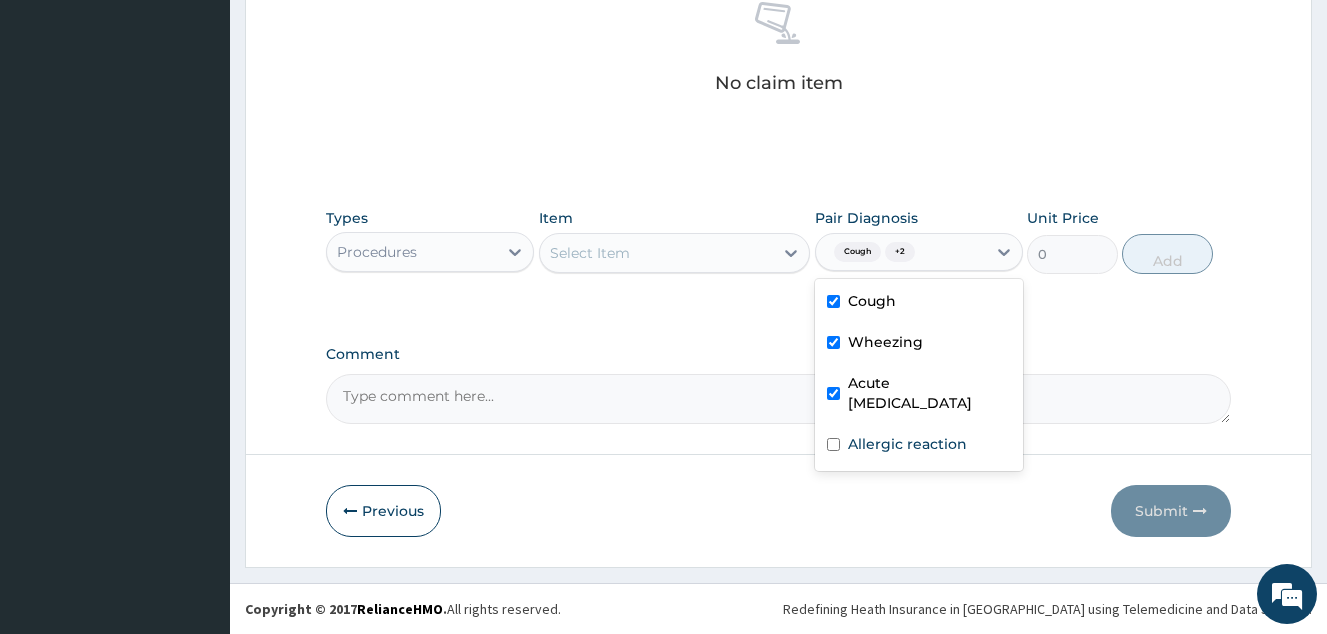 click on "Select Item" at bounding box center (657, 253) 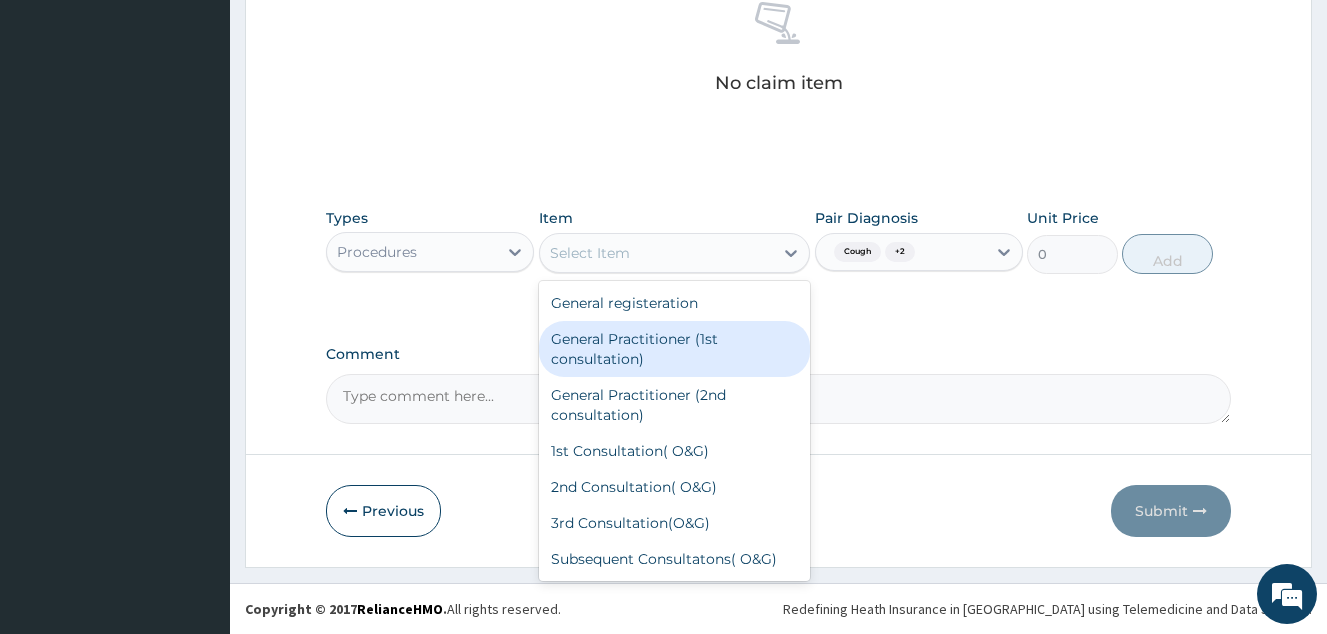 drag, startPoint x: 701, startPoint y: 341, endPoint x: 1112, endPoint y: 252, distance: 420.52585 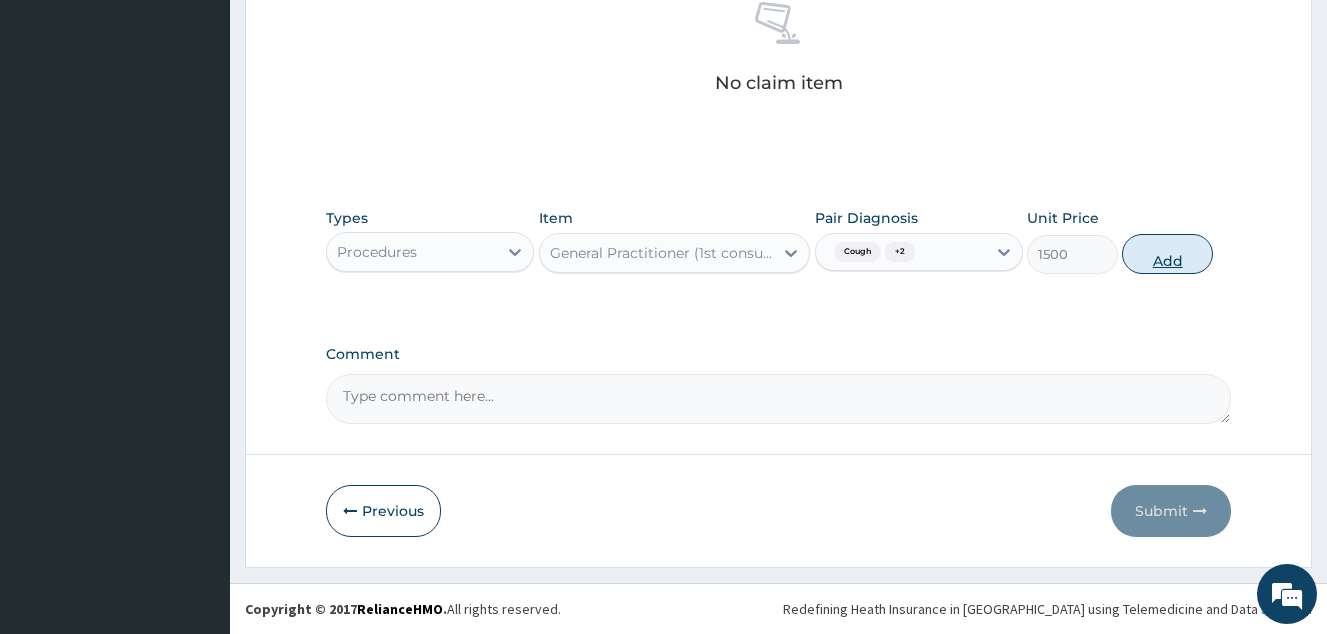 click on "Add" at bounding box center (1167, 254) 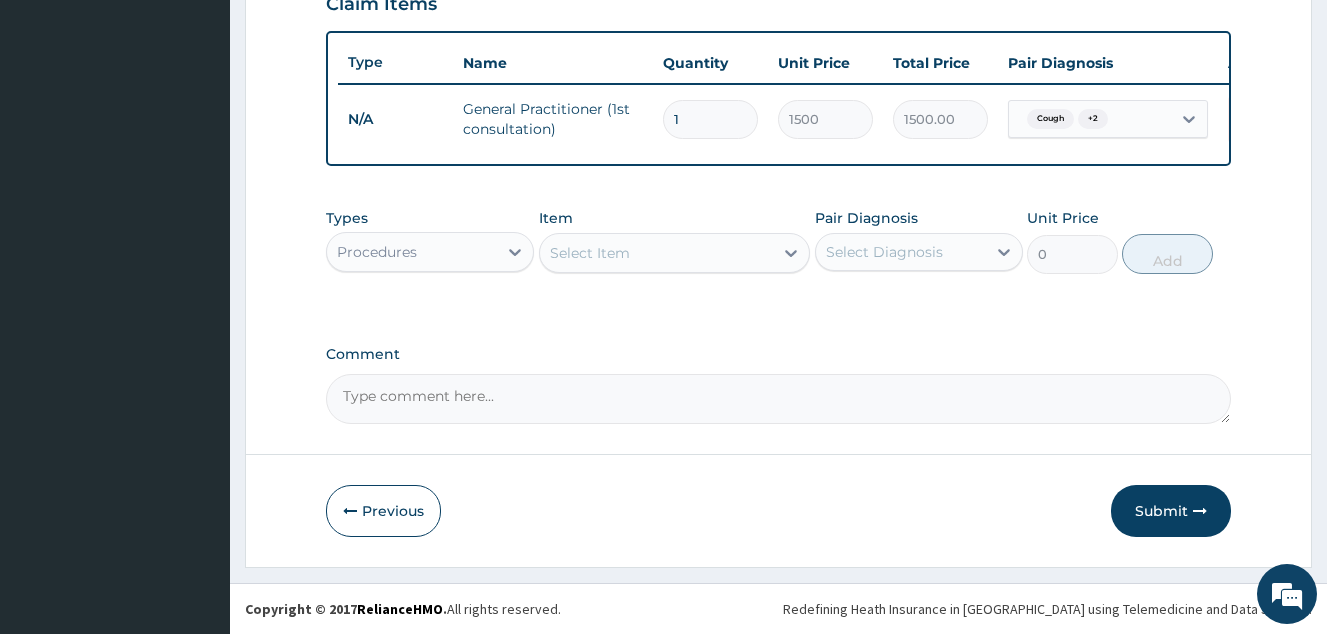 scroll, scrollTop: 728, scrollLeft: 0, axis: vertical 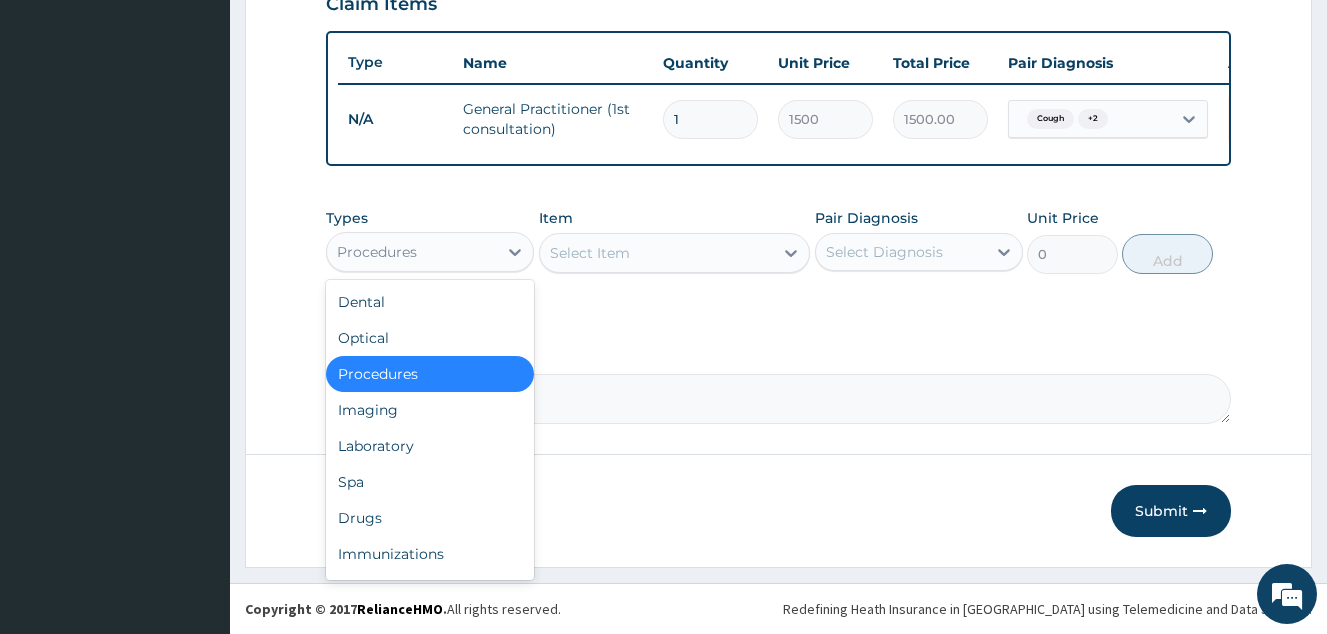 click on "Procedures" at bounding box center (412, 252) 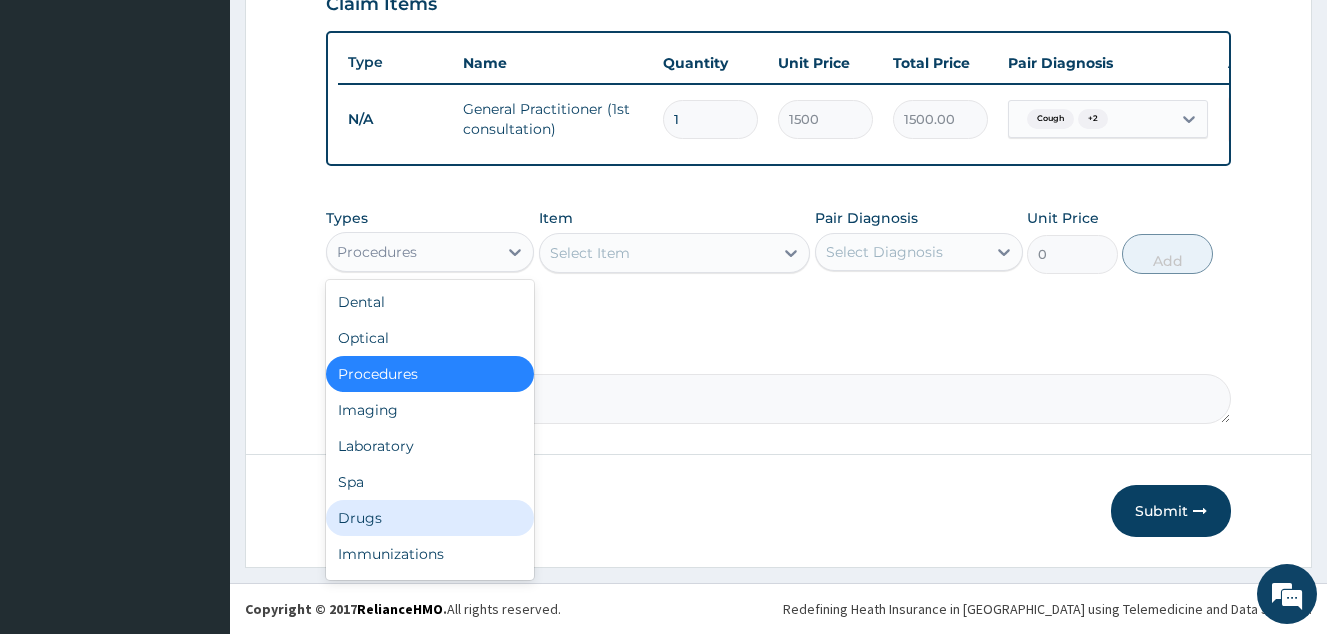 drag, startPoint x: 398, startPoint y: 518, endPoint x: 568, endPoint y: 545, distance: 172.13077 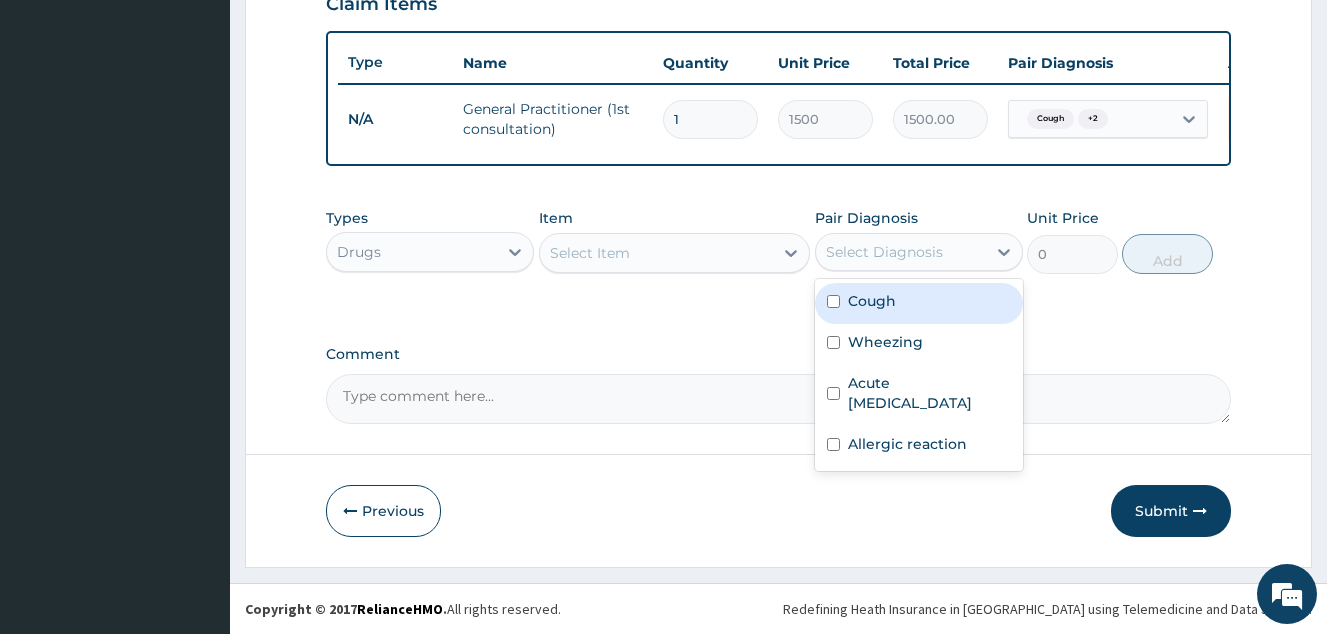 click on "Select Diagnosis" at bounding box center (901, 252) 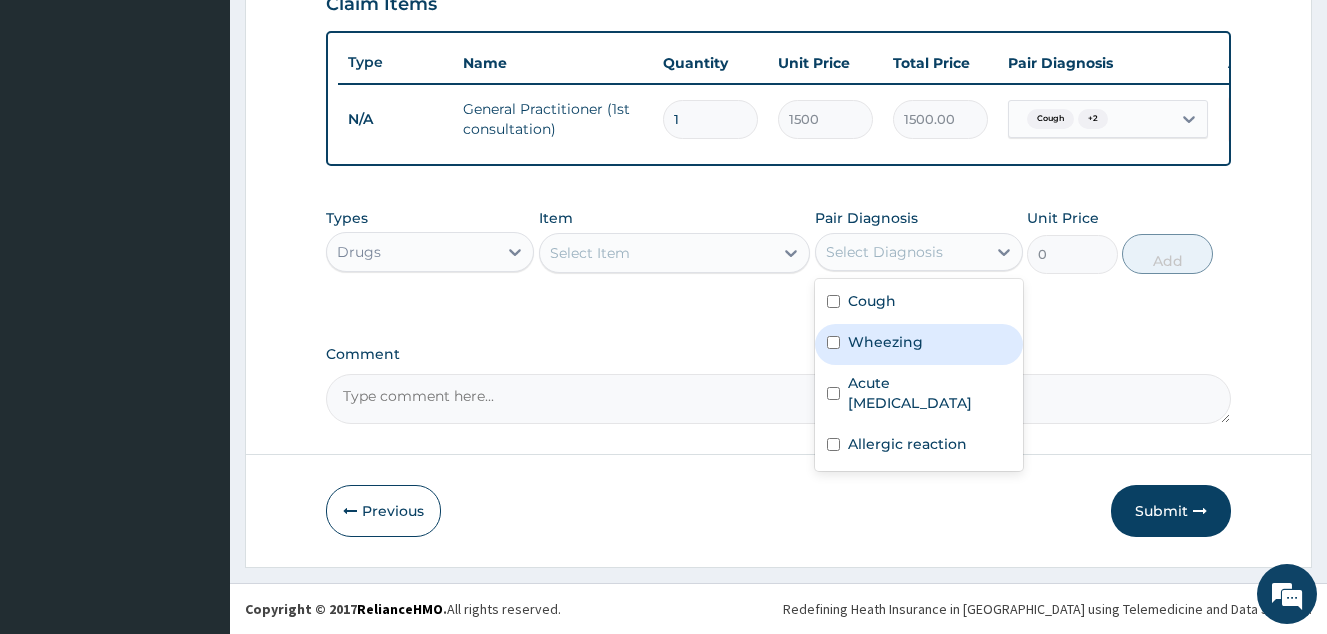 click on "Wheezing" at bounding box center (885, 342) 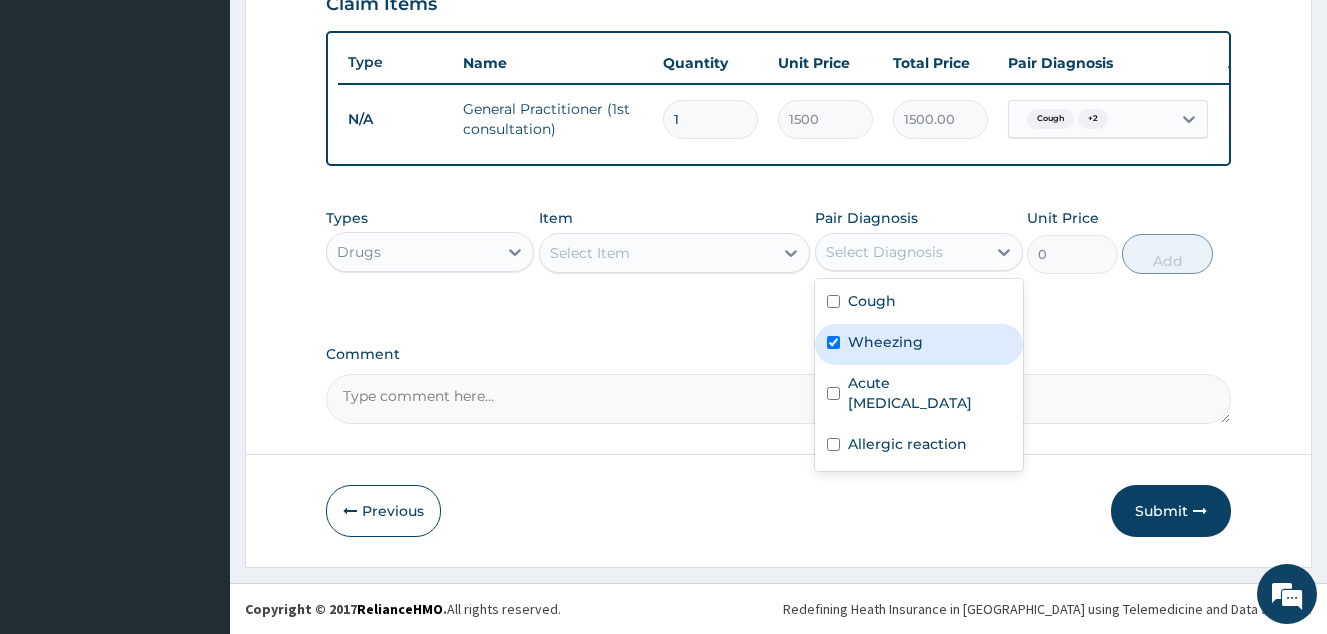 checkbox on "true" 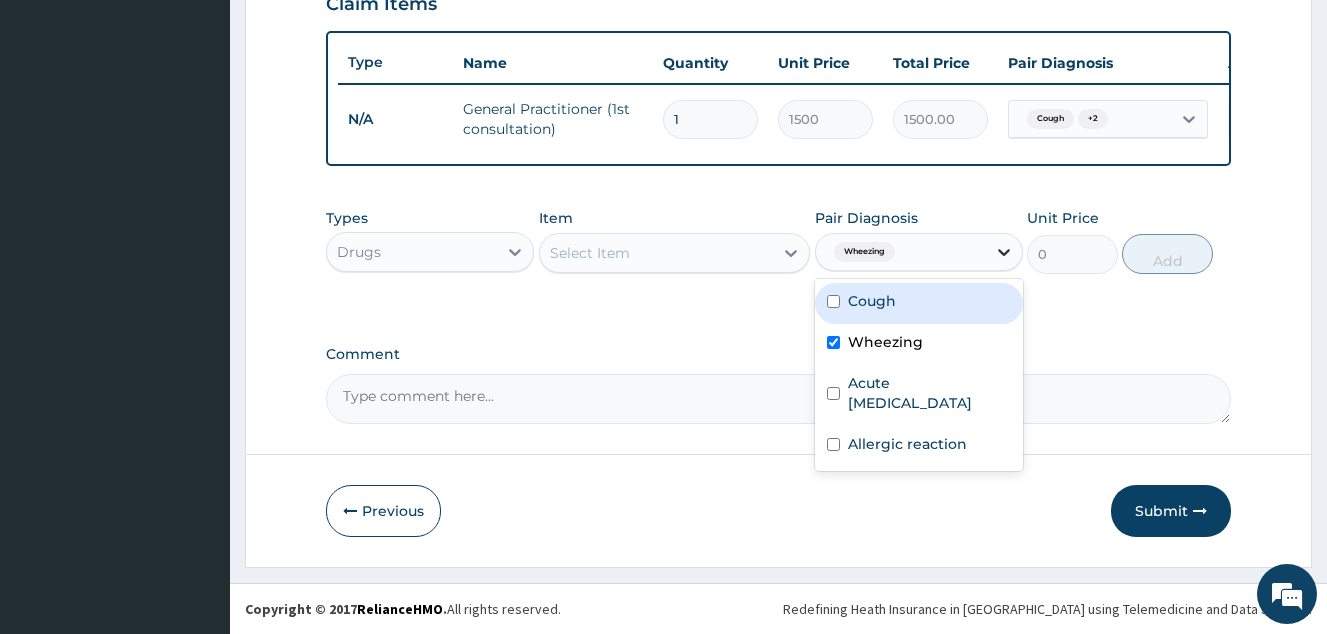 click 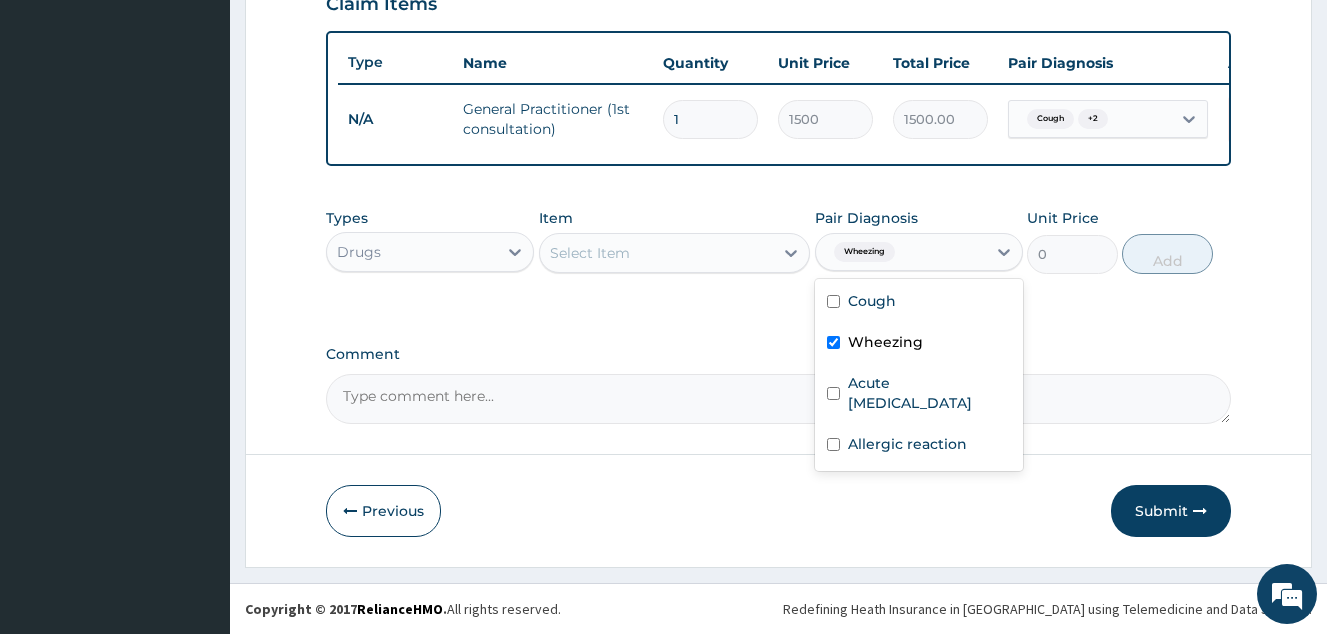 click on "Wheezing" at bounding box center (885, 342) 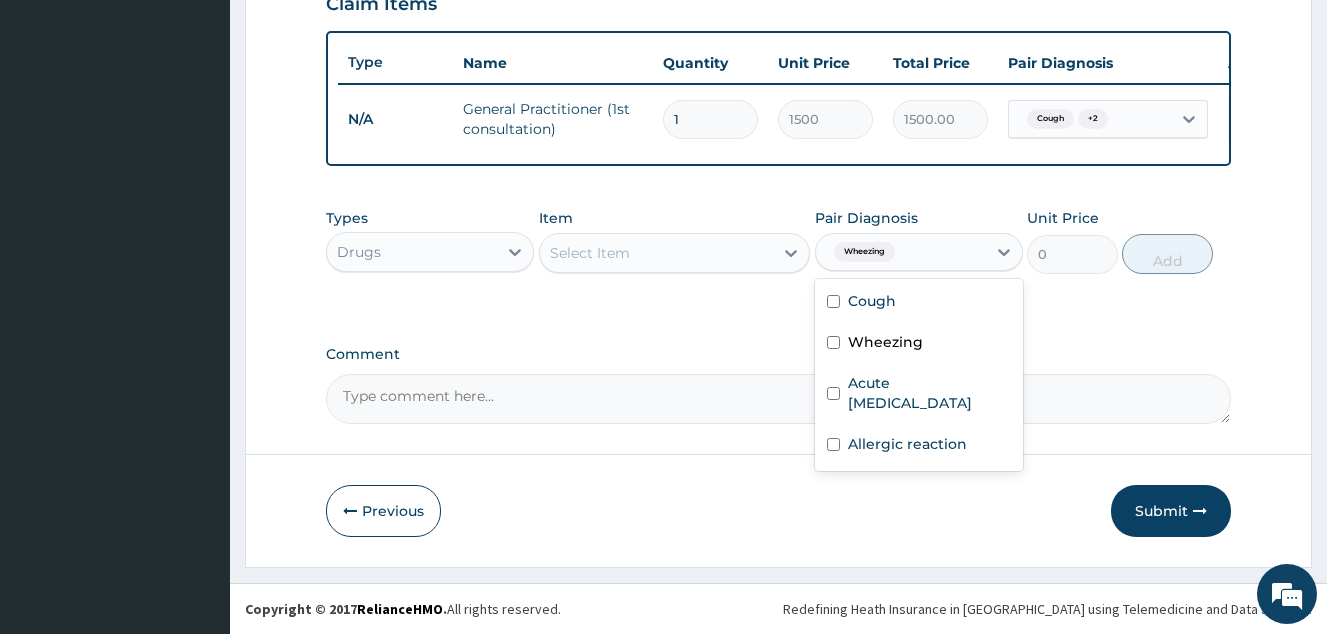 checkbox on "false" 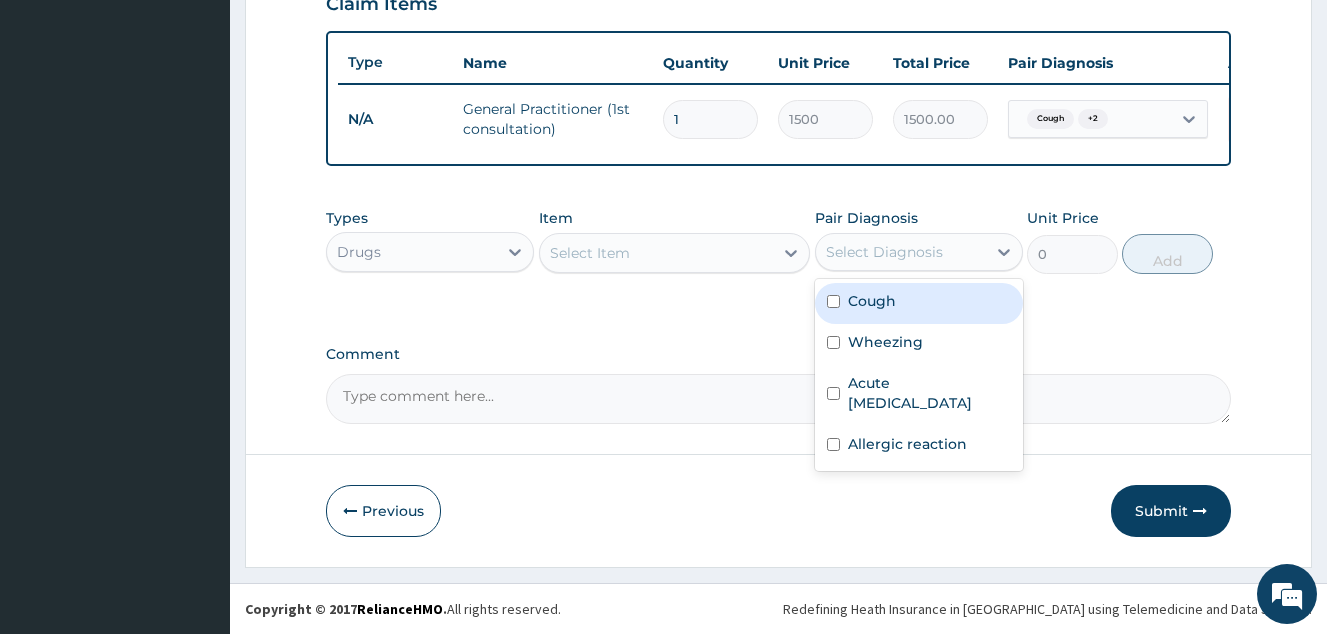 click on "Select Diagnosis" at bounding box center (884, 252) 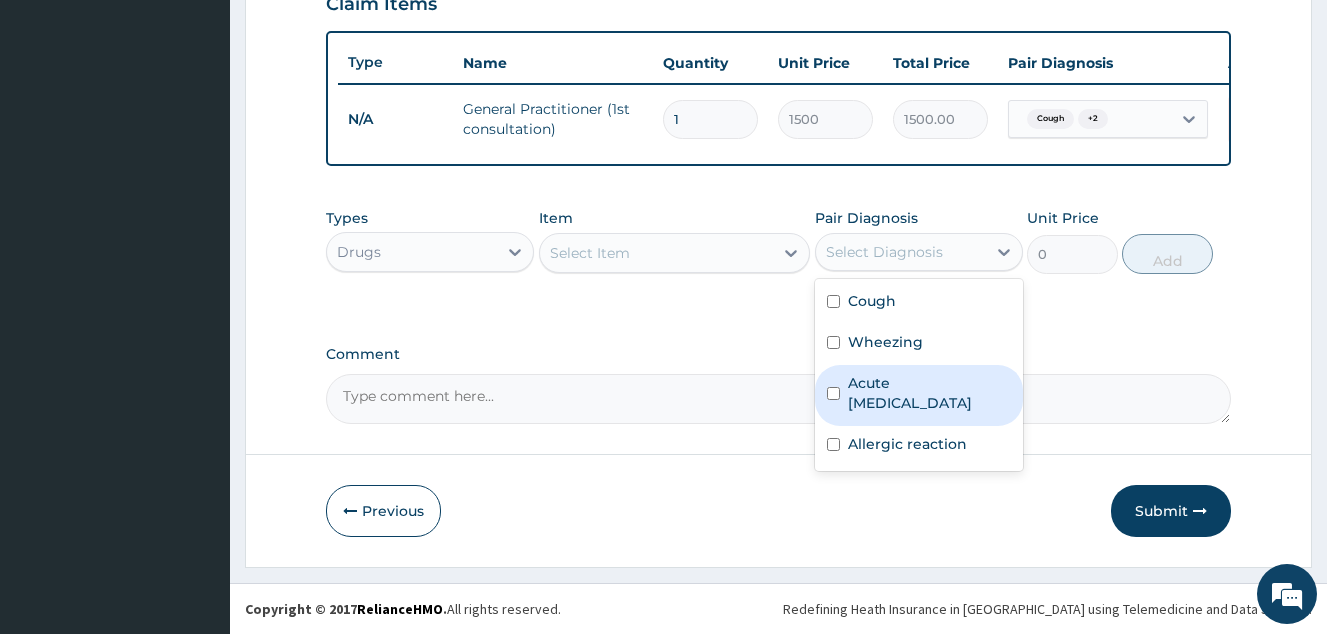 click on "Acute asthma" at bounding box center [929, 393] 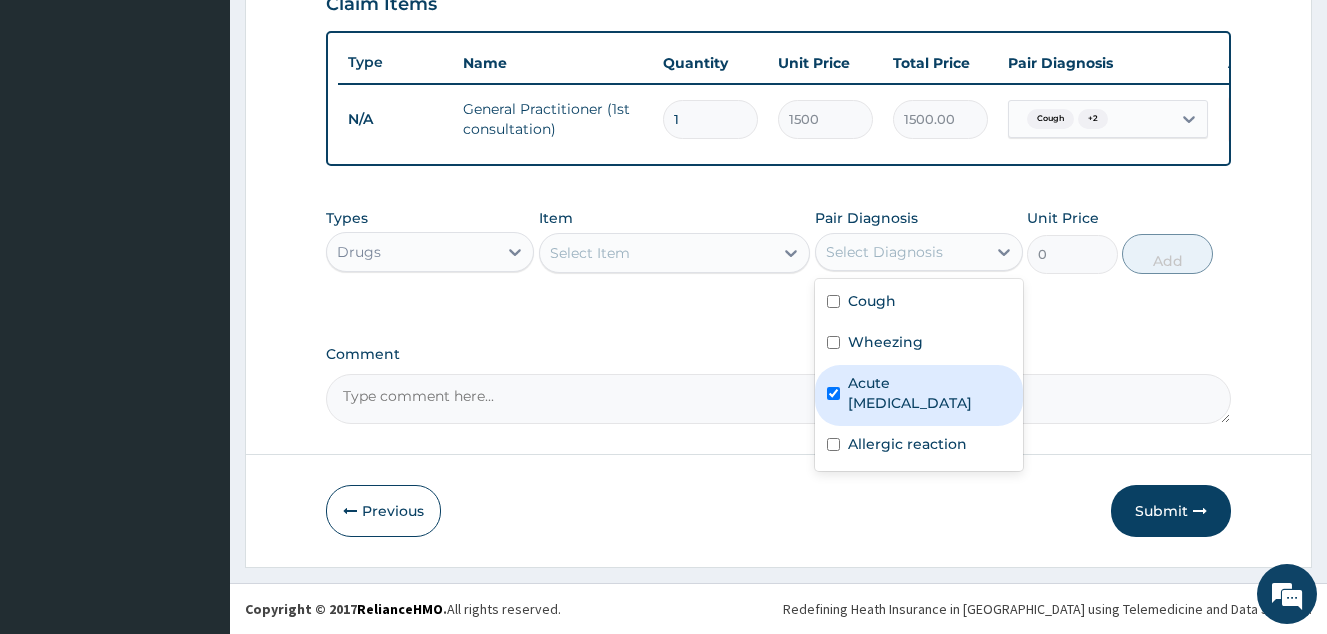checkbox on "true" 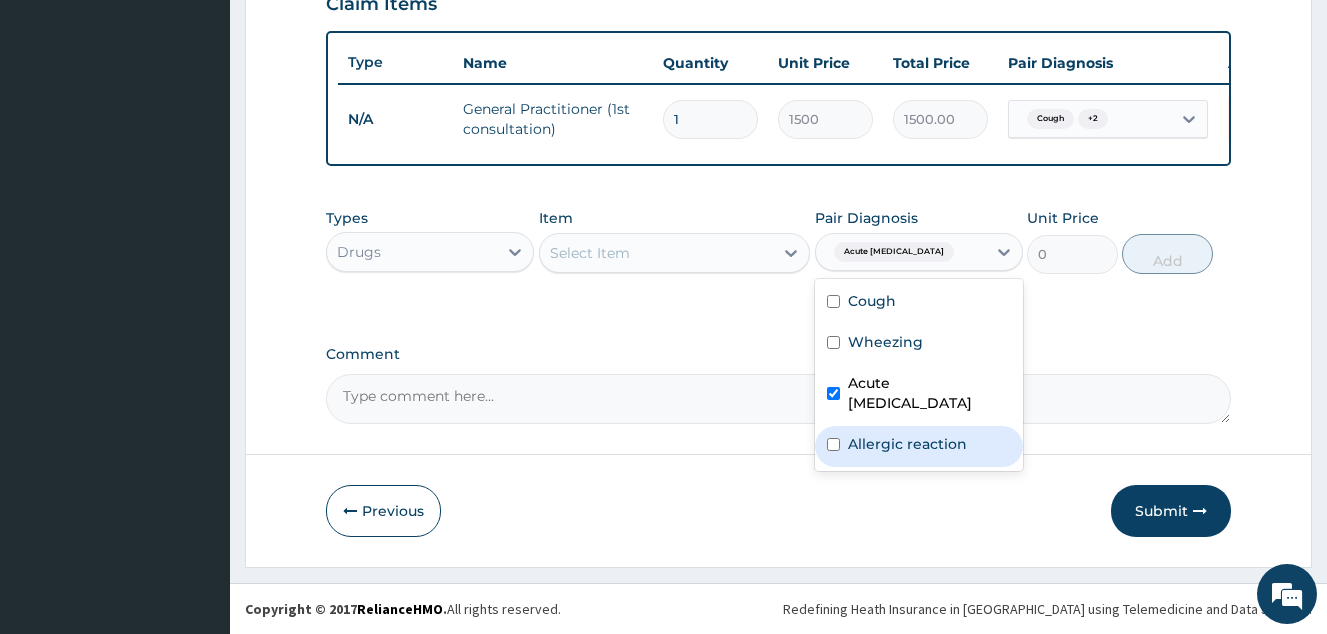 drag, startPoint x: 920, startPoint y: 420, endPoint x: 891, endPoint y: 371, distance: 56.938564 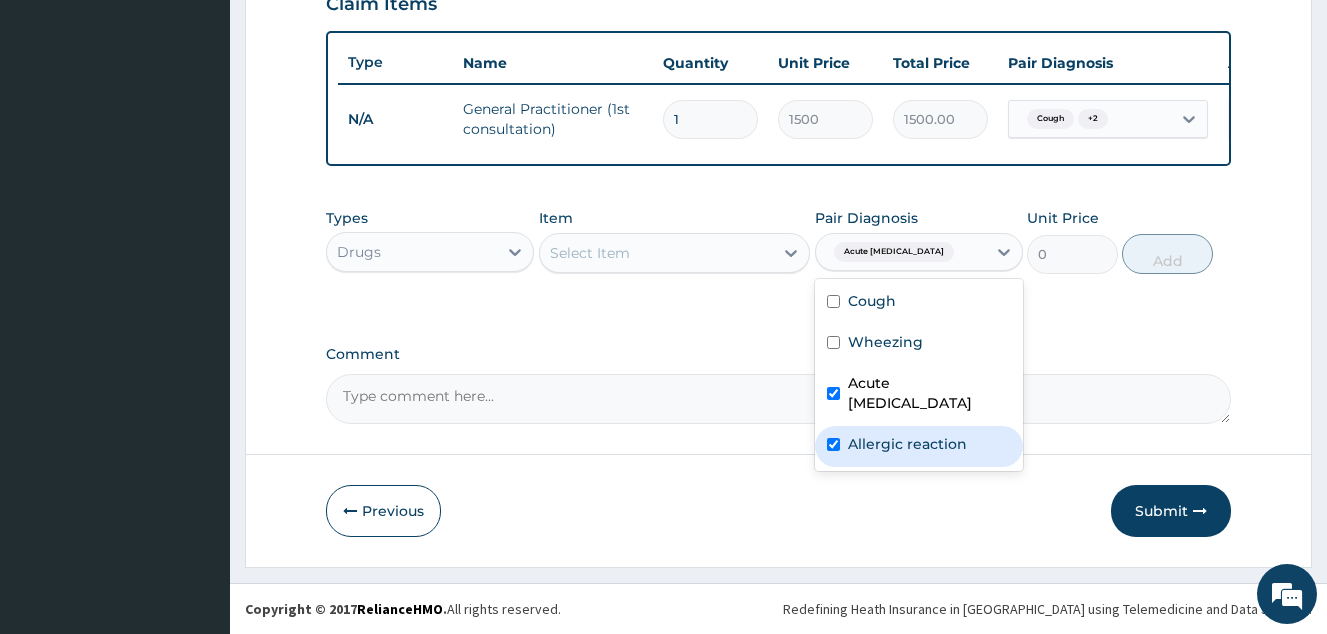 checkbox on "true" 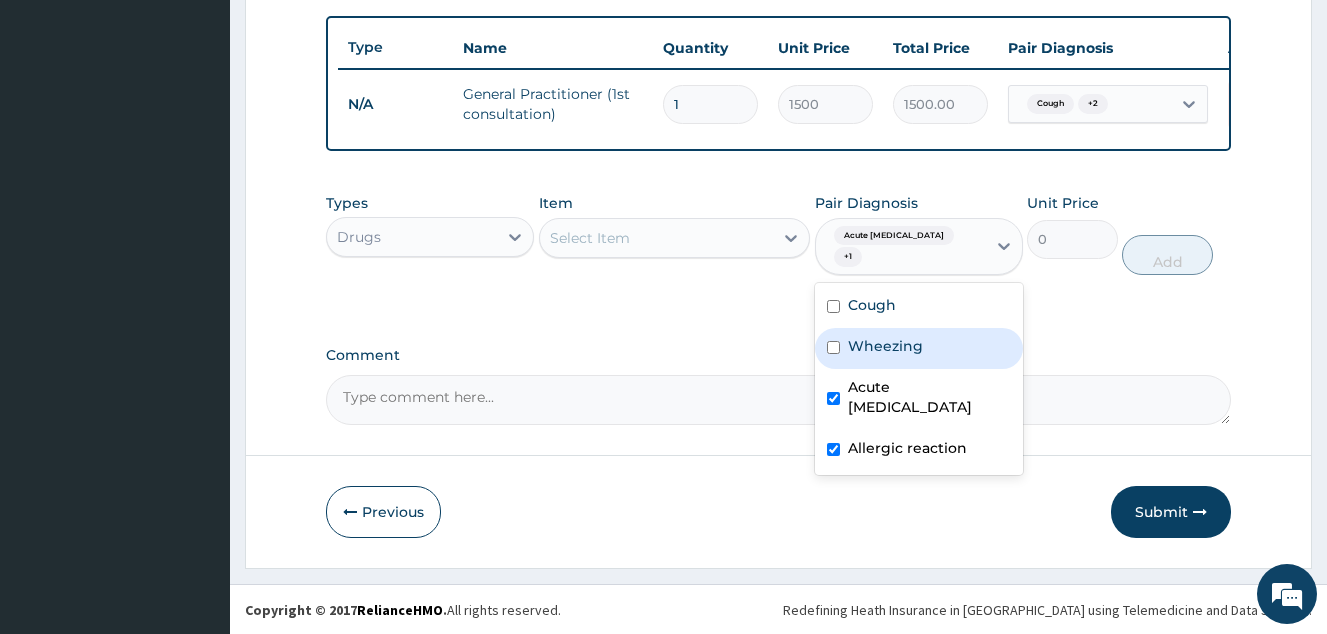 click on "Wheezing" at bounding box center [885, 346] 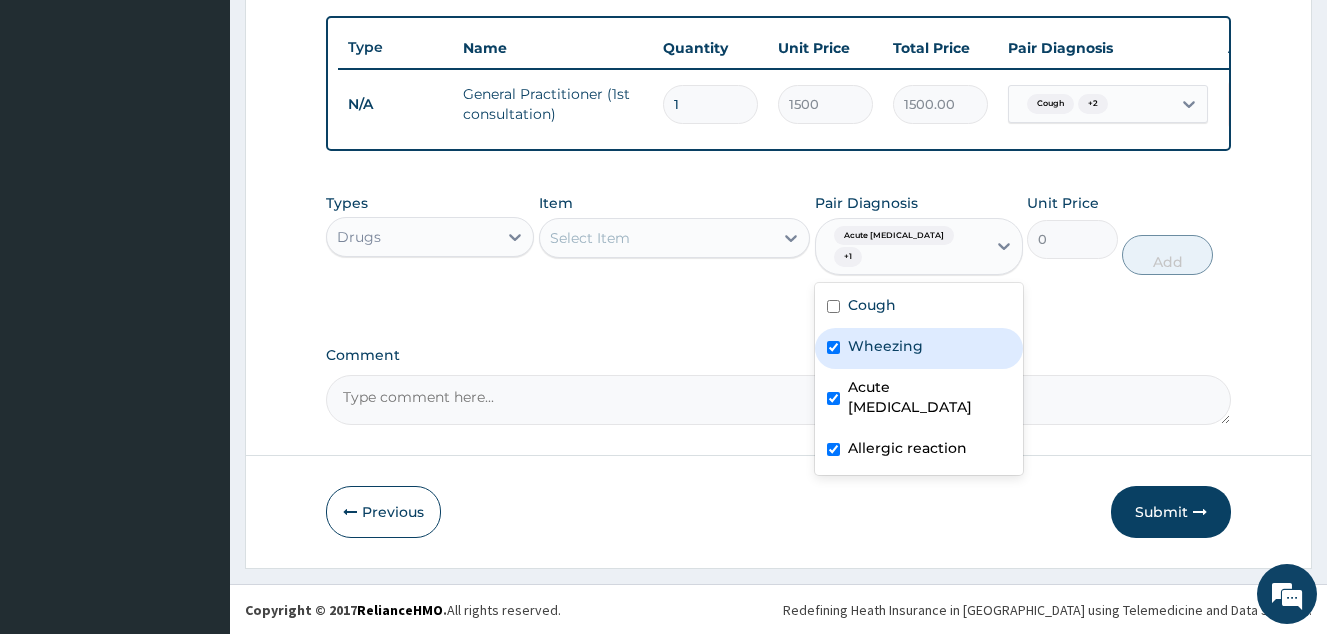 checkbox on "true" 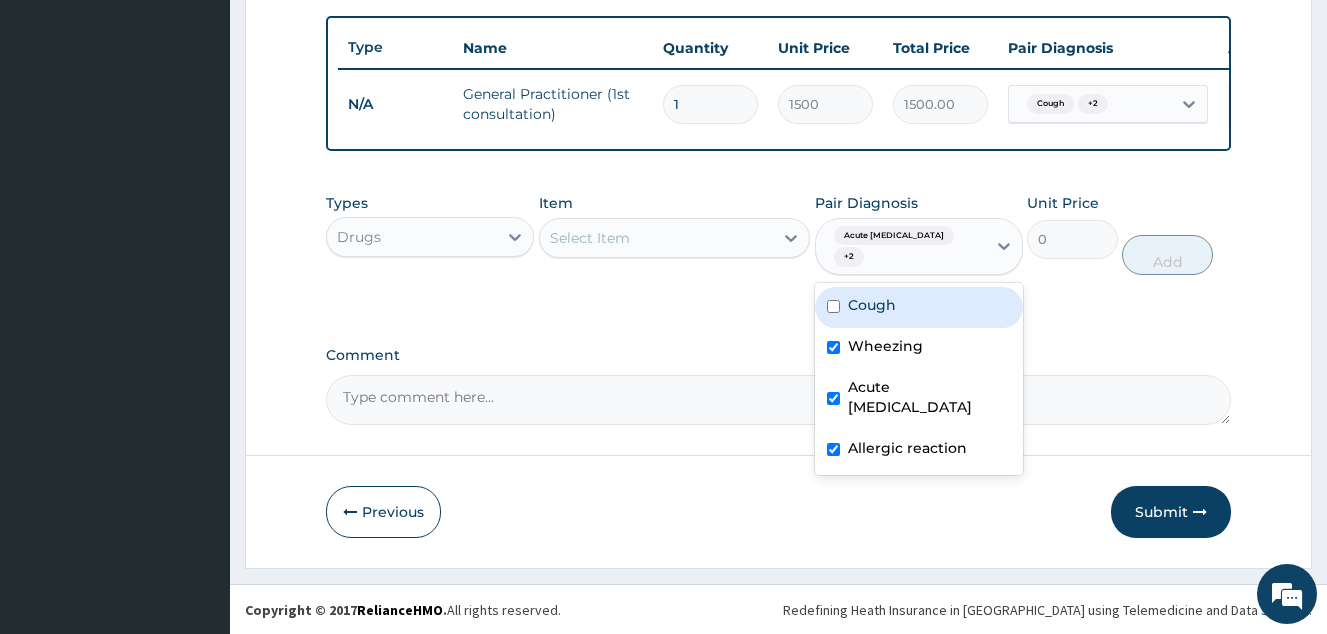 click on "Select Item" at bounding box center [657, 238] 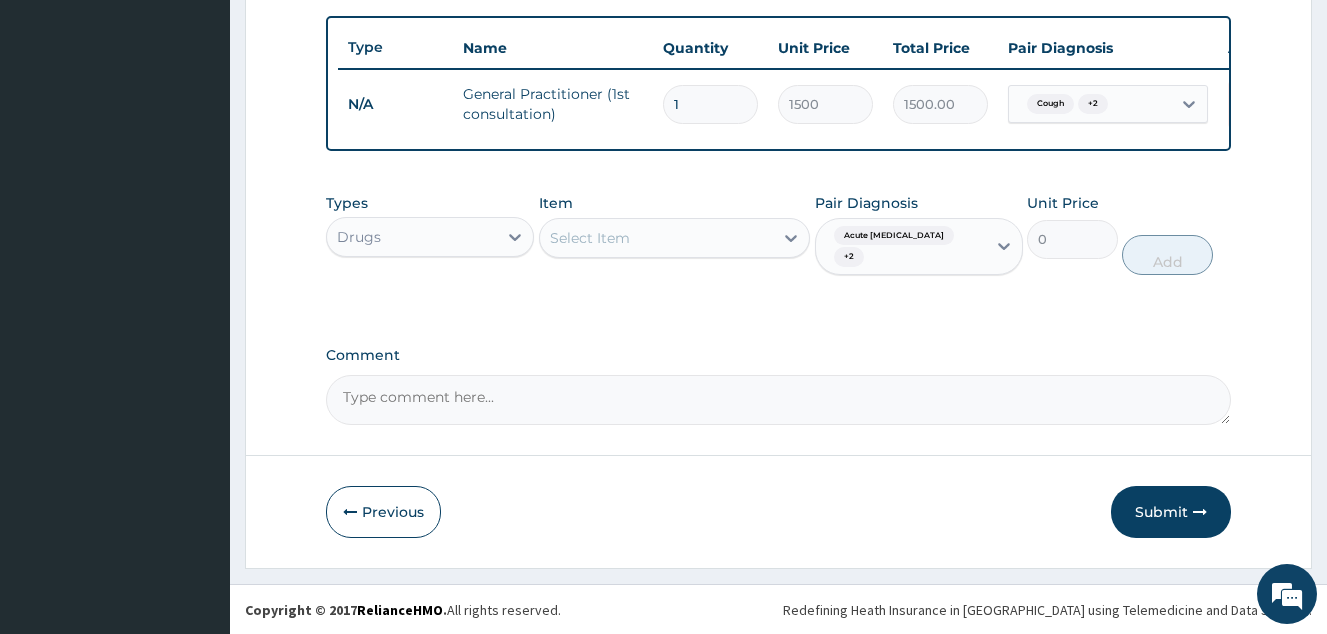 click on "Acute asthma  + 2" at bounding box center (901, 247) 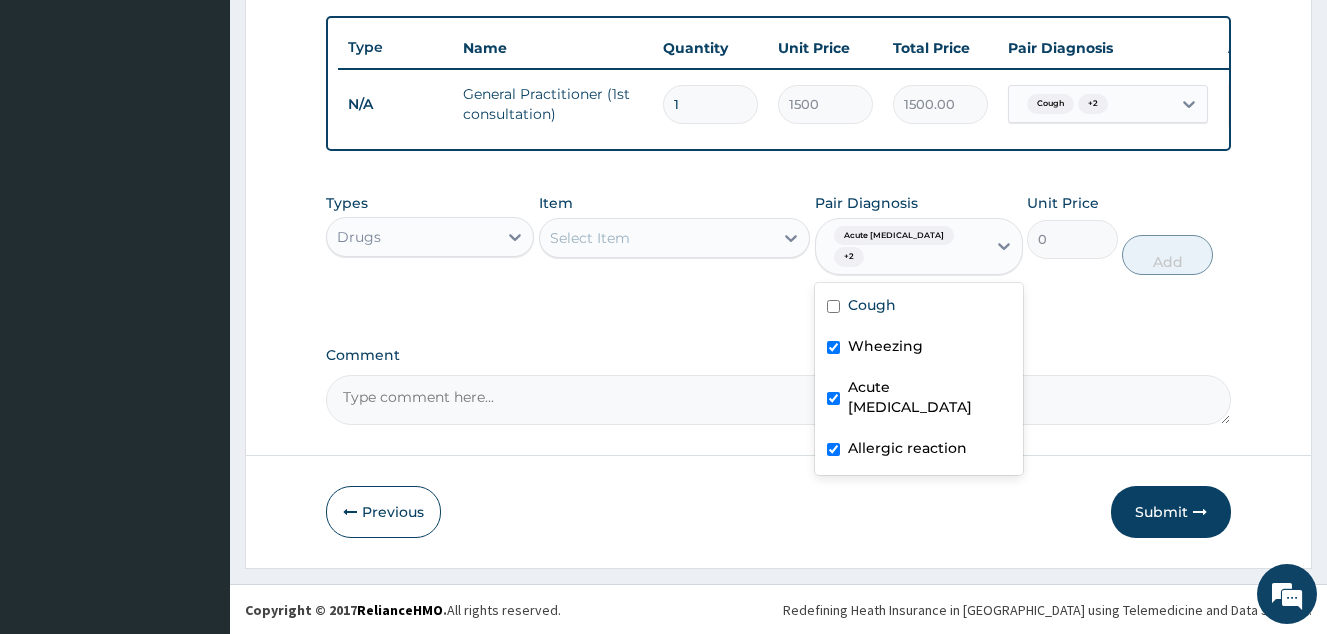 click on "Wheezing" at bounding box center (919, 348) 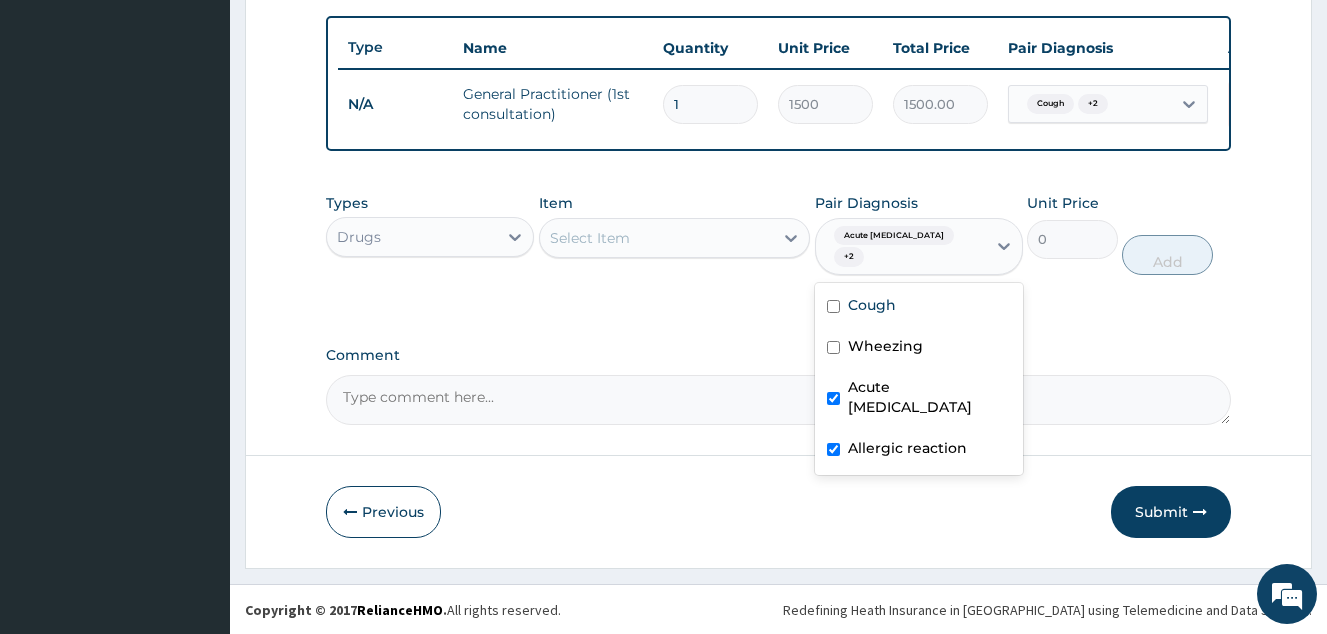 checkbox on "false" 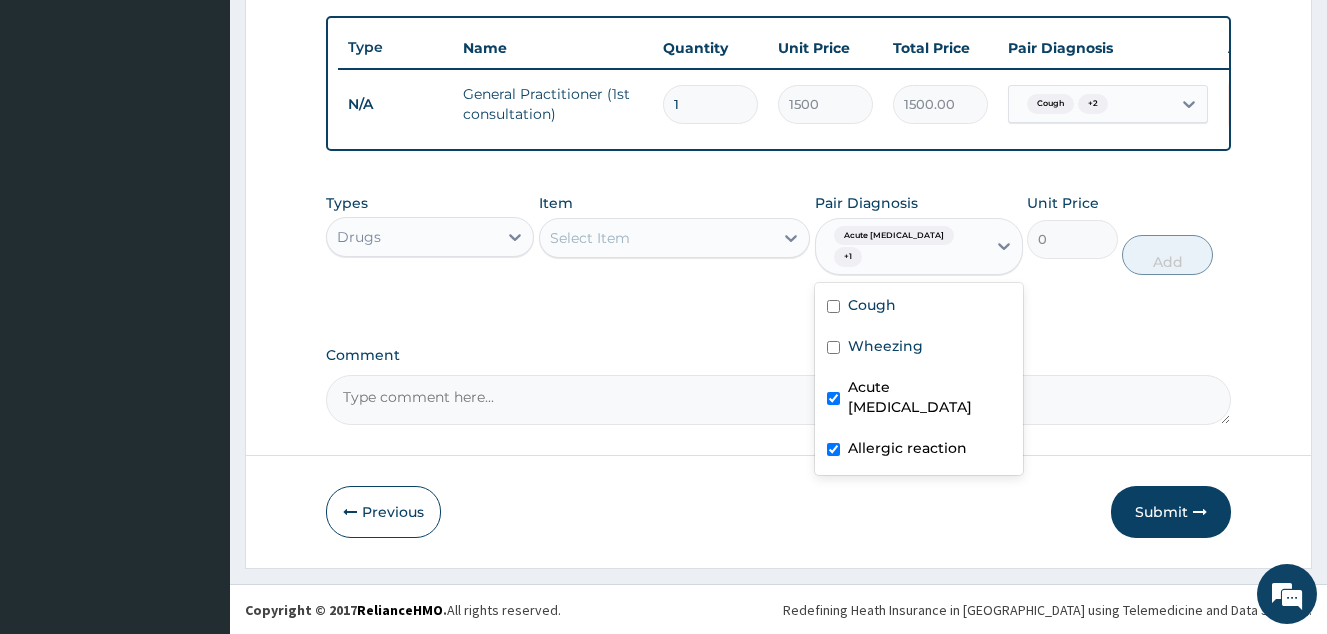 click on "Acute asthma" at bounding box center (929, 397) 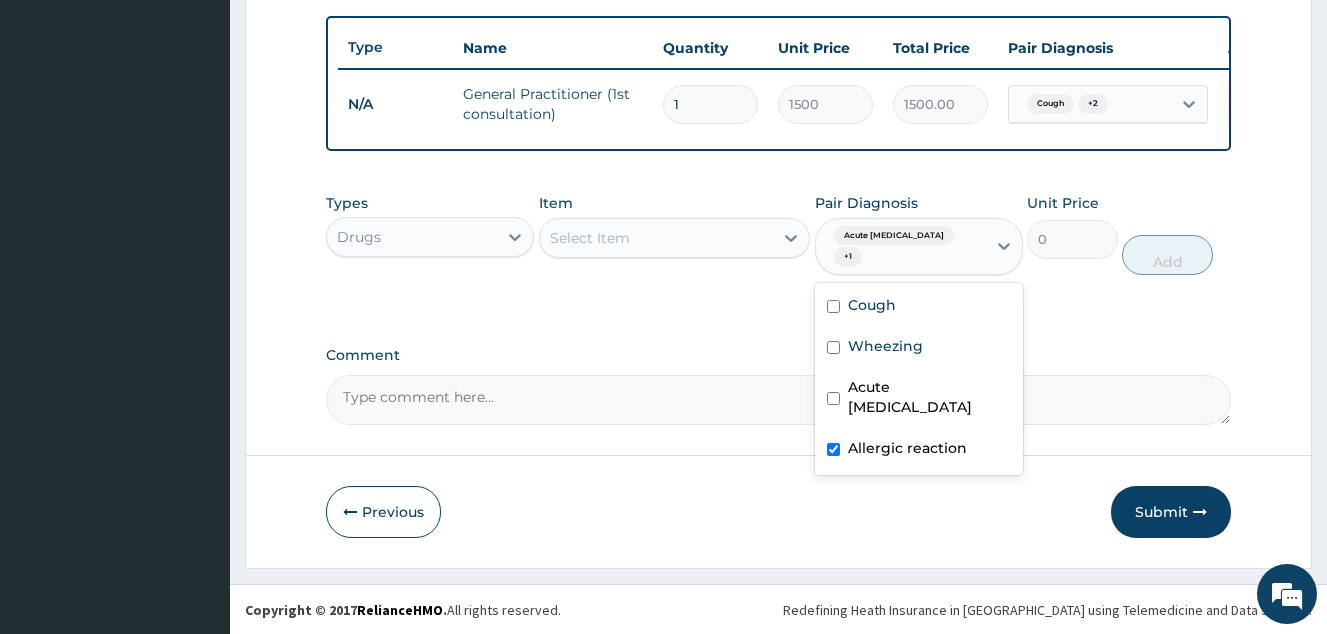 checkbox on "false" 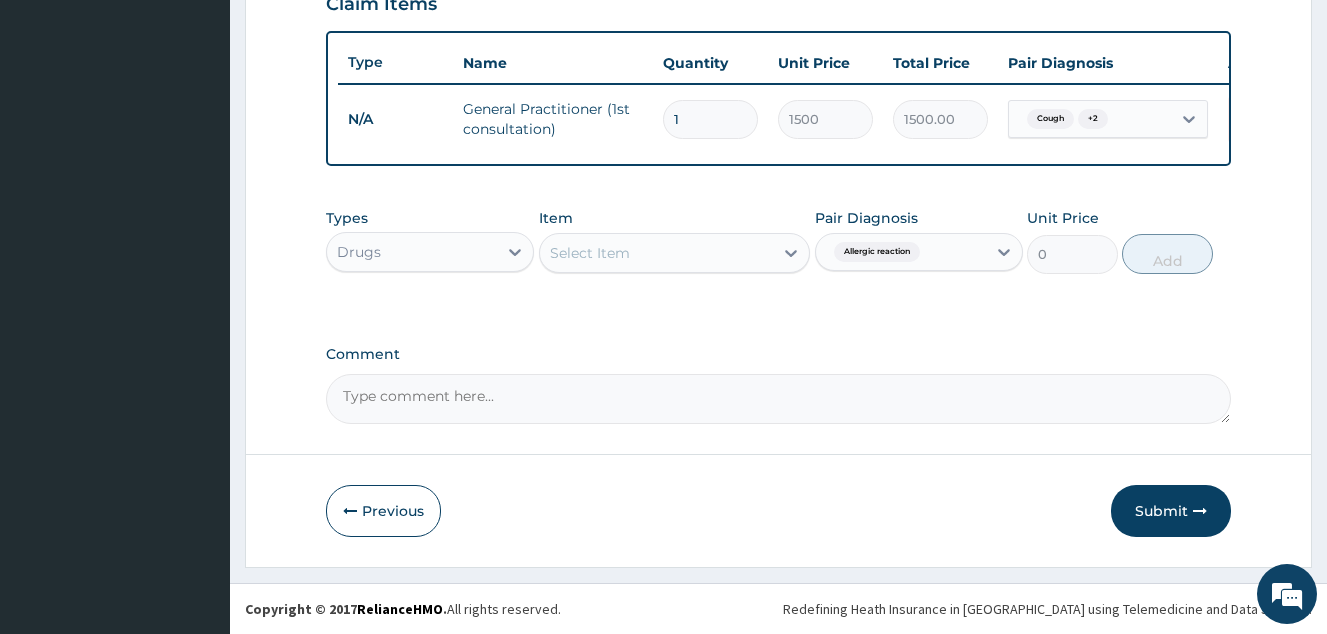click on "Types Drugs Item Select Item Pair Diagnosis Allergic reaction Unit Price 0 Add" at bounding box center (778, 241) 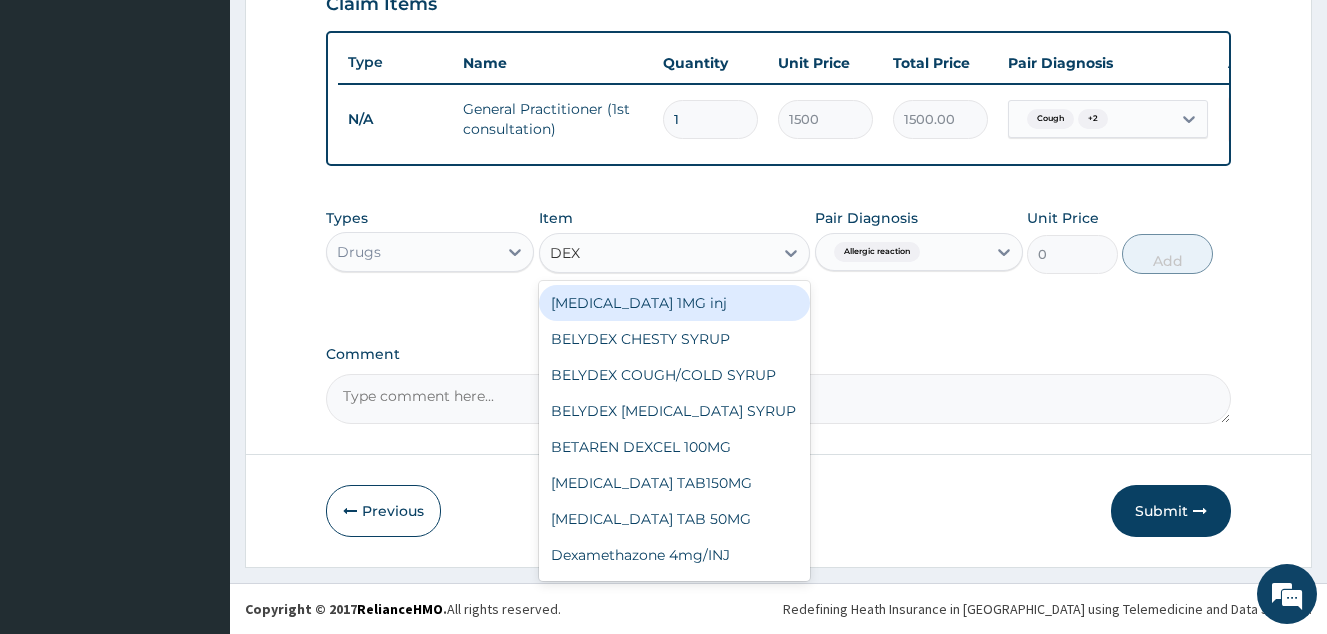 type on "DEXA" 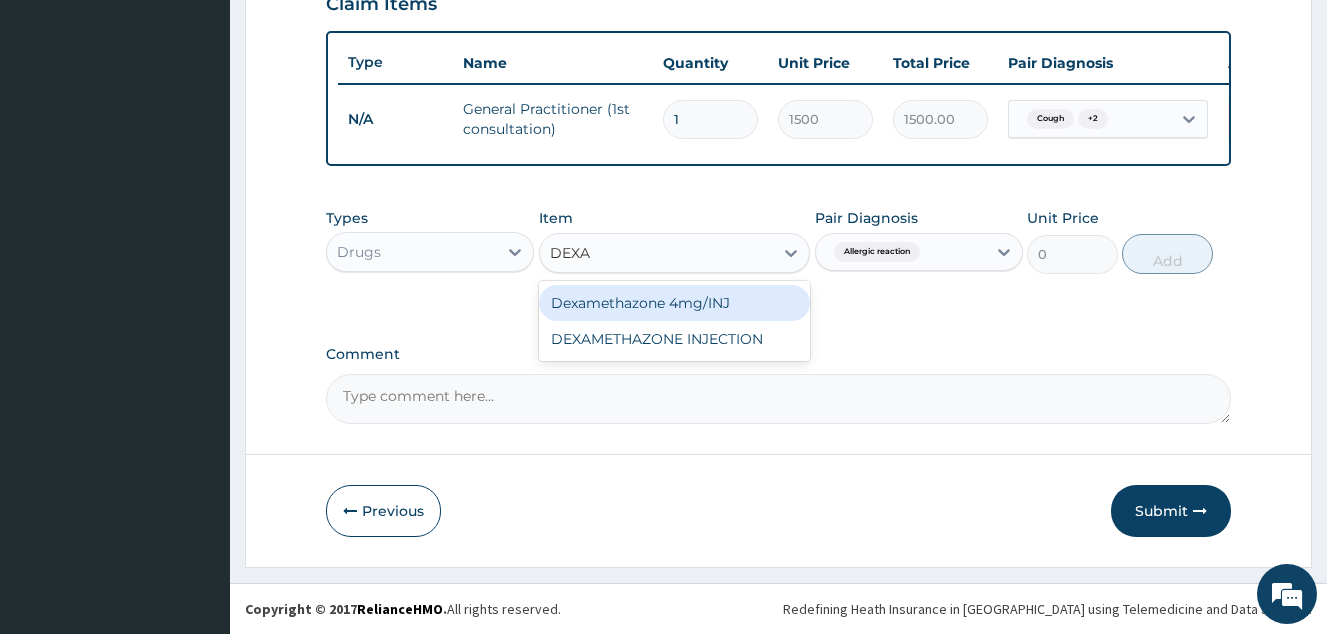 click on "Dexamethazone 4mg/INJ" at bounding box center (675, 303) 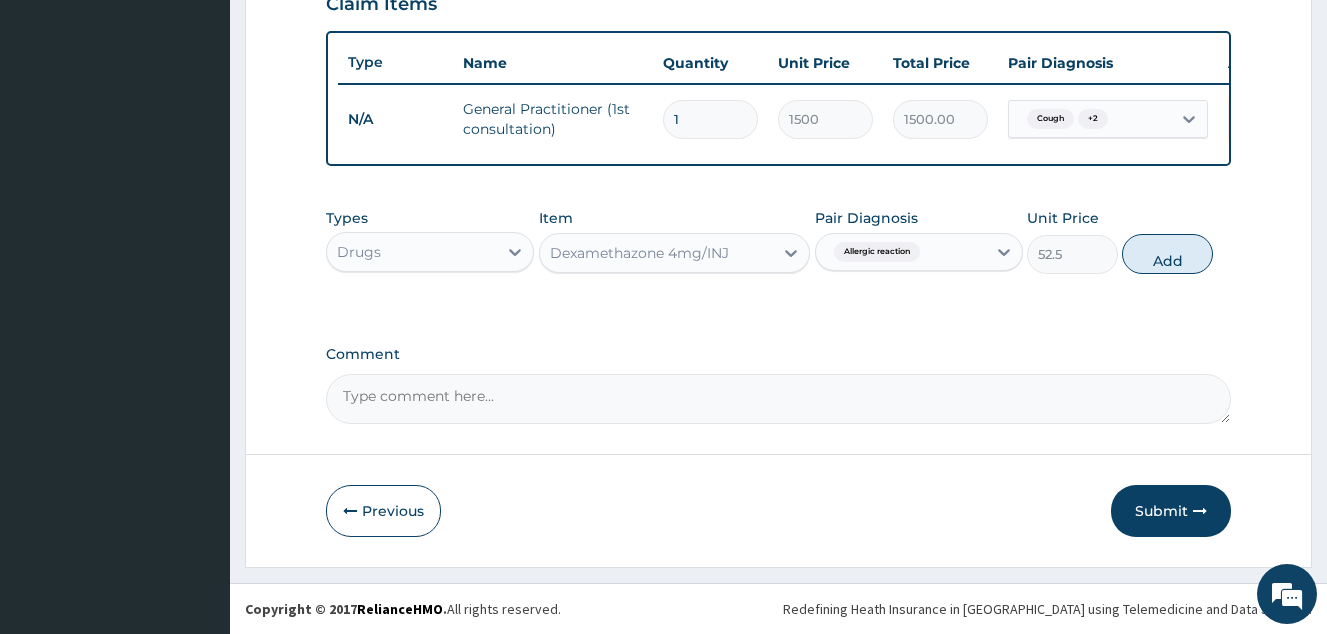click on "Dexamethazone 4mg/INJ" at bounding box center [657, 253] 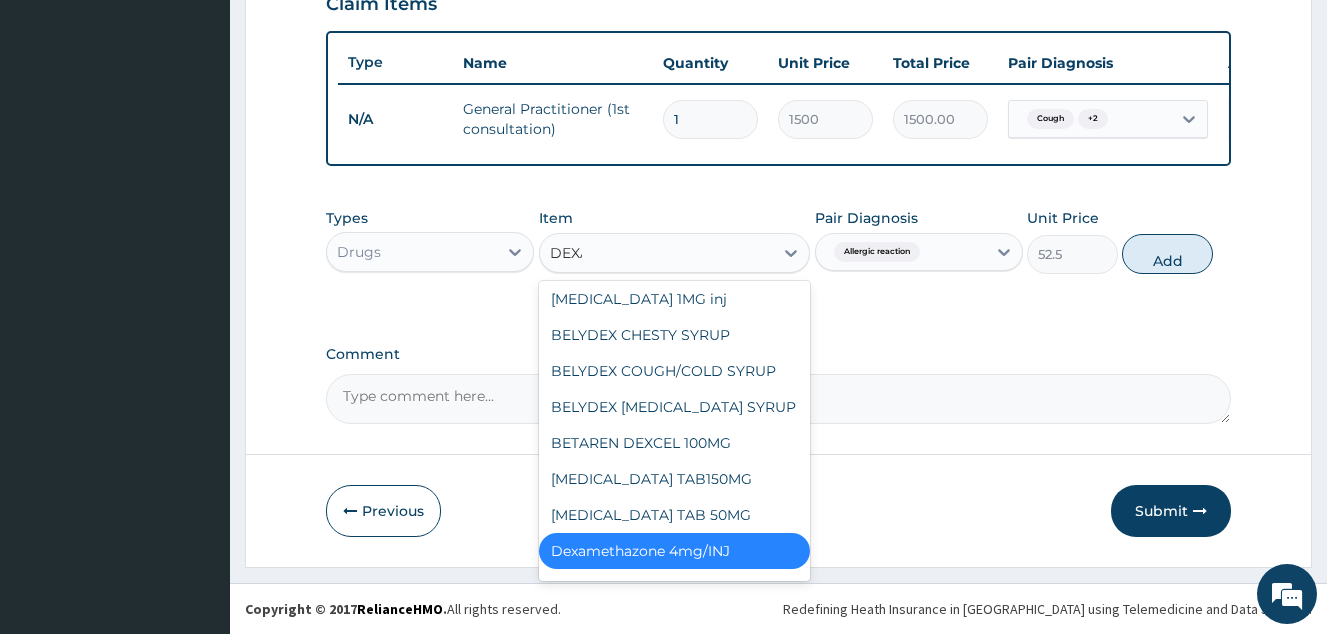 scroll, scrollTop: 0, scrollLeft: 0, axis: both 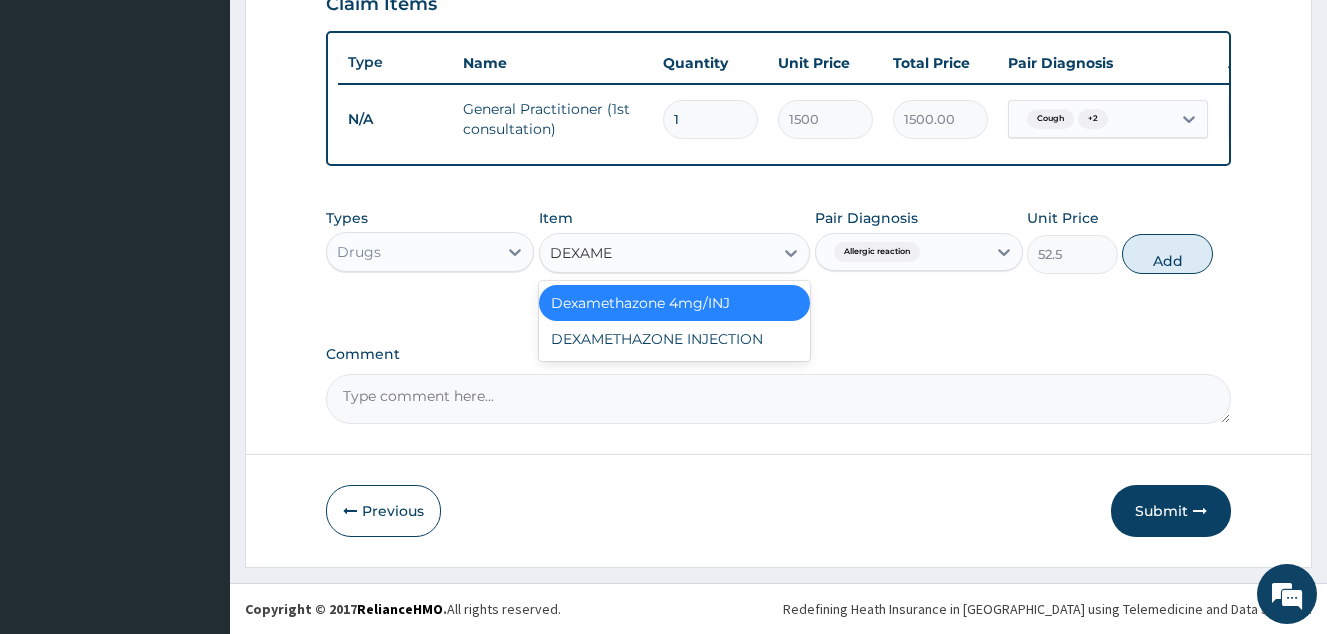 type on "DEXAMET" 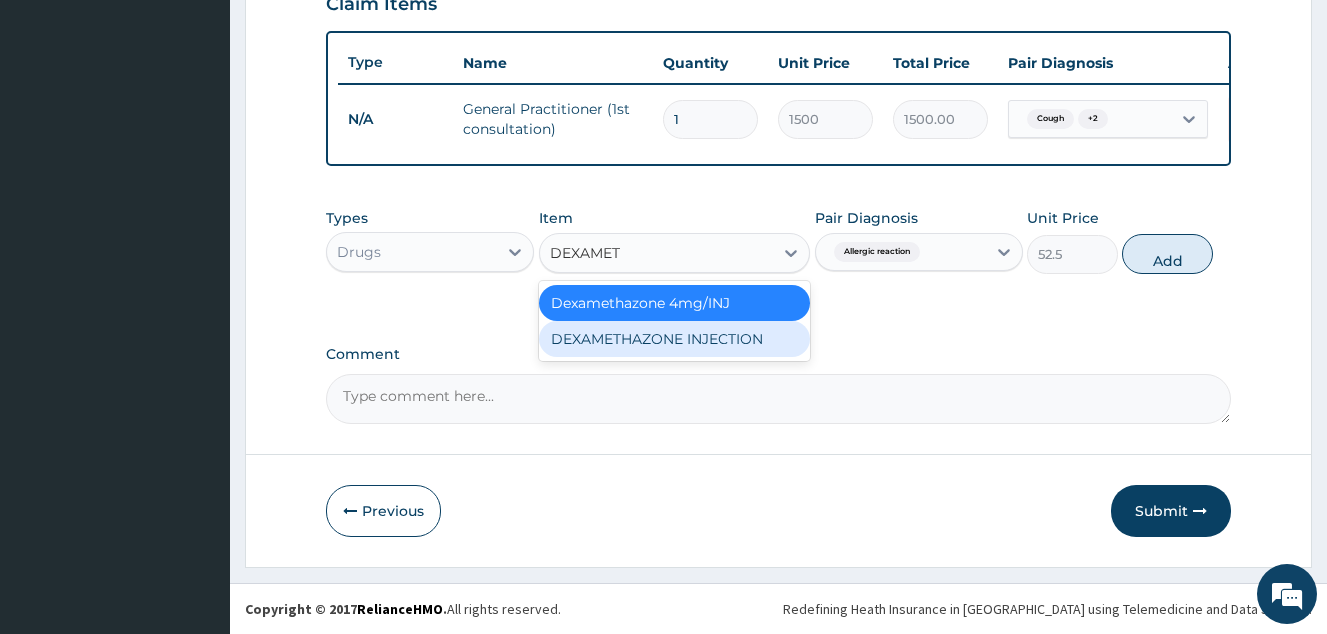 click on "DEXAMETHAZONE INJECTION" at bounding box center (675, 339) 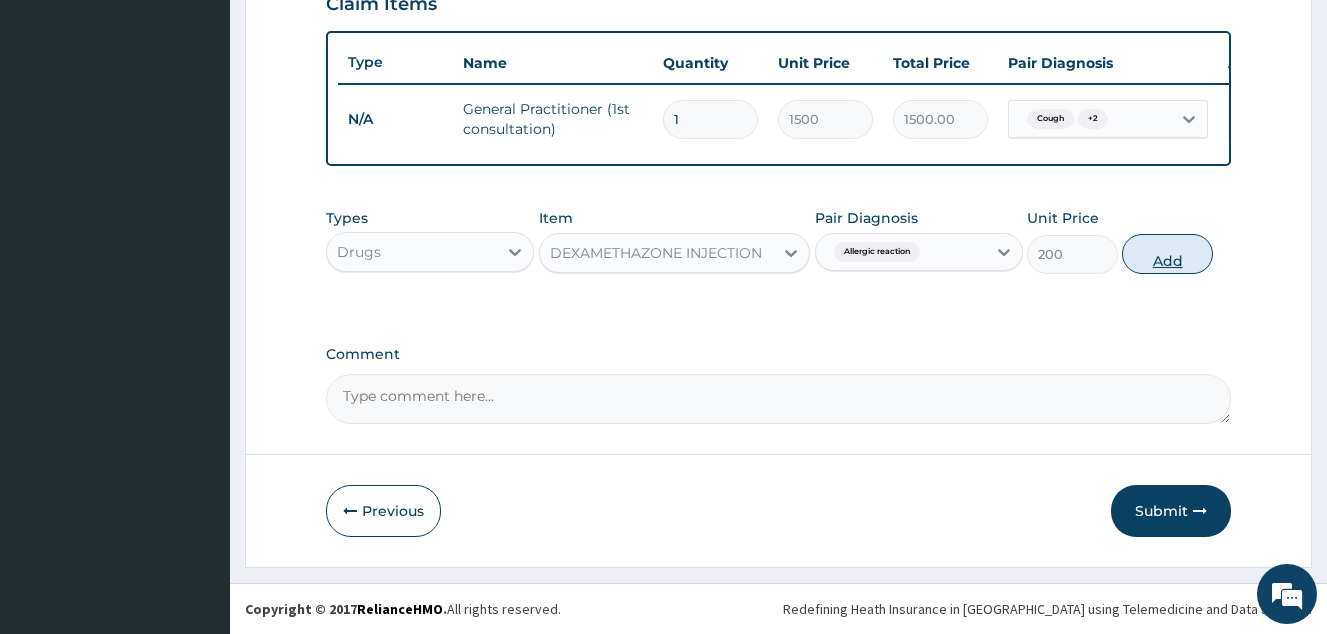 click on "Add" at bounding box center [1167, 254] 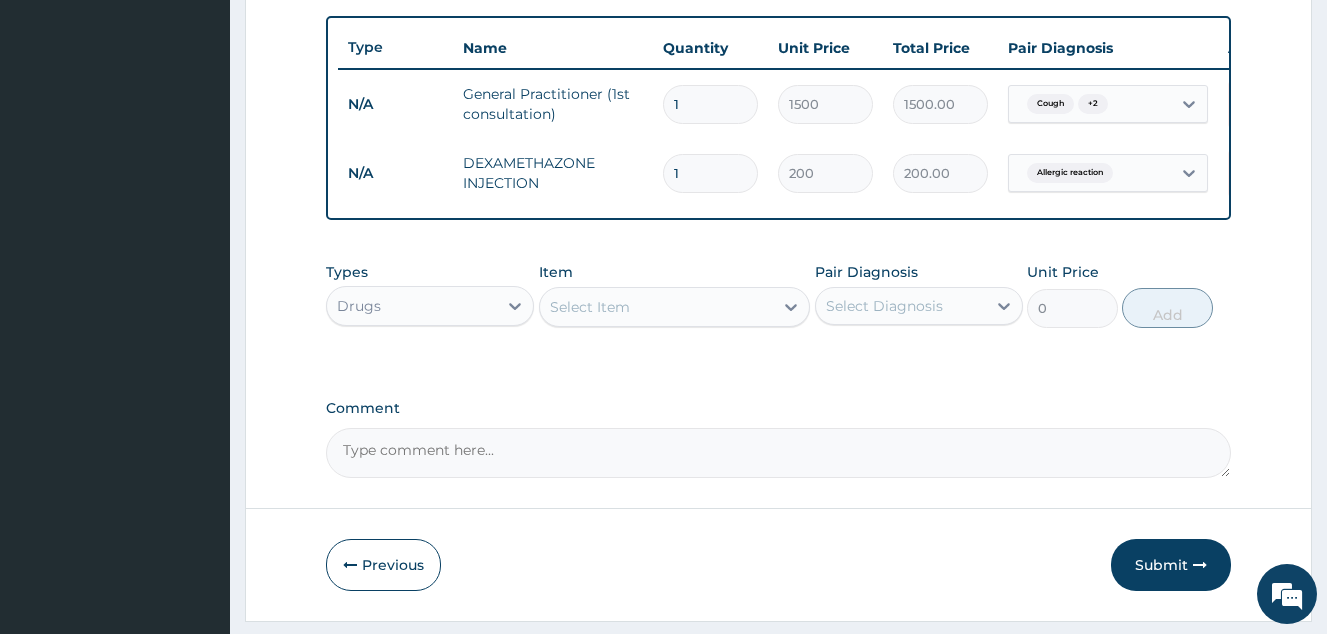 click on "Pair Diagnosis Select Diagnosis" at bounding box center [919, 295] 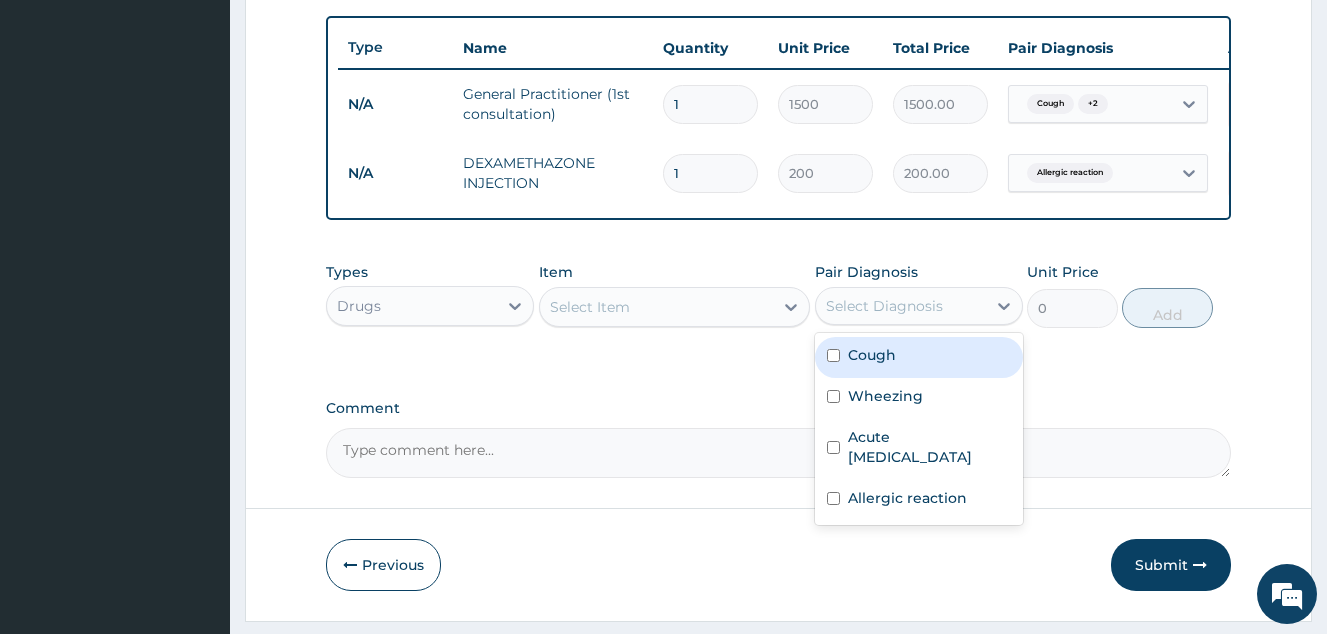 click on "Select Diagnosis" at bounding box center [884, 306] 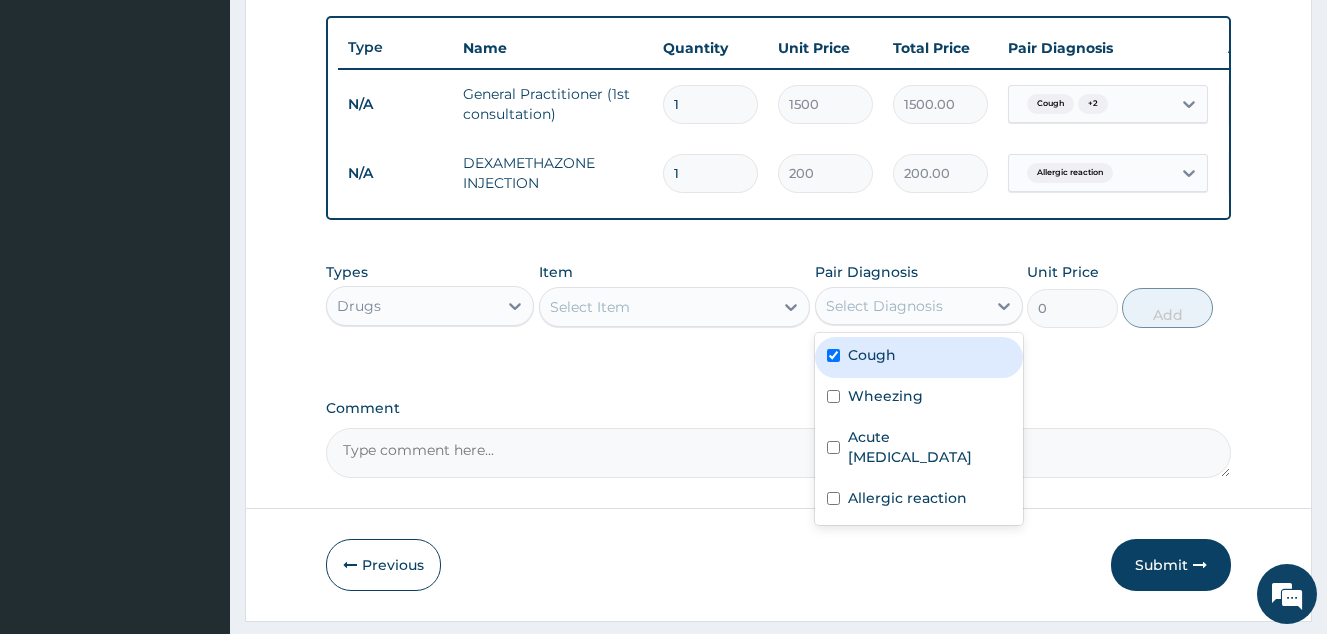 checkbox on "true" 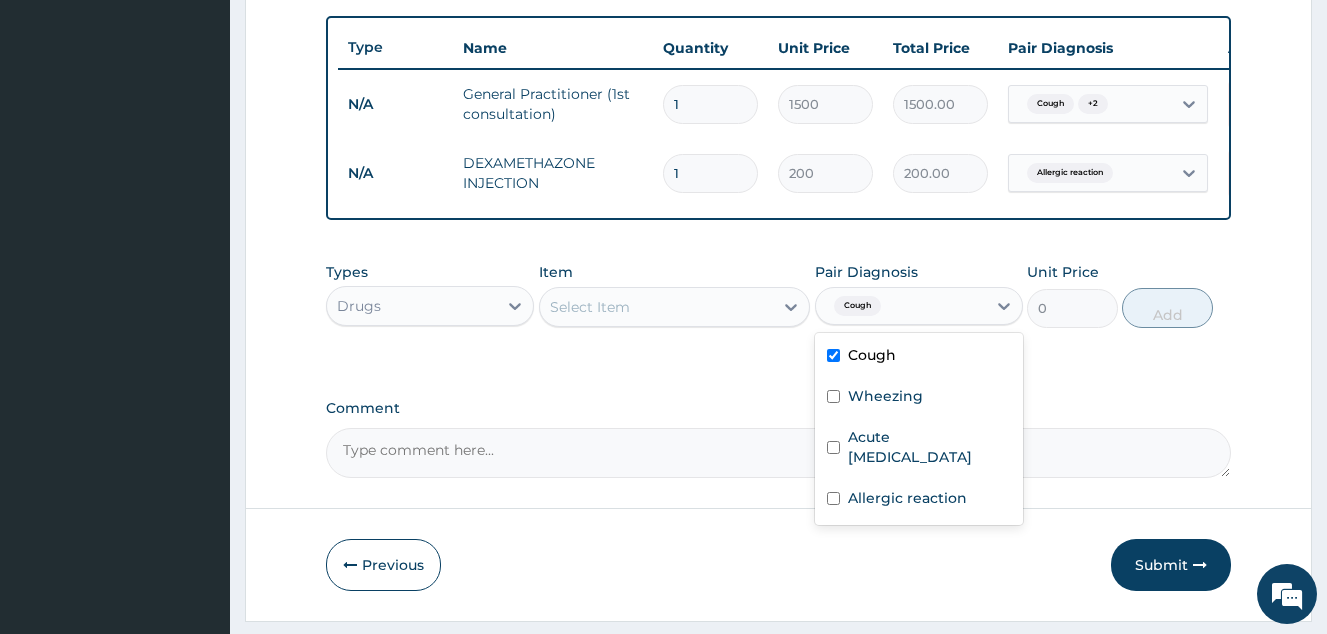 click on "Select Item" at bounding box center (657, 307) 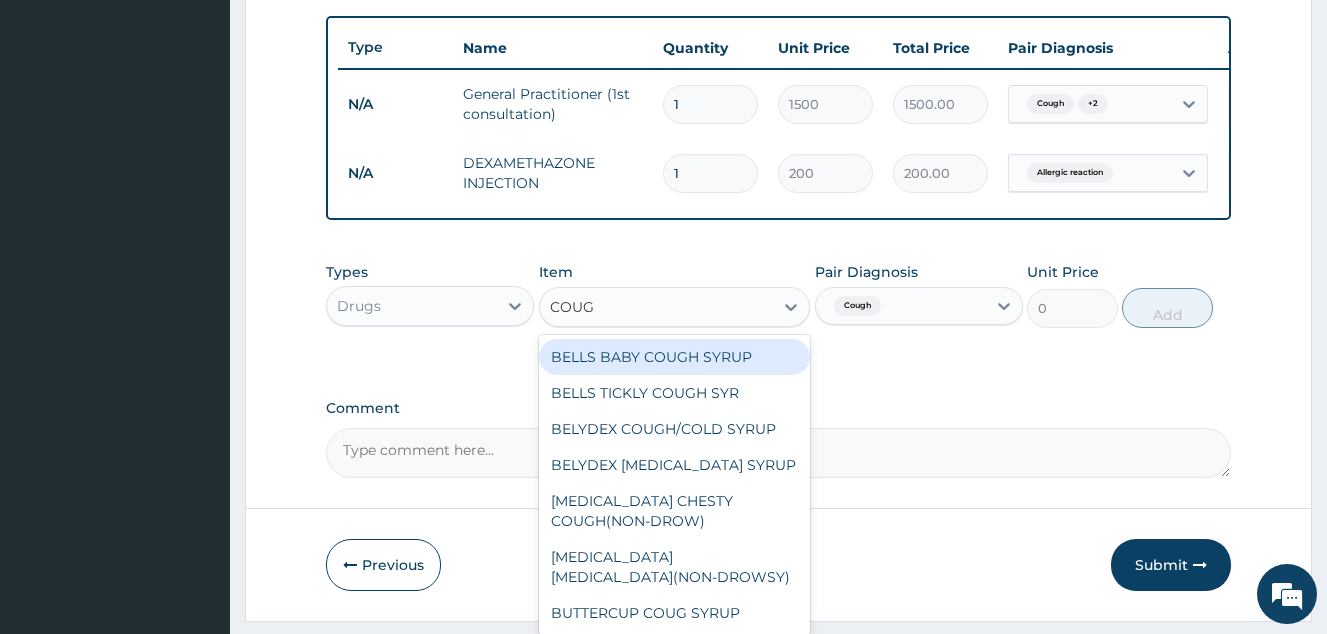 type on "COUGH" 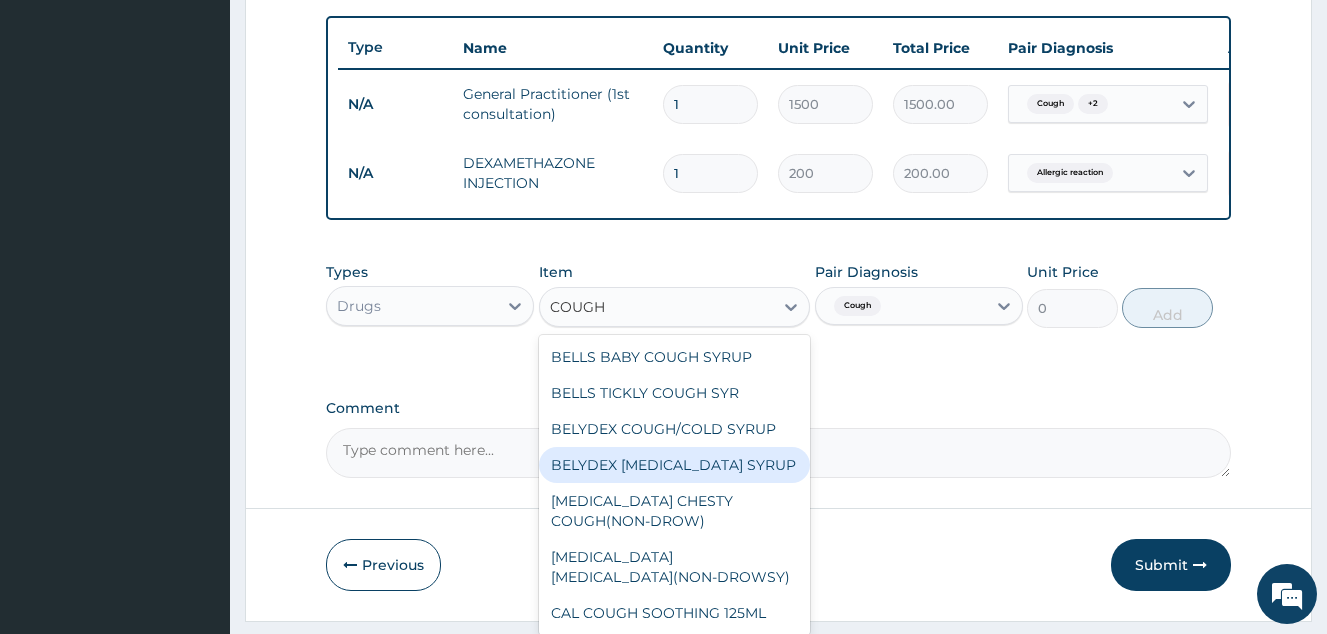 scroll, scrollTop: 100, scrollLeft: 0, axis: vertical 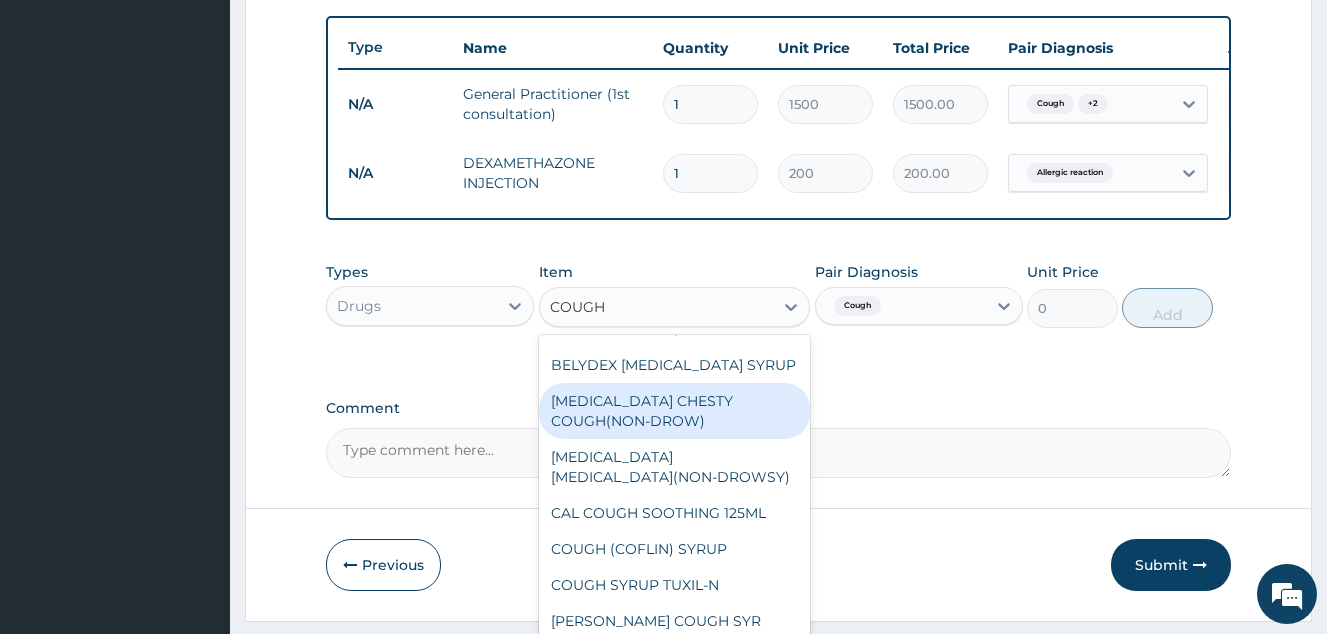 click on "BENYLIN CHESTY COUGH(NON-DROW)" at bounding box center (675, 411) 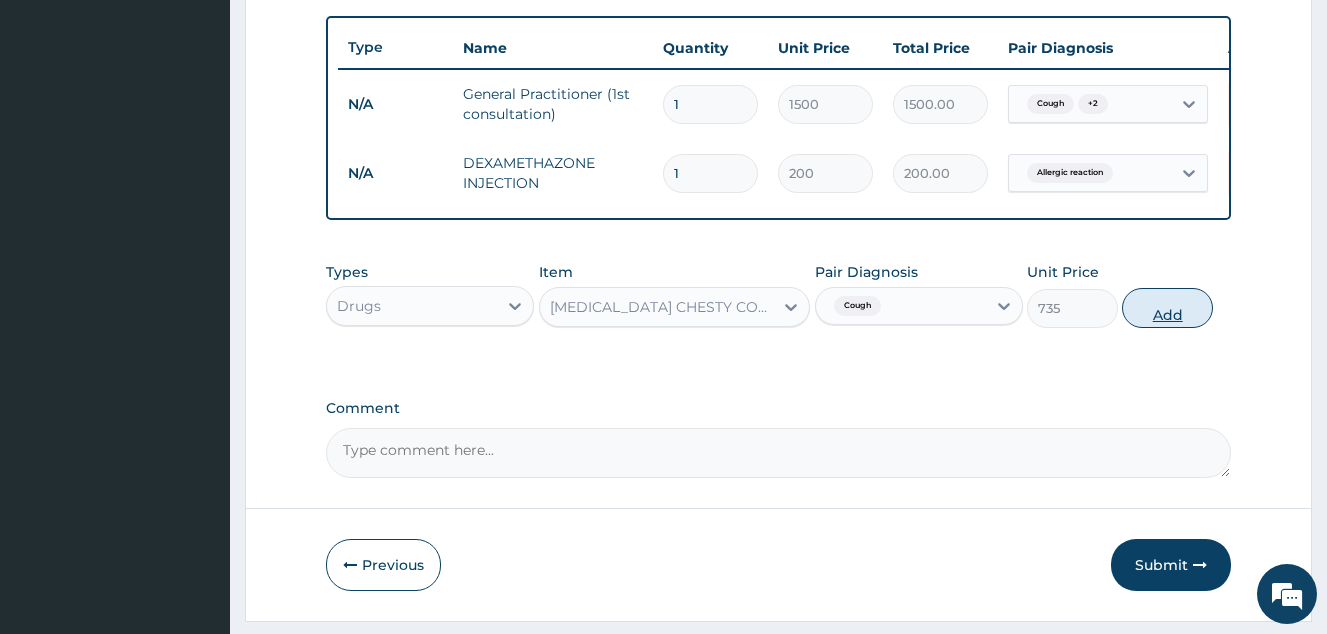 click on "Add" at bounding box center (1167, 308) 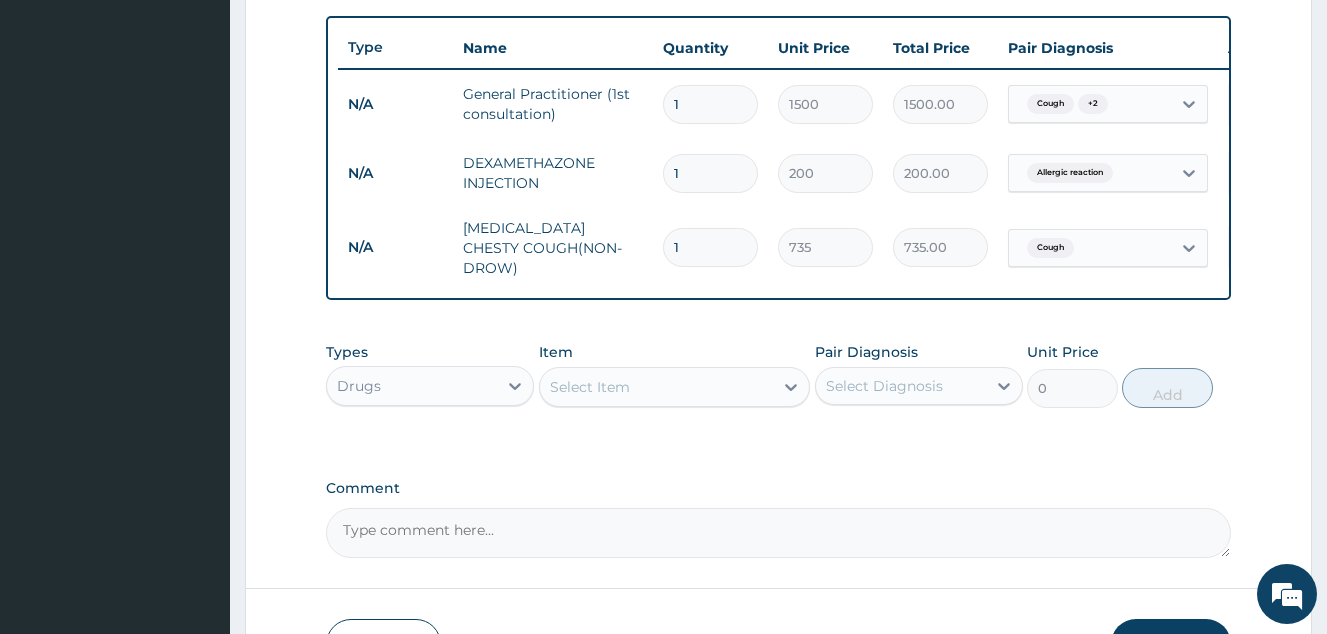 scroll, scrollTop: 828, scrollLeft: 0, axis: vertical 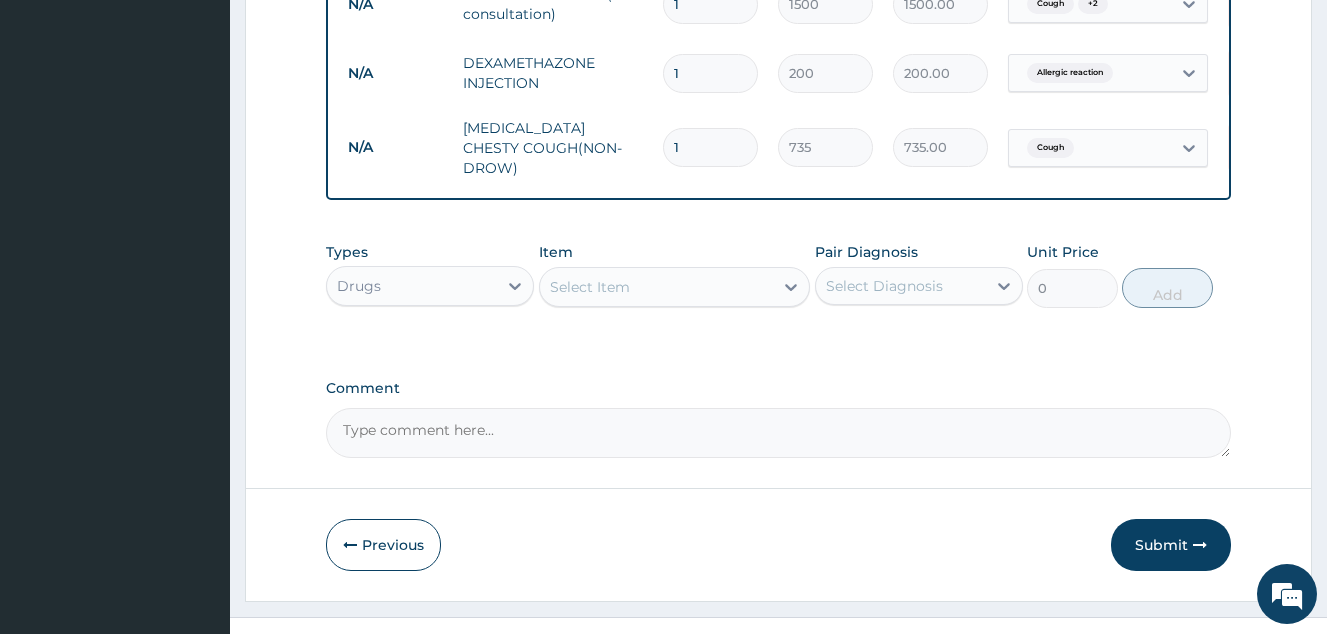 click on "Select Diagnosis" at bounding box center (901, 286) 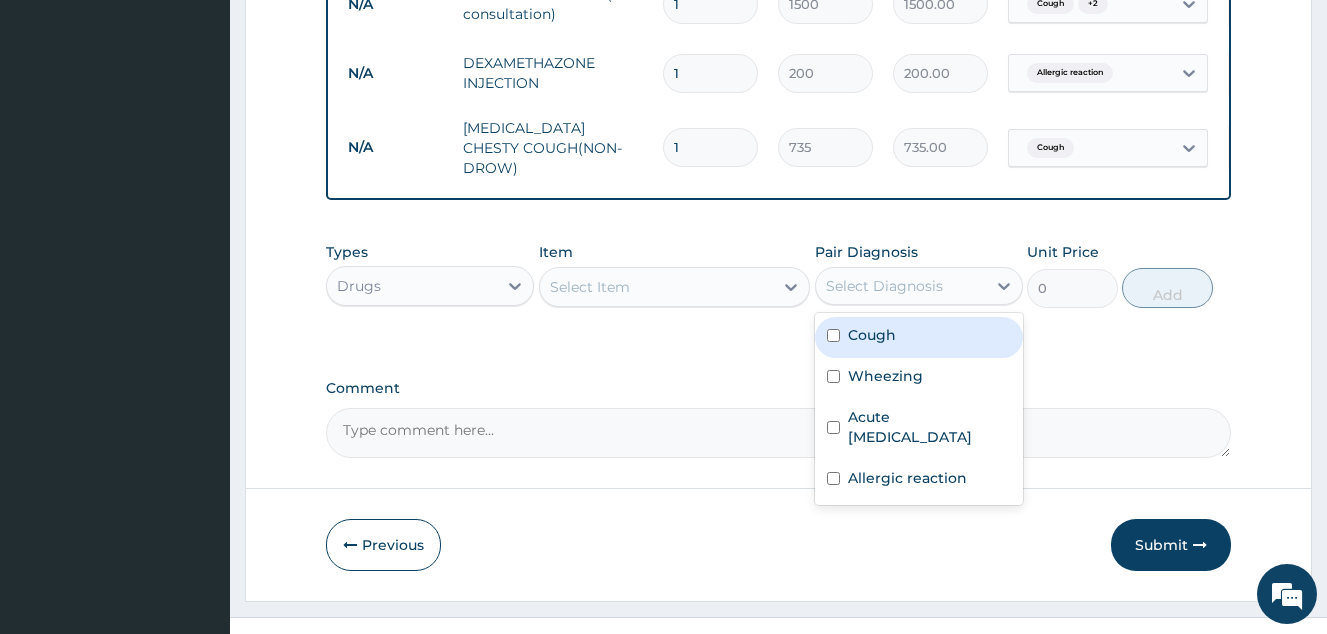 click on "Select Diagnosis" at bounding box center (884, 286) 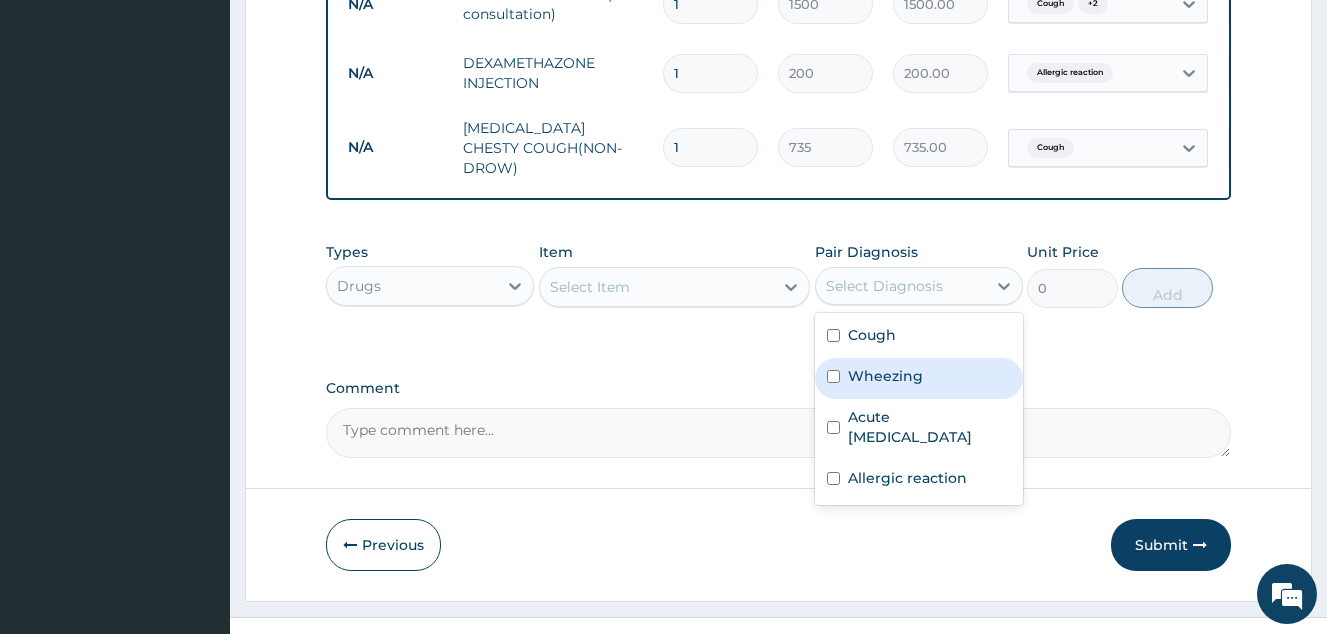 click on "Wheezing" at bounding box center [885, 376] 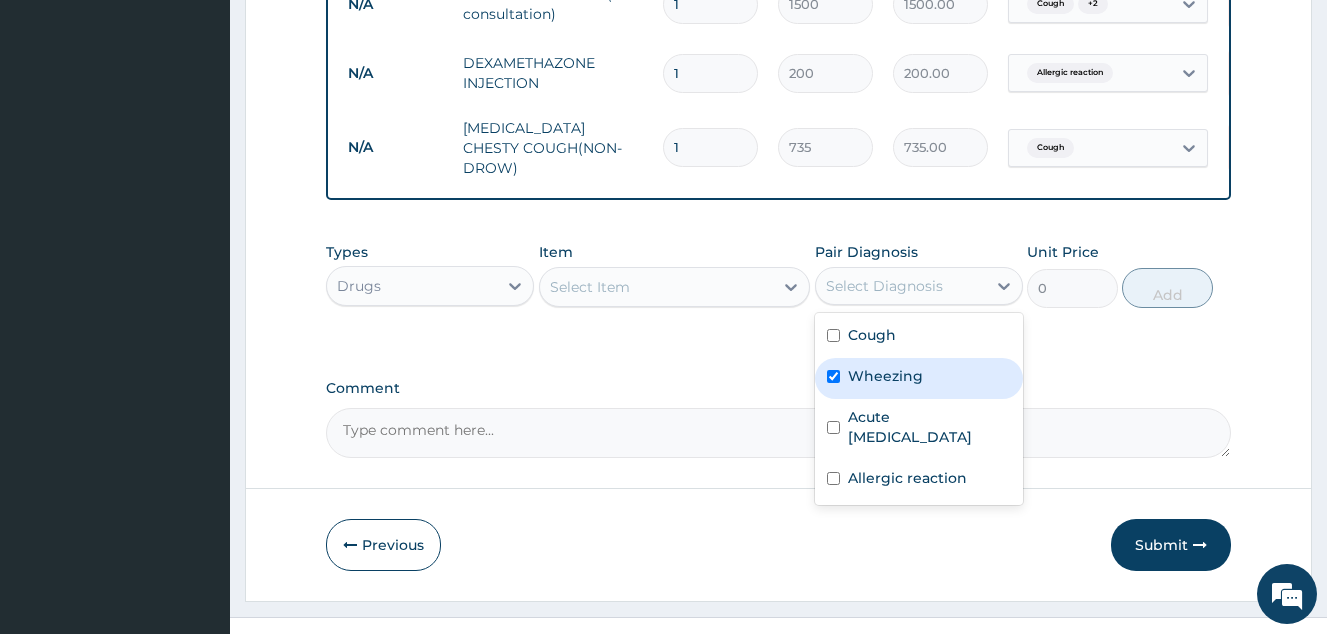 checkbox on "true" 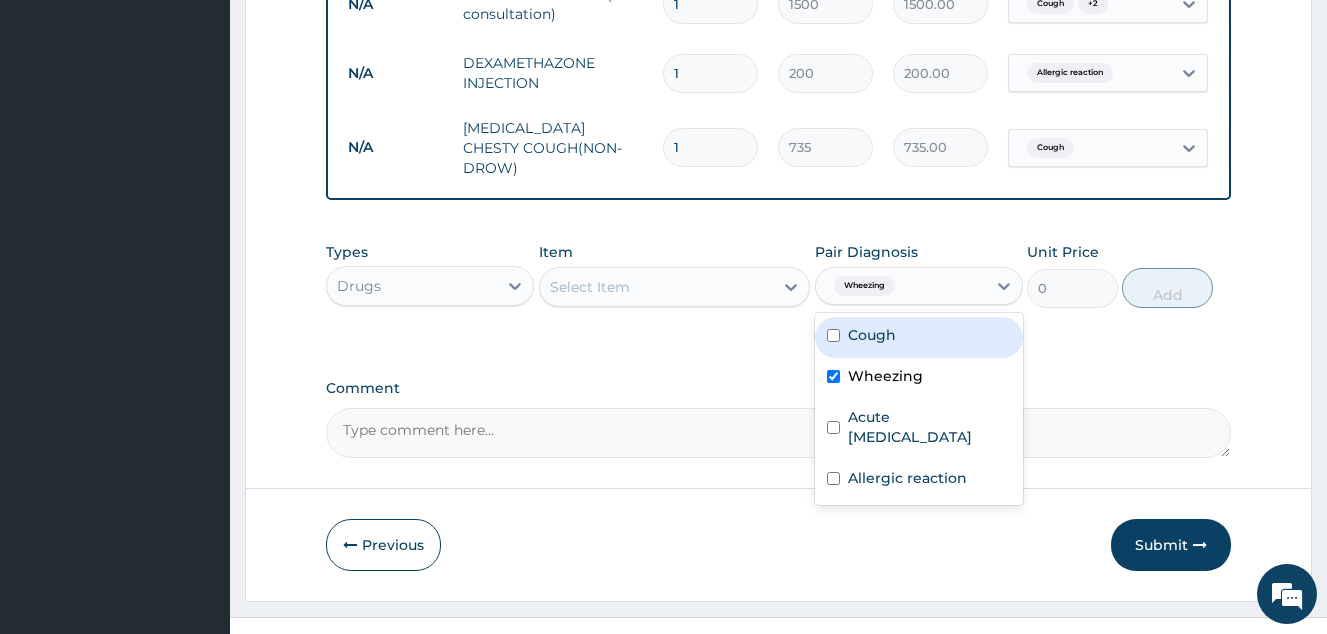 click on "Select Item" at bounding box center (657, 287) 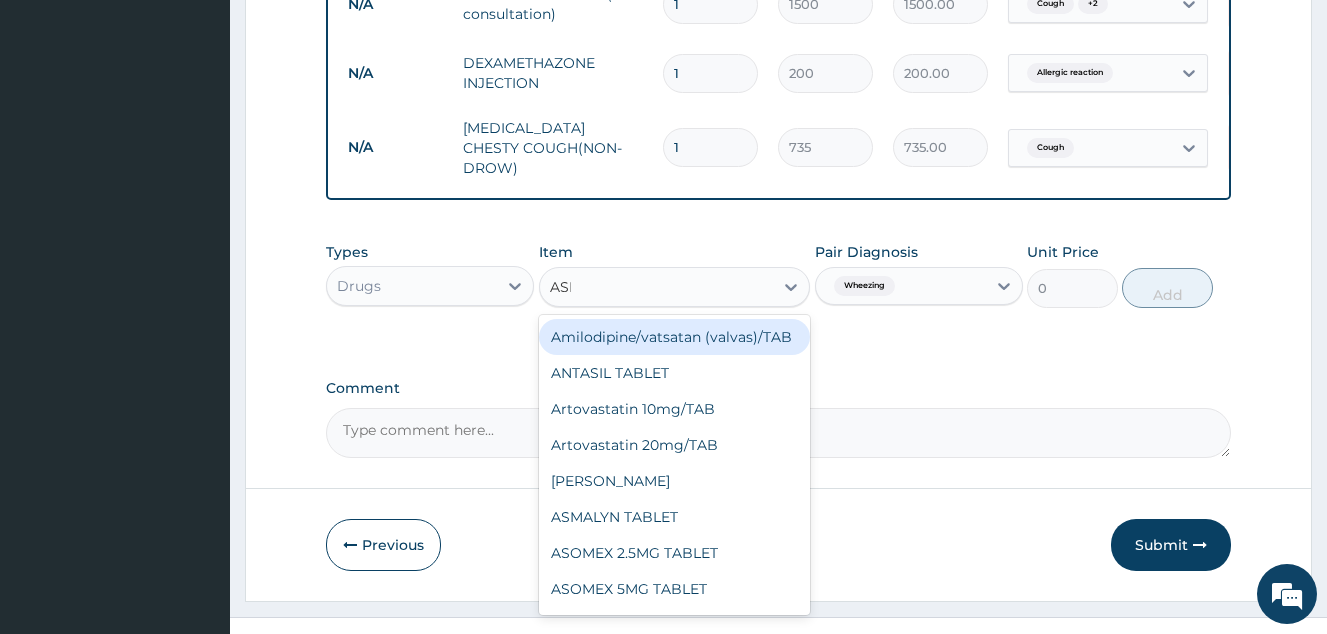 type on "ASMA" 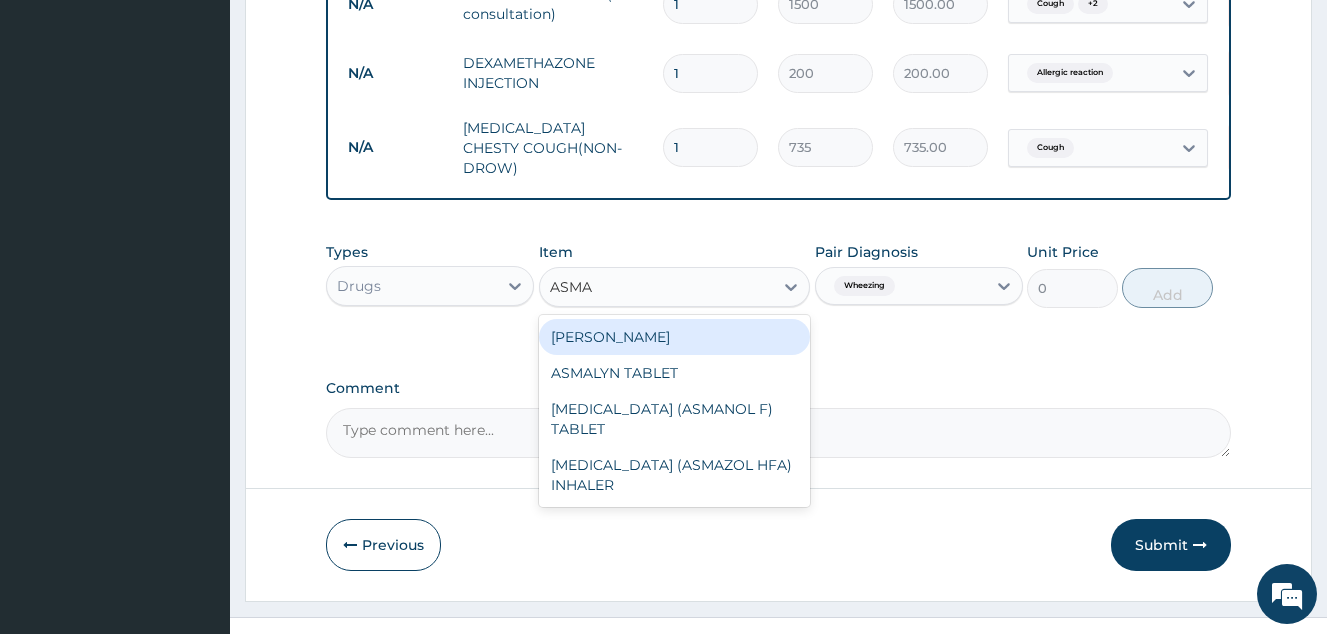 click on "ASMALYN SYRUP" at bounding box center (675, 337) 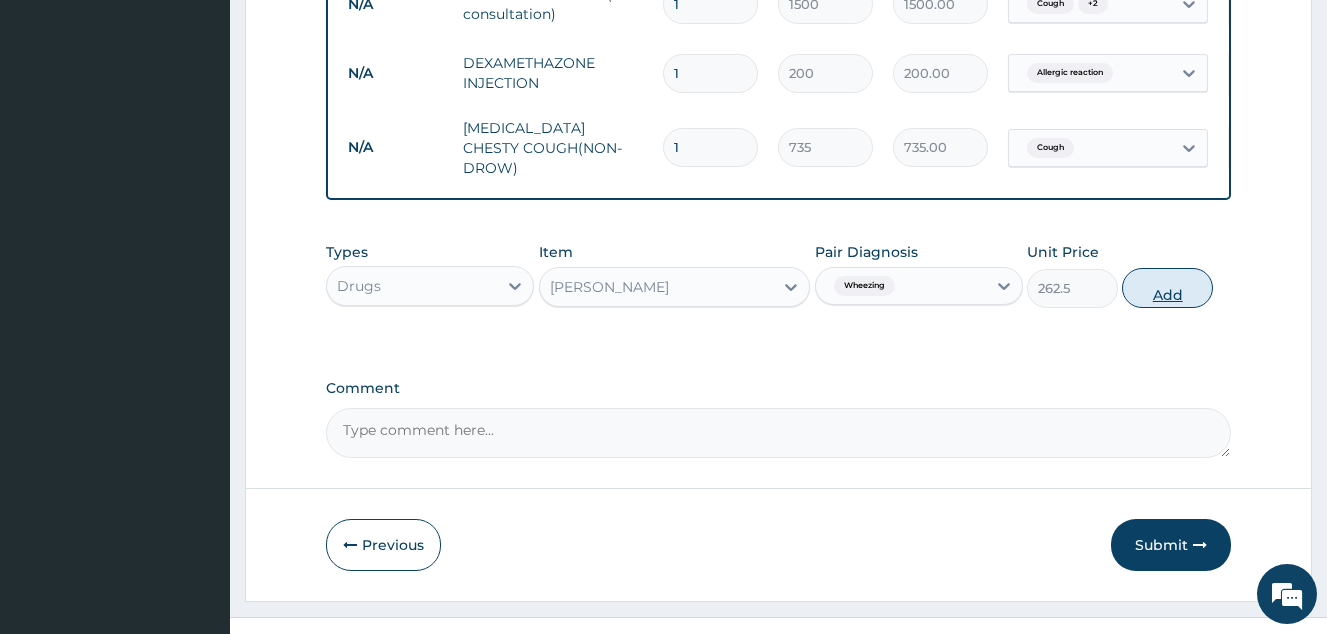 click on "Add" at bounding box center [1167, 288] 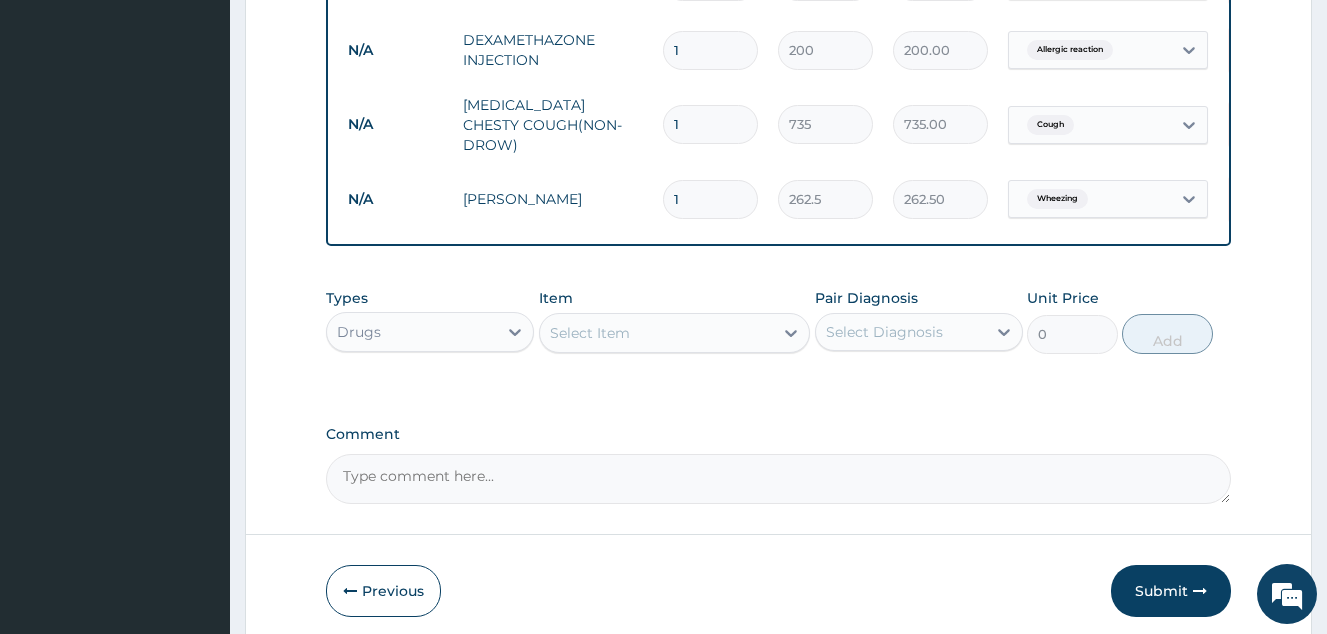 scroll, scrollTop: 928, scrollLeft: 0, axis: vertical 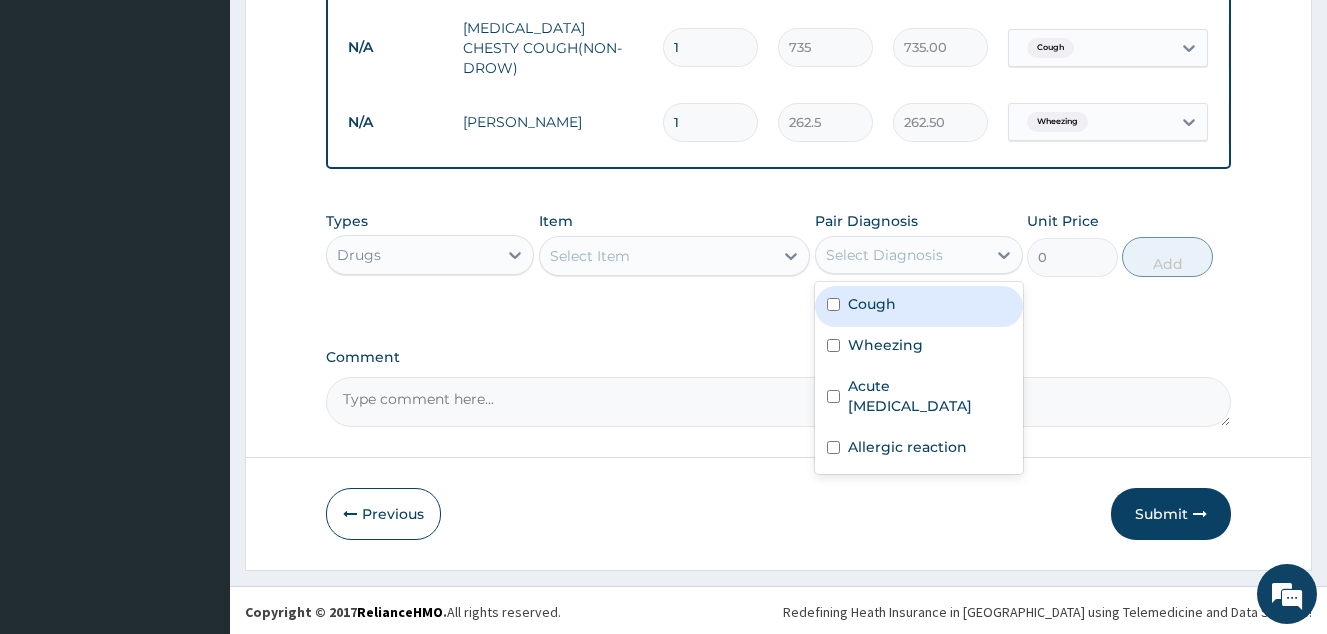 click on "Select Diagnosis" at bounding box center [901, 255] 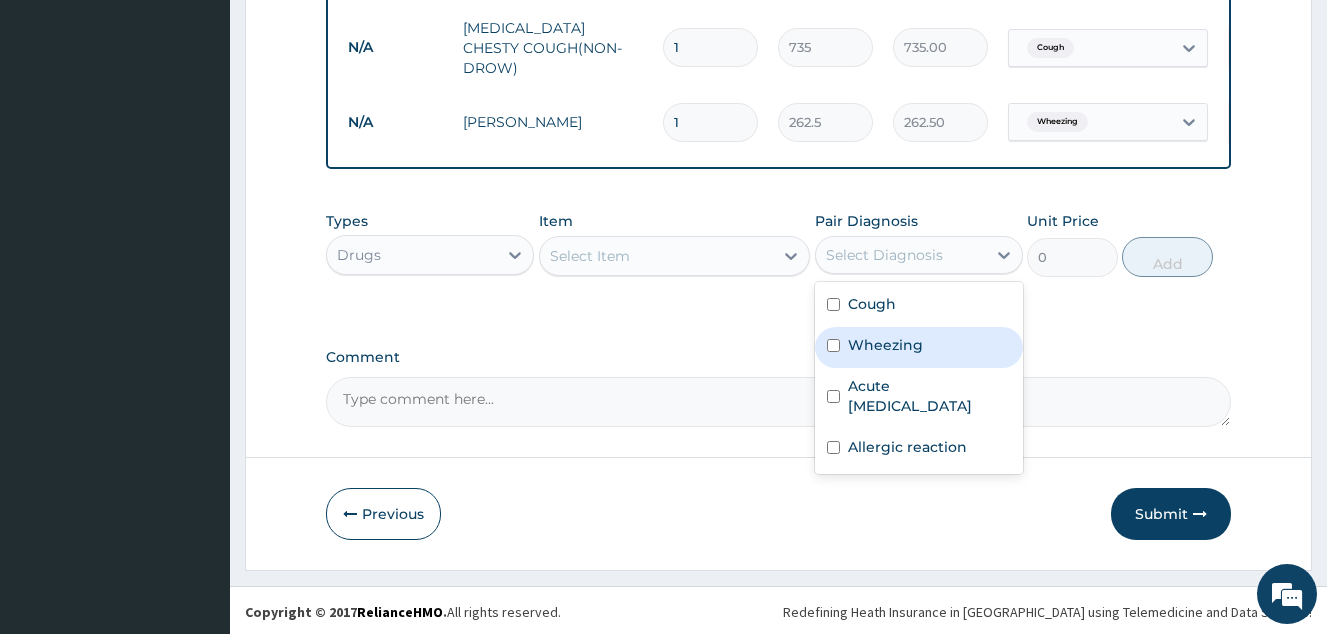 click on "Wheezing" at bounding box center (885, 345) 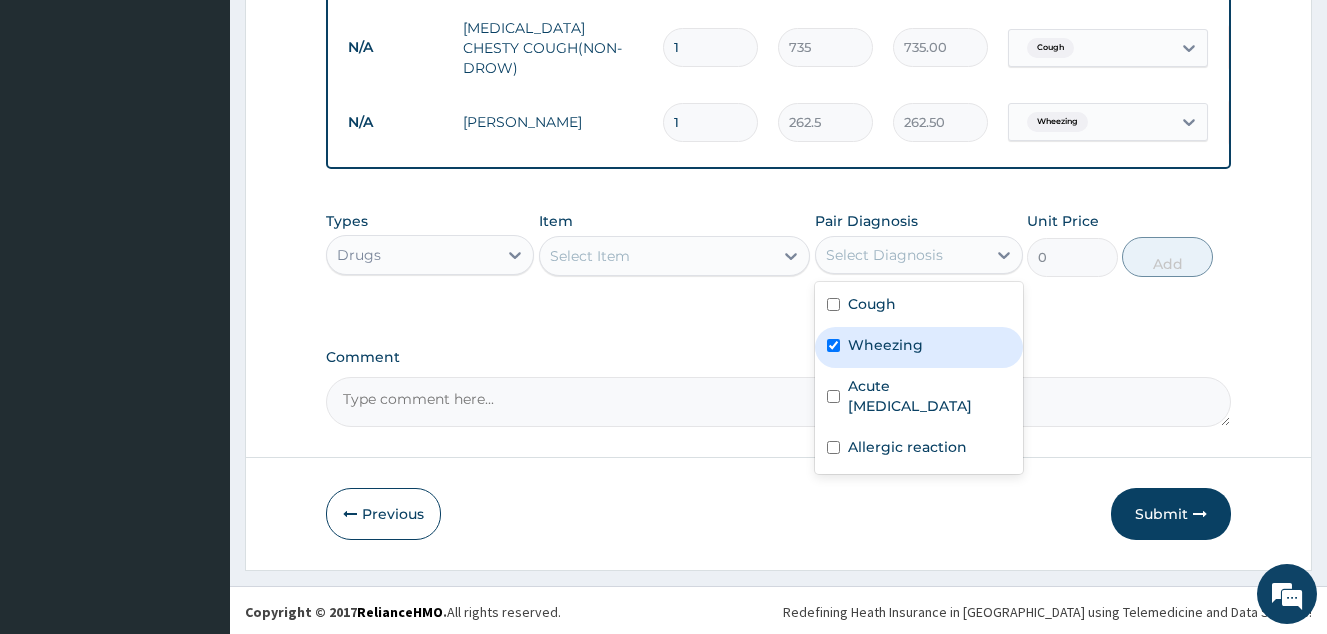 checkbox on "true" 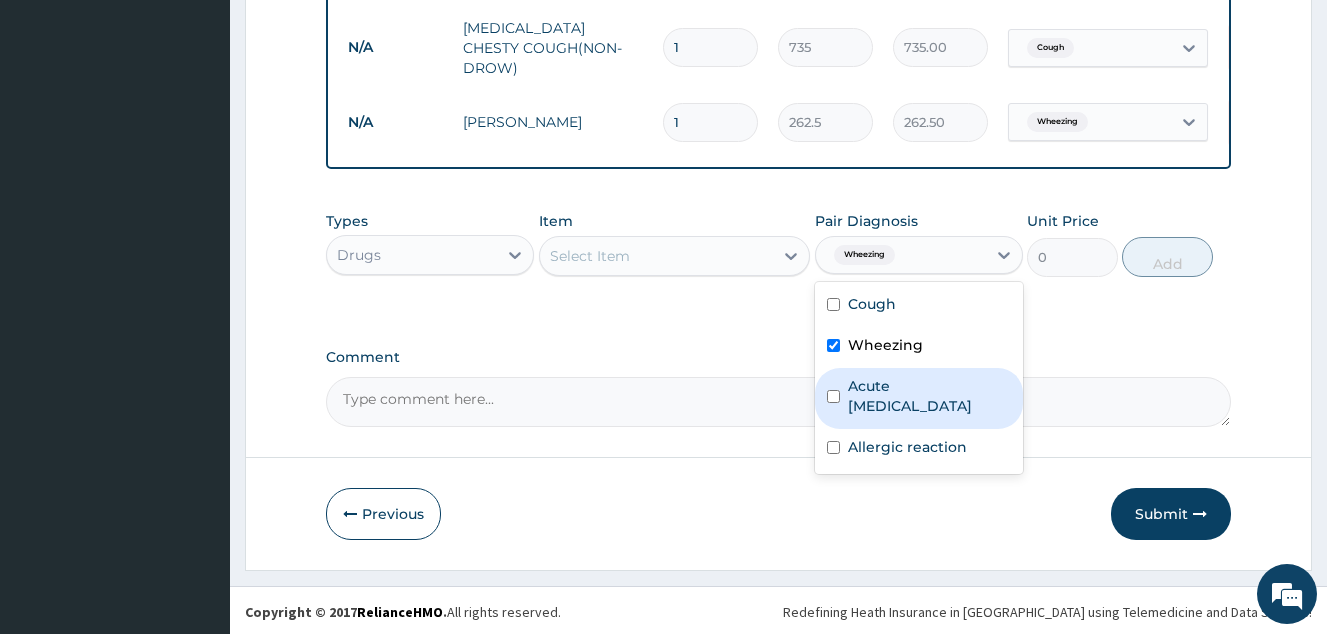 click on "Acute asthma" at bounding box center (929, 396) 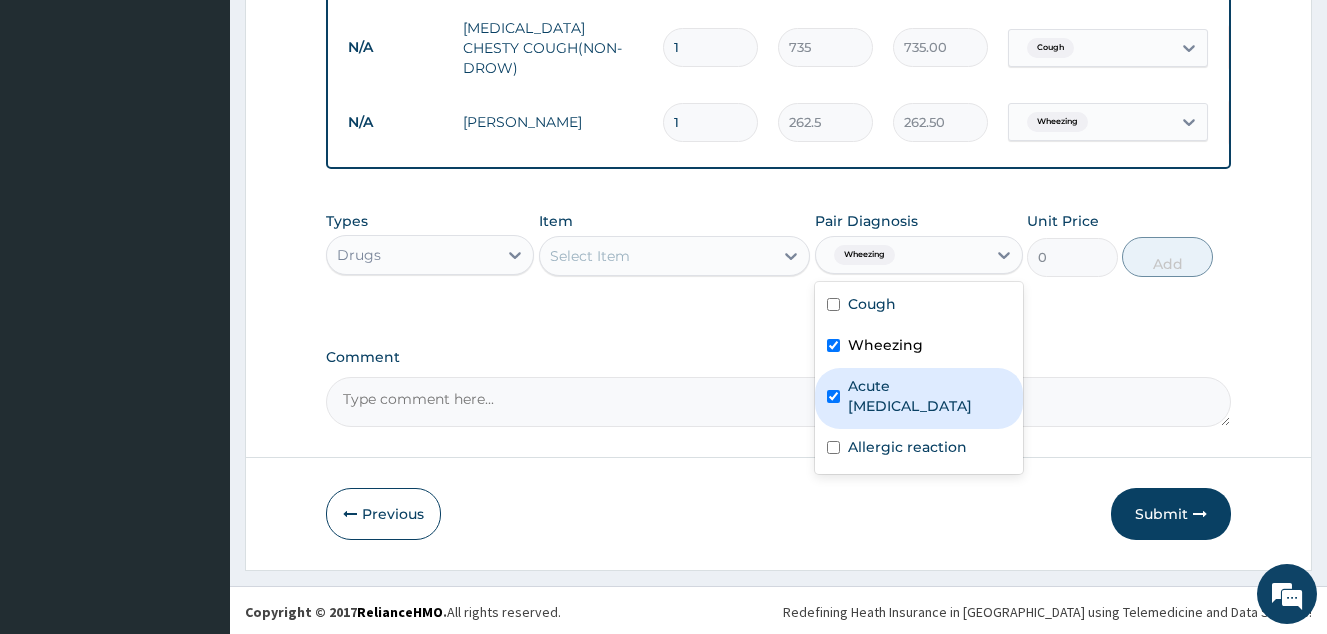 checkbox on "true" 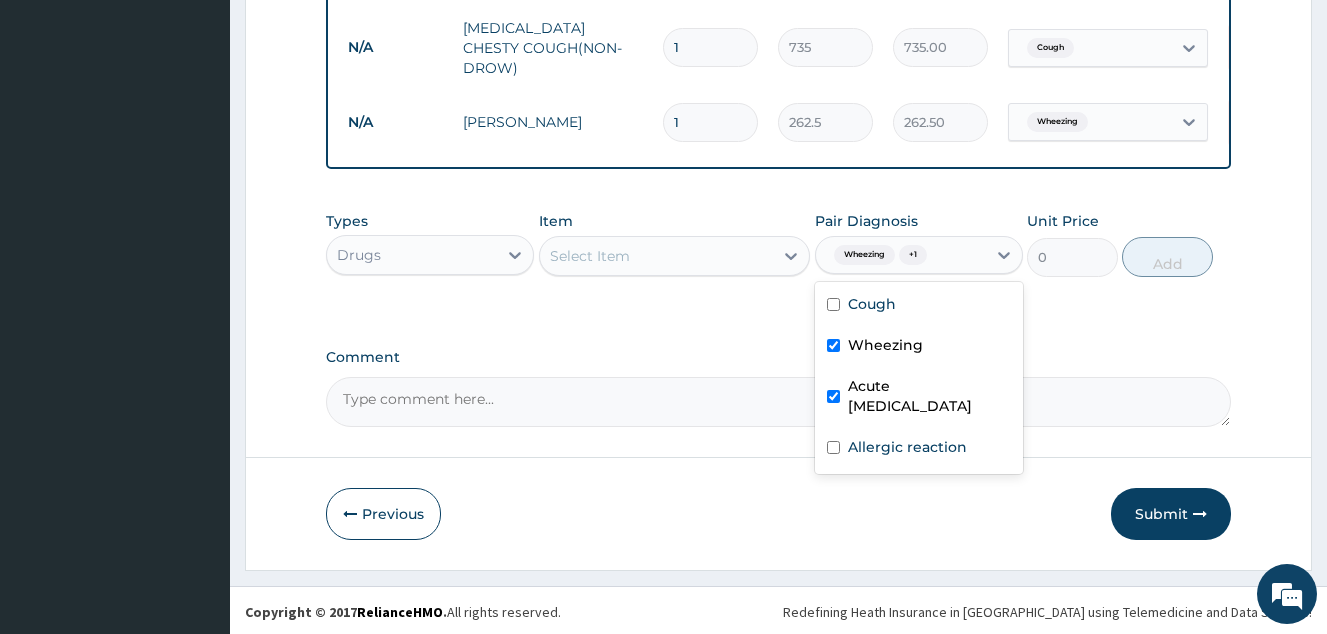click on "Select Item" at bounding box center [657, 256] 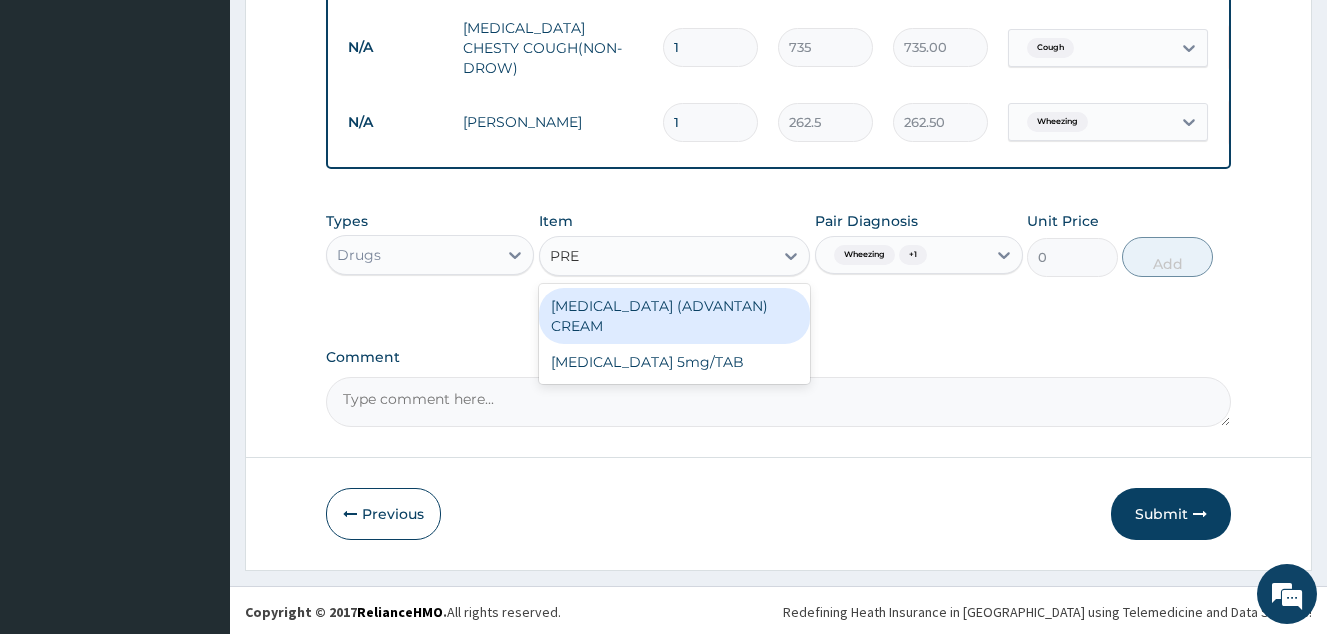type on "PRED" 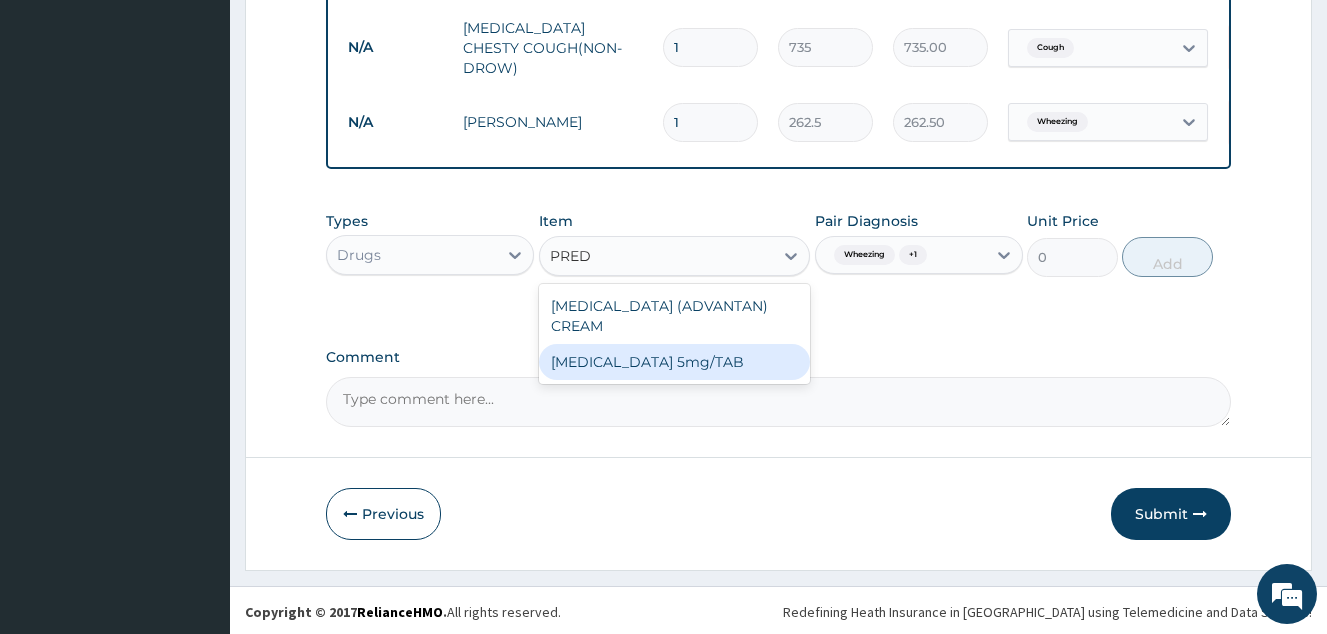 click on "PREDNISOLONE 5mg/TAB" at bounding box center [675, 362] 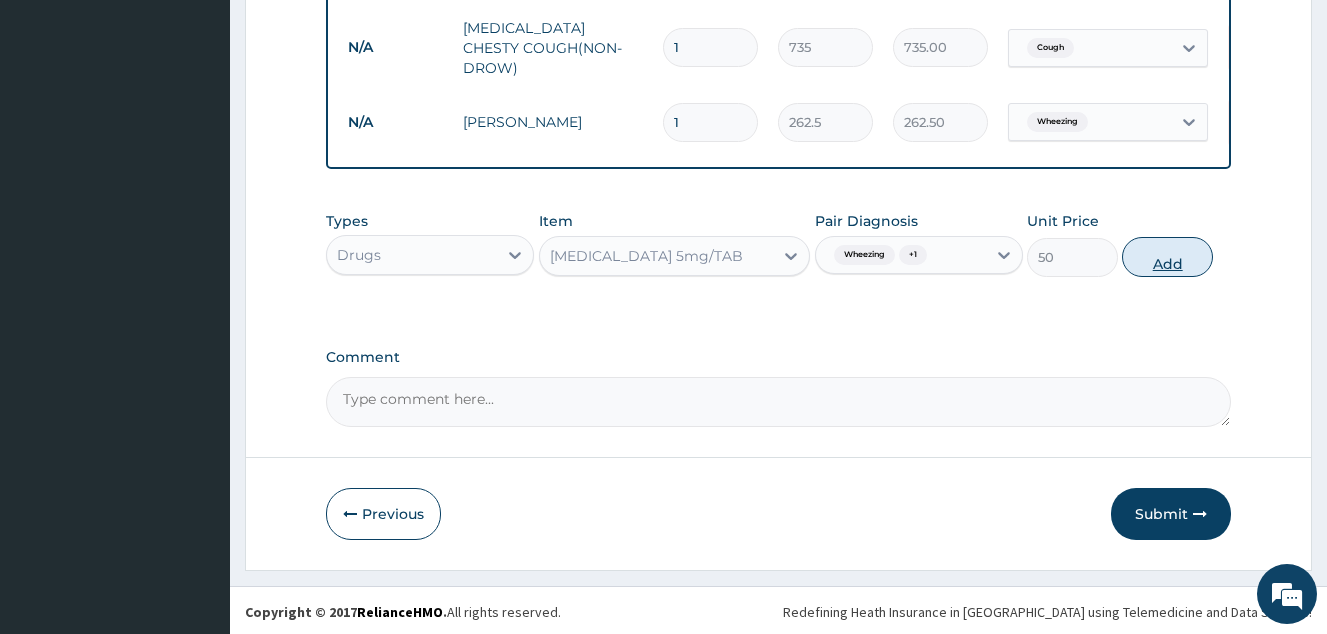 click on "Add" at bounding box center (1167, 257) 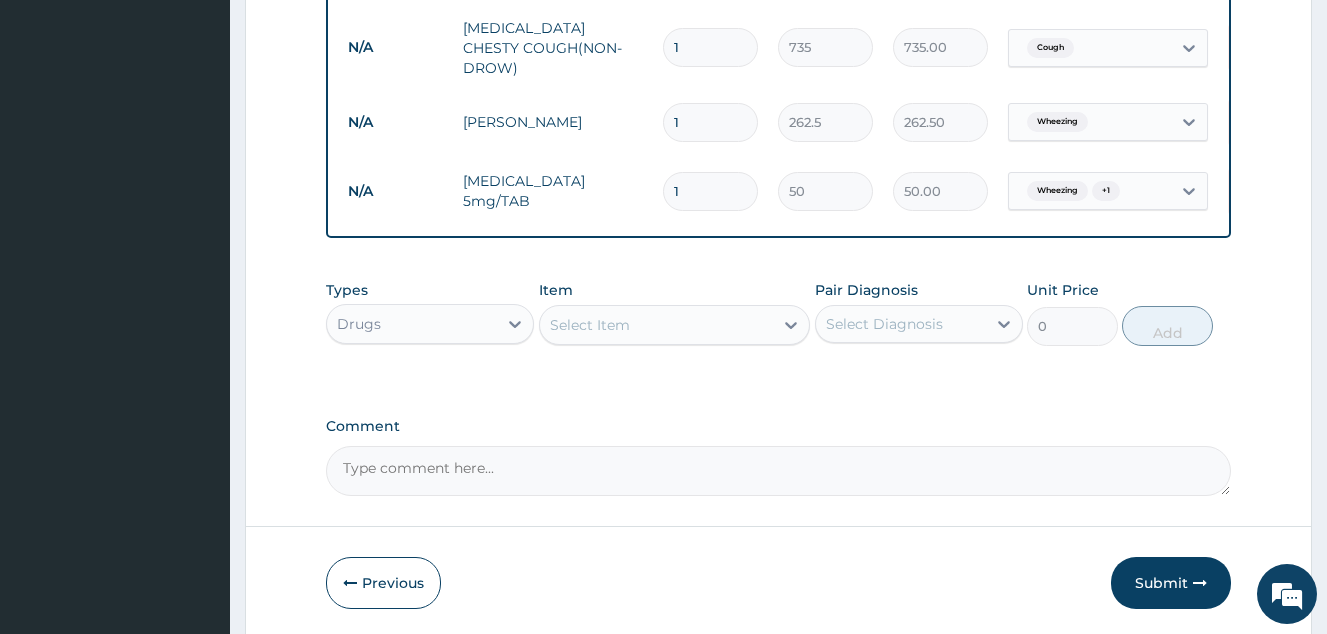 type 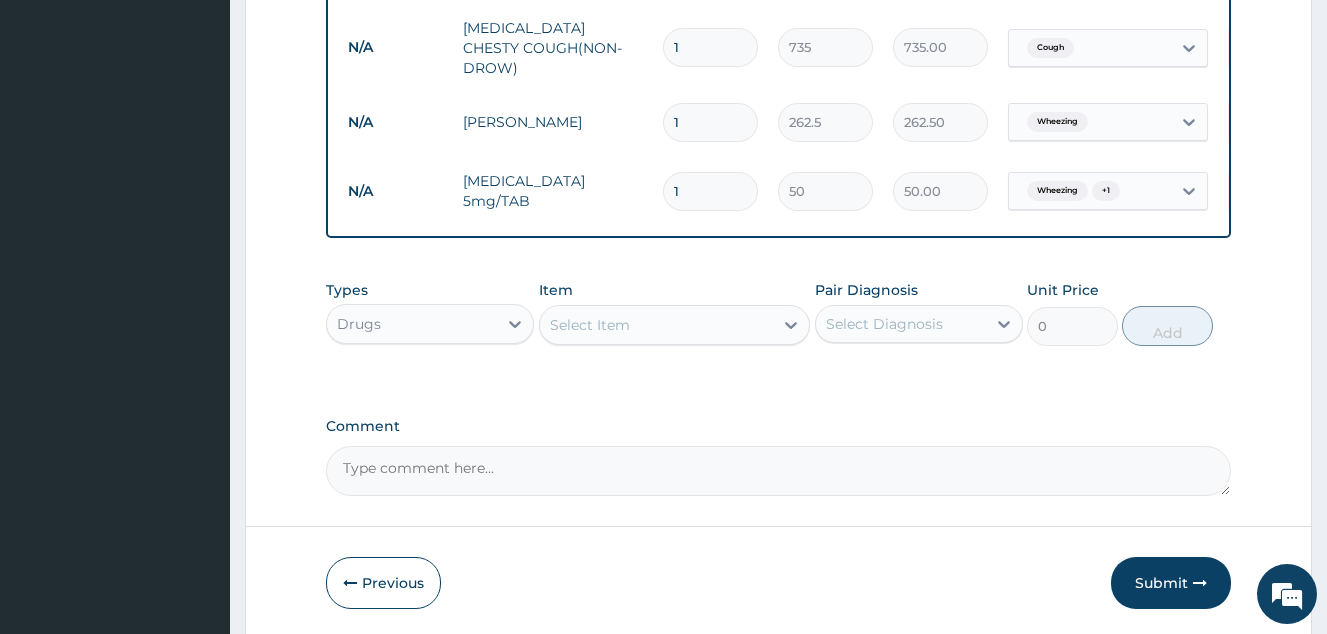 type on "0.00" 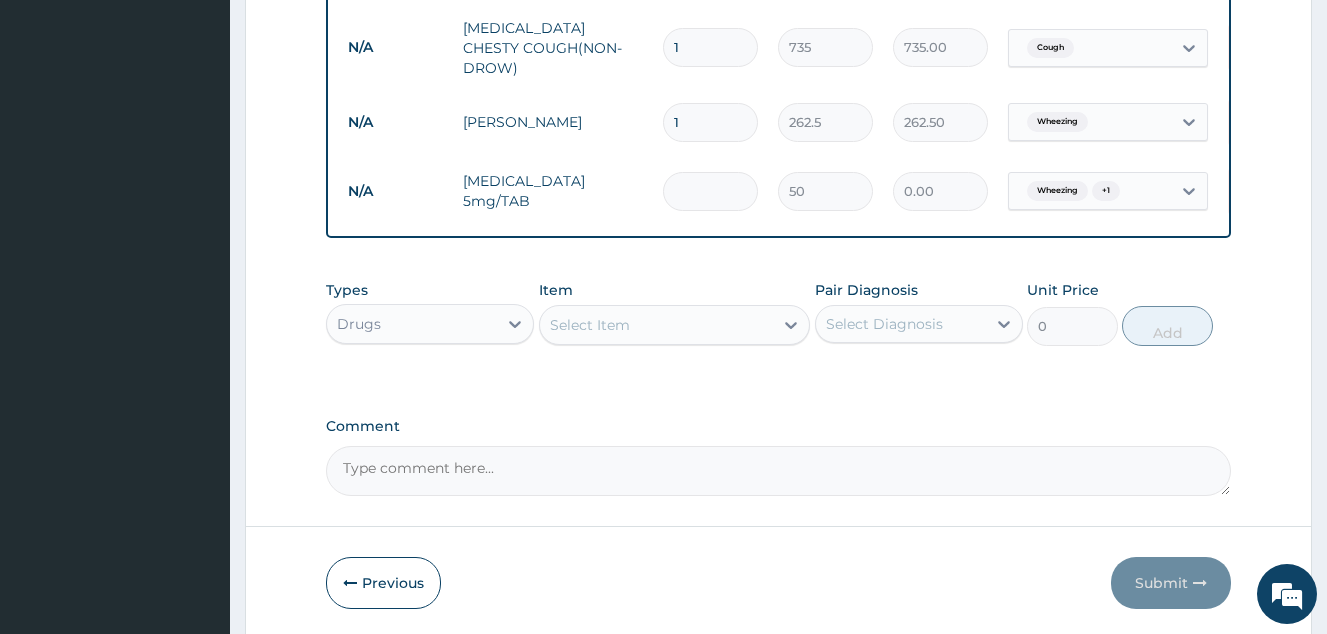type on "6" 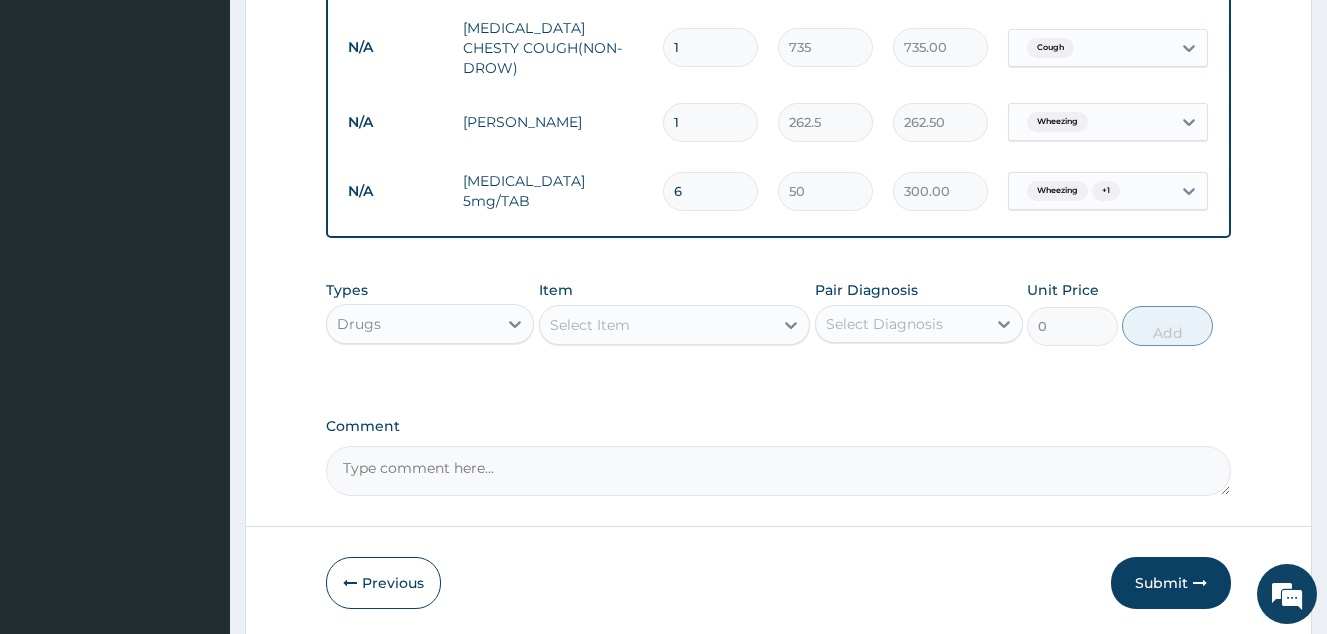 type on "6" 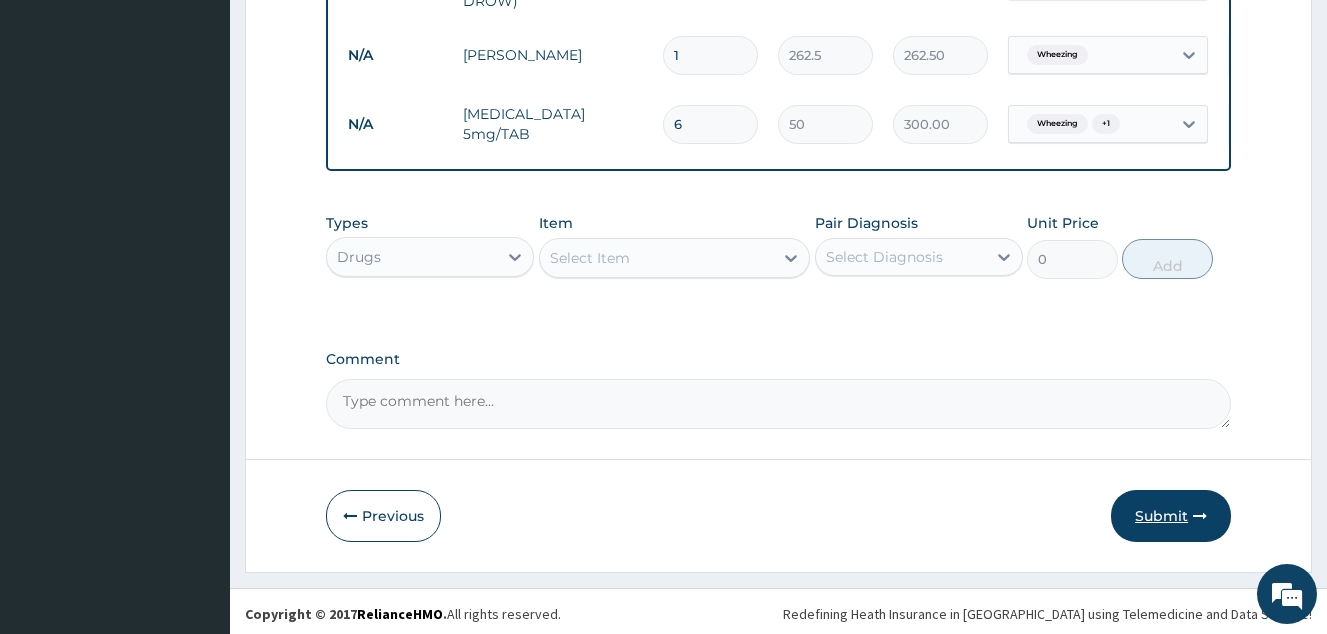 scroll, scrollTop: 1004, scrollLeft: 0, axis: vertical 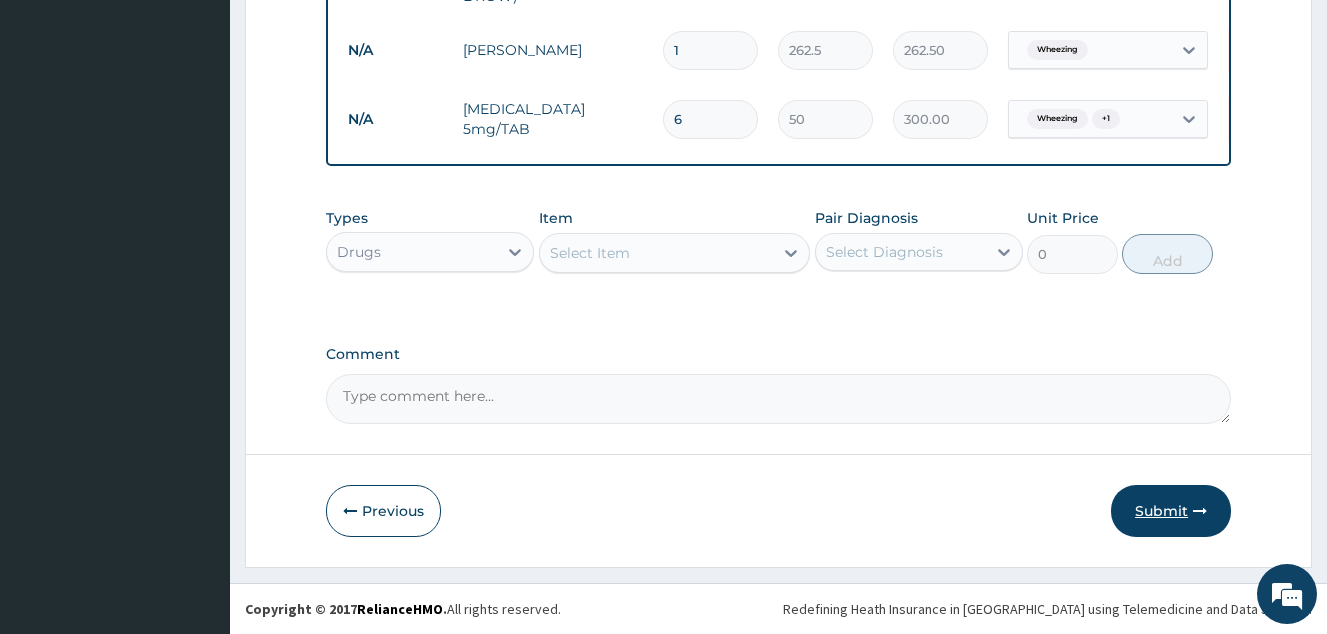 click on "Submit" at bounding box center [1171, 511] 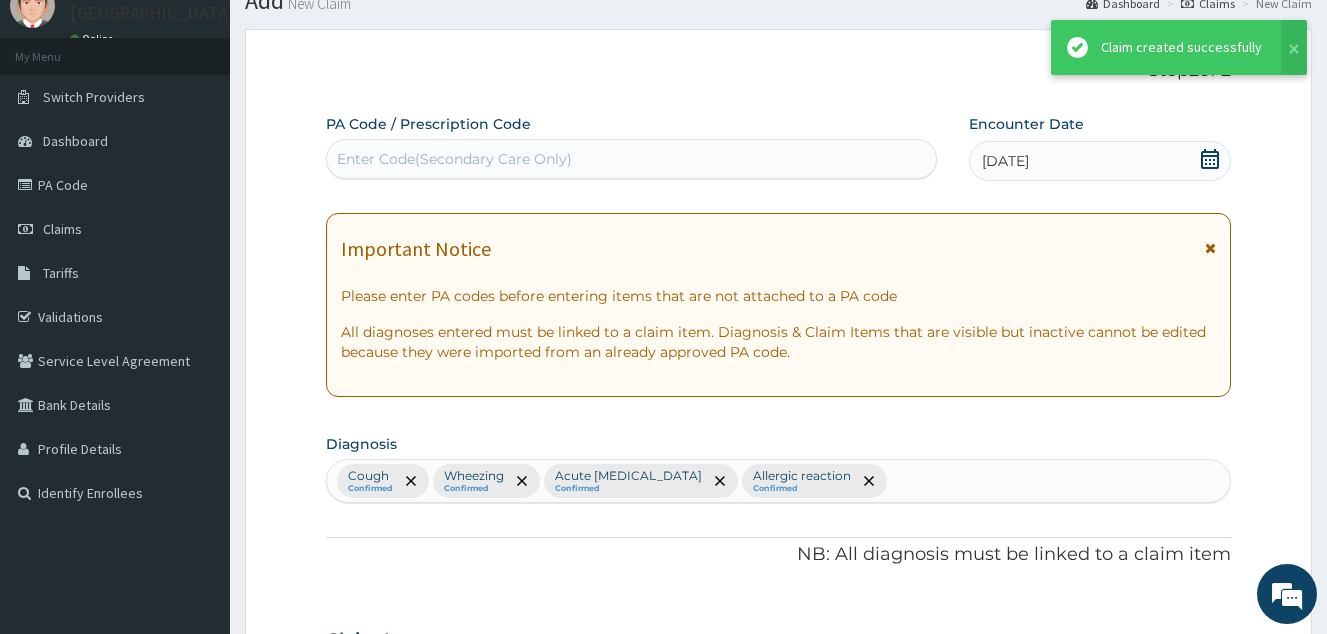 scroll, scrollTop: 1004, scrollLeft: 0, axis: vertical 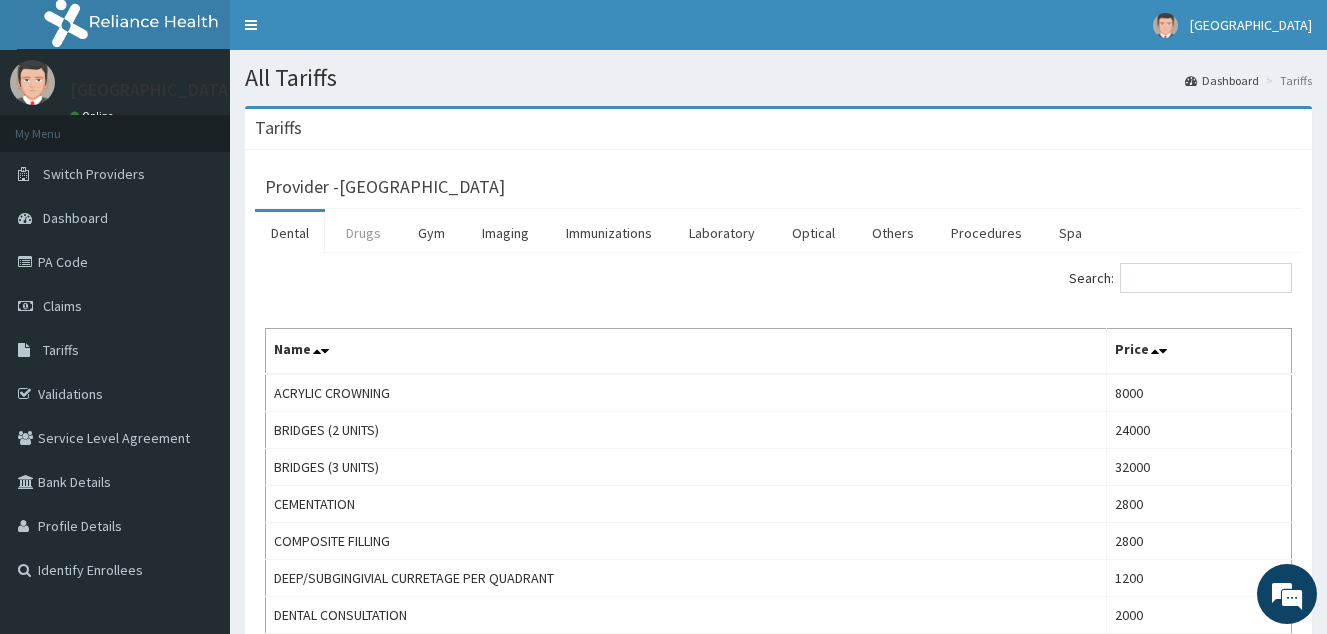 click on "Drugs" at bounding box center [363, 233] 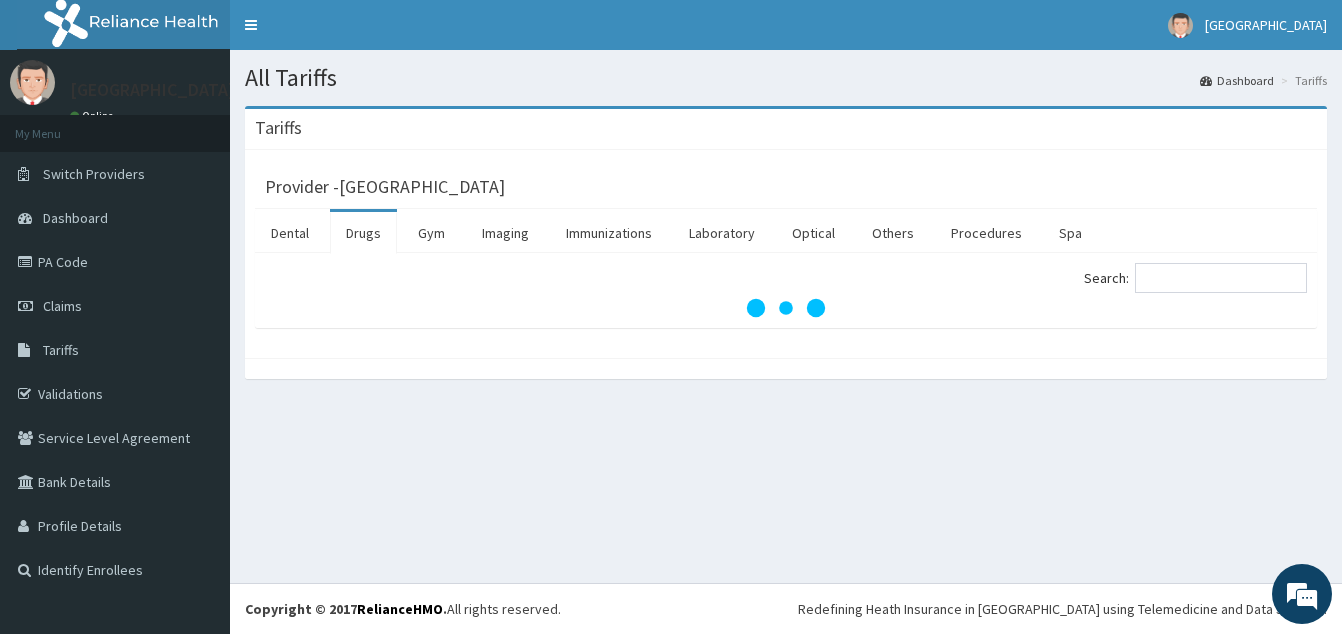 scroll, scrollTop: 0, scrollLeft: 0, axis: both 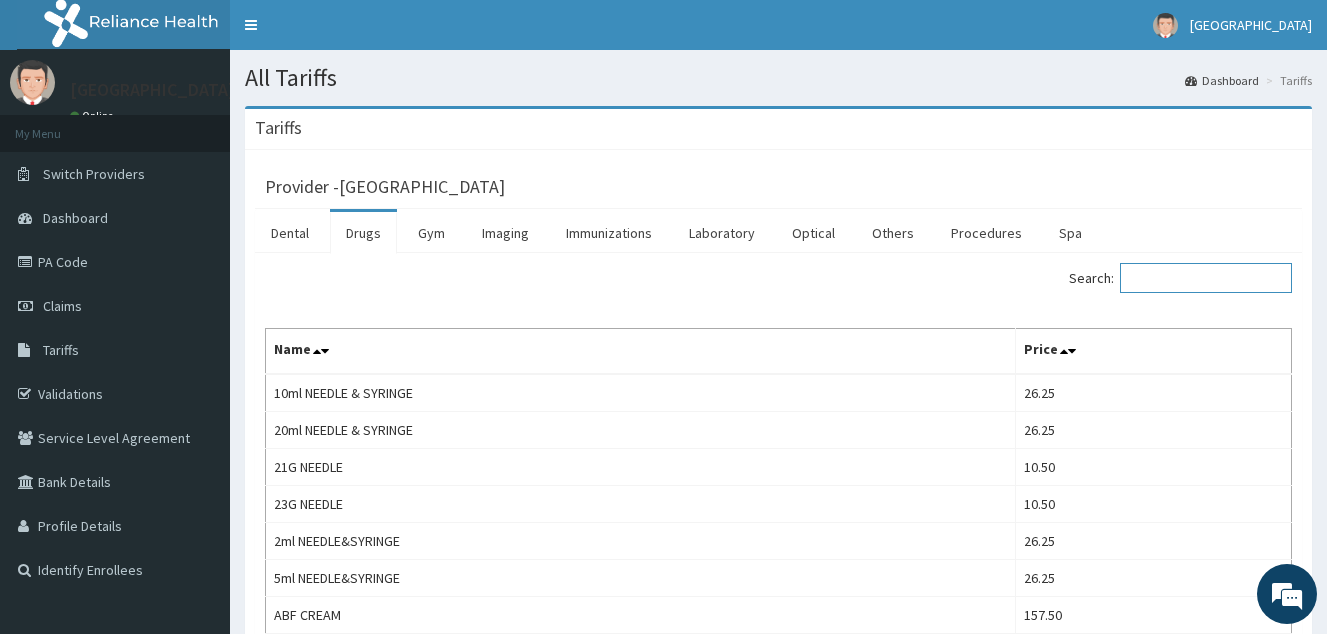 click on "Search:" at bounding box center [1206, 278] 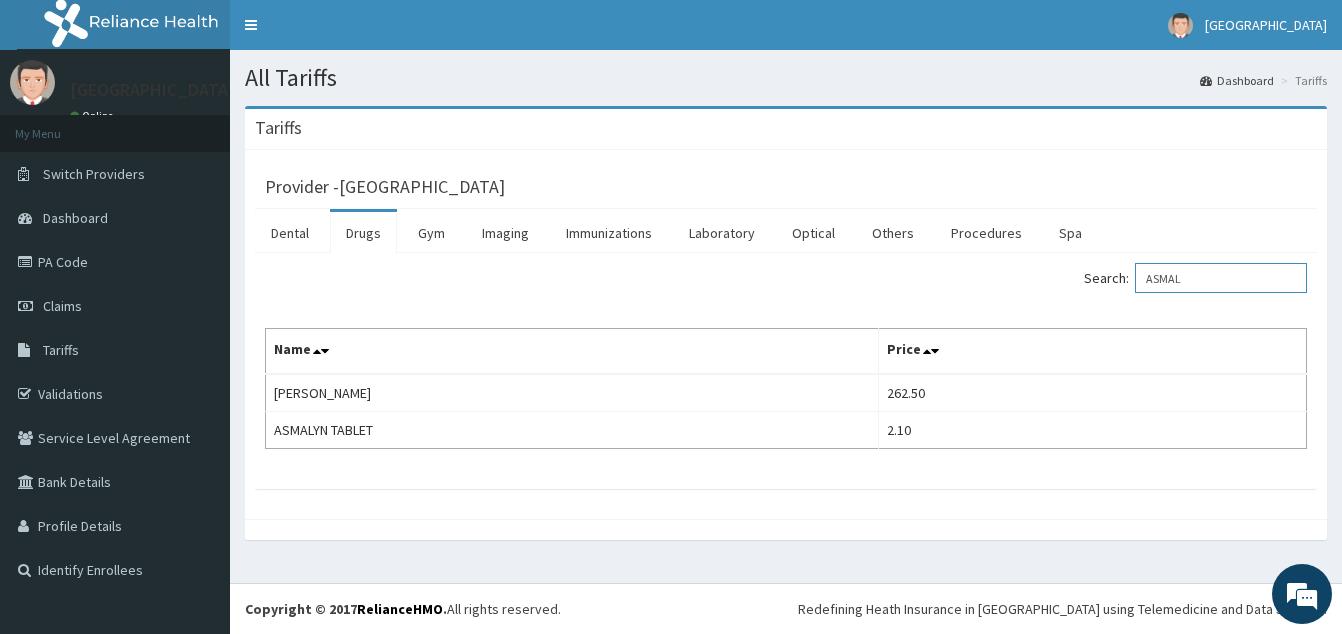 type on "ASMAL" 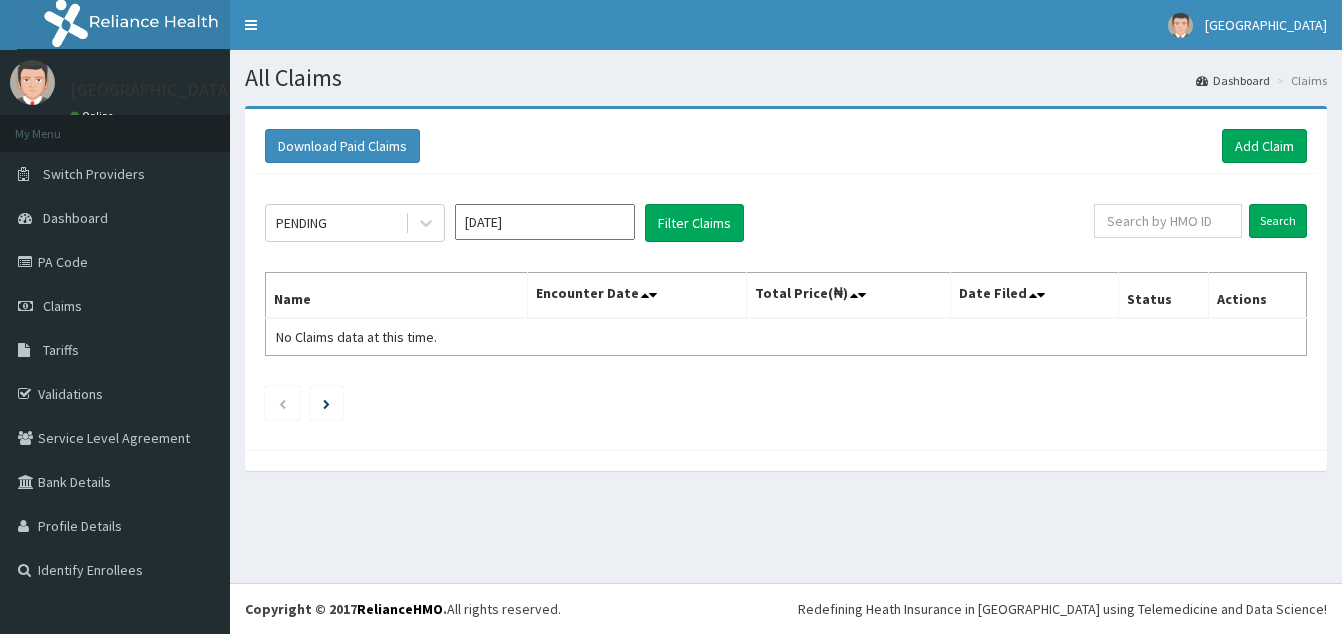 scroll, scrollTop: 0, scrollLeft: 0, axis: both 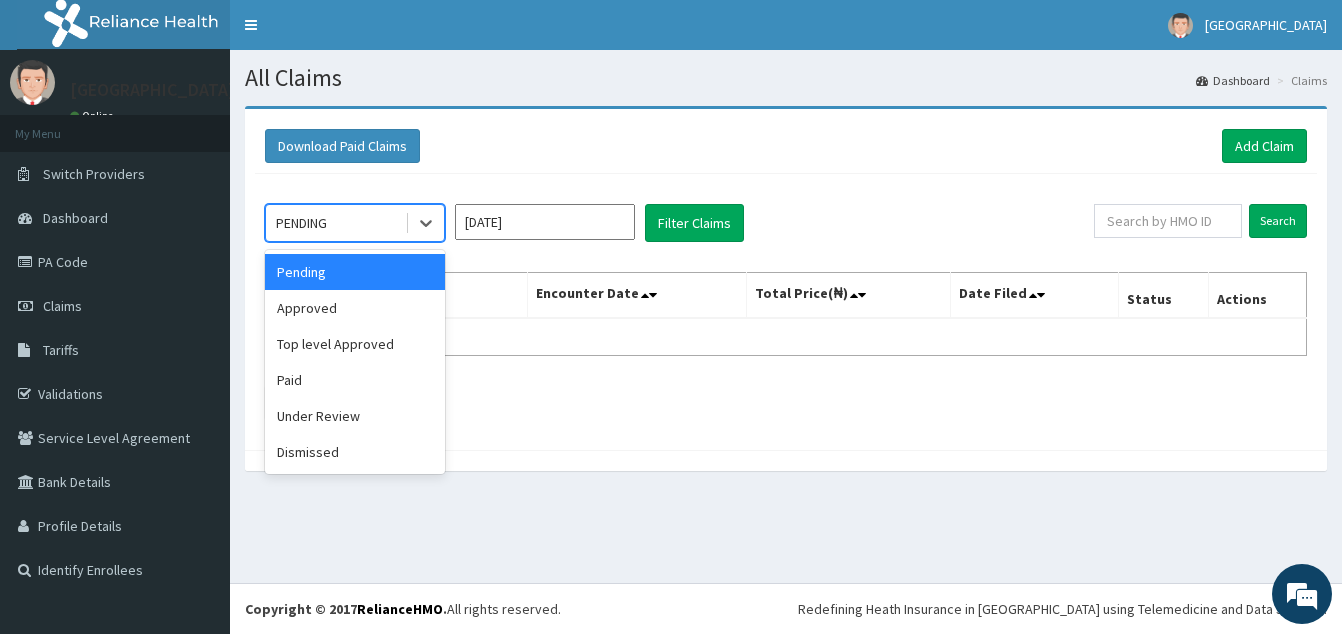 click on "PENDING" at bounding box center [301, 223] 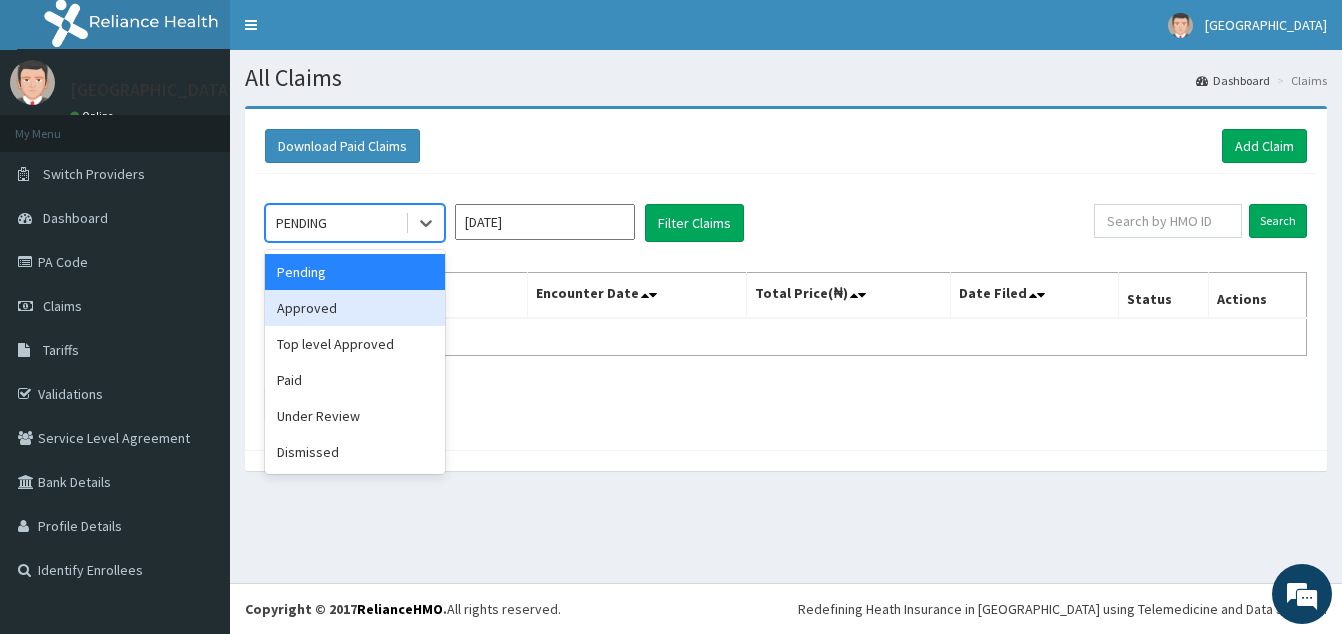 click on "Approved" at bounding box center [355, 308] 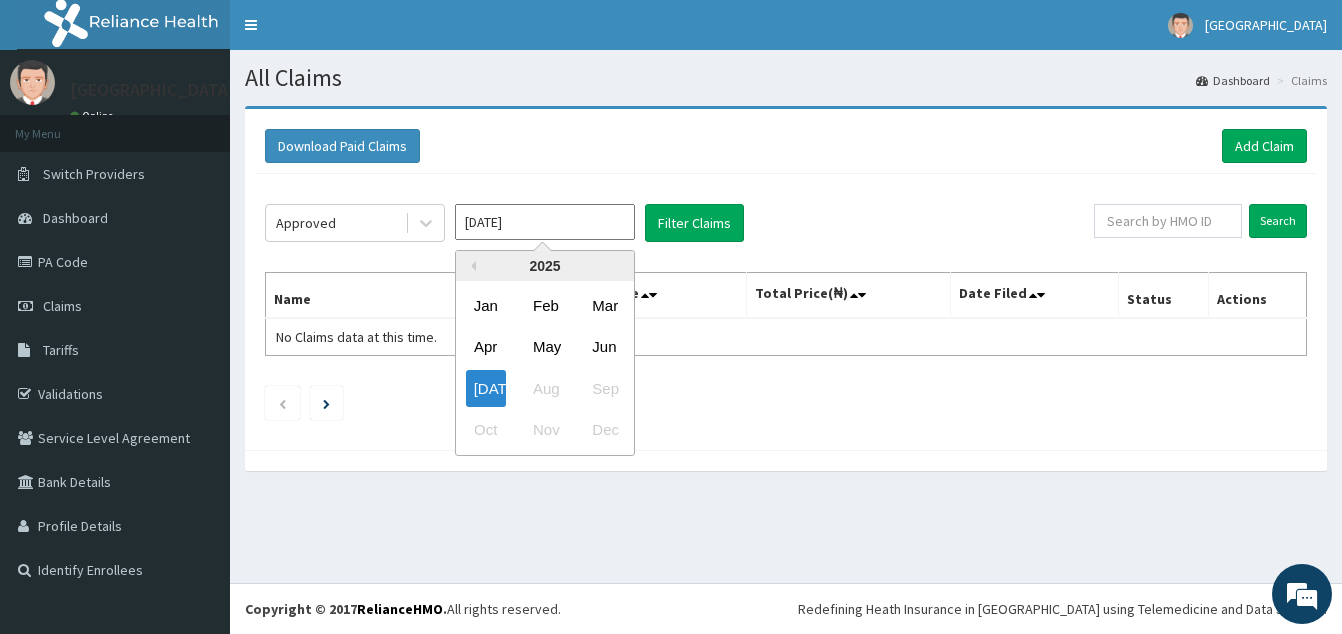 click on "[DATE]" at bounding box center (545, 222) 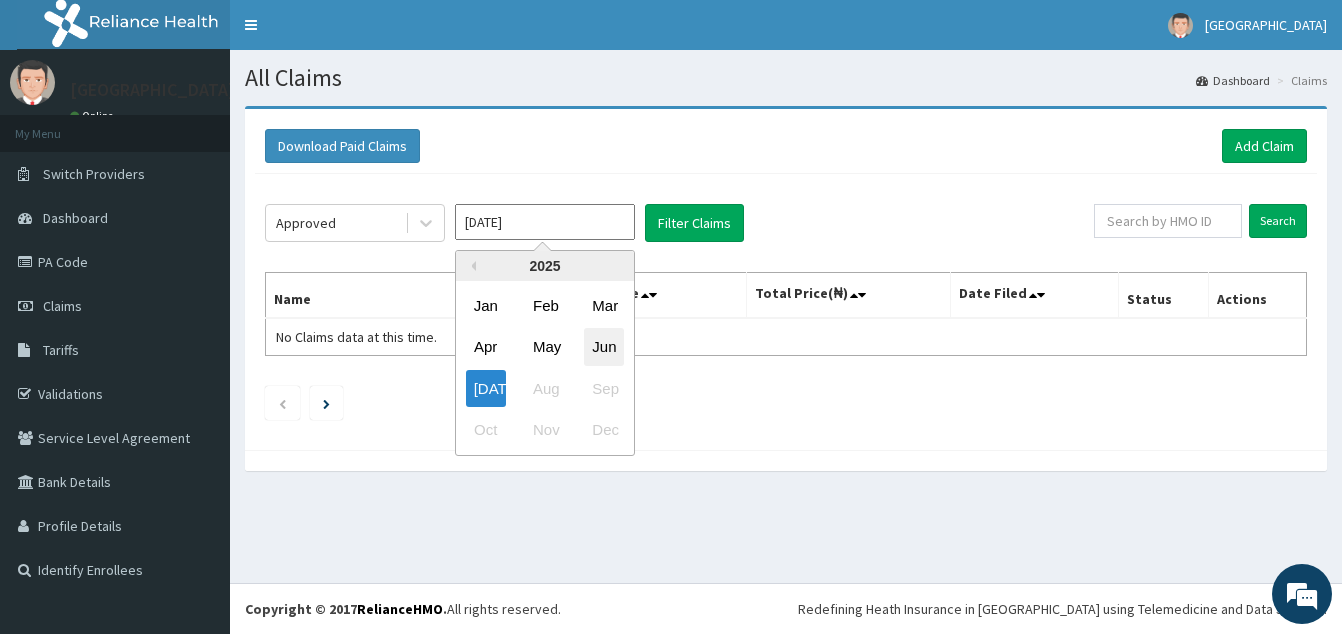 drag, startPoint x: 604, startPoint y: 348, endPoint x: 665, endPoint y: 243, distance: 121.433105 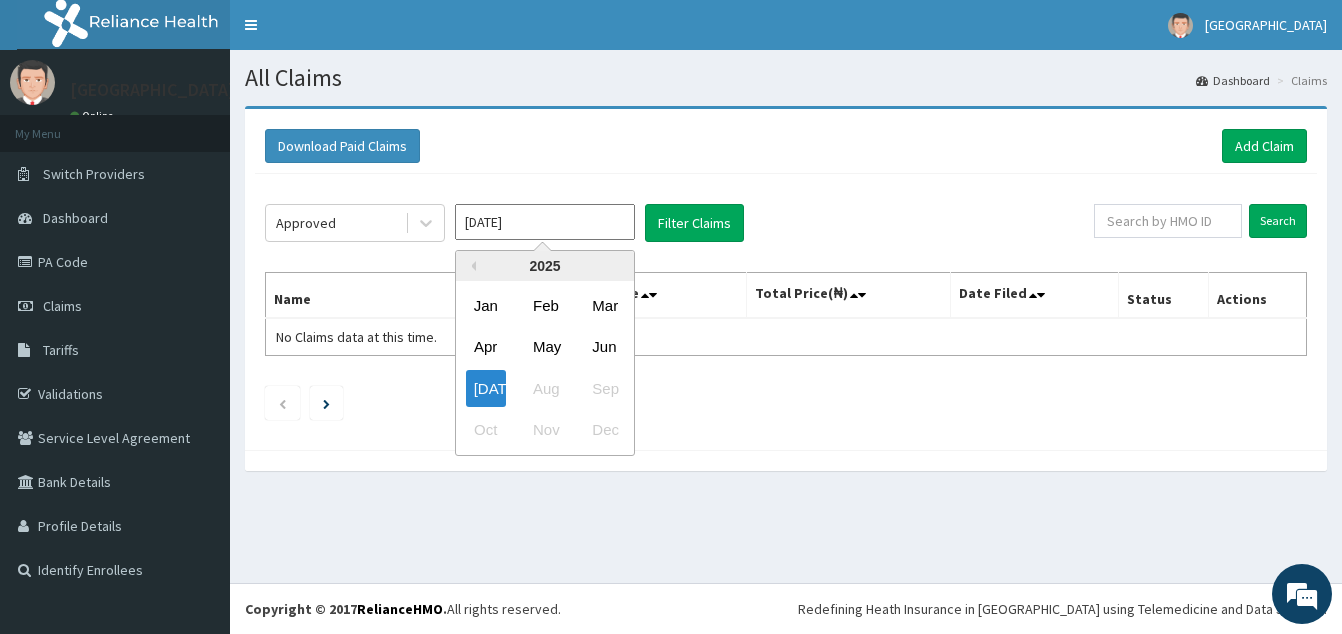 click on "Jun" at bounding box center [604, 347] 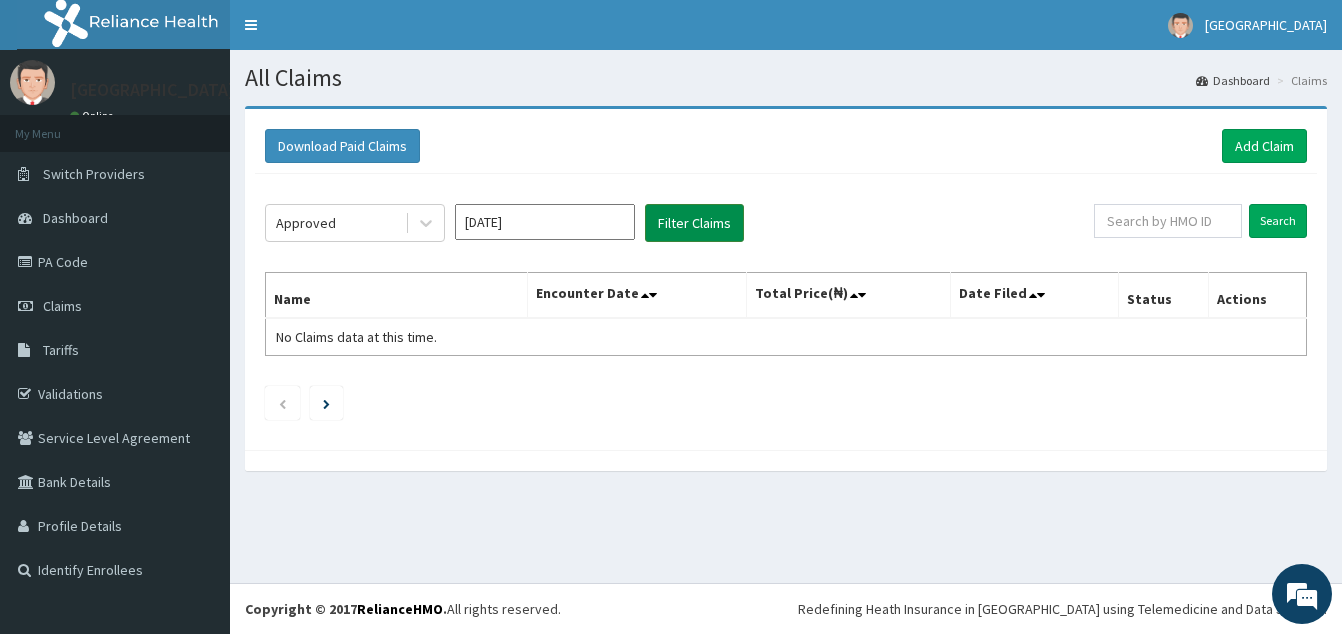 click on "Filter Claims" at bounding box center [694, 223] 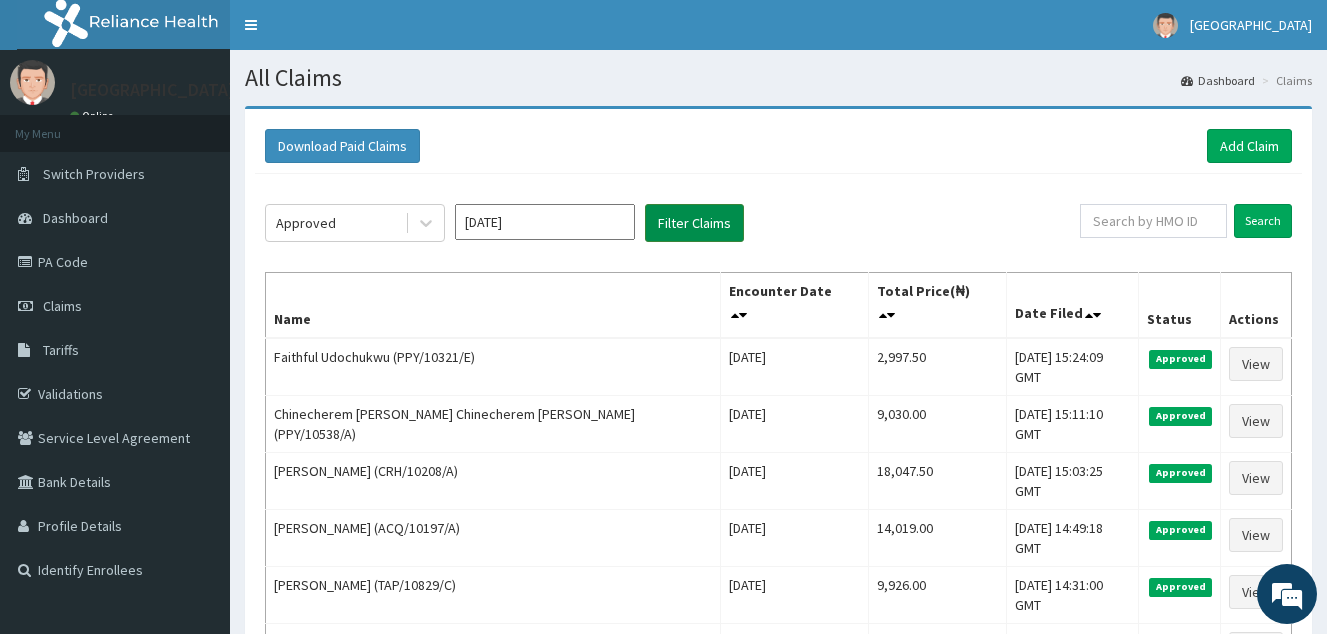scroll, scrollTop: 0, scrollLeft: 0, axis: both 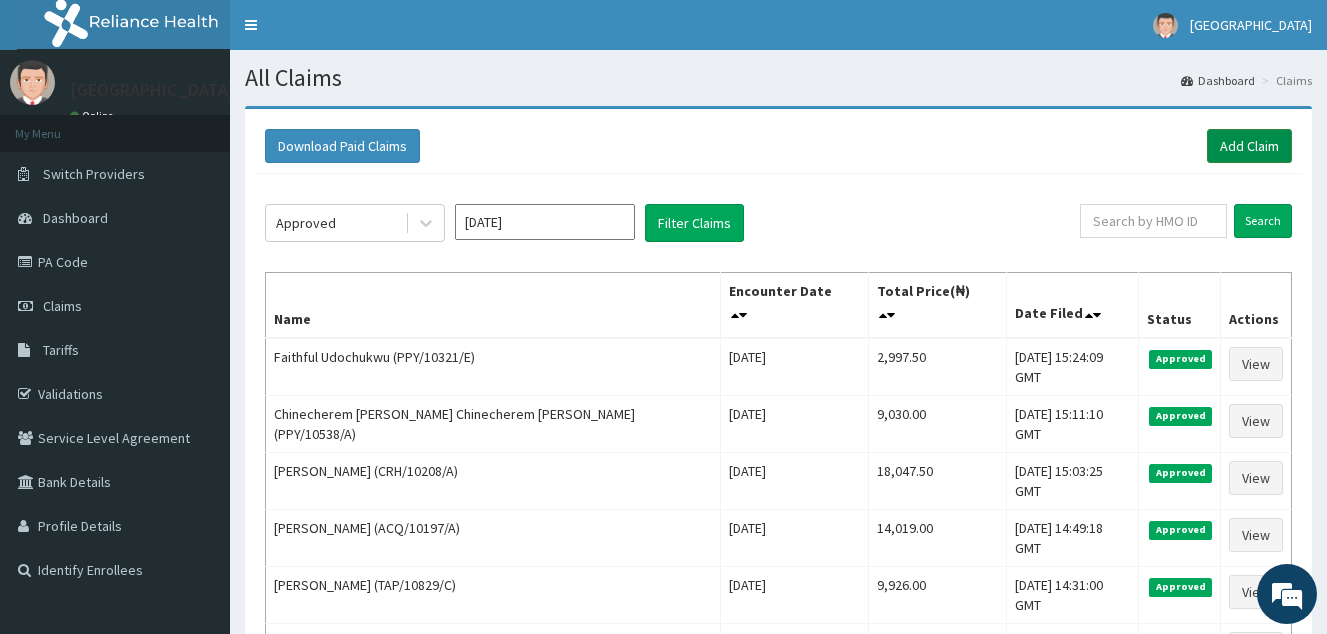 click on "Add Claim" at bounding box center (1249, 146) 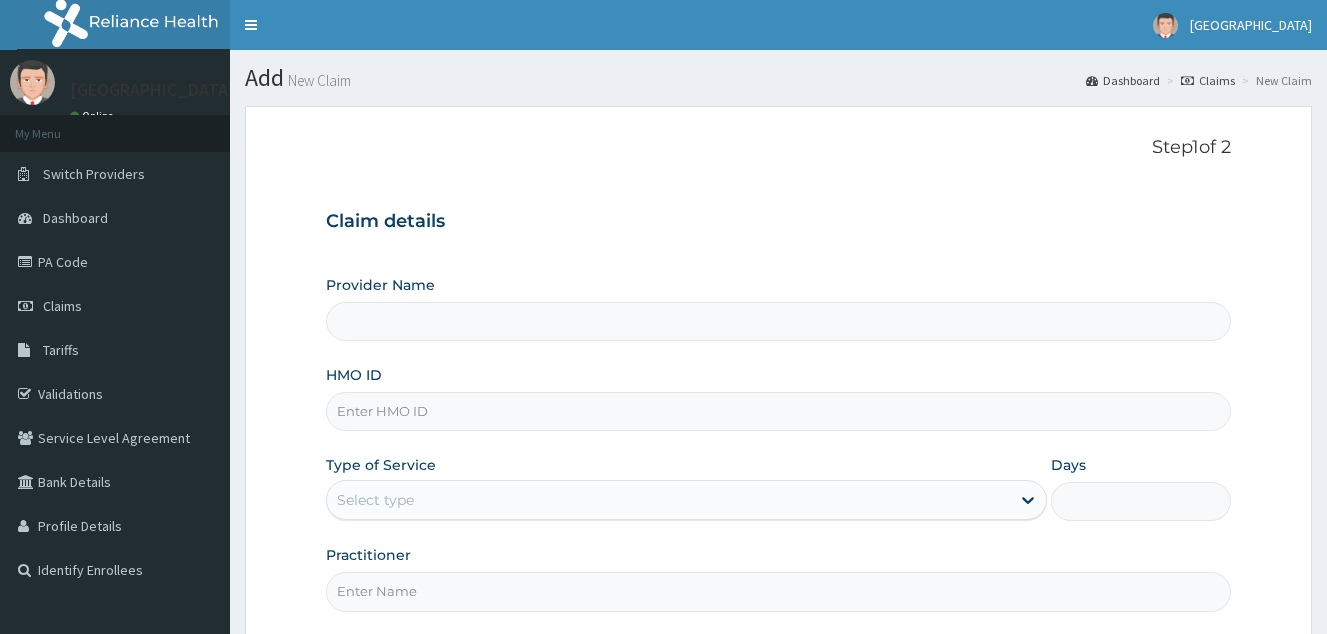 scroll, scrollTop: 0, scrollLeft: 0, axis: both 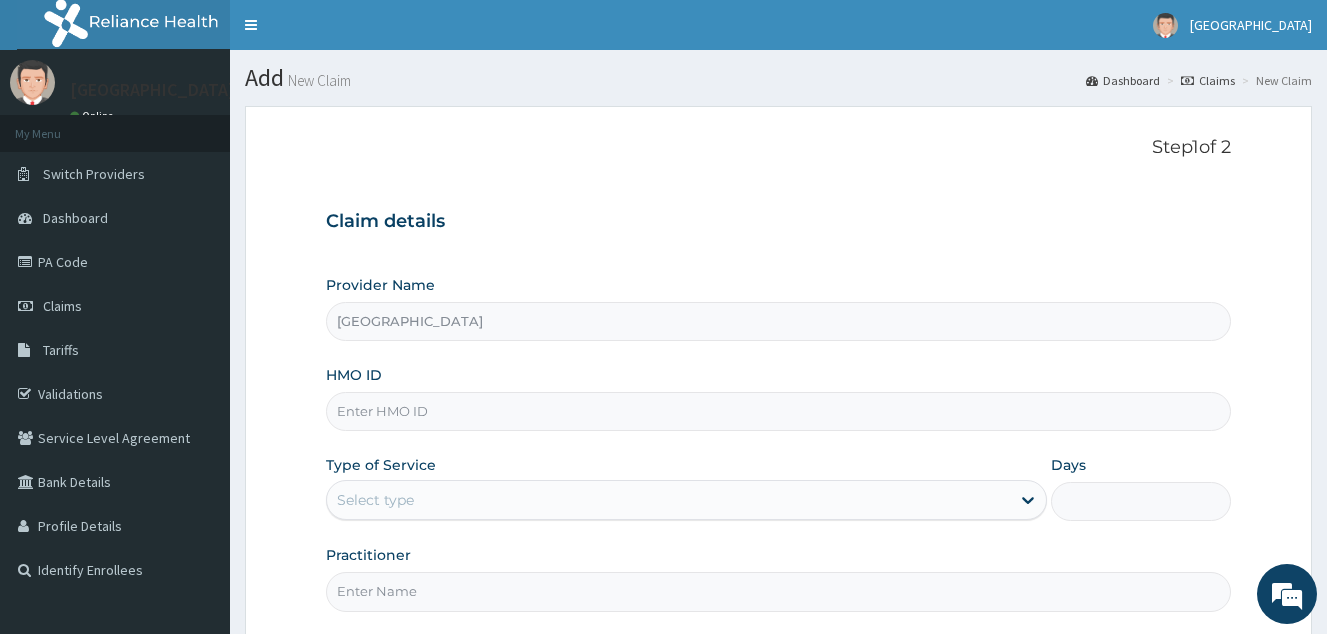 paste on "PSC/10146/A" 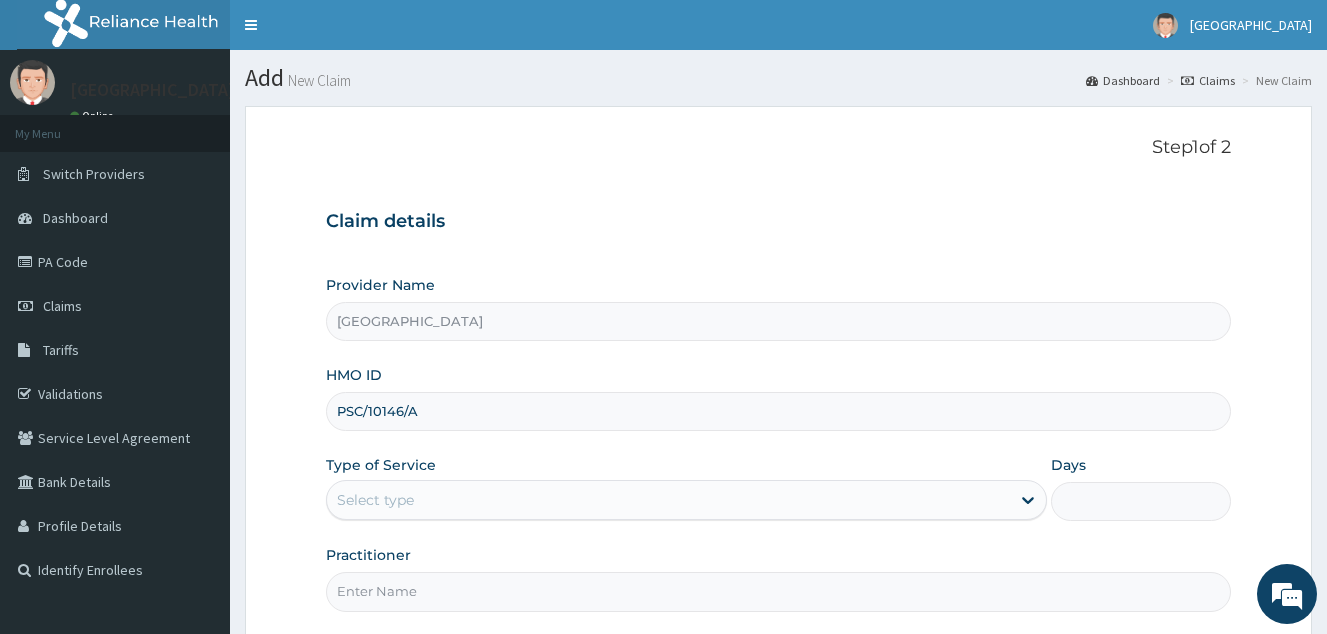 type on "PSC/10146/A" 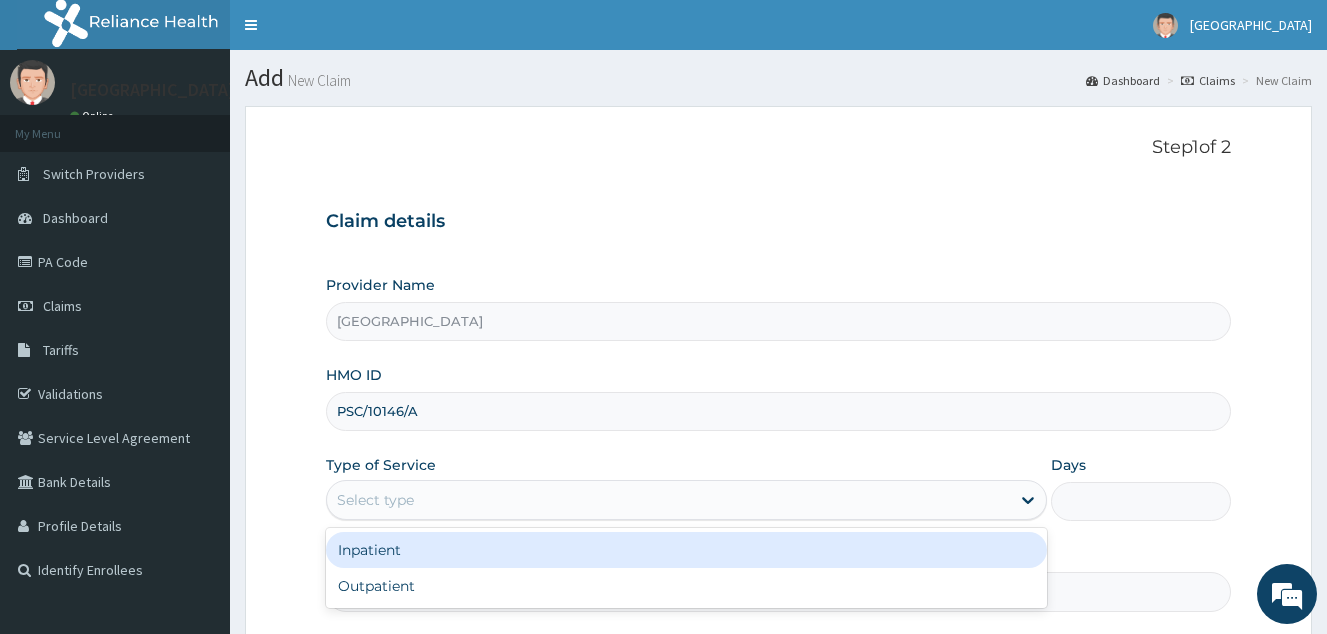click on "Select type" at bounding box center [668, 500] 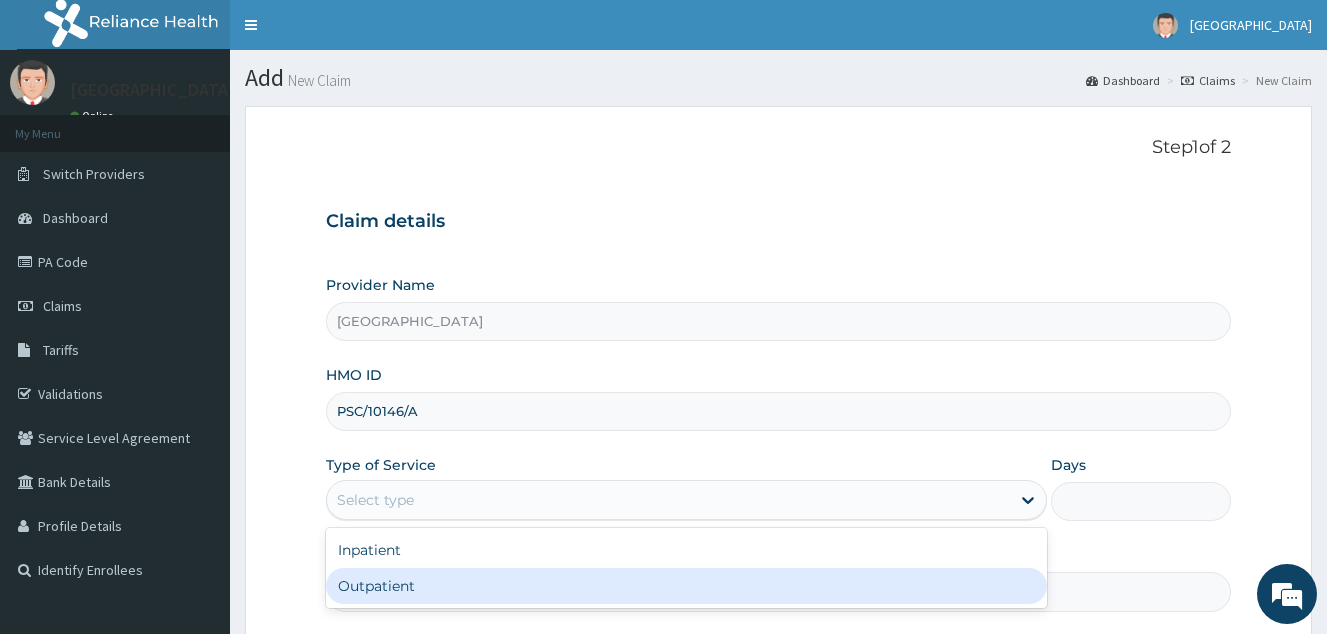 click on "Outpatient" at bounding box center (686, 586) 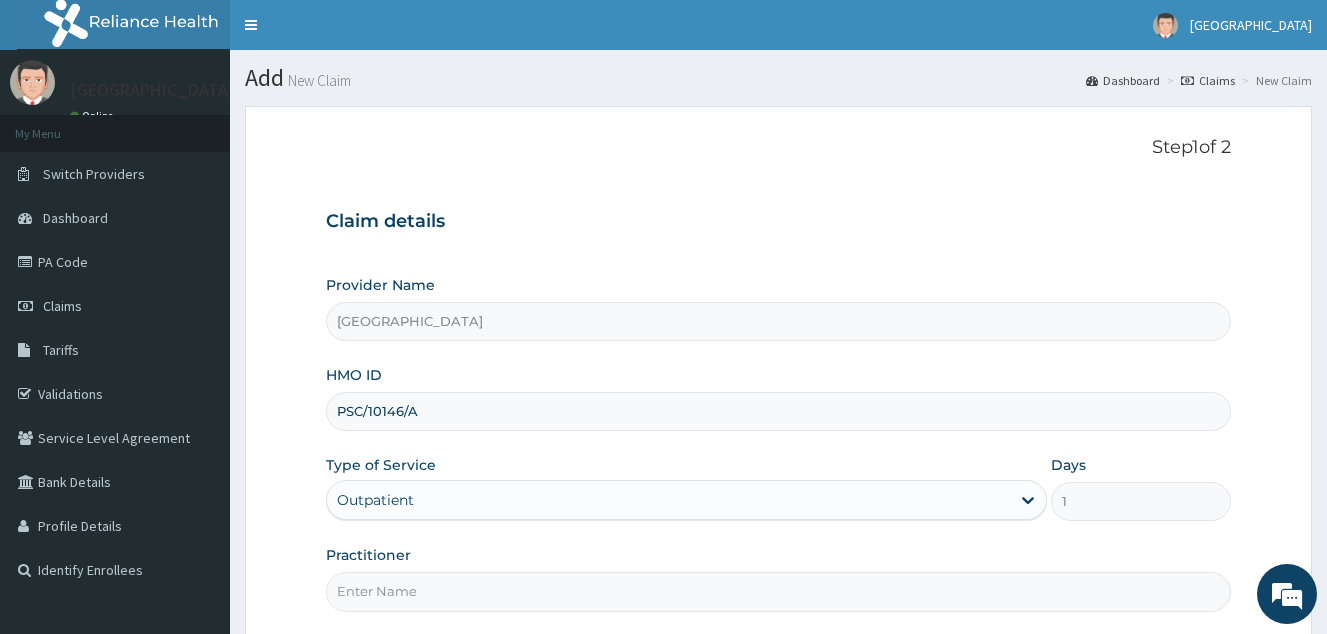scroll, scrollTop: 0, scrollLeft: 0, axis: both 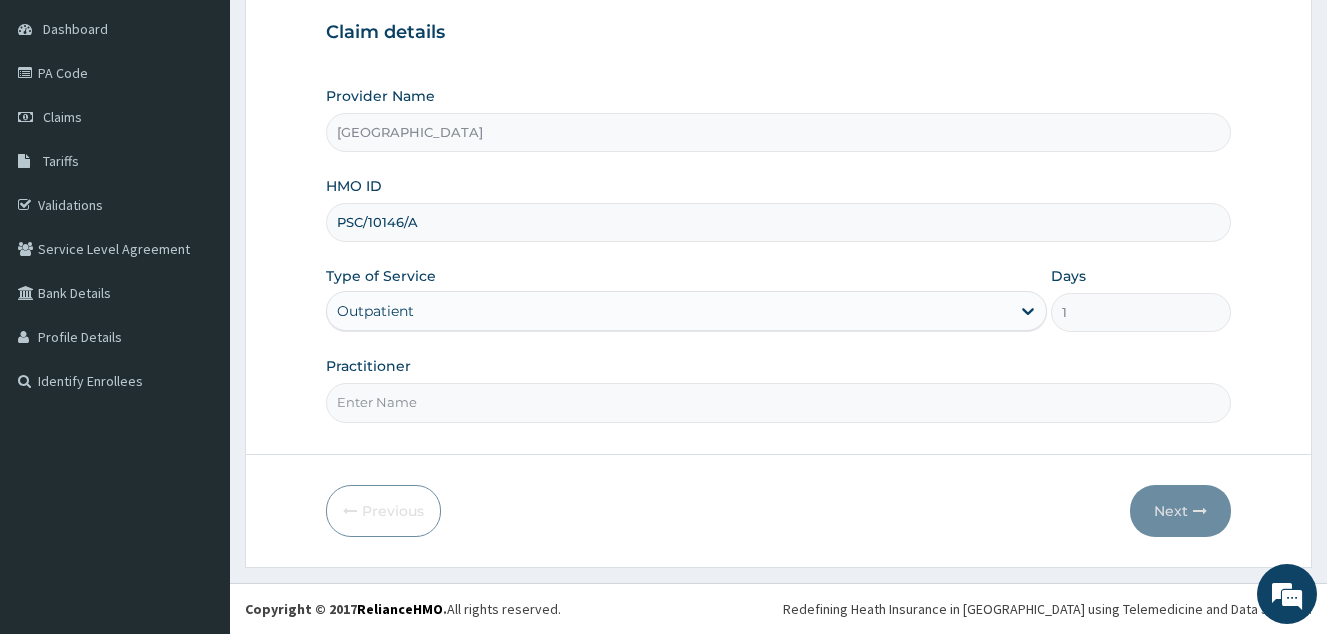 click on "Practitioner" at bounding box center (778, 402) 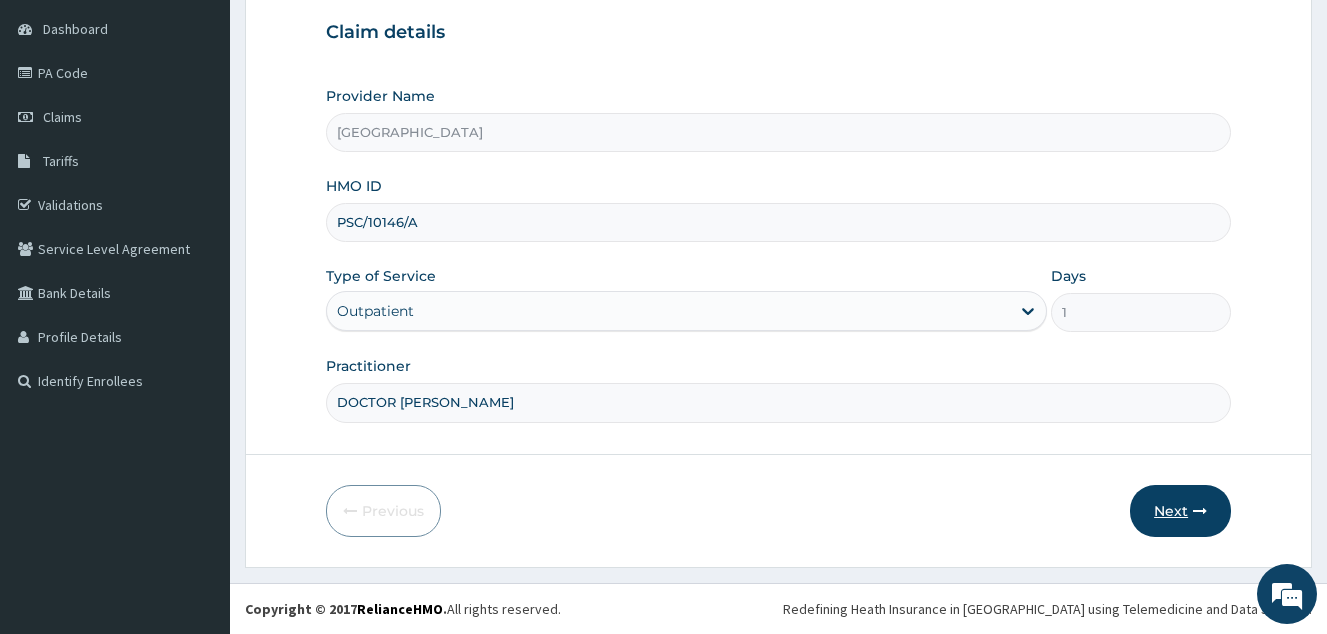 type on "DOCTOR [PERSON_NAME]" 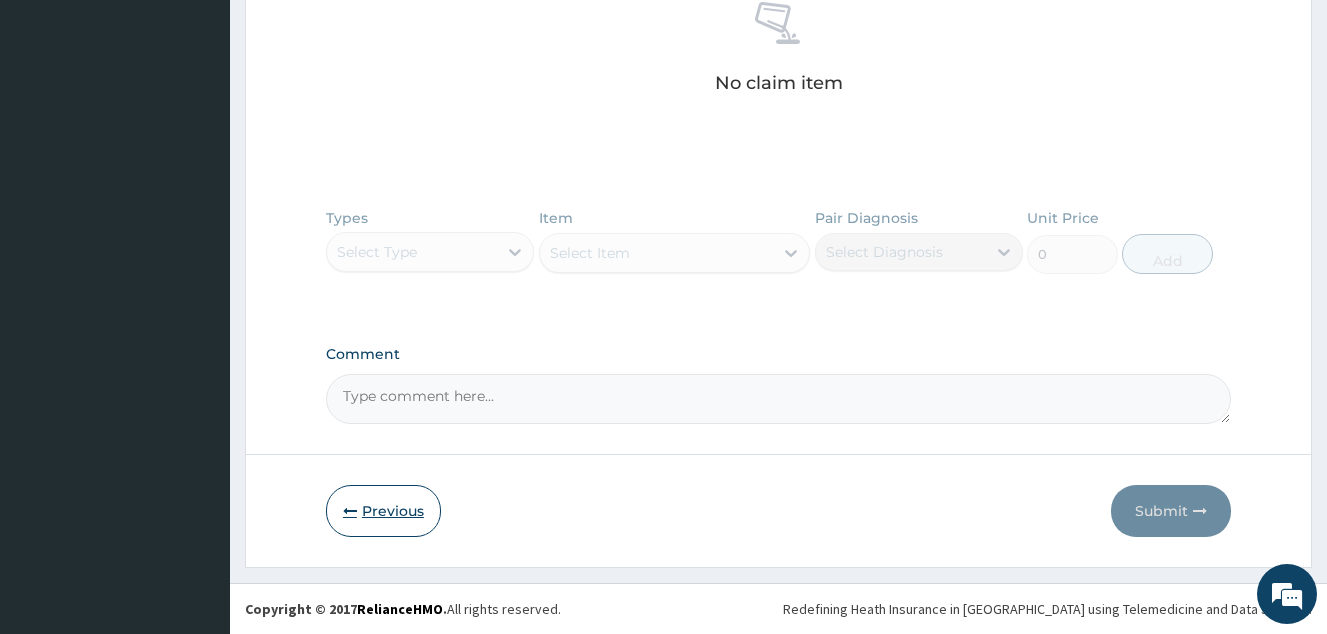 click on "Previous" at bounding box center (383, 511) 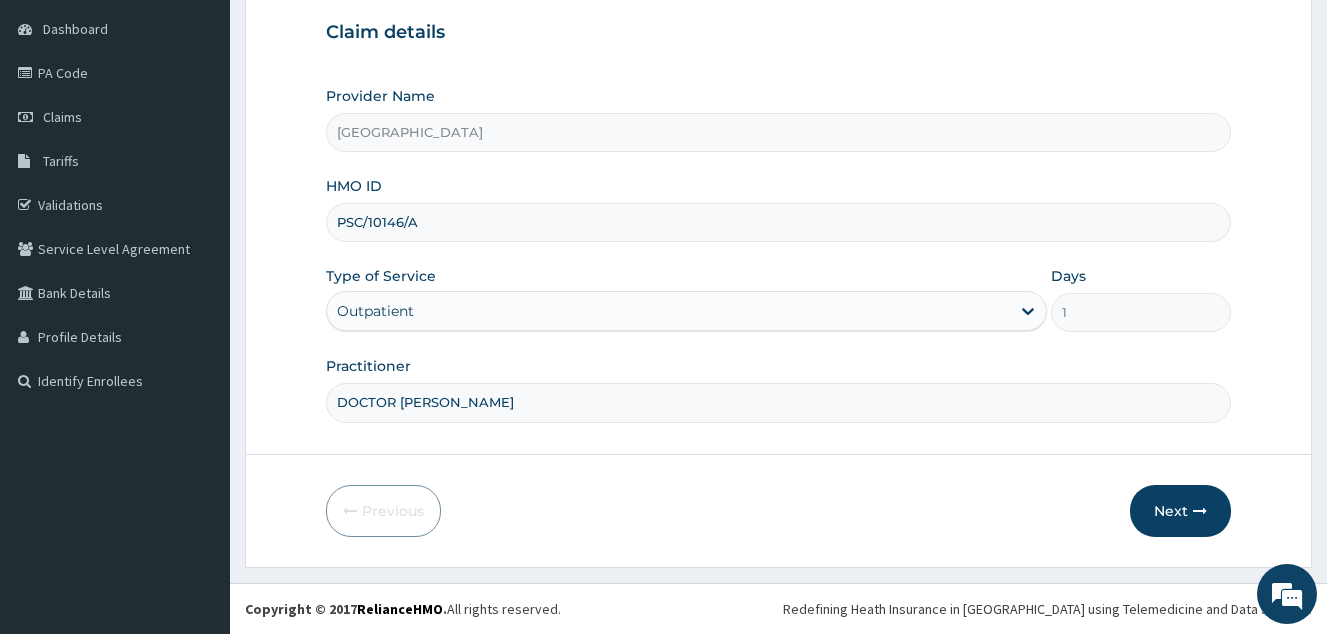 click on "DOCTOR AHMED" at bounding box center [778, 402] 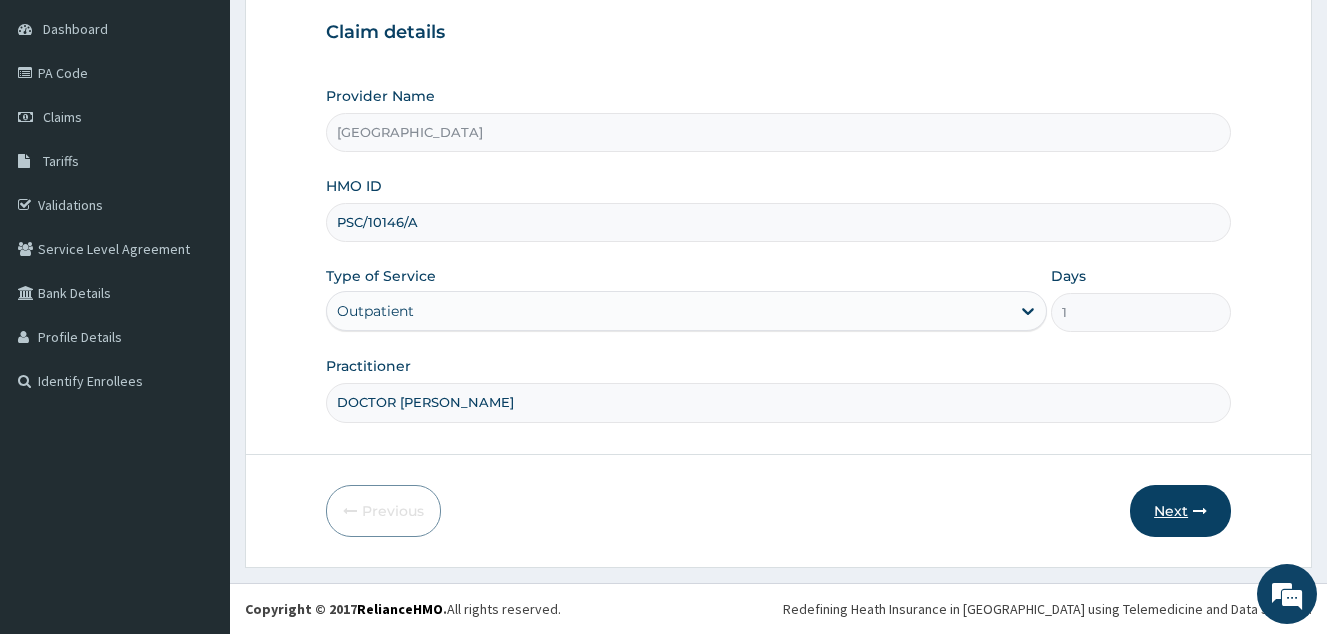 type on "DOCTOR DAWODU" 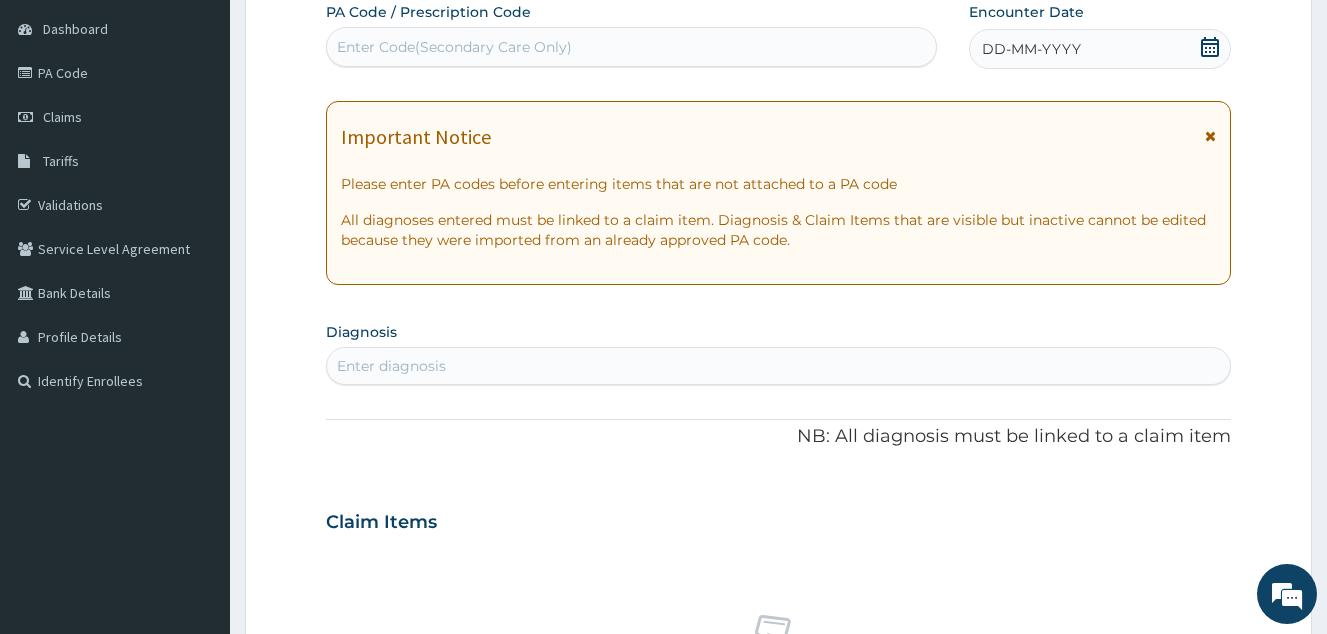 click 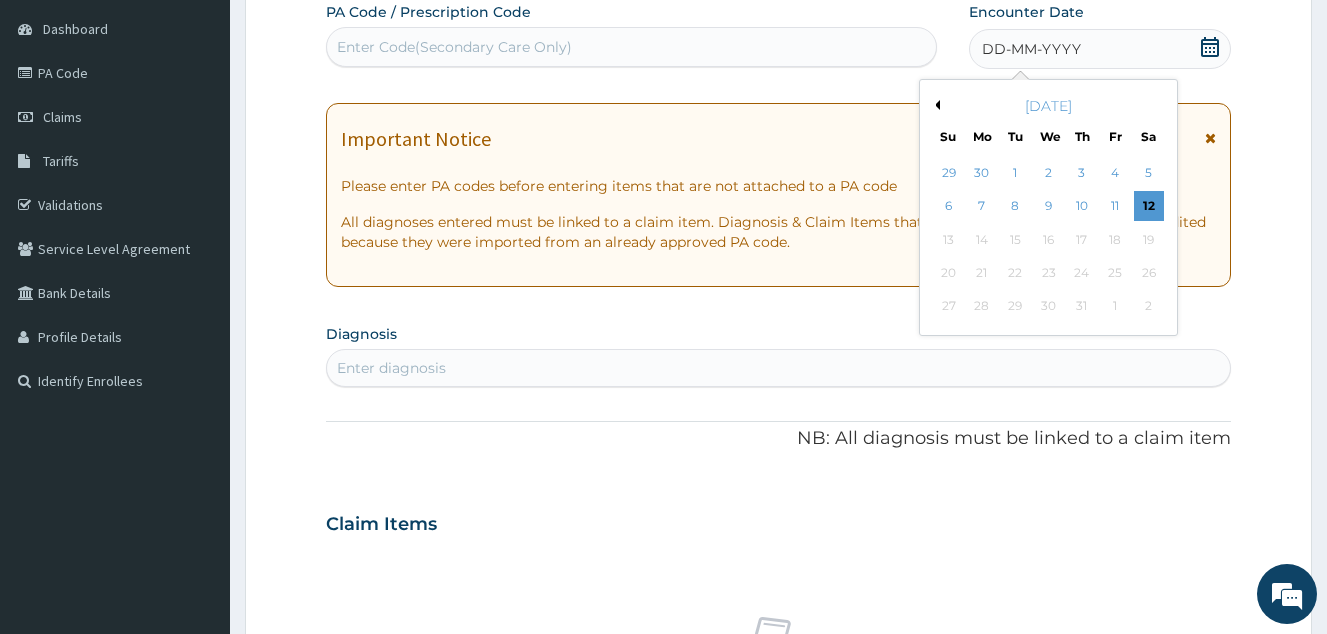 click on "Previous Month" at bounding box center [935, 105] 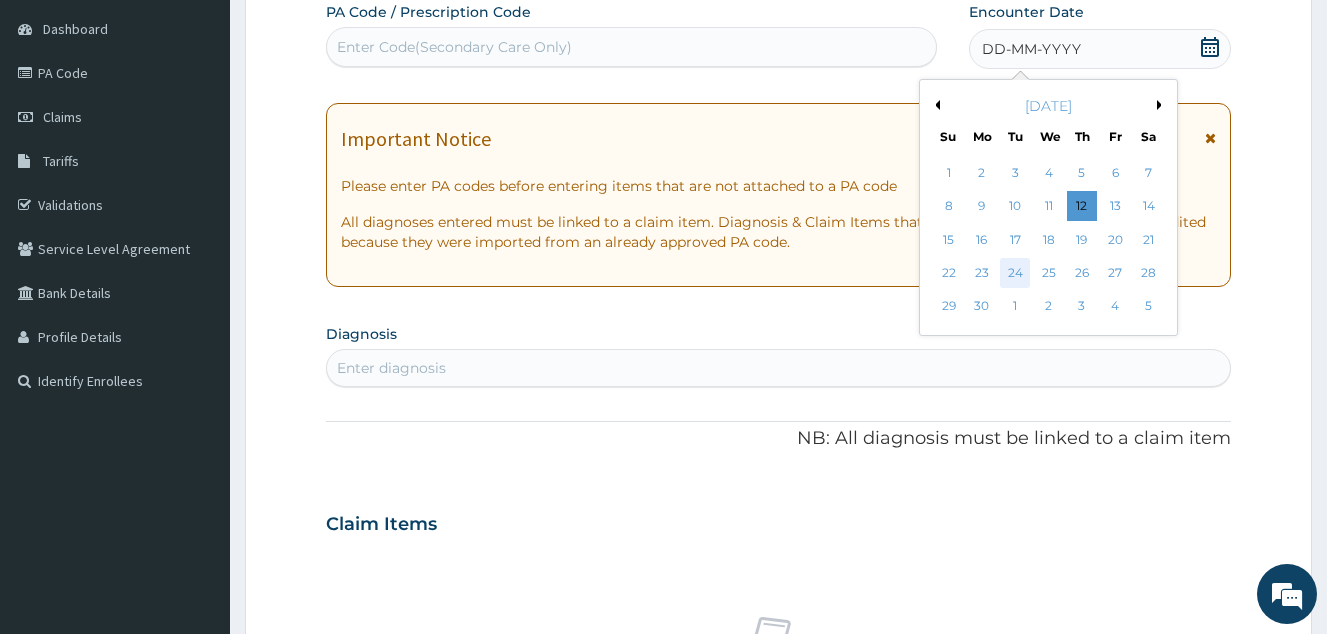 click on "24" at bounding box center (1015, 273) 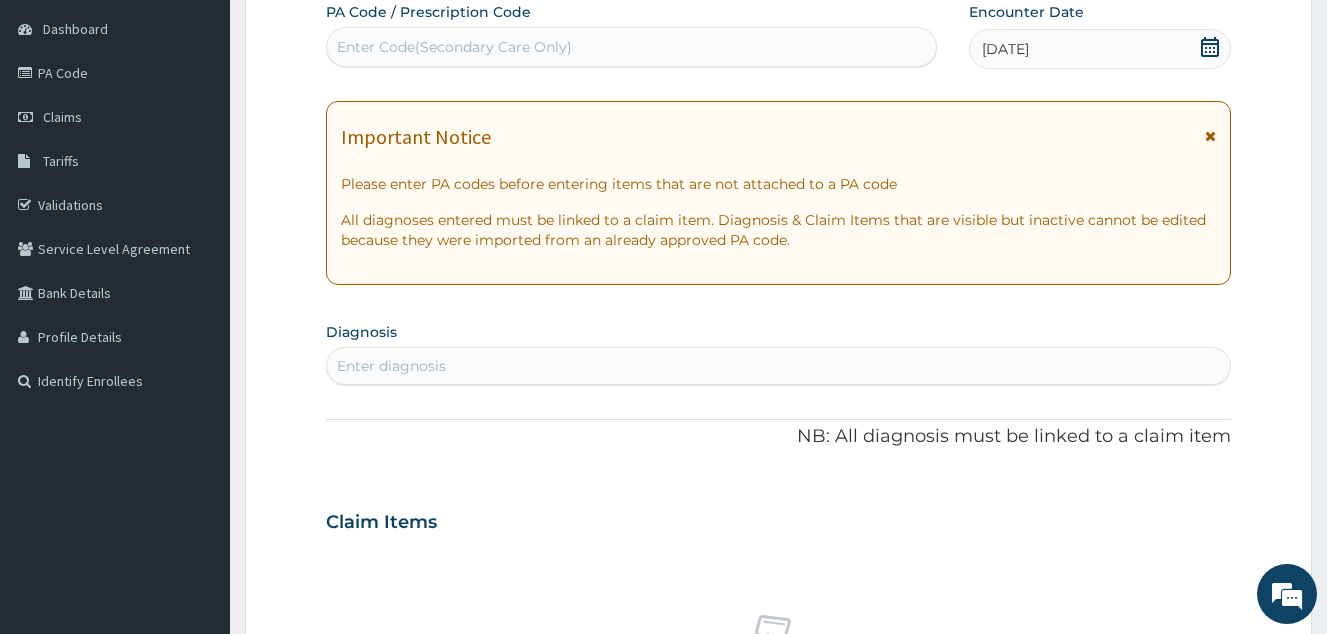 click on "Enter diagnosis" at bounding box center (778, 366) 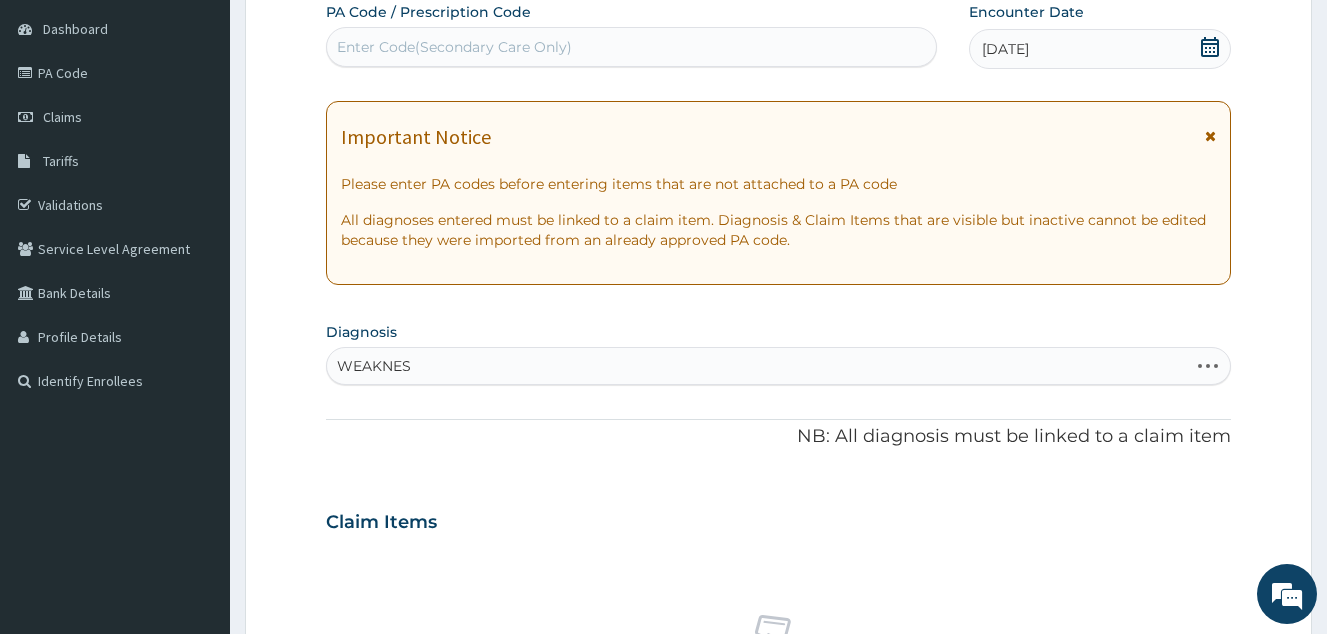 type on "WEAKNESS" 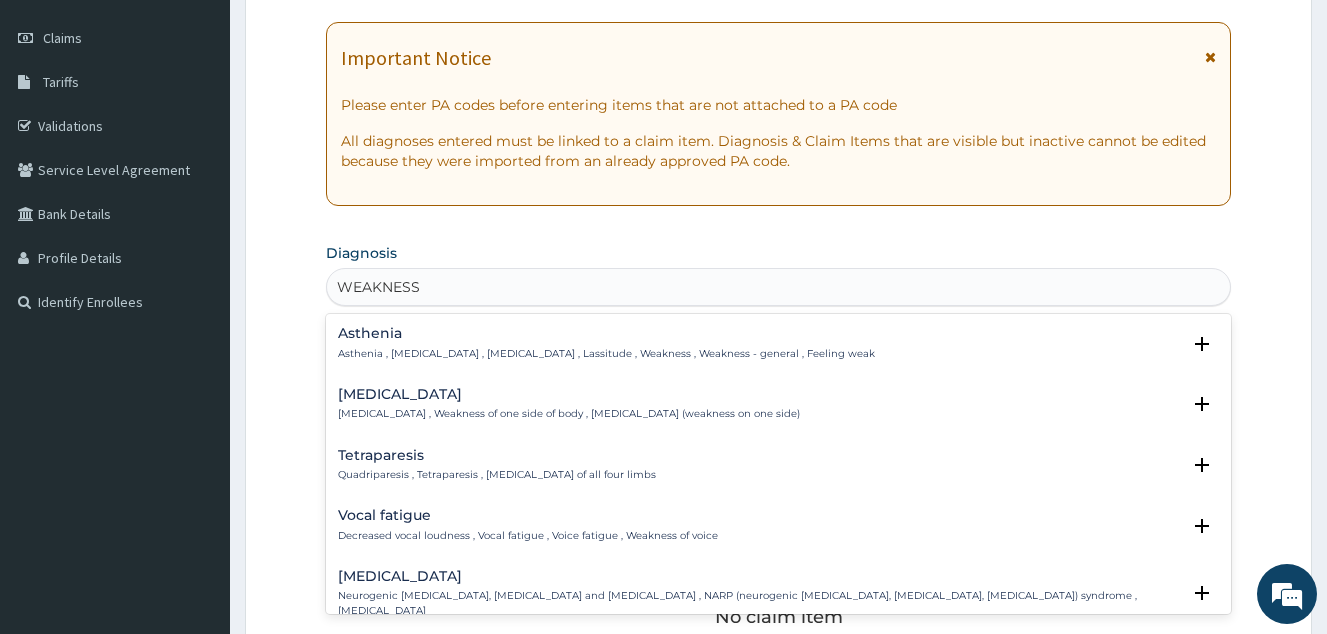 scroll, scrollTop: 389, scrollLeft: 0, axis: vertical 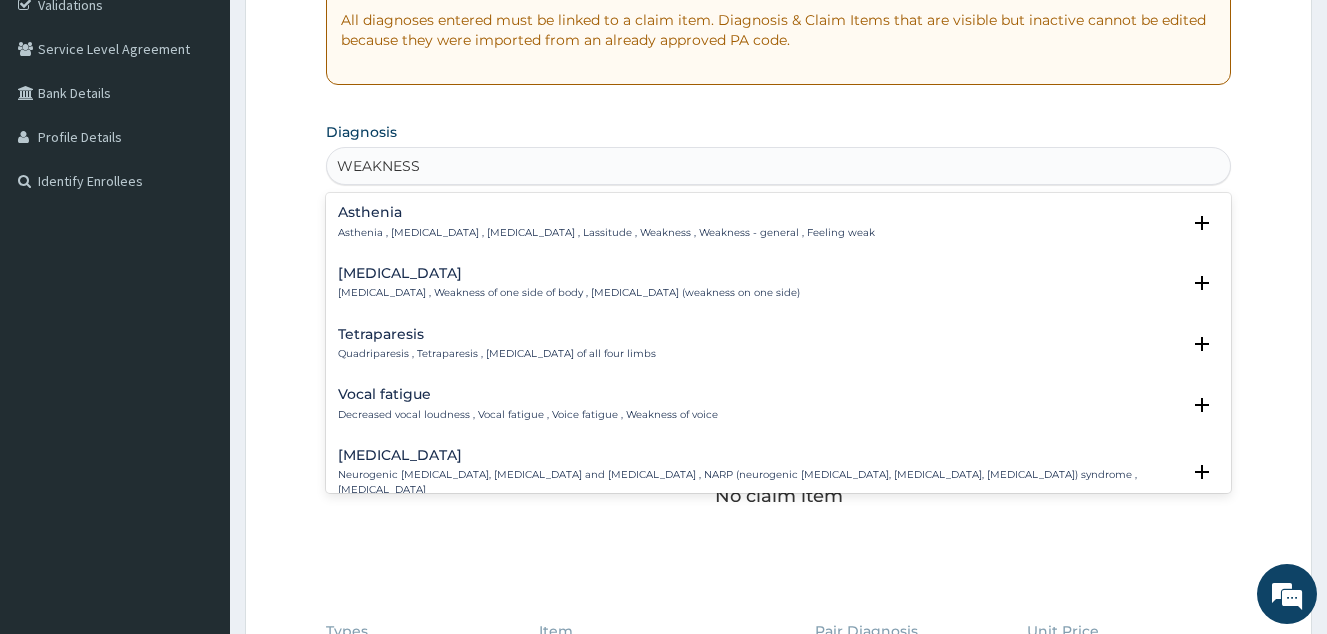 click on "Asthenia , [MEDICAL_DATA] , [MEDICAL_DATA] , Lassitude , Weakness , Weakness - general , Feeling weak" at bounding box center (606, 233) 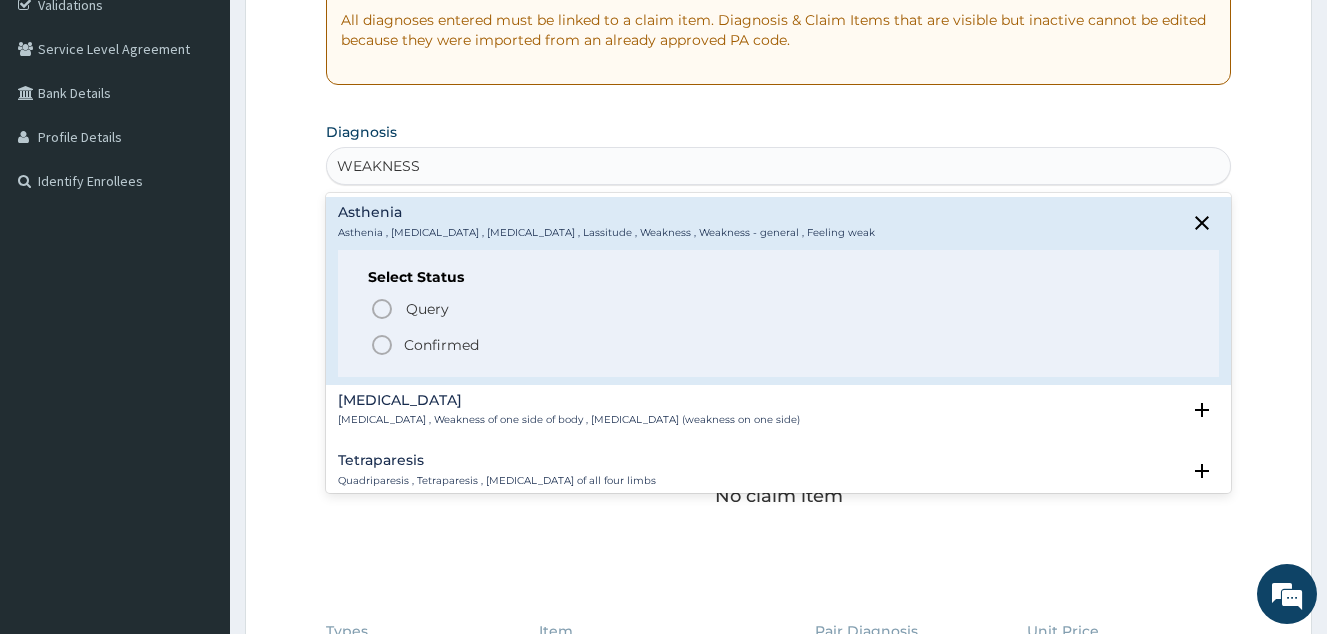 click on "Confirmed" at bounding box center (441, 345) 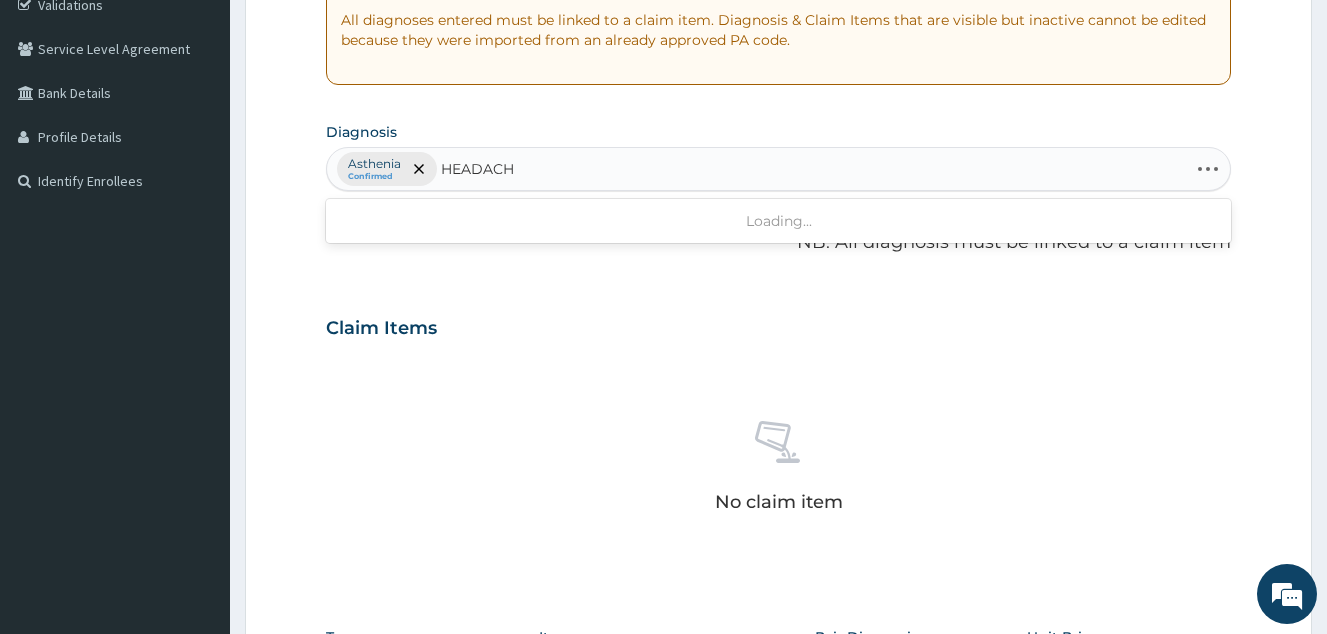 type on "HEADACHE" 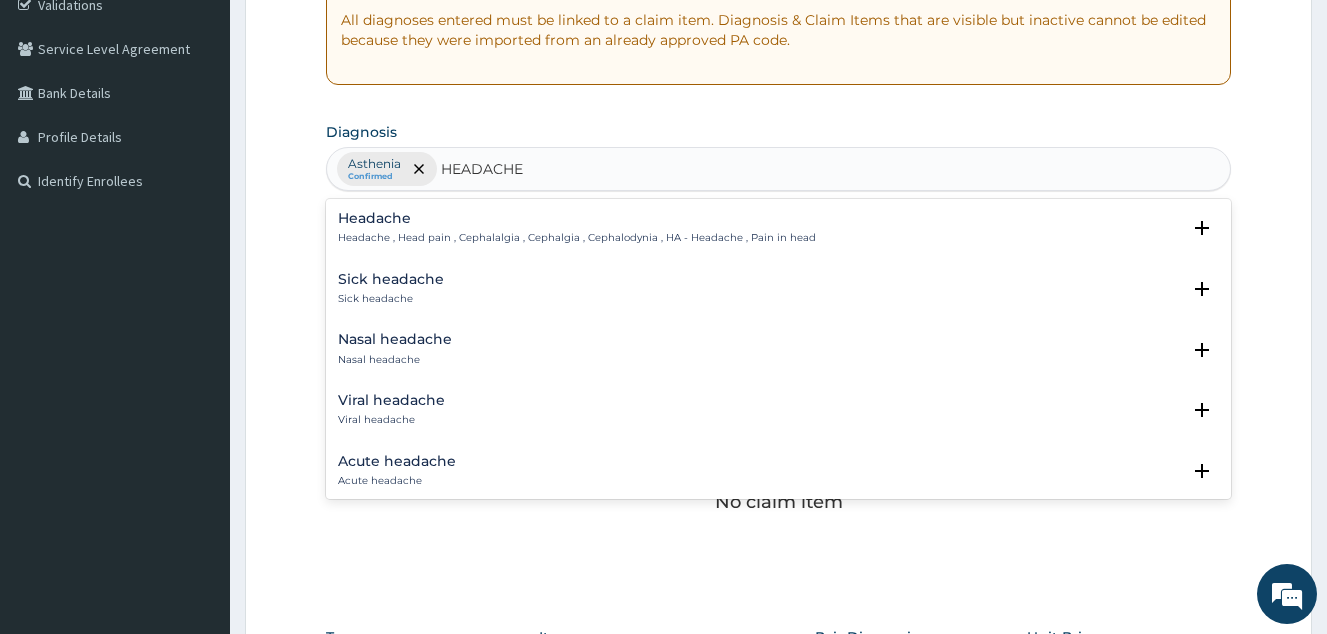 click on "Headache" at bounding box center [577, 218] 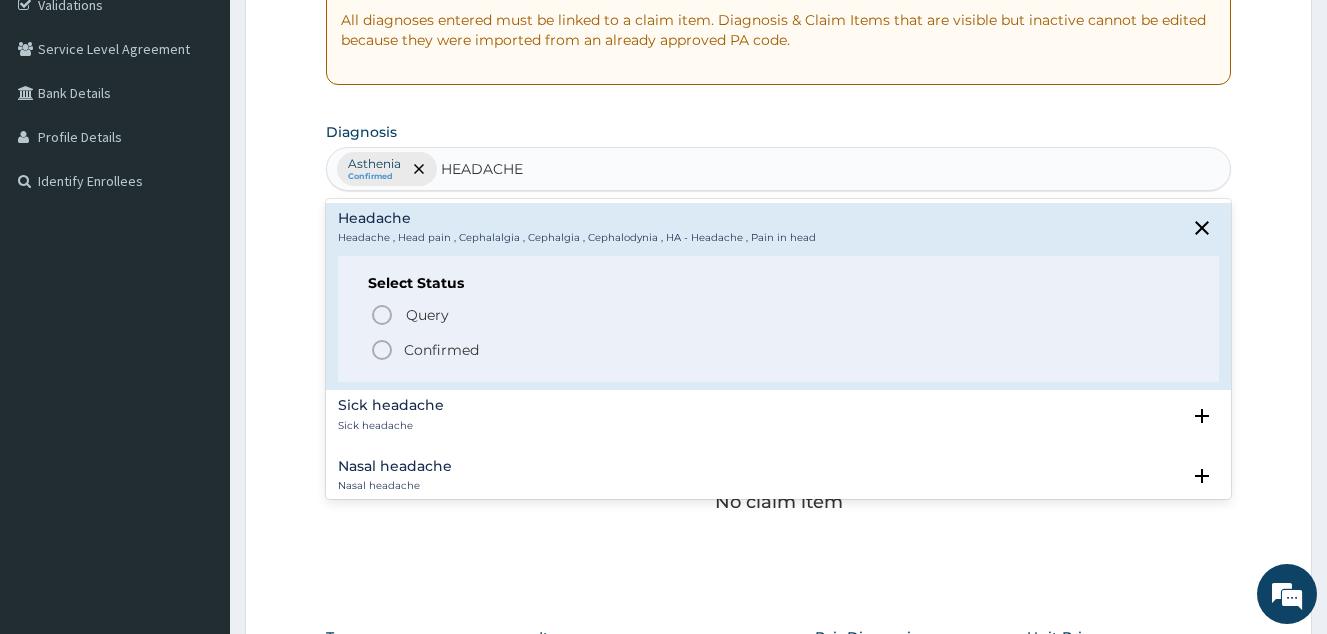 click on "Confirmed" at bounding box center (779, 350) 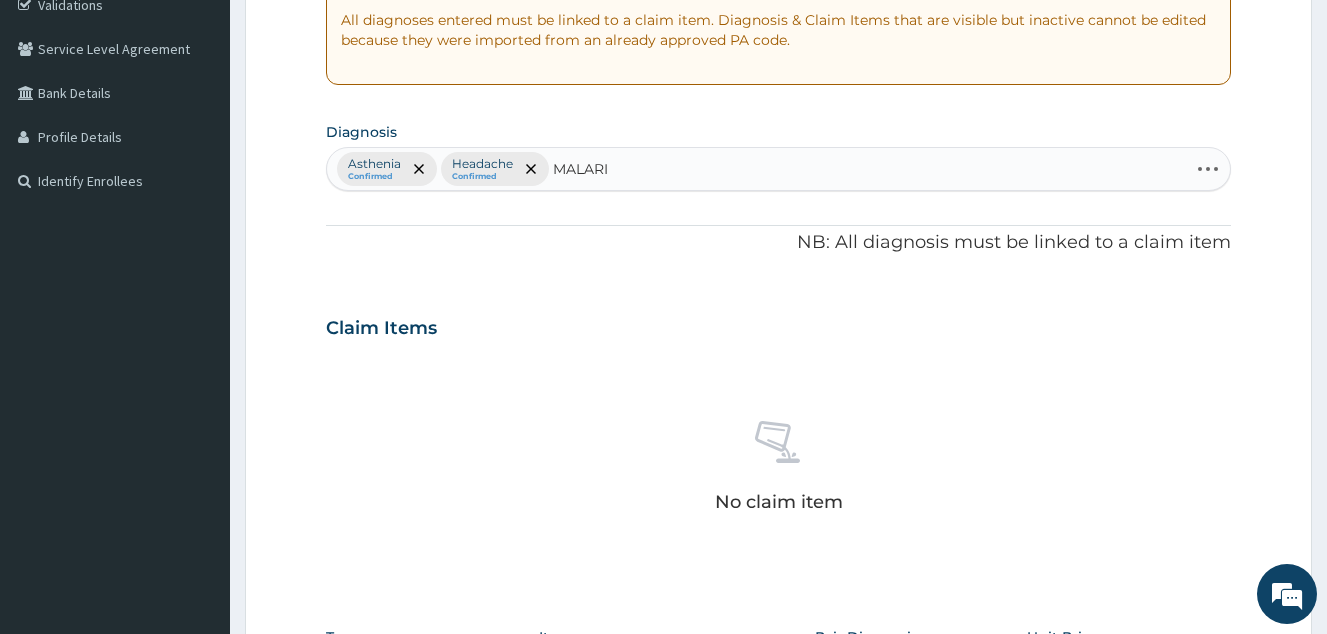 type on "MALARIA" 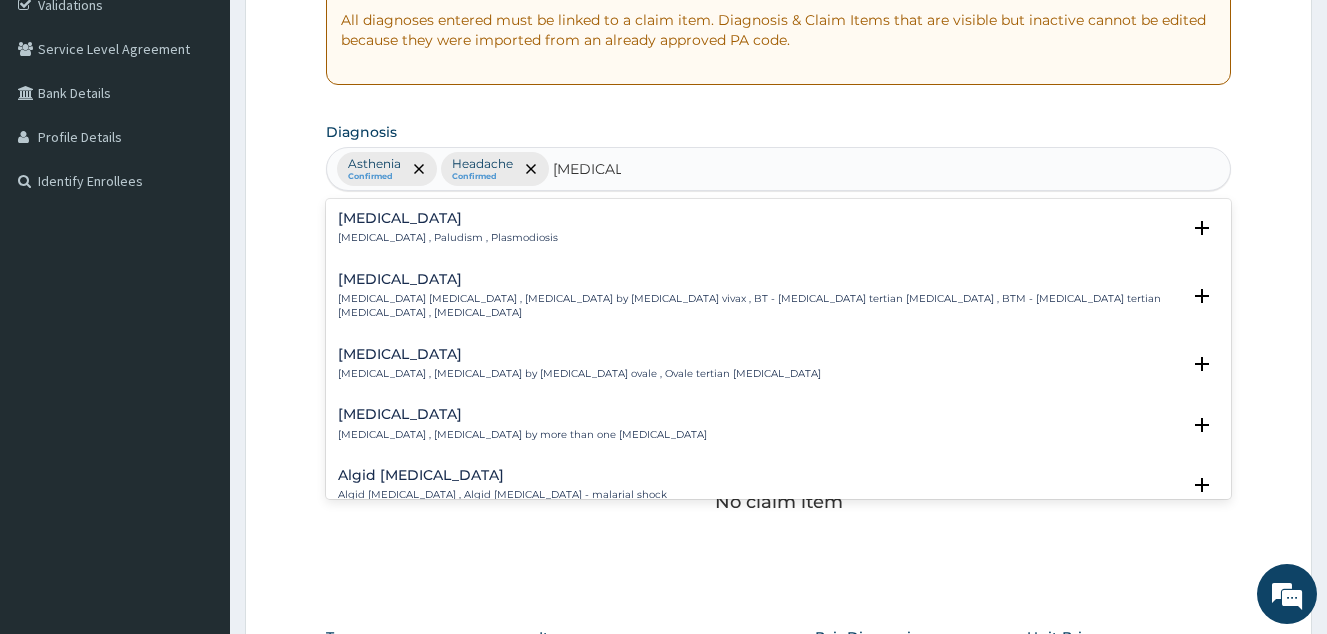 click on "Malaria" at bounding box center (448, 218) 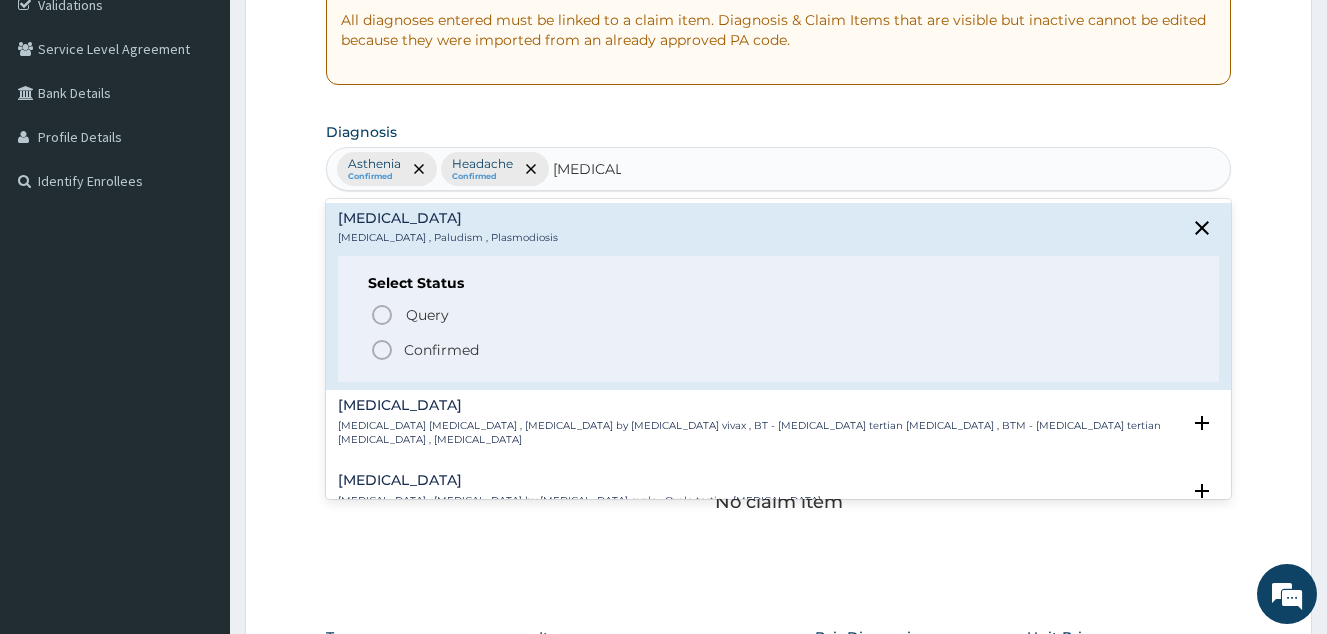 click on "Confirmed" at bounding box center [441, 350] 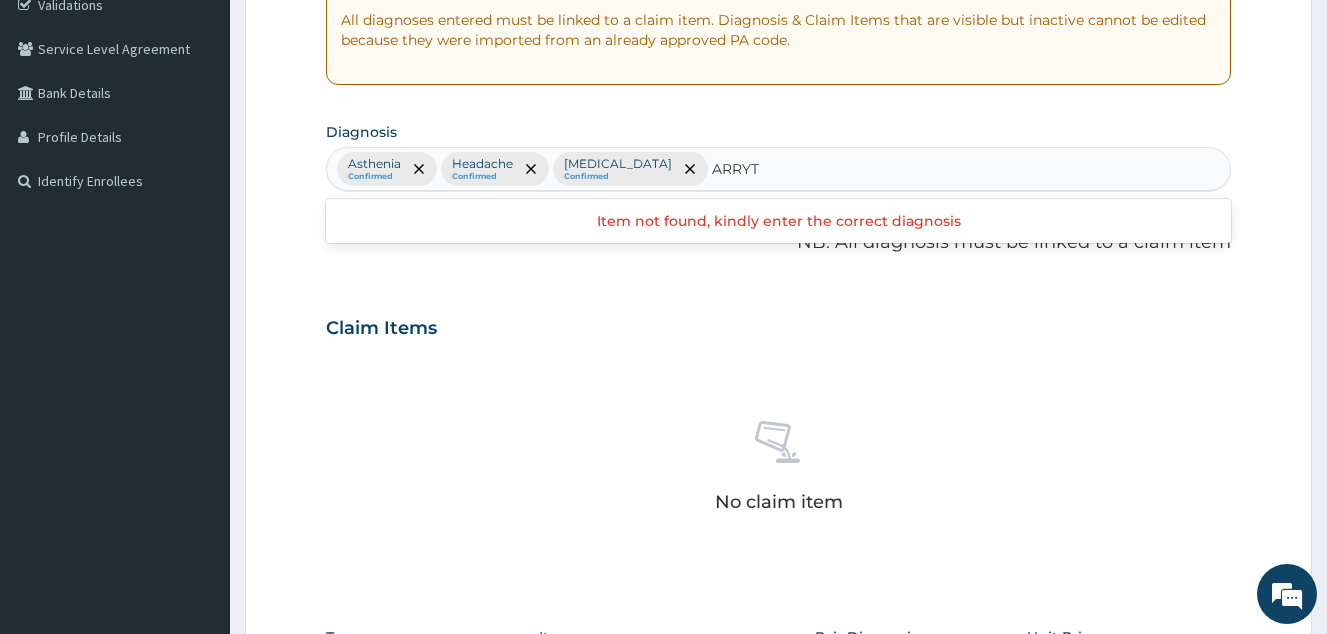 type on "ARRYT" 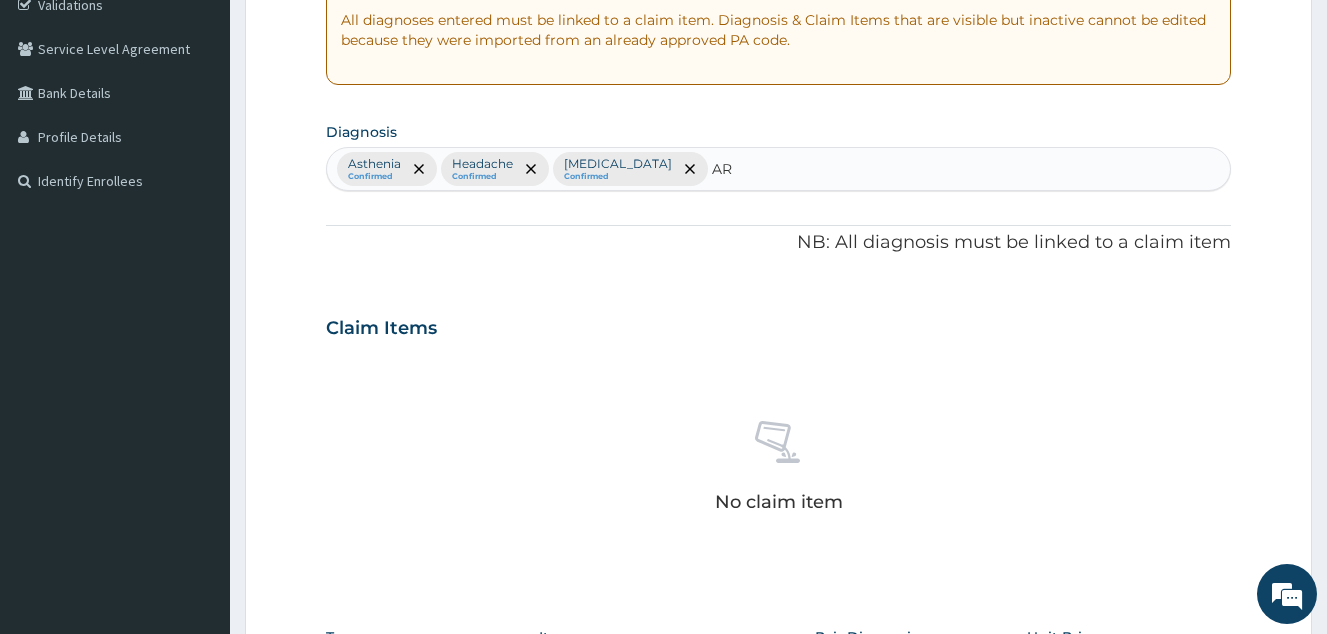 type on "A" 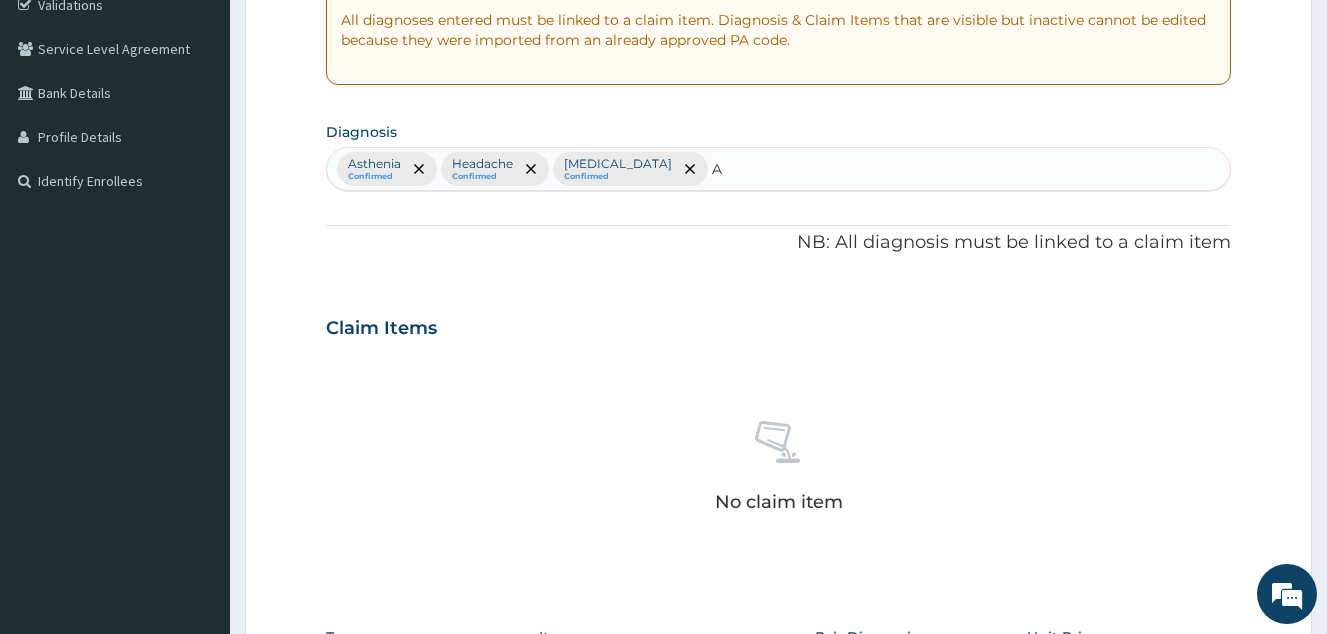 type 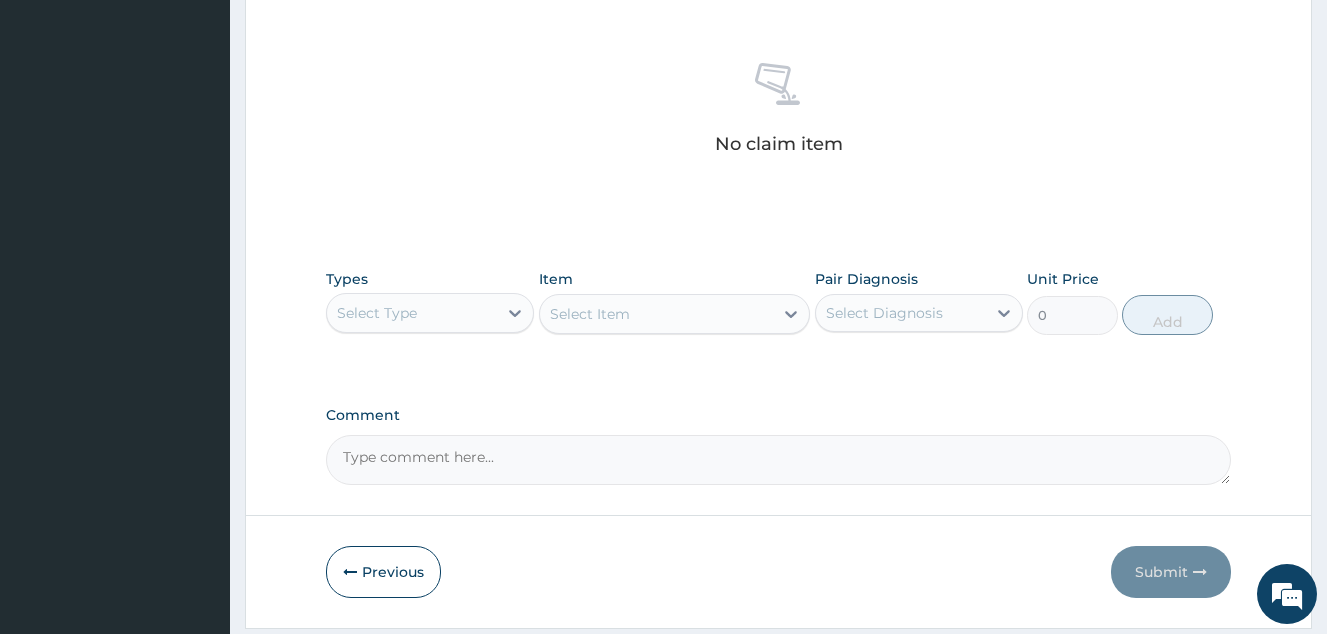 scroll, scrollTop: 789, scrollLeft: 0, axis: vertical 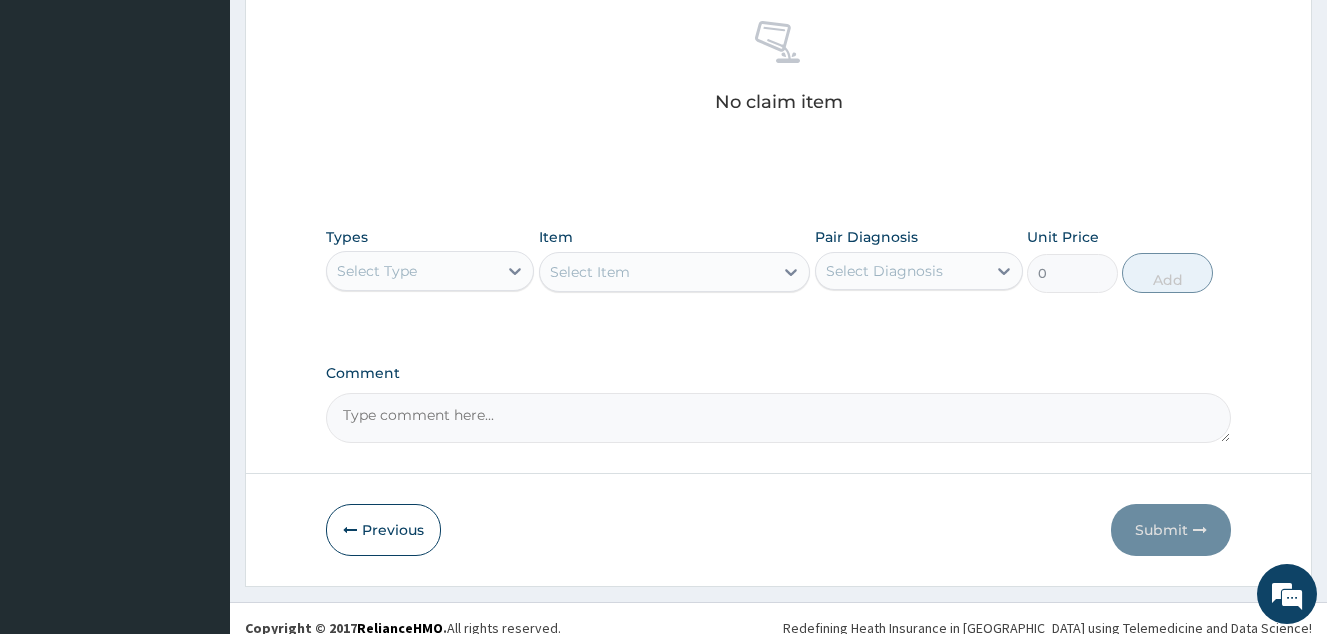 click on "Select Type" at bounding box center [412, 271] 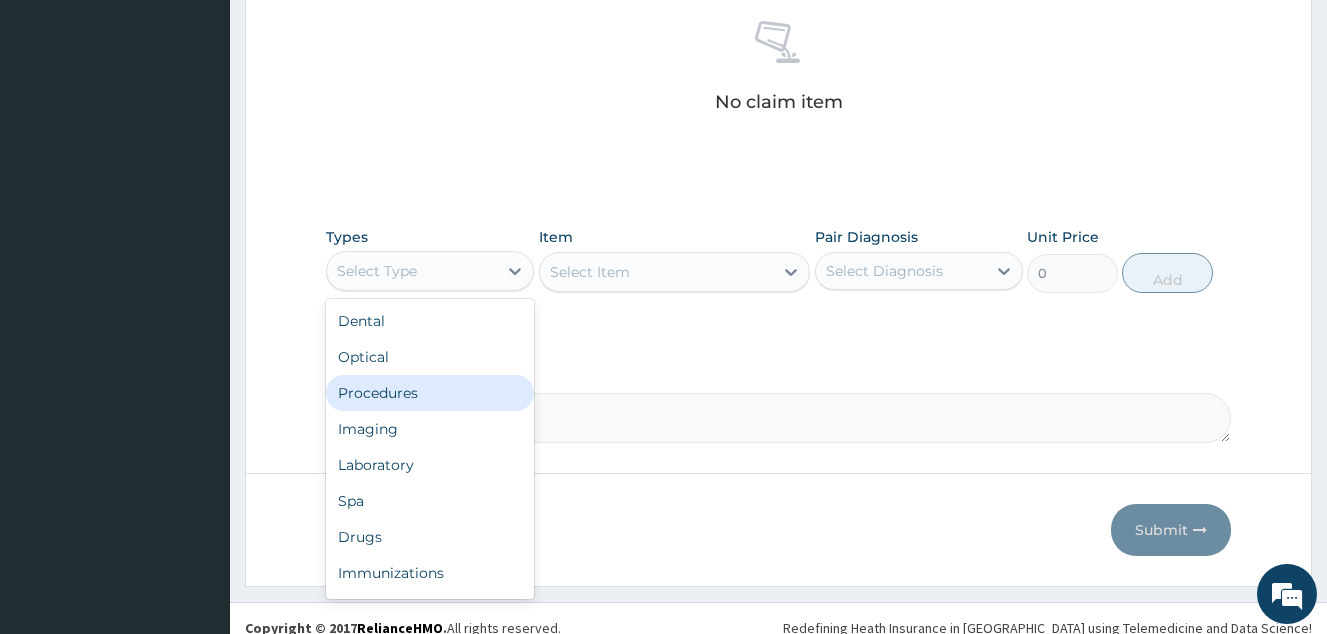 drag, startPoint x: 455, startPoint y: 388, endPoint x: 778, endPoint y: 348, distance: 325.46735 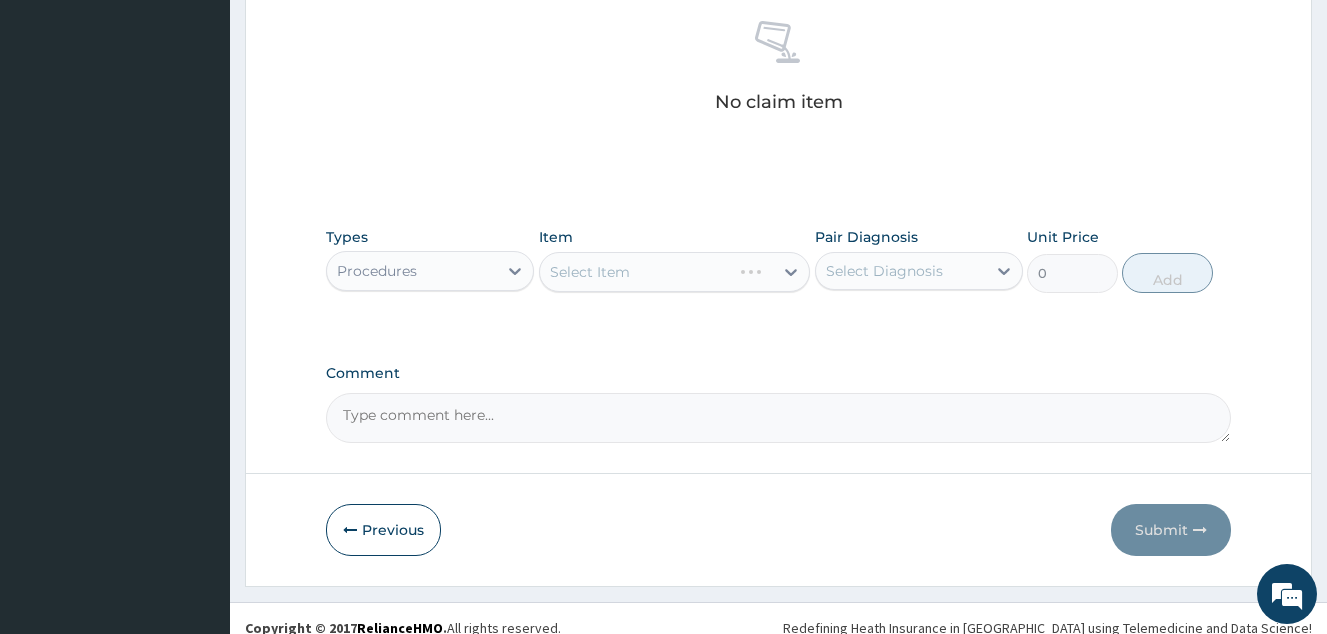 click on "Select Diagnosis" at bounding box center [884, 271] 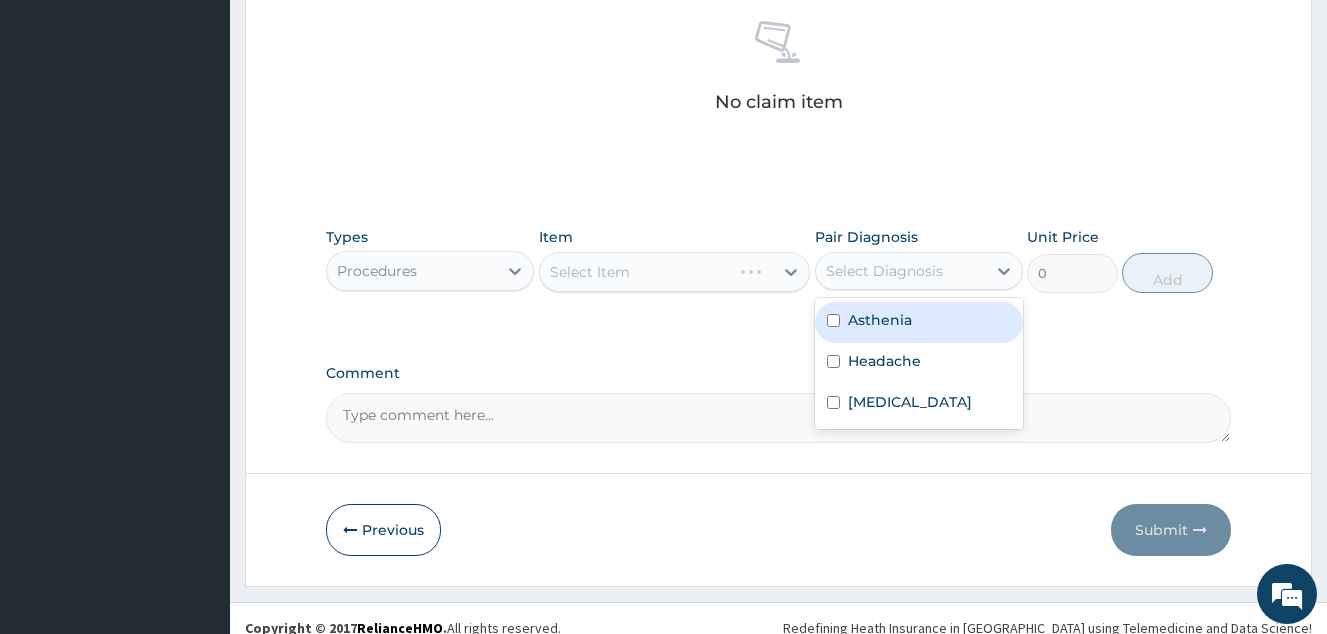 click on "Asthenia" at bounding box center [919, 322] 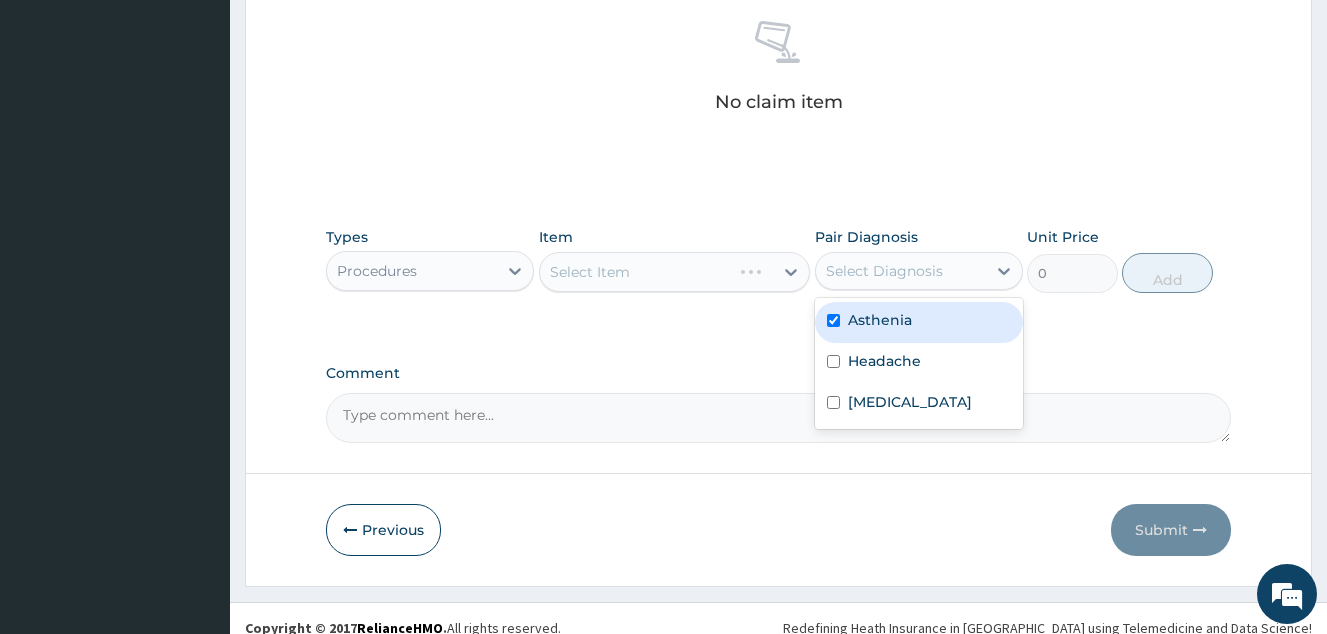 checkbox on "true" 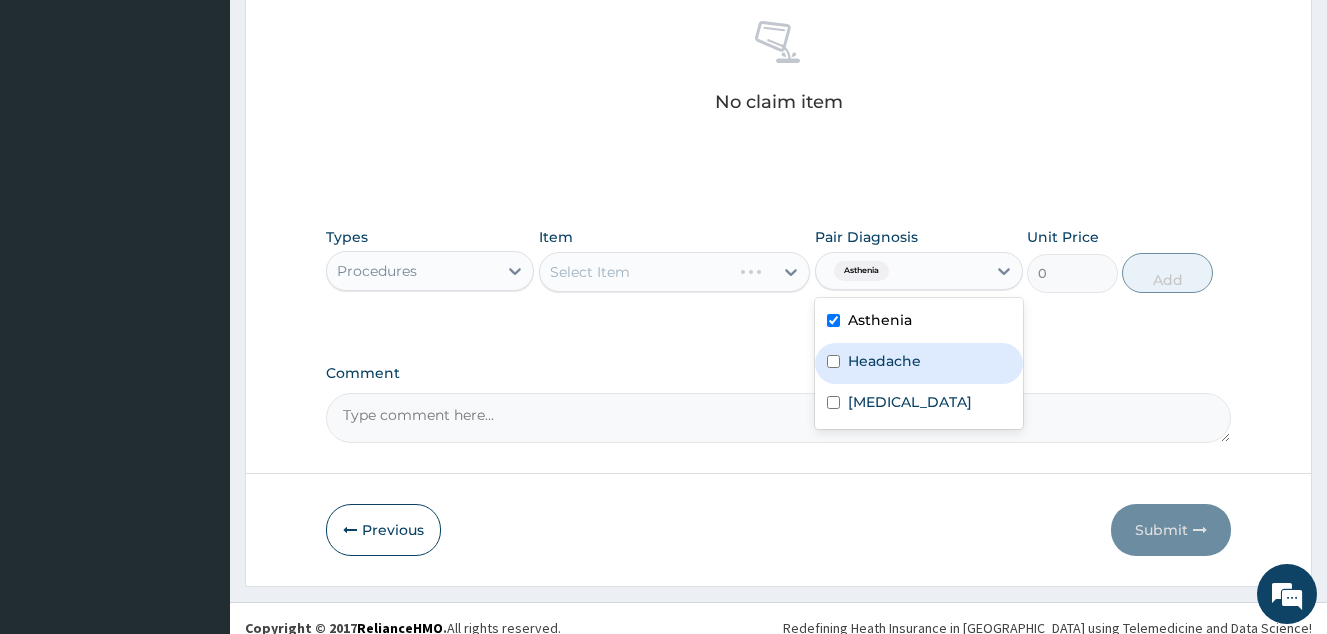 click on "Headache" at bounding box center [919, 363] 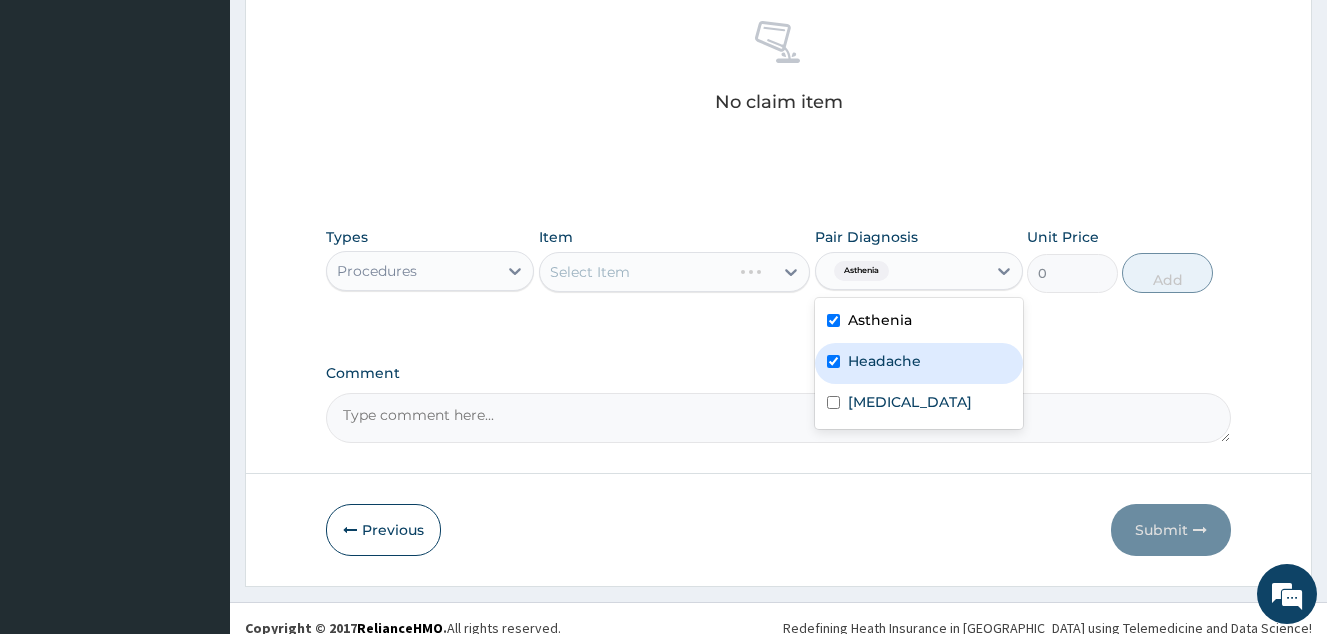 checkbox on "true" 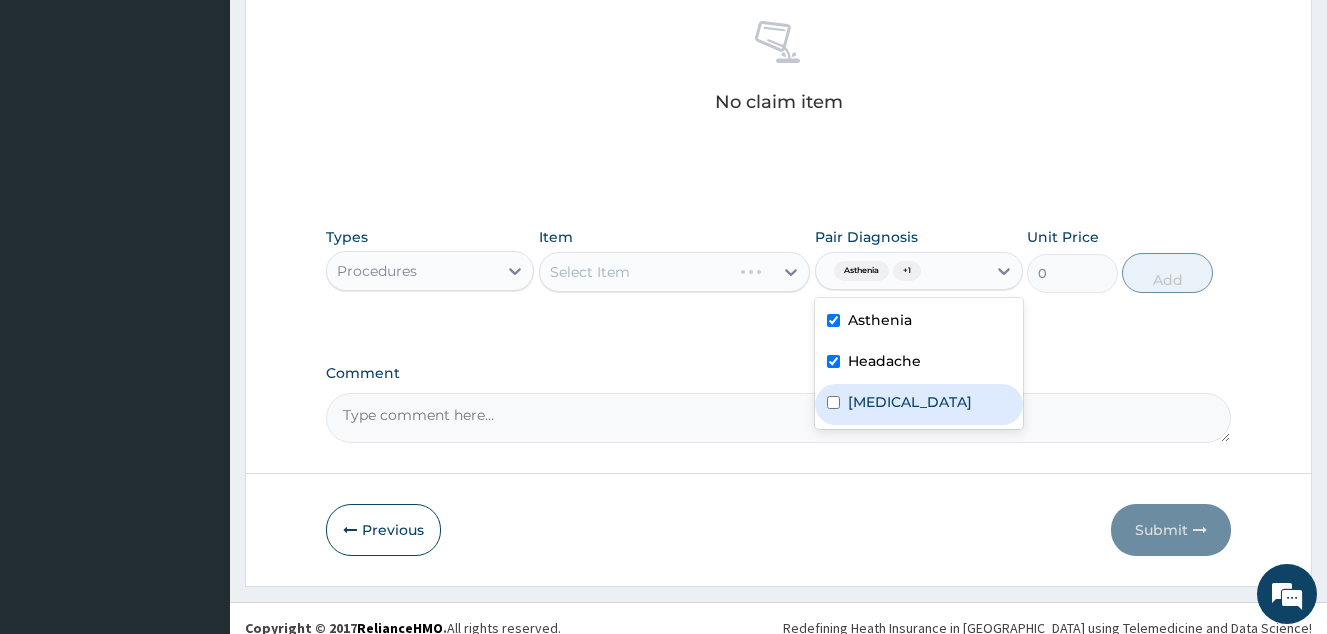 click on "Malaria" at bounding box center [919, 404] 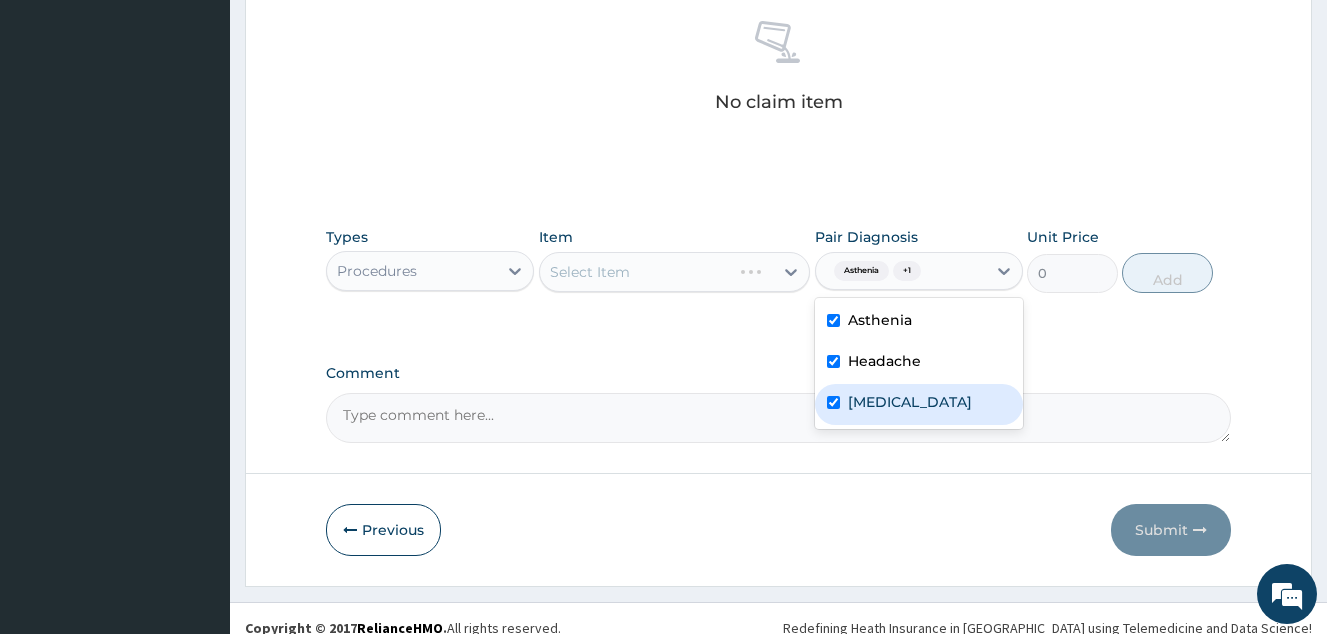 checkbox on "true" 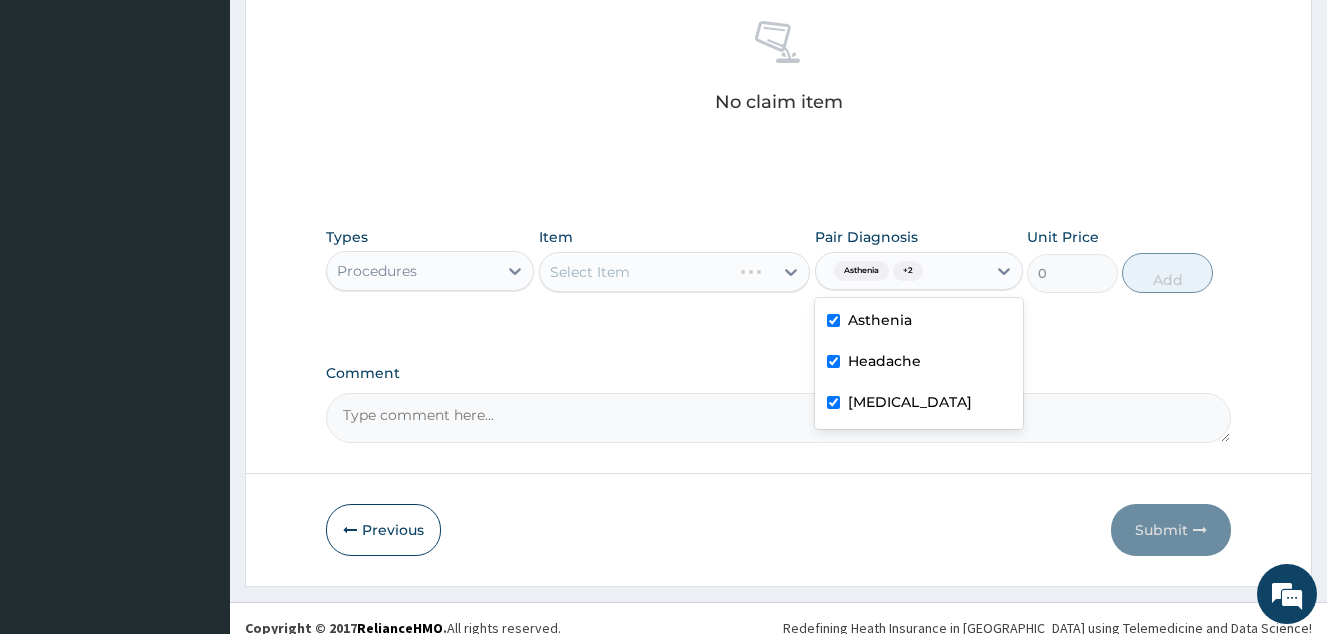 click on "Select Item" at bounding box center [675, 272] 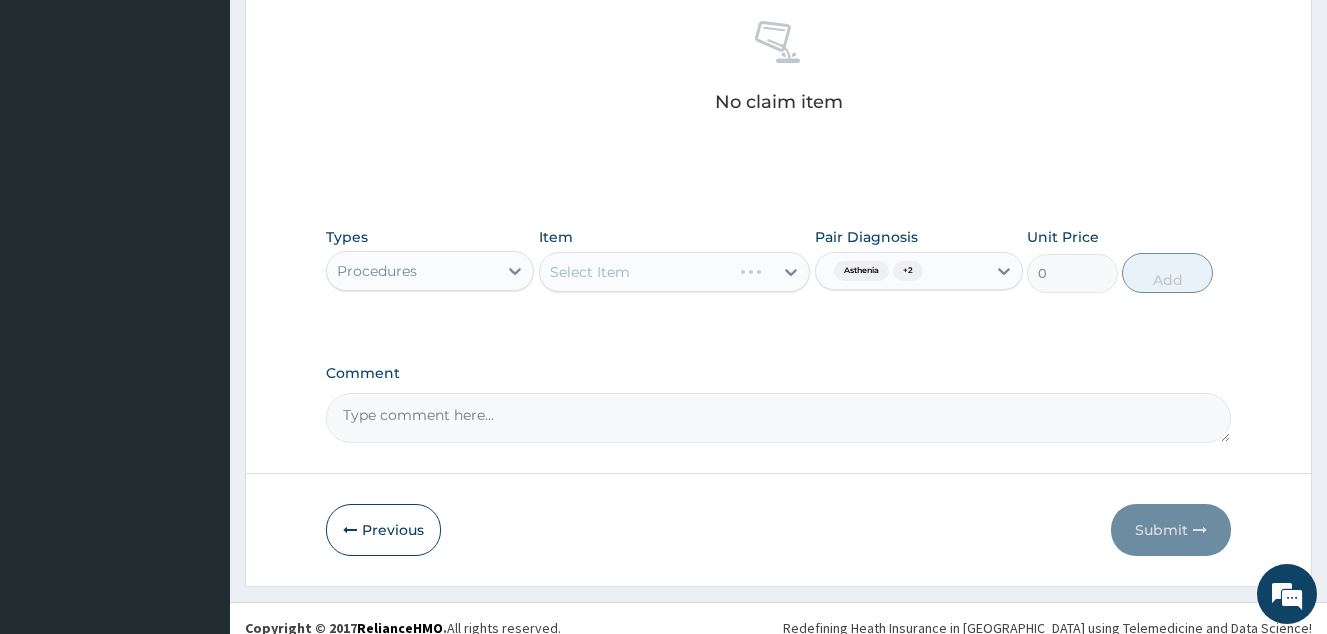 click on "Select Item" at bounding box center (675, 272) 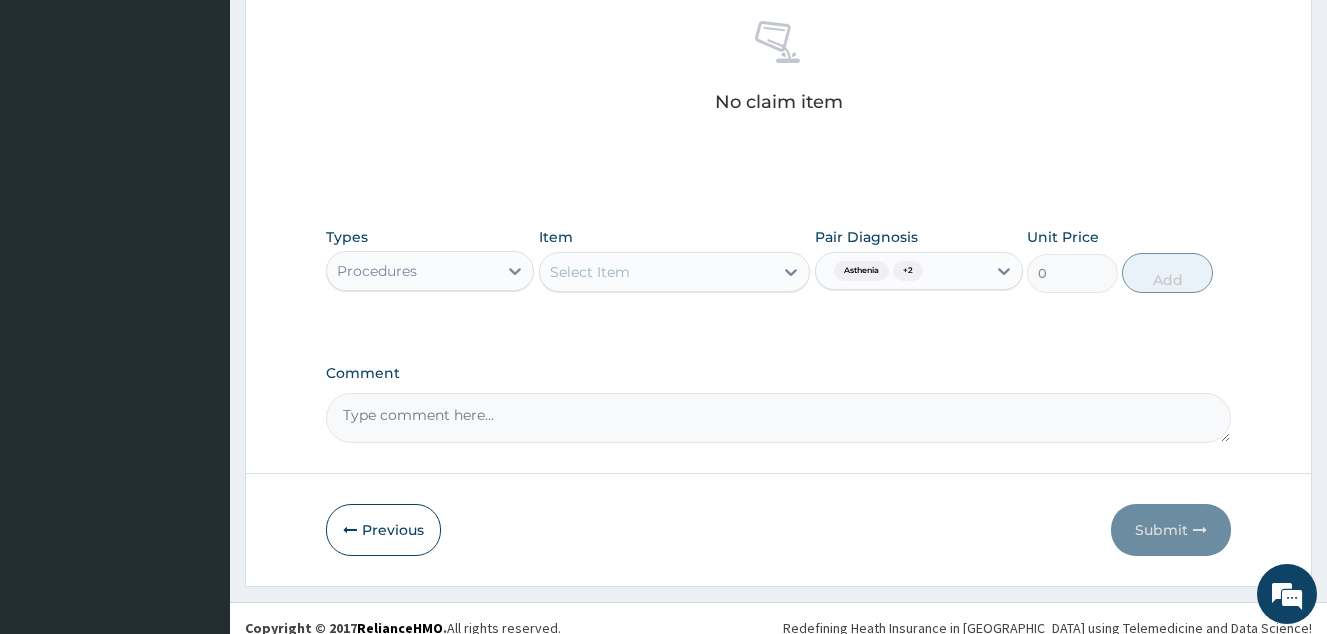 click on "Select Item" at bounding box center (657, 272) 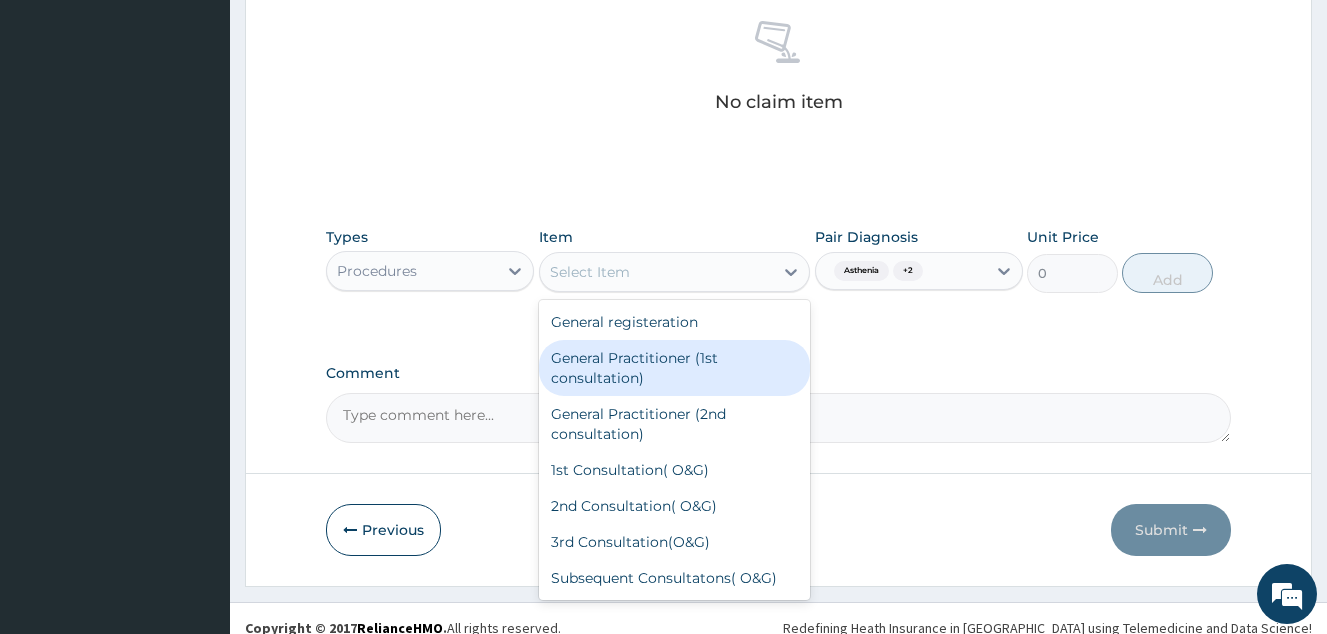 click on "General Practitioner (1st consultation)" at bounding box center [675, 368] 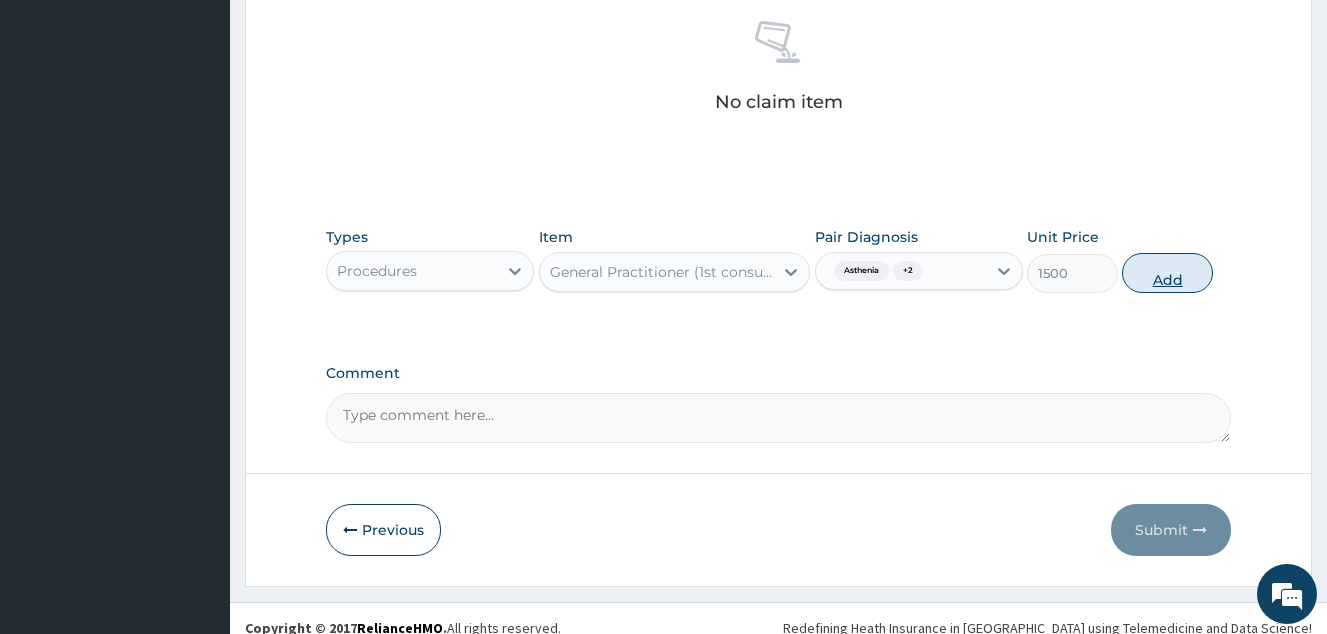 click on "Add" at bounding box center [1167, 273] 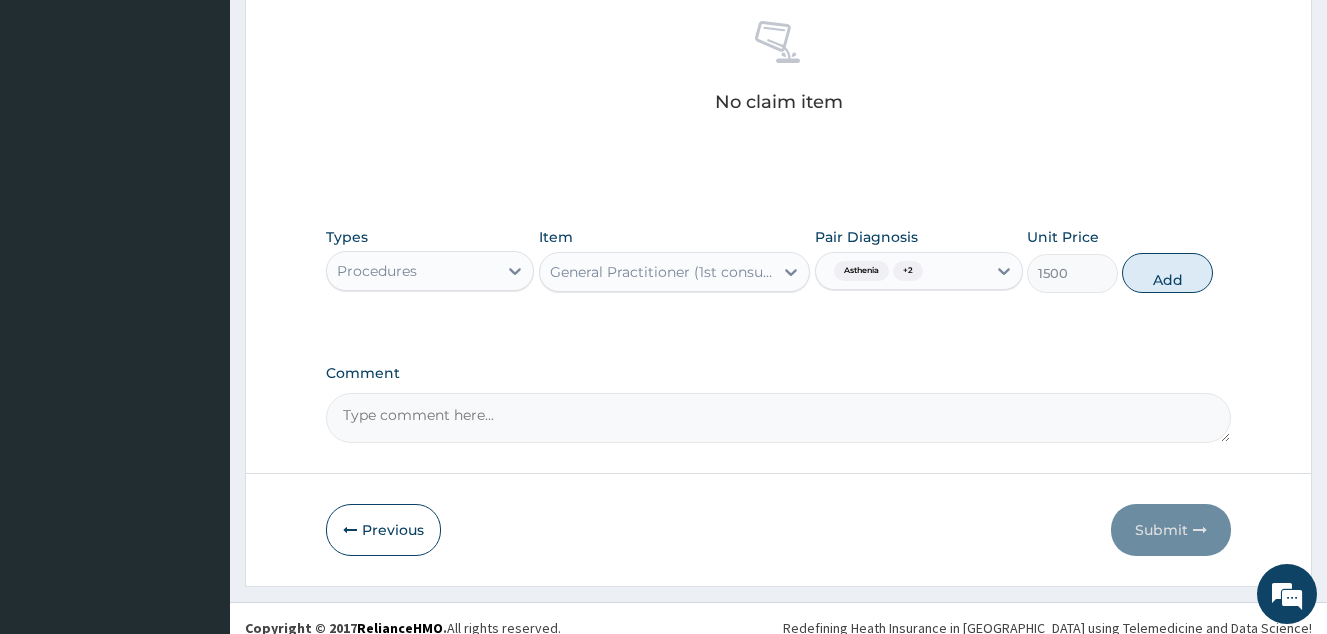 type on "0" 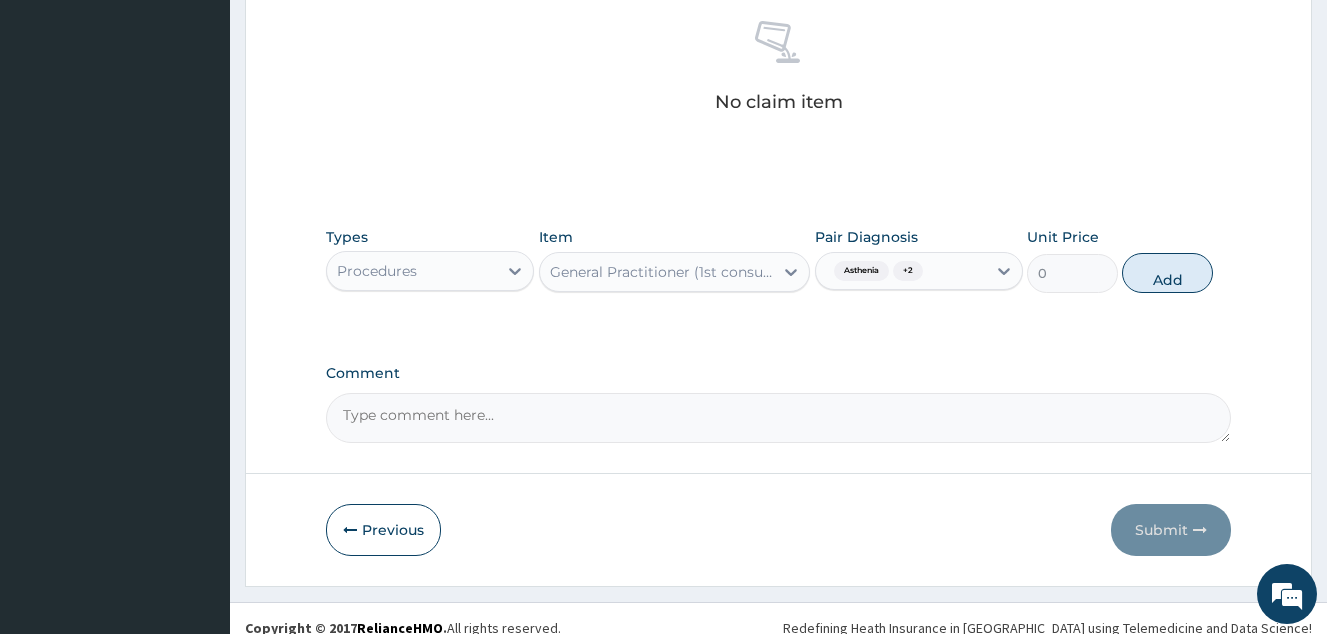 scroll, scrollTop: 728, scrollLeft: 0, axis: vertical 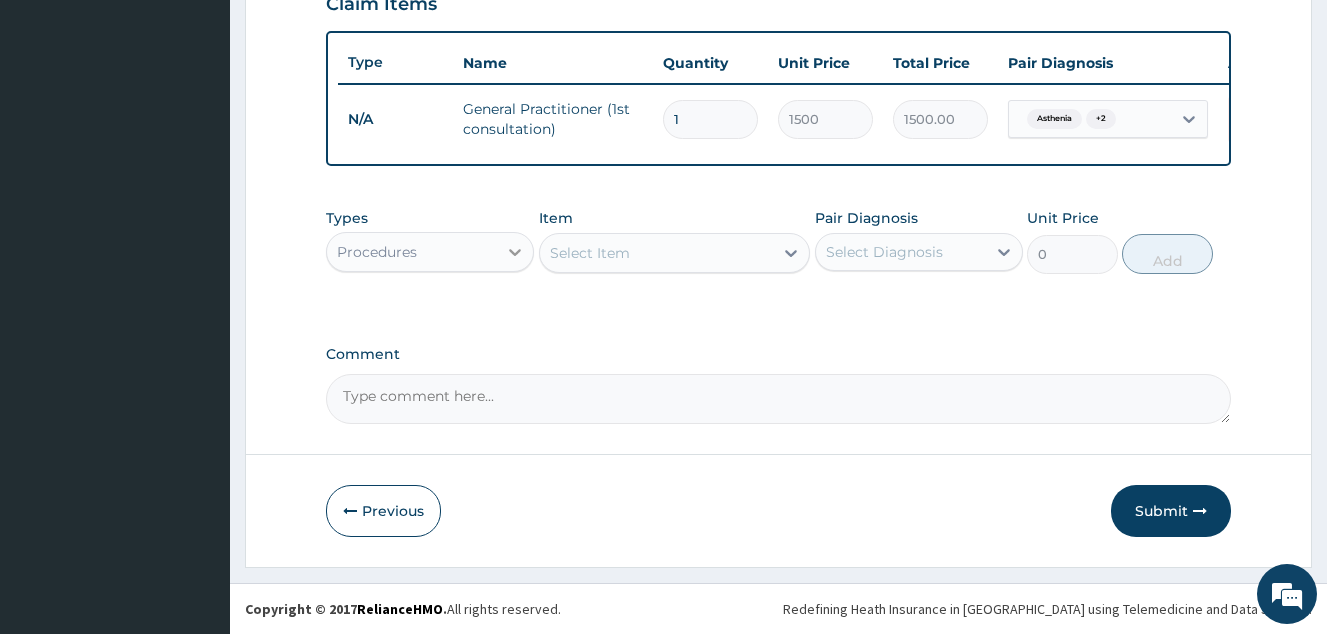 click 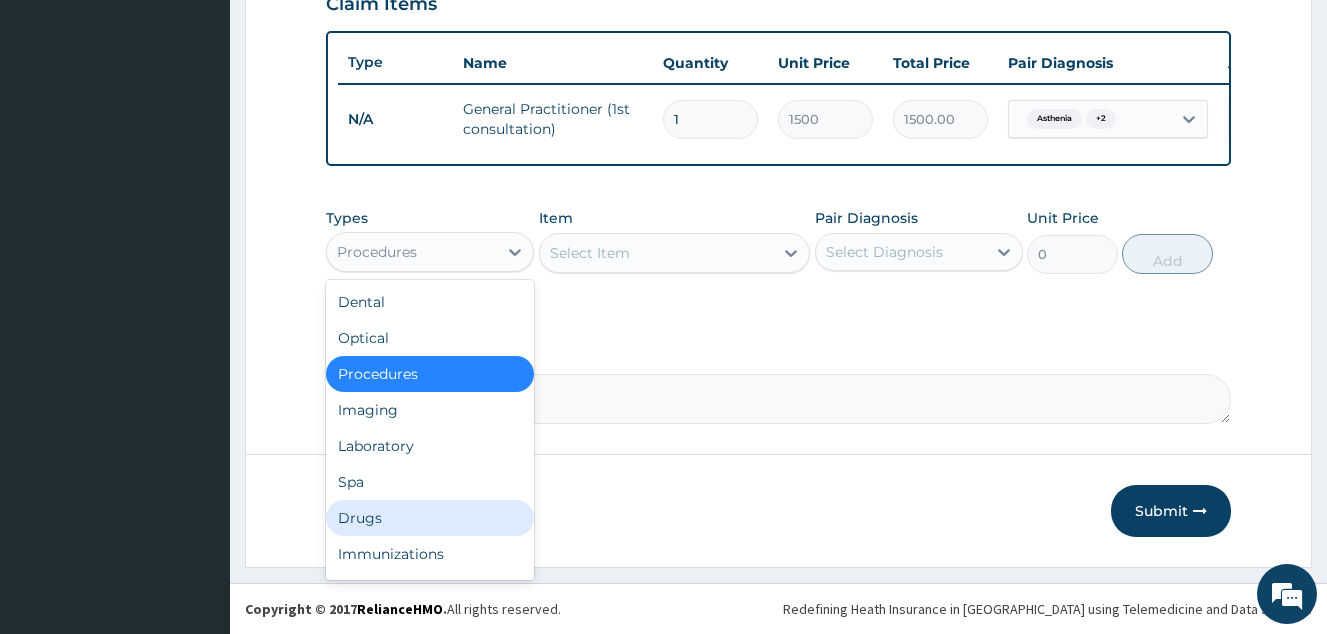 drag, startPoint x: 383, startPoint y: 517, endPoint x: 690, endPoint y: 418, distance: 322.5678 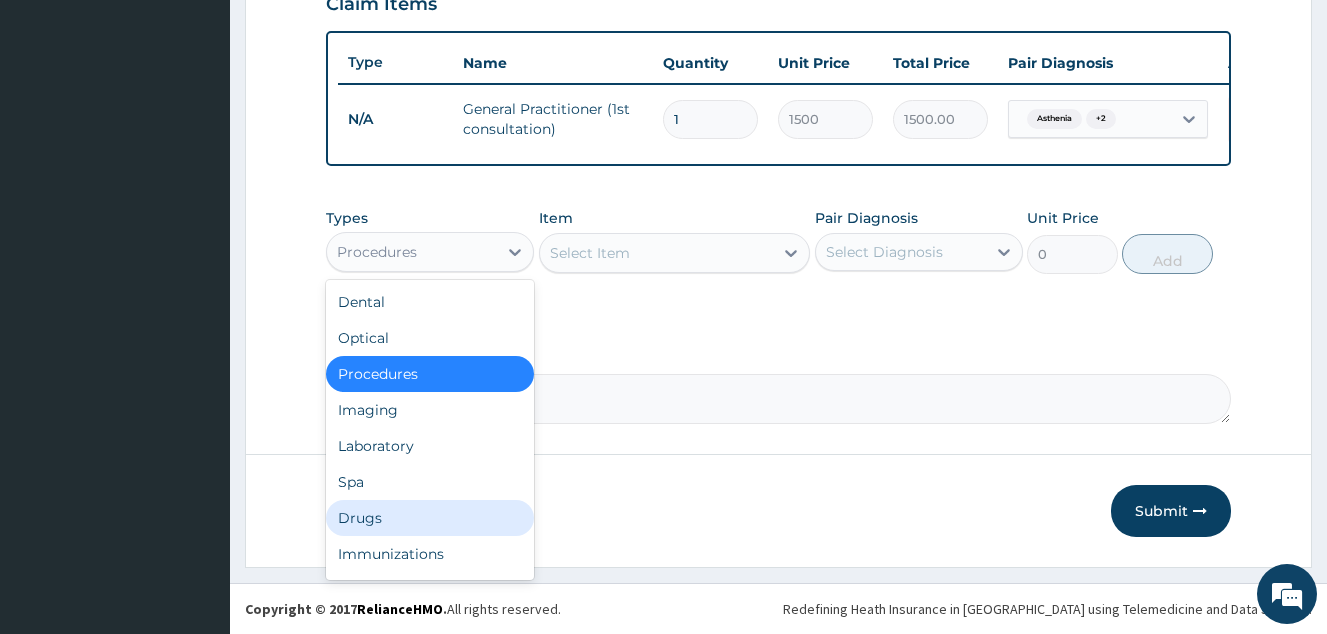 click on "Drugs" at bounding box center [430, 518] 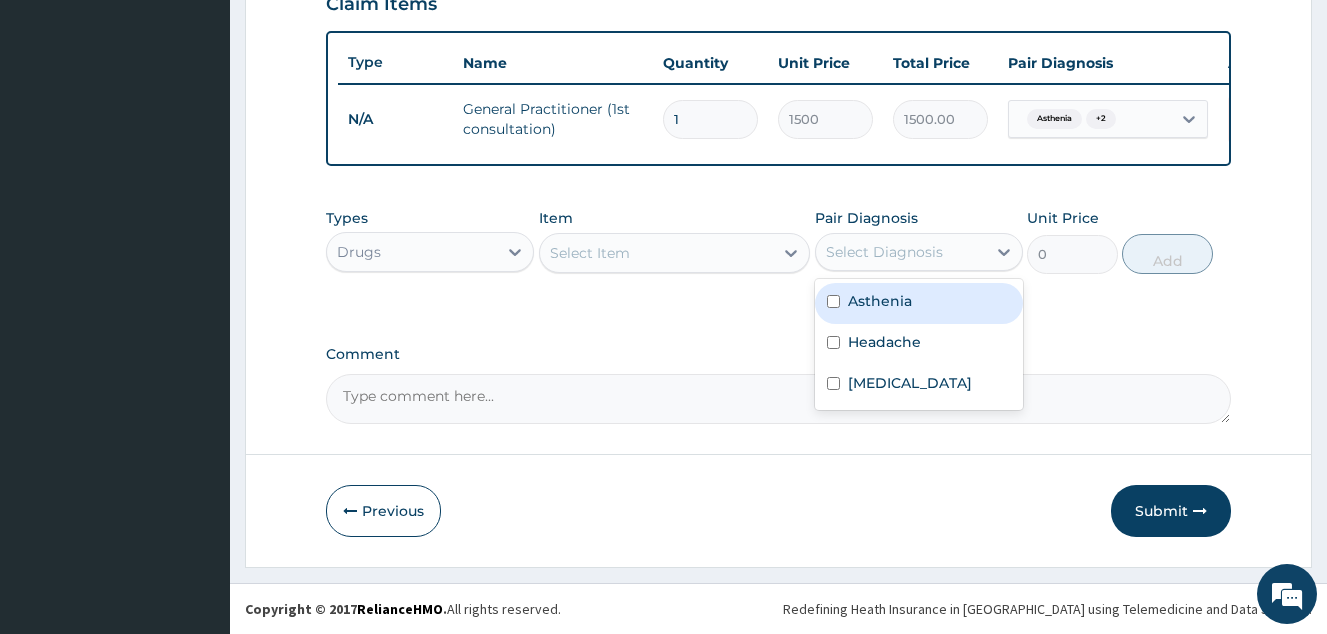 click on "Select Diagnosis" at bounding box center (884, 252) 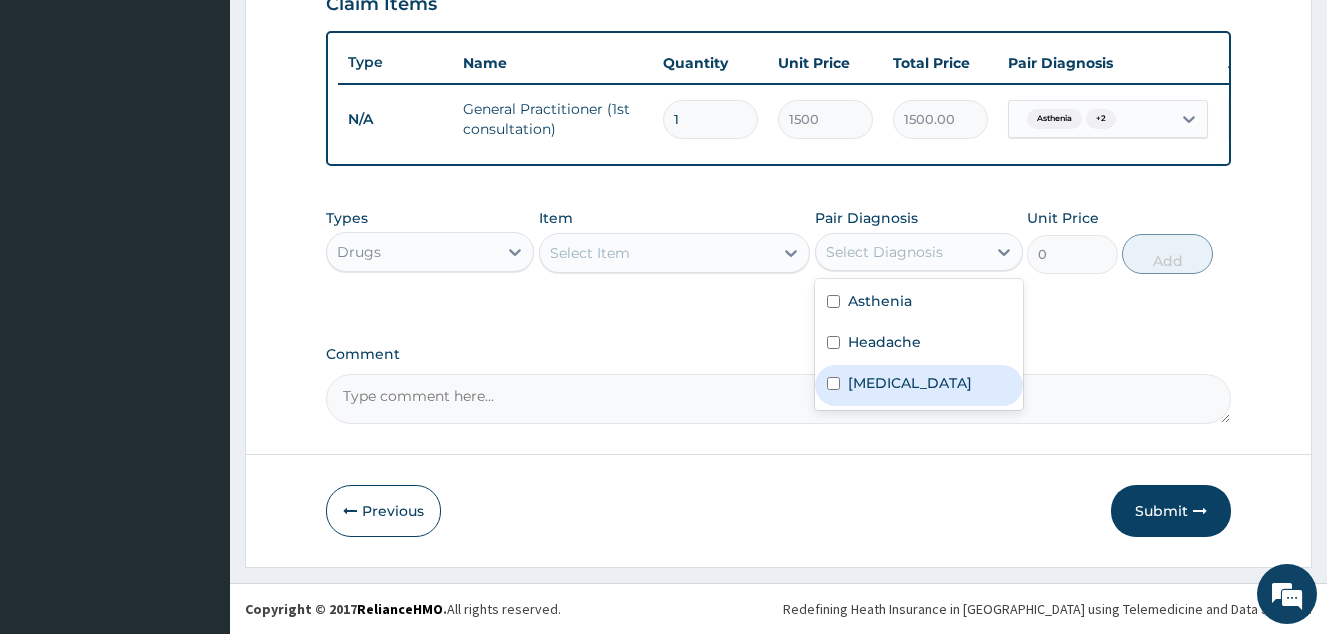 drag, startPoint x: 878, startPoint y: 381, endPoint x: 866, endPoint y: 364, distance: 20.808653 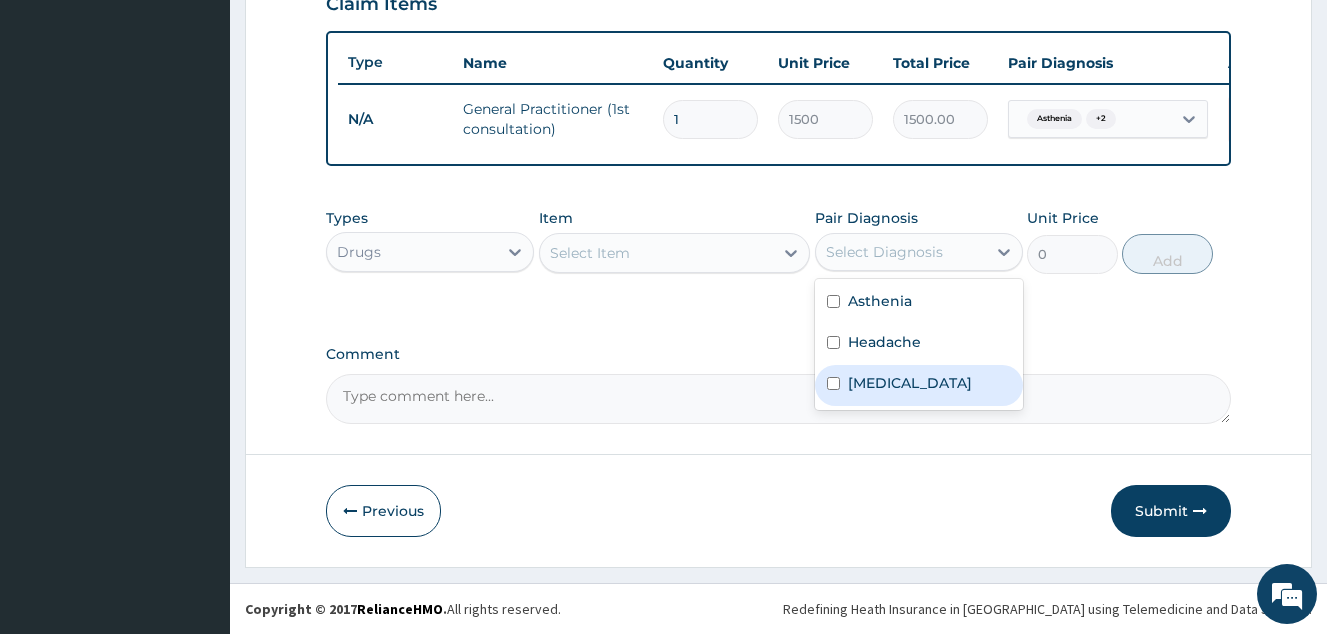 click on "Malaria" at bounding box center [910, 383] 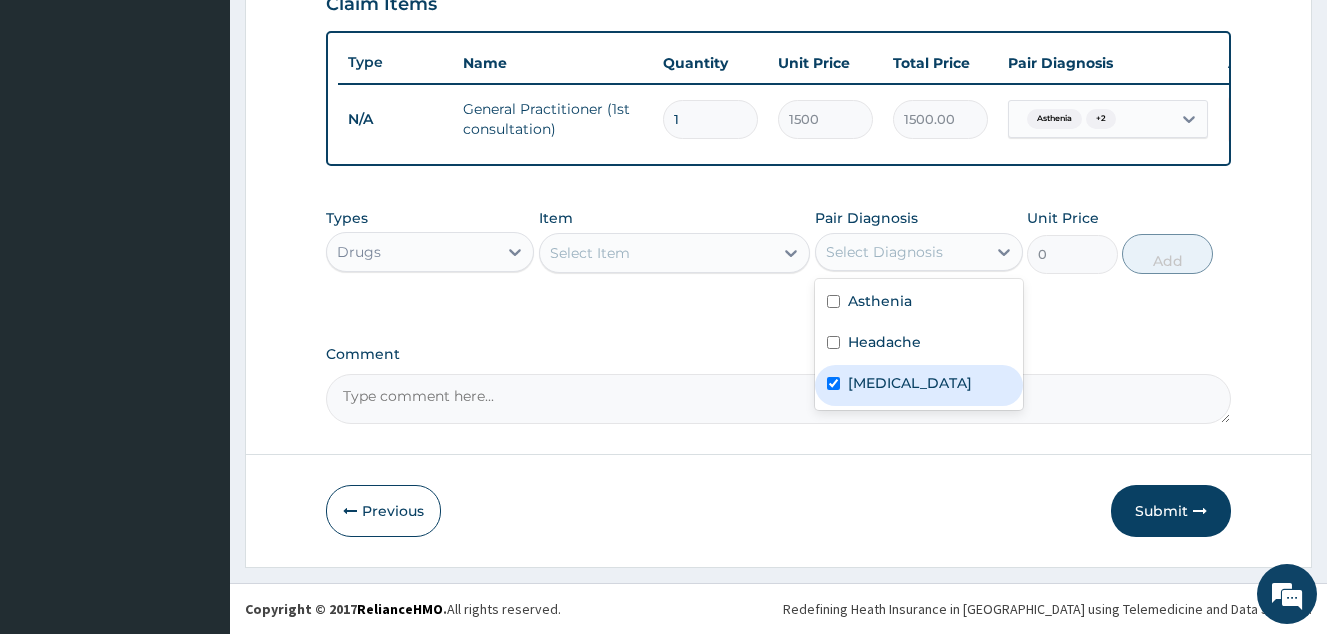 checkbox on "true" 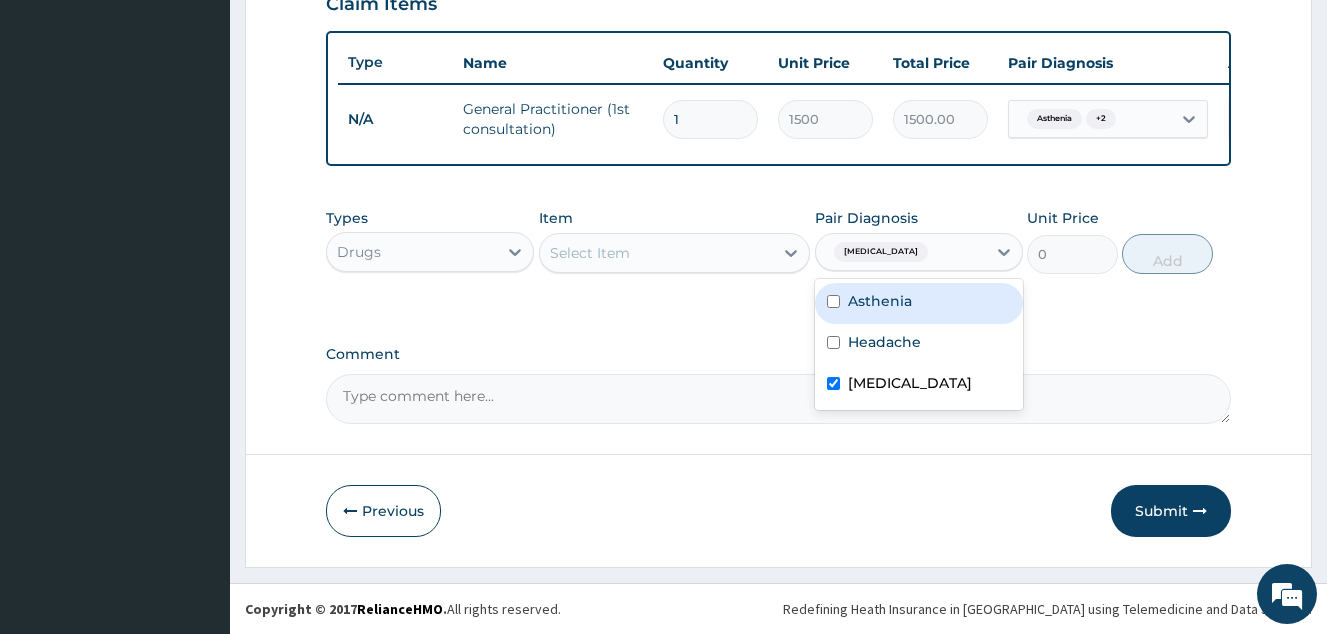 click on "Select Item" at bounding box center [657, 253] 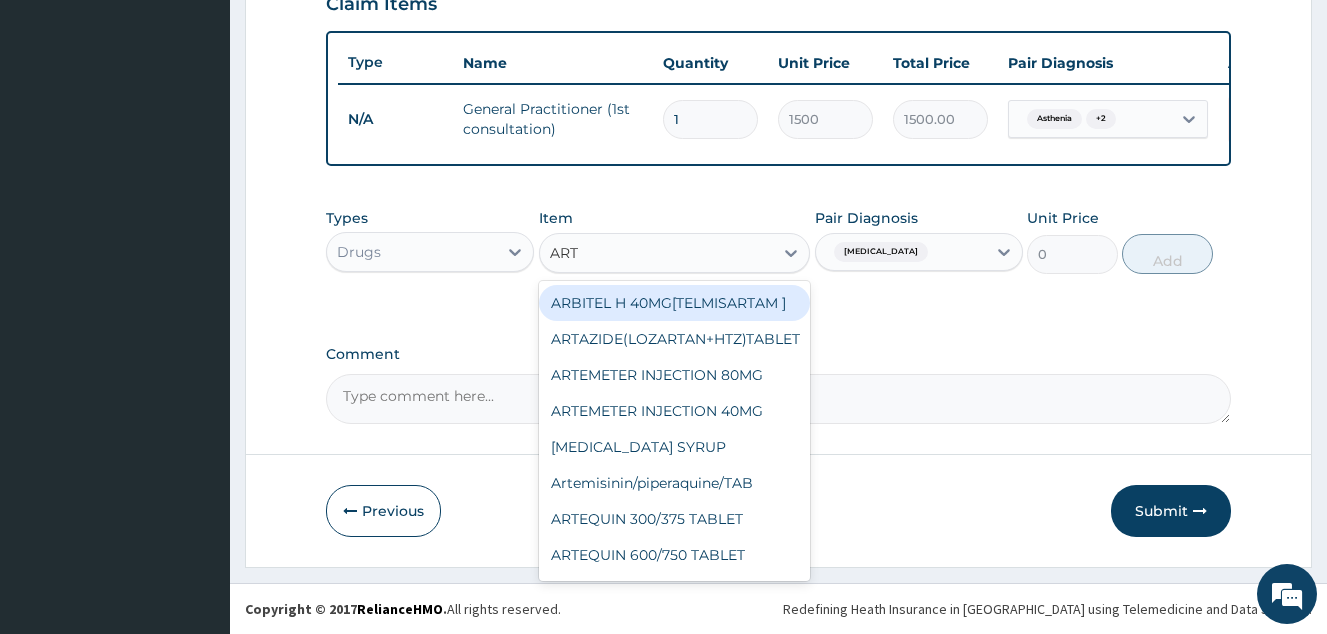 type on "ARTH" 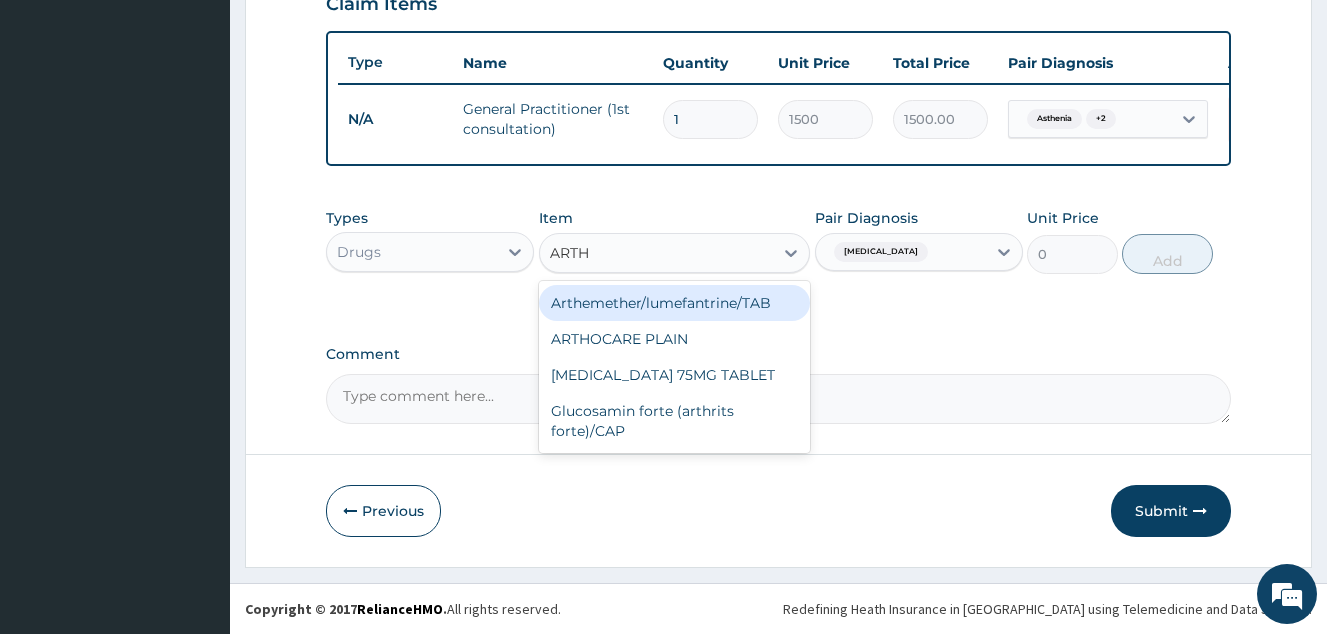 click on "Arthemether/lumefantrine/TAB" at bounding box center [675, 303] 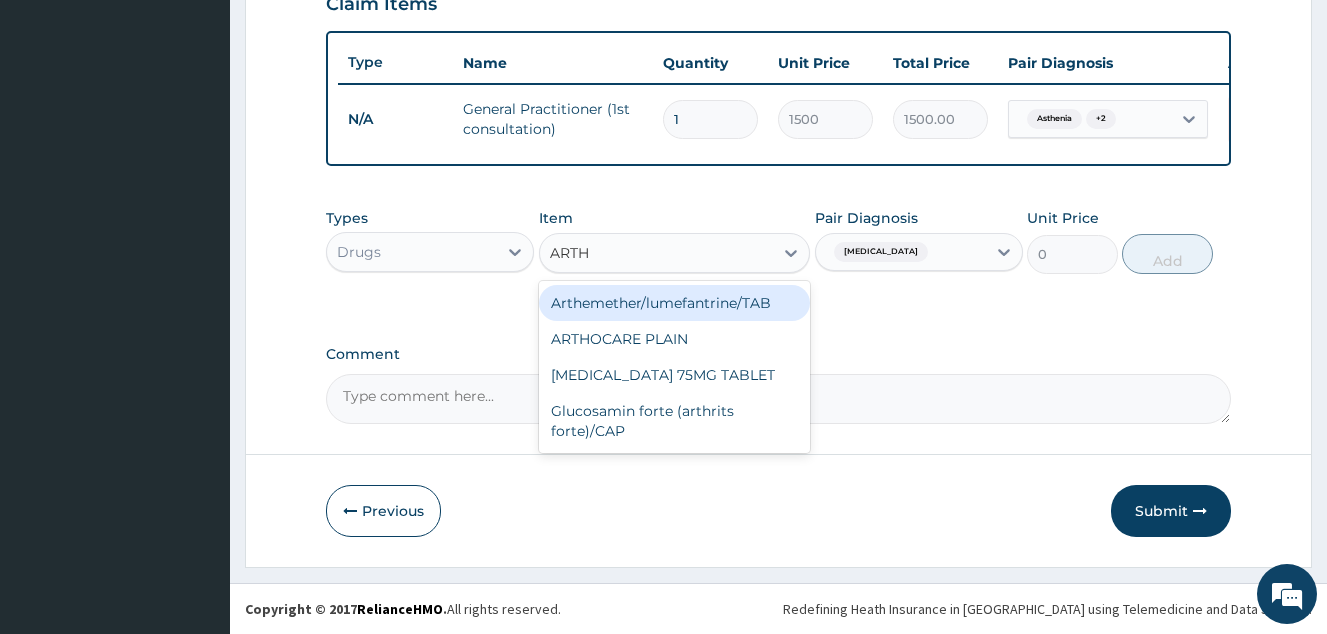type 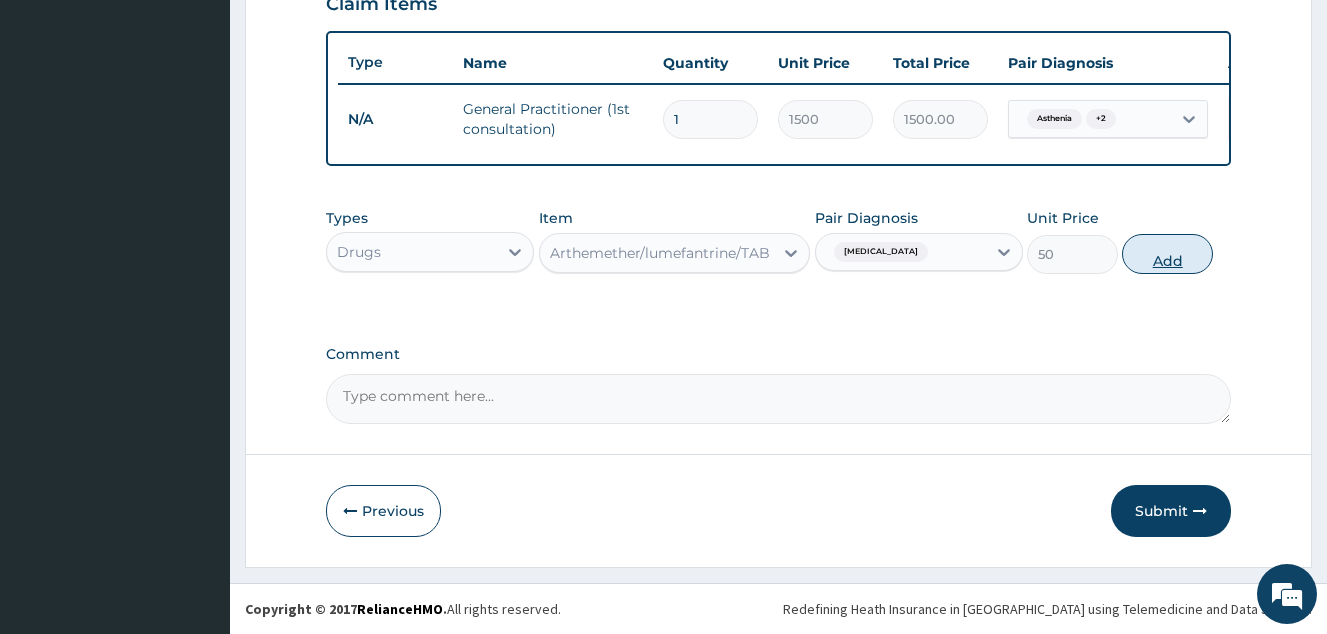 click on "Add" at bounding box center [1167, 254] 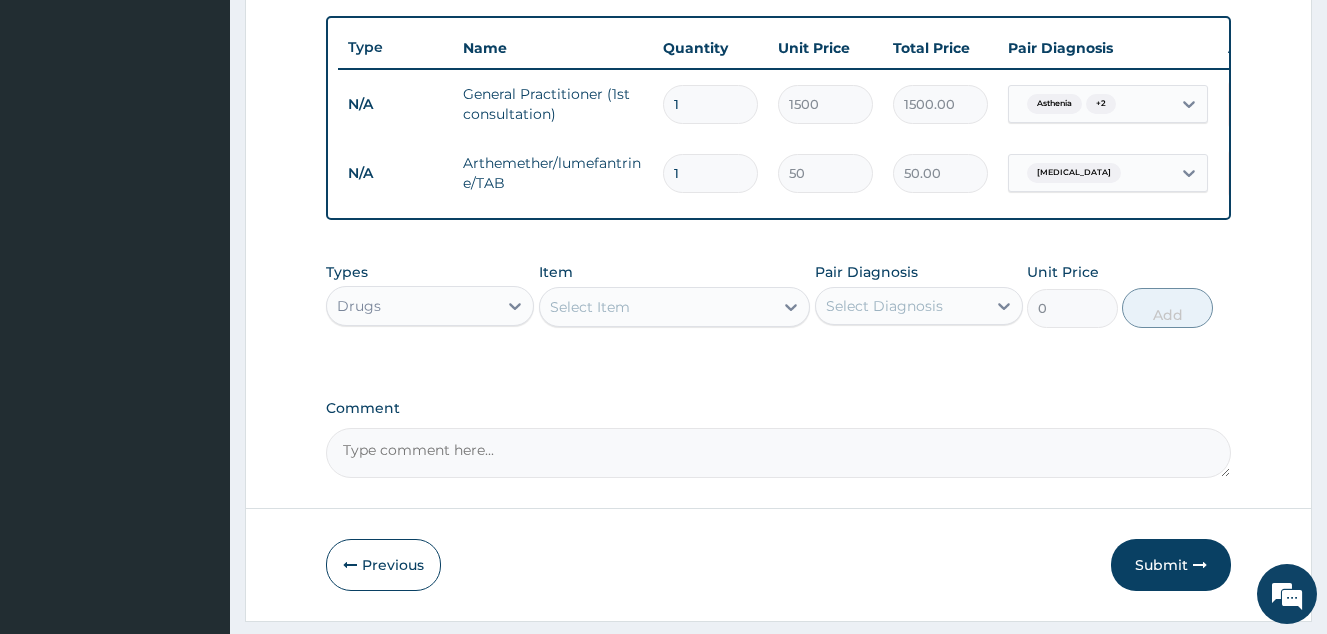 type 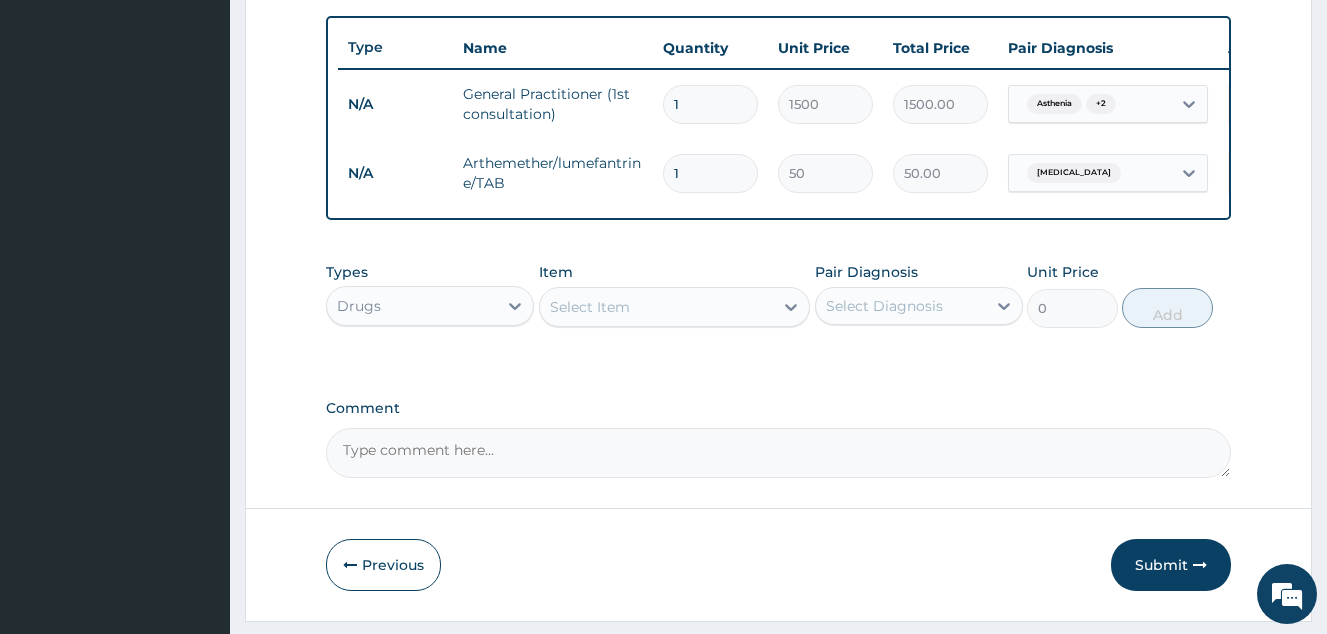 type on "0.00" 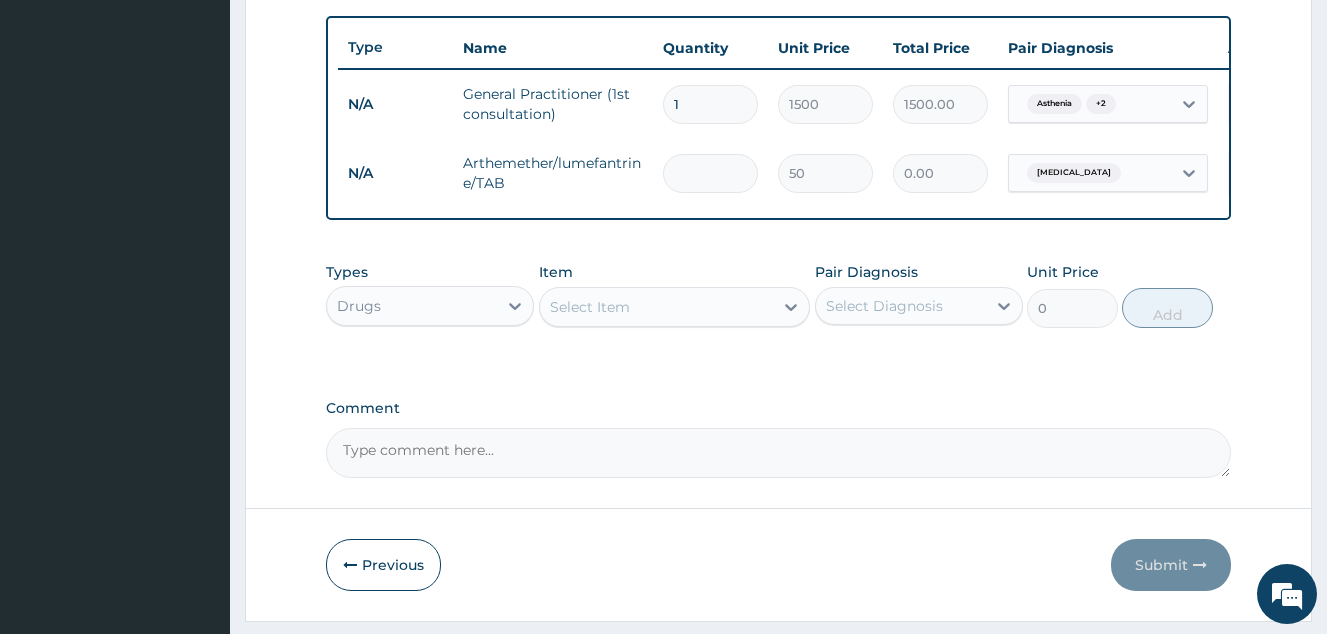 type on "6" 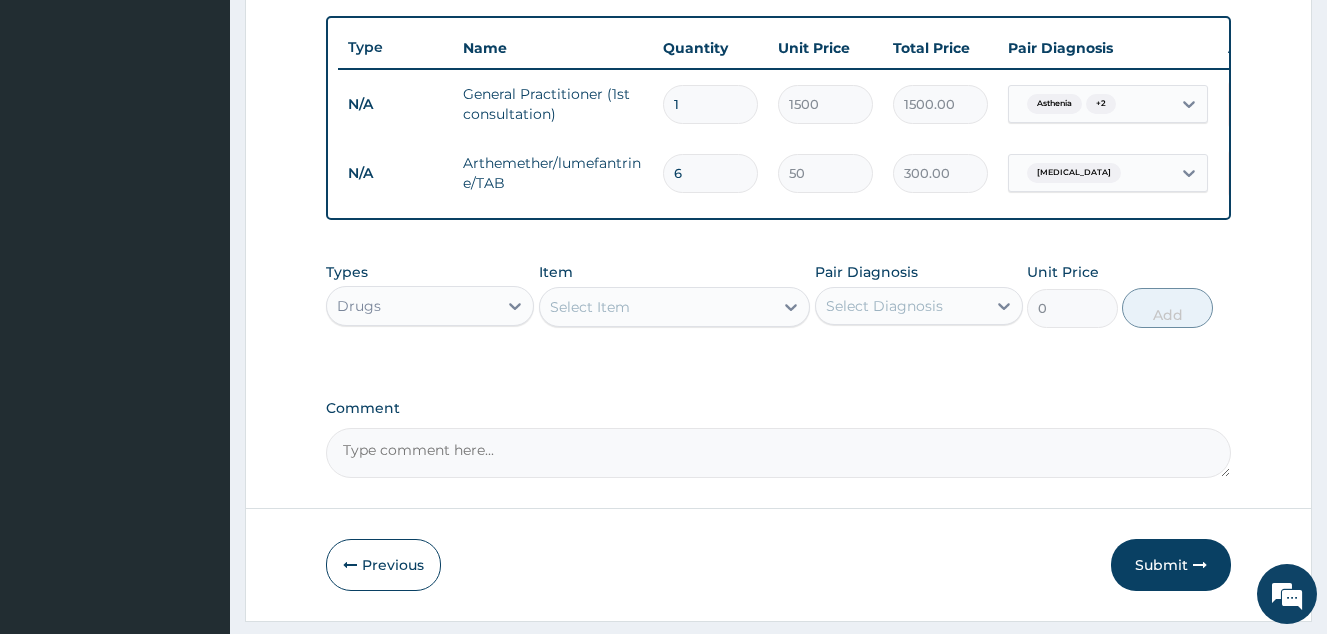 type on "6" 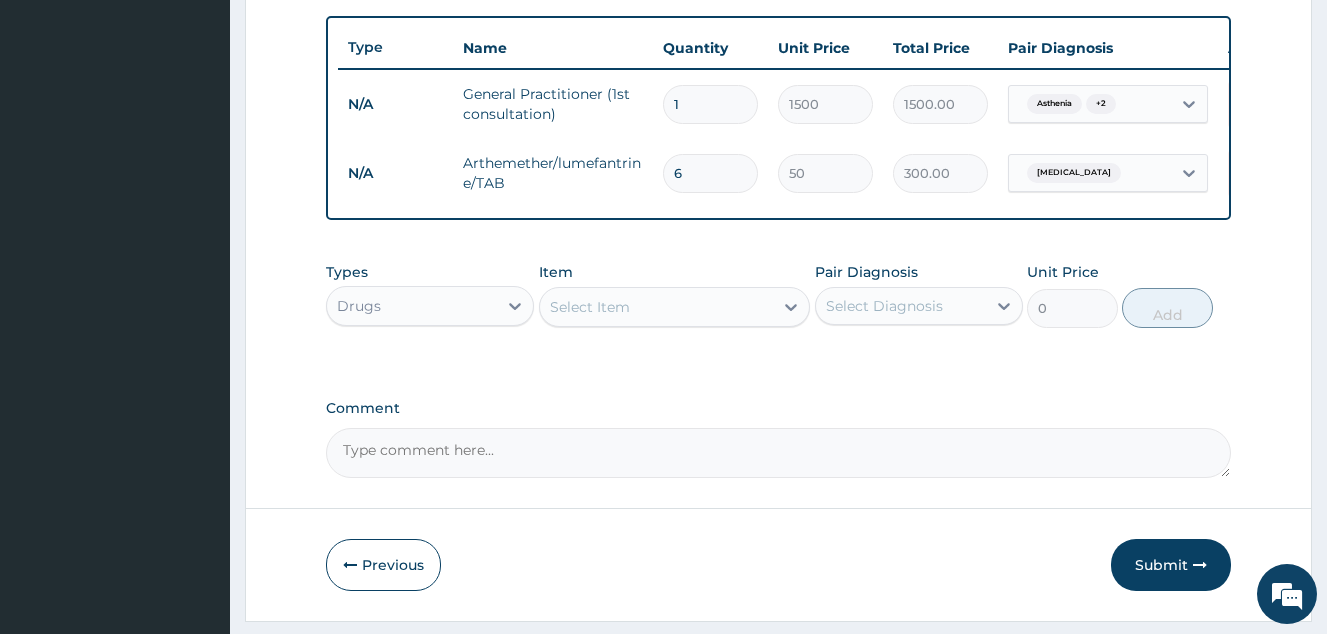 click on "Select Diagnosis" at bounding box center [884, 306] 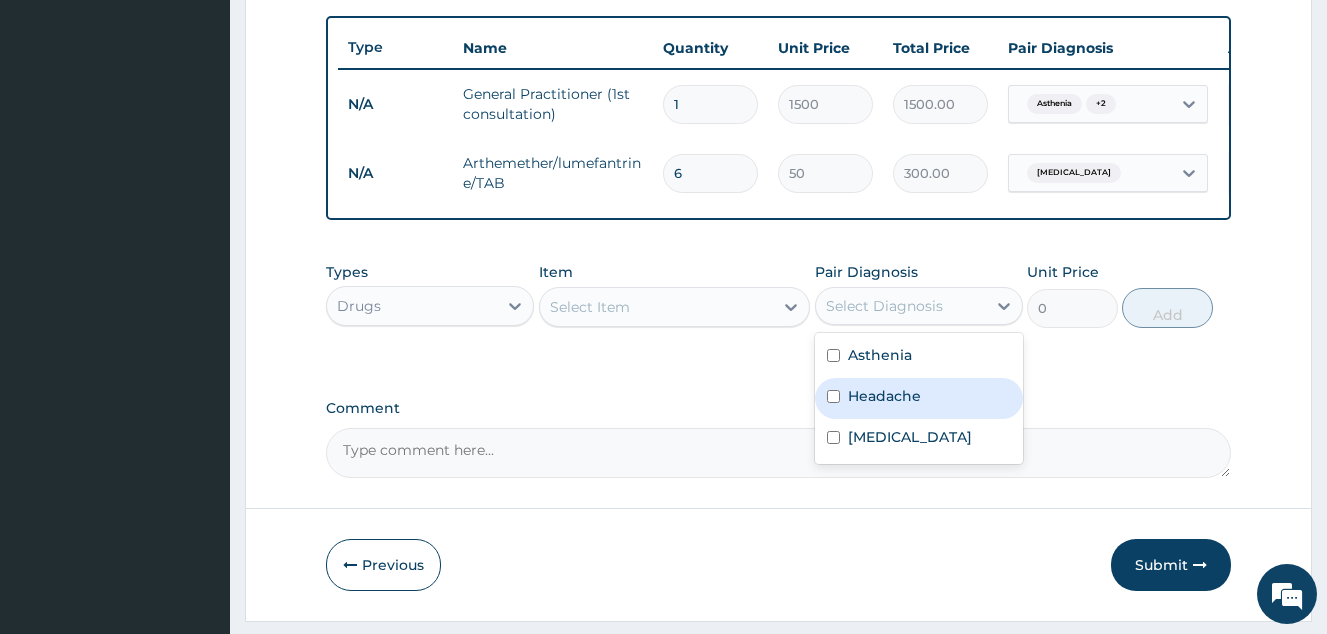 click on "Headache" at bounding box center (884, 396) 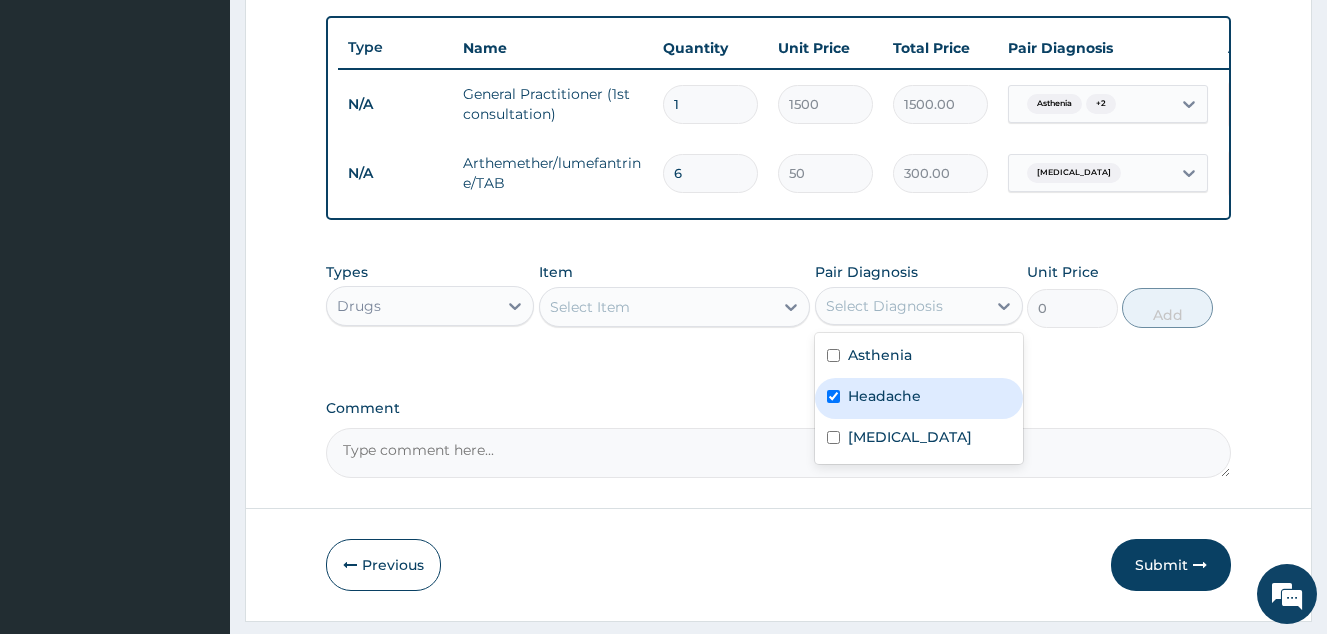 checkbox on "true" 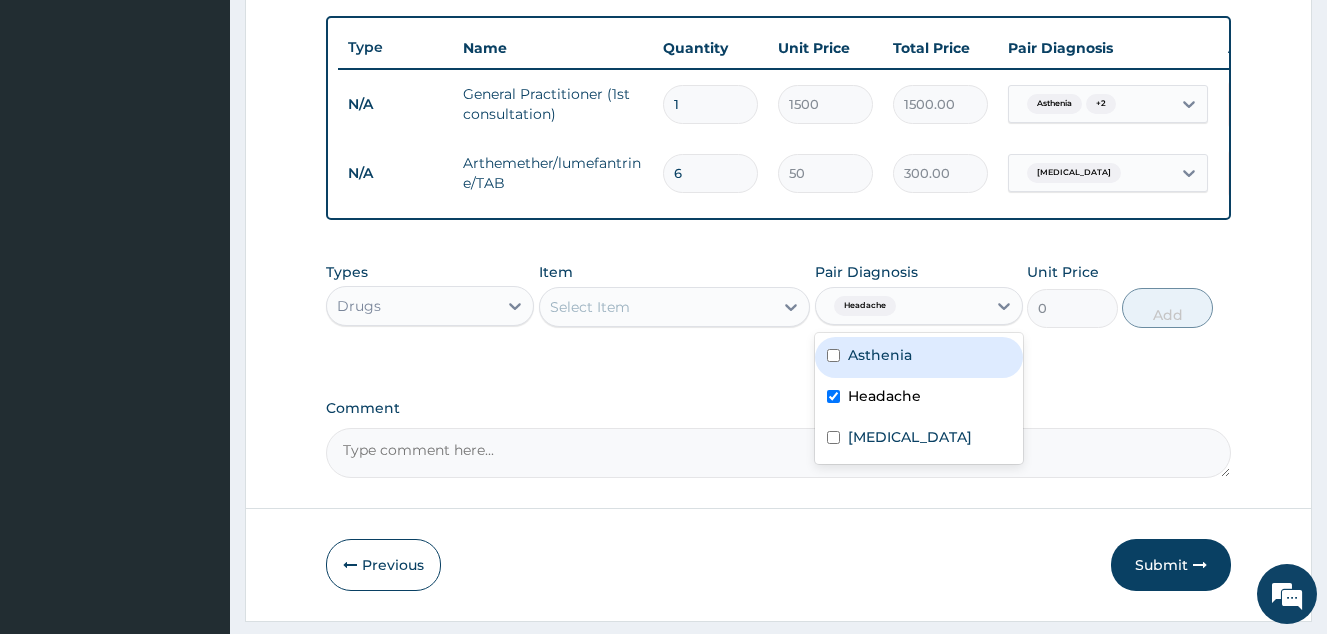 click on "Select Item" at bounding box center (657, 307) 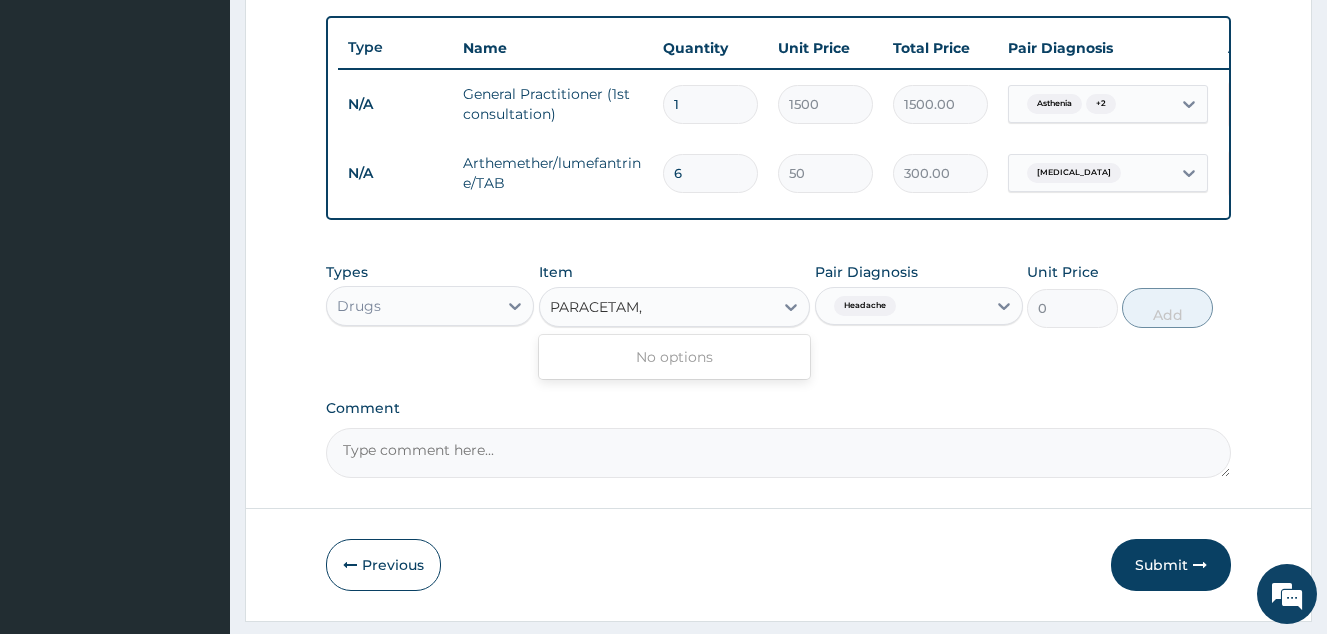 type on "PARACETAM" 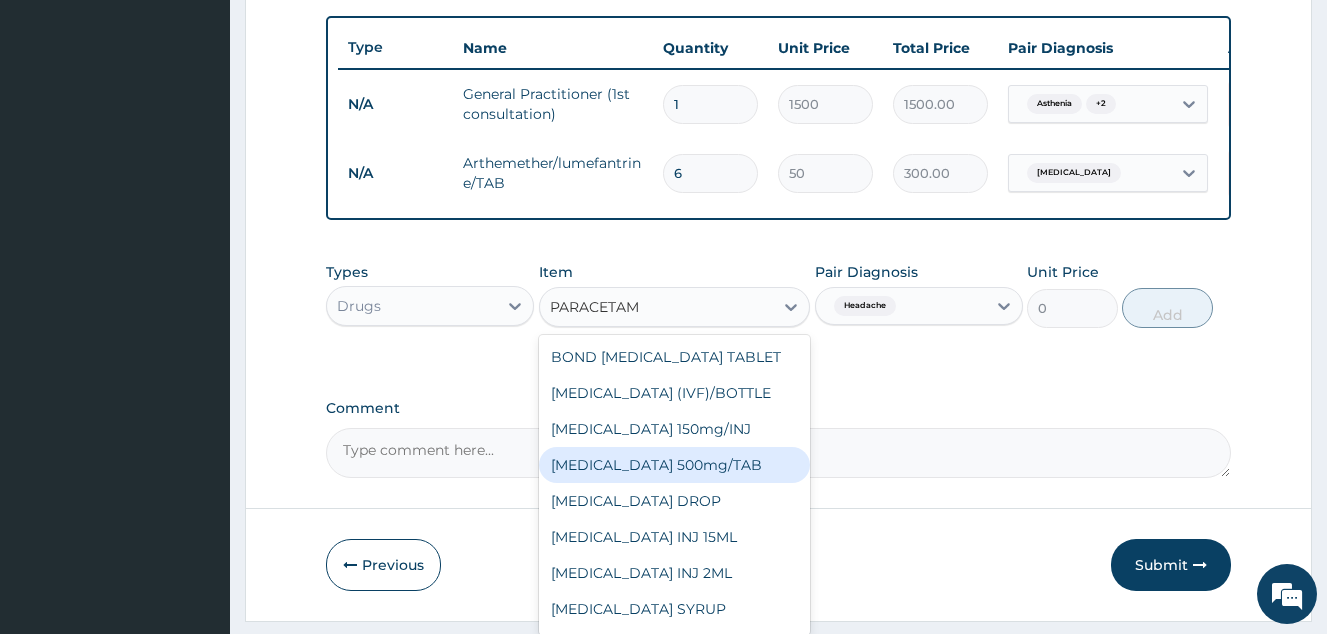 drag, startPoint x: 723, startPoint y: 479, endPoint x: 788, endPoint y: 468, distance: 65.9242 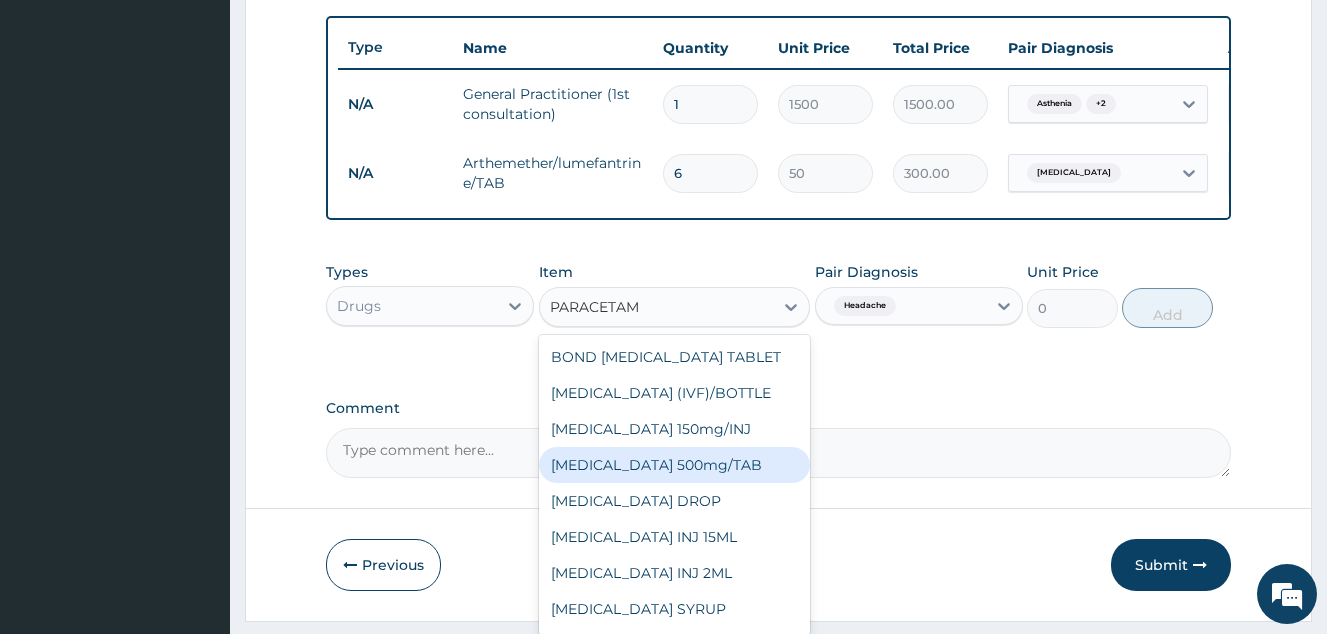 click on "PARACETAMOL 500mg/TAB" at bounding box center [675, 465] 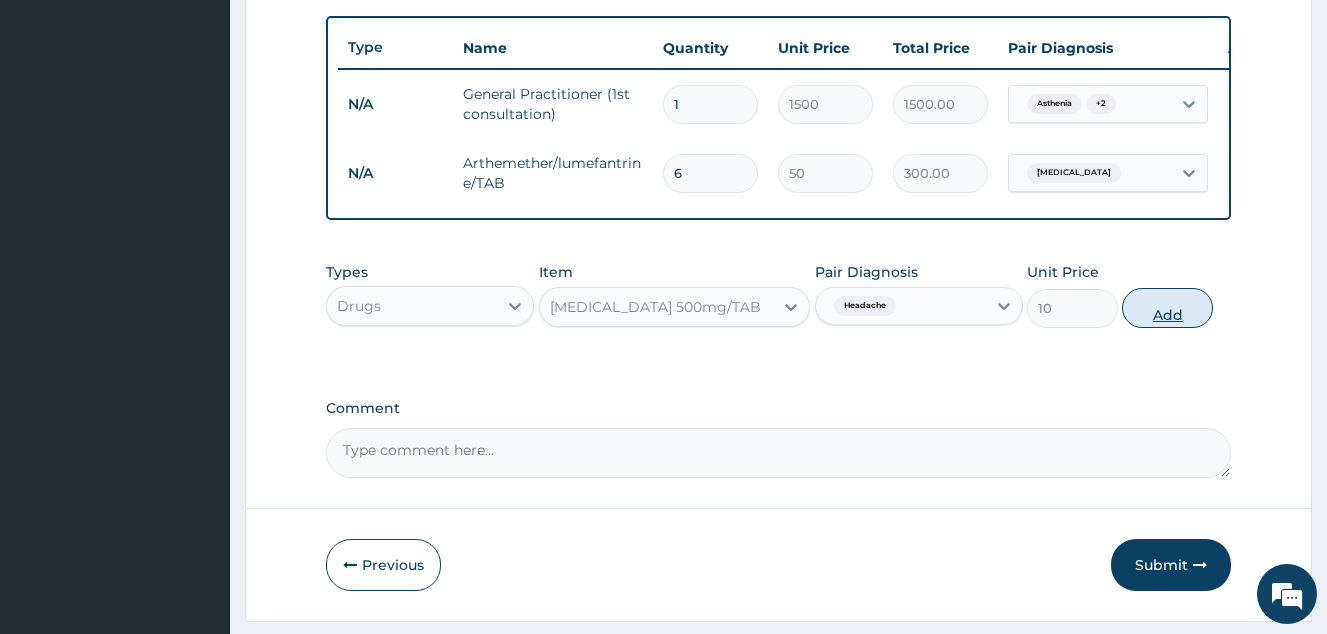 click on "Add" at bounding box center [1167, 308] 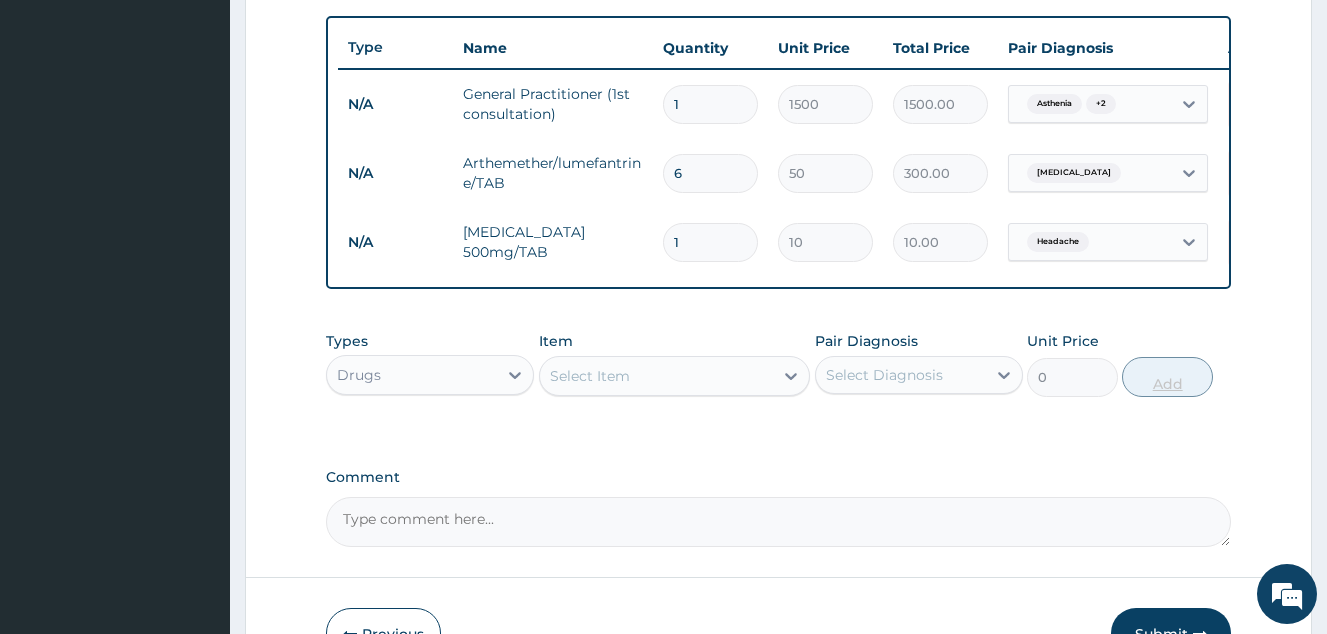 type on "18" 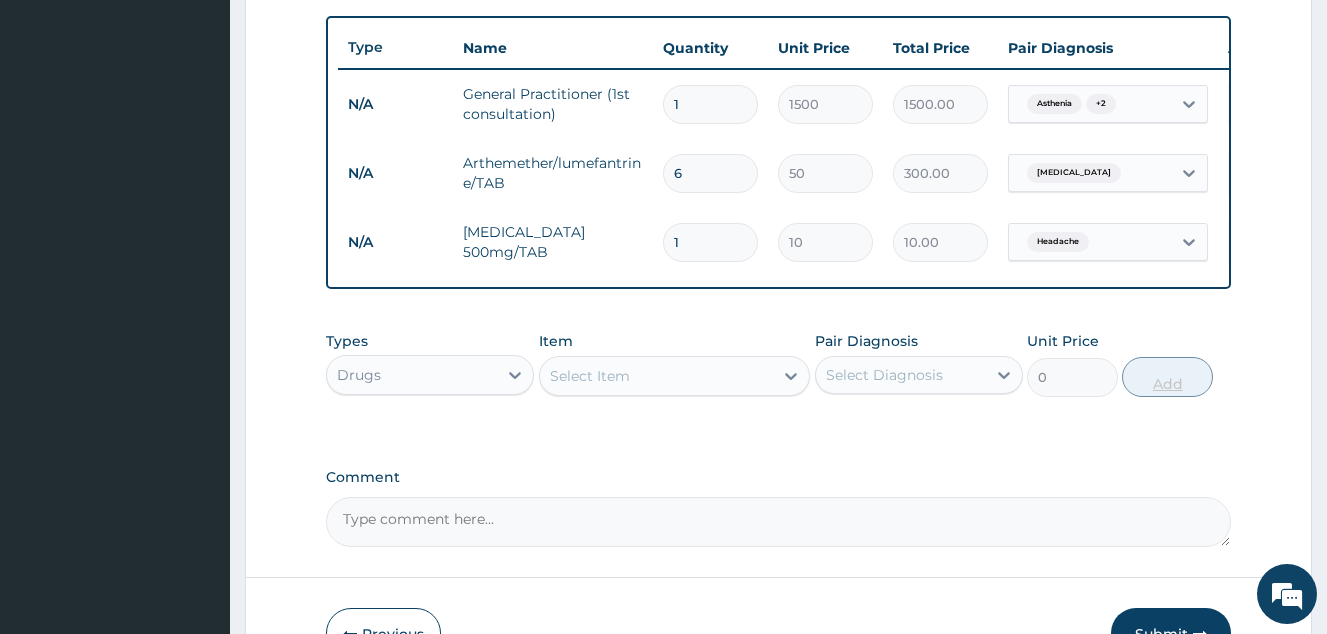 type on "180.00" 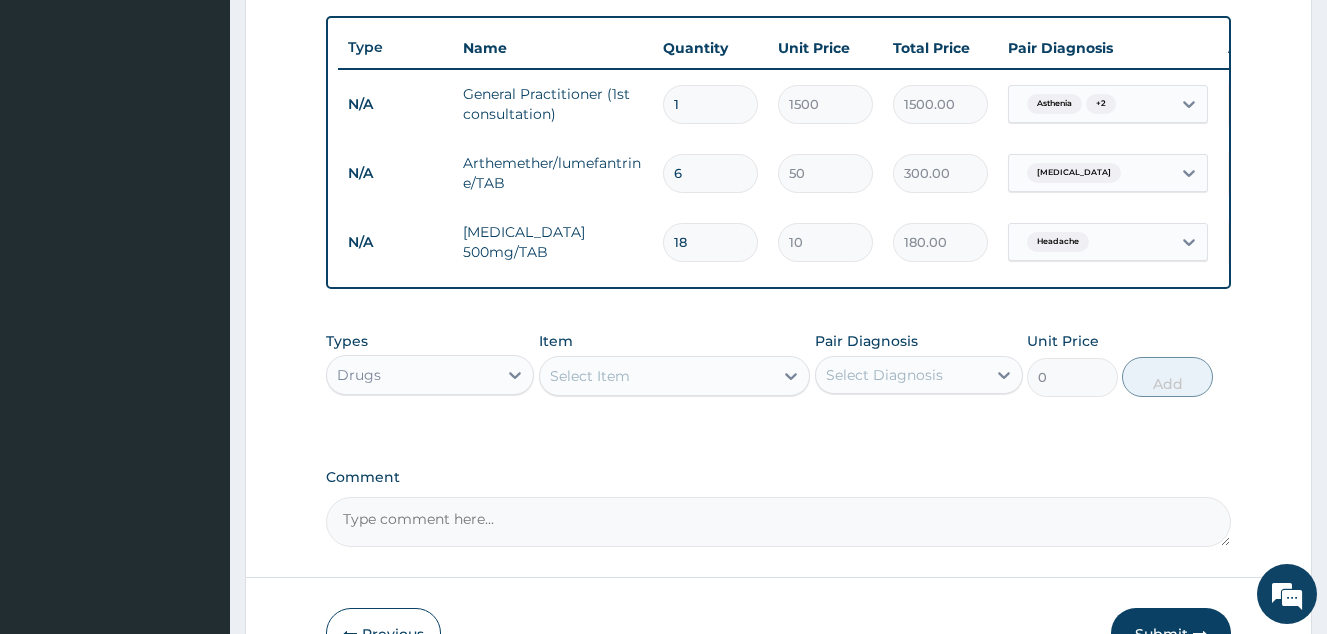 type on "18" 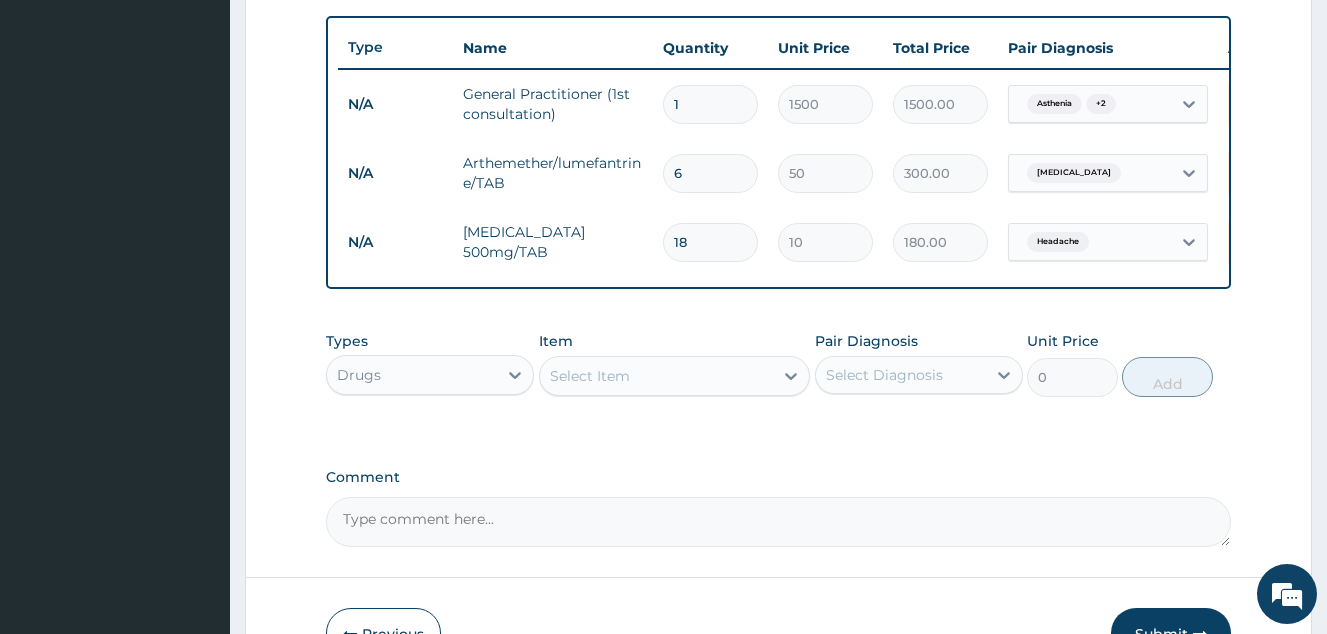 click on "6" at bounding box center (710, 173) 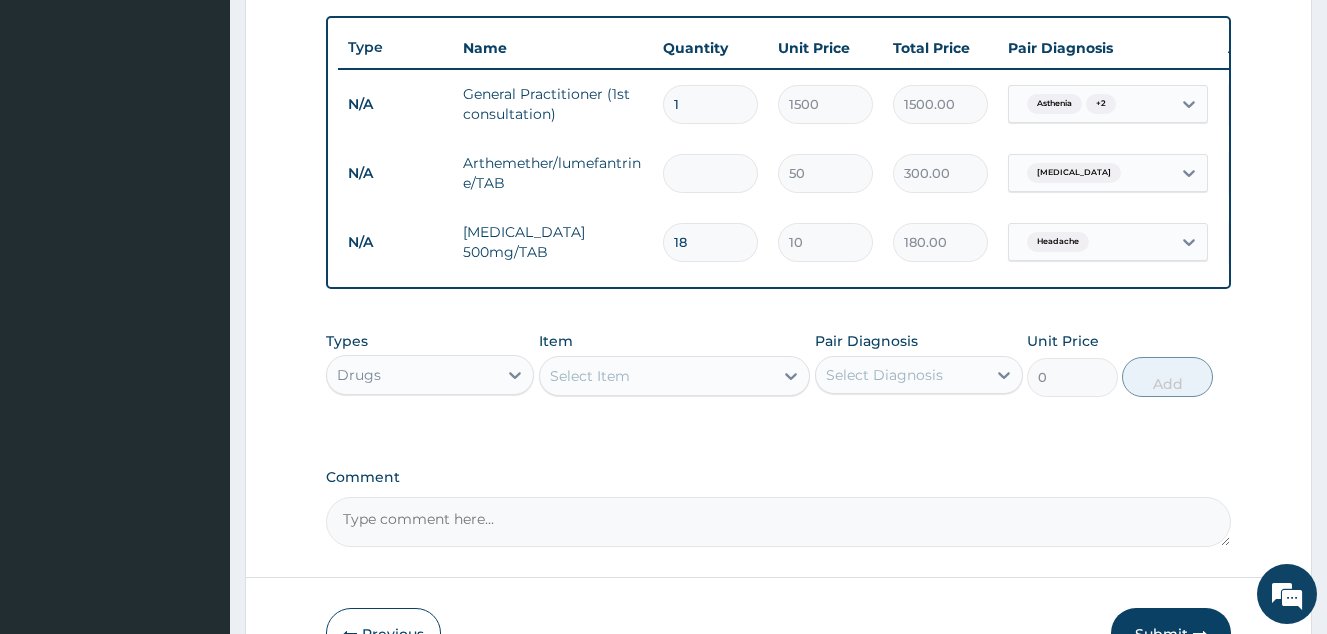 type on "0.00" 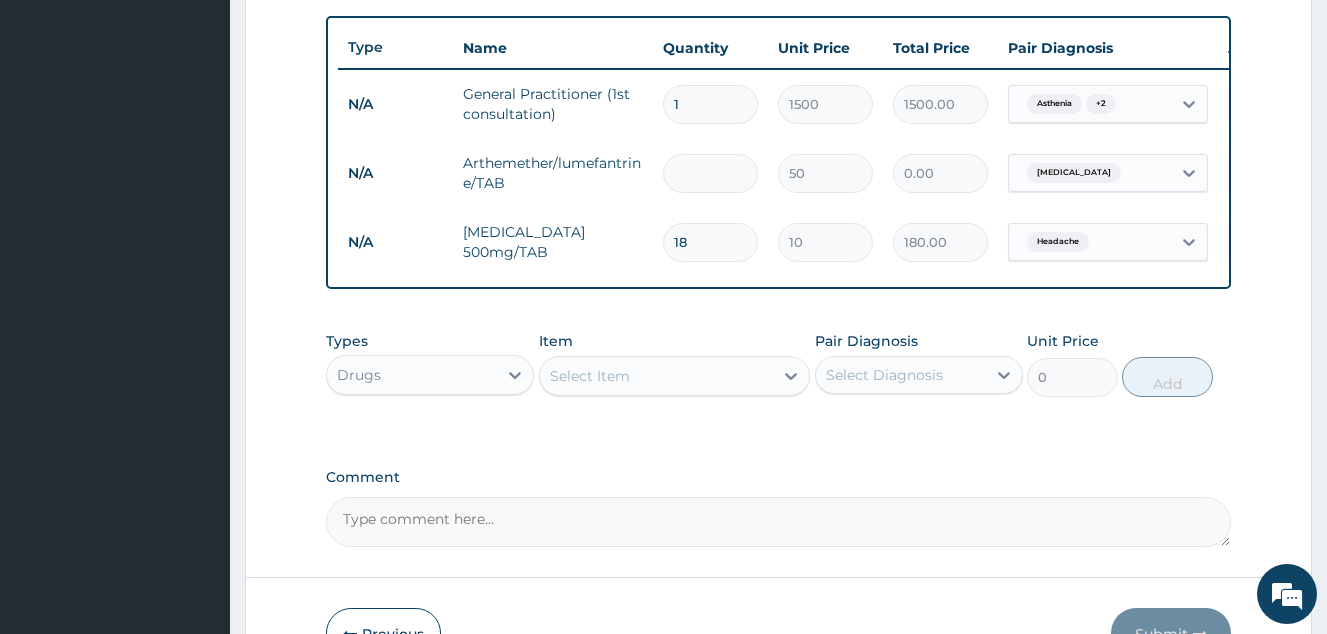 type on "2" 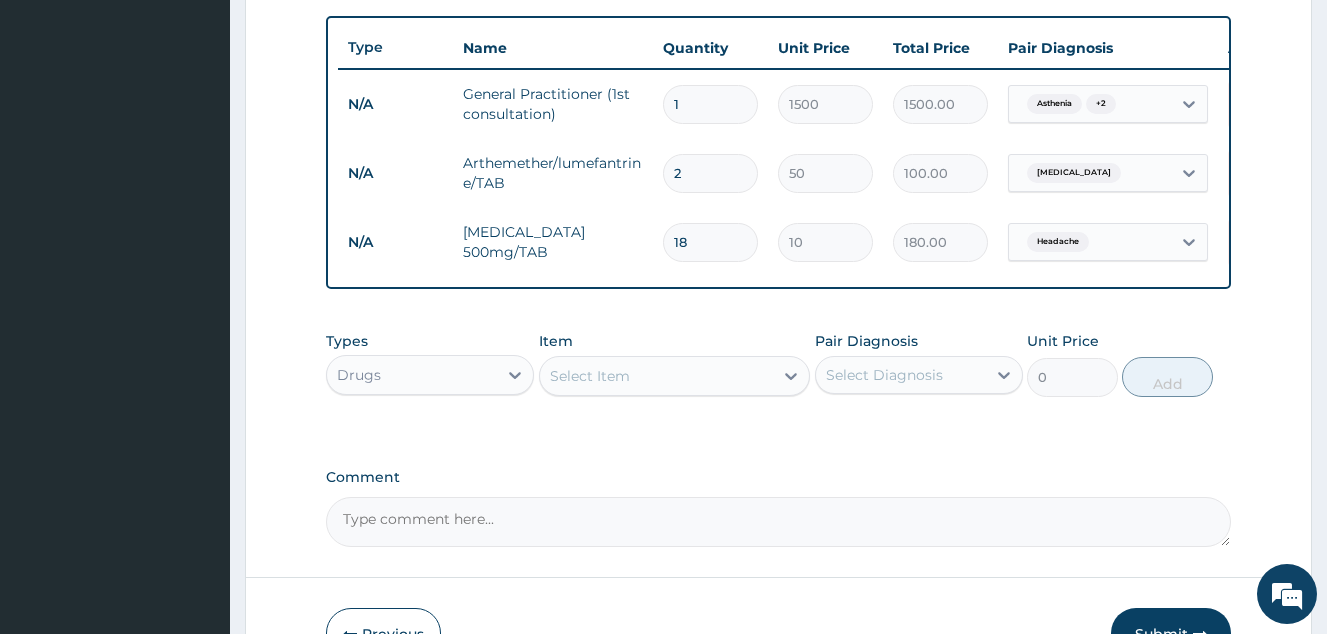 type on "24" 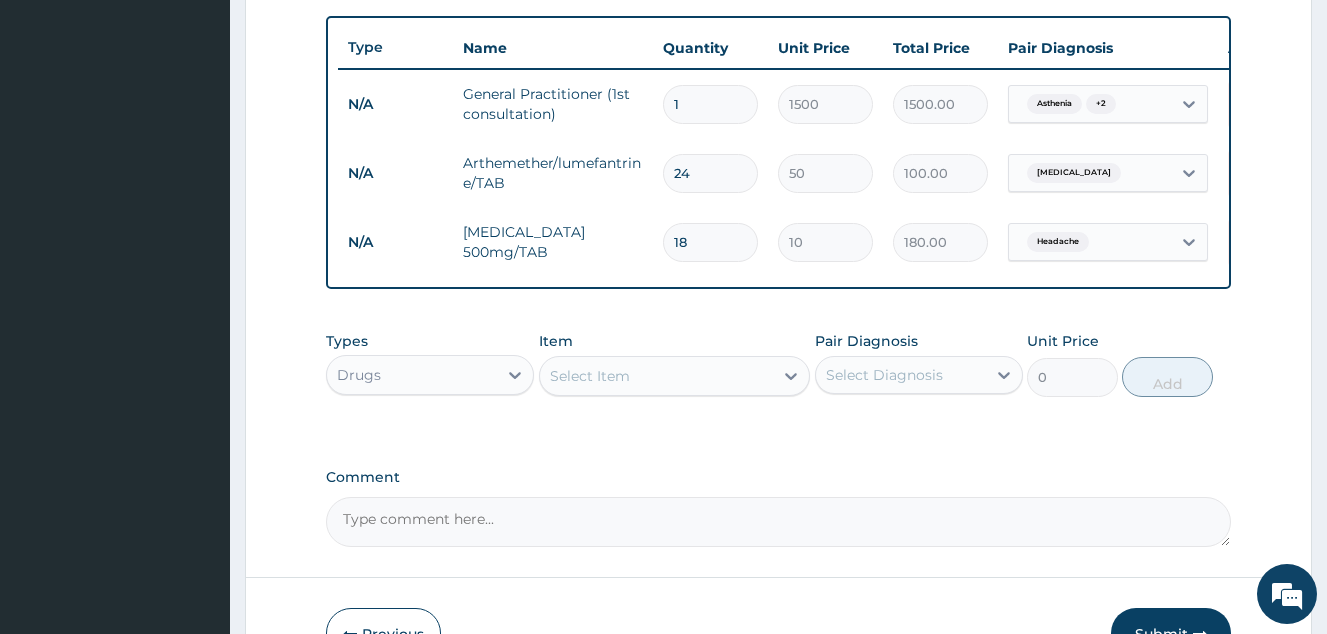 type on "1200.00" 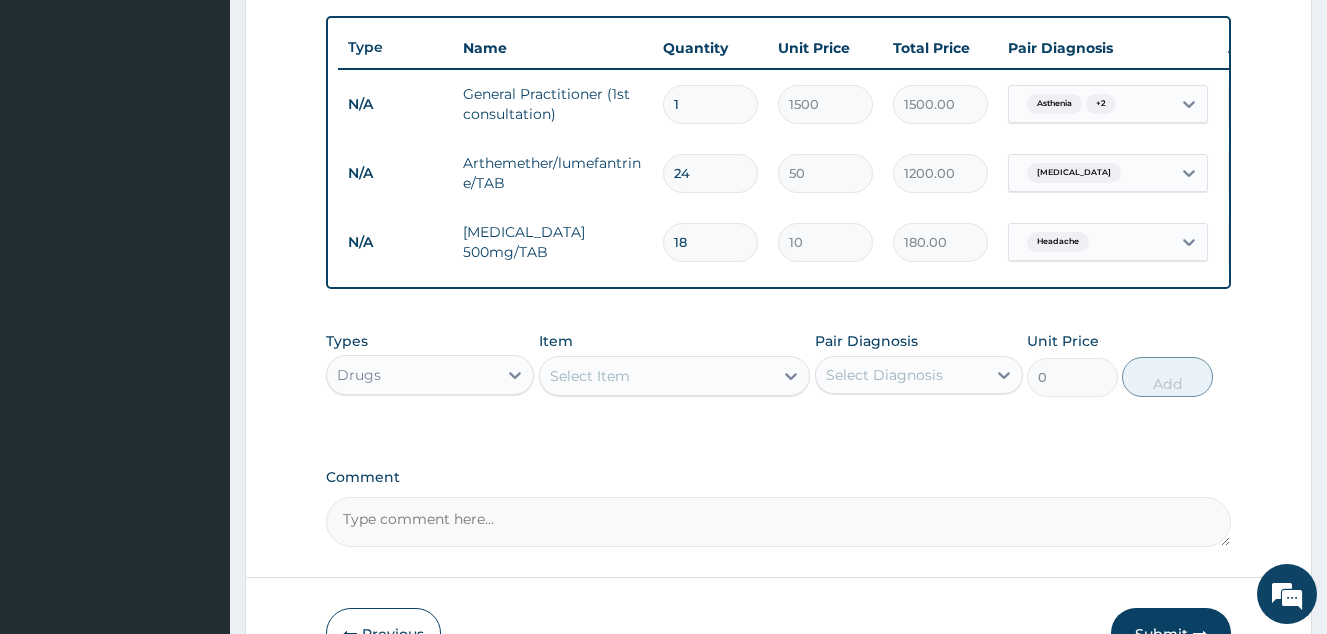 type on "24" 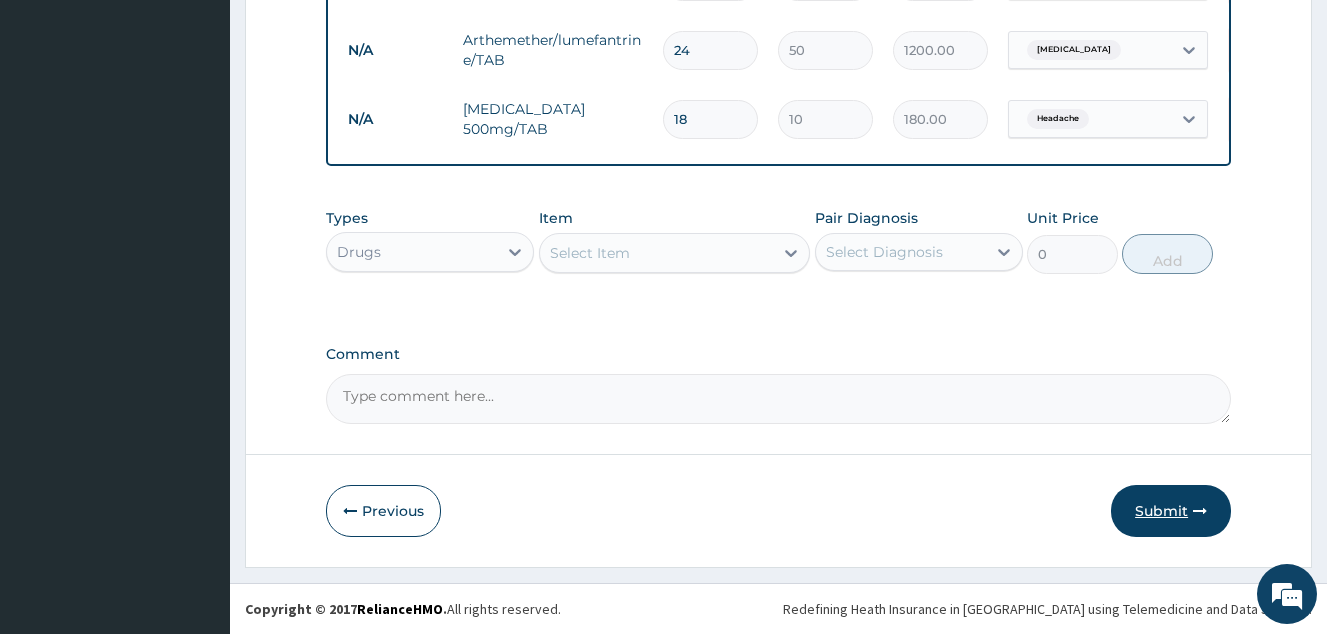 click on "Submit" at bounding box center [1171, 511] 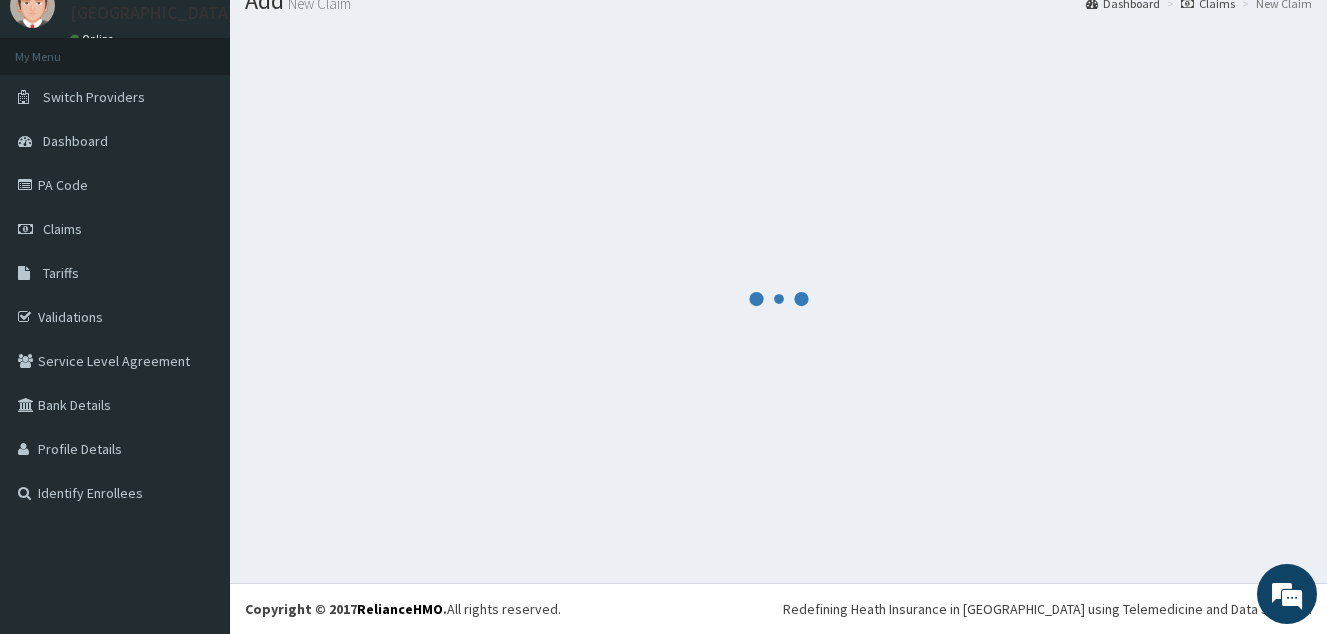 scroll, scrollTop: 866, scrollLeft: 0, axis: vertical 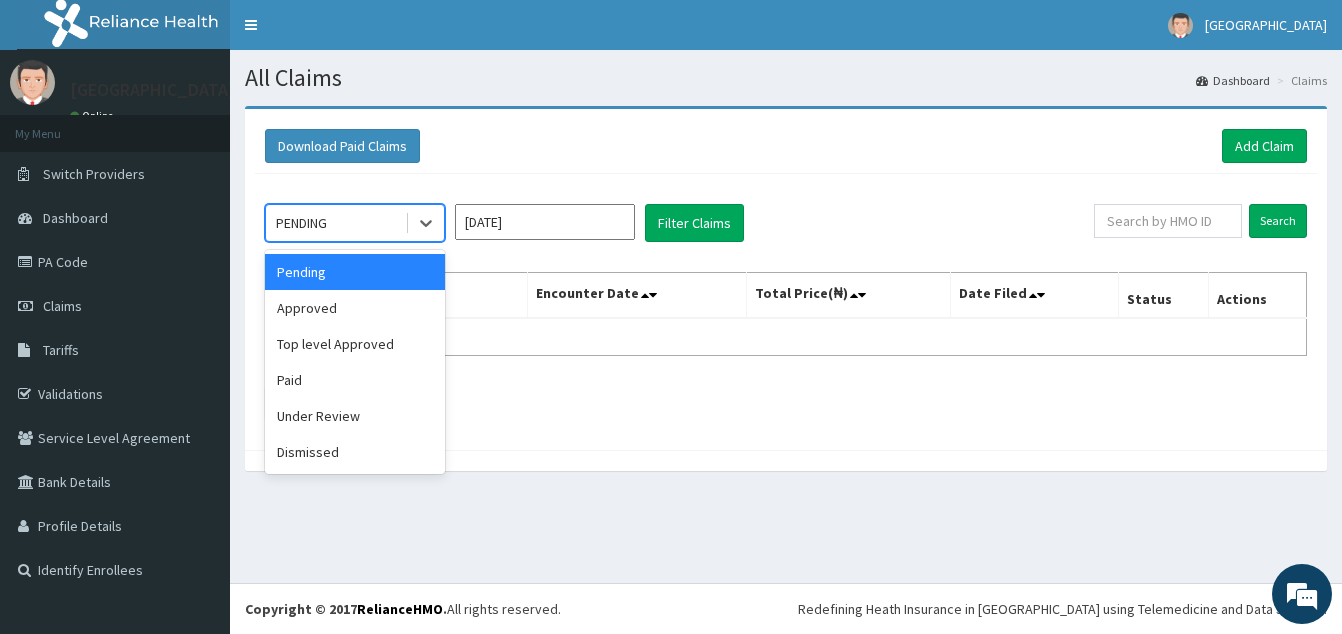 click on "PENDING" at bounding box center [355, 223] 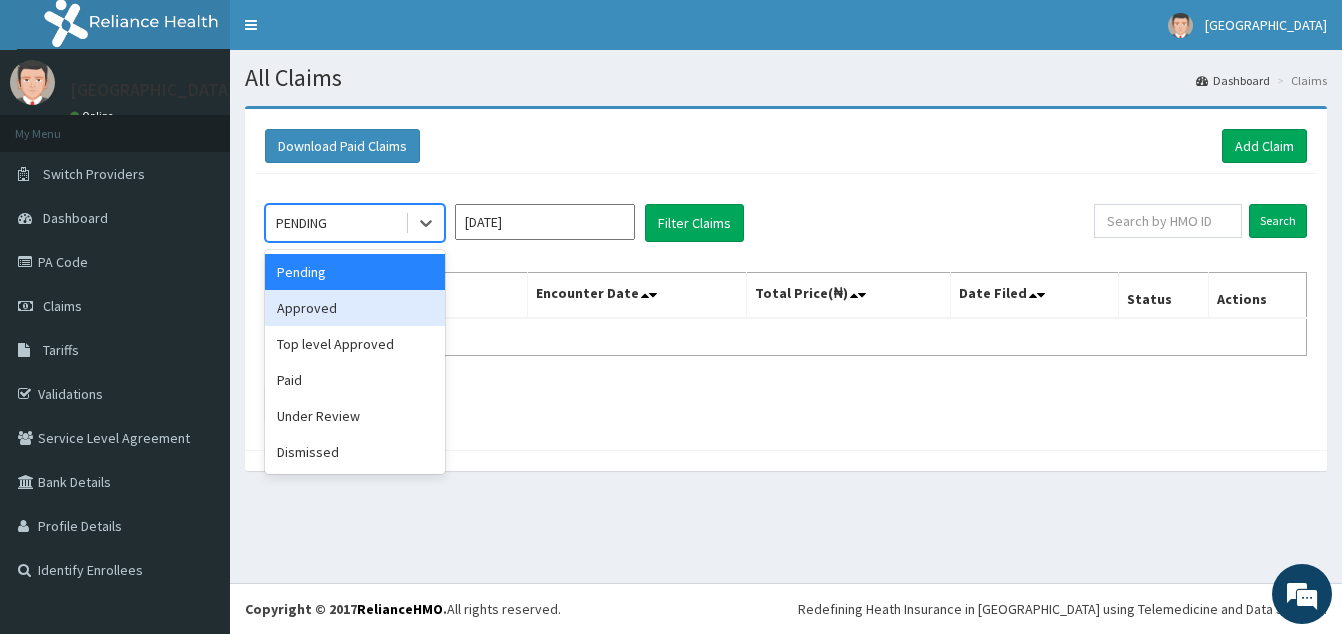click on "Approved" at bounding box center (355, 308) 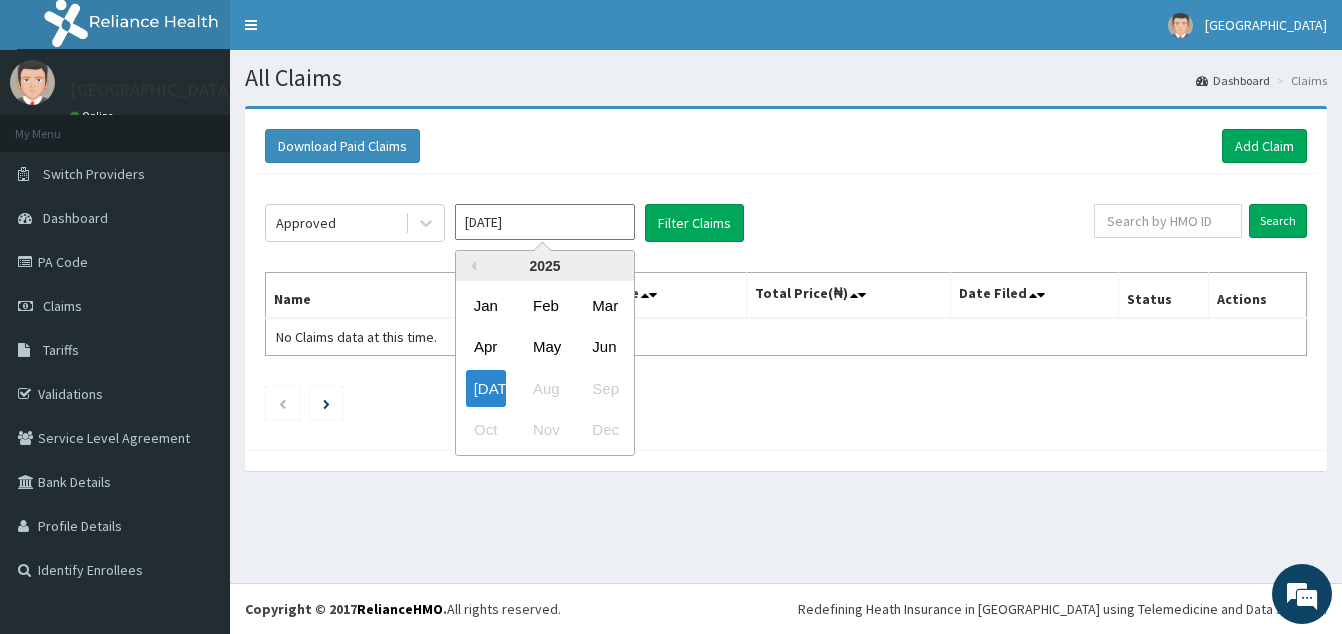 click on "[DATE]" at bounding box center [545, 222] 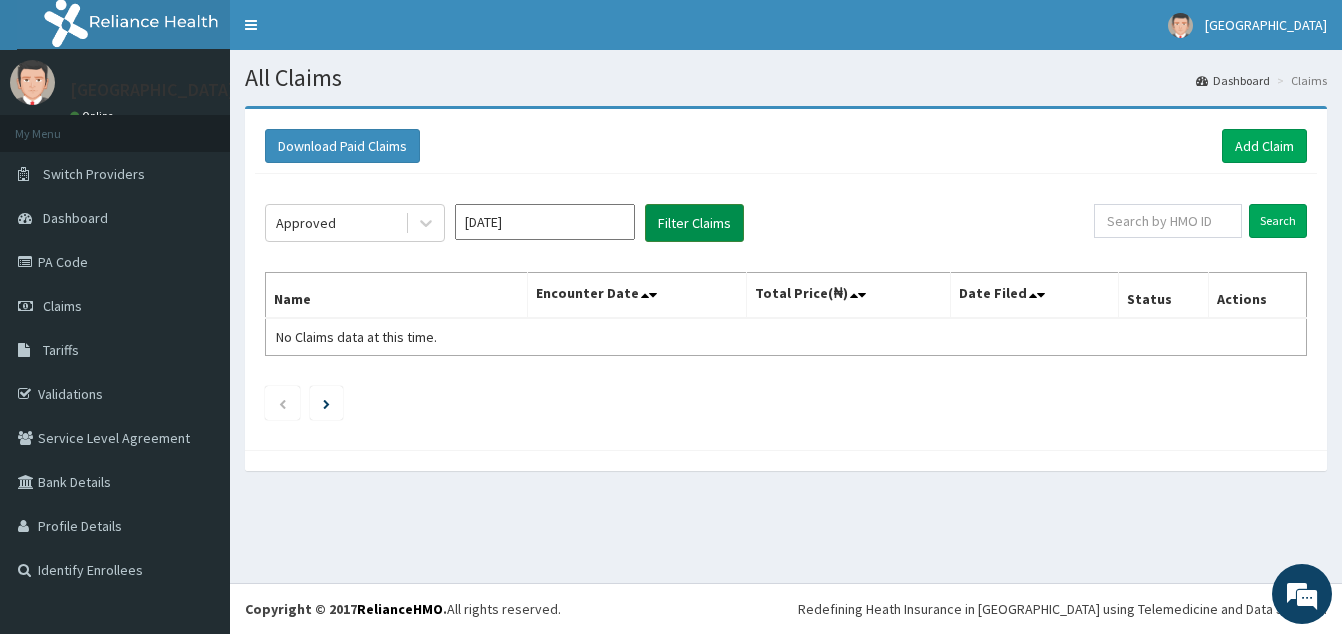 click on "Filter Claims" at bounding box center (694, 223) 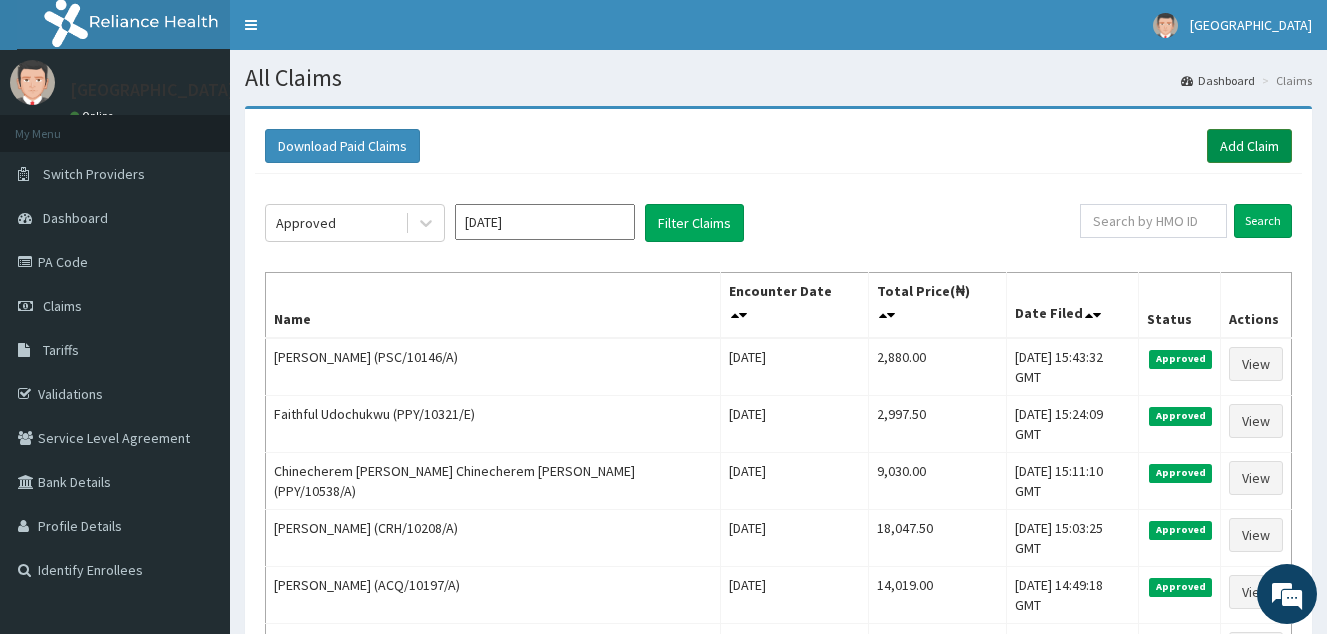 click on "Add Claim" at bounding box center [1249, 146] 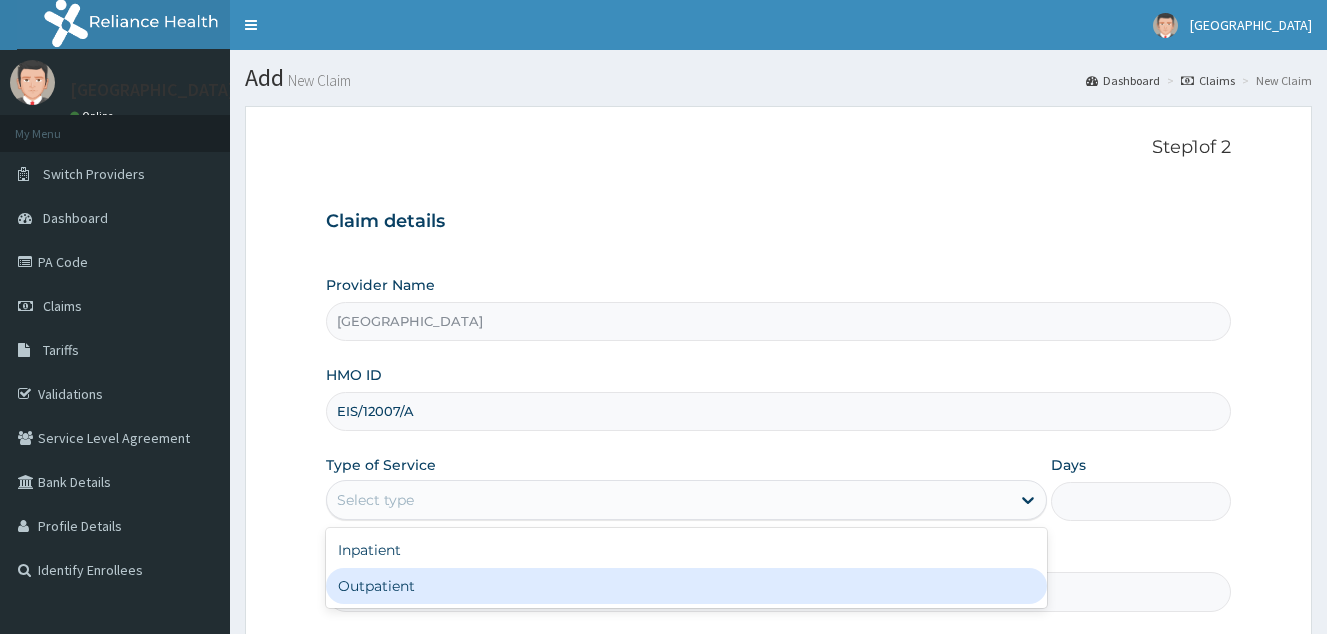 scroll, scrollTop: 189, scrollLeft: 0, axis: vertical 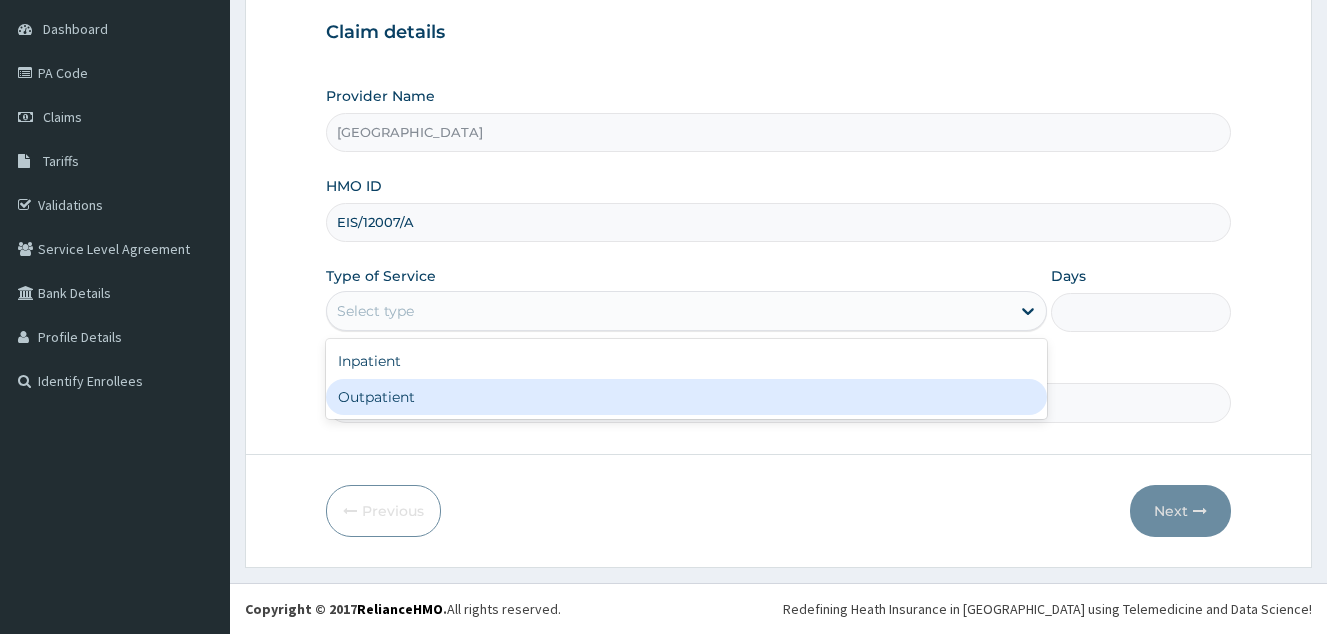 click on "Outpatient" at bounding box center (686, 397) 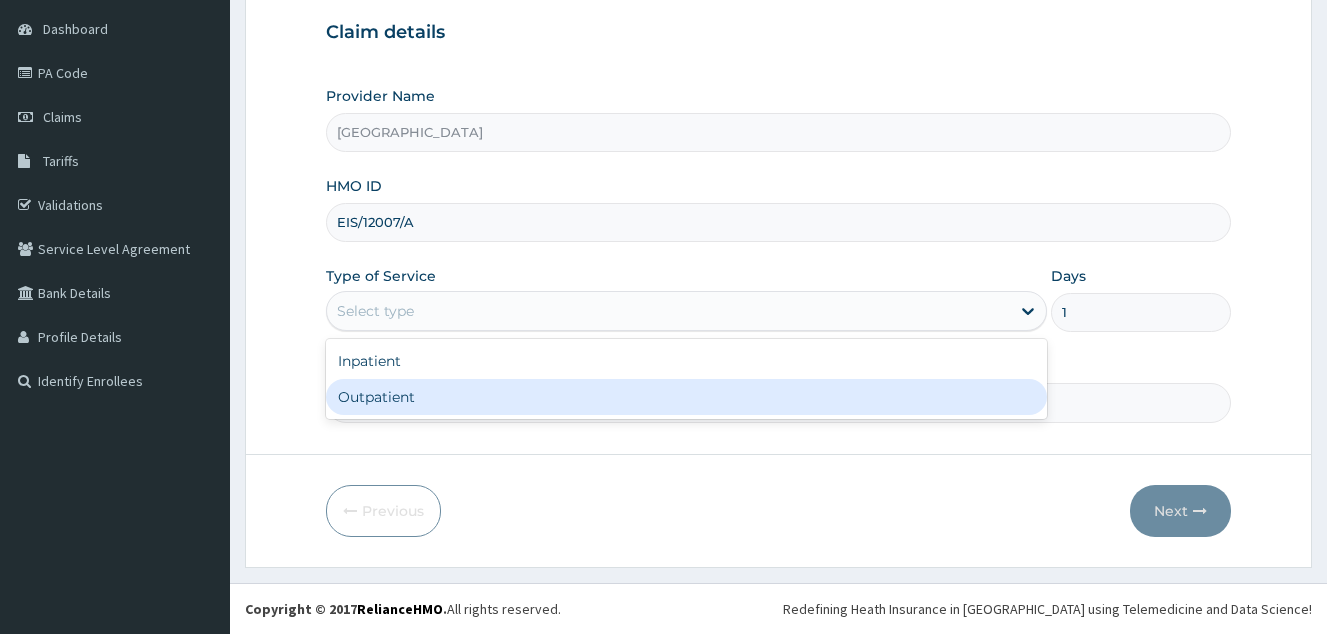 scroll, scrollTop: 0, scrollLeft: 0, axis: both 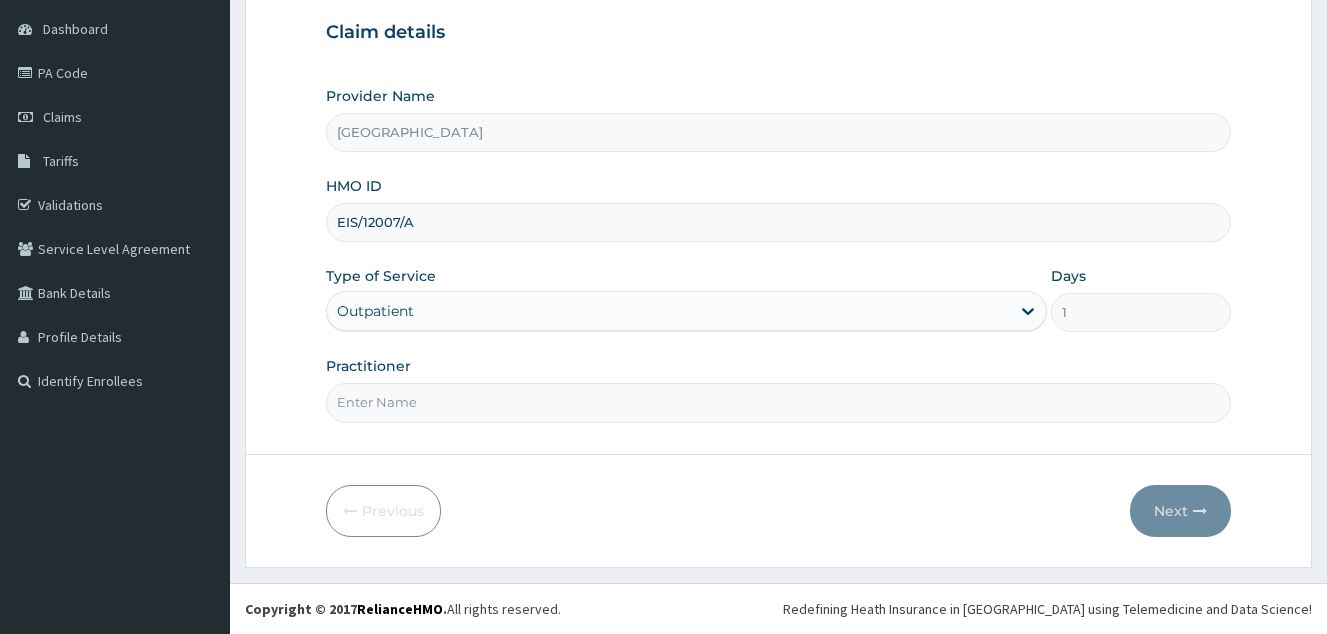 click on "Practitioner" at bounding box center [778, 402] 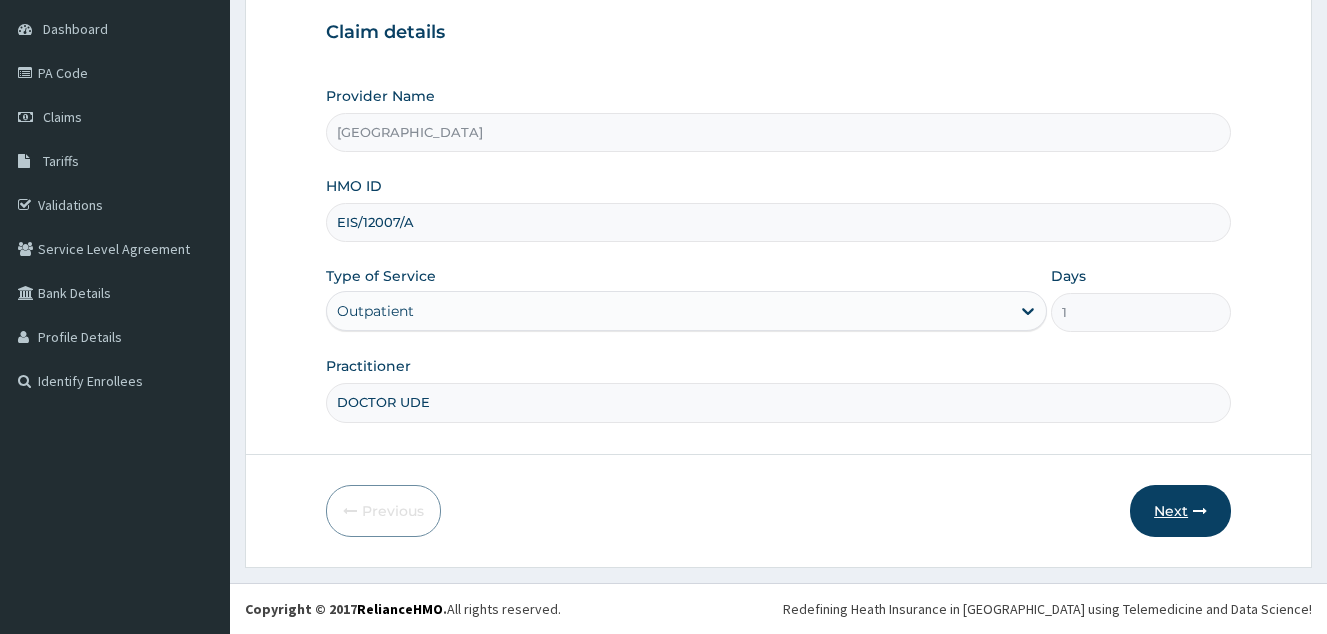 type on "DOCTOR UDE" 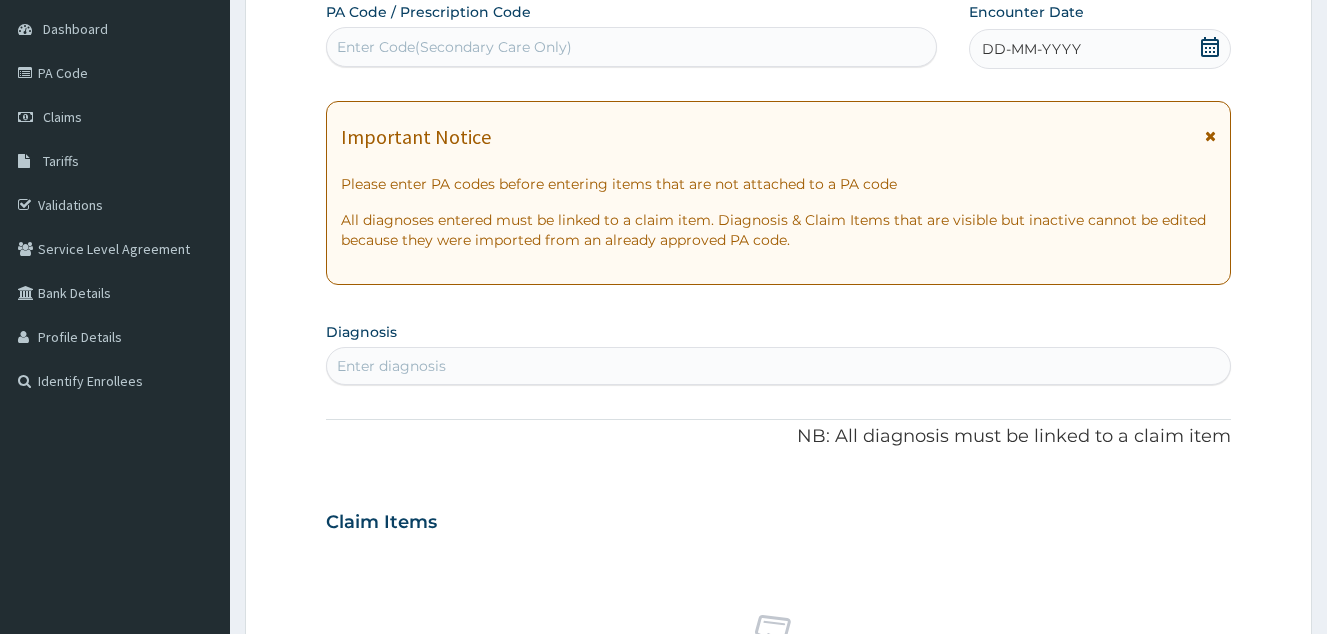 click 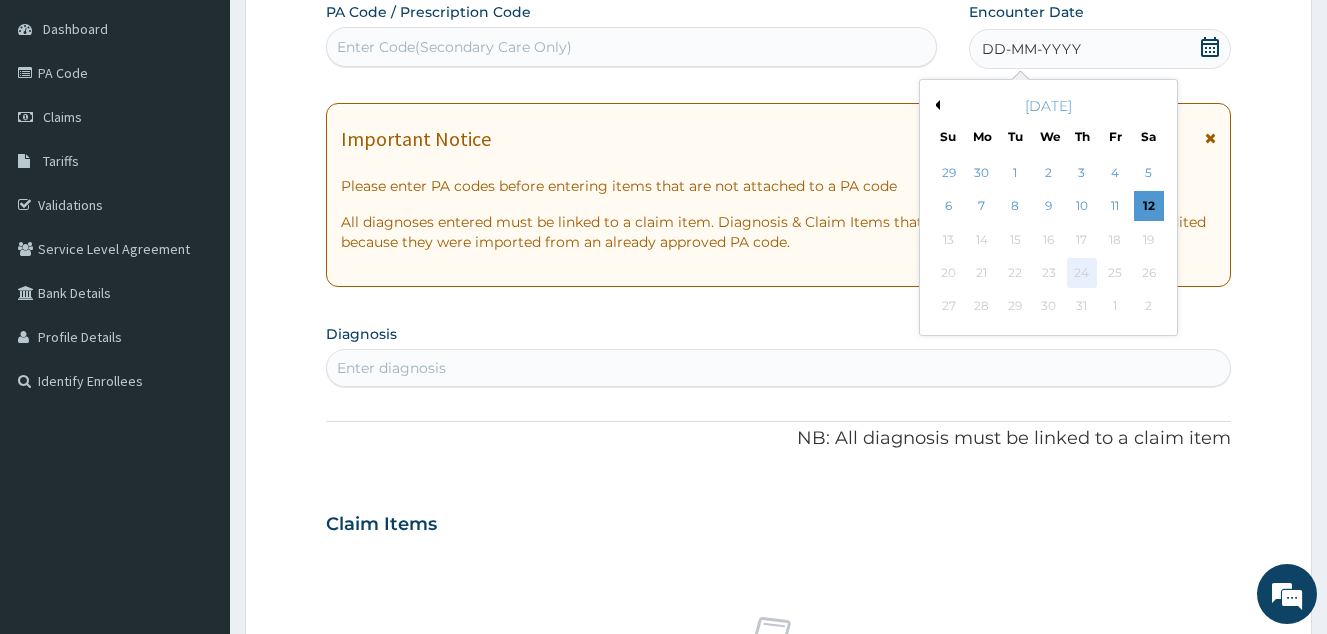 click on "24" at bounding box center [1082, 273] 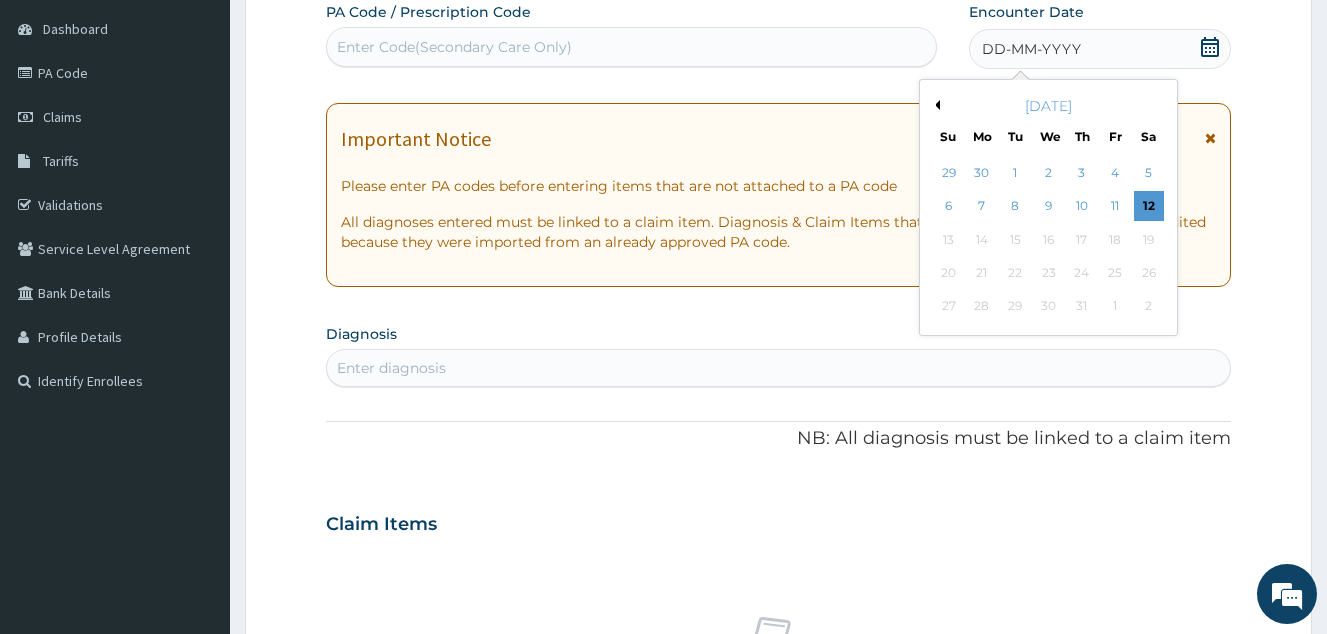 click on "Previous Month" at bounding box center [935, 105] 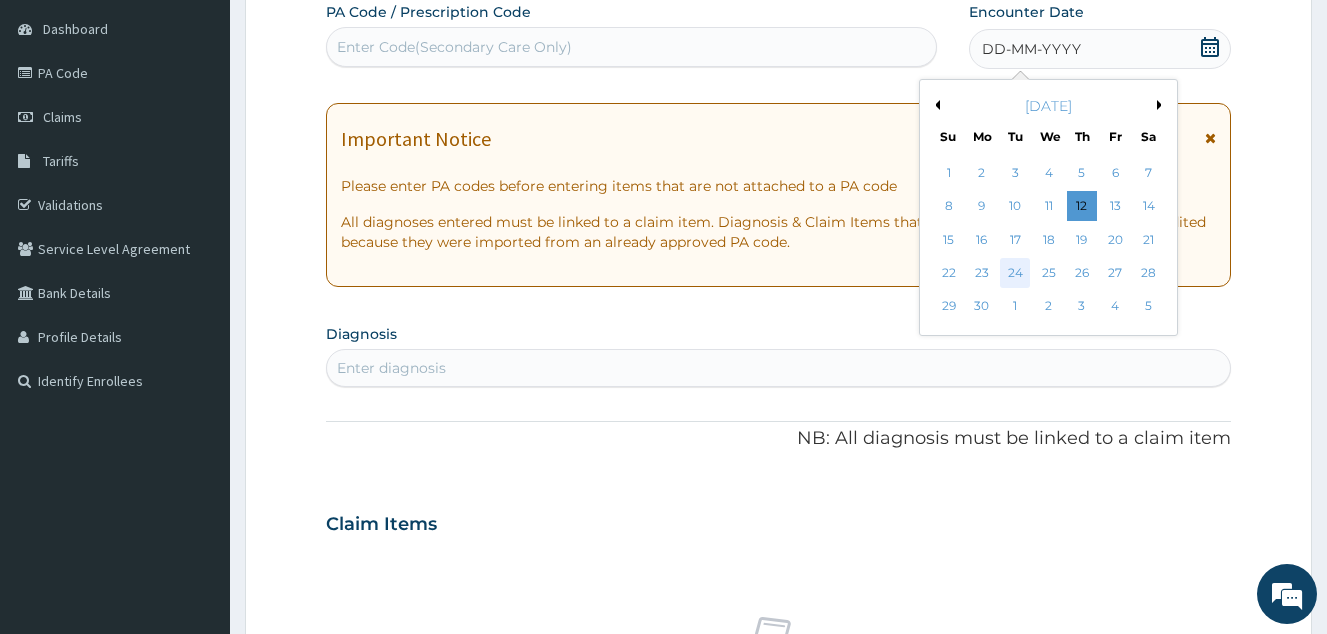 click on "24" at bounding box center (1015, 273) 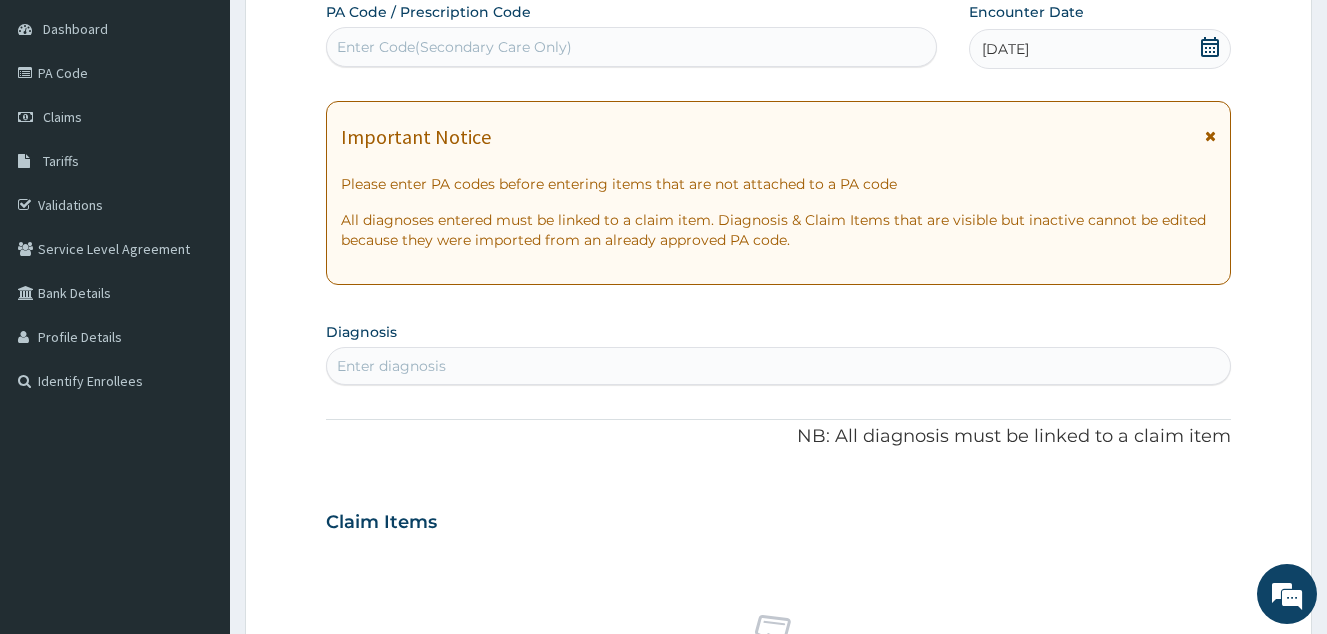 scroll, scrollTop: 0, scrollLeft: 0, axis: both 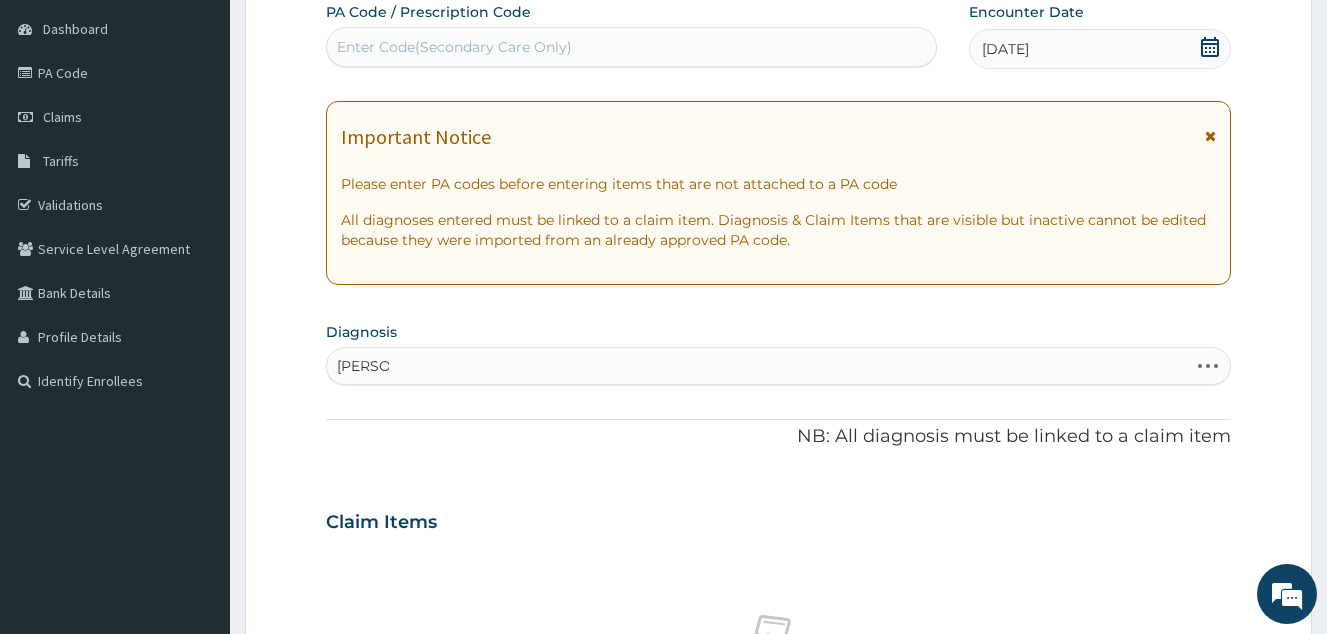 type on "NAUSEA" 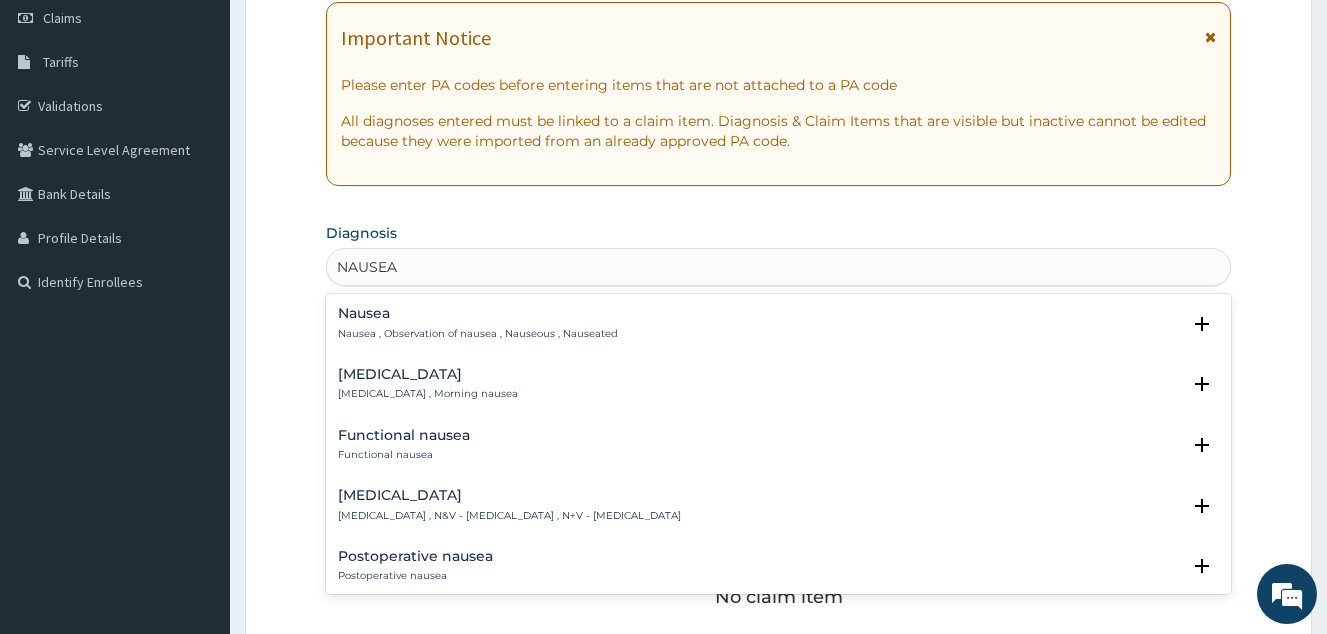 scroll, scrollTop: 289, scrollLeft: 0, axis: vertical 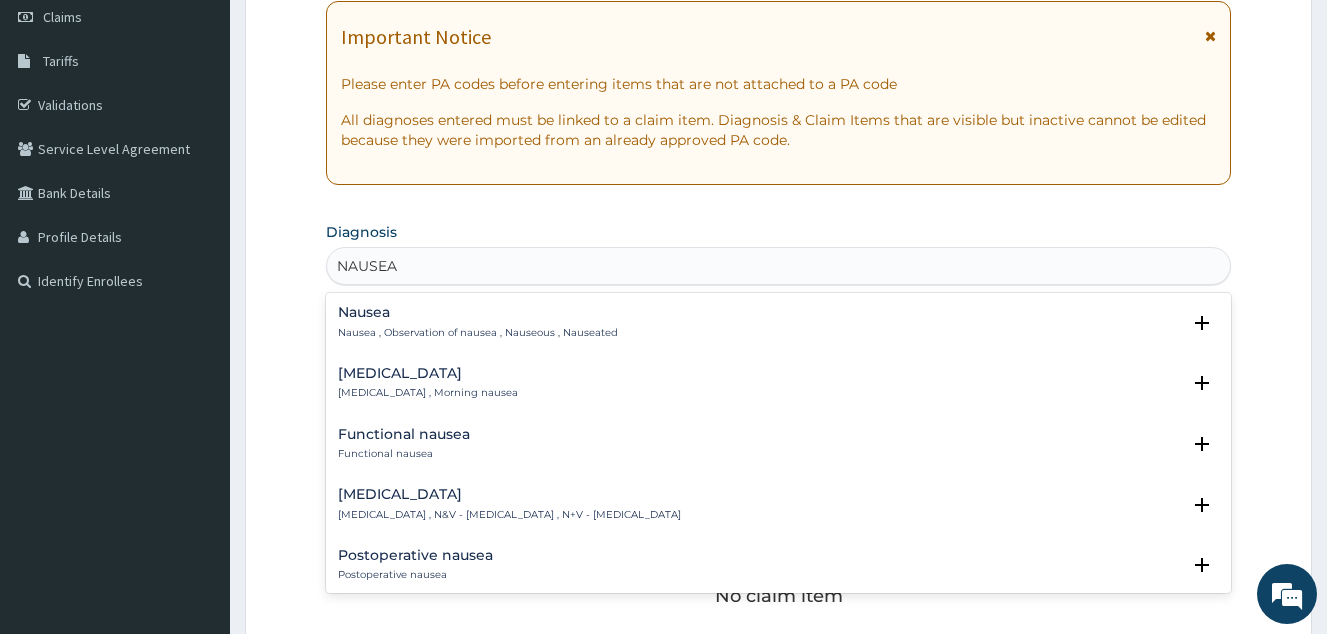 click on "Nausea Nausea , Observation of nausea , Nauseous , Nauseated" at bounding box center [478, 322] 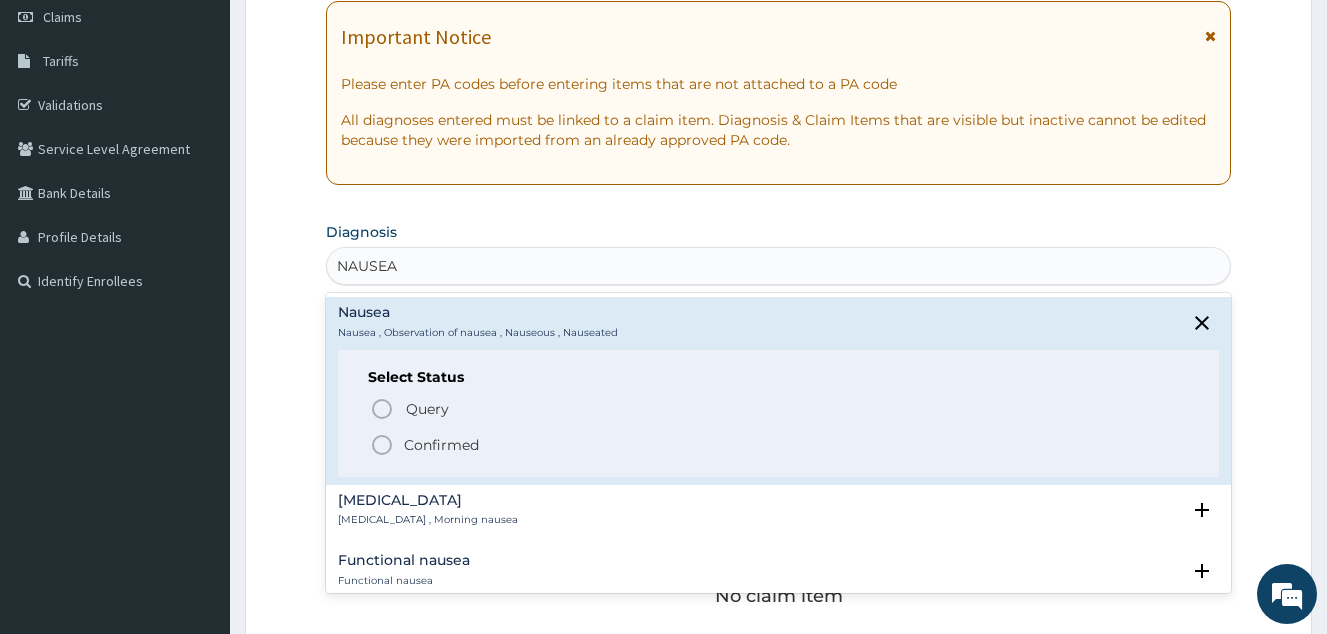 click on "Confirmed" at bounding box center [441, 445] 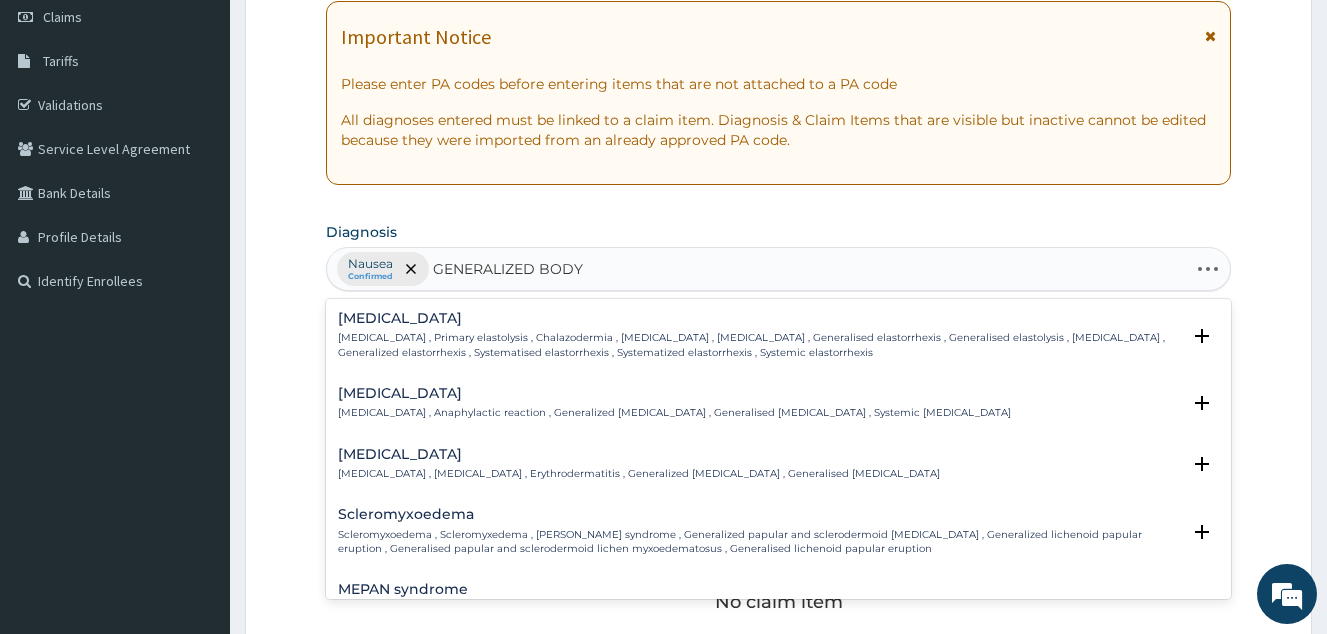 type on "GENERALIZED BODY" 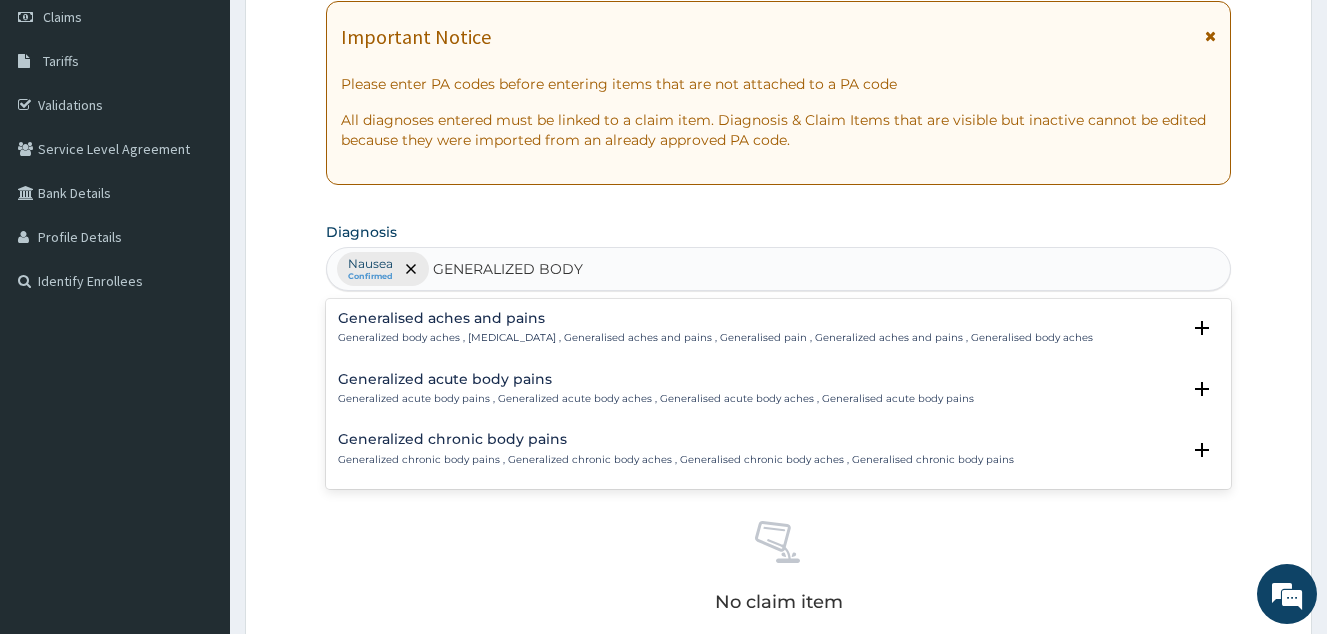 click on "Generalised aches and pains" at bounding box center (715, 318) 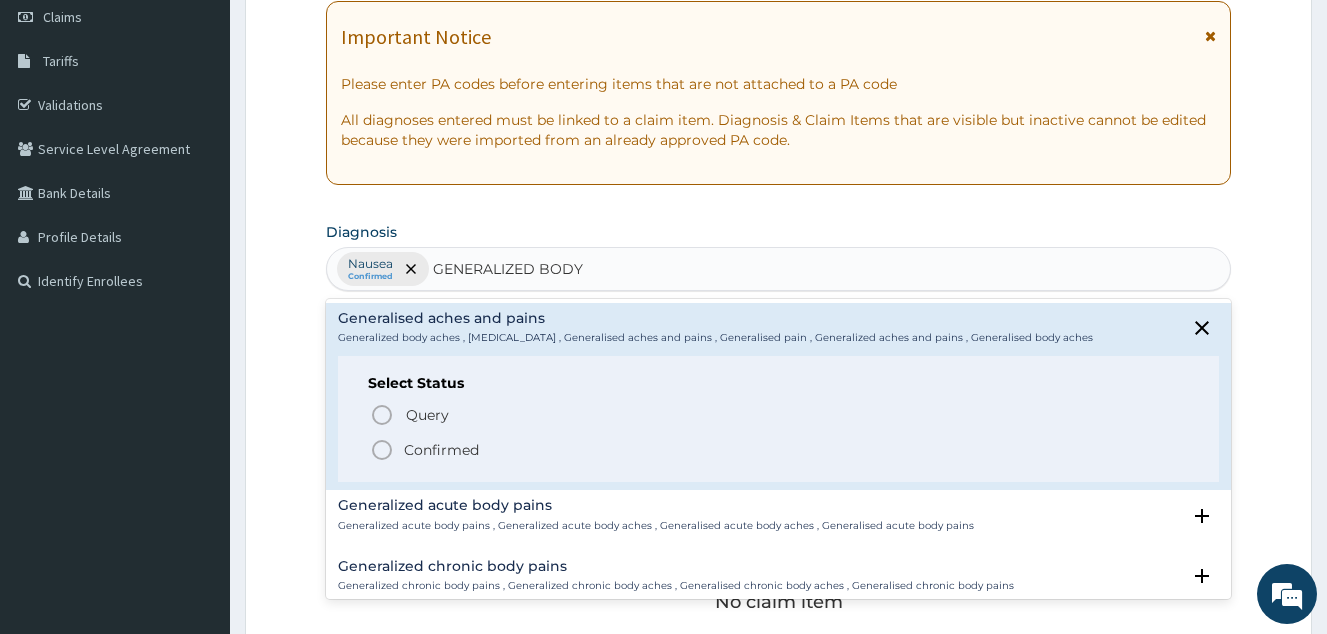 click on "Confirmed" at bounding box center (779, 450) 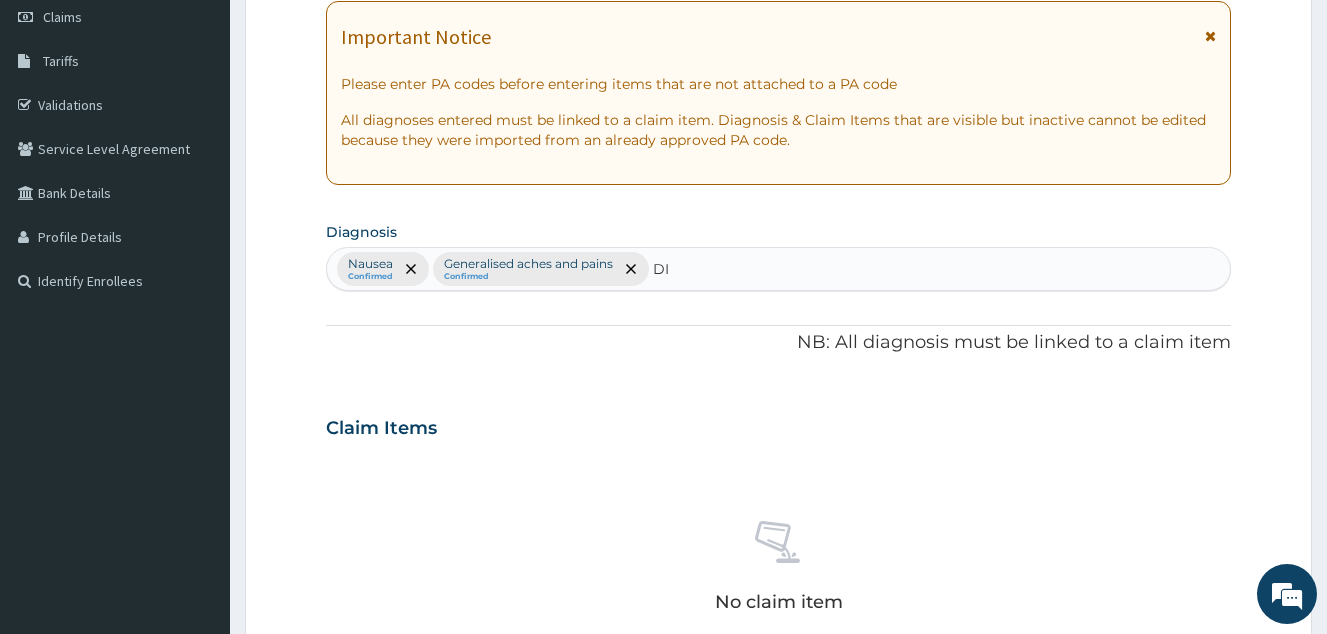 type on "D" 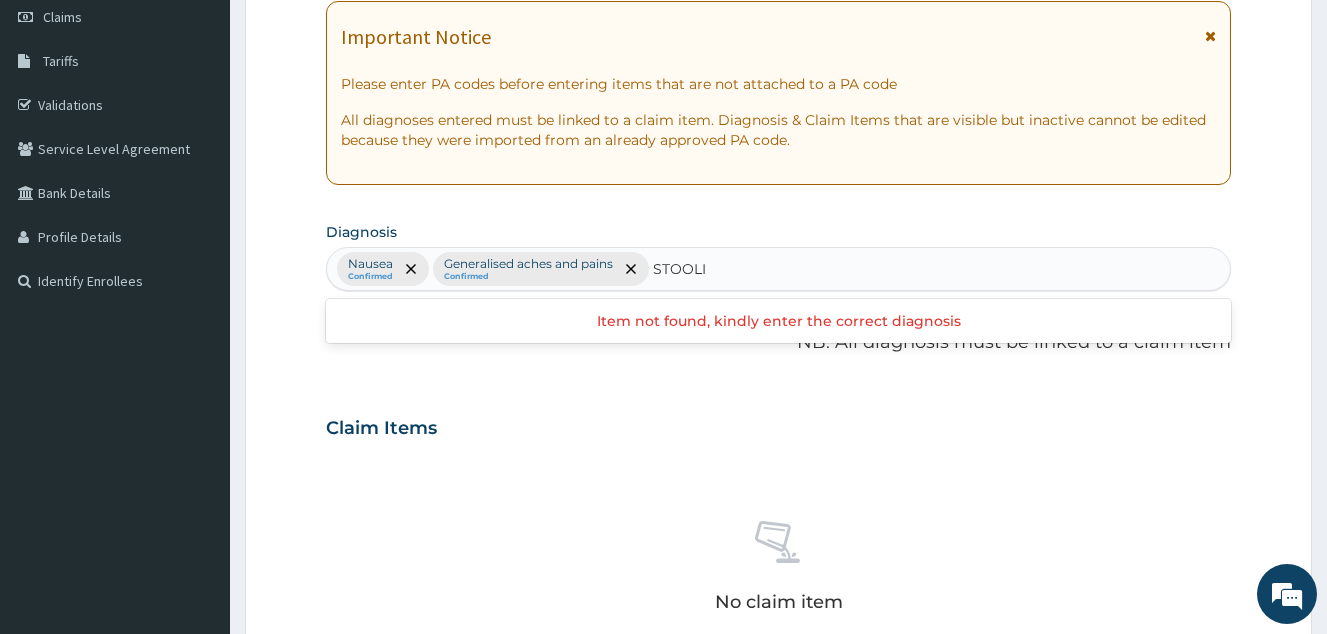 type on "STOOL" 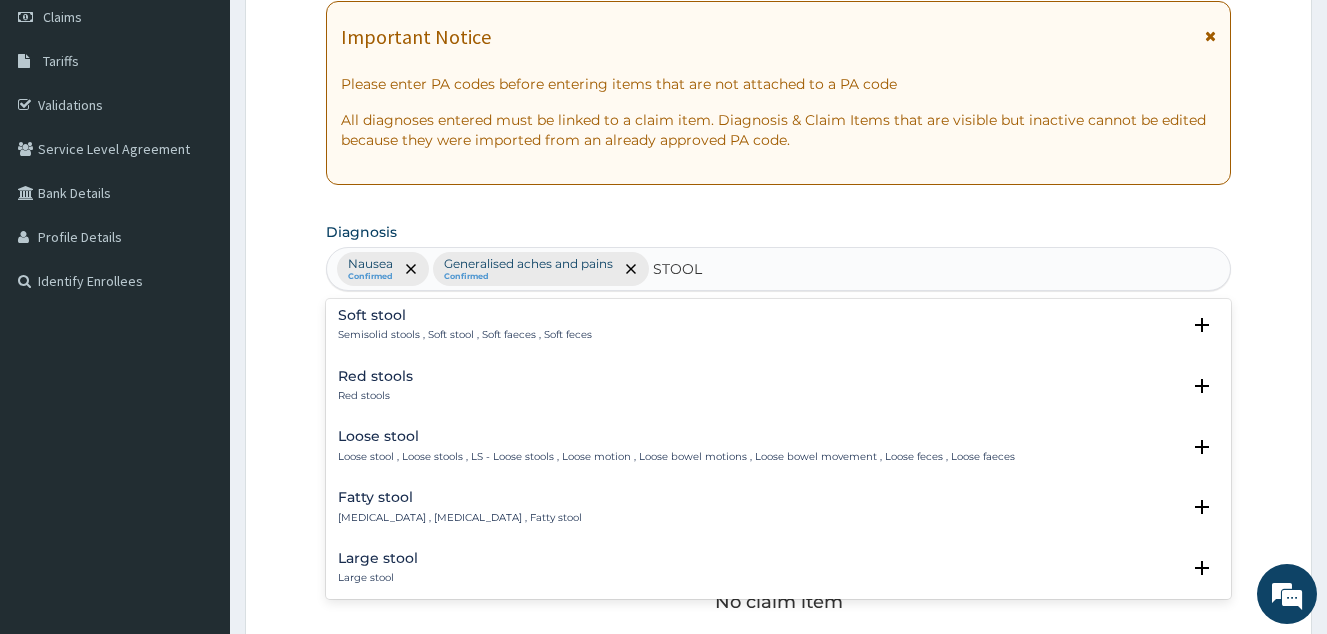 scroll, scrollTop: 200, scrollLeft: 0, axis: vertical 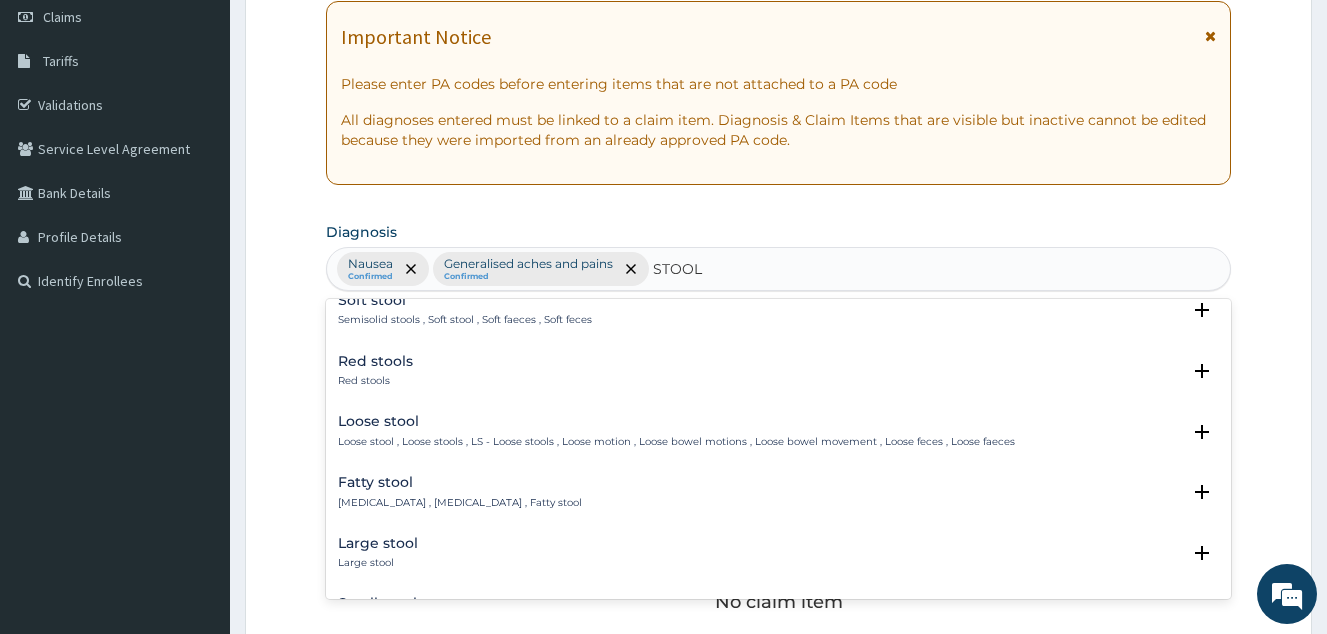click on "Loose stool , Loose stools , LS - Loose stools , Loose motion , Loose bowel motions , Loose bowel movement , Loose feces , Loose faeces" at bounding box center [676, 442] 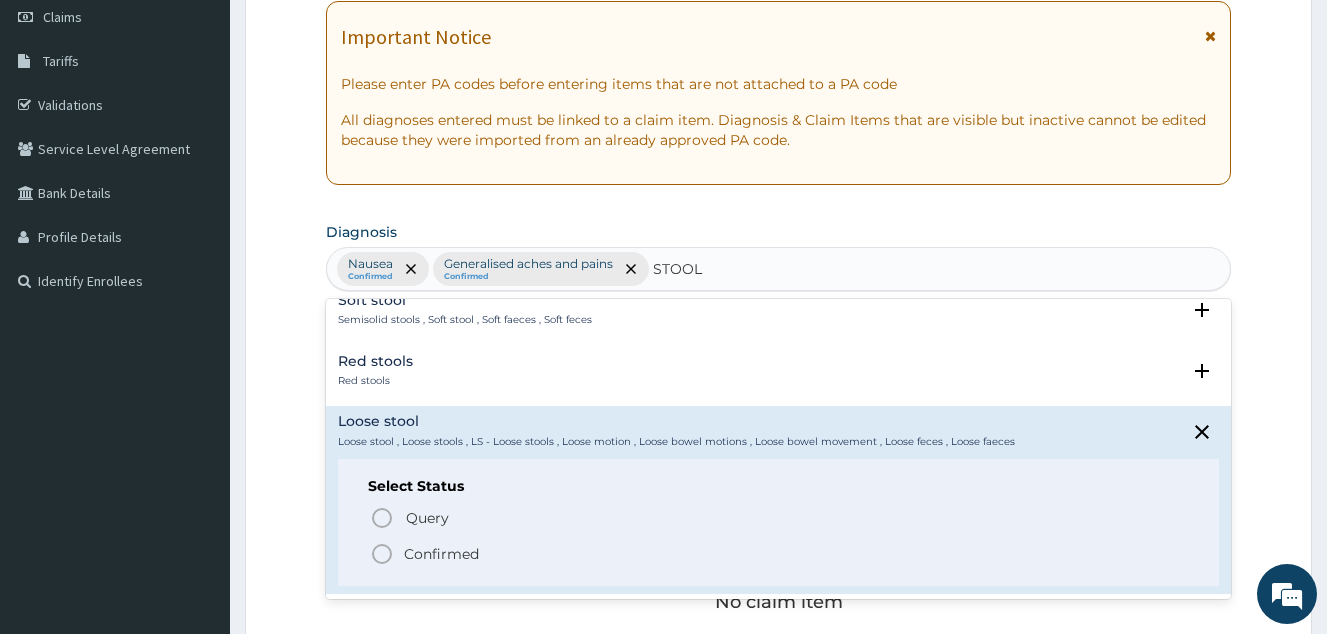 drag, startPoint x: 459, startPoint y: 552, endPoint x: 502, endPoint y: 561, distance: 43.931767 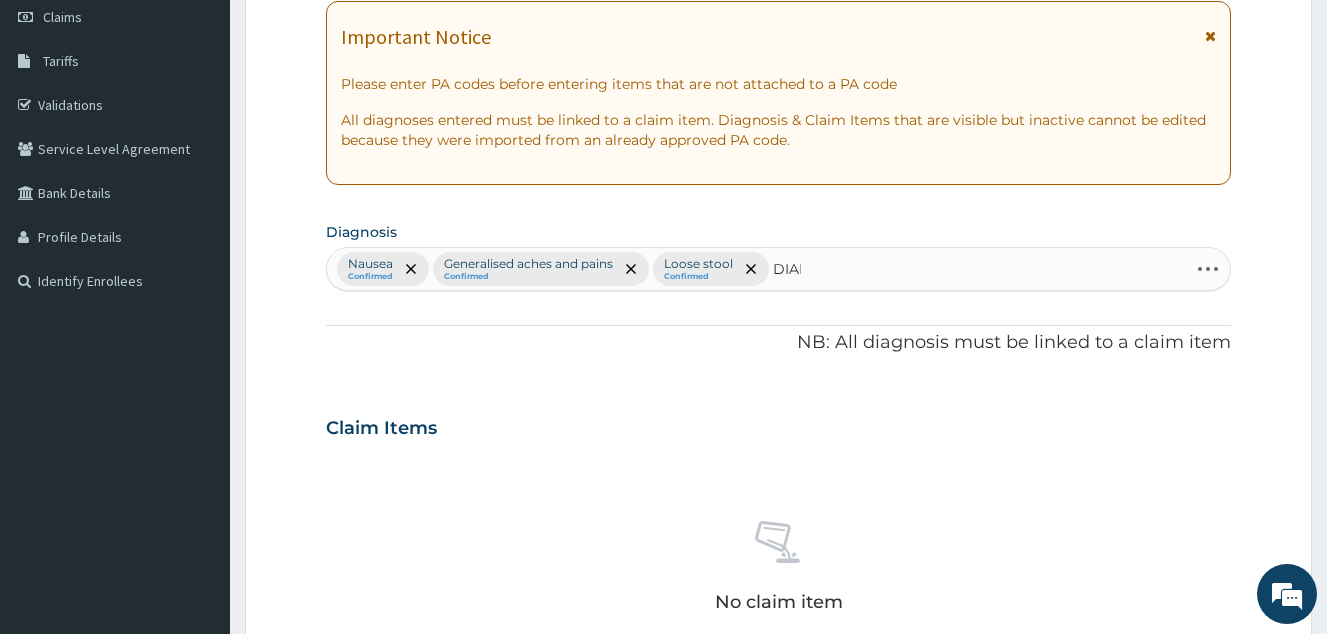 type on "DIARR" 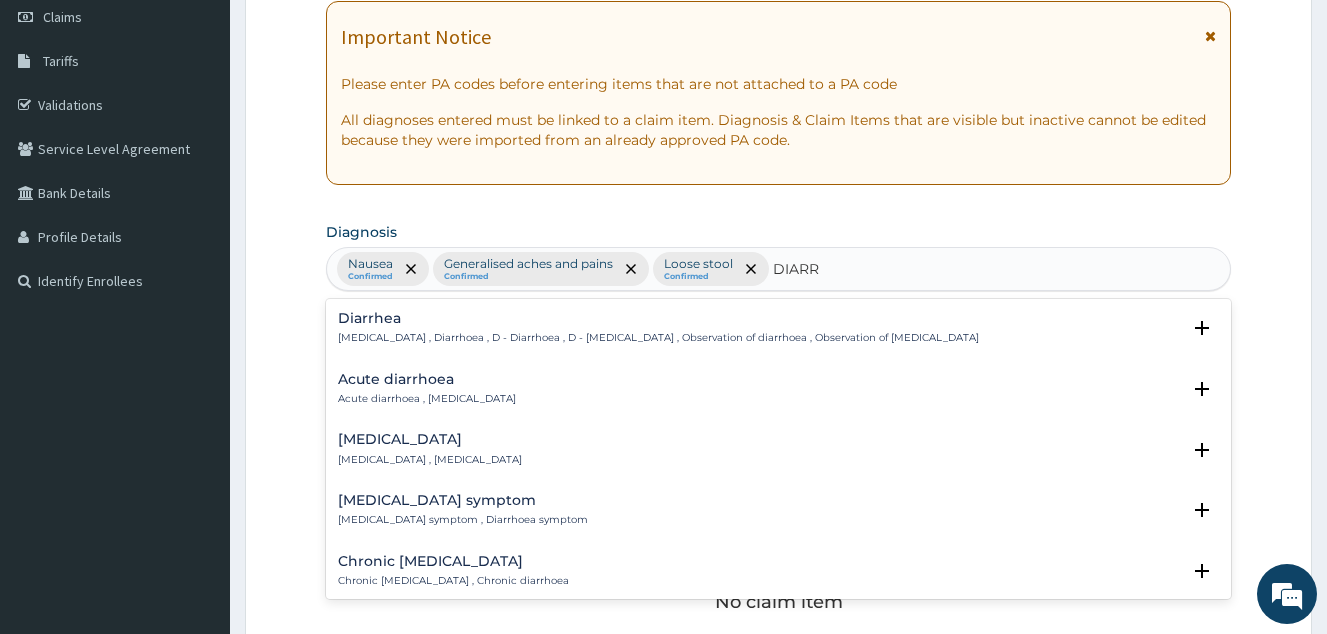 click on "Diarrhea" at bounding box center (658, 318) 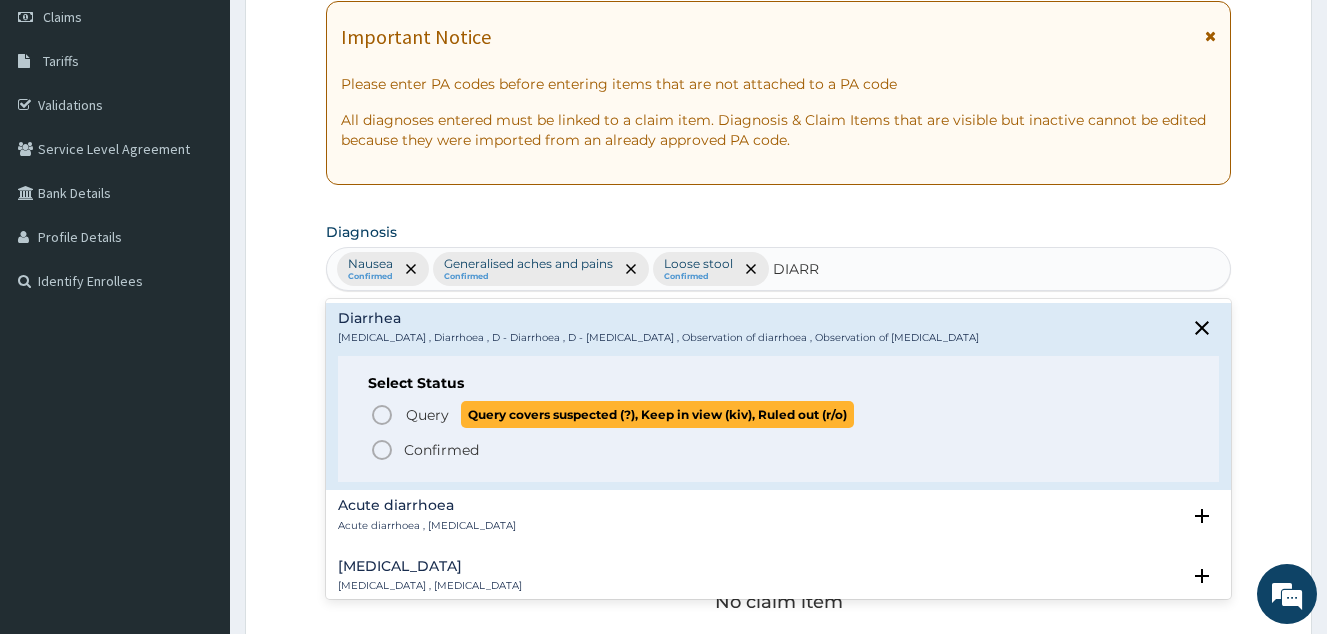 click on "Query" at bounding box center (427, 415) 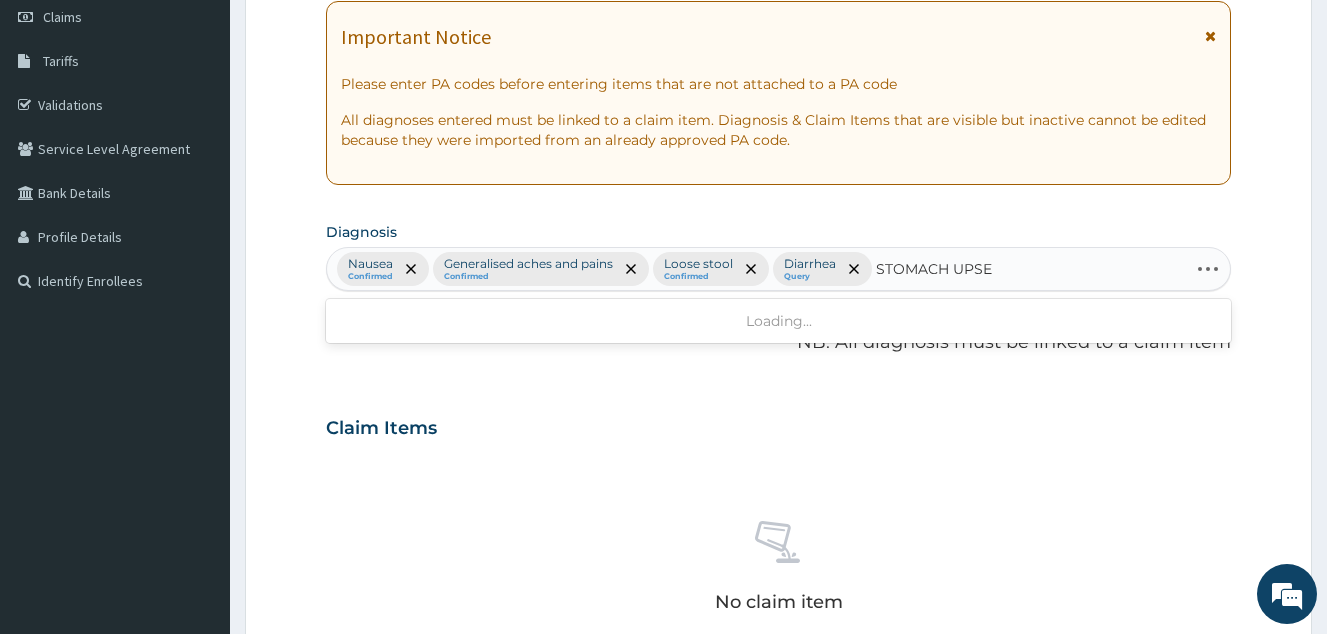 type on "STOMACH UPSET" 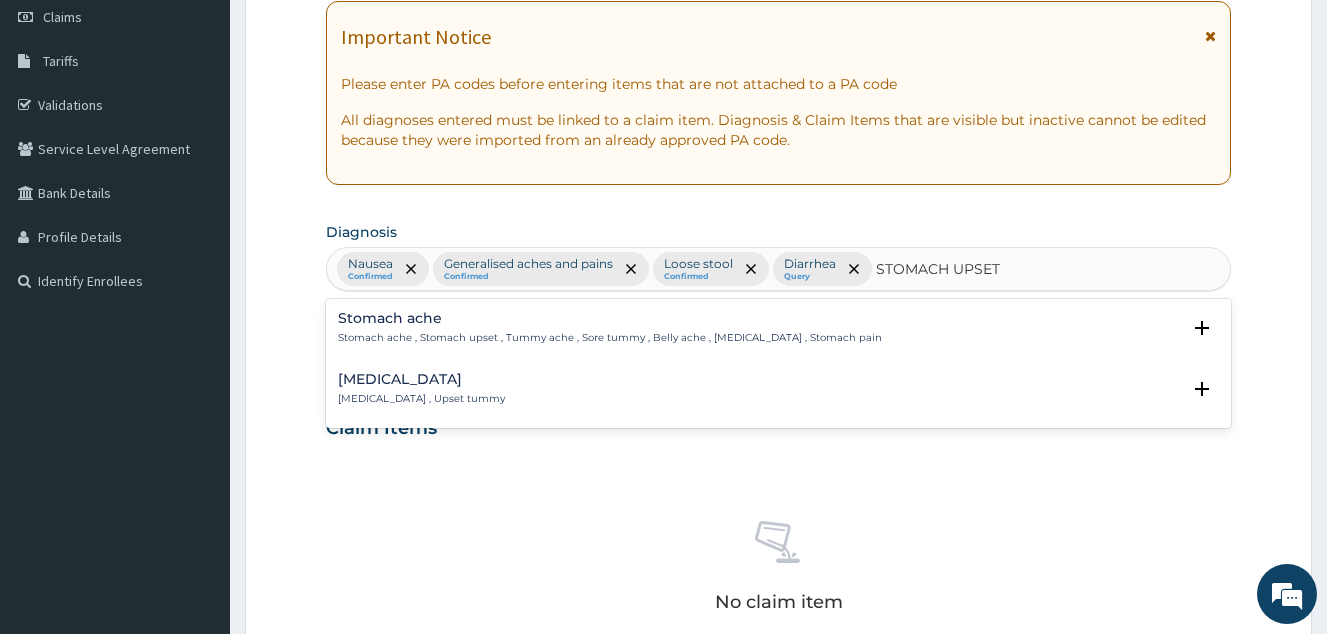 click on "Stomach ache" at bounding box center (610, 318) 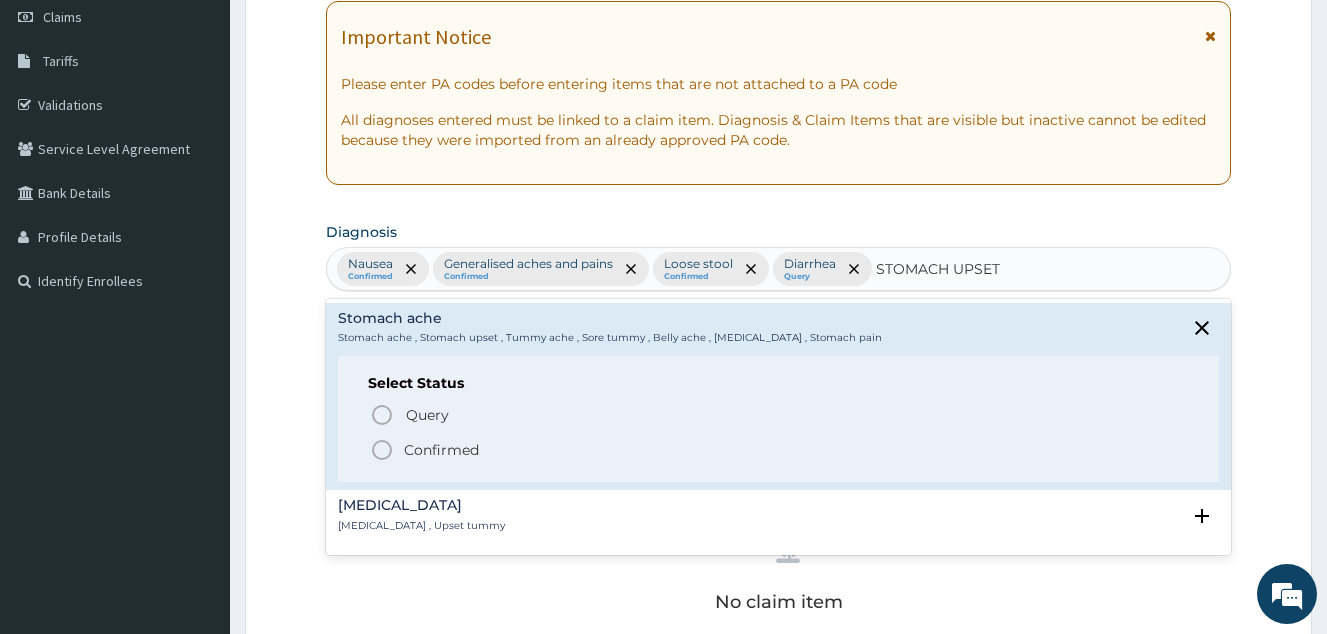 click on "Confirmed" at bounding box center (441, 450) 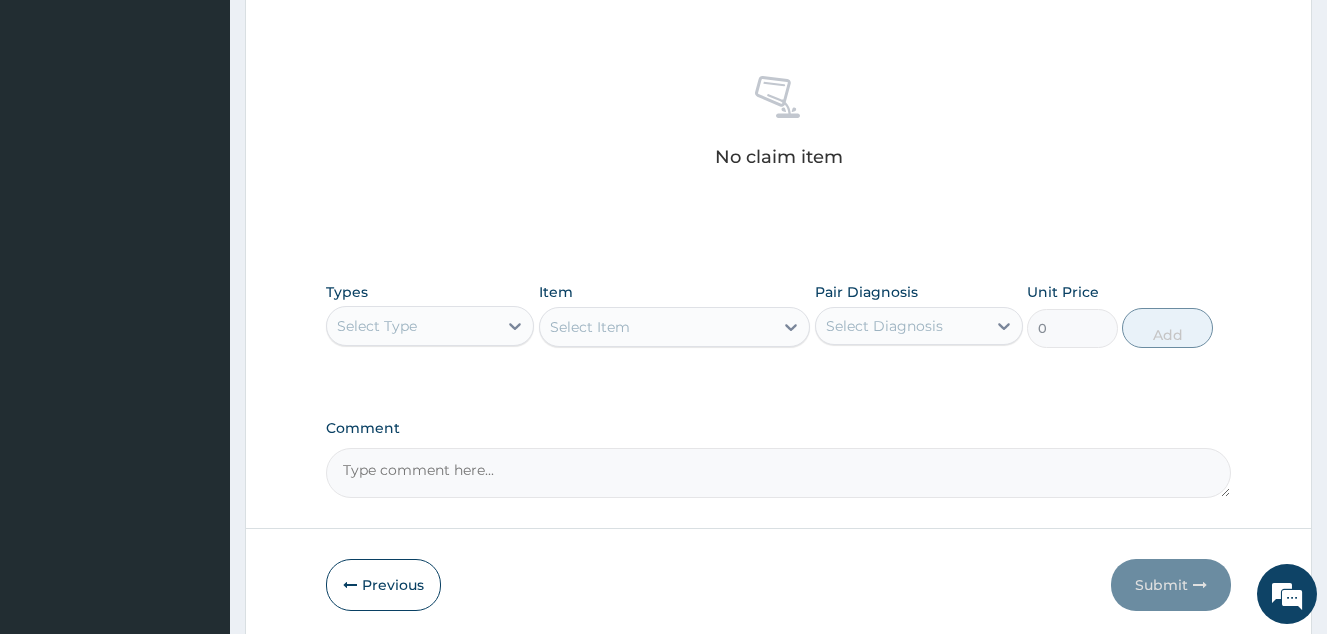 scroll, scrollTop: 808, scrollLeft: 0, axis: vertical 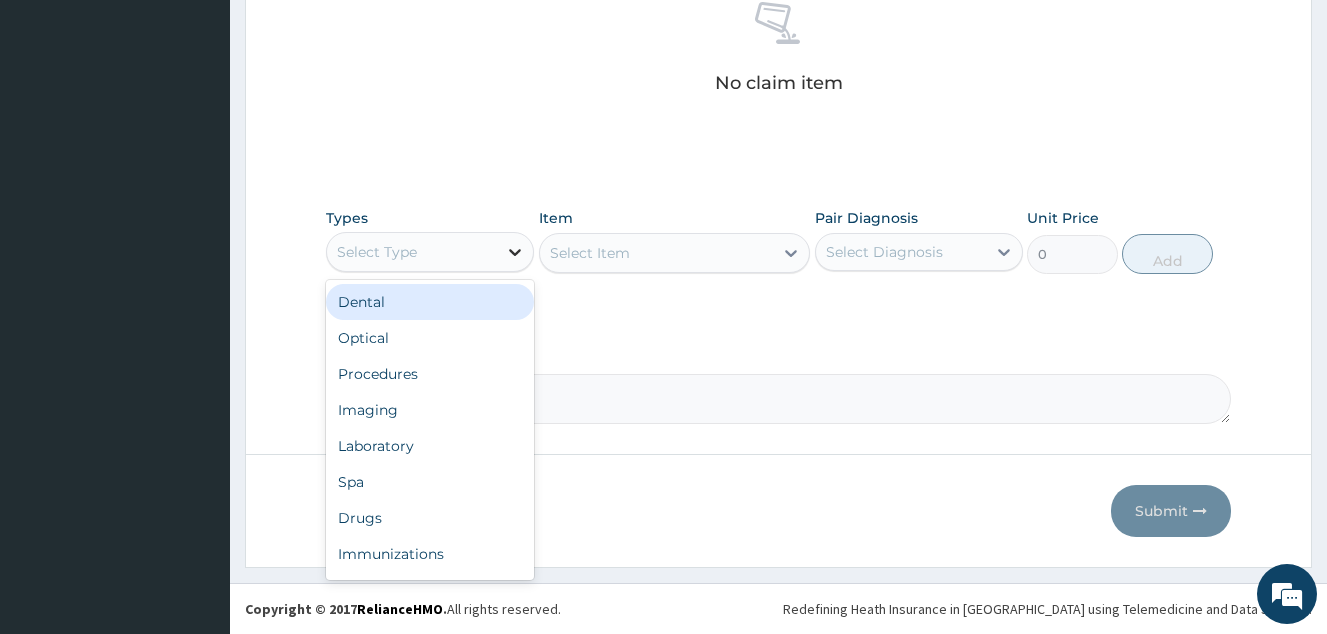 click at bounding box center [515, 252] 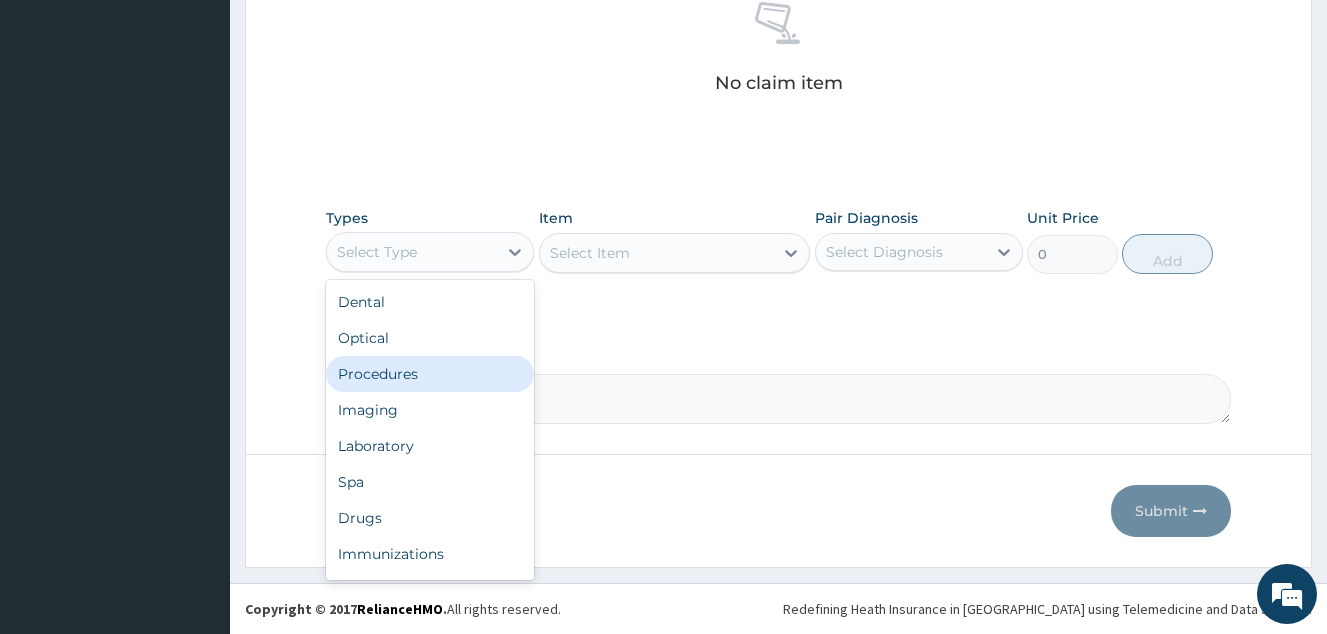 drag, startPoint x: 432, startPoint y: 369, endPoint x: 686, endPoint y: 349, distance: 254.78618 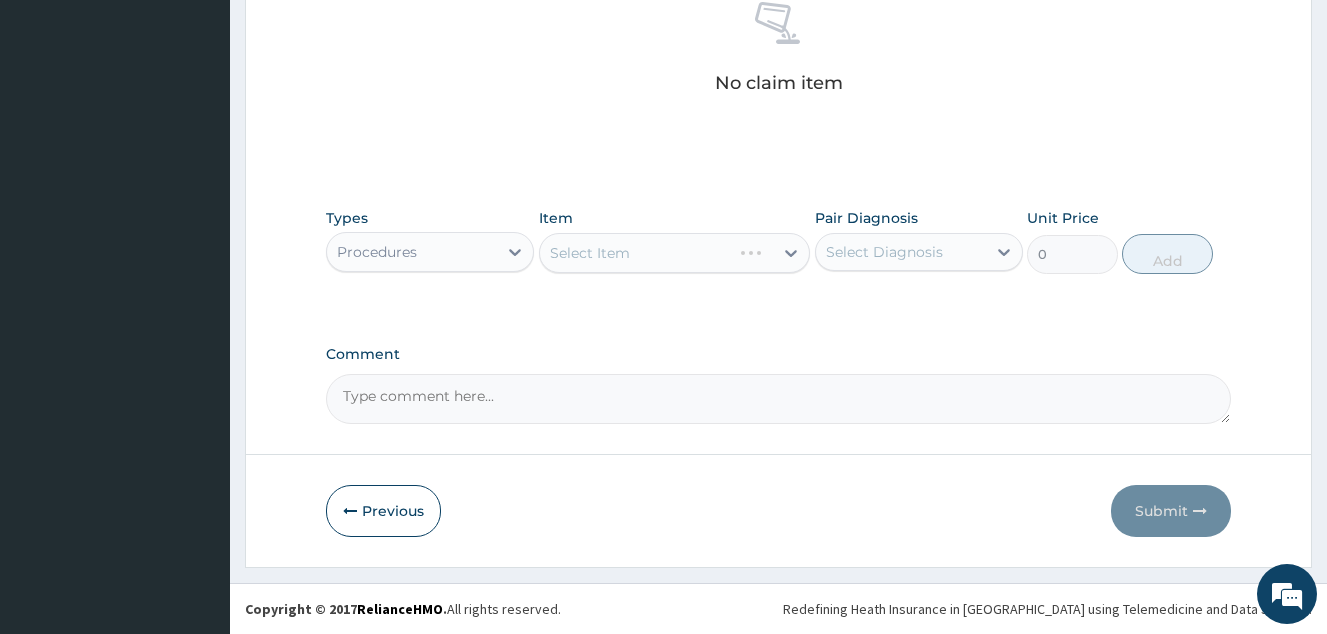 click on "Select Diagnosis" at bounding box center (884, 252) 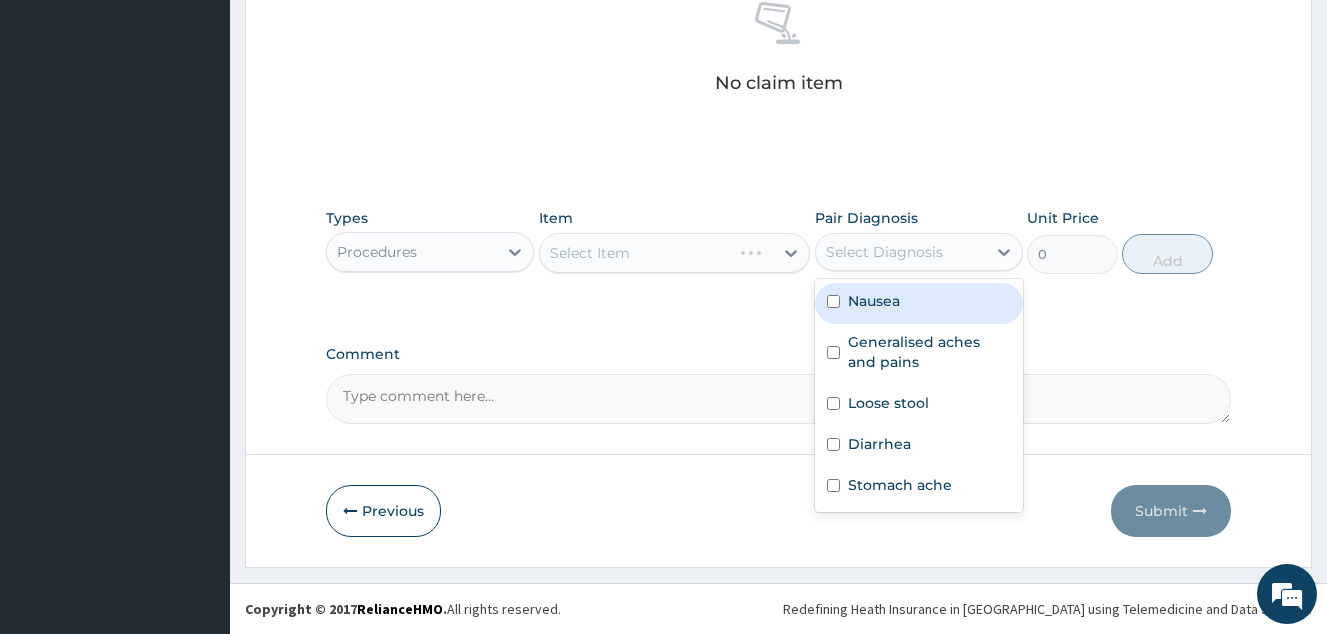 drag, startPoint x: 856, startPoint y: 297, endPoint x: 861, endPoint y: 328, distance: 31.400637 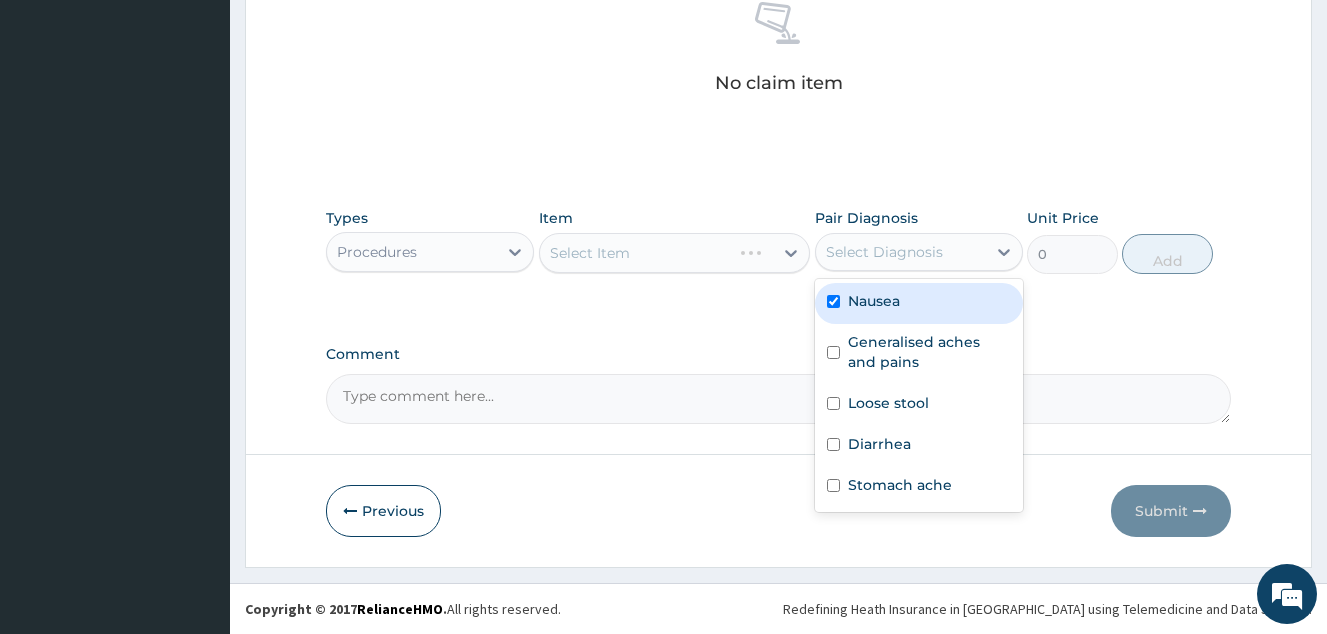 checkbox on "true" 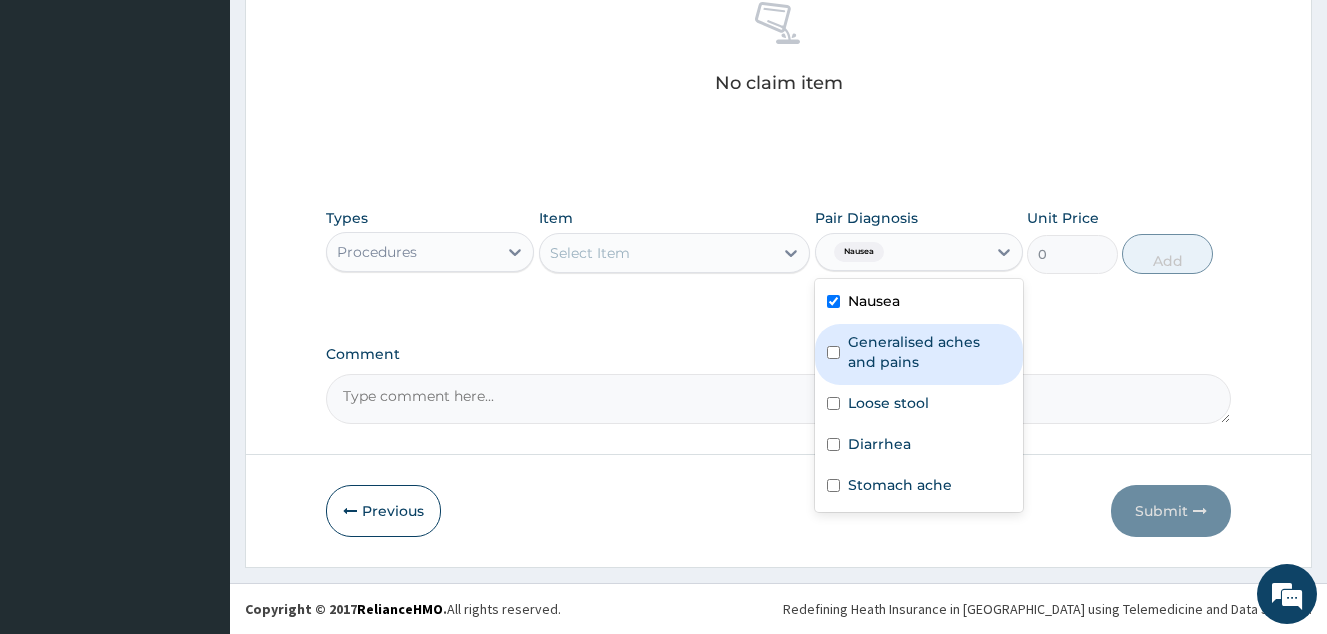 click on "Generalised aches and pains" at bounding box center [929, 352] 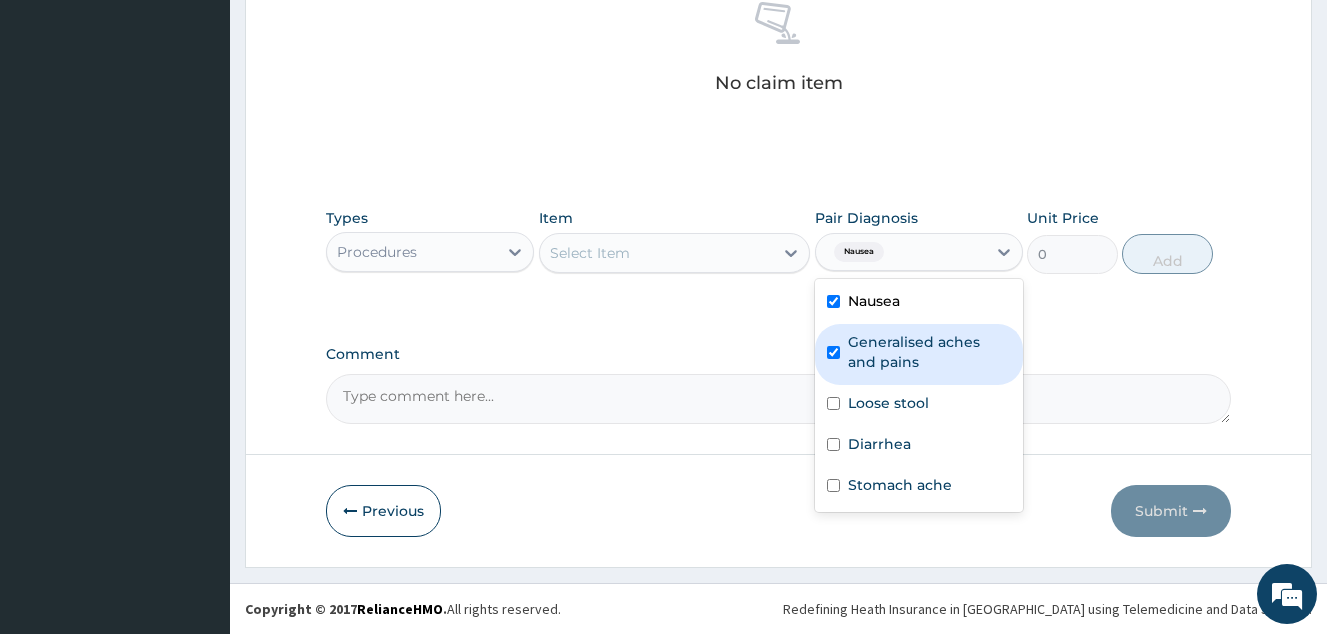 checkbox on "true" 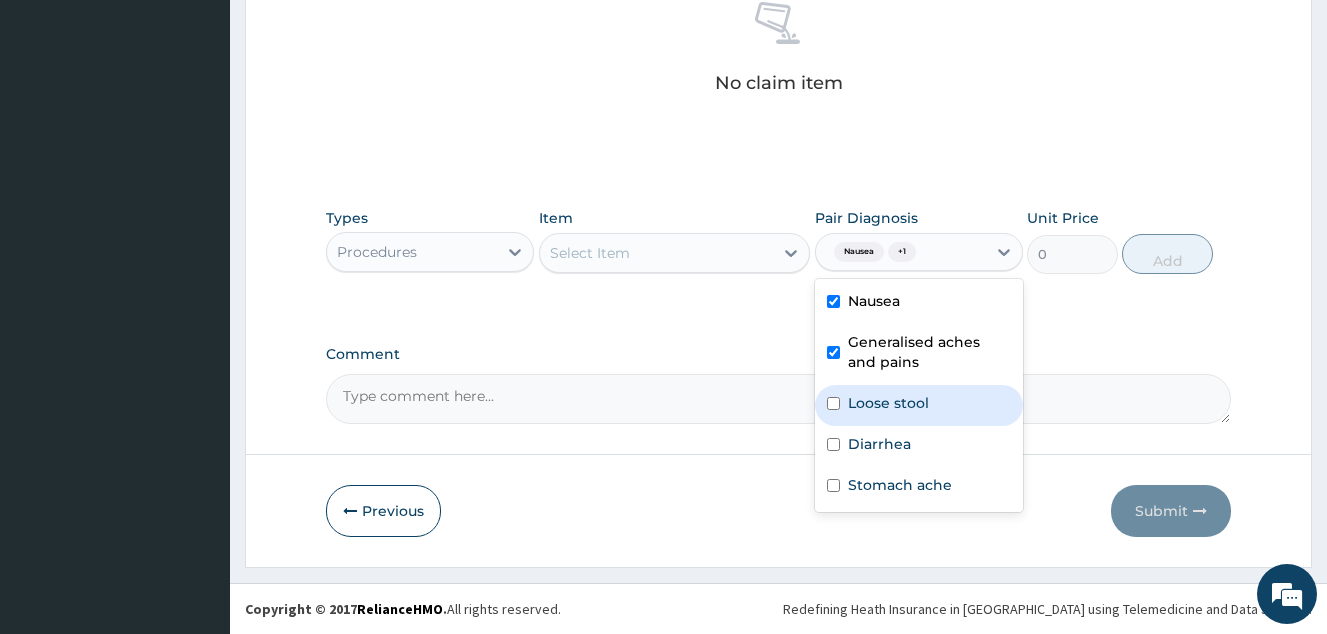 drag, startPoint x: 866, startPoint y: 403, endPoint x: 862, endPoint y: 421, distance: 18.439089 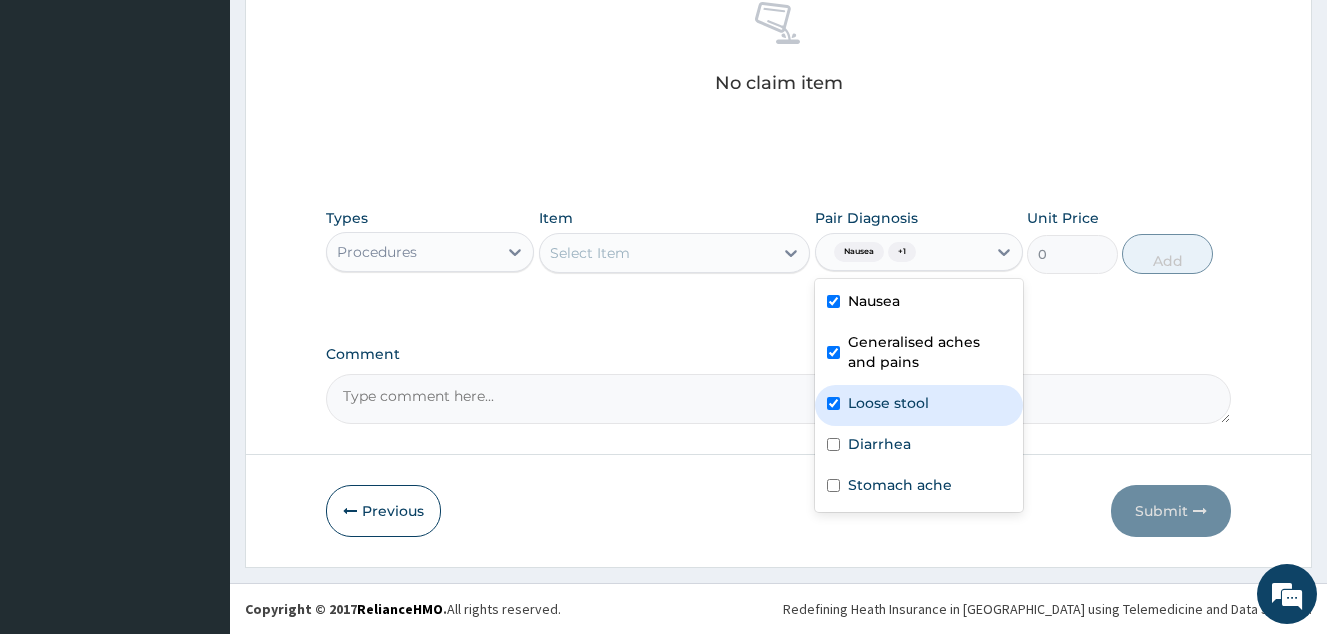 checkbox on "true" 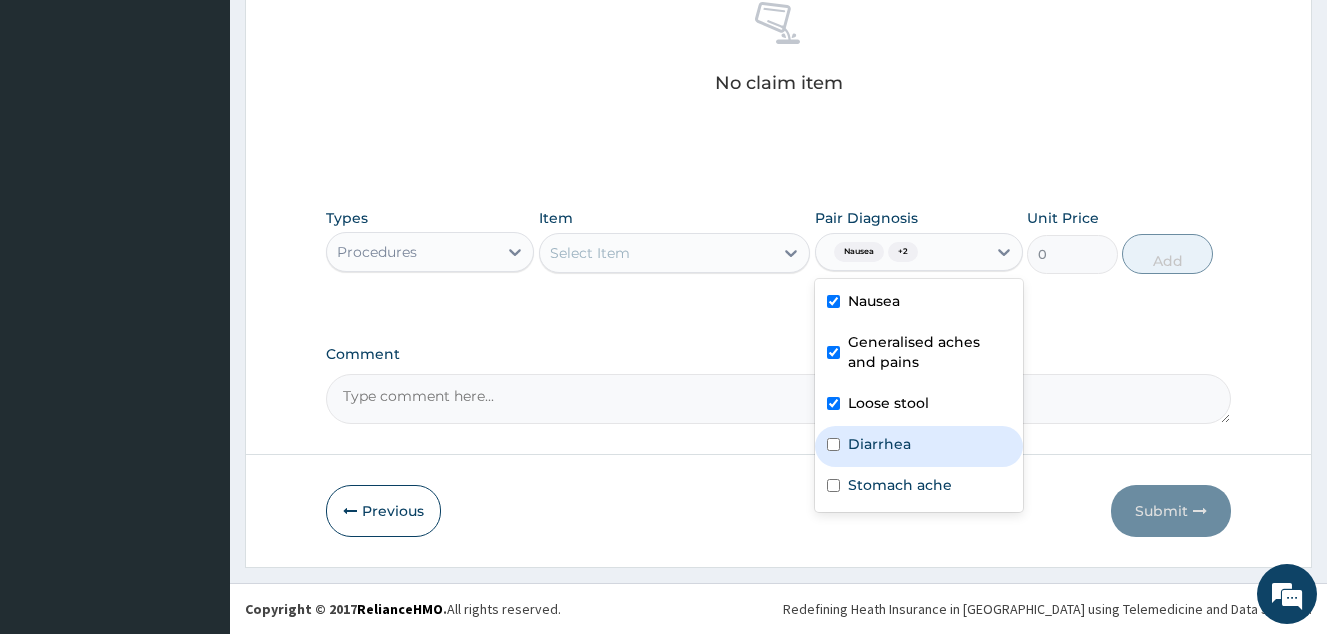 drag, startPoint x: 861, startPoint y: 431, endPoint x: 849, endPoint y: 469, distance: 39.849716 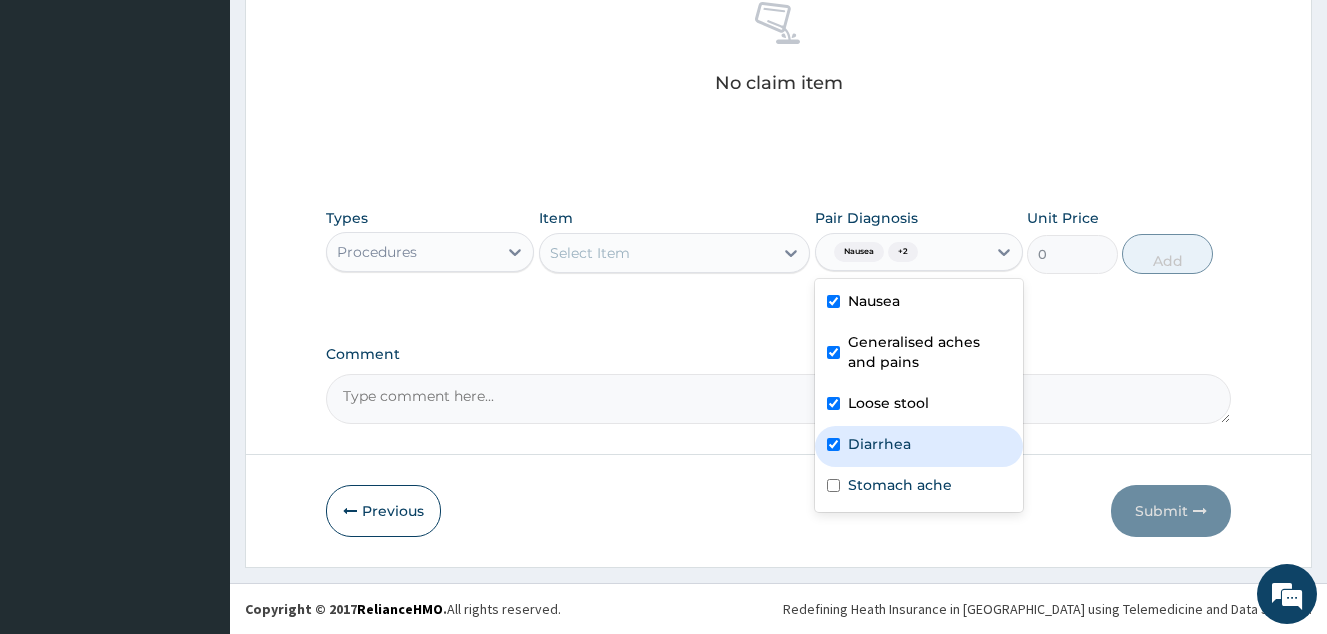 checkbox on "true" 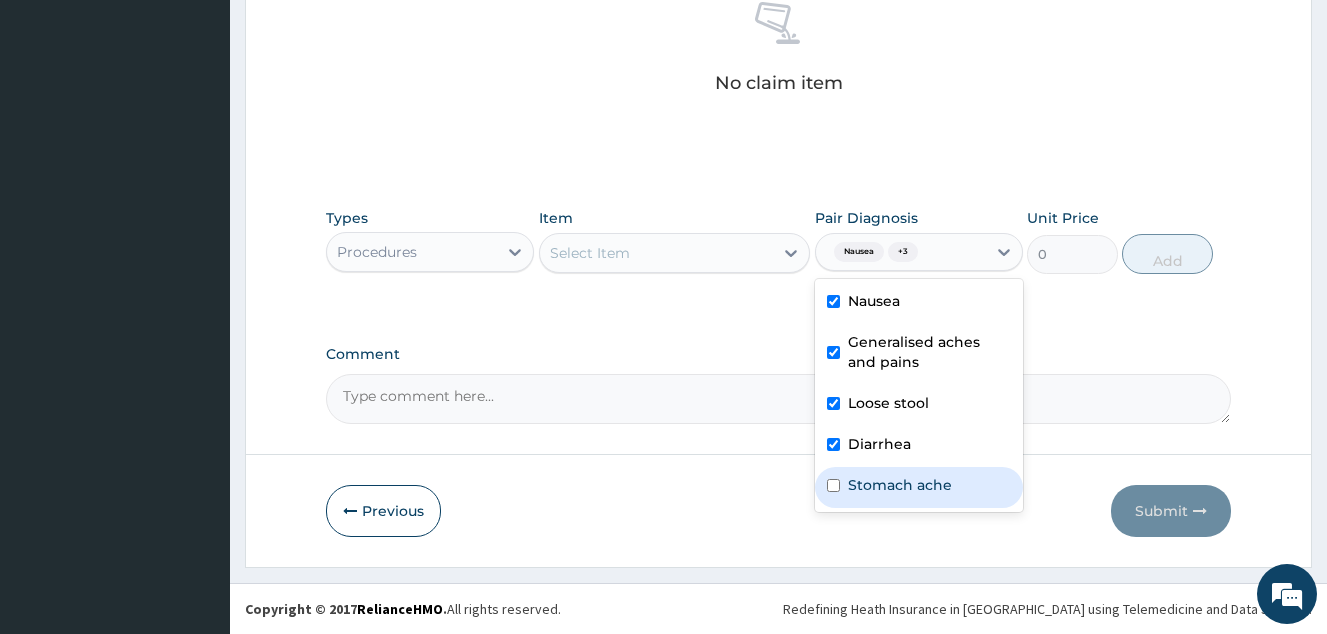 click on "Stomach ache" at bounding box center (919, 487) 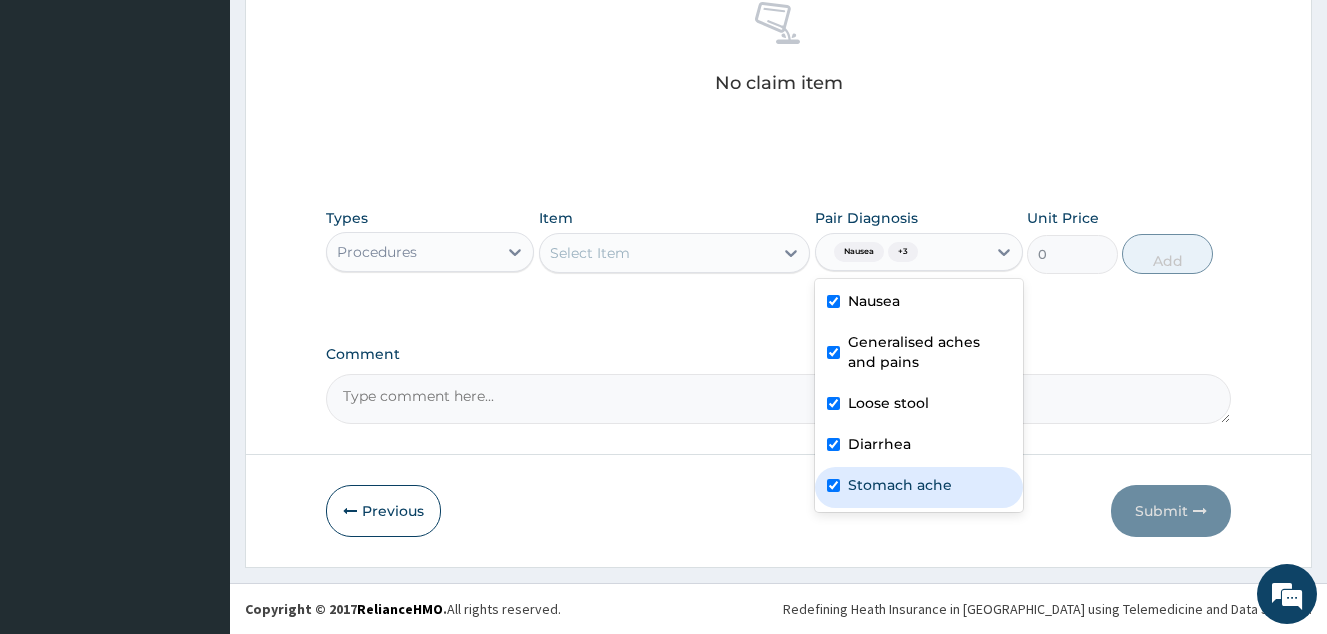 checkbox on "true" 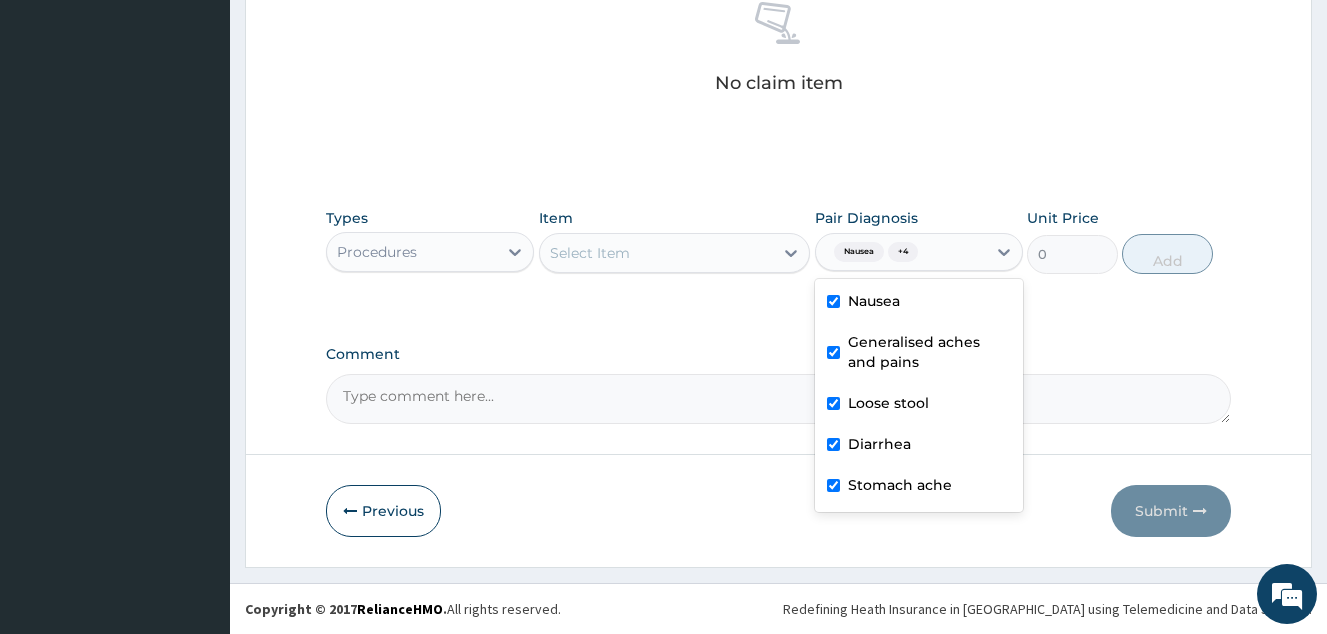 click on "Select Item" at bounding box center (657, 253) 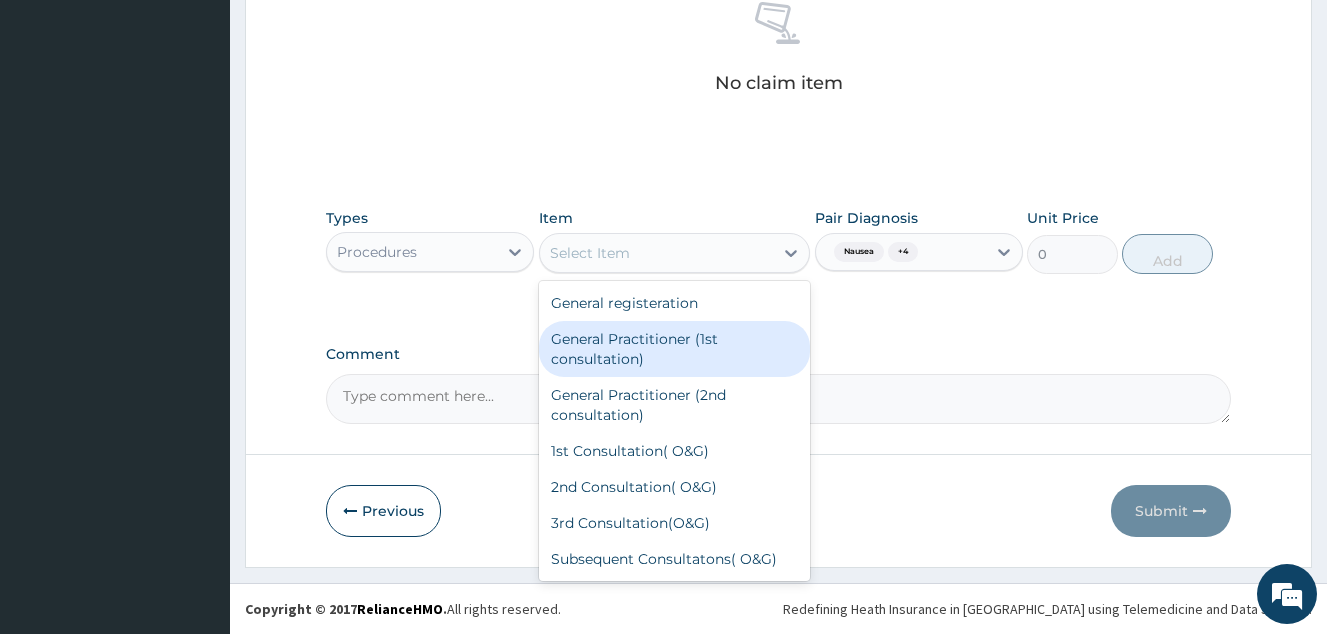 drag, startPoint x: 664, startPoint y: 347, endPoint x: 942, endPoint y: 305, distance: 281.15475 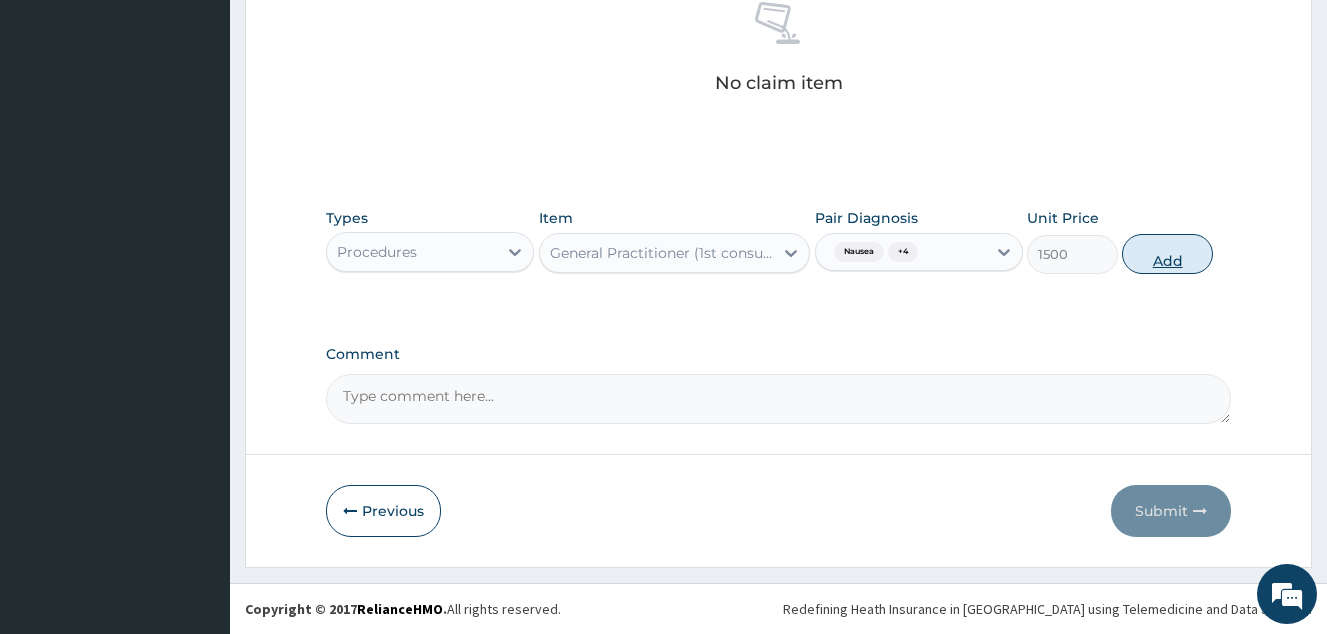 click on "Add" at bounding box center [1167, 254] 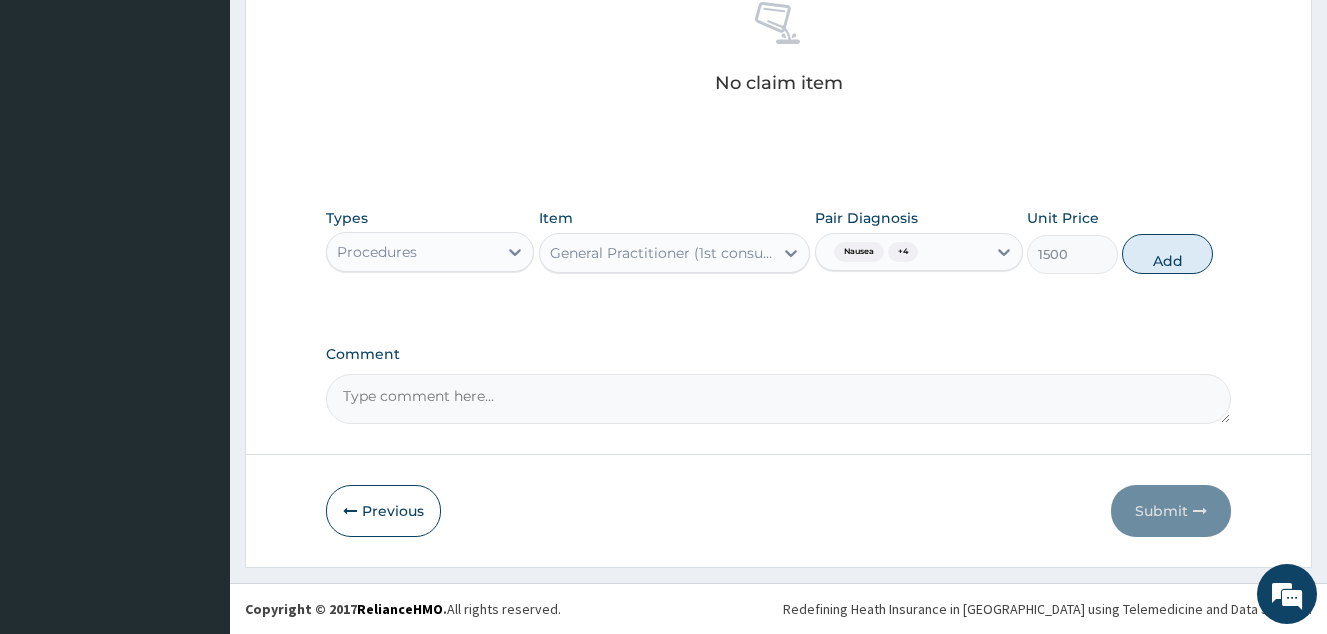 type on "0" 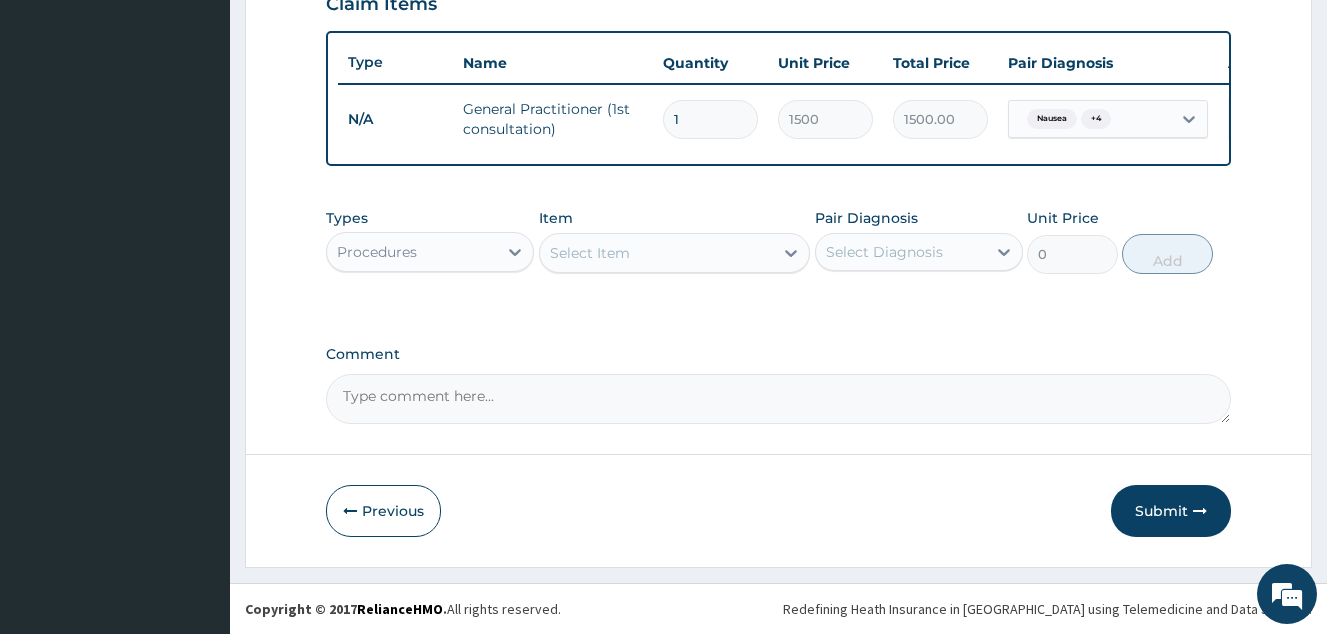 scroll, scrollTop: 728, scrollLeft: 0, axis: vertical 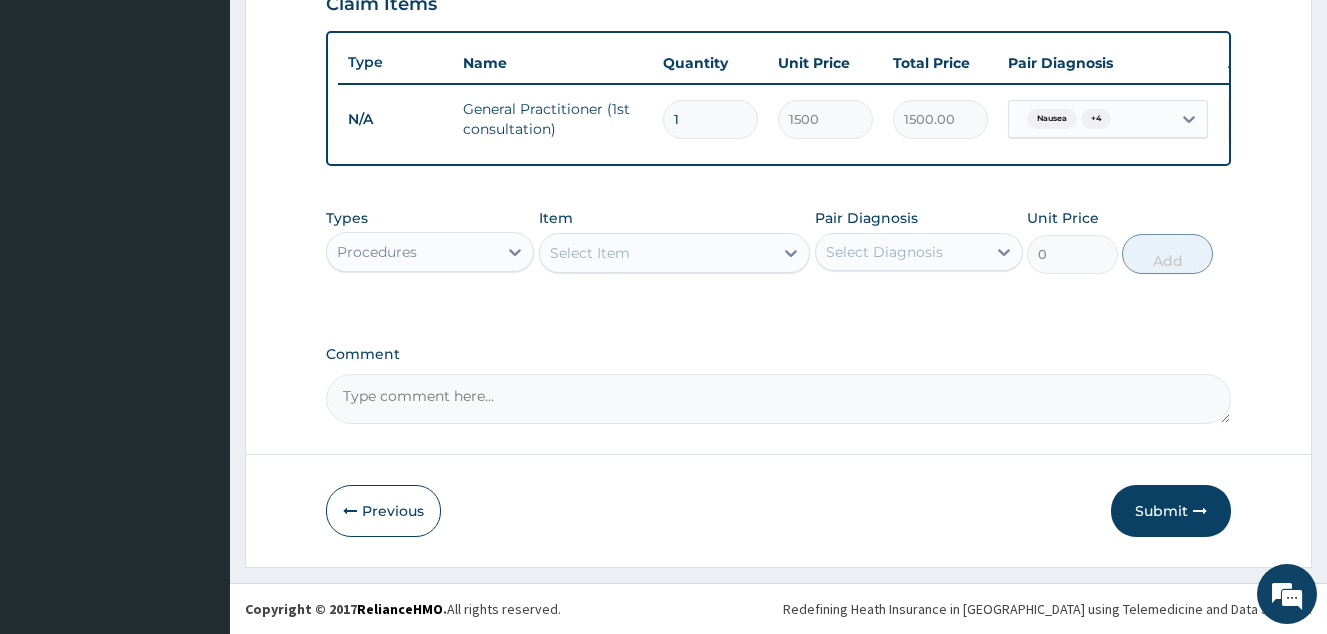 click on "Select Diagnosis" at bounding box center (884, 252) 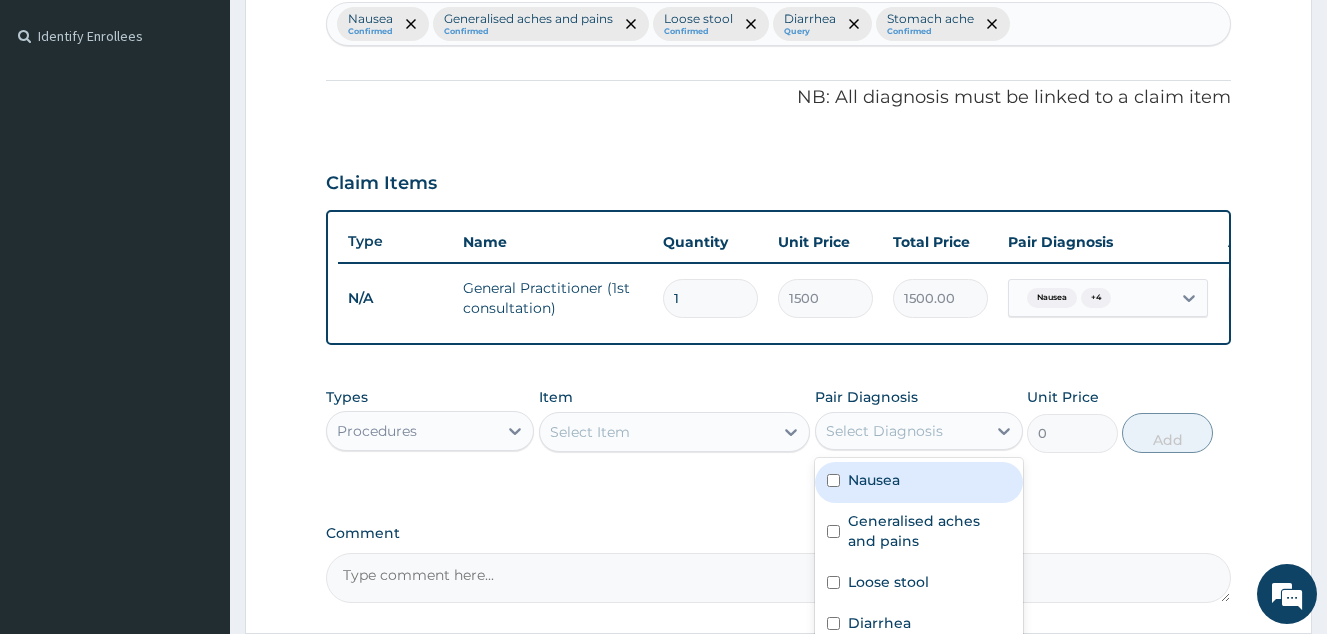 scroll, scrollTop: 428, scrollLeft: 0, axis: vertical 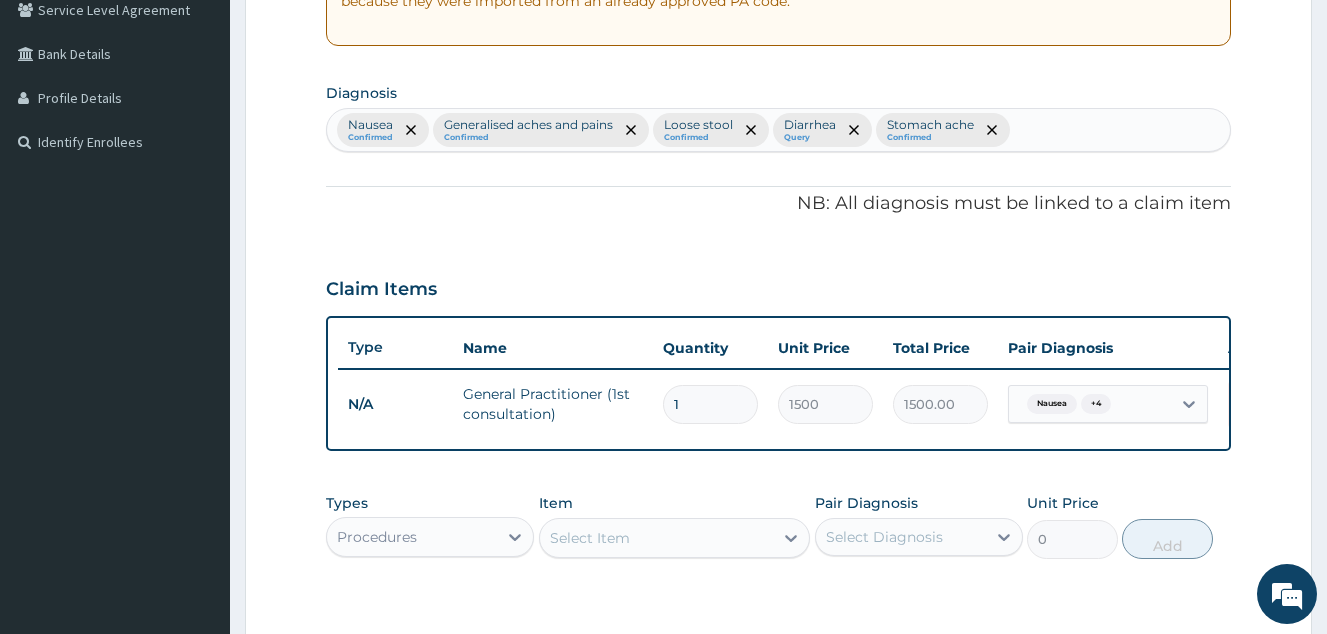 click on "Nausea Confirmed Generalised aches and pains Confirmed Loose stool Confirmed Diarrhea Query Stomach ache Confirmed" at bounding box center (778, 130) 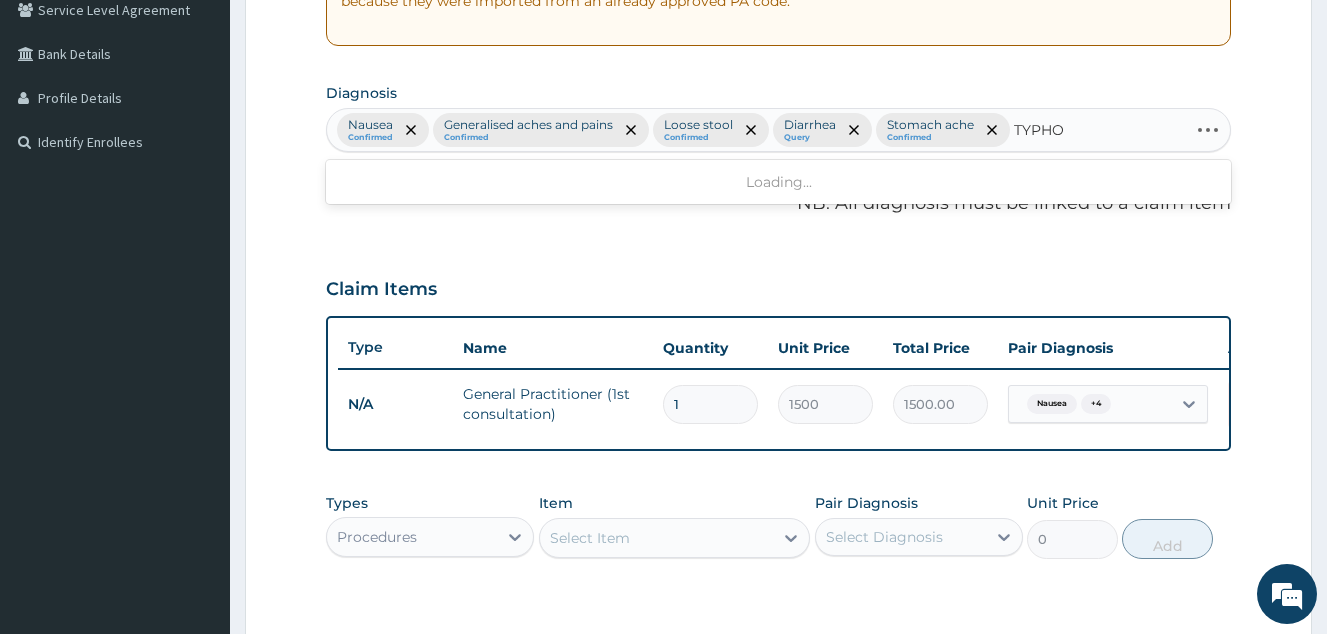 type on "TYPHOI" 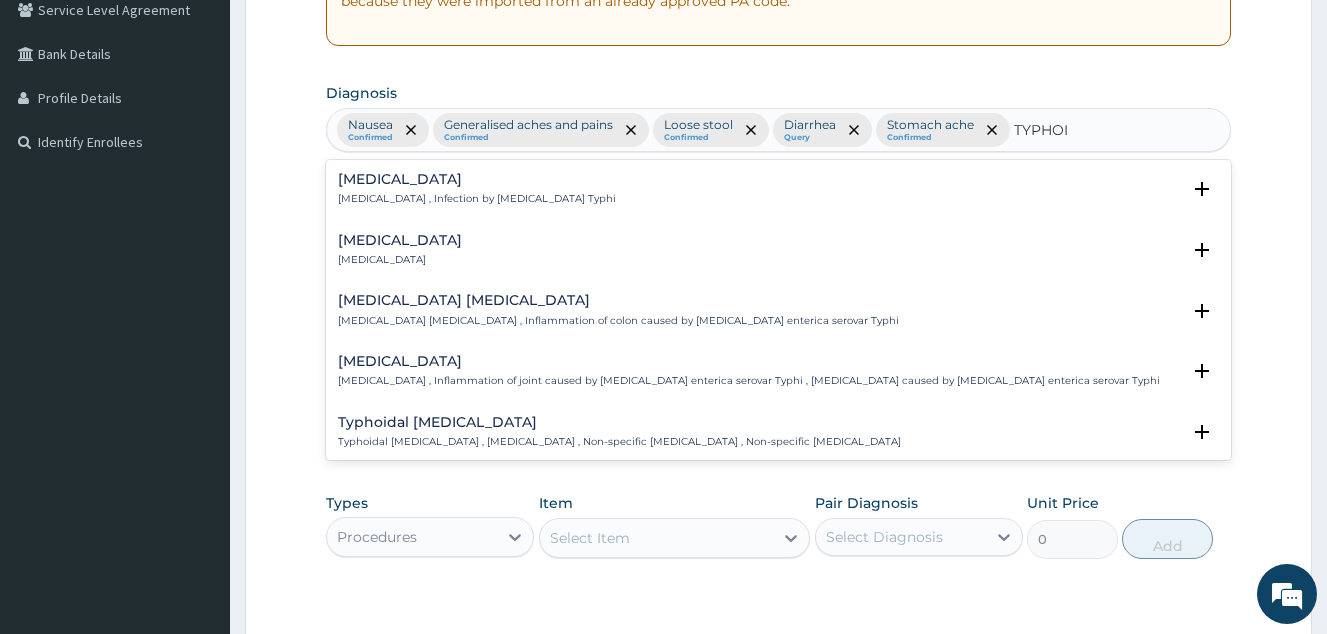 click on "Typhoid fever Typhoid fever , Infection by Salmonella Typhi" at bounding box center (778, 189) 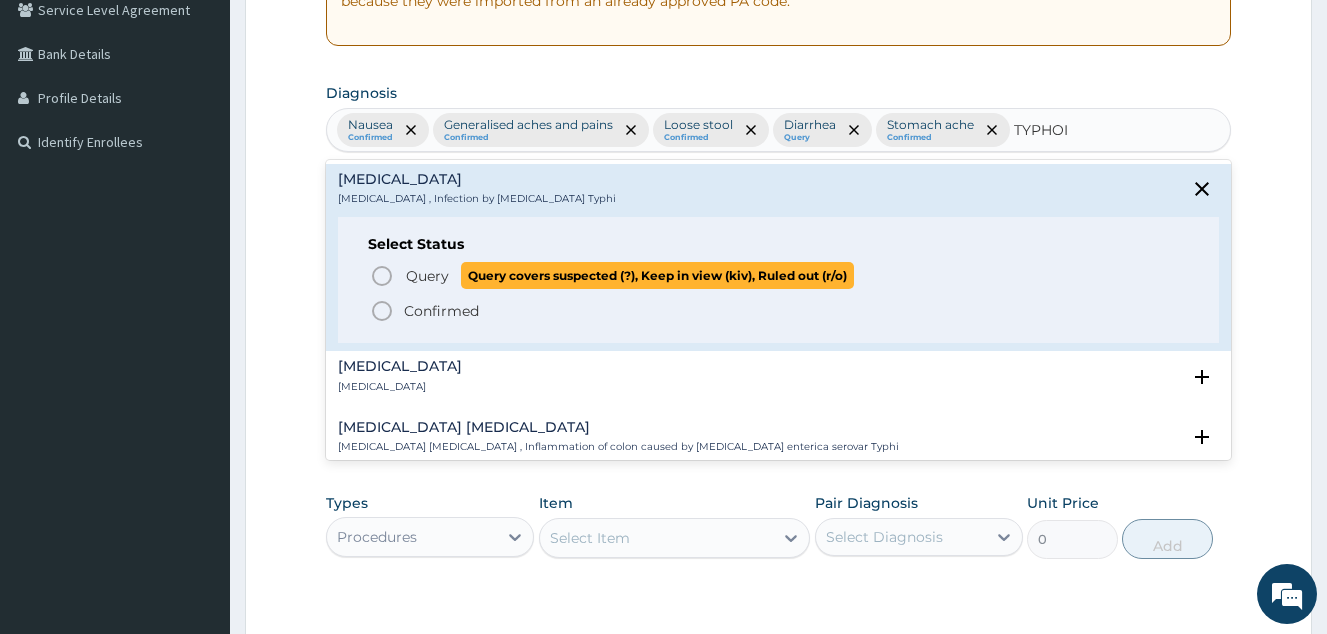 click on "Query covers suspected (?), Keep in view (kiv), Ruled out (r/o)" at bounding box center (657, 275) 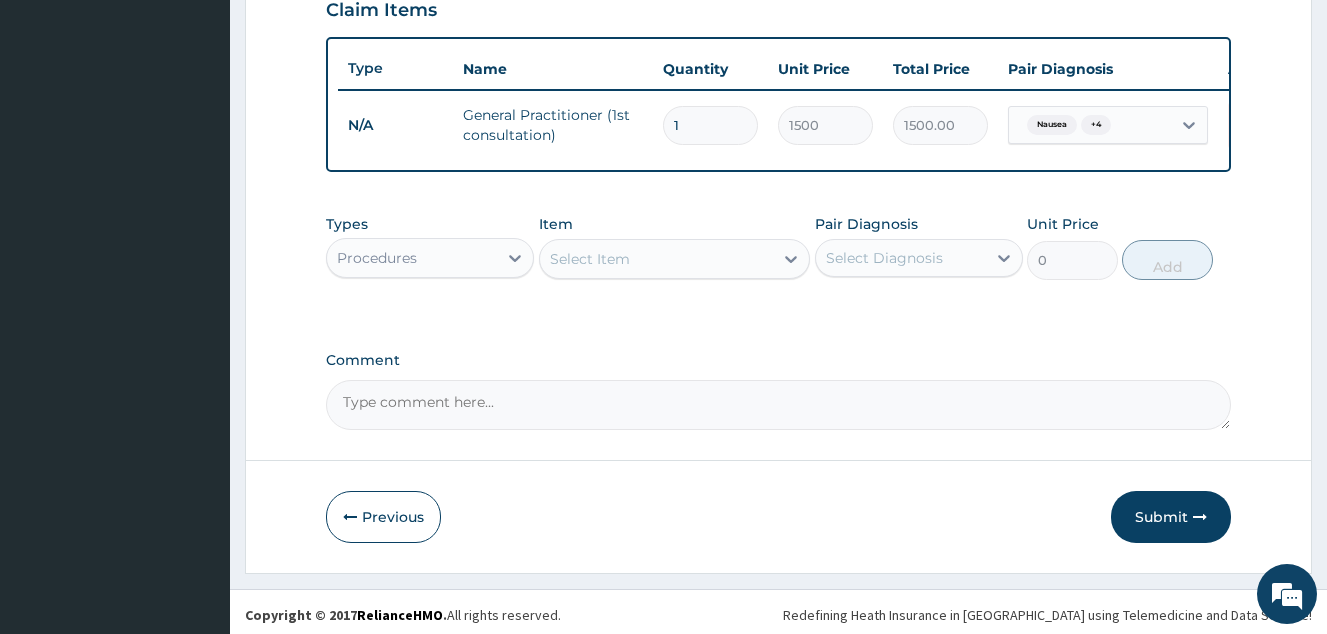 scroll, scrollTop: 728, scrollLeft: 0, axis: vertical 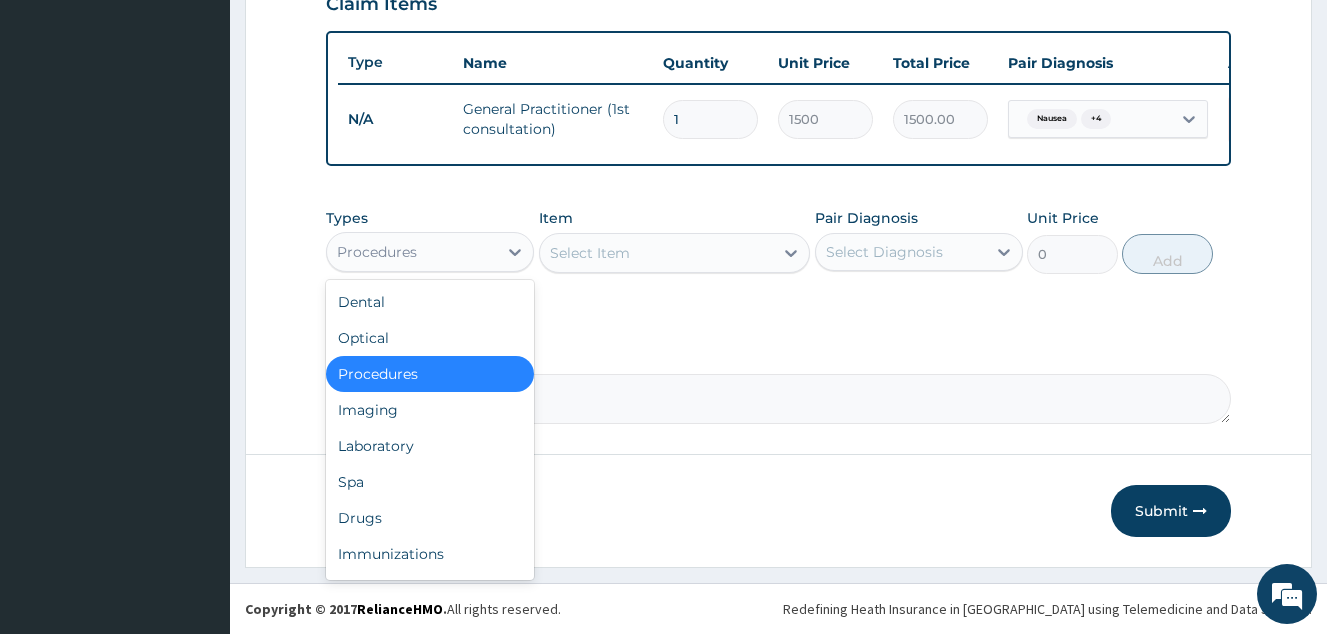 drag, startPoint x: 376, startPoint y: 241, endPoint x: 372, endPoint y: 265, distance: 24.33105 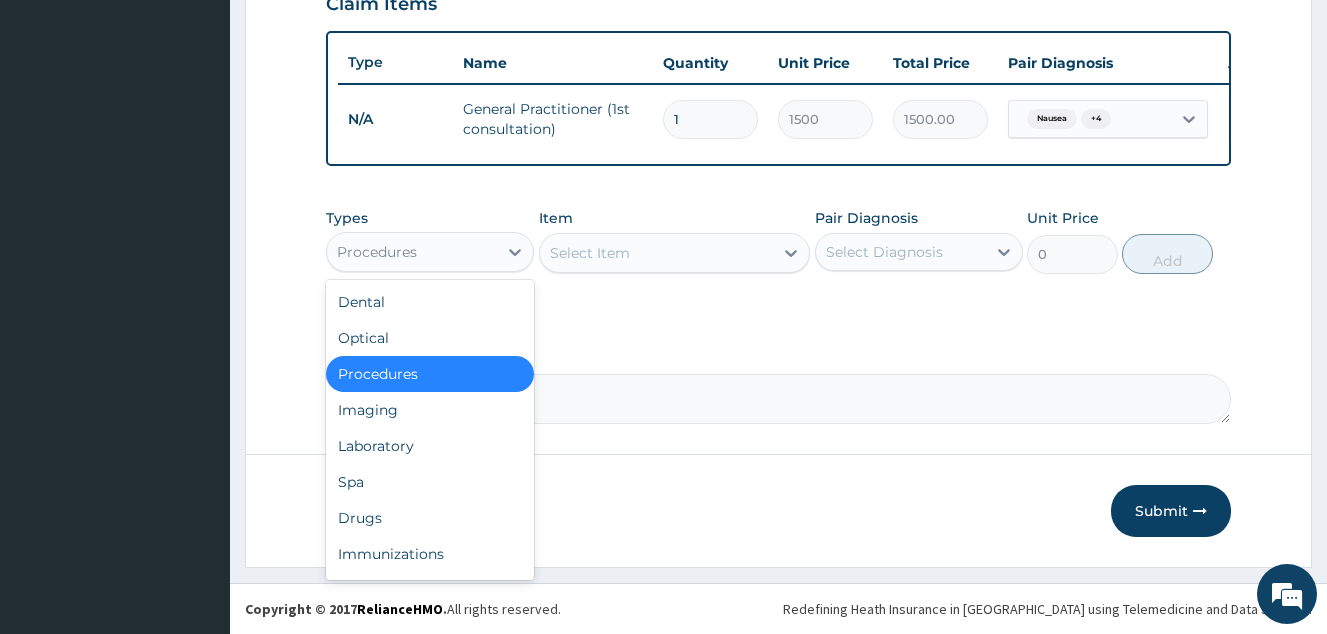 click on "Procedures" at bounding box center [377, 252] 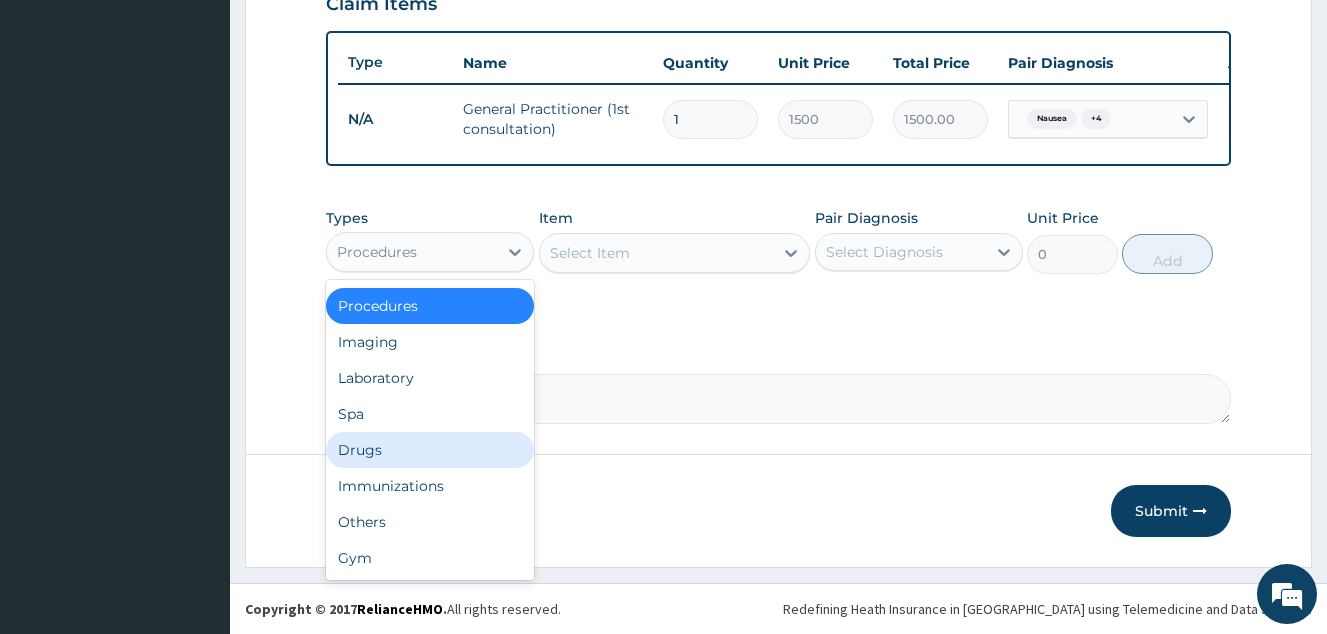 click on "Drugs" at bounding box center (430, 450) 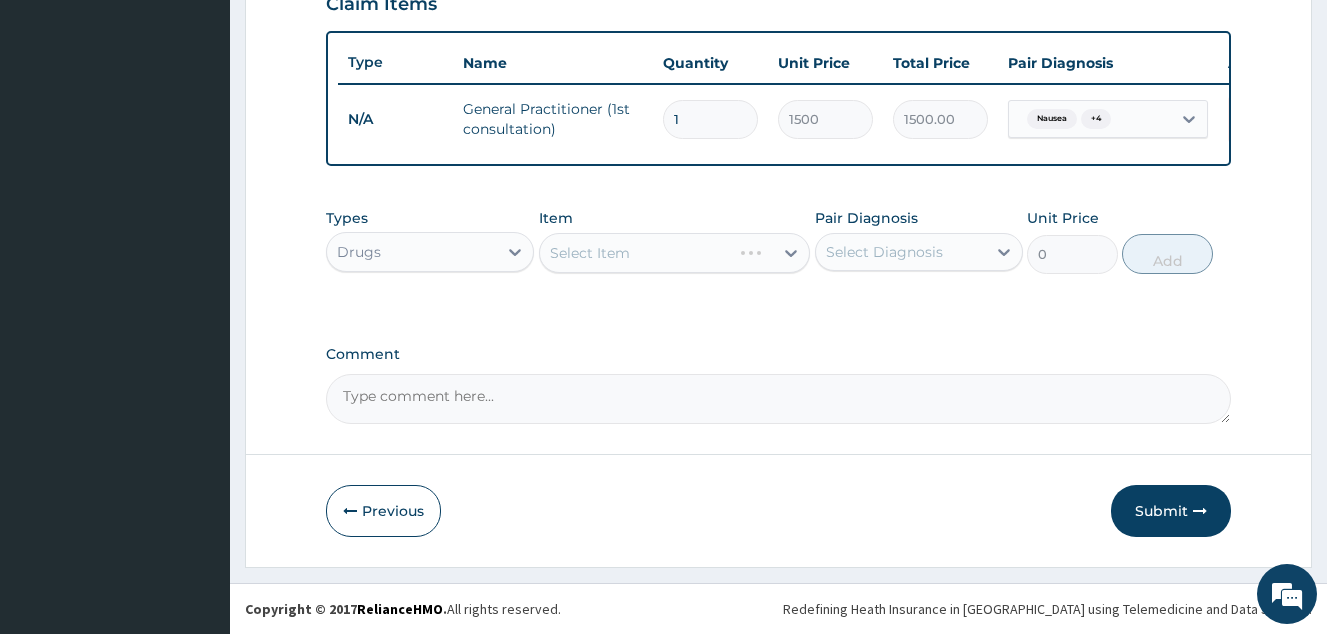 click on "Select Diagnosis" at bounding box center (901, 252) 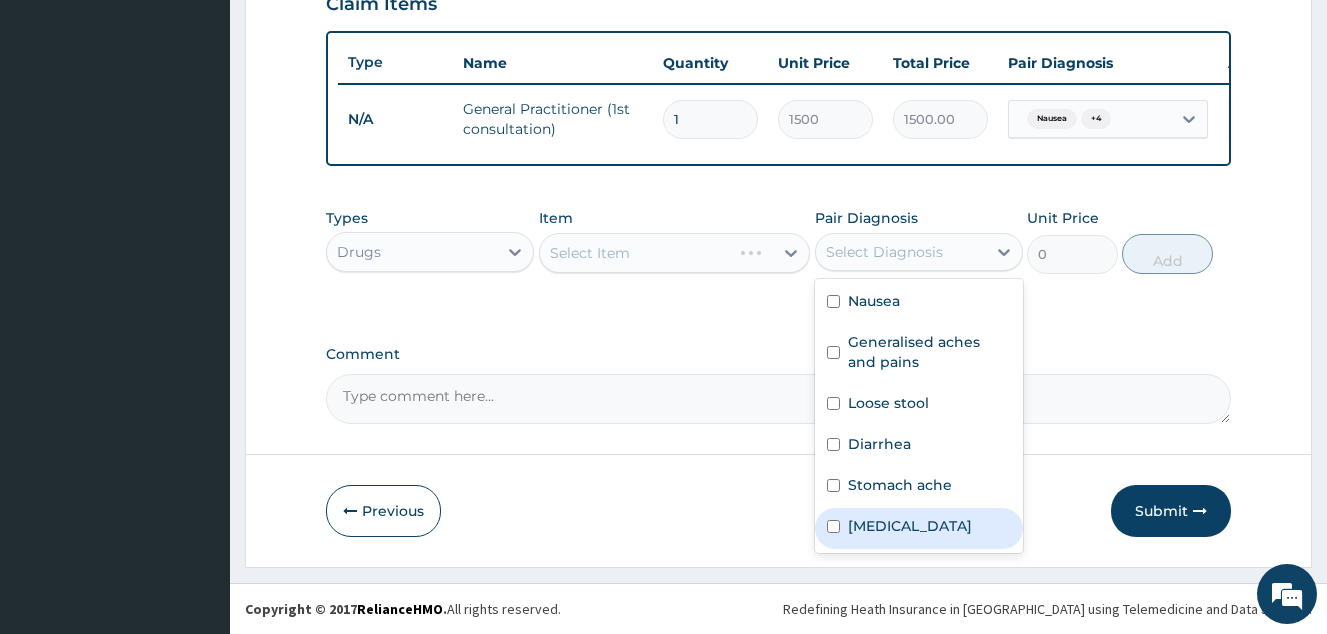 click on "Typhoid fever" at bounding box center [919, 528] 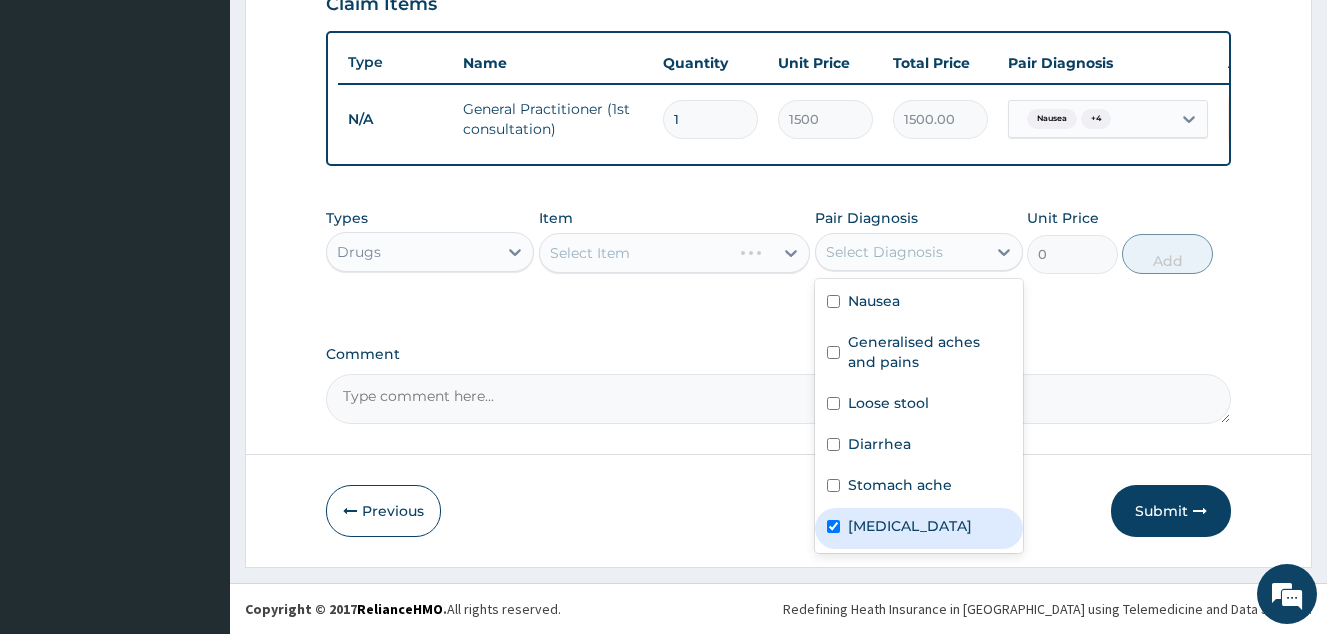 checkbox on "true" 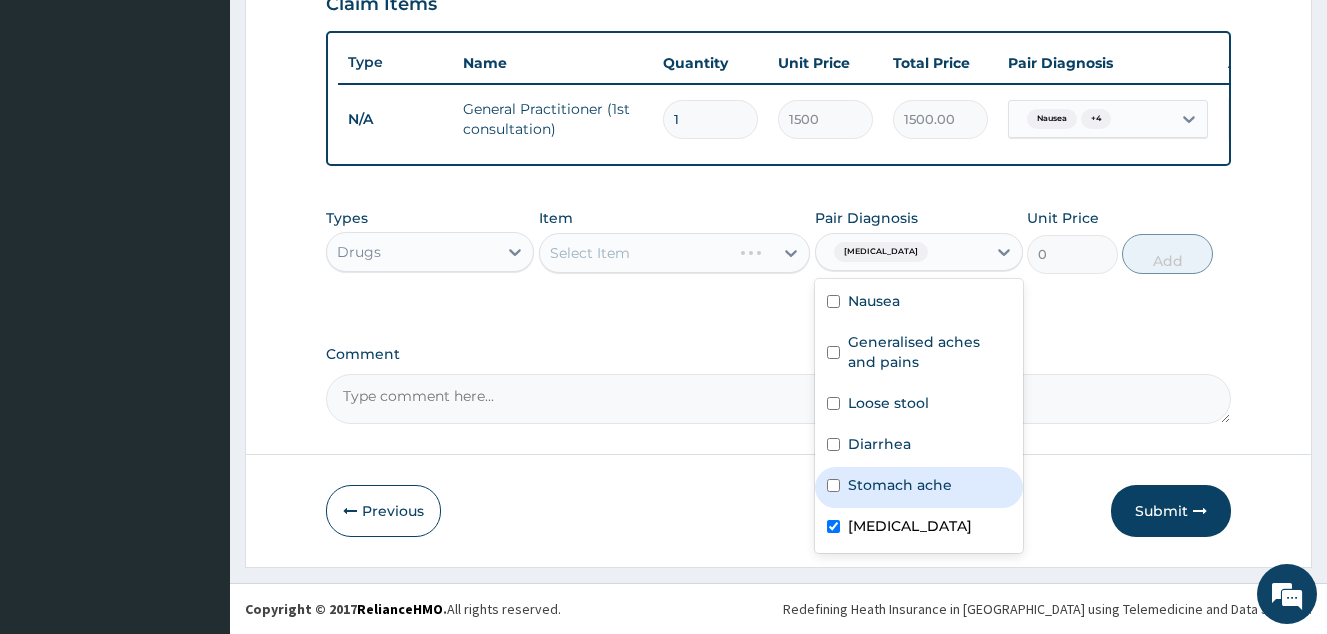 click on "Select Item" at bounding box center [636, 253] 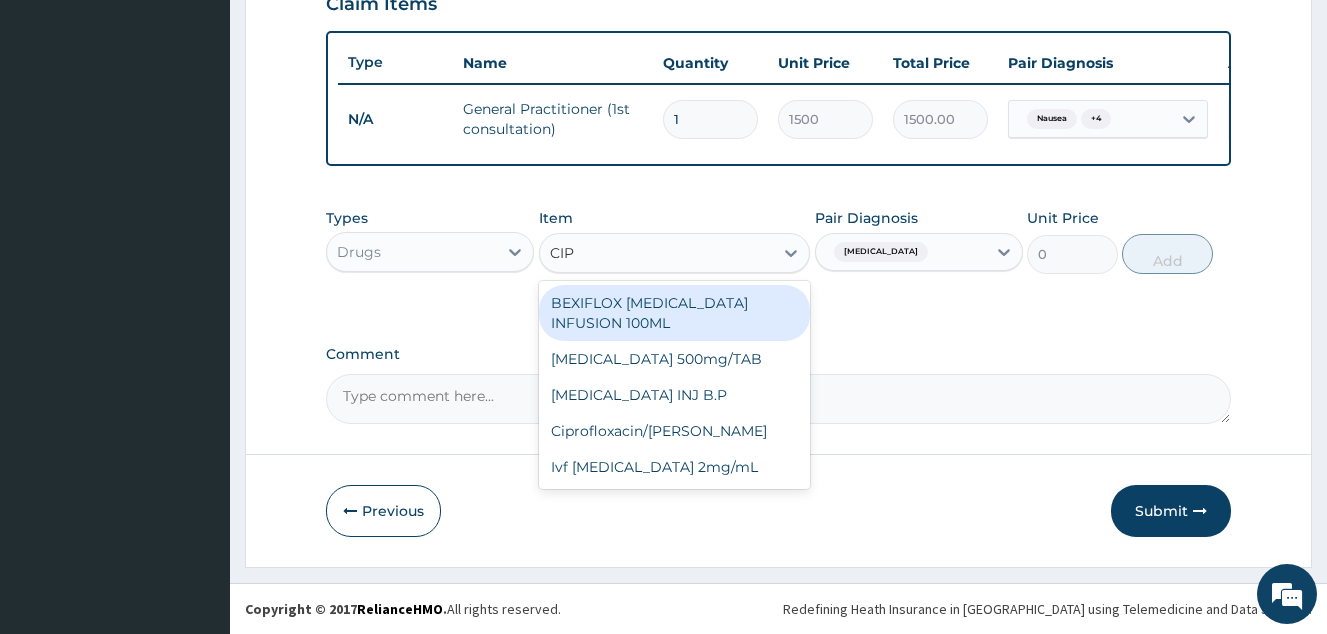 type on "CIPR" 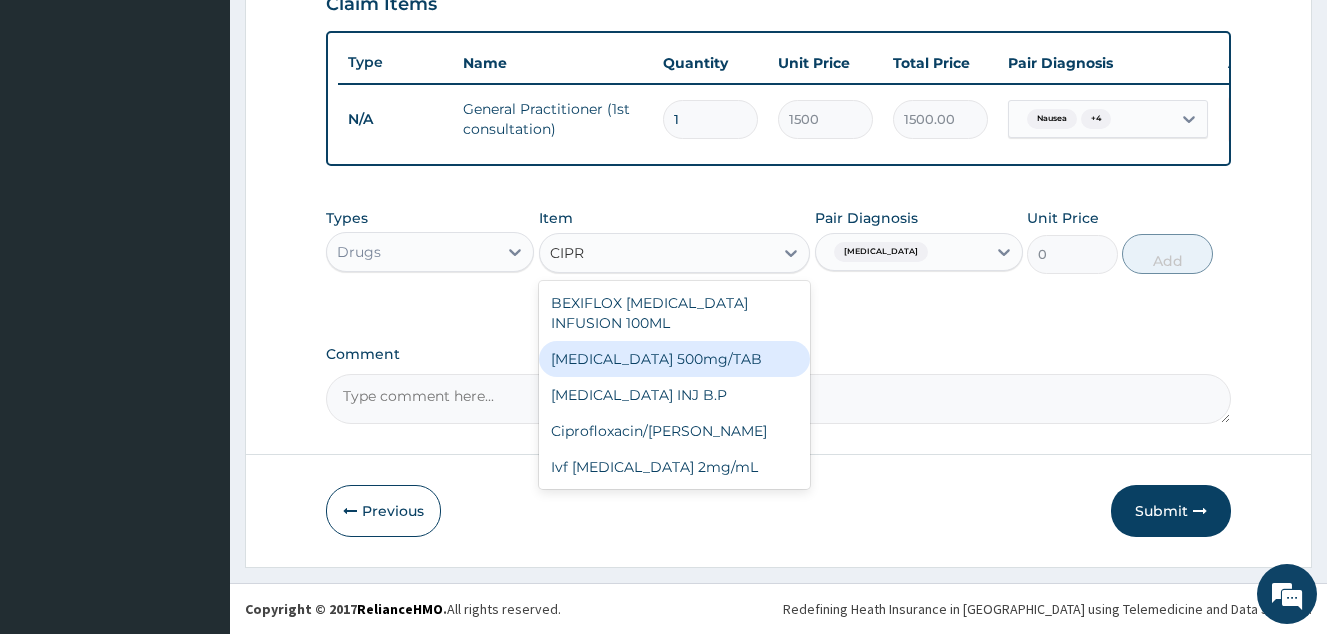 drag, startPoint x: 655, startPoint y: 338, endPoint x: 876, endPoint y: 287, distance: 226.80829 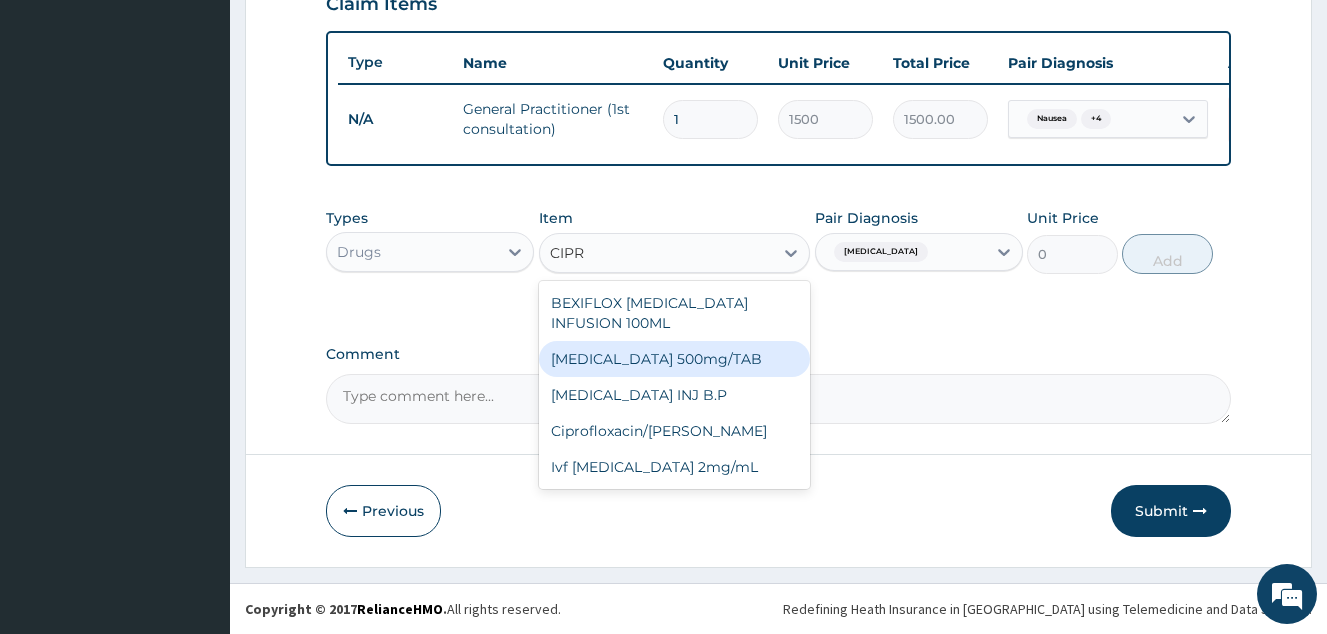 click on "Ciprofloxacin 500mg/TAB" at bounding box center (675, 359) 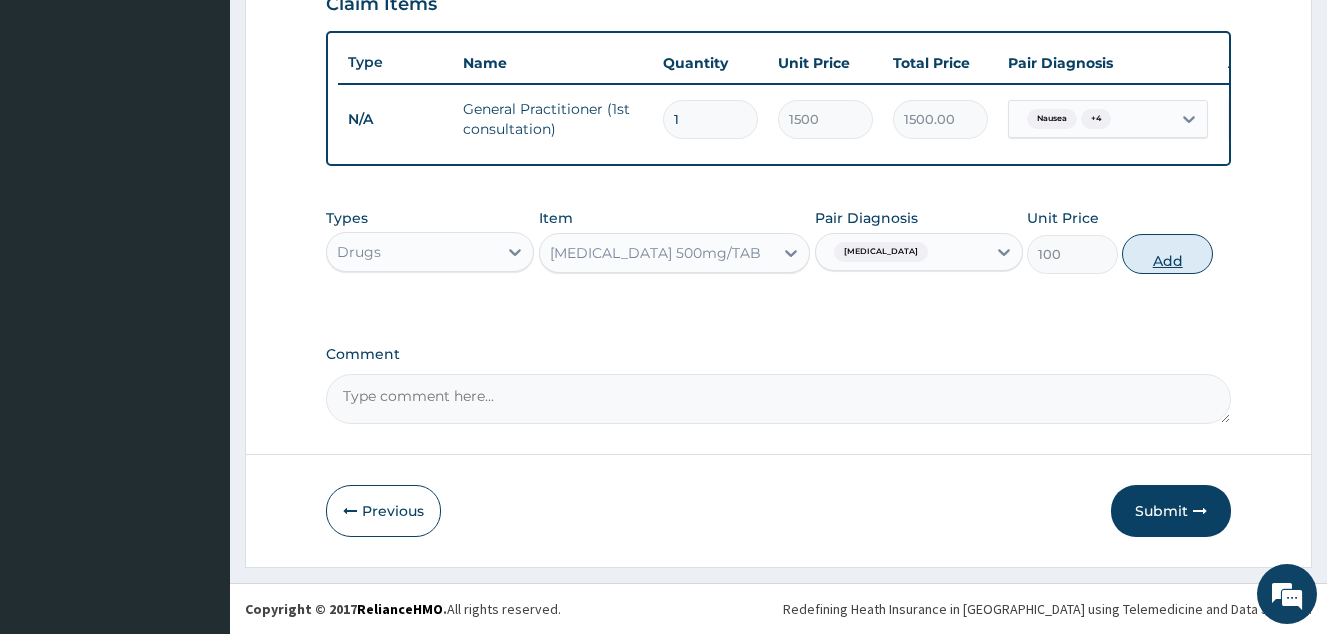 click on "Add" at bounding box center [1167, 254] 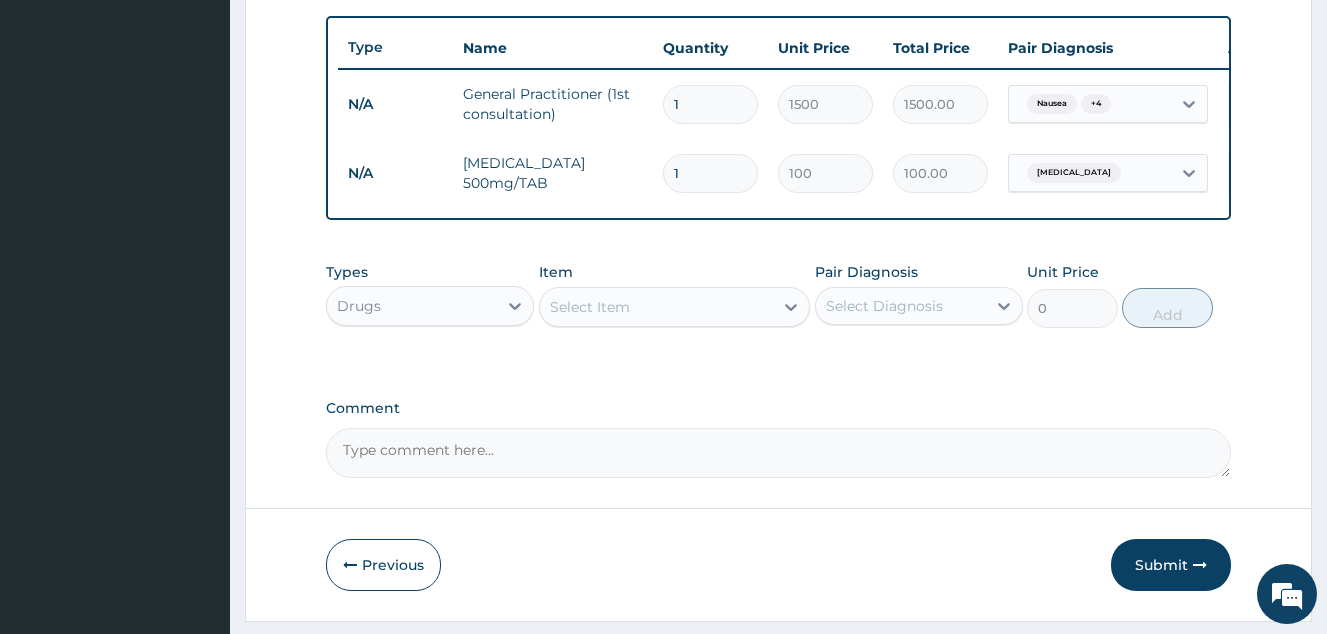 type on "10" 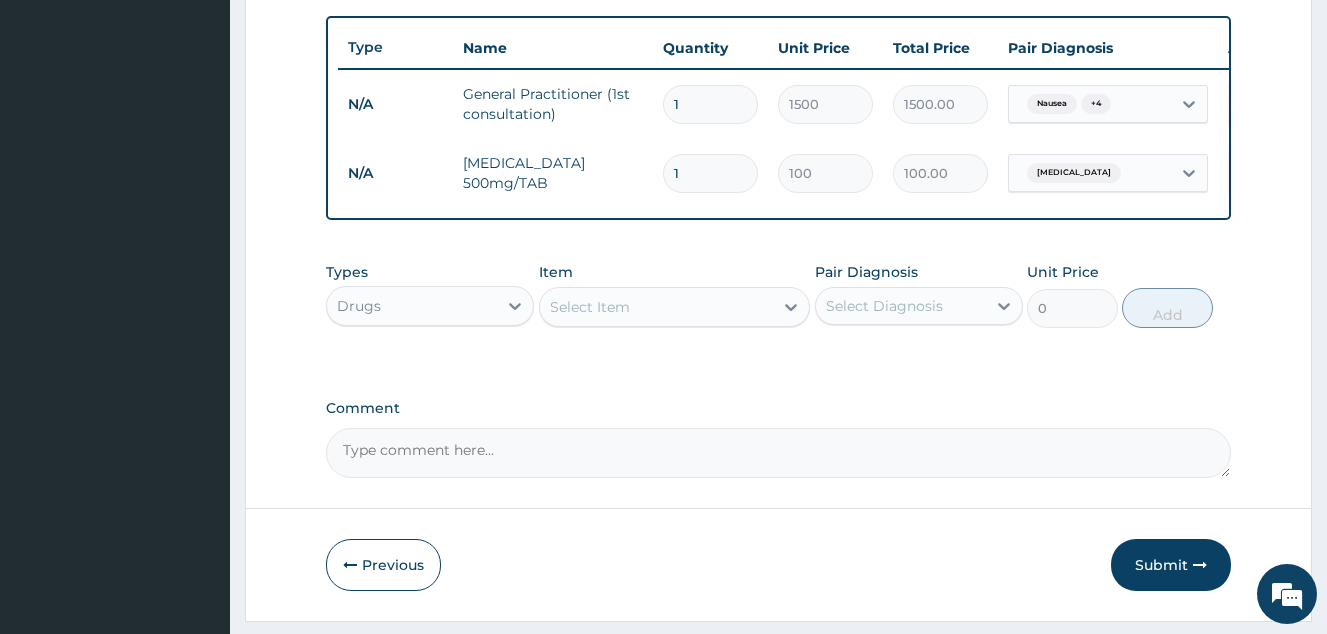 type on "1000.00" 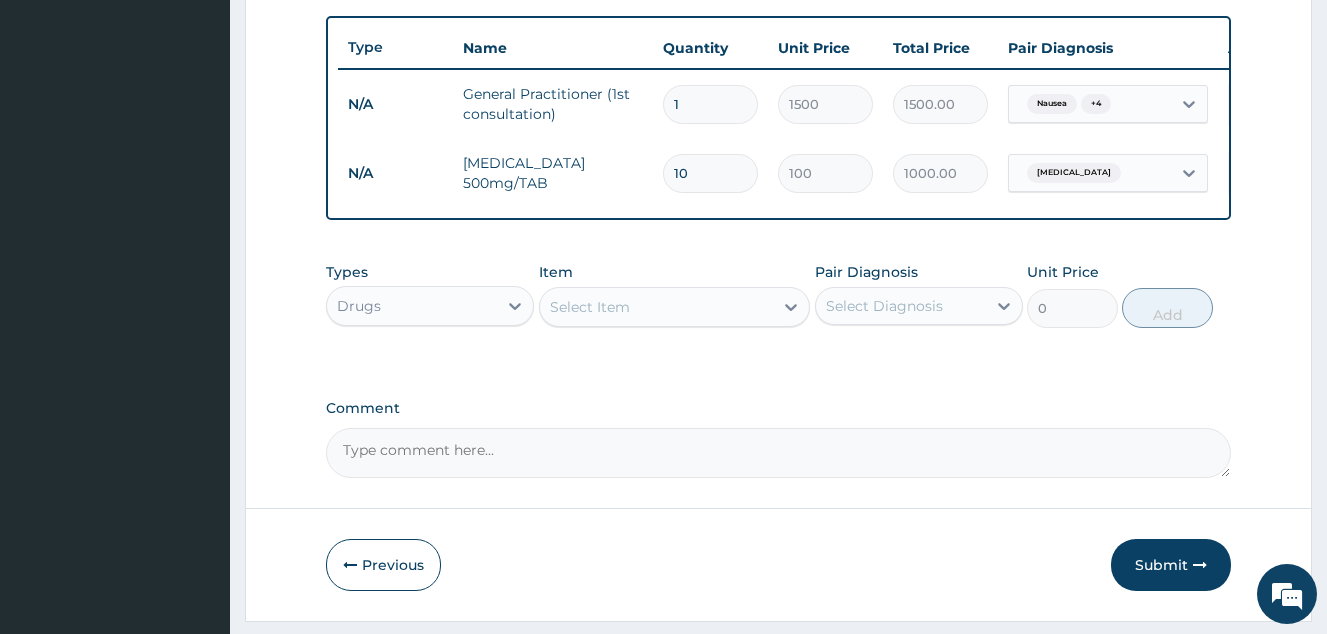 type on "10" 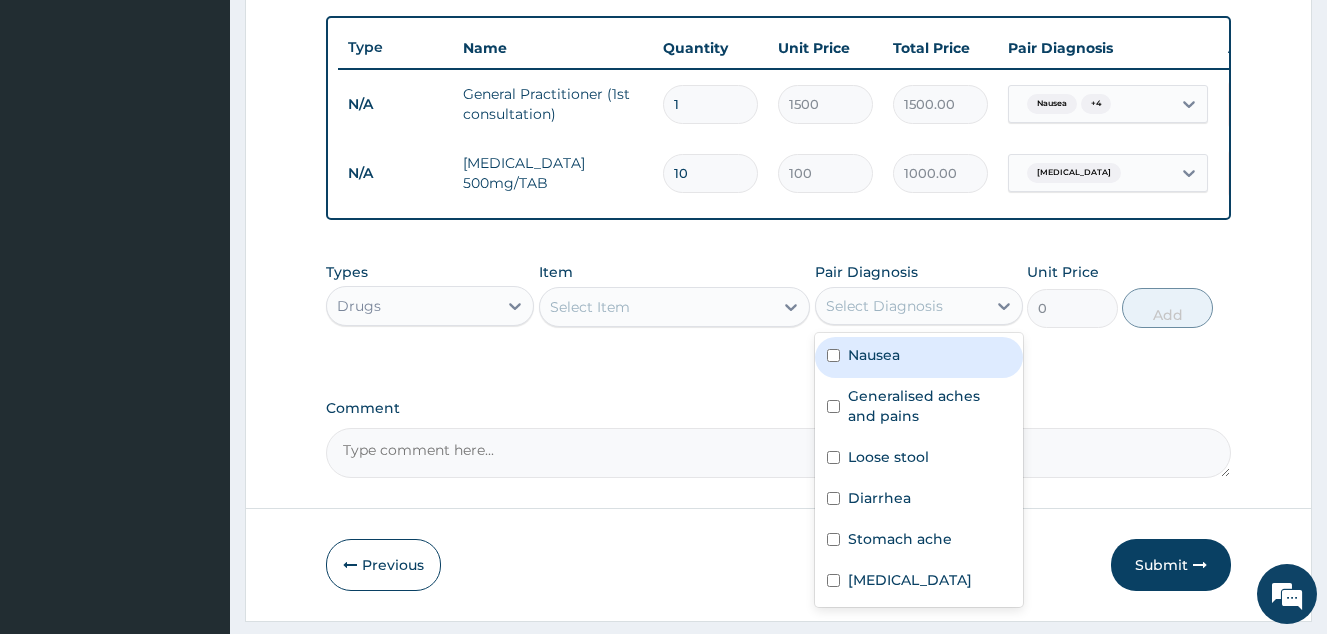 click on "Select Diagnosis" at bounding box center (901, 306) 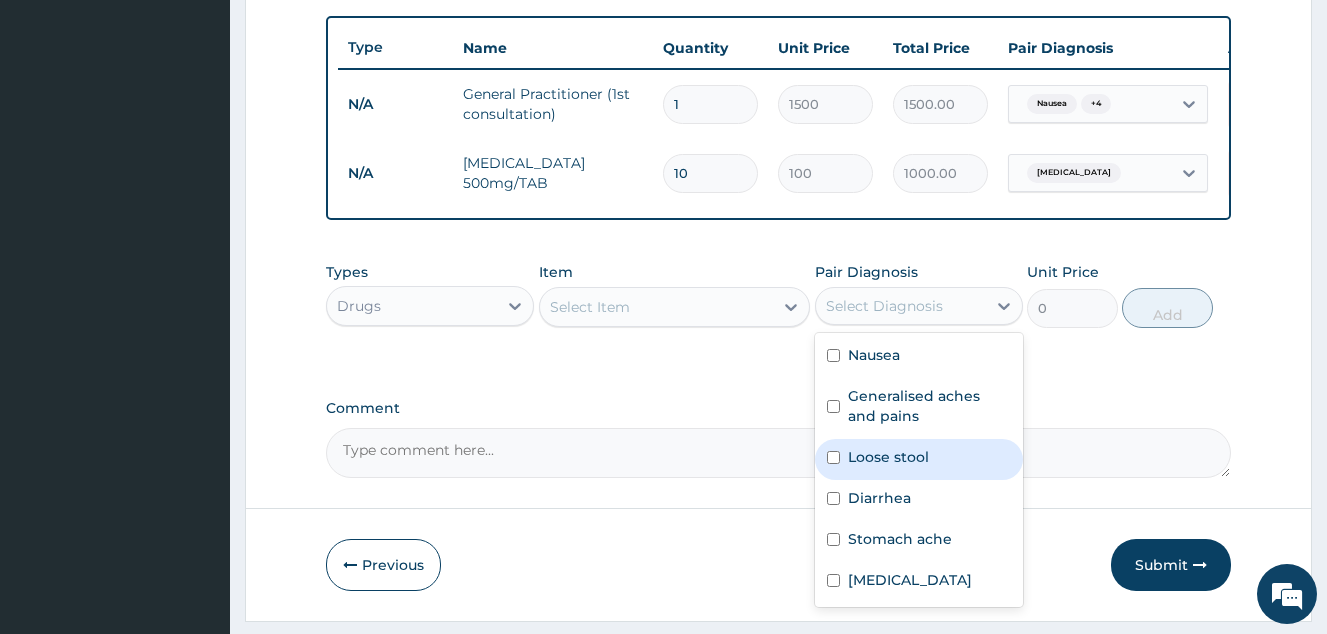 click on "Loose stool" at bounding box center [888, 457] 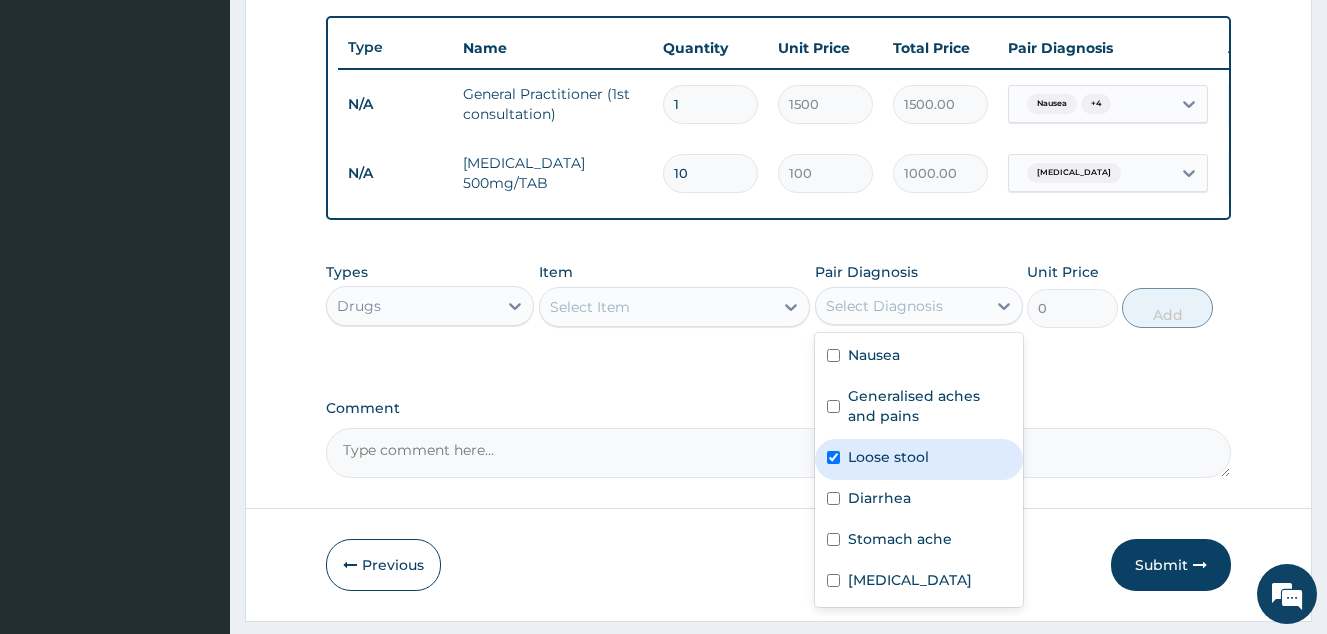 checkbox on "true" 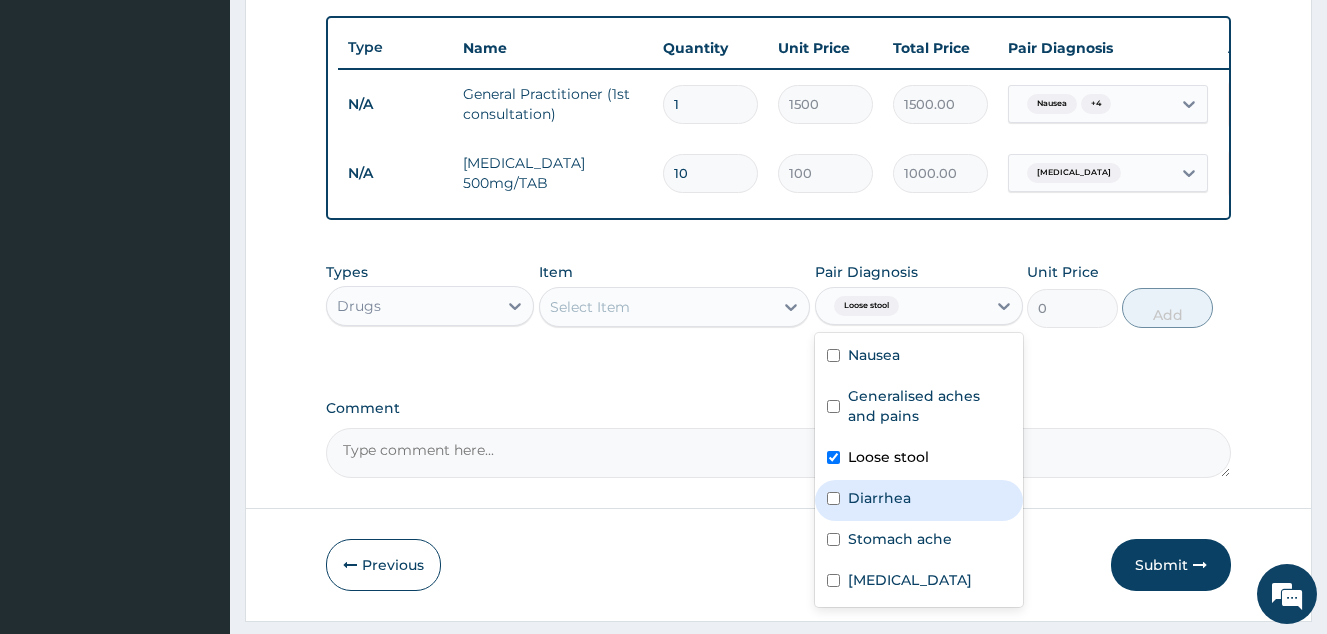 click on "Diarrhea" at bounding box center [879, 498] 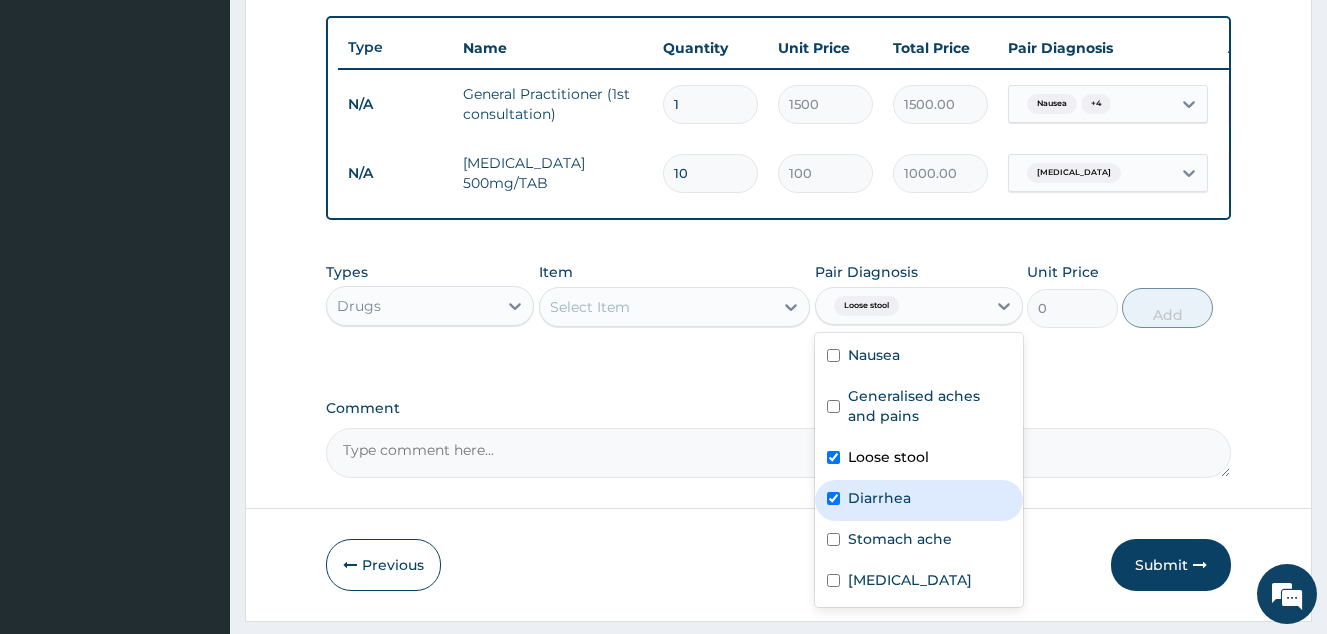 checkbox on "true" 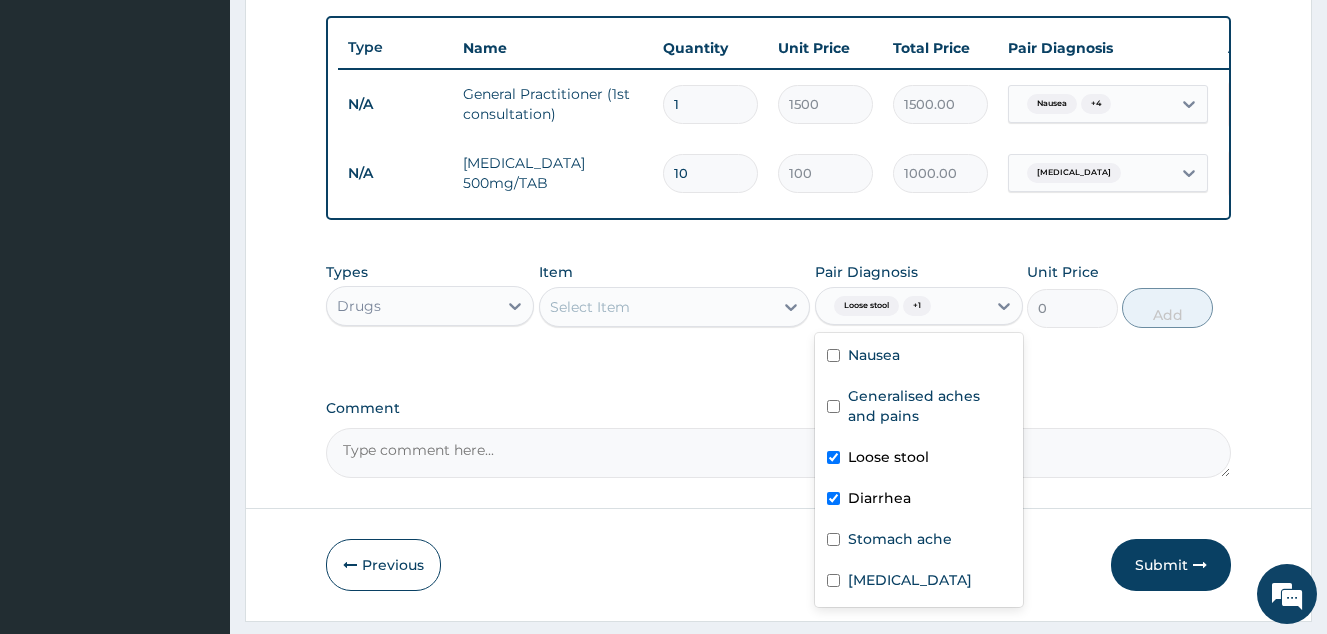 click on "Select Item" at bounding box center (657, 307) 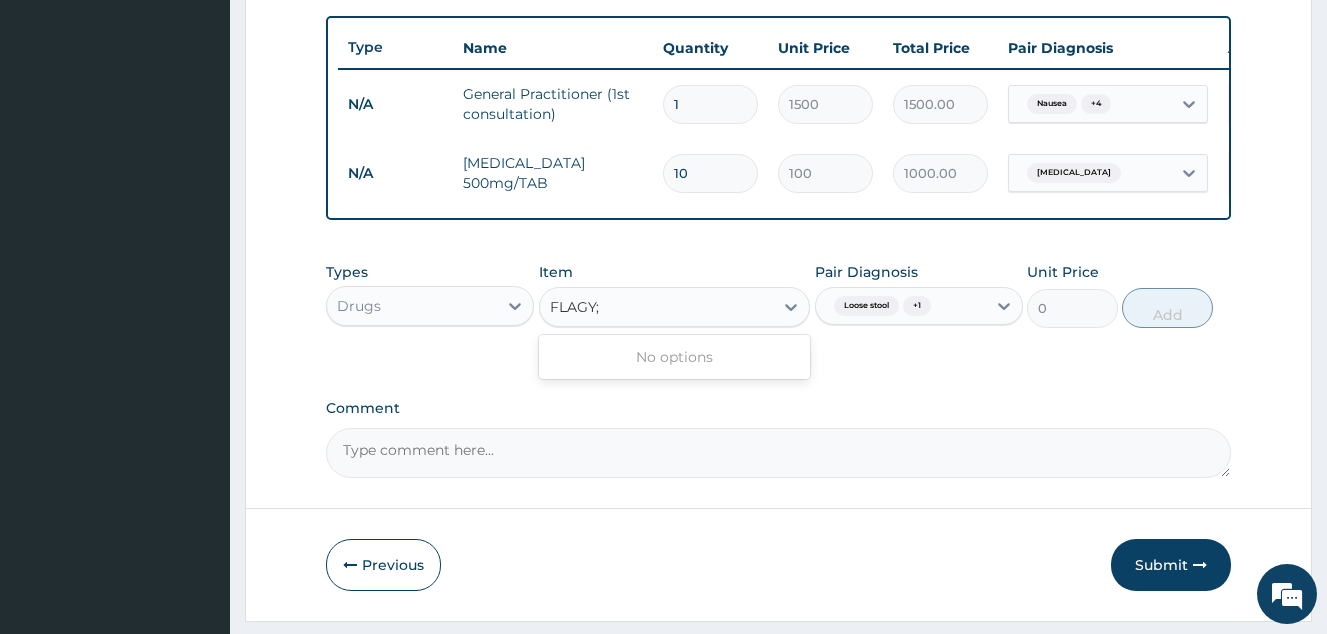 type on "FLAGY" 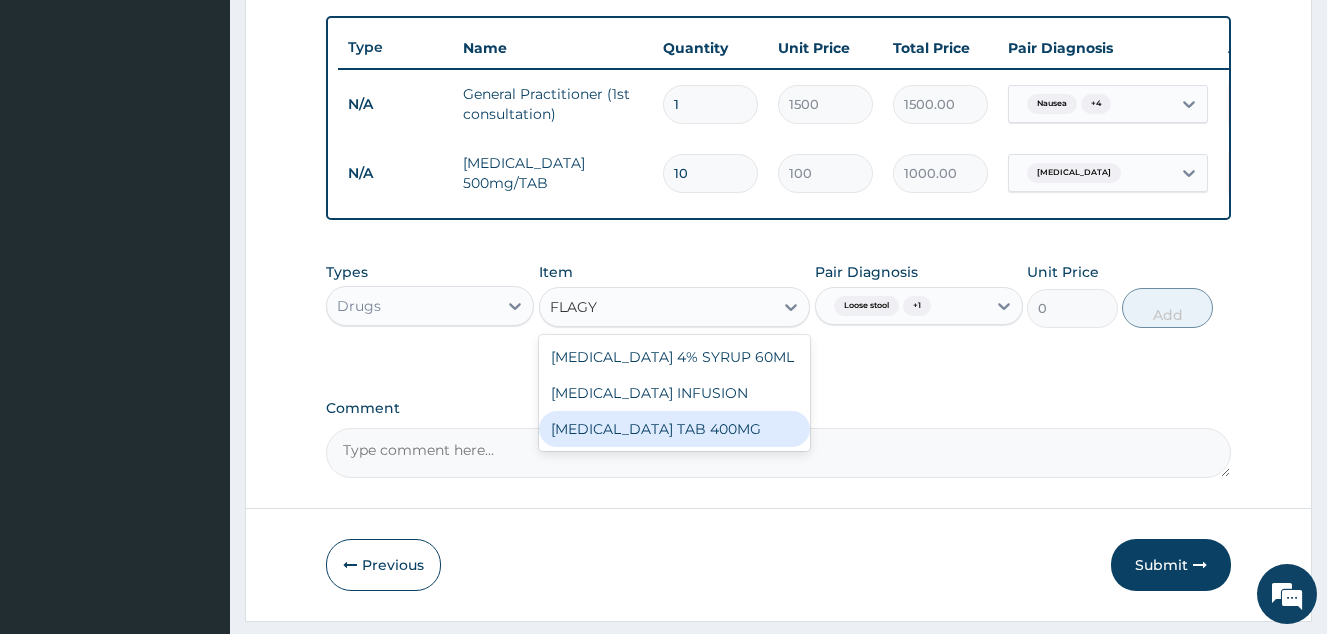 click on "FLAGYL TAB 400MG" at bounding box center (675, 429) 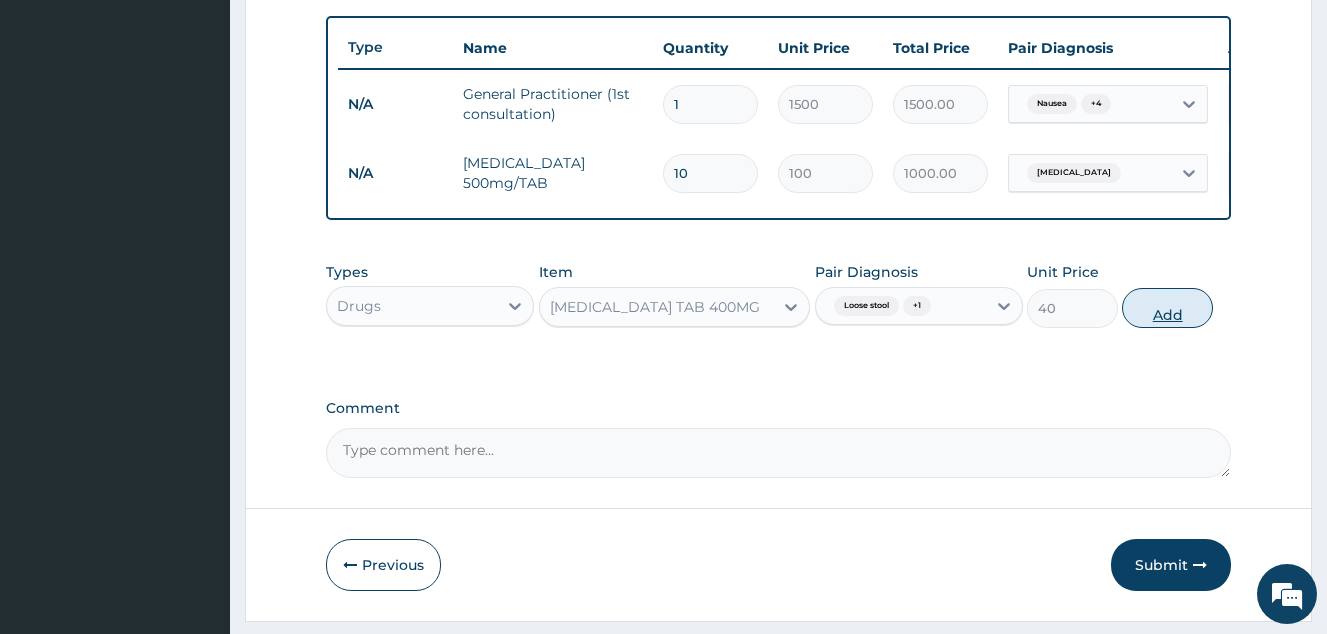 click on "Add" at bounding box center (1167, 308) 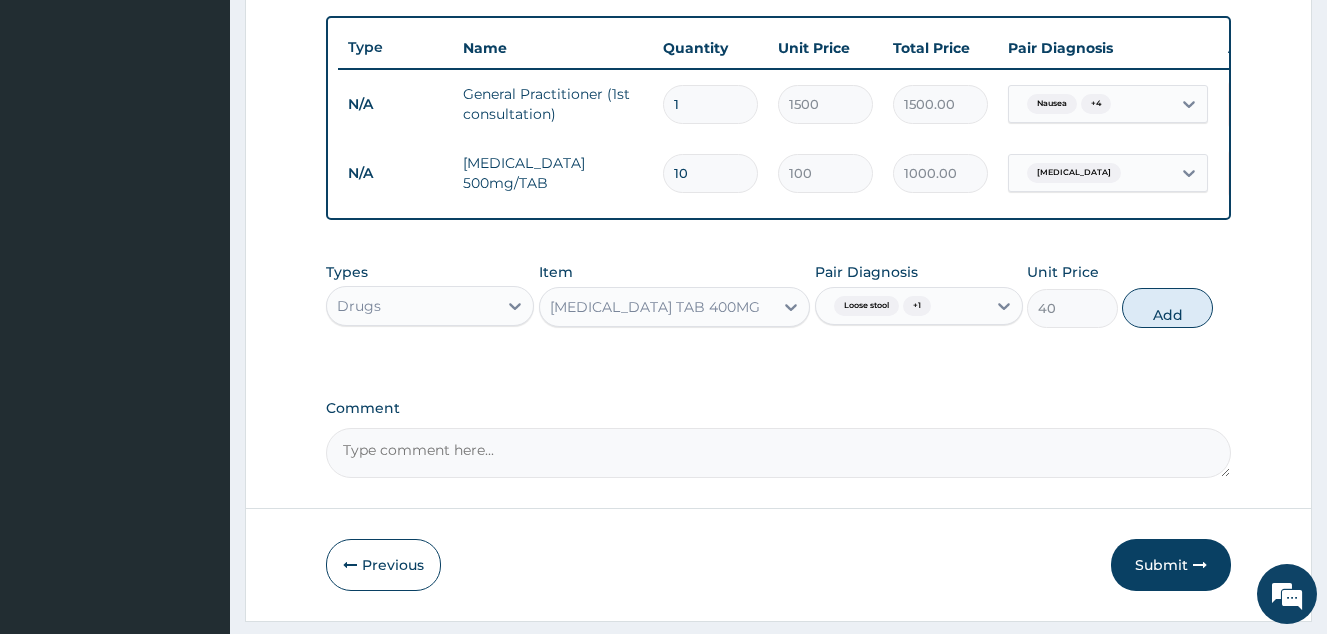type on "0" 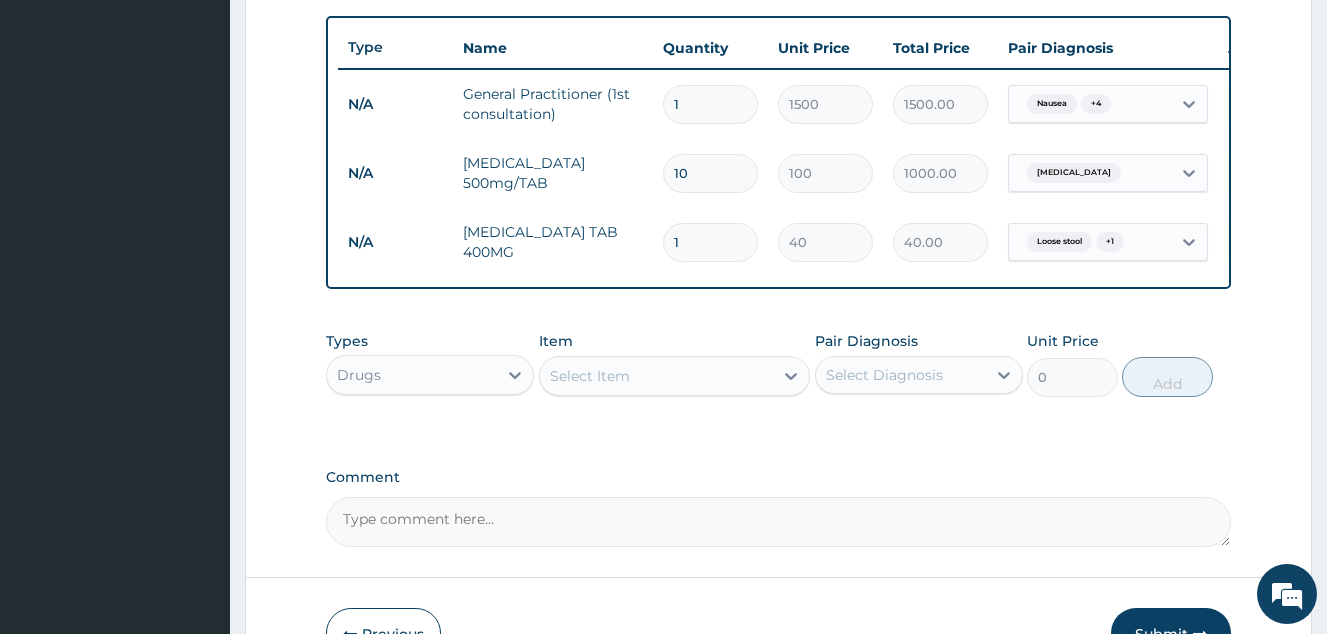 type on "15" 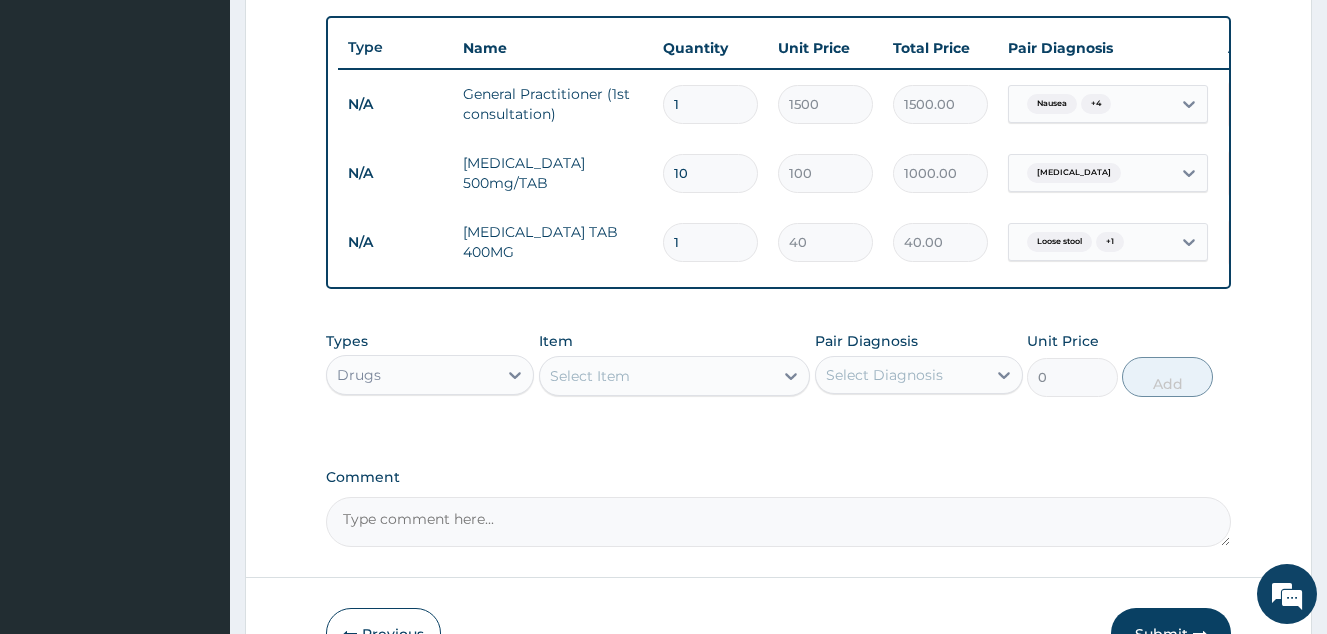 type on "600.00" 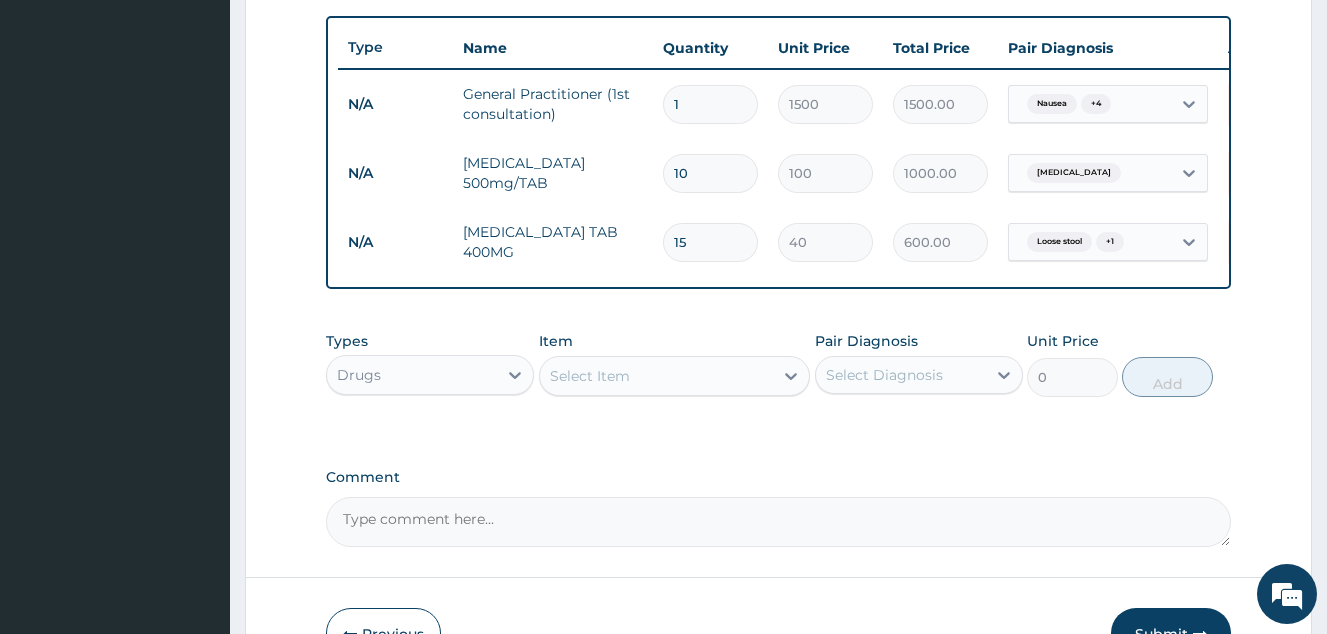 type on "15" 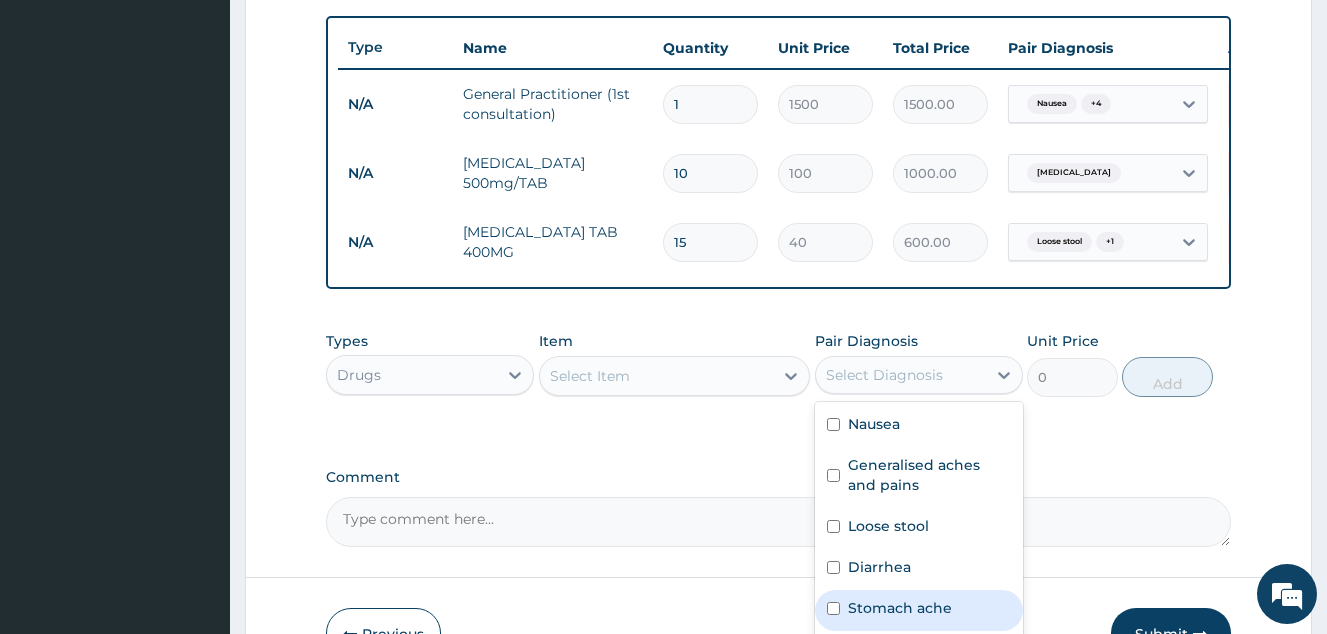 click on "Stomach ache" at bounding box center [900, 608] 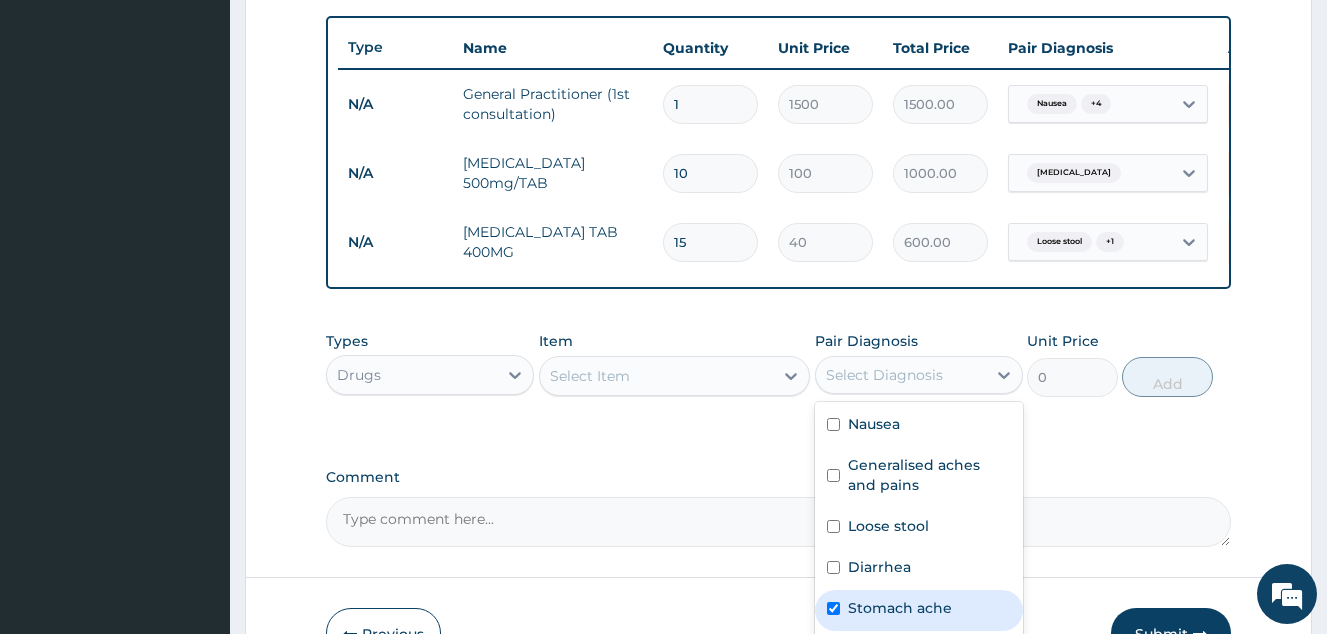checkbox on "true" 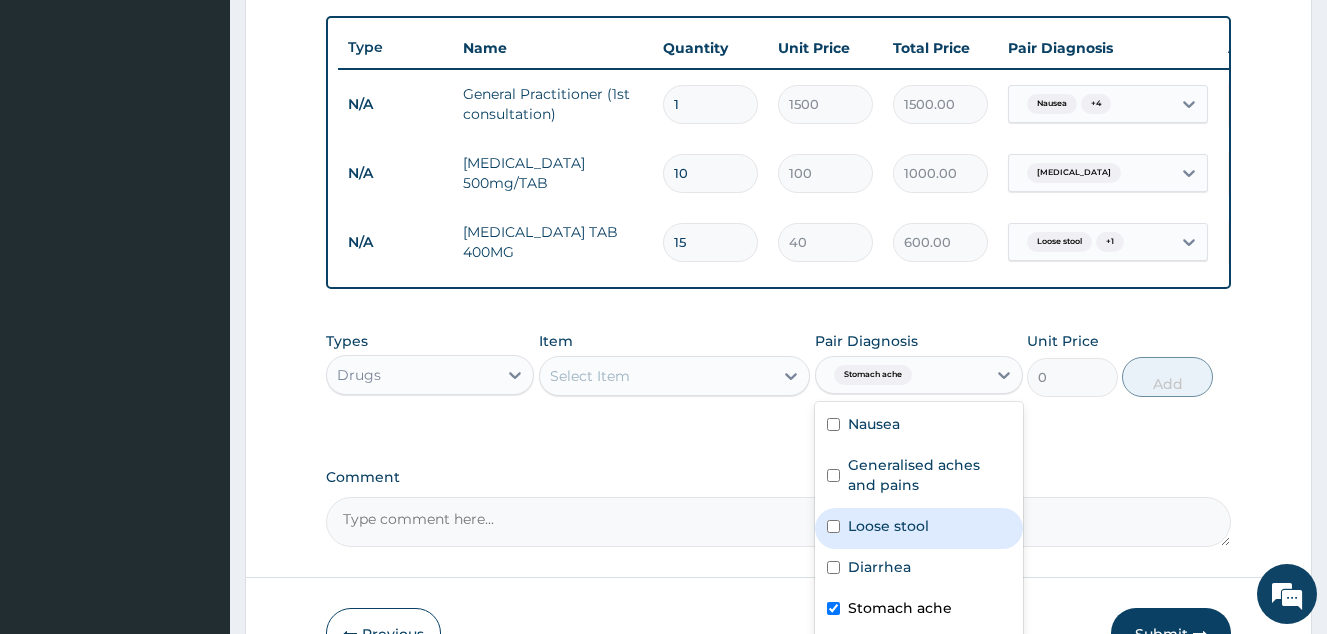 click on "Select Item" at bounding box center (657, 376) 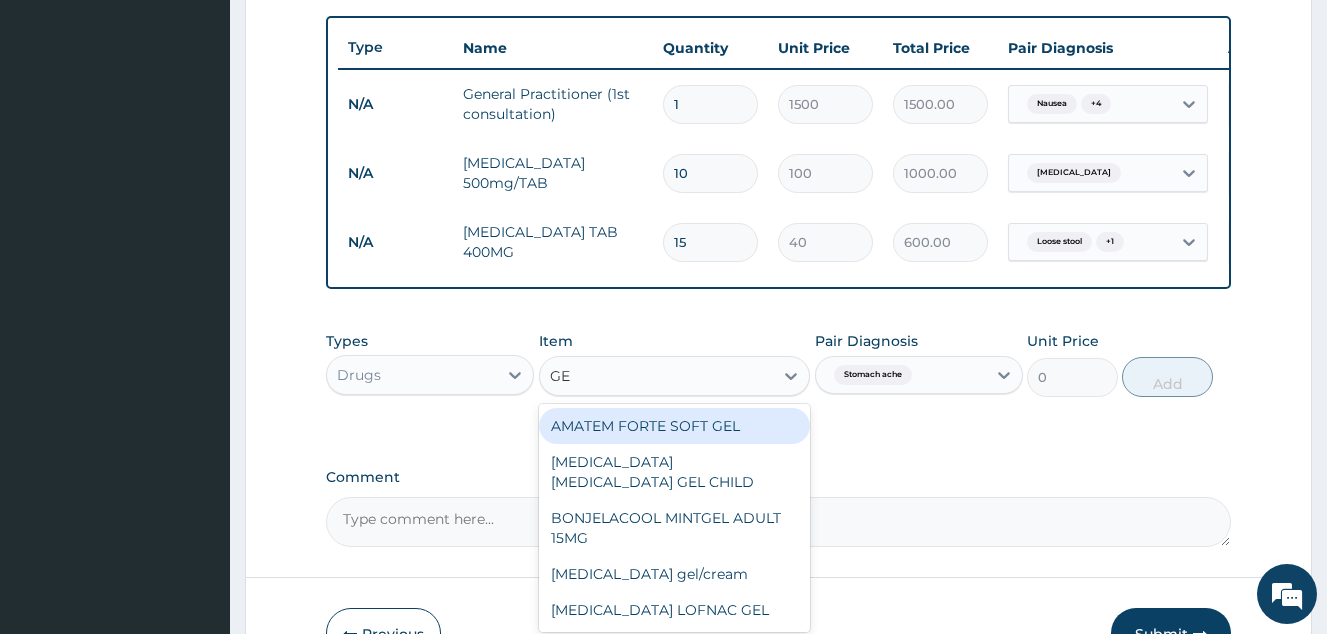 type on "G" 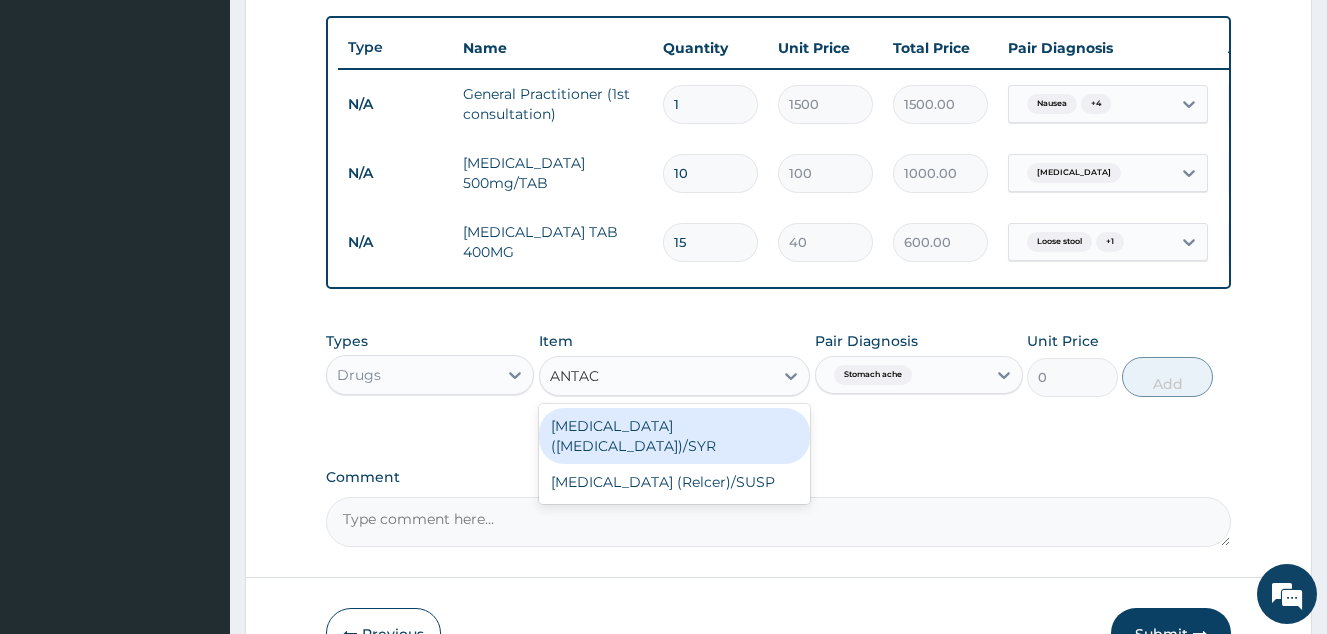 type on "ANTA" 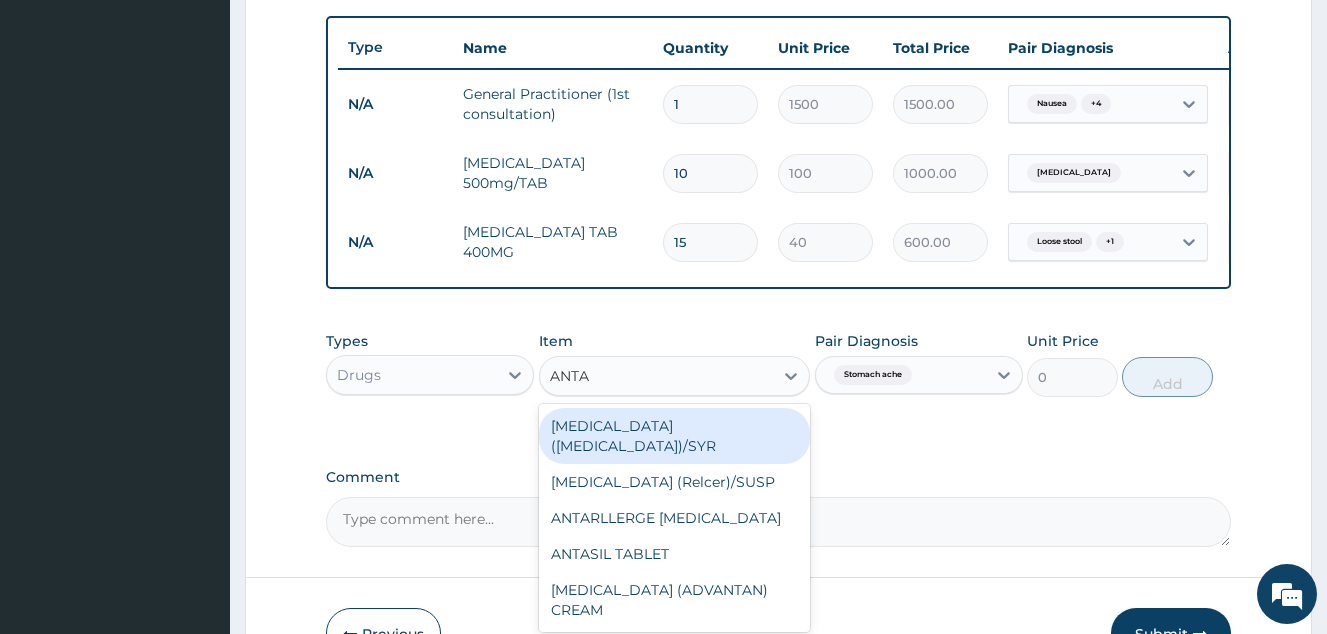 click on "ANTASIL TABLET" at bounding box center (675, 554) 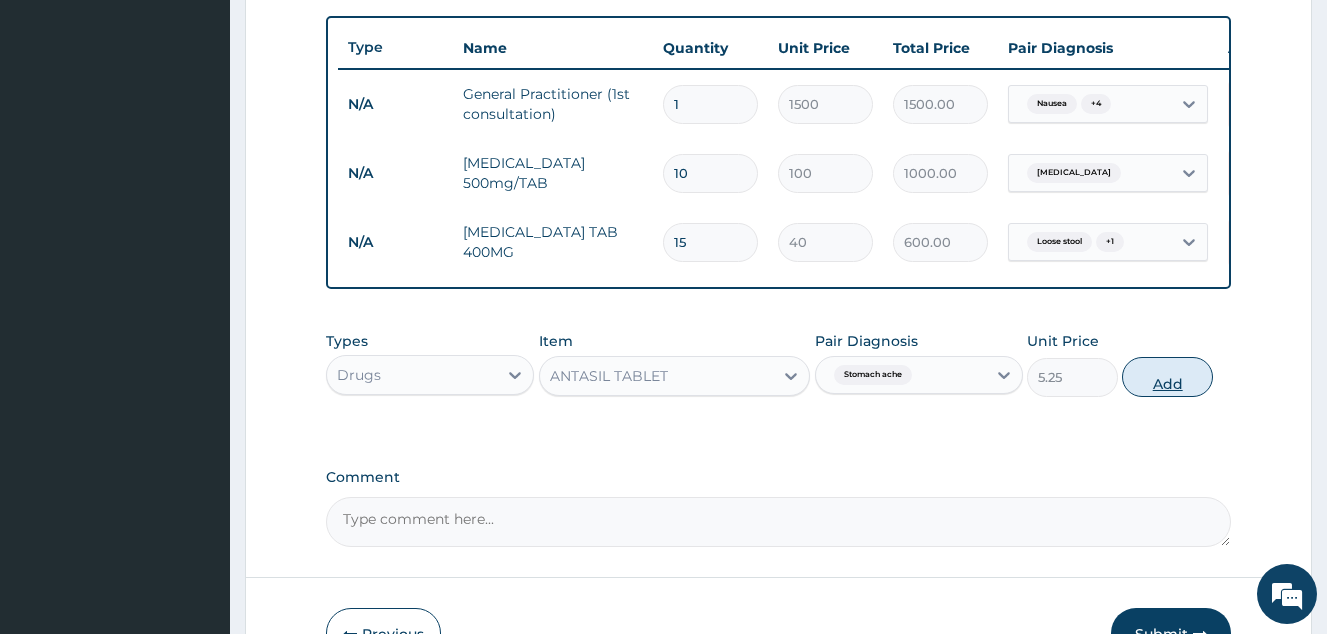 click on "Add" at bounding box center [1167, 377] 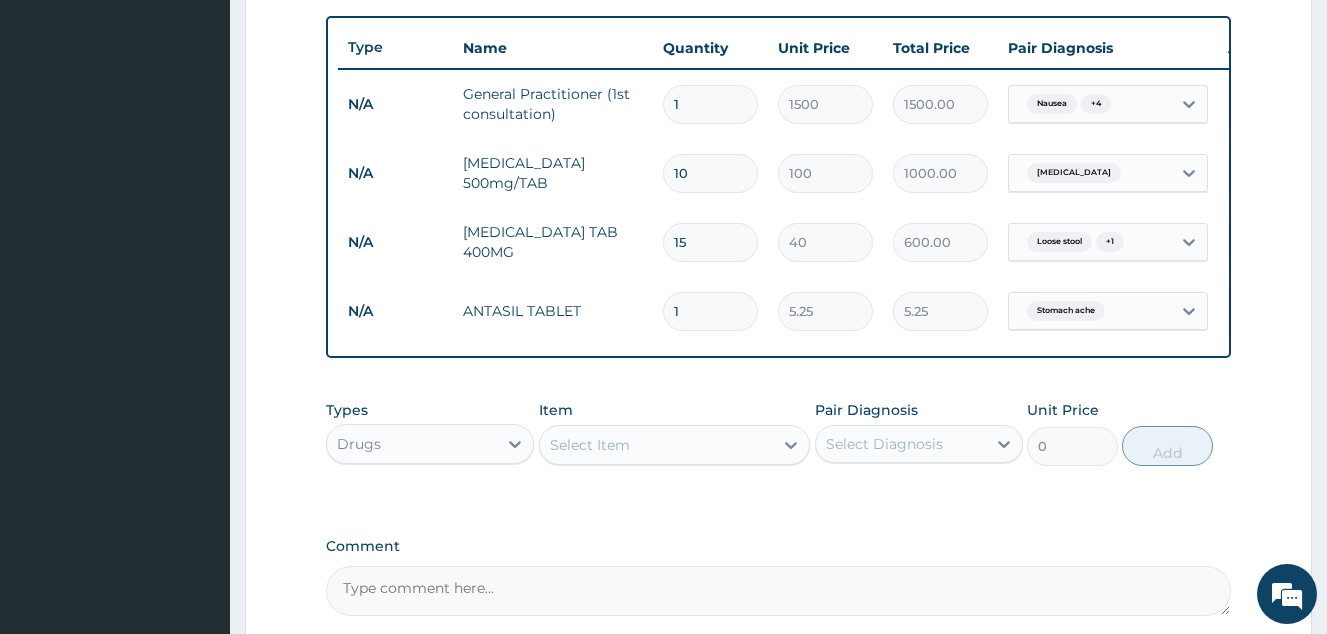 type on "10" 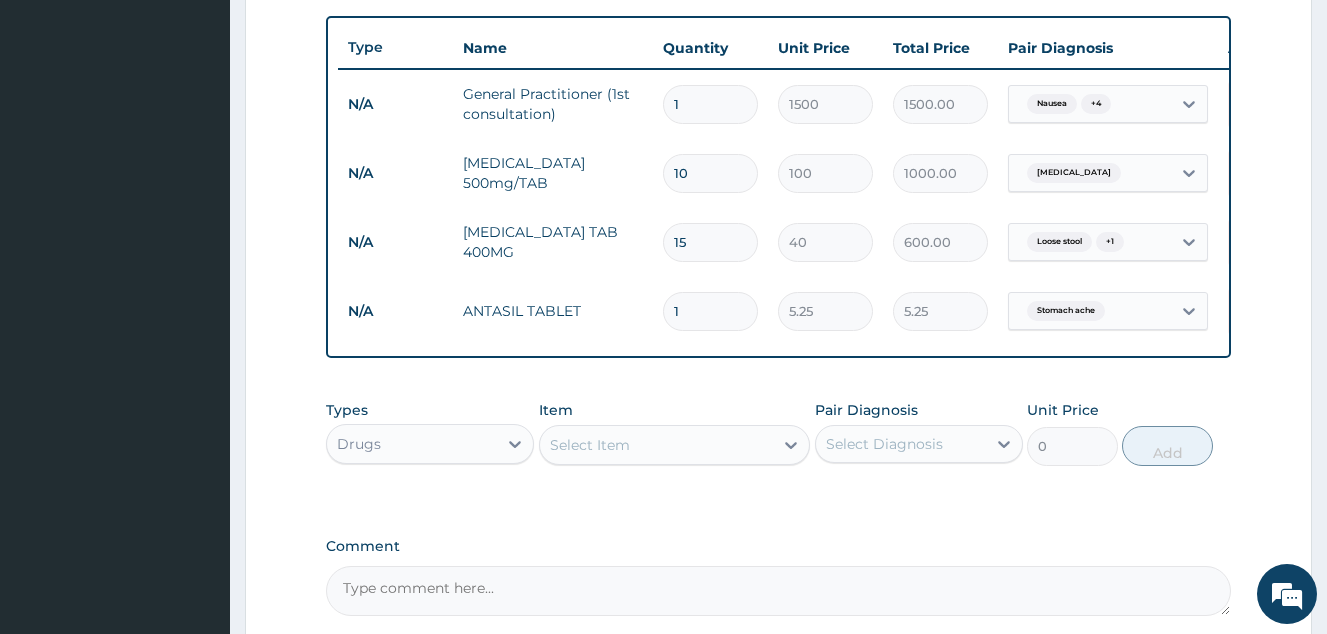 type on "52.50" 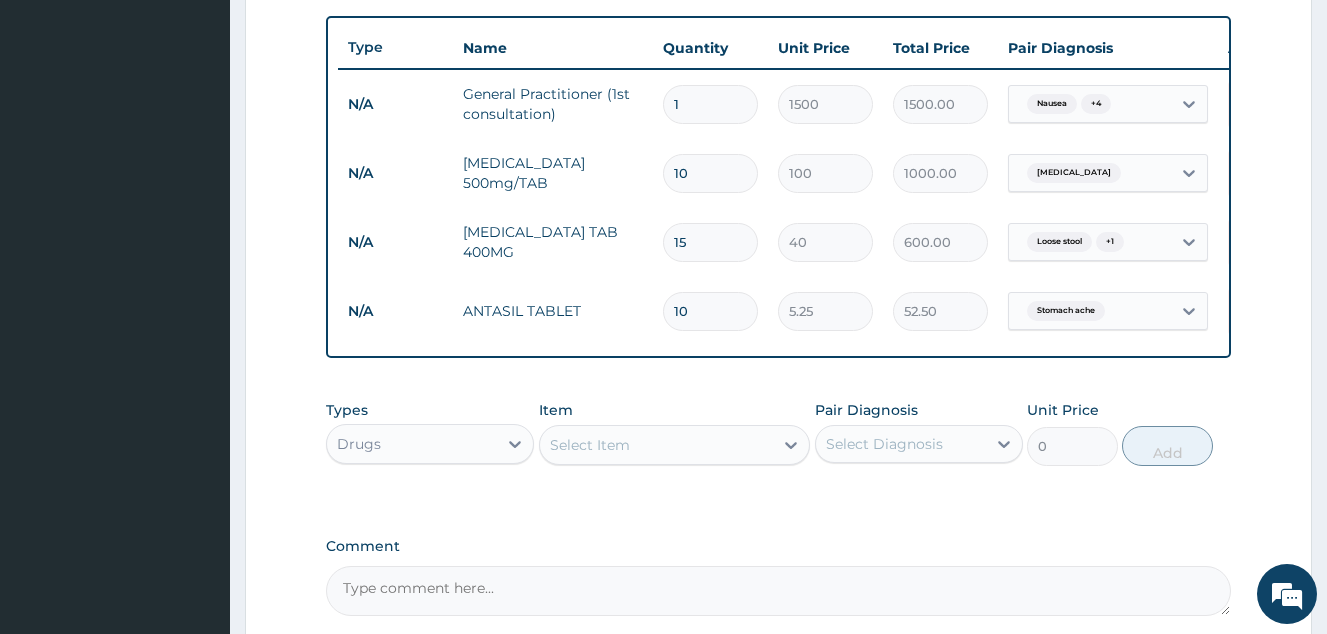 type on "10" 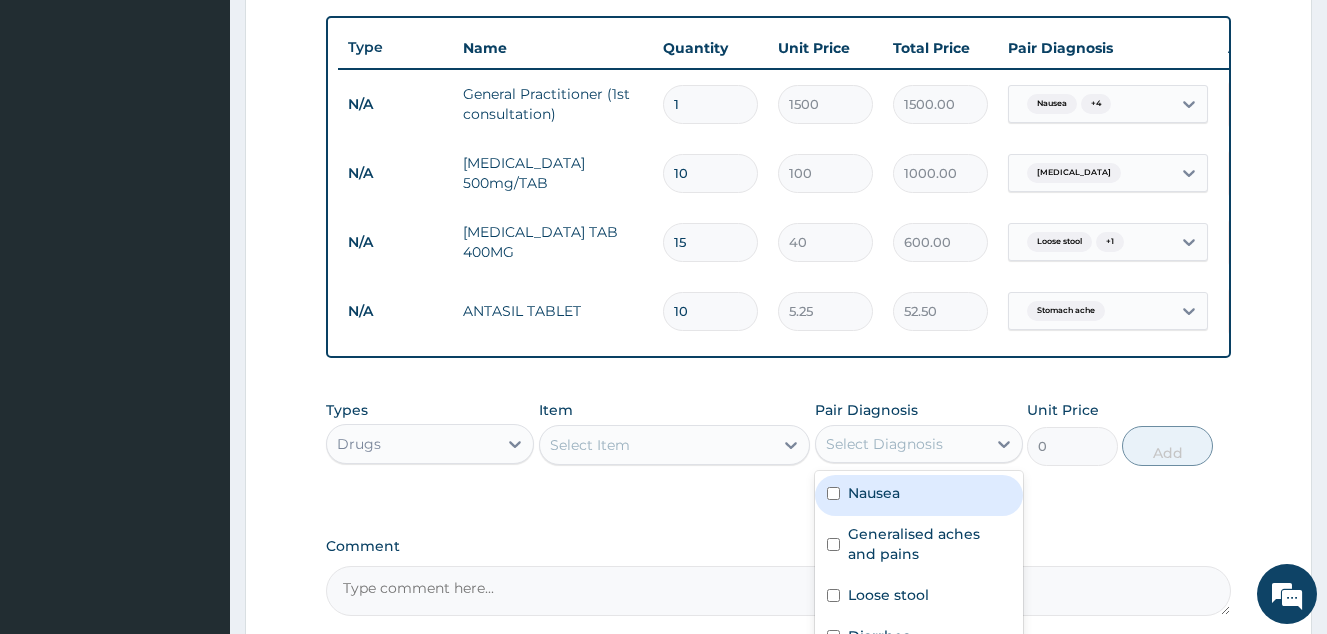 click on "Select Diagnosis" at bounding box center (884, 444) 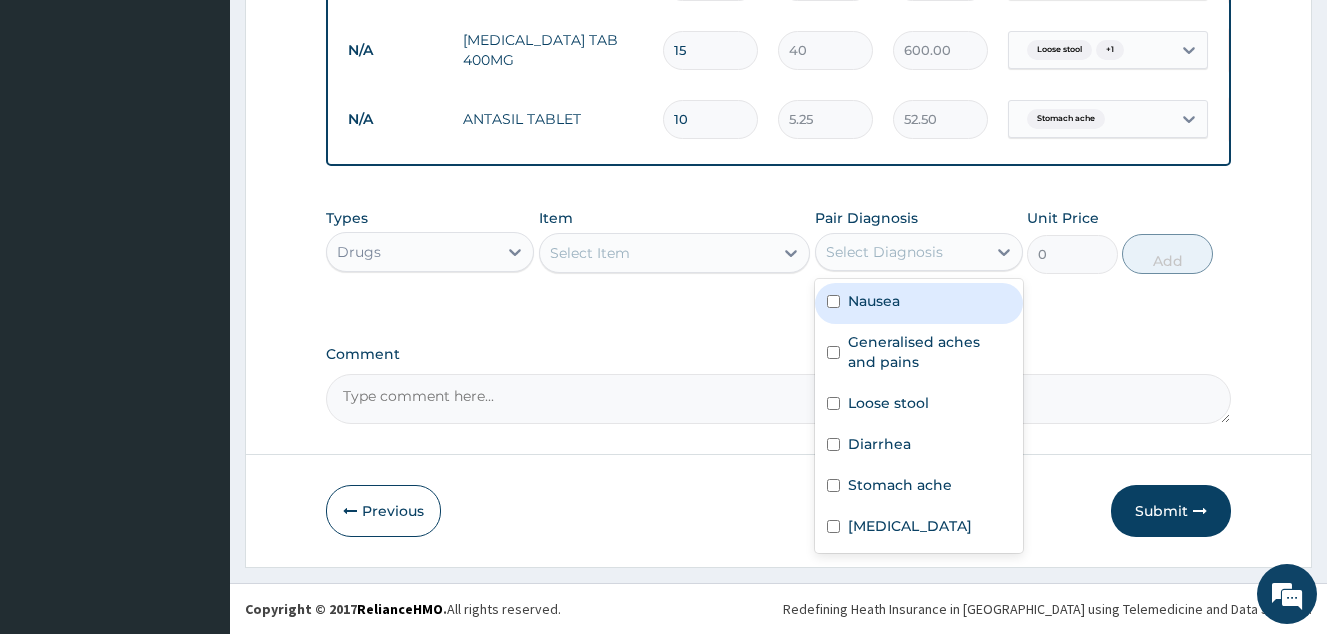 scroll, scrollTop: 928, scrollLeft: 0, axis: vertical 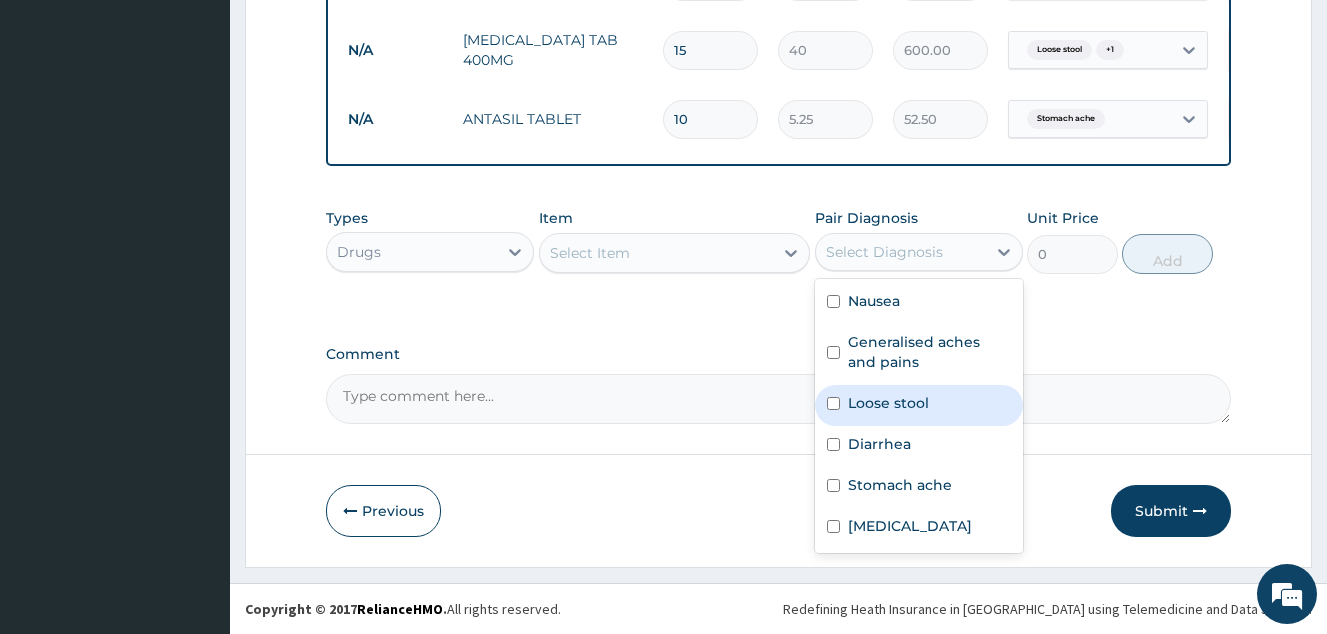 click on "Loose stool" at bounding box center (919, 405) 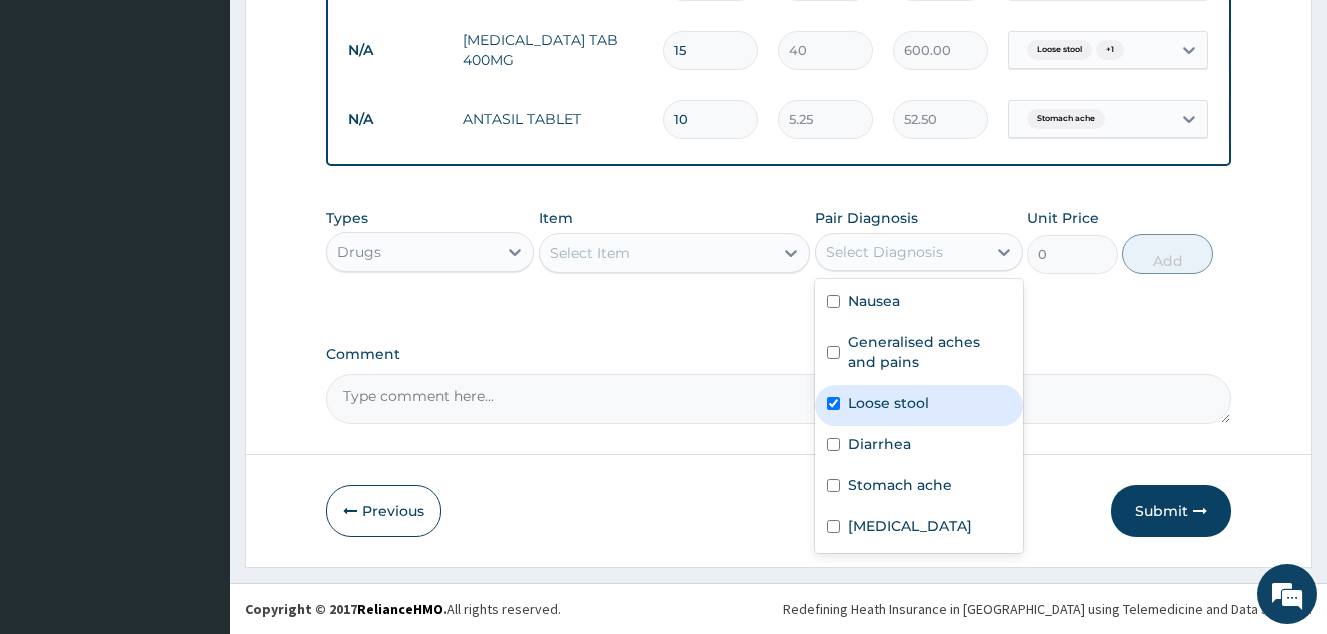 checkbox on "true" 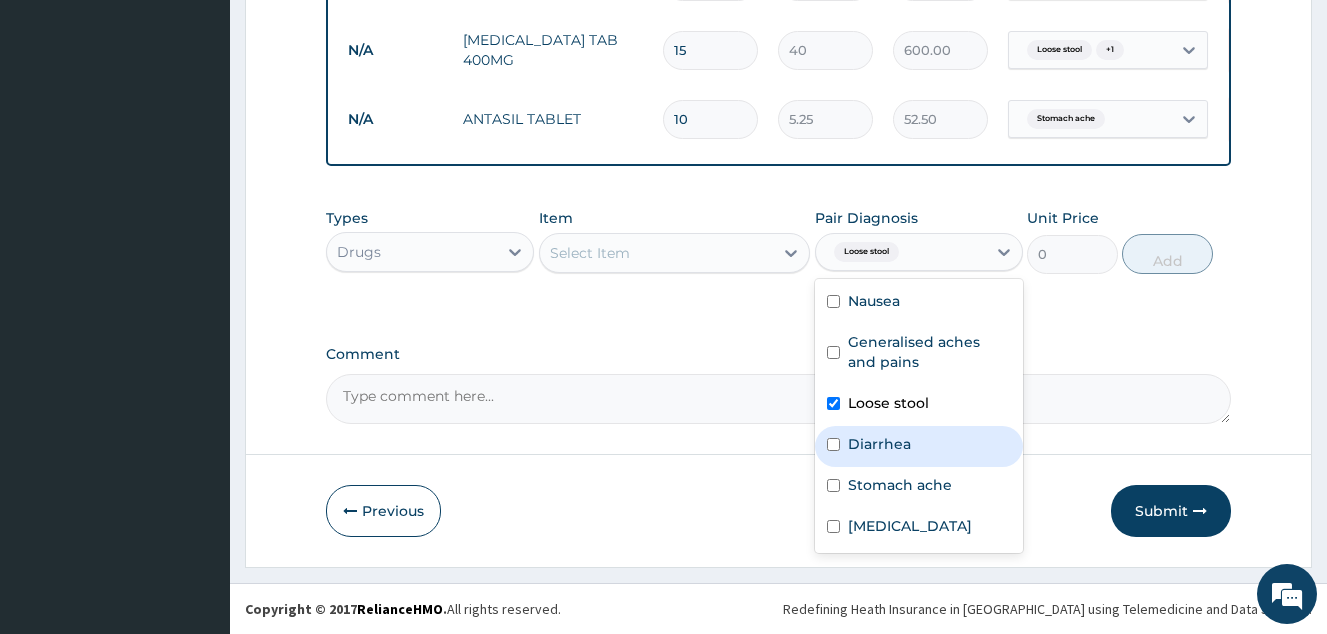 click on "Diarrhea" at bounding box center (919, 446) 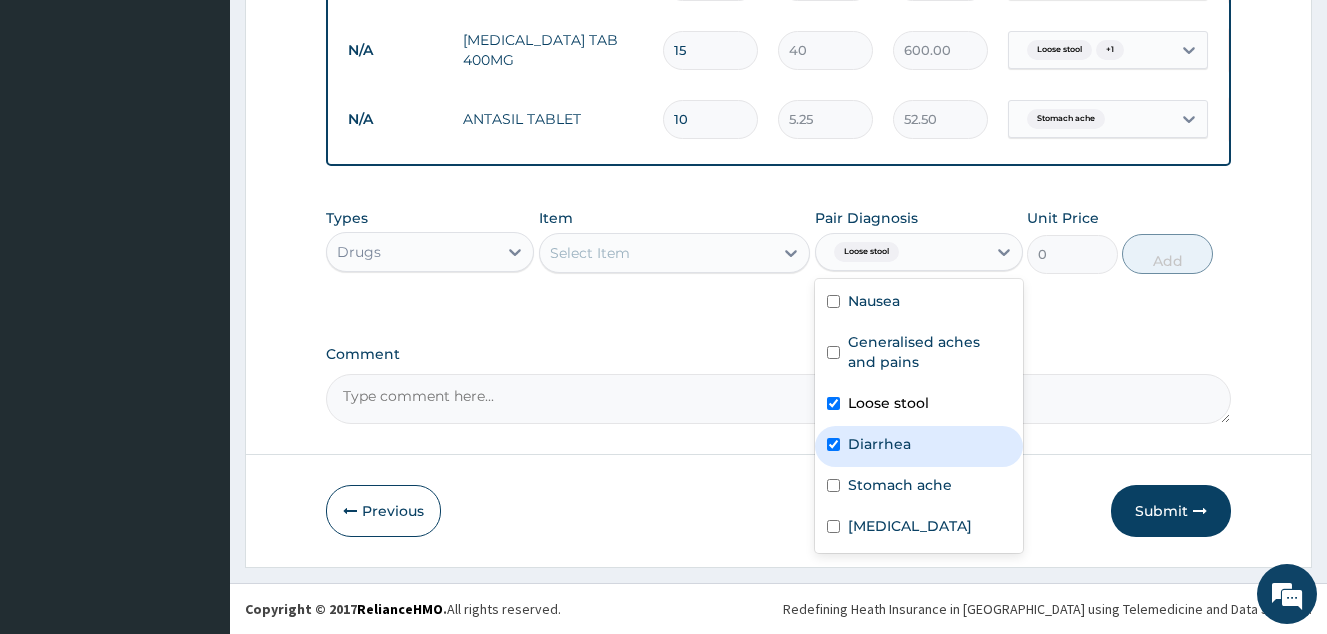 checkbox on "true" 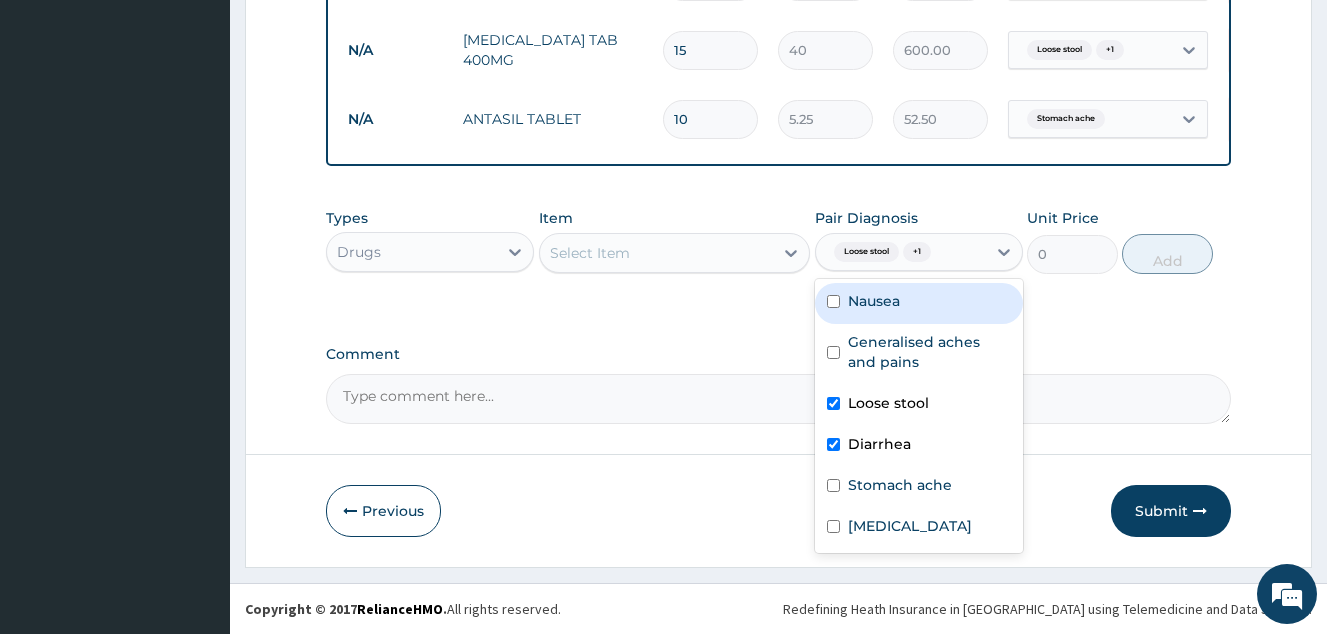 click on "Nausea" at bounding box center (874, 301) 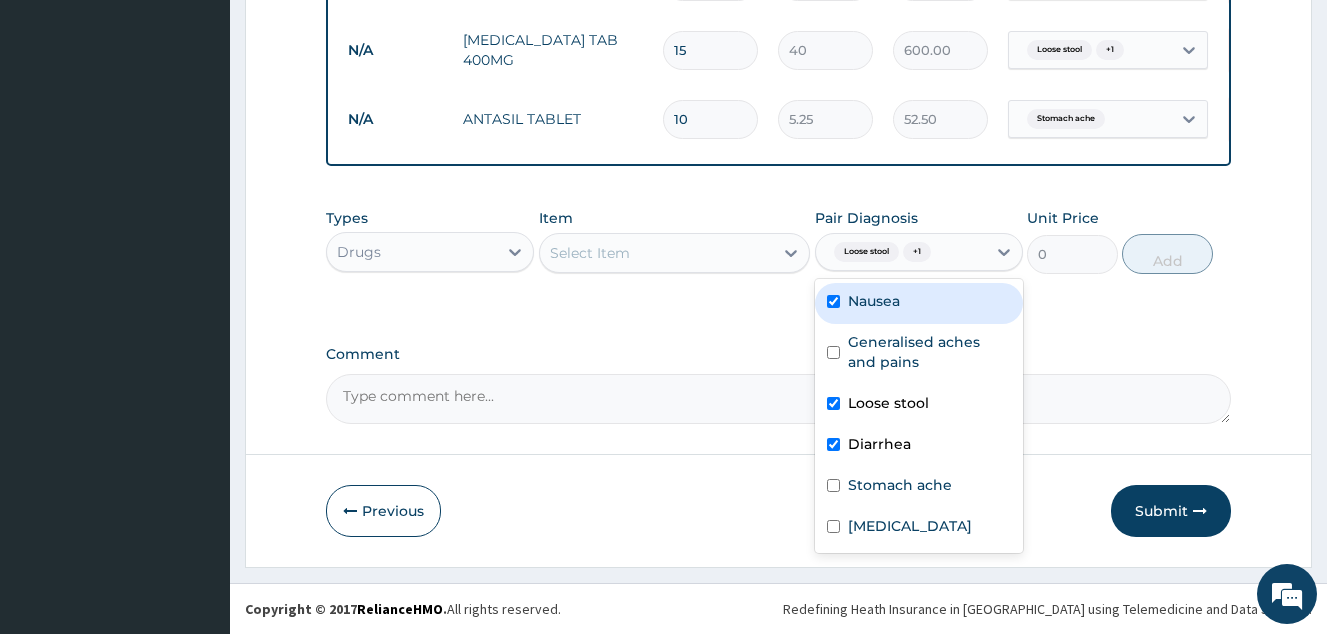 checkbox on "true" 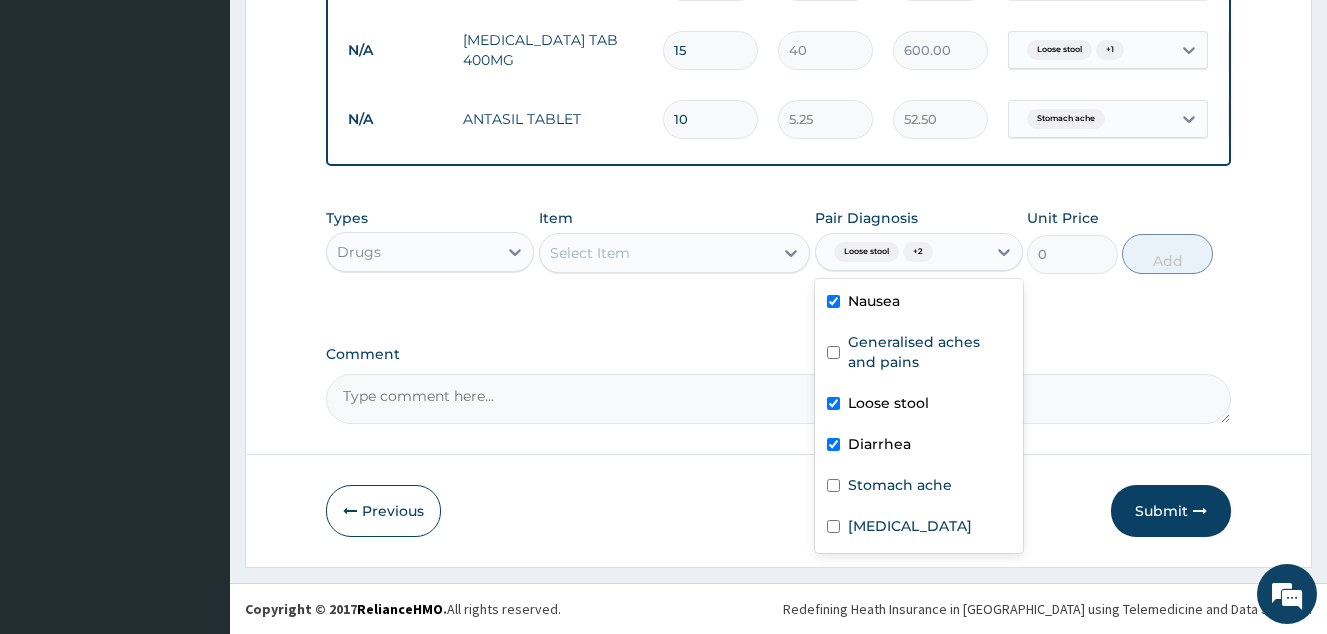 click on "Select Item" at bounding box center [657, 253] 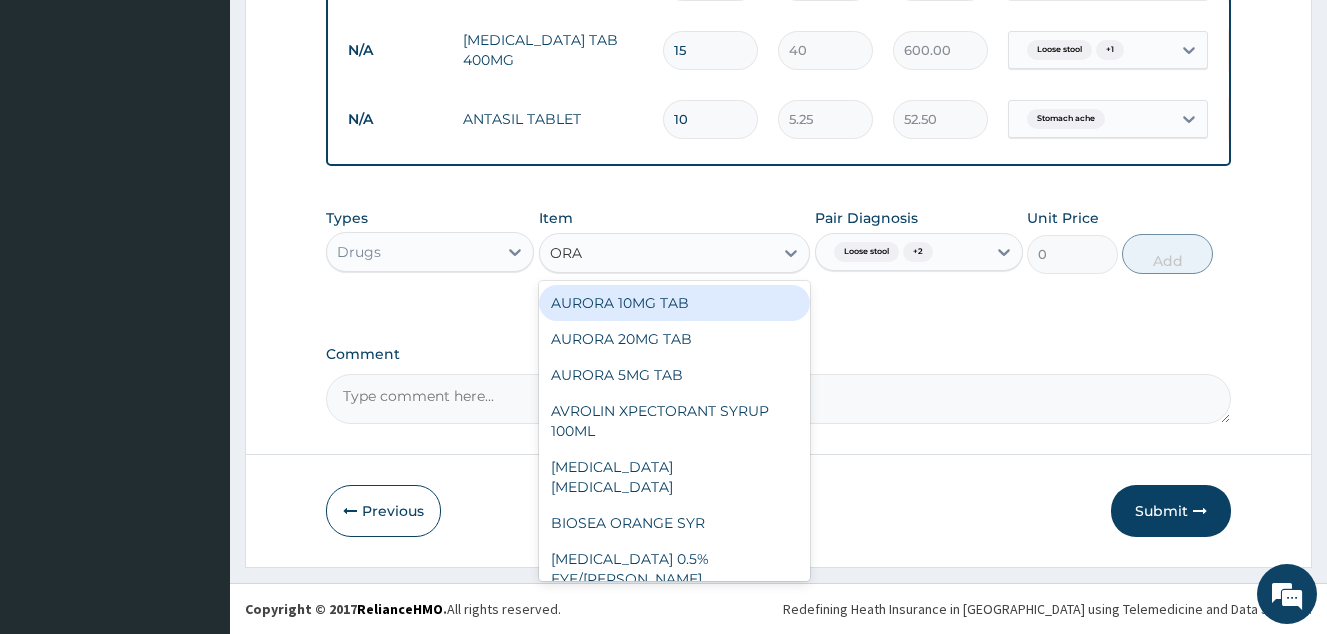 type on "ORAL" 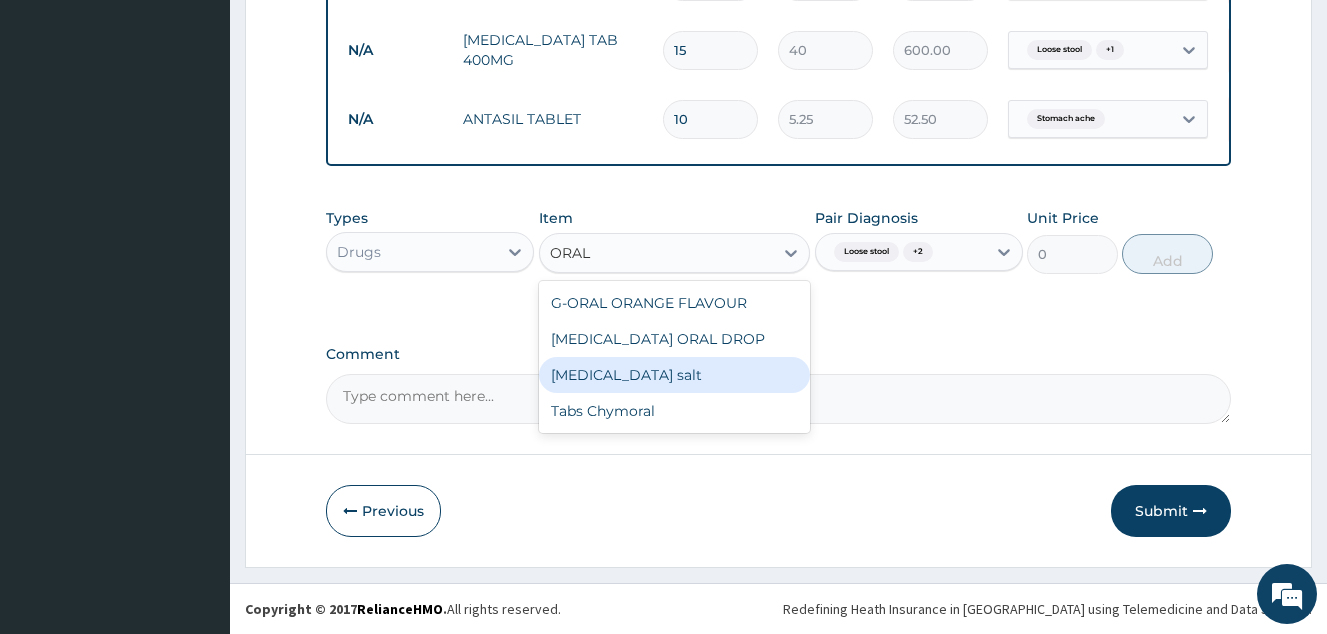 click on "Oral rehydration salt" at bounding box center (675, 375) 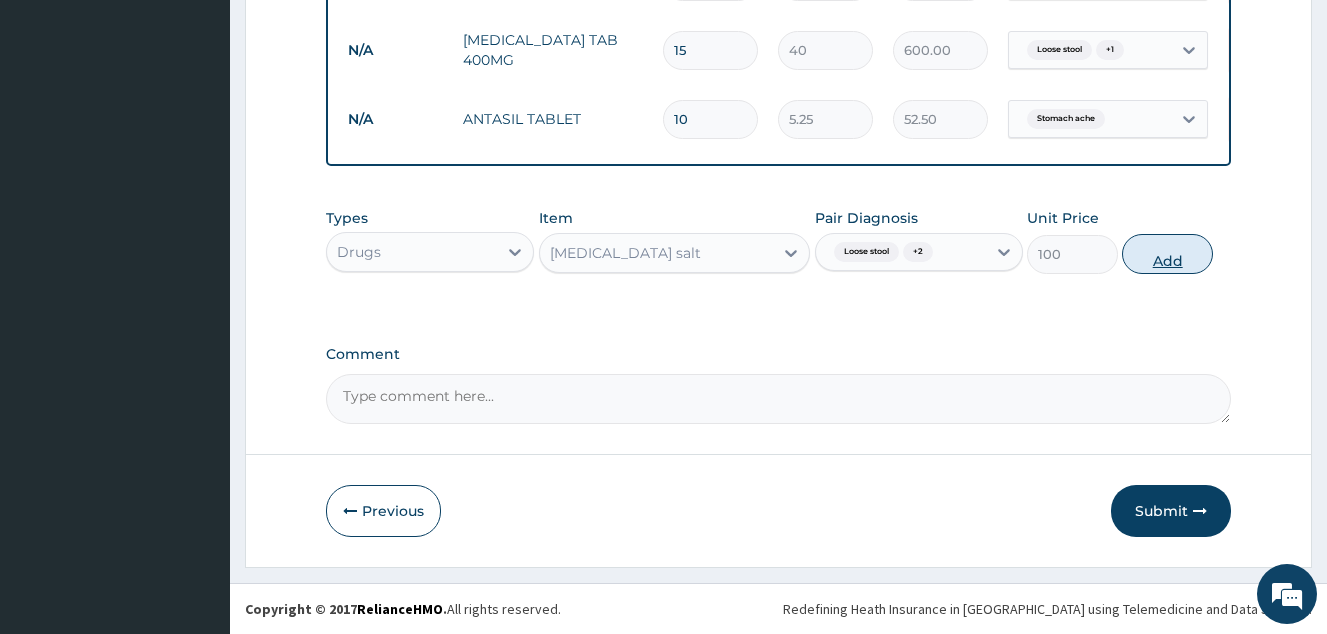 click on "Add" at bounding box center (1167, 254) 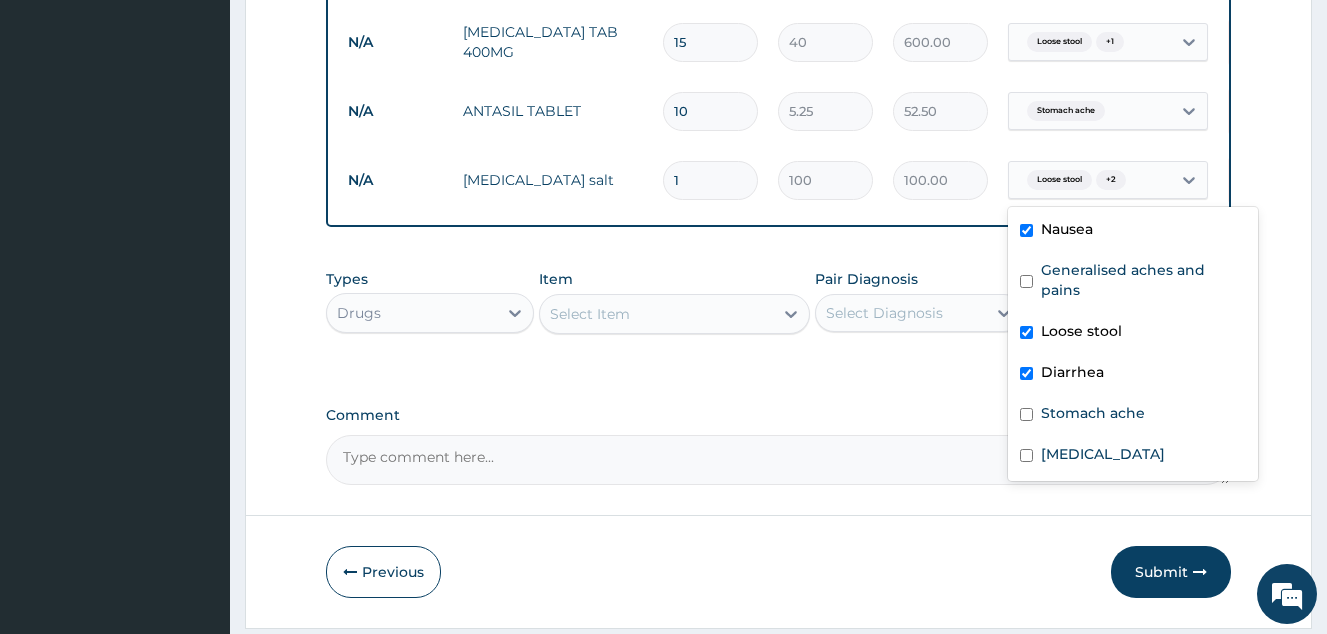 click on "Loose stool  + 2" at bounding box center (1074, 180) 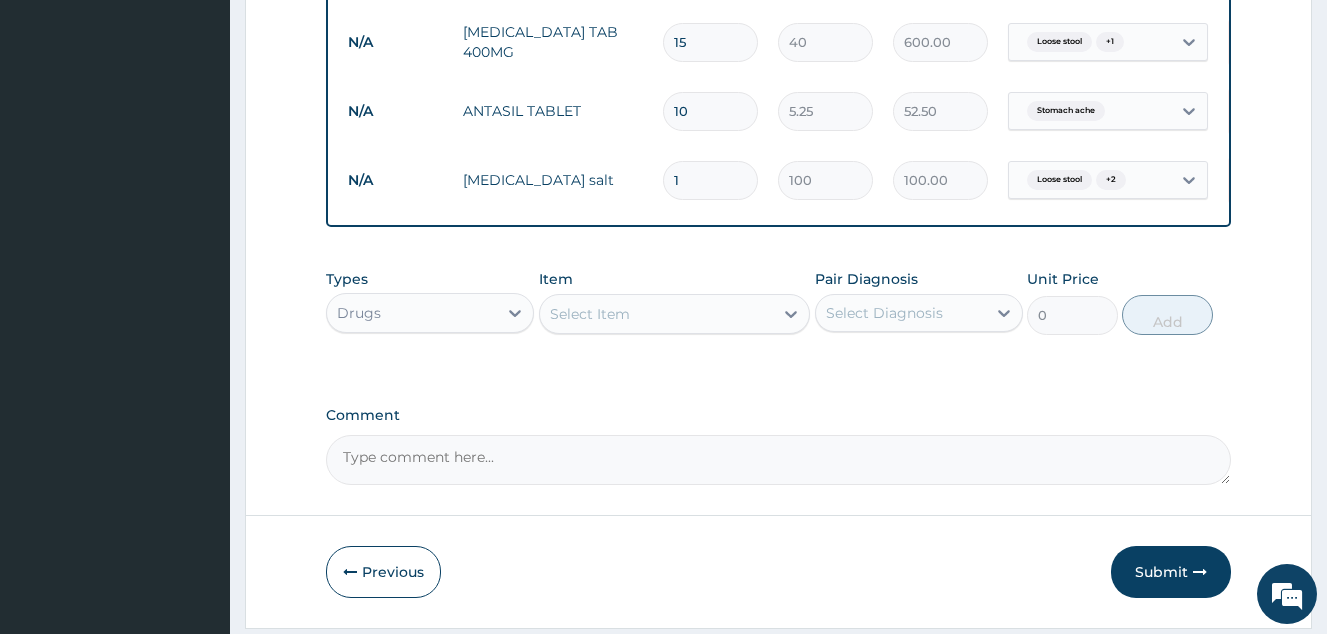 click on "Step  2  of 2 PA Code / Prescription Code Enter Code(Secondary Care Only) Encounter Date 24-06-2025 Important Notice Please enter PA codes before entering items that are not attached to a PA code   All diagnoses entered must be linked to a claim item. Diagnosis & Claim Items that are visible but inactive cannot be edited because they were imported from an already approved PA code. Diagnosis Nausea Confirmed Generalised aches and pains Confirmed Loose stool Confirmed Diarrhea Query Stomach ache Confirmed Typhoid fever Query NB: All diagnosis must be linked to a claim item Claim Items Type Name Quantity Unit Price Total Price Pair Diagnosis Actions N/A General Practitioner (1st consultation) 1 1500 1500.00 Nausea  + 4 Delete N/A Ciprofloxacin 500mg/TAB 10 100 1000.00 Typhoid fever Delete N/A FLAGYL TAB 400MG 15 40 600.00 Loose stool  + 1 Delete N/A ANTASIL TABLET 10 5.25 52.50 Stomach ache Delete N/A Oral rehydration salt 1 100 100.00 Loose stool  + 2 Delete Types Drugs Item Select Item Pair Diagnosis 0 Add" at bounding box center (778, -97) 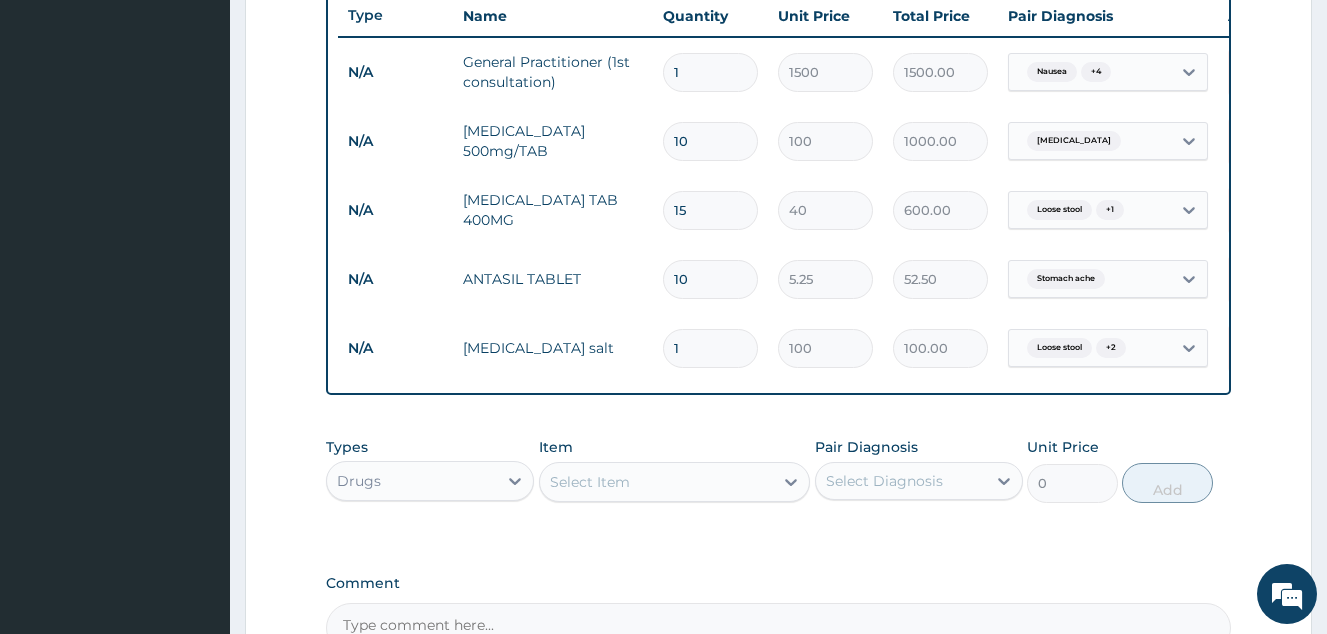 scroll, scrollTop: 728, scrollLeft: 0, axis: vertical 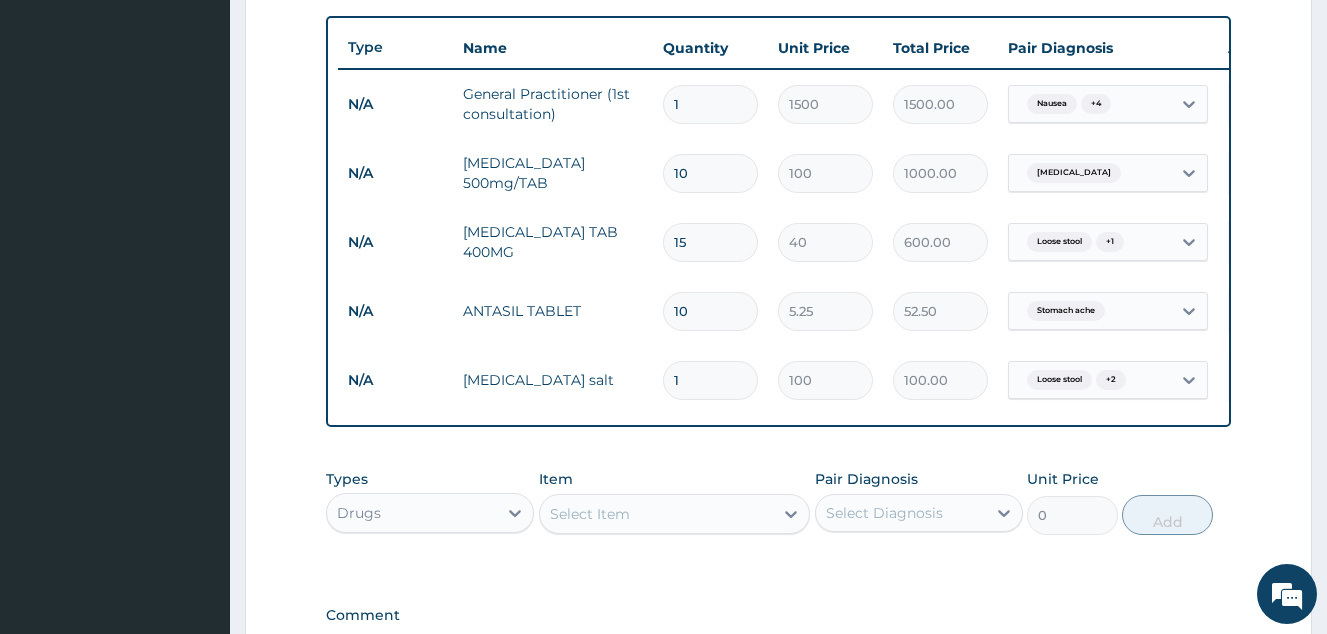 click on "1" at bounding box center [710, 380] 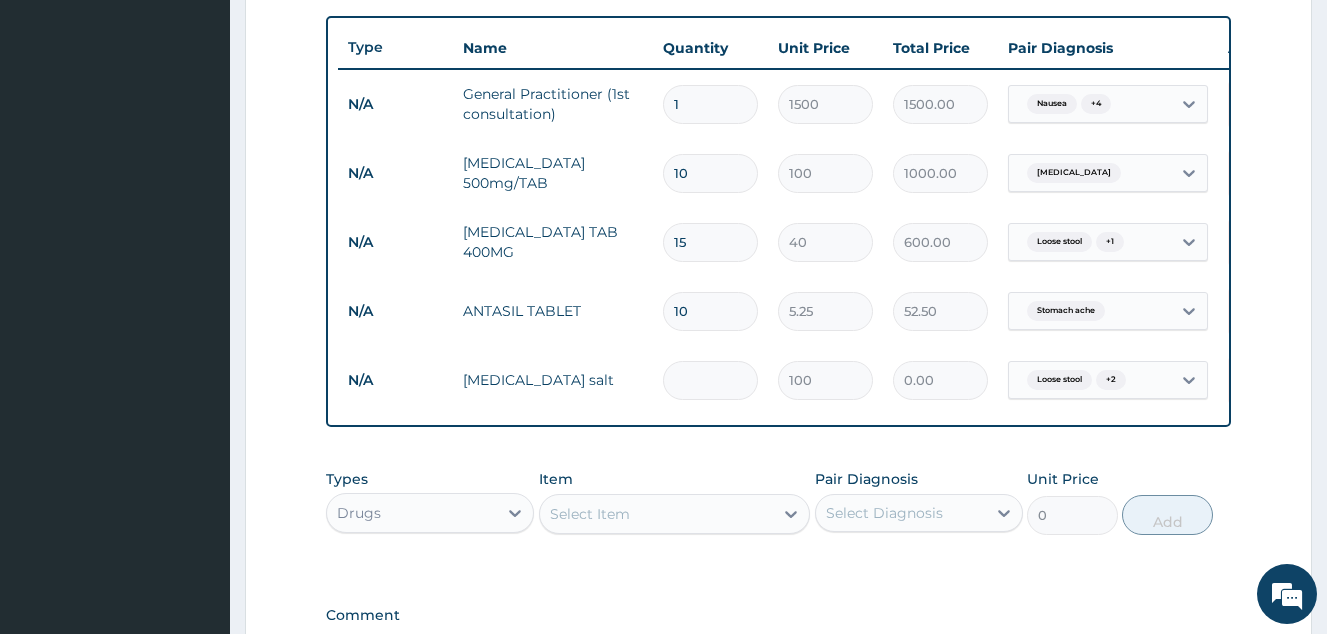 type on "4" 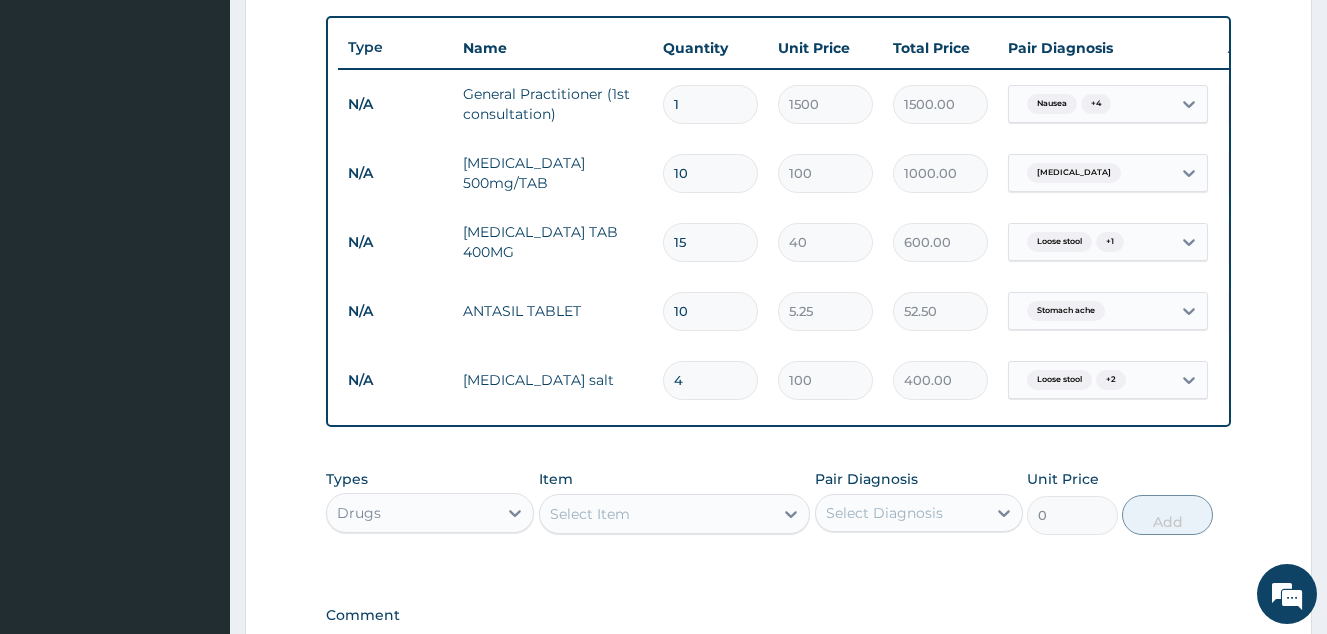 type on "4" 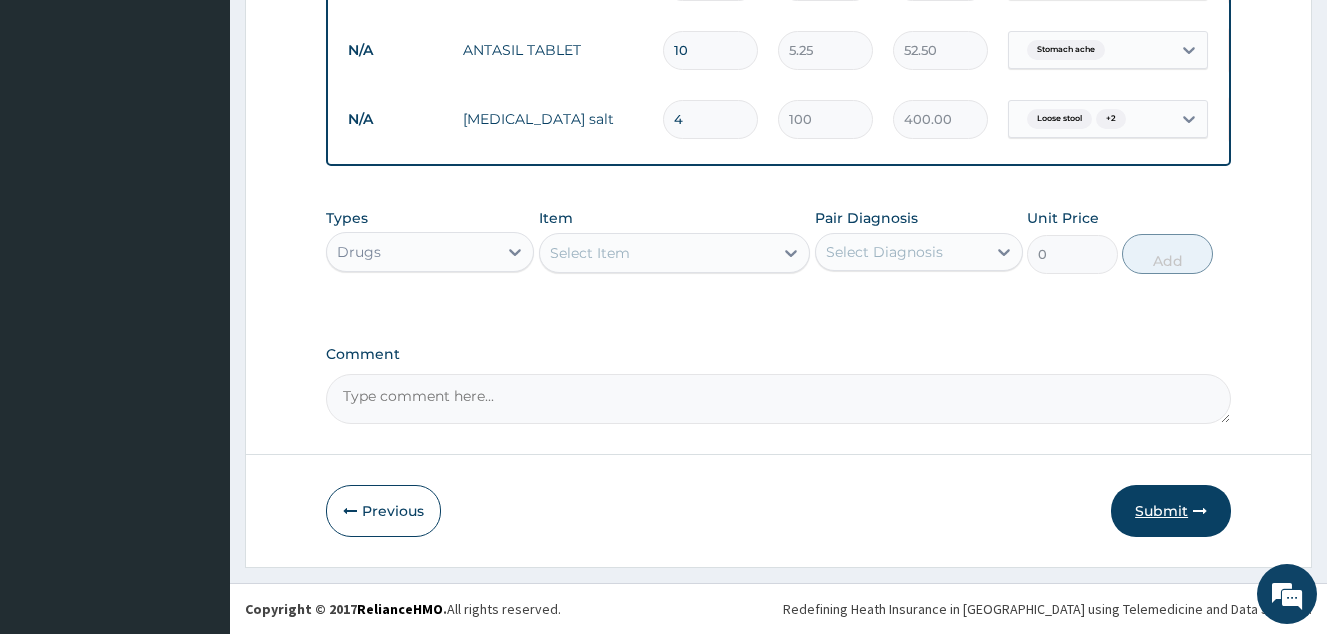 click on "Submit" at bounding box center (1171, 511) 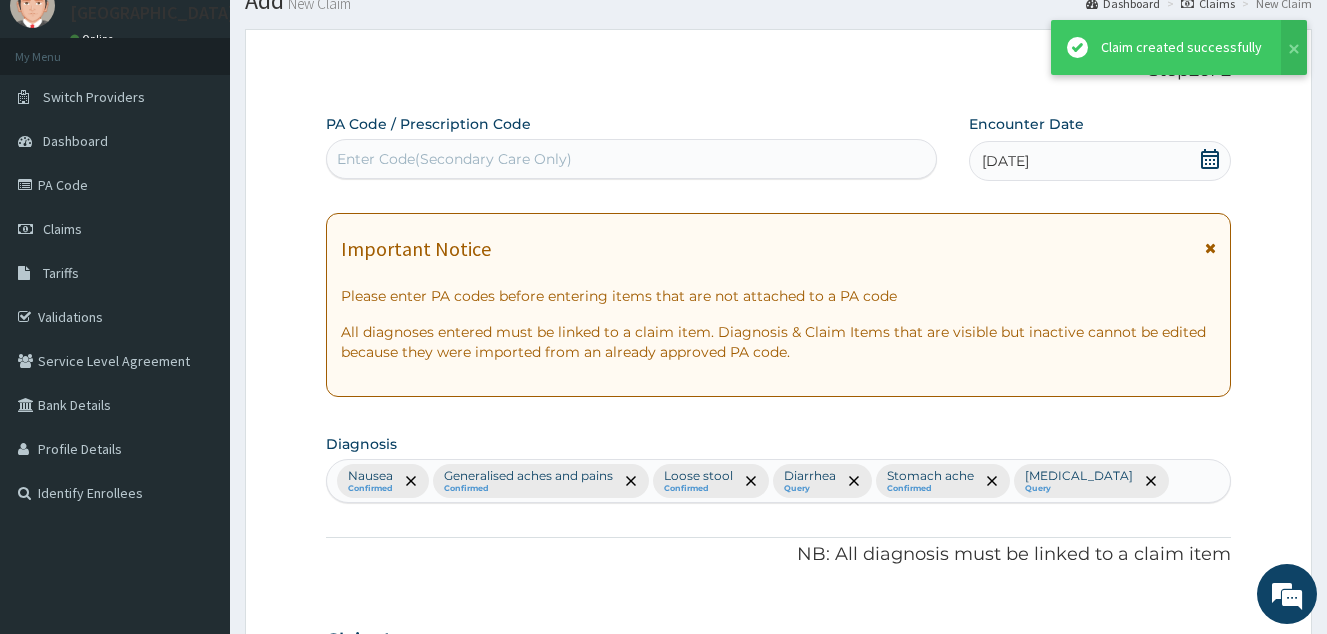 scroll, scrollTop: 1004, scrollLeft: 0, axis: vertical 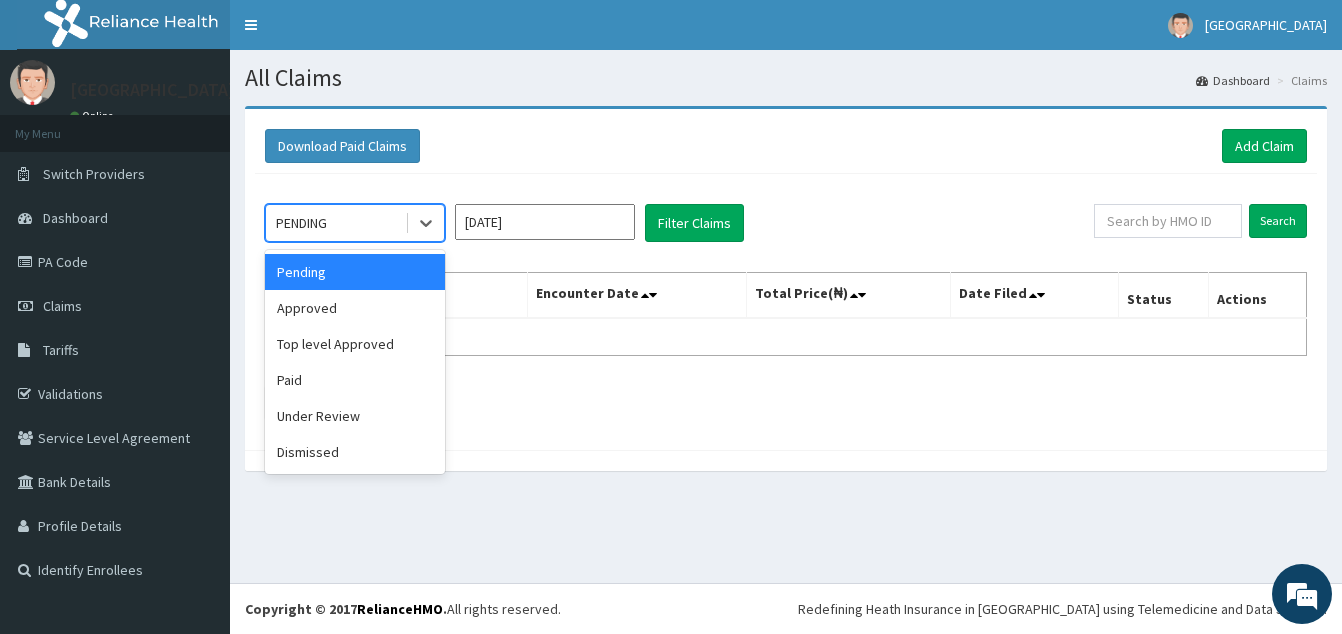 click on "PENDING" at bounding box center (335, 223) 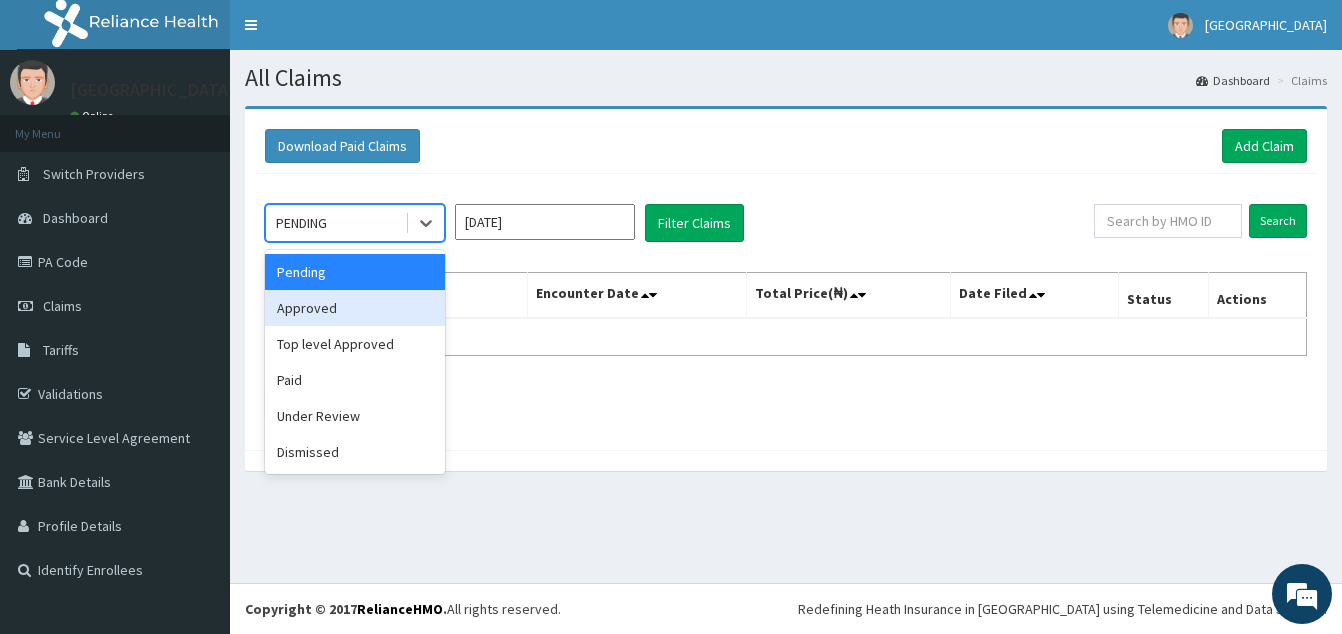 click on "Approved" at bounding box center (355, 308) 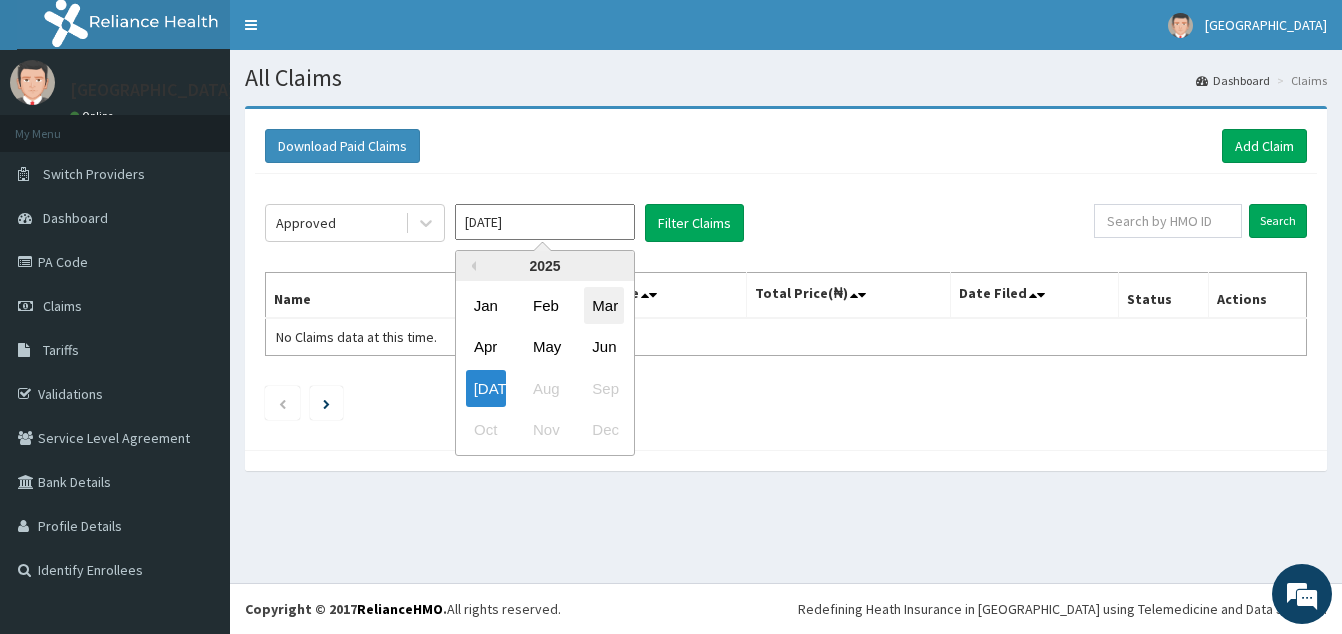 drag, startPoint x: 556, startPoint y: 235, endPoint x: 596, endPoint y: 323, distance: 96.66437 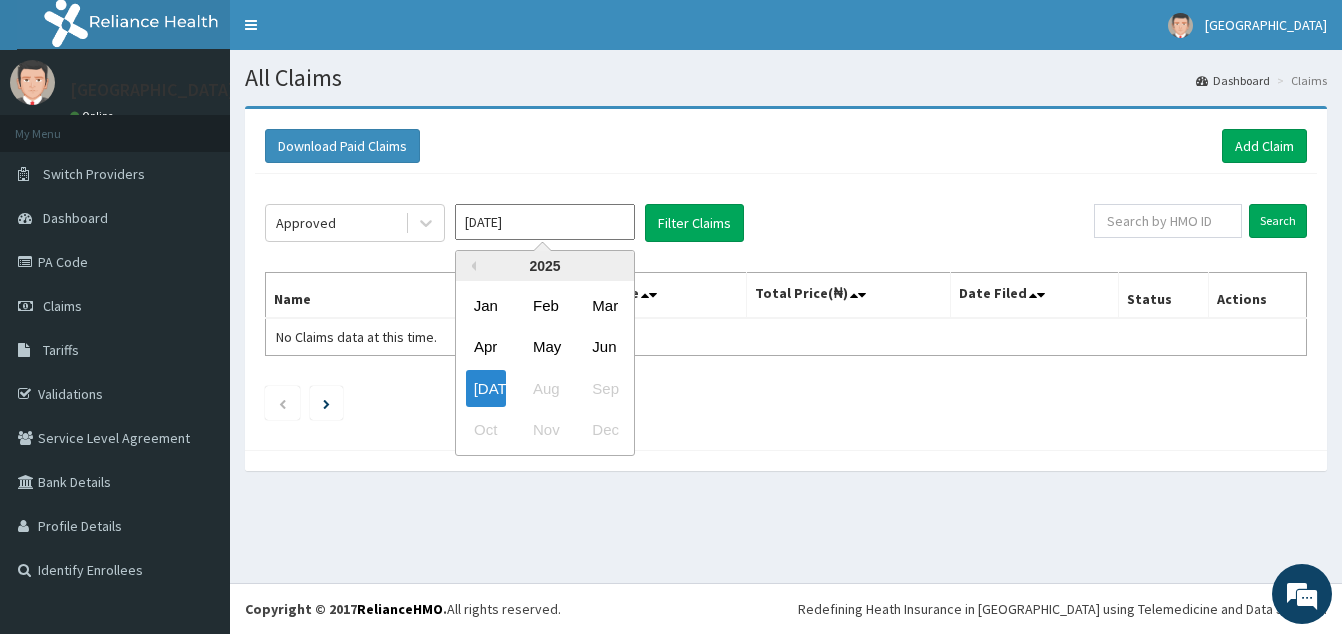 drag, startPoint x: 599, startPoint y: 342, endPoint x: 611, endPoint y: 328, distance: 18.439089 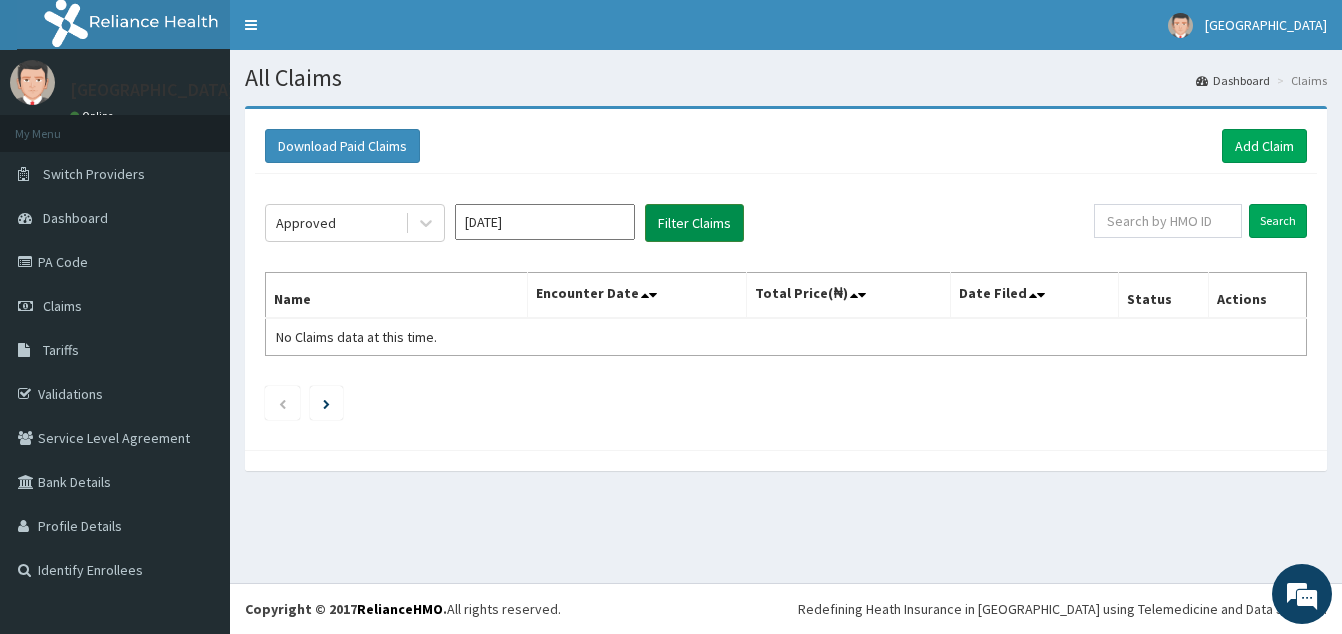 click on "Filter Claims" at bounding box center (694, 223) 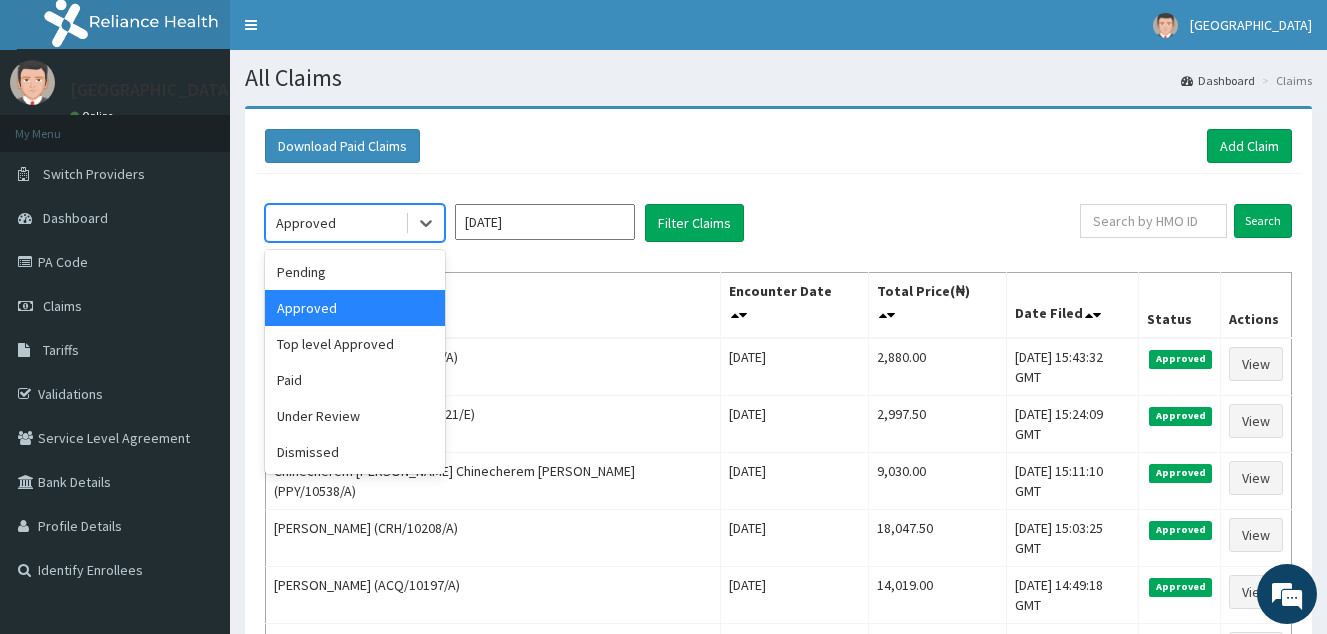click on "Approved" at bounding box center [335, 223] 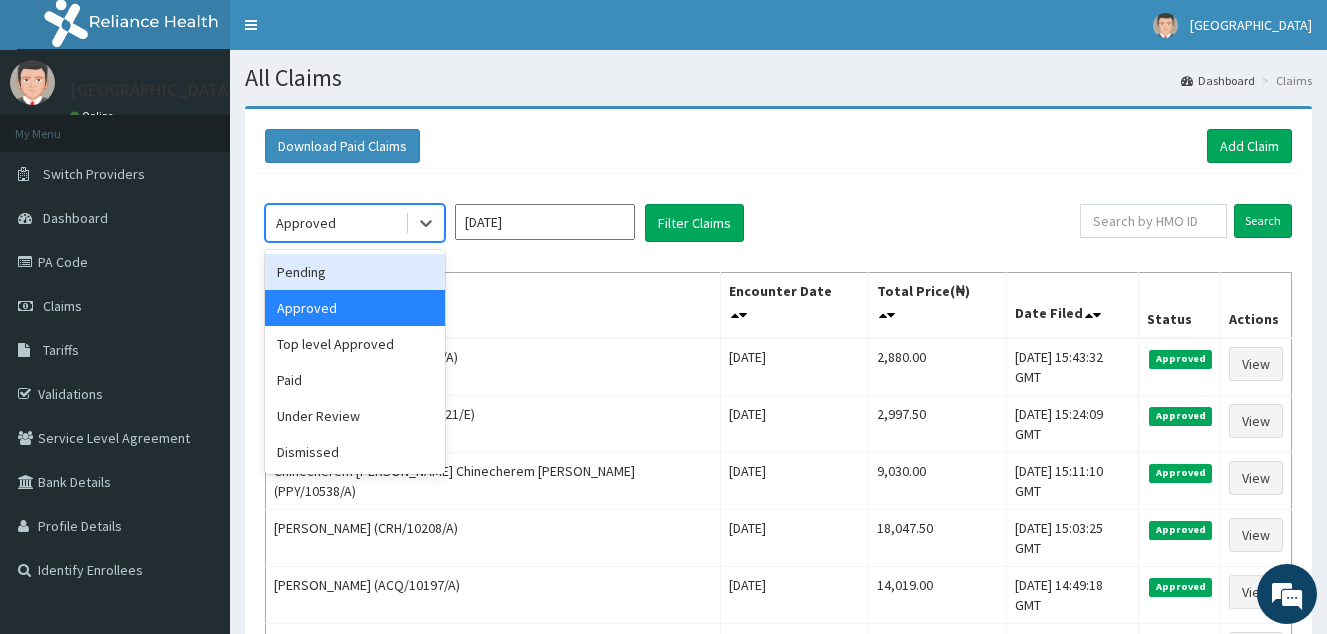 click on "Pending" at bounding box center [355, 272] 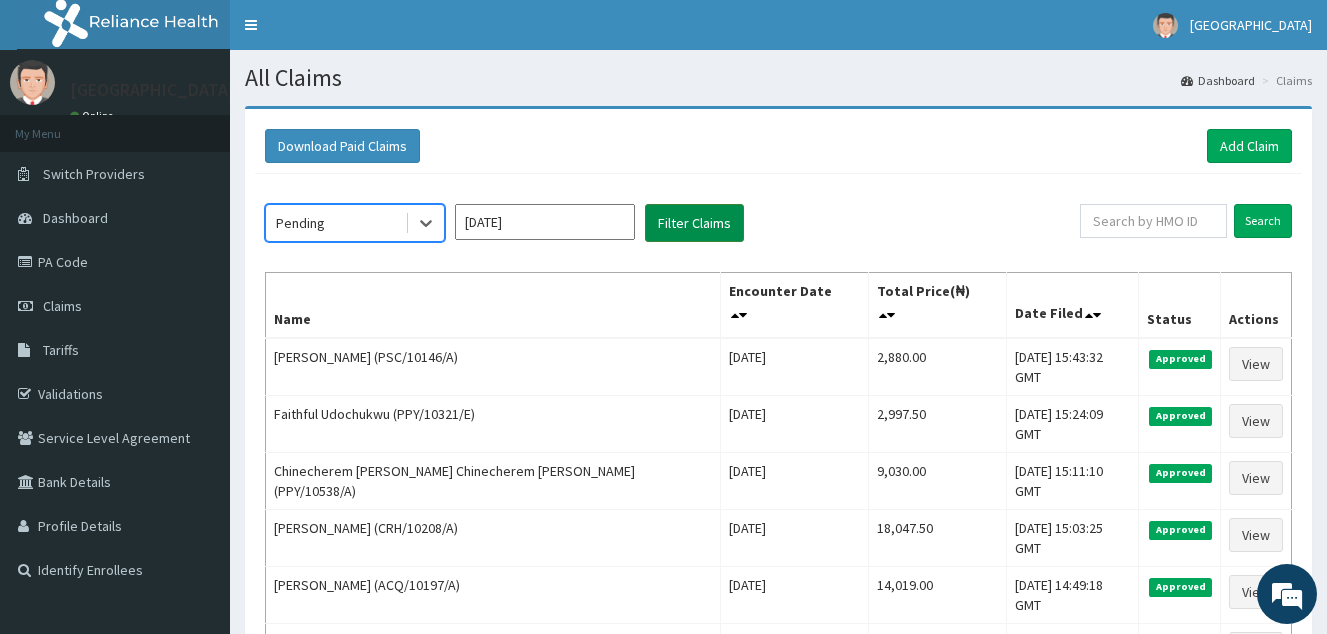 click on "Filter Claims" at bounding box center [694, 223] 